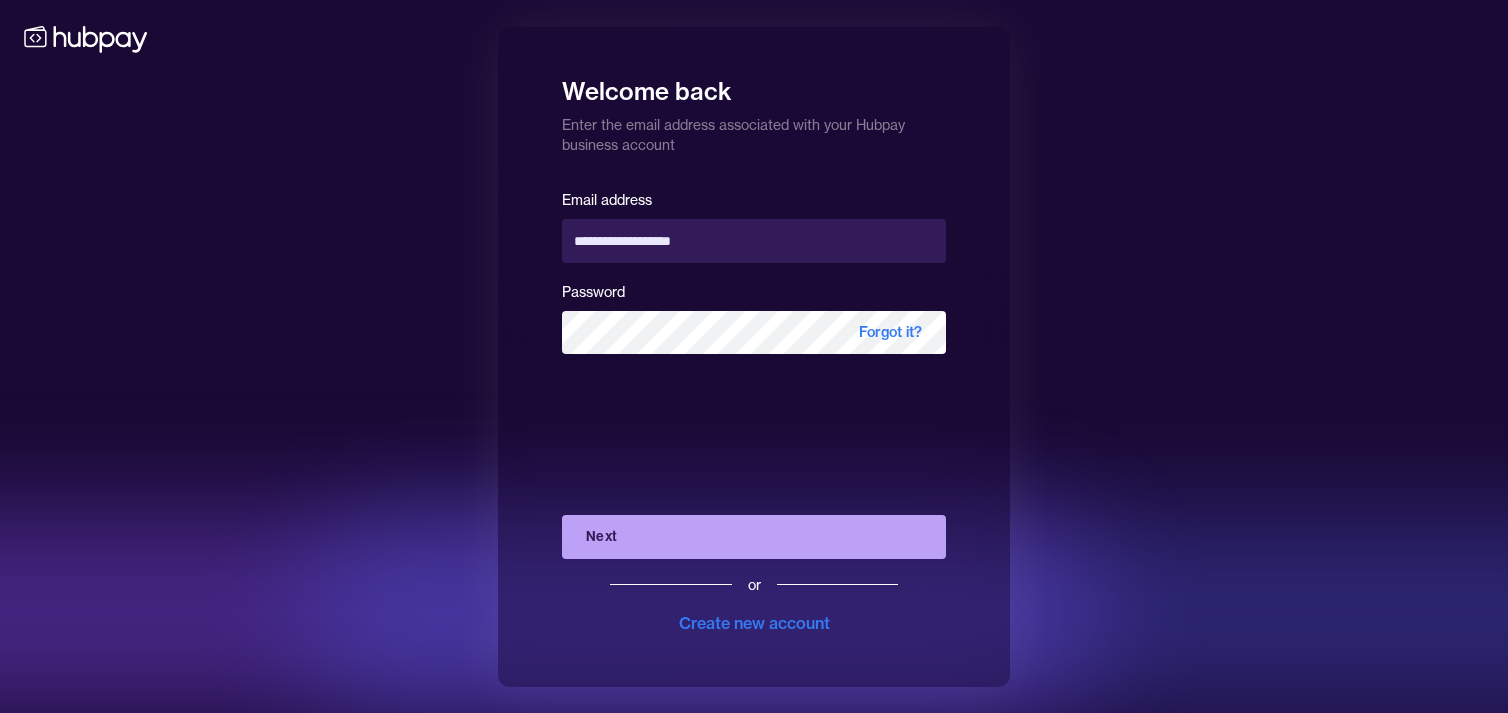 scroll, scrollTop: 0, scrollLeft: 0, axis: both 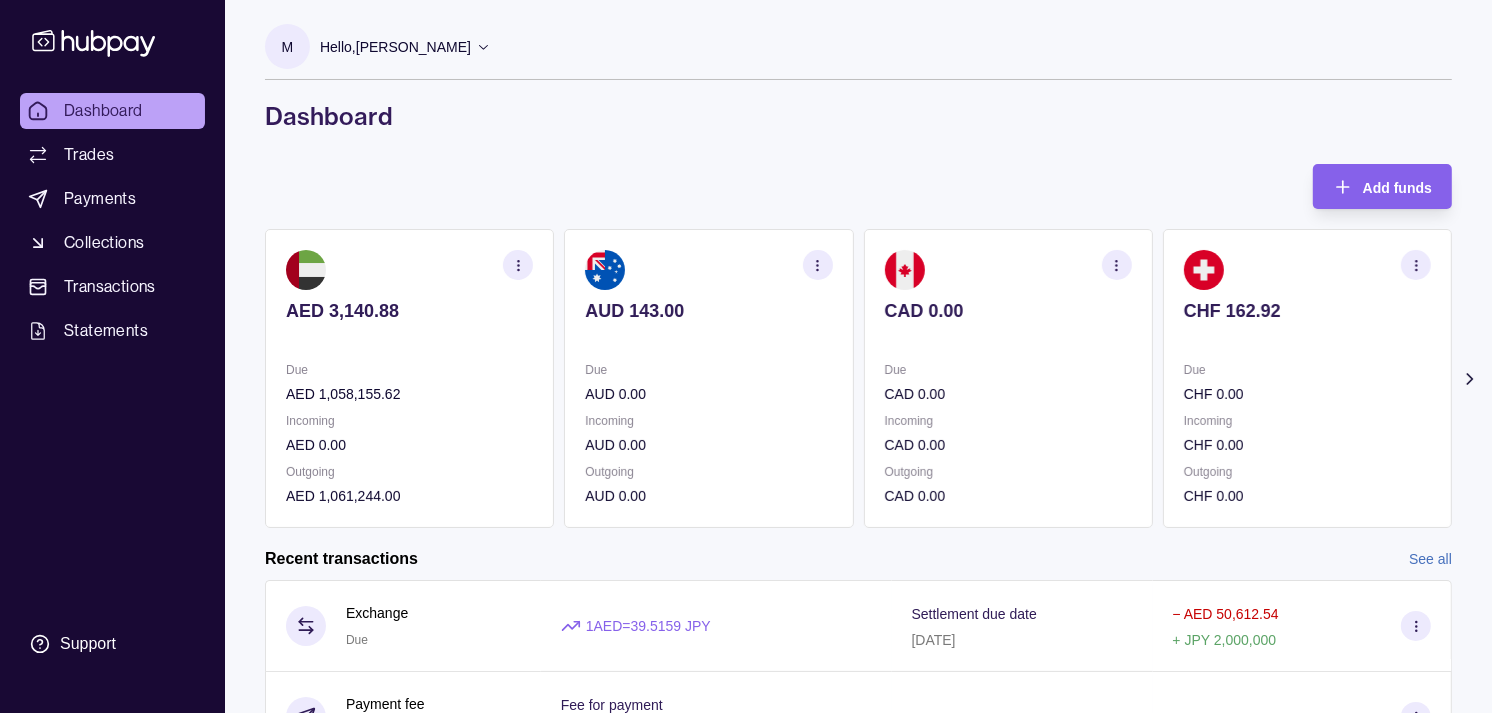 click on "Incoming" at bounding box center (1008, 421) 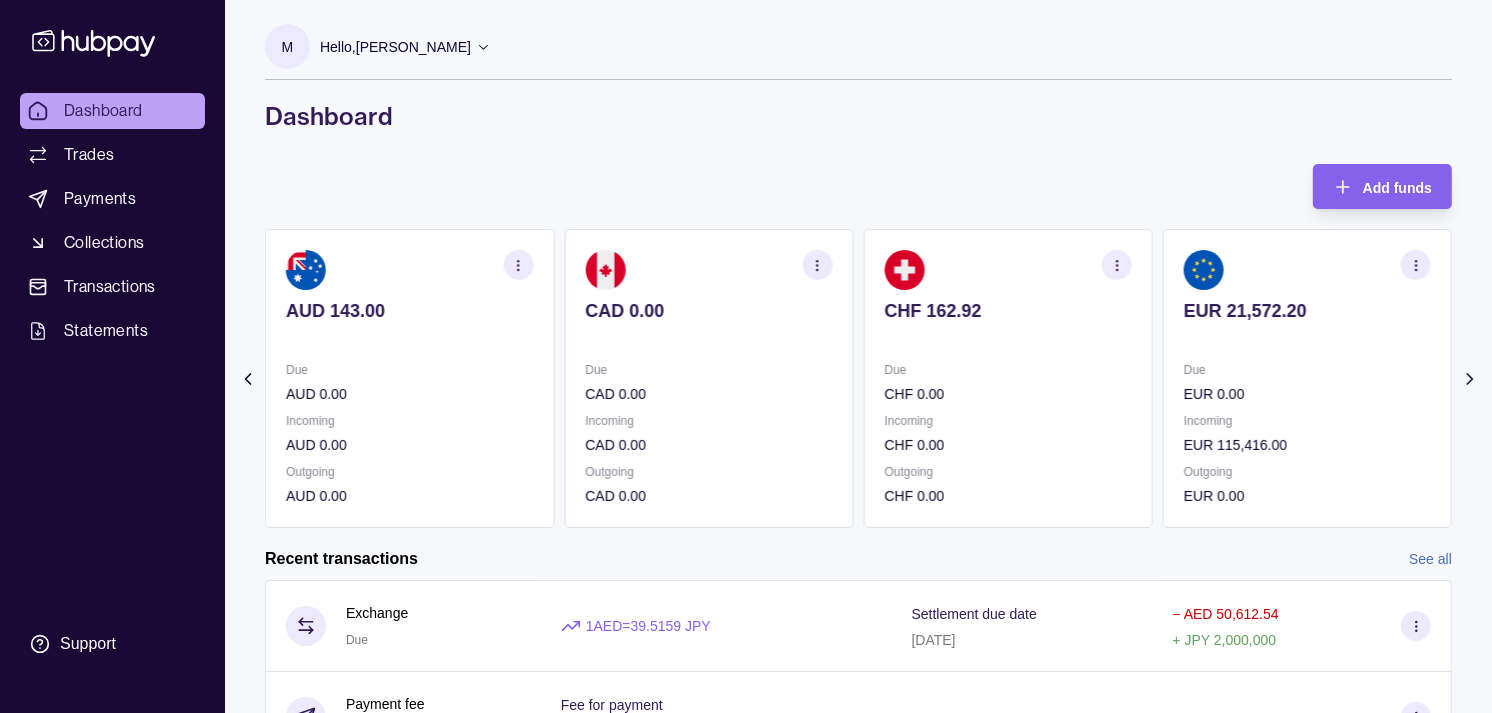 click on "Incoming" at bounding box center [1008, 421] 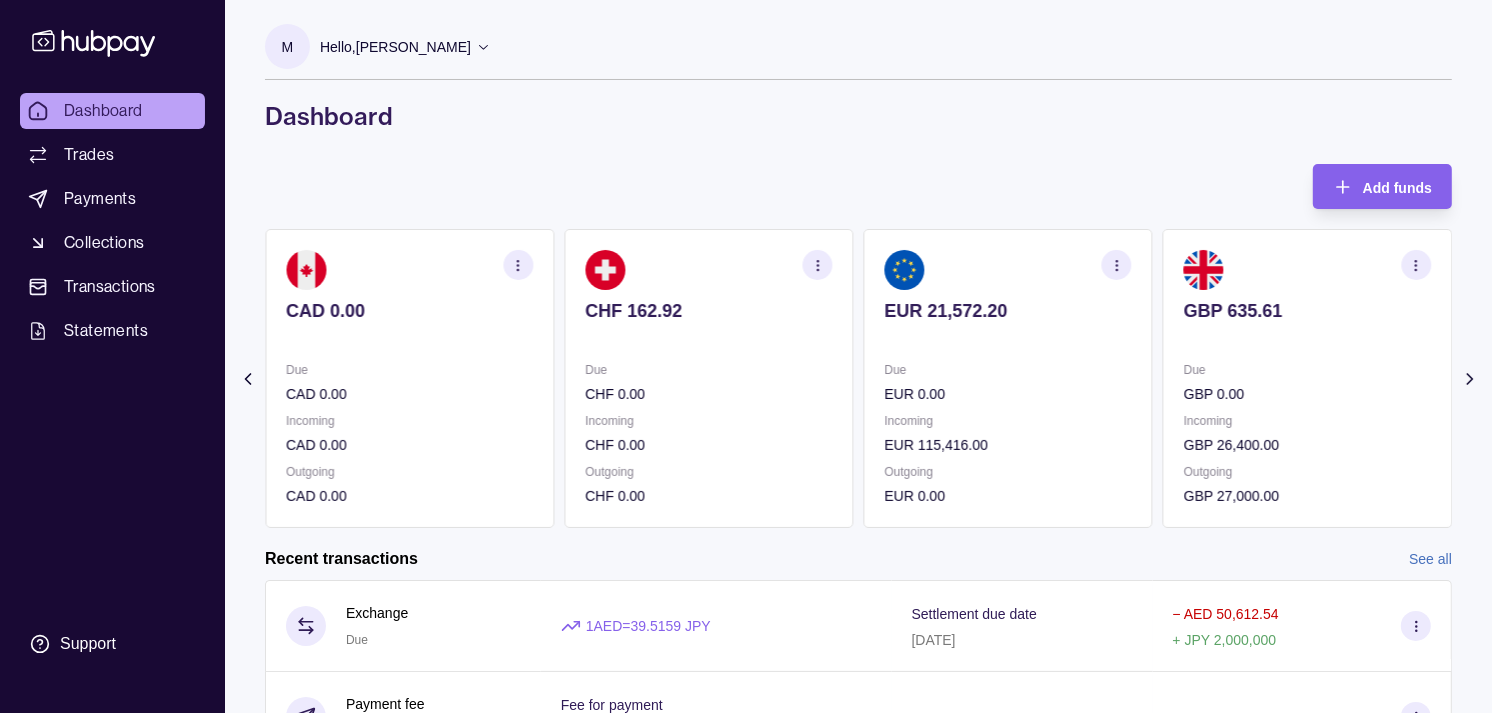 click on "EUR 0.00" at bounding box center [1008, 394] 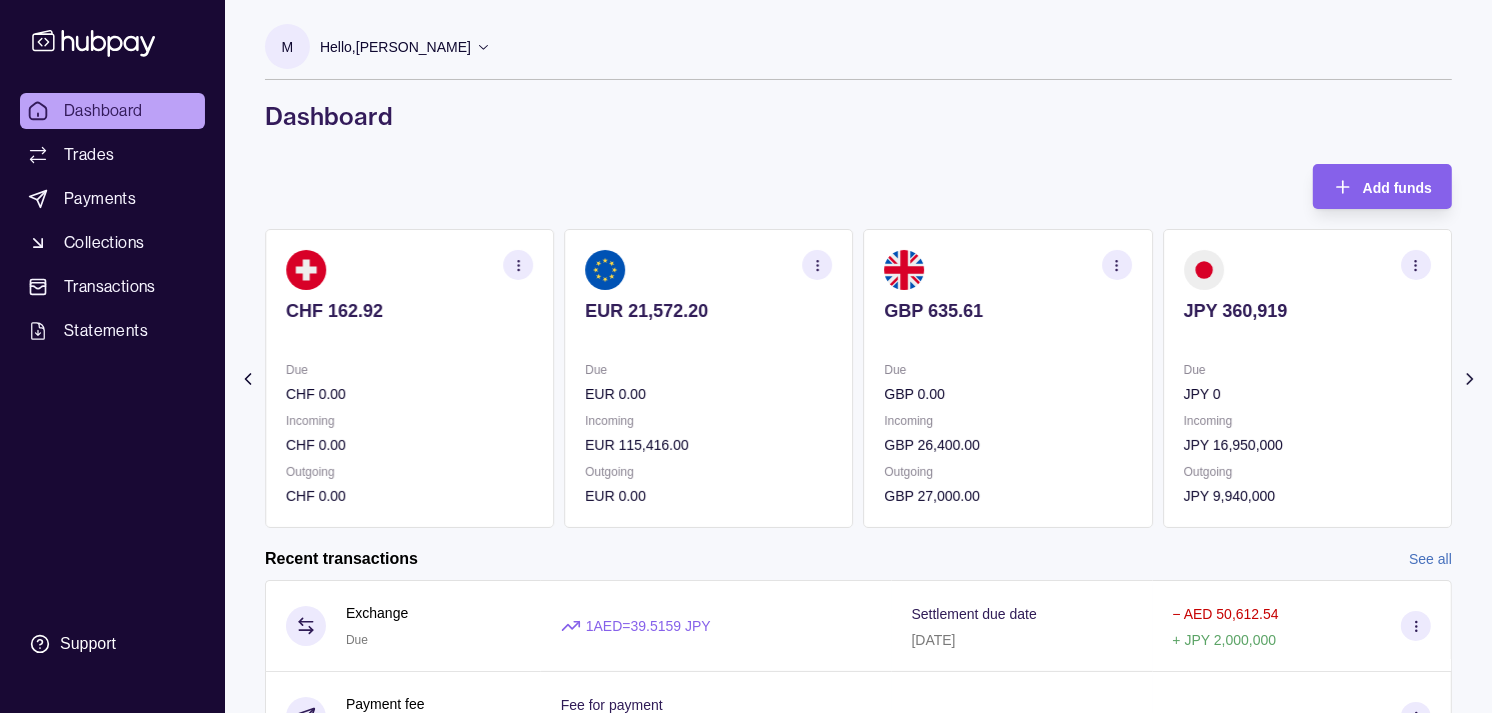 click 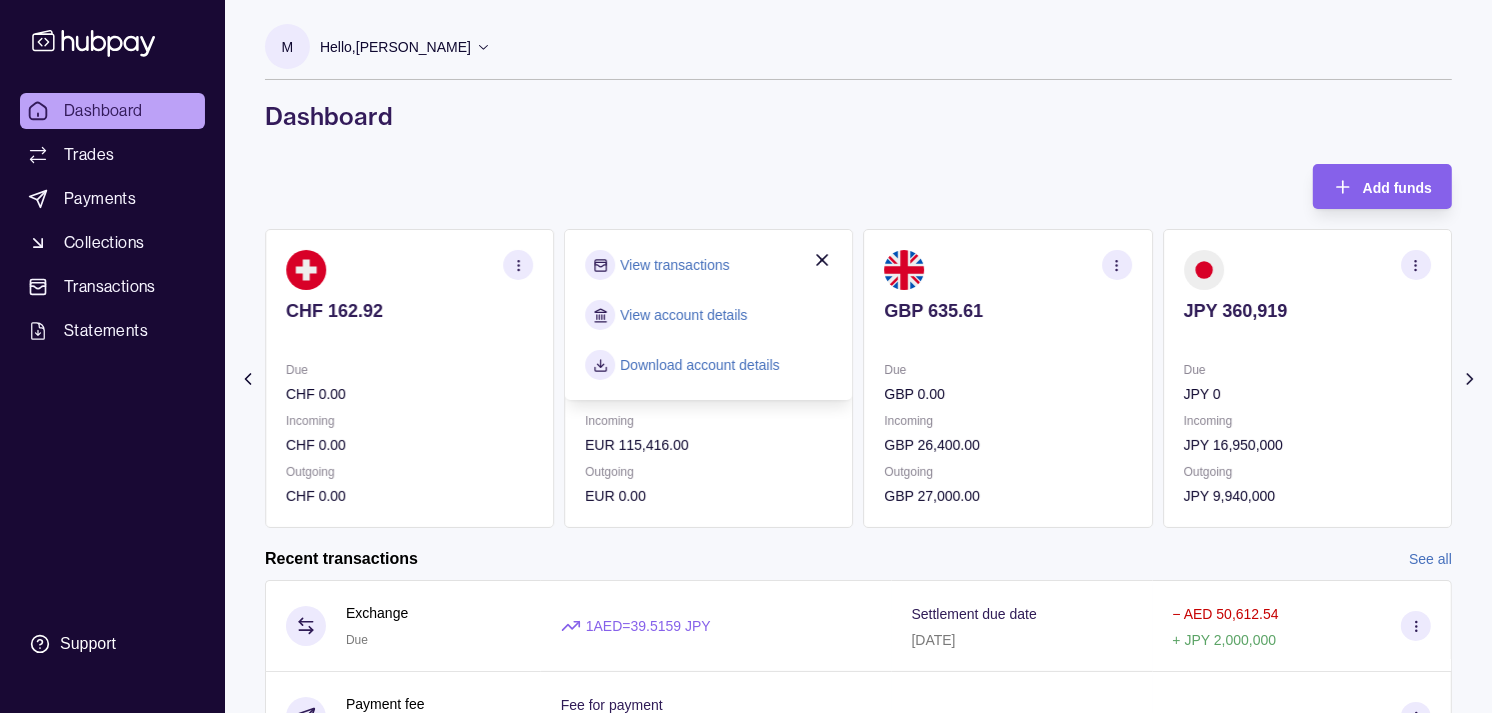 click on "View transactions" at bounding box center [674, 265] 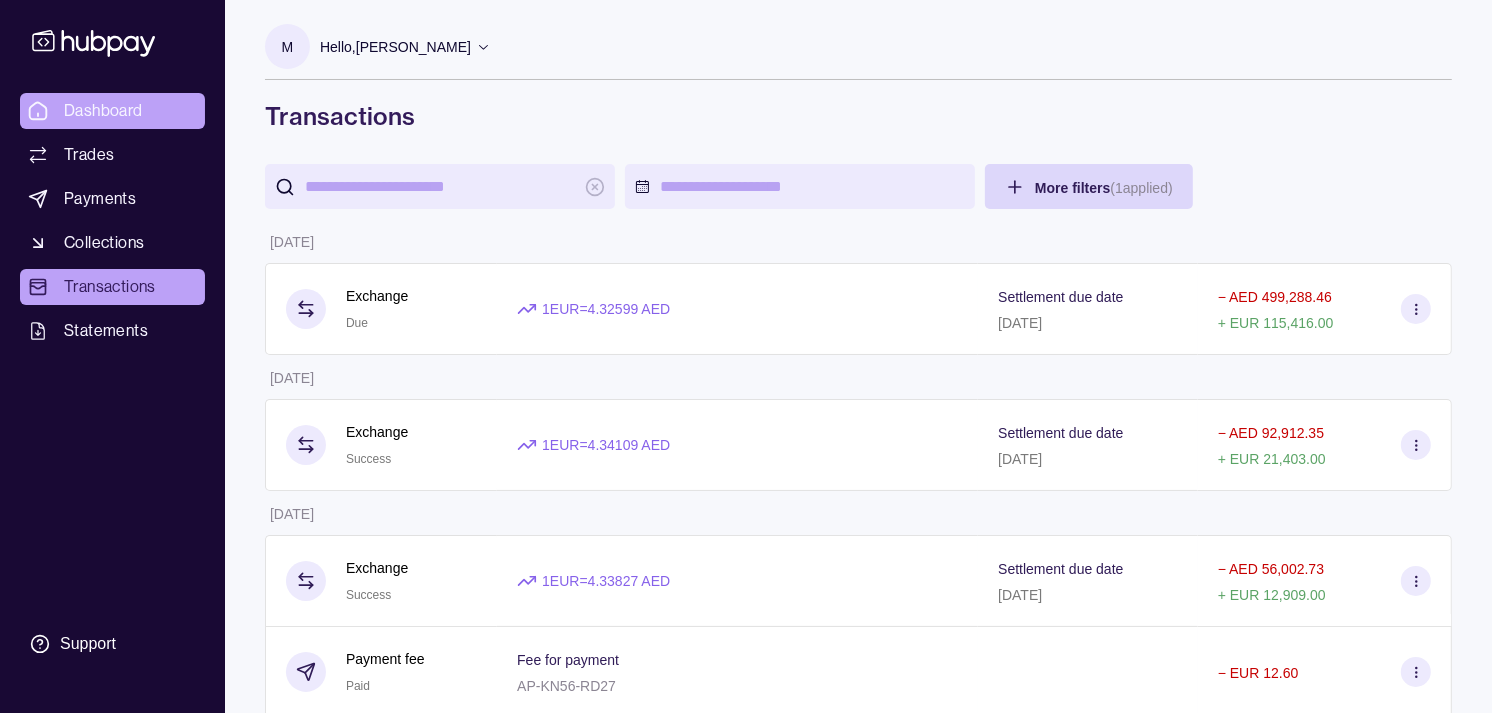 click on "Dashboard" at bounding box center (103, 111) 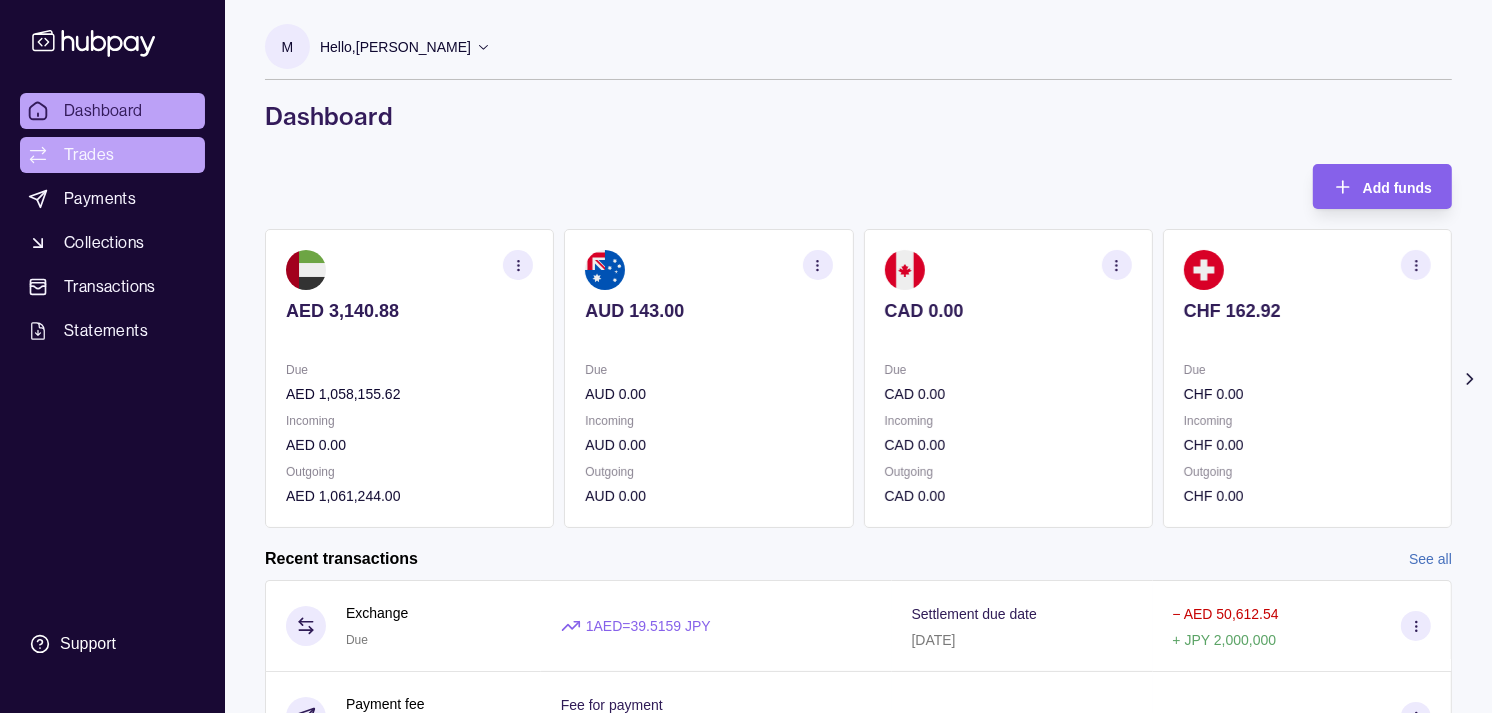 click on "Trades" at bounding box center (112, 155) 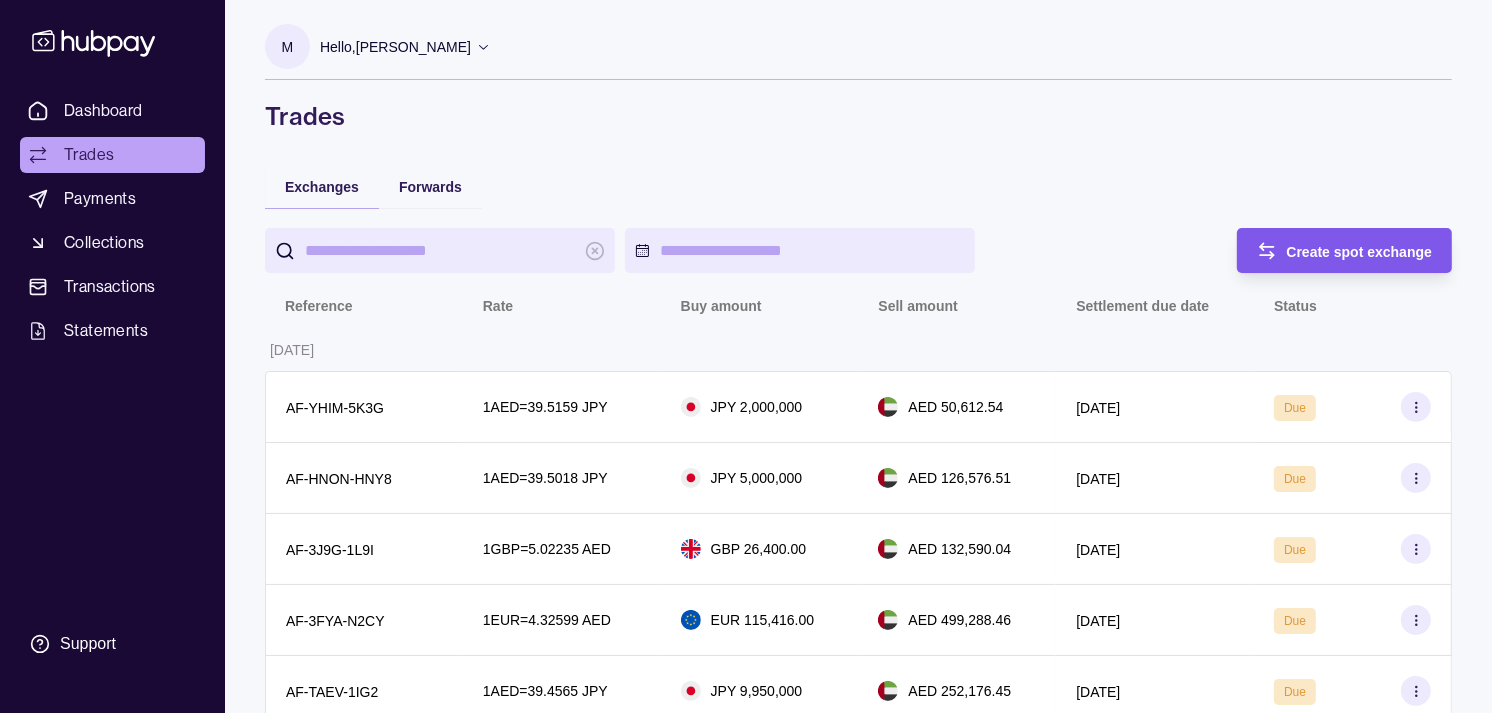 click on "Create spot exchange" at bounding box center [1360, 252] 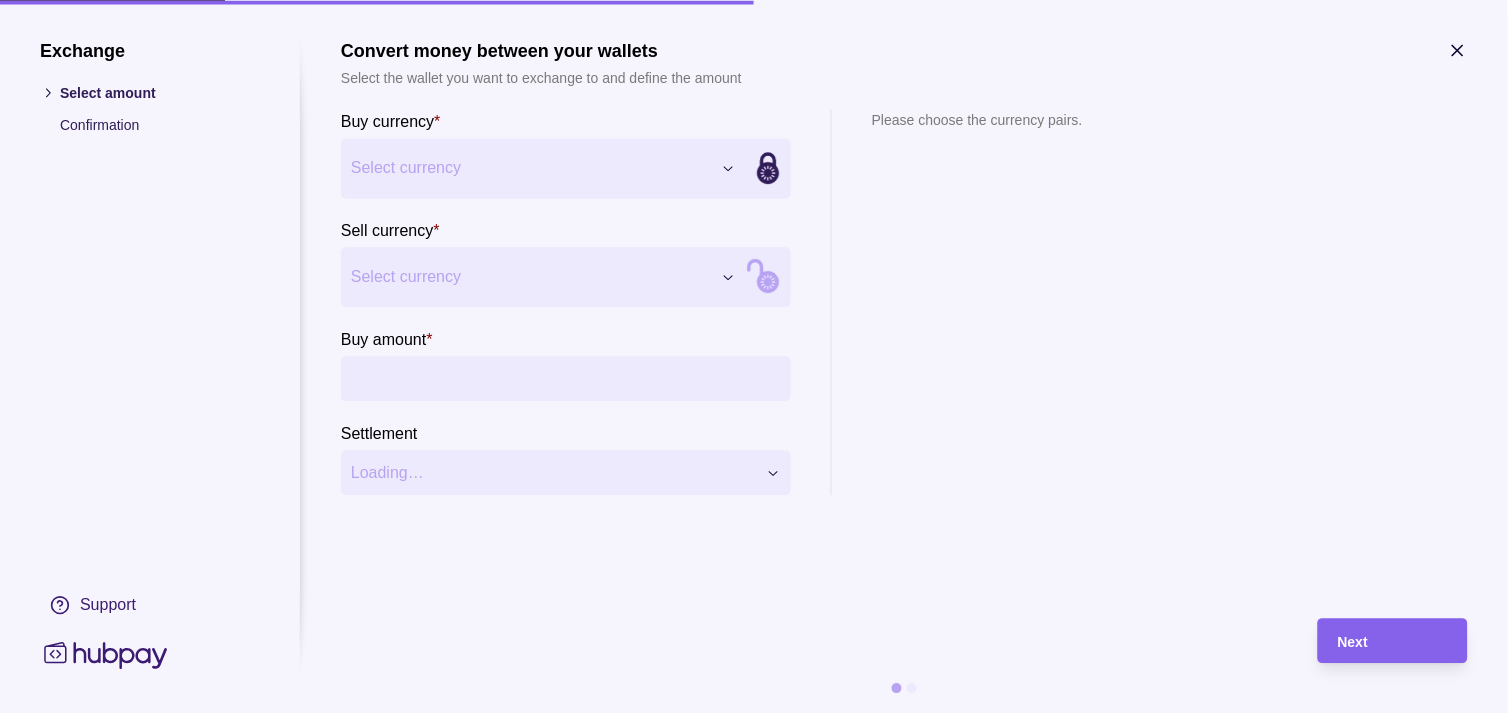 click on "Dashboard Trades Payments Collections Transactions Statements Support M Hello,  Muralenath Nadarajah Strides Trading LLC Account Terms and conditions Privacy policy Sign out Trades Exchanges Forwards Create spot exchange Reference Rate Buy amount Sell amount Settlement due date Status 07 Jul 2025 AF-YHIM-5K3G 1  AED  =  39.5159   JPY JPY 2,000,000 AED 50,612.54 08 Jul 2025 Due AF-HNON-HNY8 1  AED  =  39.5018   JPY JPY 5,000,000 AED 126,576.51 08 Jul 2025 Due AF-3J9G-1L9I 1  GBP  =  5.02235   AED GBP 26,400.00 AED 132,590.04 08 Jul 2025 Due AF-3FYA-N2CY 1  EUR  =  4.32599   AED EUR 115,416.00 AED 499,288.46 08 Jul 2025 Due AF-TAEV-1IG2 1  AED  =  39.4565   JPY JPY 9,950,000 AED 252,176.45 09 Jul 2025 Due 04 Jul 2025 AF-WM39-GKVY 1  AUD  =  2.41983   AED AUD 89,930.00 AED 217,615.31 07 Jul 2025 Success AF-5ZUB-2F4Q 1  EUR  =  4.34109   AED EUR 21,403.00 AED 92,912.35 07 Jul 2025 Success 03 Jul 2025 AF-MQVU-JTEH 1  AED  =  39.3336   JPY JPY 9,900,000 AED 251,693.21 04 Jul 2025 Success AF-YW76-WSNV 1  AED  =" at bounding box center [754, 1018] 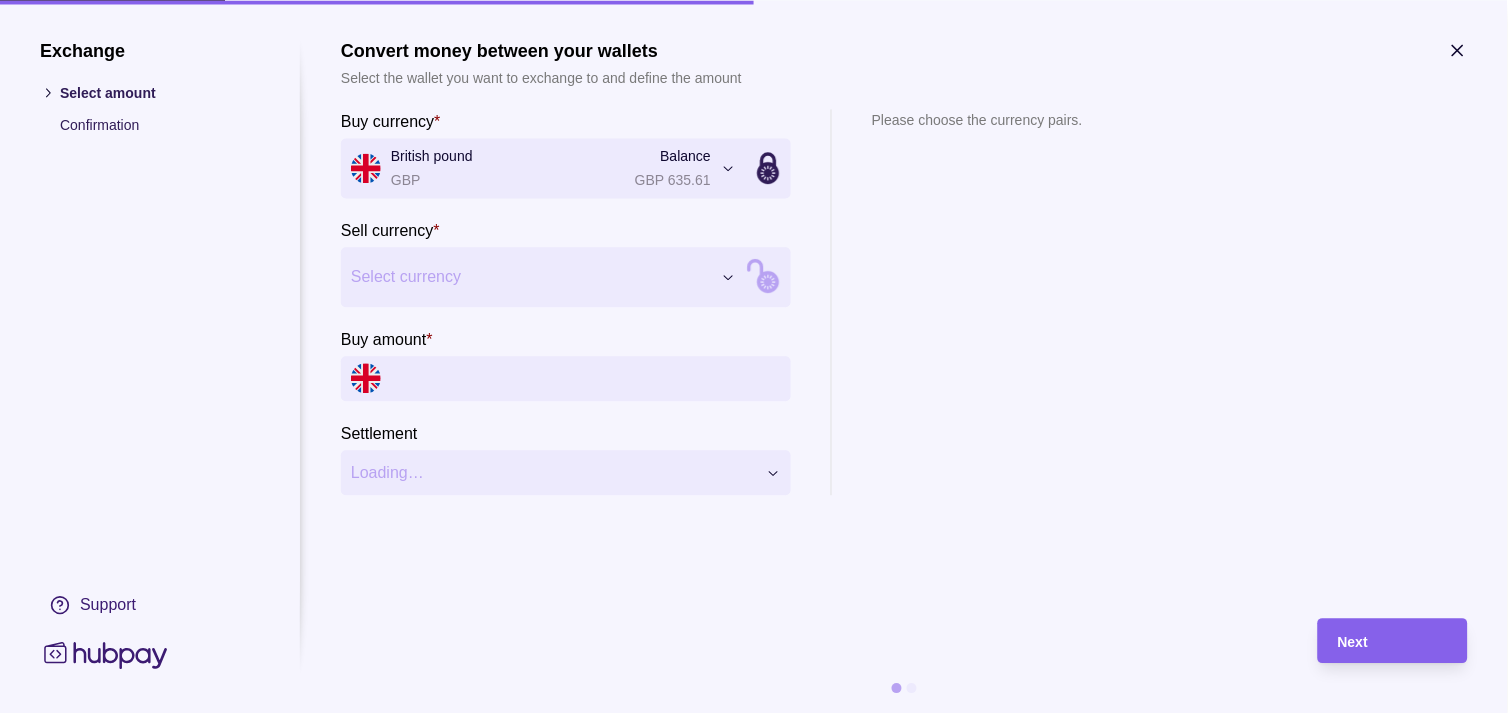 click on "Dashboard Trades Payments Collections Transactions Statements Support M Hello,  Muralenath Nadarajah Strides Trading LLC Account Terms and conditions Privacy policy Sign out Trades Exchanges Forwards Create spot exchange Reference Rate Buy amount Sell amount Settlement due date Status 07 Jul 2025 AF-YHIM-5K3G 1  AED  =  39.5159   JPY JPY 2,000,000 AED 50,612.54 08 Jul 2025 Due AF-HNON-HNY8 1  AED  =  39.5018   JPY JPY 5,000,000 AED 126,576.51 08 Jul 2025 Due AF-3J9G-1L9I 1  GBP  =  5.02235   AED GBP 26,400.00 AED 132,590.04 08 Jul 2025 Due AF-3FYA-N2CY 1  EUR  =  4.32599   AED EUR 115,416.00 AED 499,288.46 08 Jul 2025 Due AF-TAEV-1IG2 1  AED  =  39.4565   JPY JPY 9,950,000 AED 252,176.45 09 Jul 2025 Due 04 Jul 2025 AF-WM39-GKVY 1  AUD  =  2.41983   AED AUD 89,930.00 AED 217,615.31 07 Jul 2025 Success AF-5ZUB-2F4Q 1  EUR  =  4.34109   AED EUR 21,403.00 AED 92,912.35 07 Jul 2025 Success 03 Jul 2025 AF-MQVU-JTEH 1  AED  =  39.3336   JPY JPY 9,900,000 AED 251,693.21 04 Jul 2025 Success AF-YW76-WSNV 1  AED  =" at bounding box center (754, 1018) 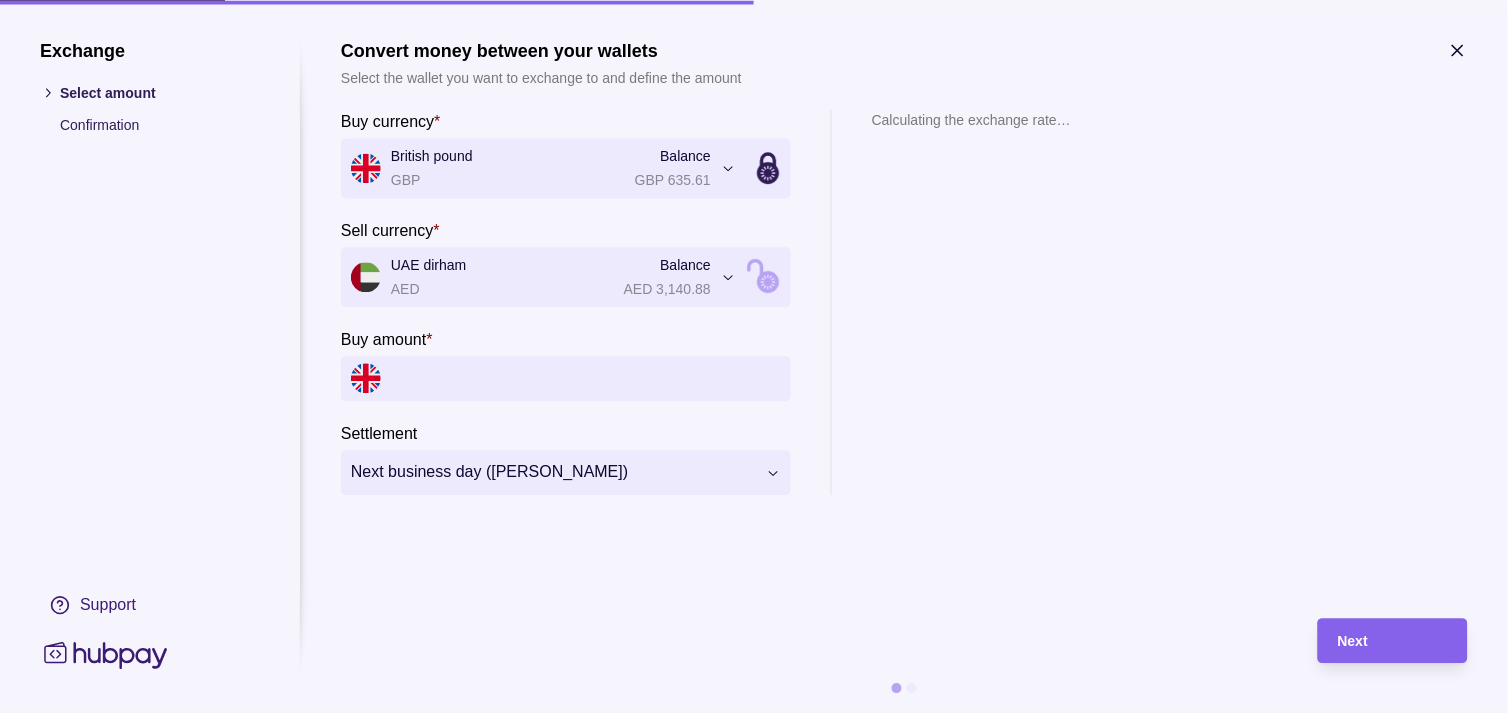 click on "Buy amount  *" at bounding box center [586, 378] 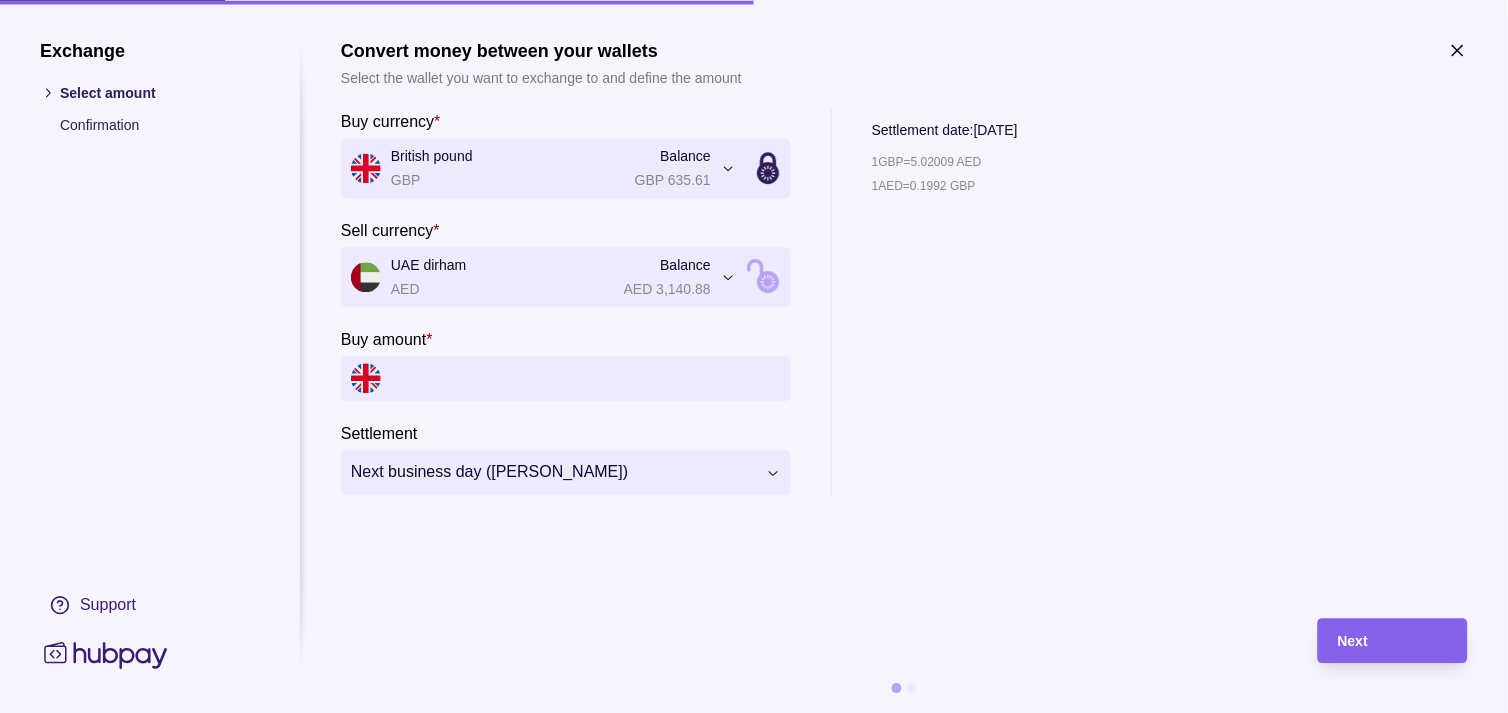 click on "Buy amount  *" at bounding box center [586, 378] 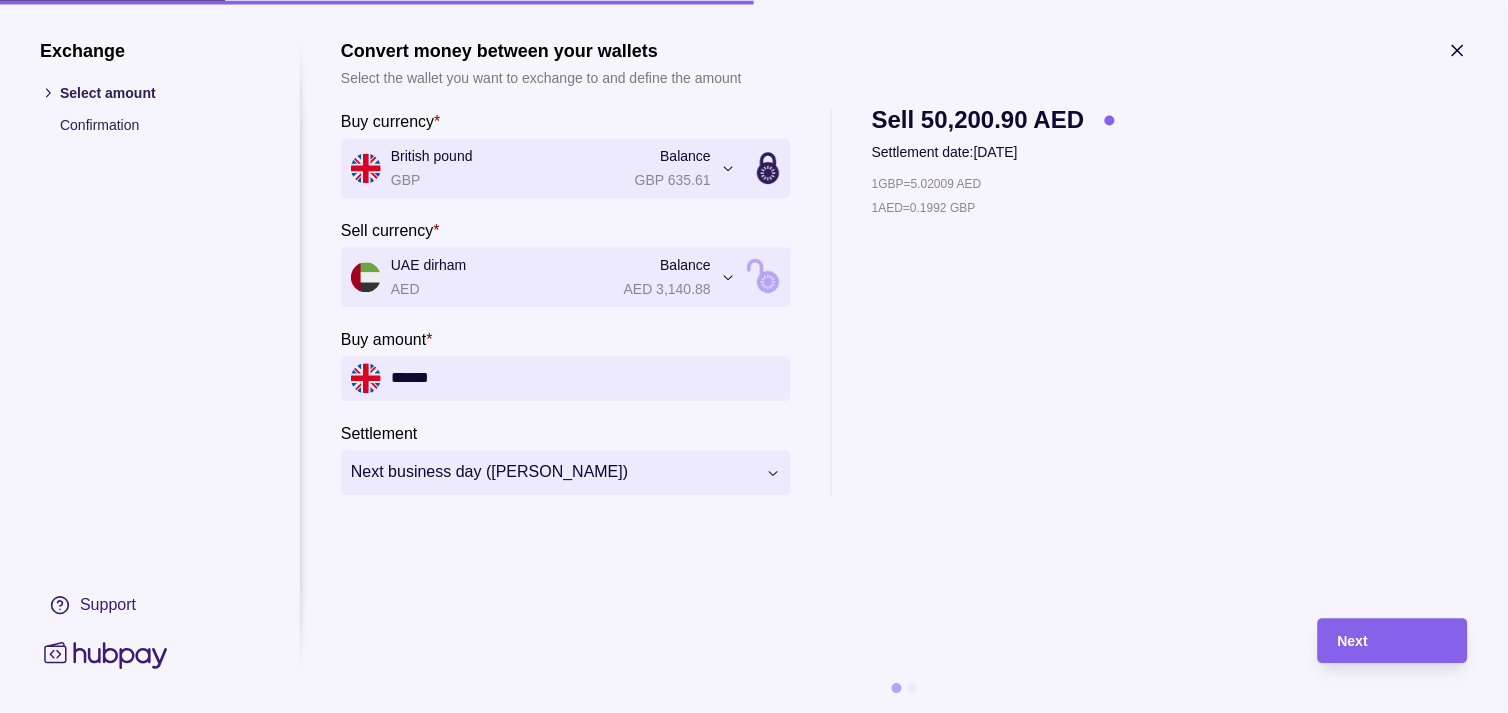 type on "******" 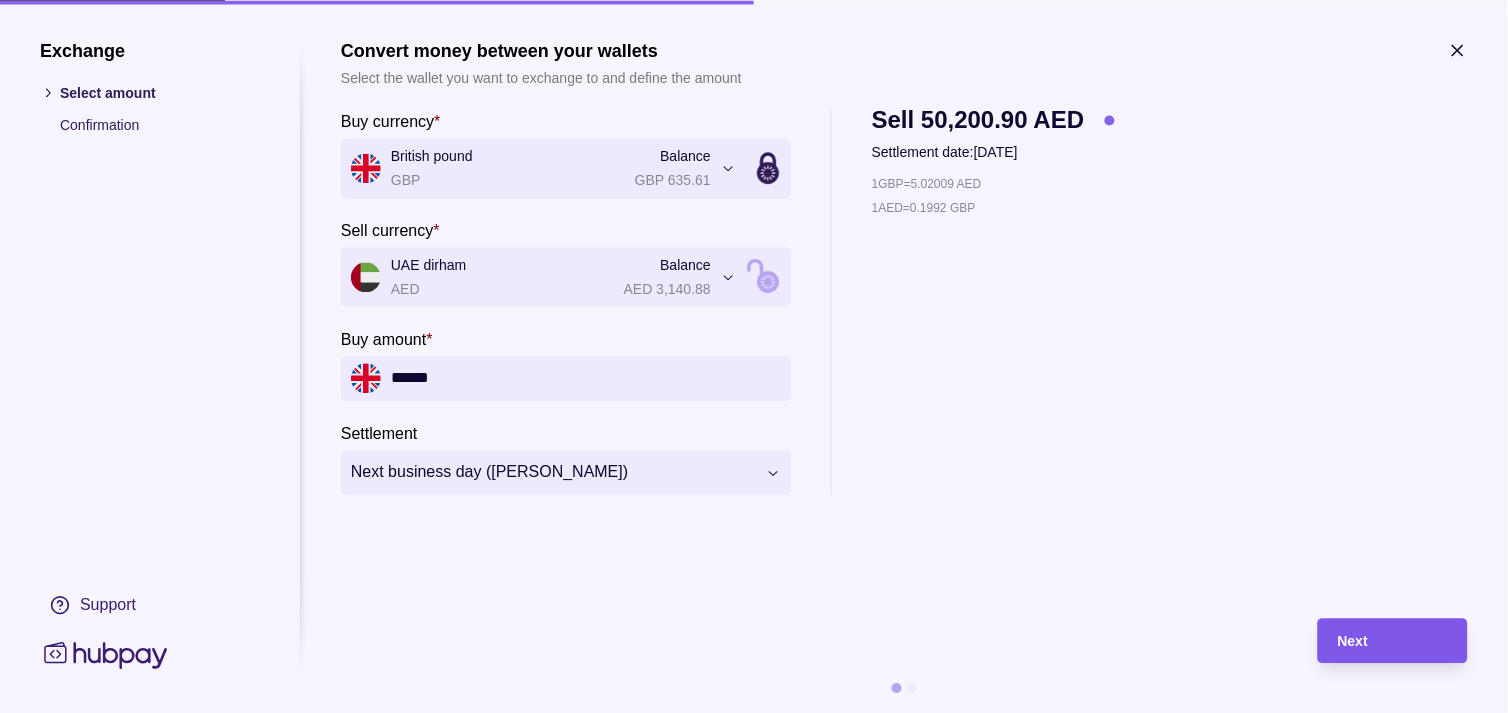 click on "Next" at bounding box center (1353, 642) 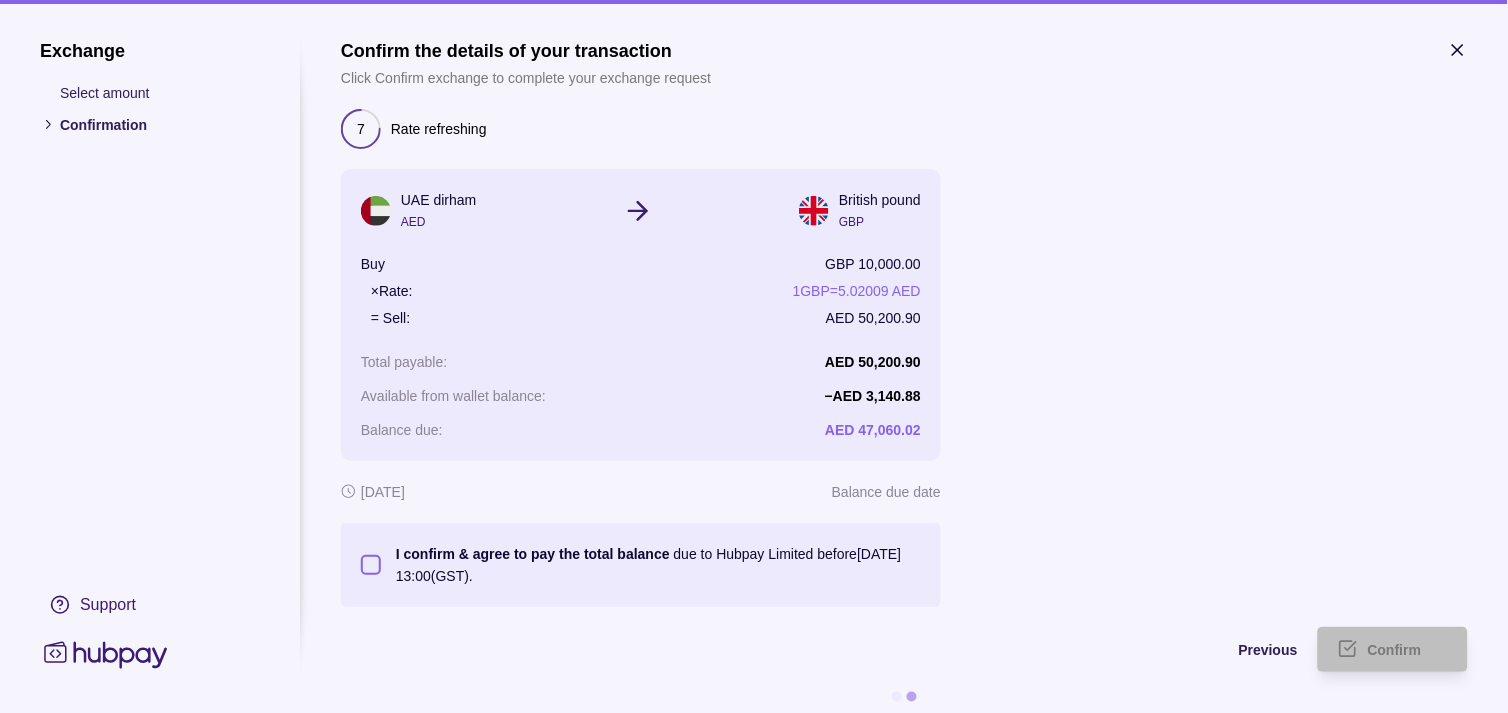 click on "I confirm & agree to pay the total balance   due to Hubpay Limited before  [DATE]   13:00  (GST)." at bounding box center (371, 565) 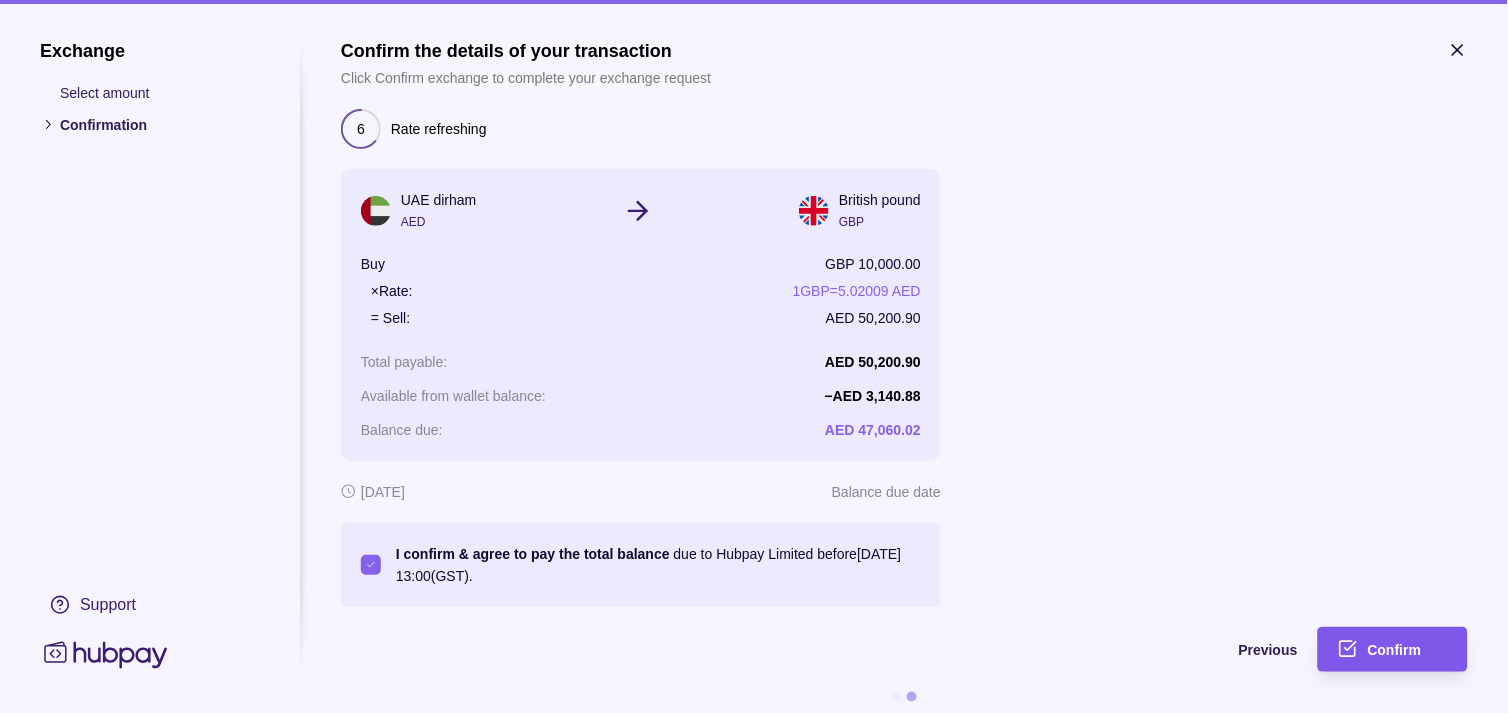 click on "Confirm" at bounding box center (1408, 650) 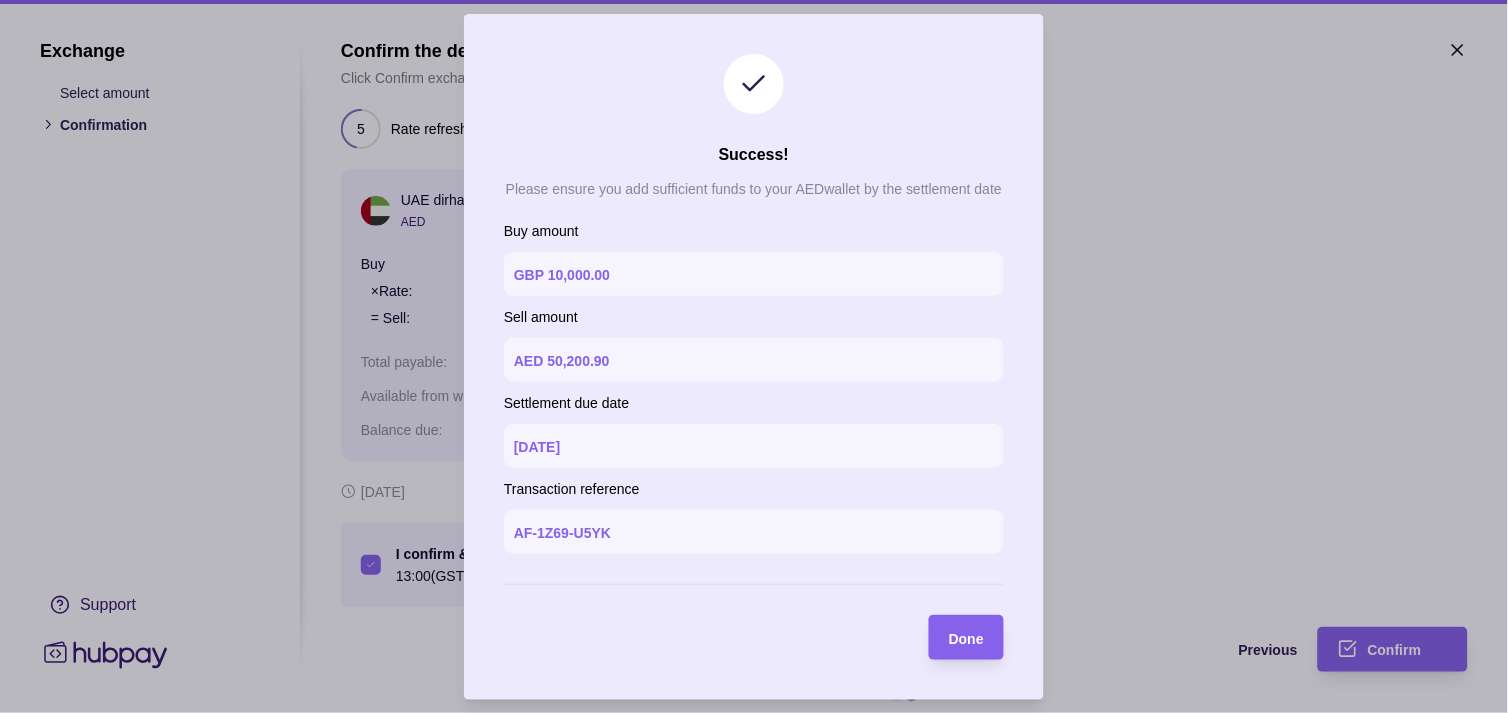 type 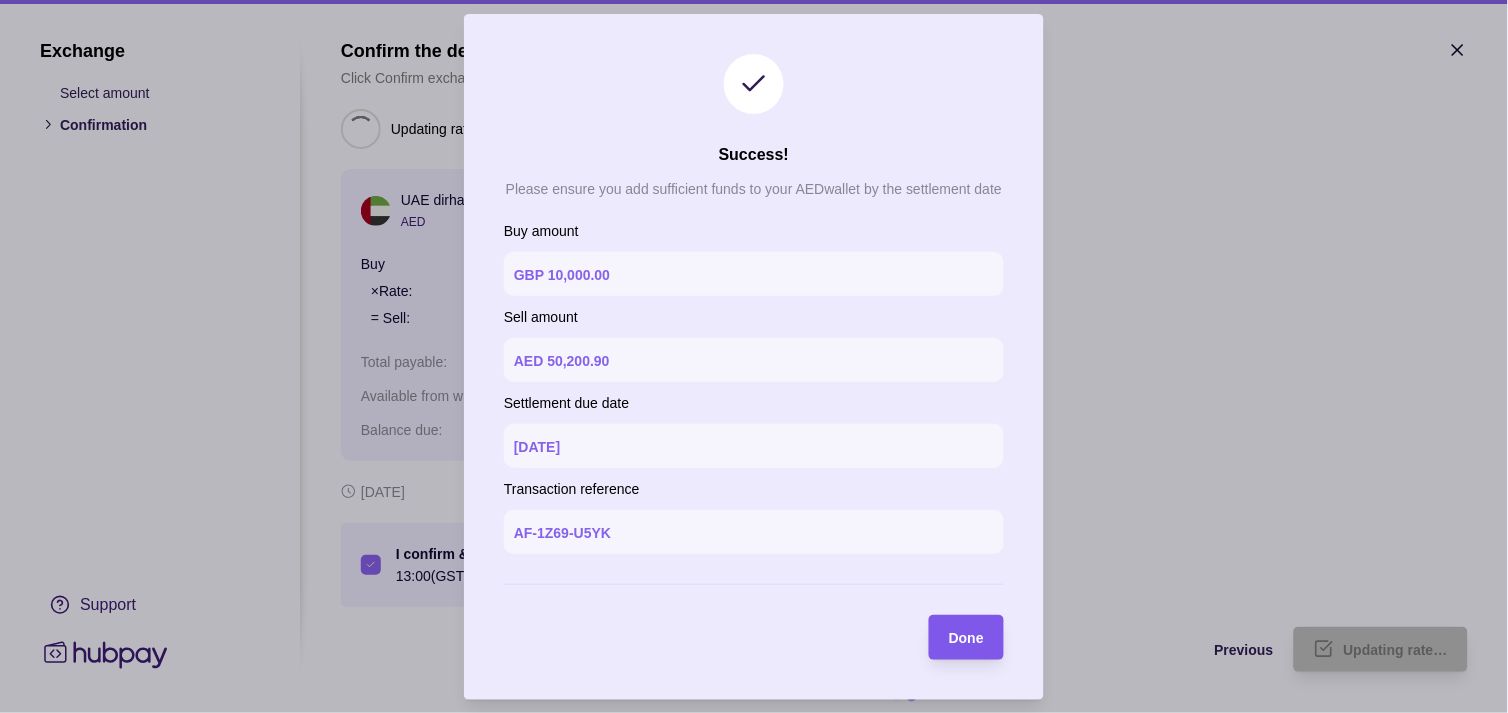 click on "Done" at bounding box center (966, 638) 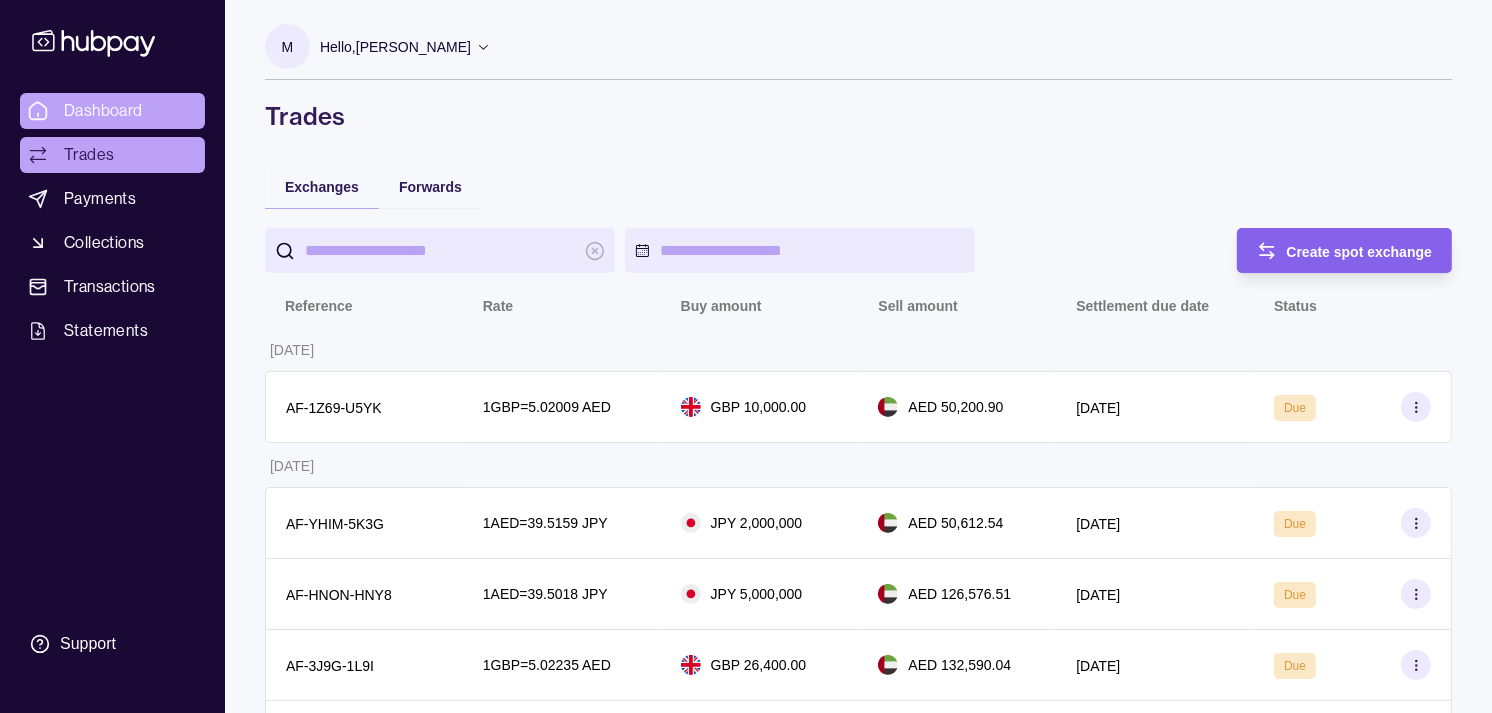 click on "Dashboard" at bounding box center (103, 111) 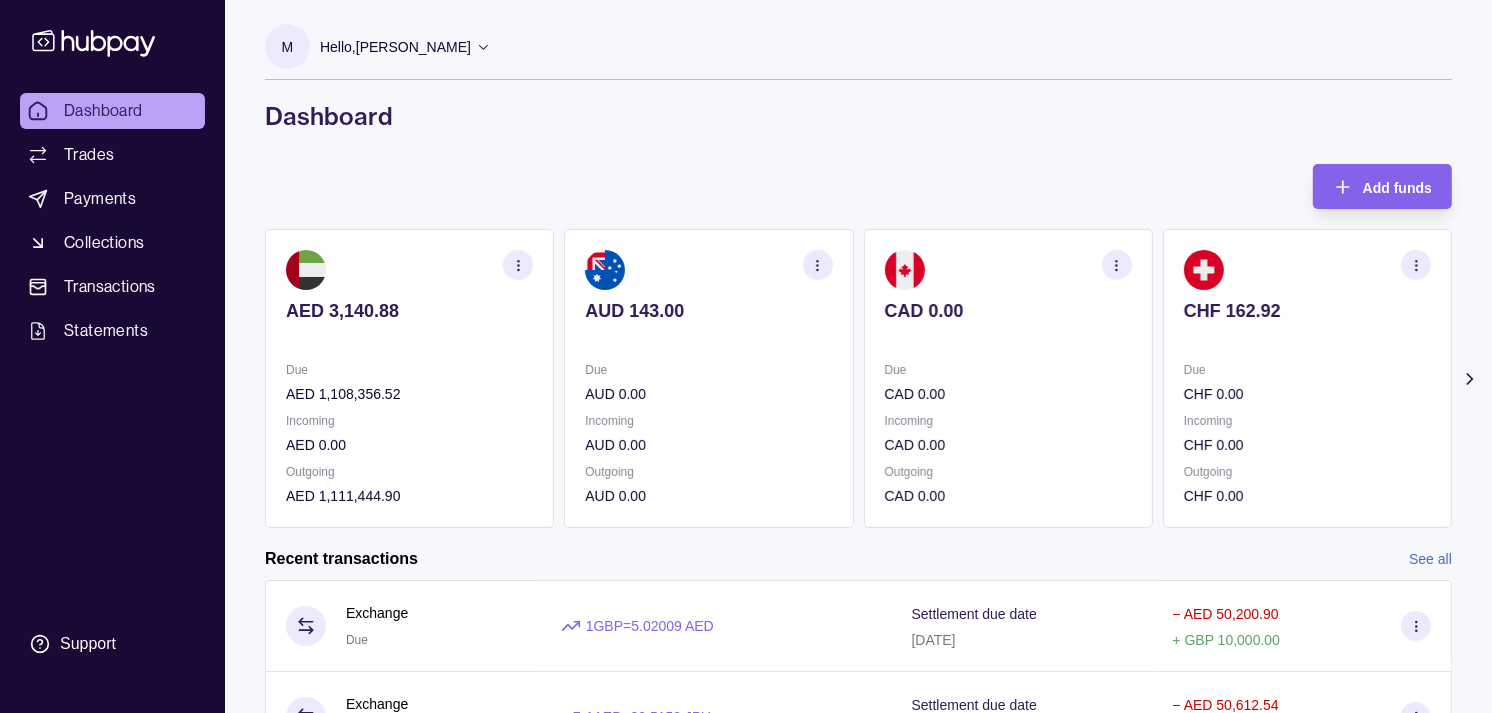 click on "CAD 0.00                                                                                                               Due CAD 0.00 Incoming CAD 0.00 Outgoing CAD 0.00" at bounding box center [1008, 378] 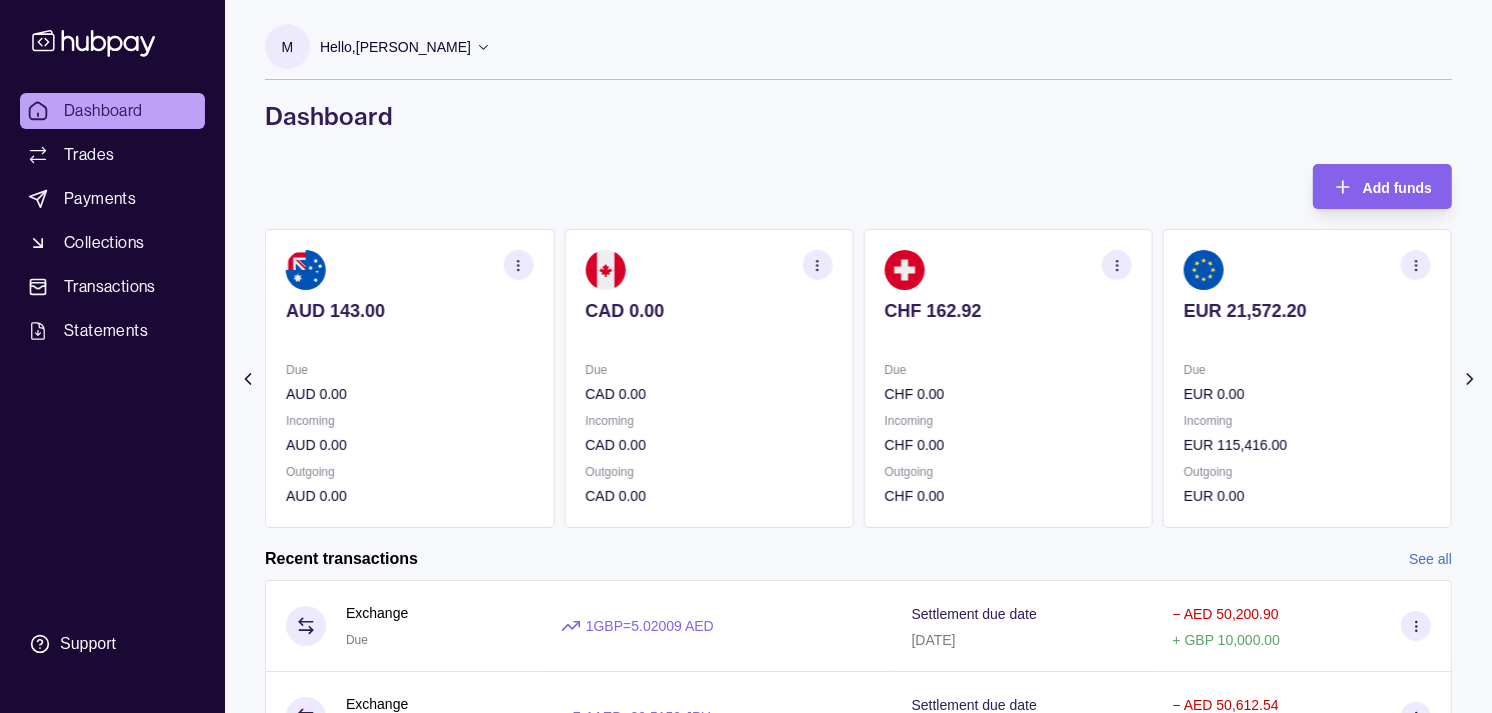 click on "CHF 162.92" at bounding box center (1008, 311) 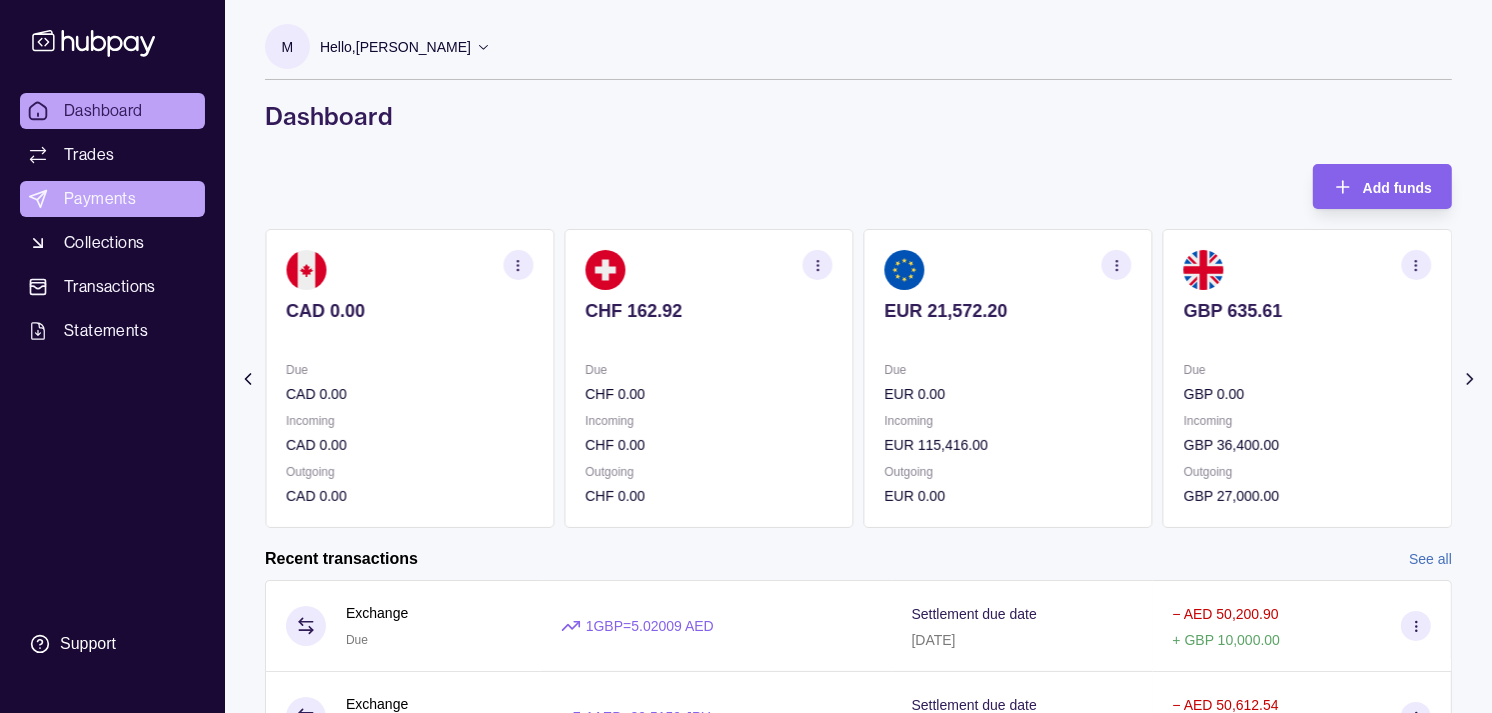 click on "Payments" at bounding box center (100, 199) 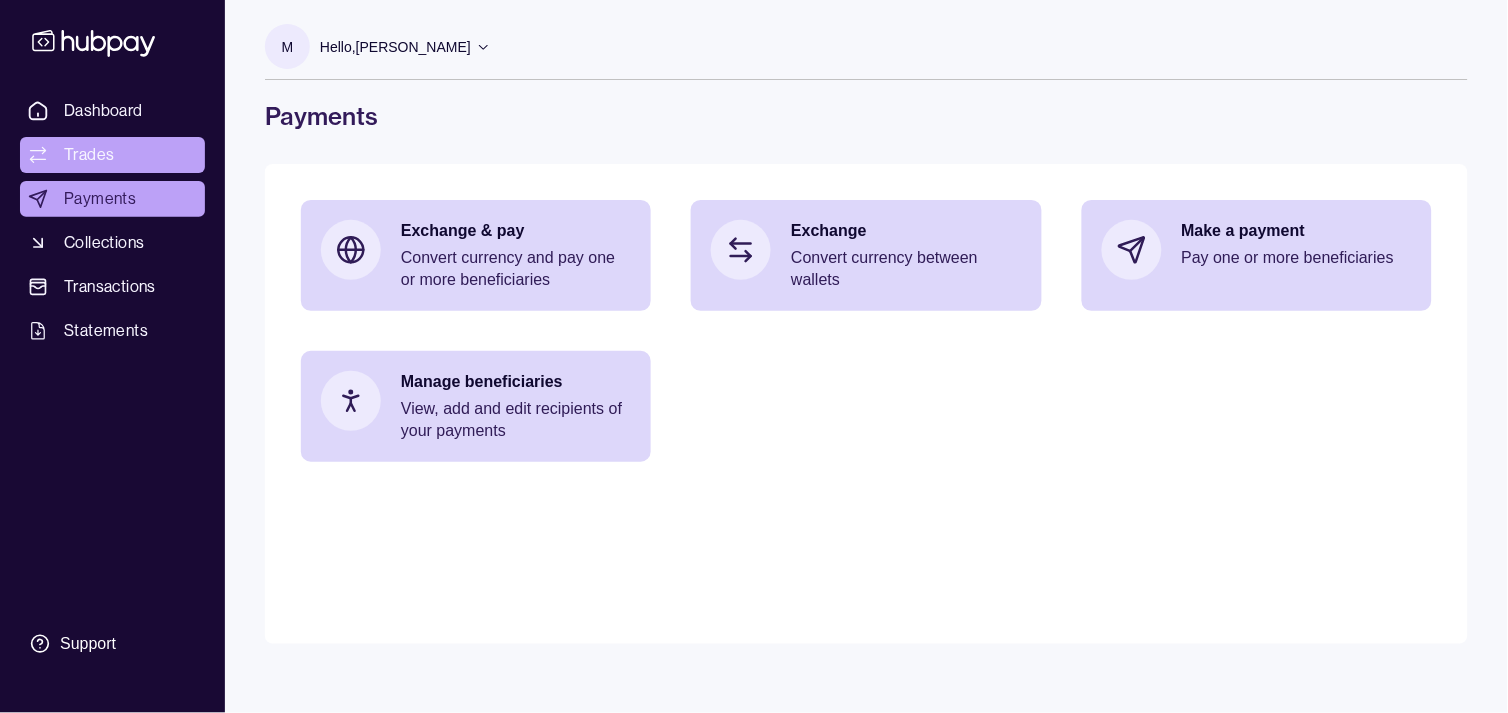 click on "Trades" at bounding box center (112, 155) 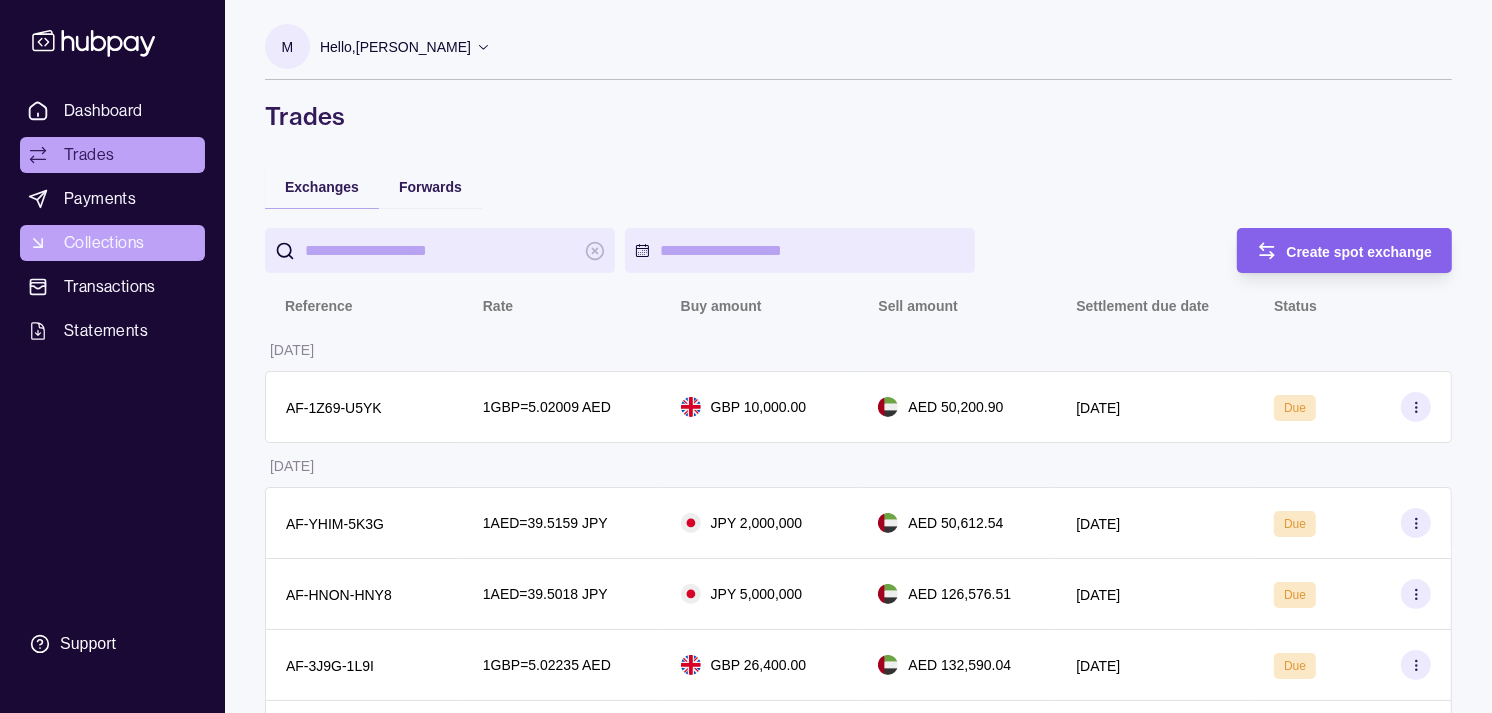click on "Collections" at bounding box center (104, 243) 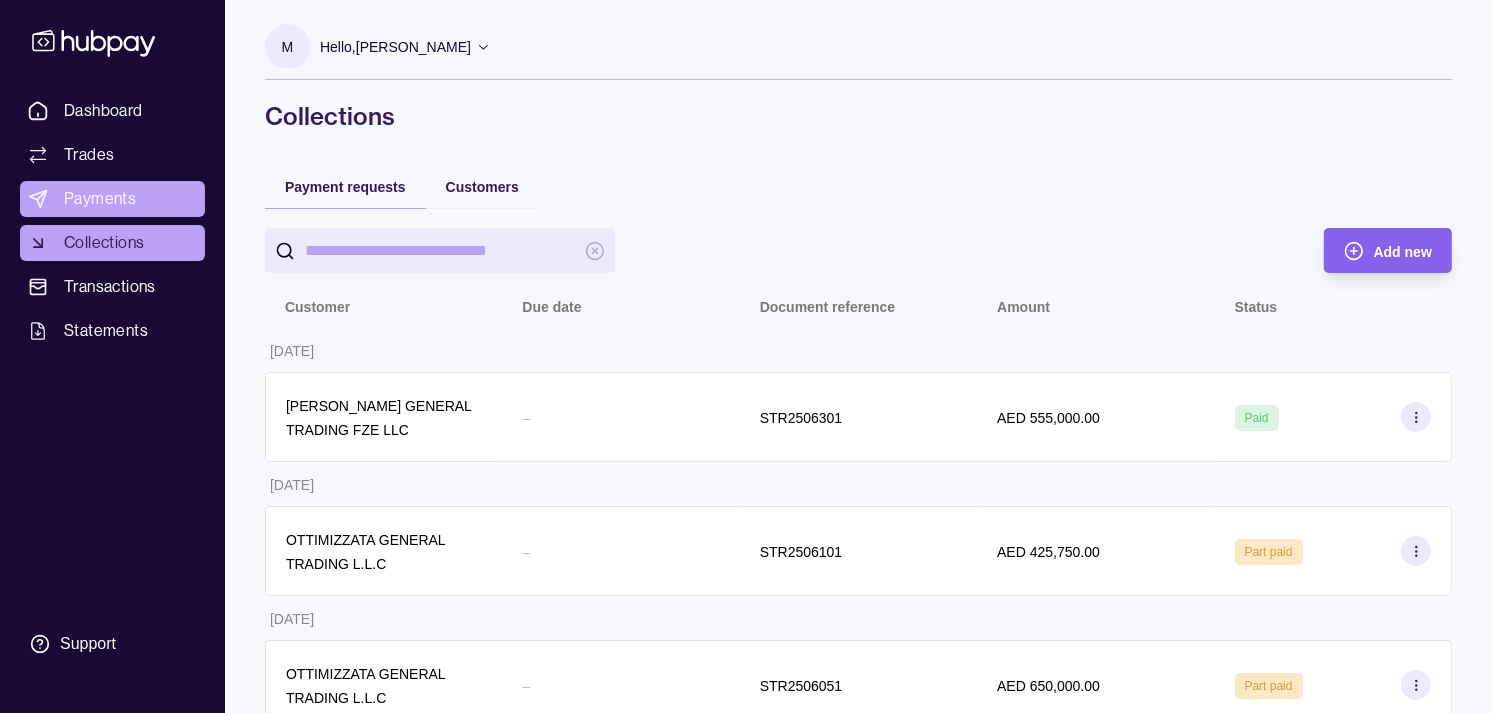 click on "Payments" at bounding box center (100, 199) 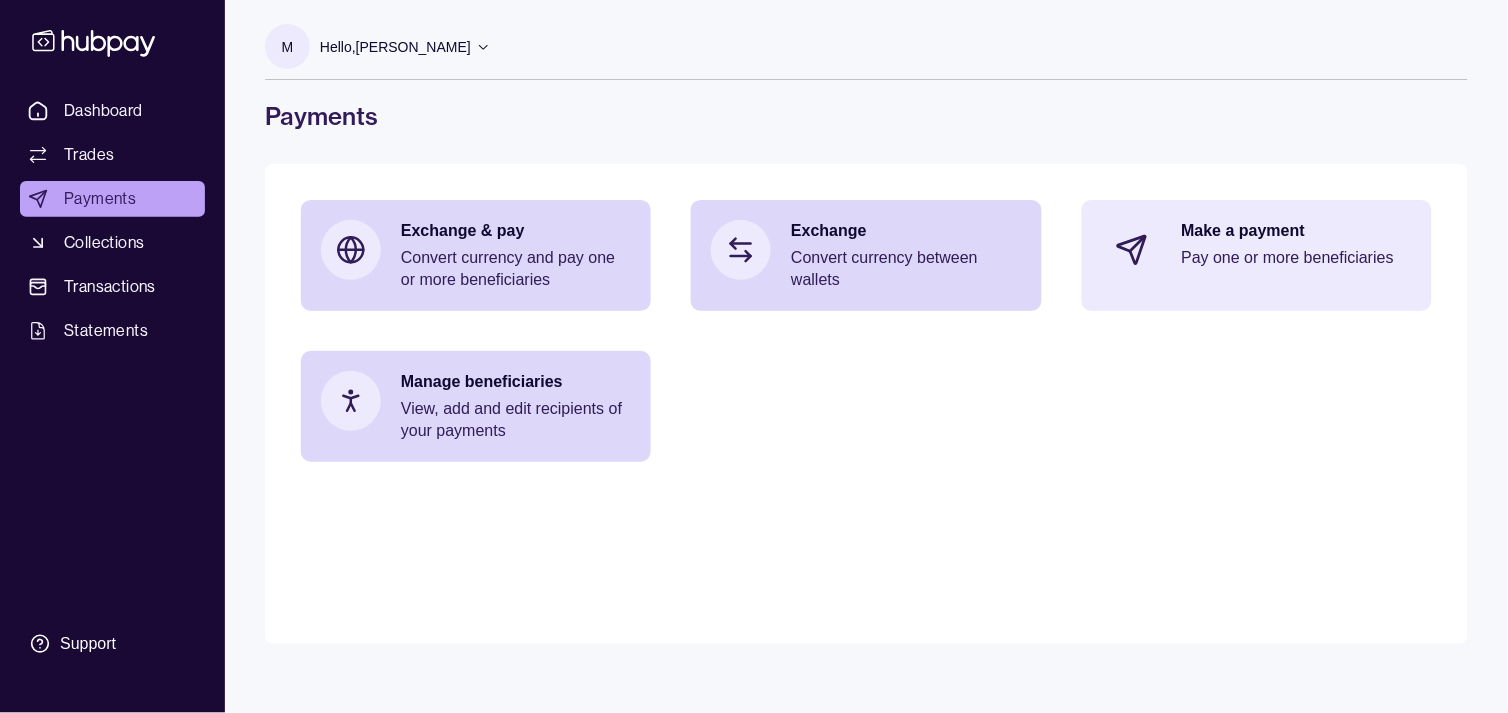 click on "Pay one or more beneficiaries" at bounding box center [1297, 258] 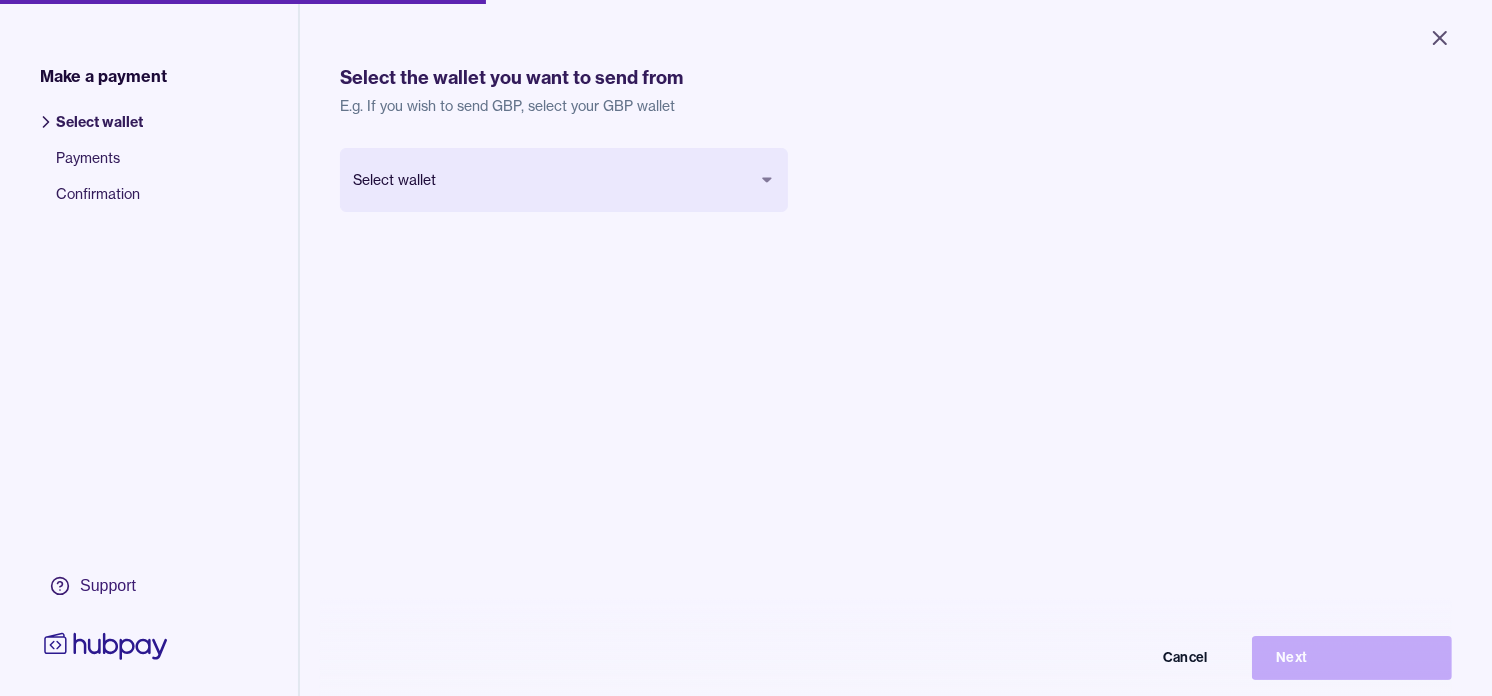 click on "Close Make a payment Select wallet Payments Confirmation Support Select the wallet you want to send from E.g. If you wish to send GBP, select your GBP wallet Select wallet Cancel Next Make a payment | Hubpay" at bounding box center [746, 348] 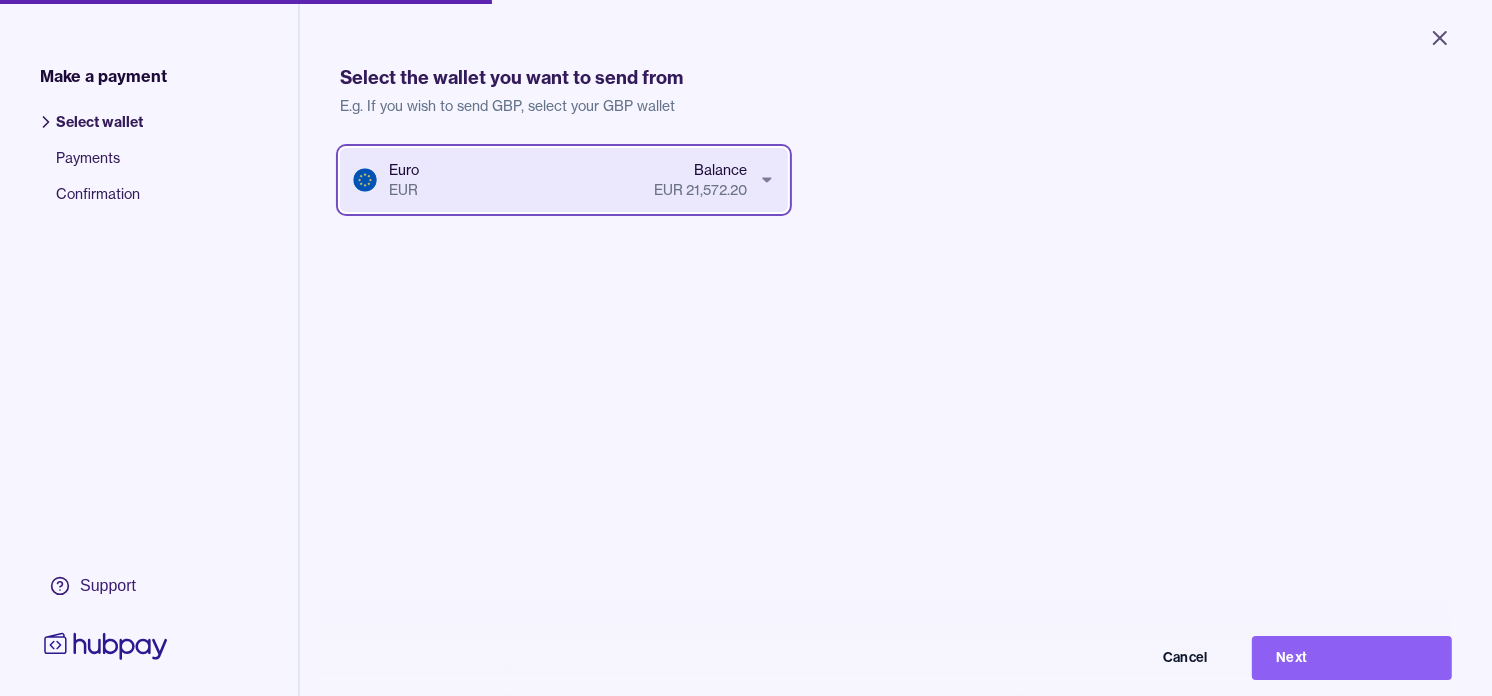 type 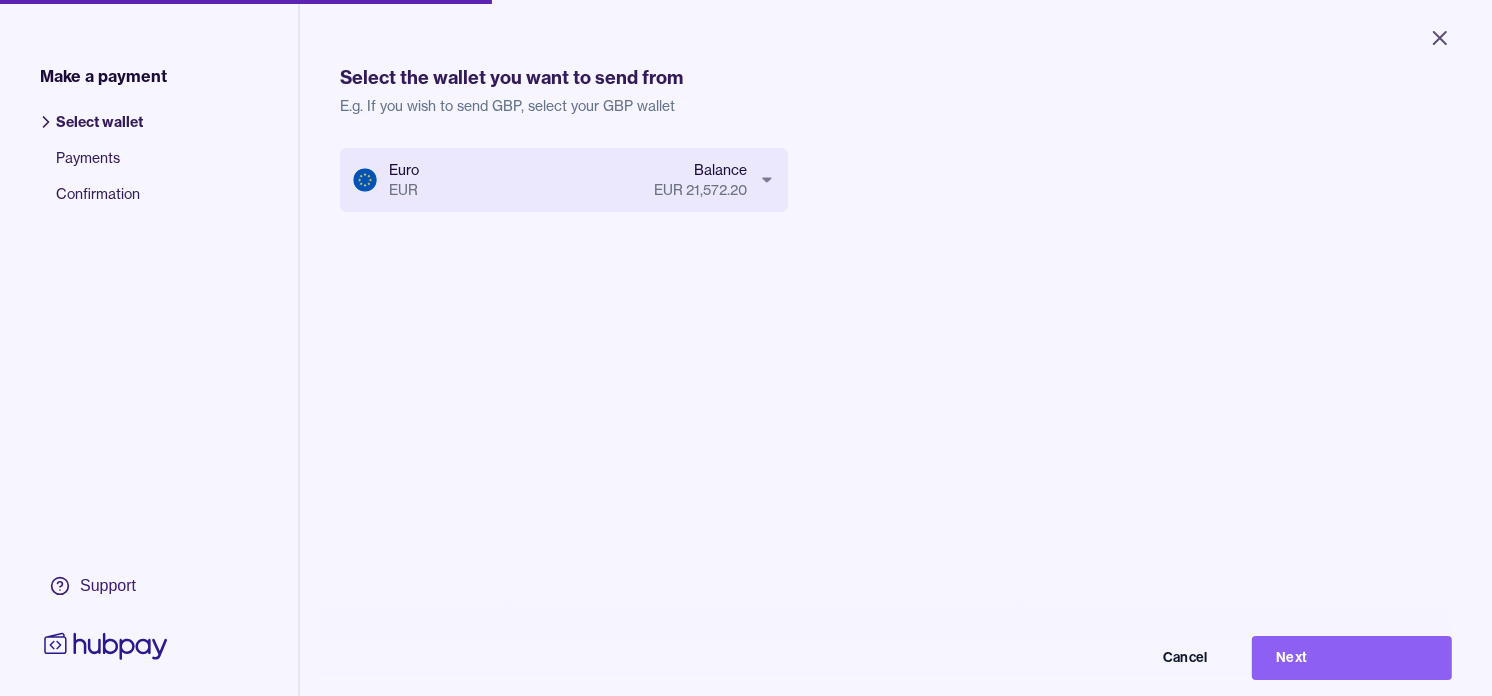 scroll, scrollTop: 1, scrollLeft: 0, axis: vertical 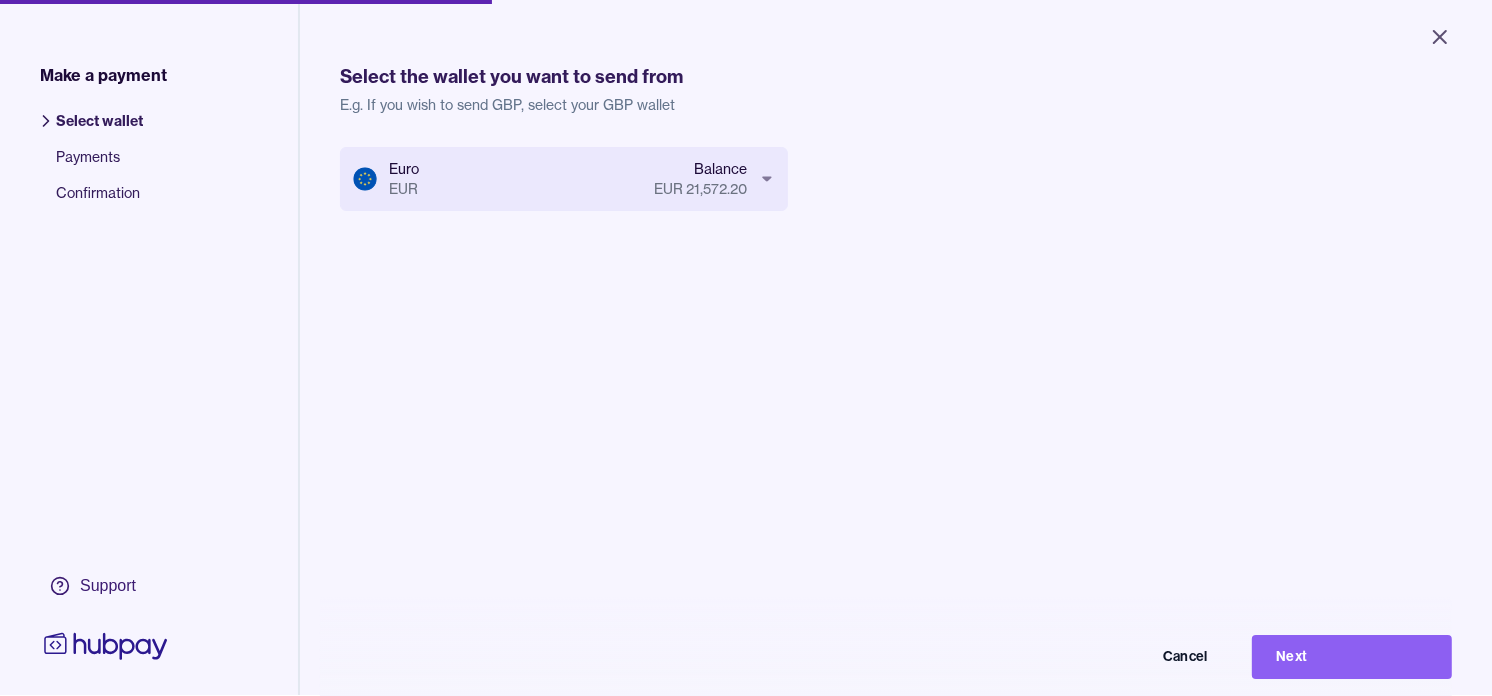 type 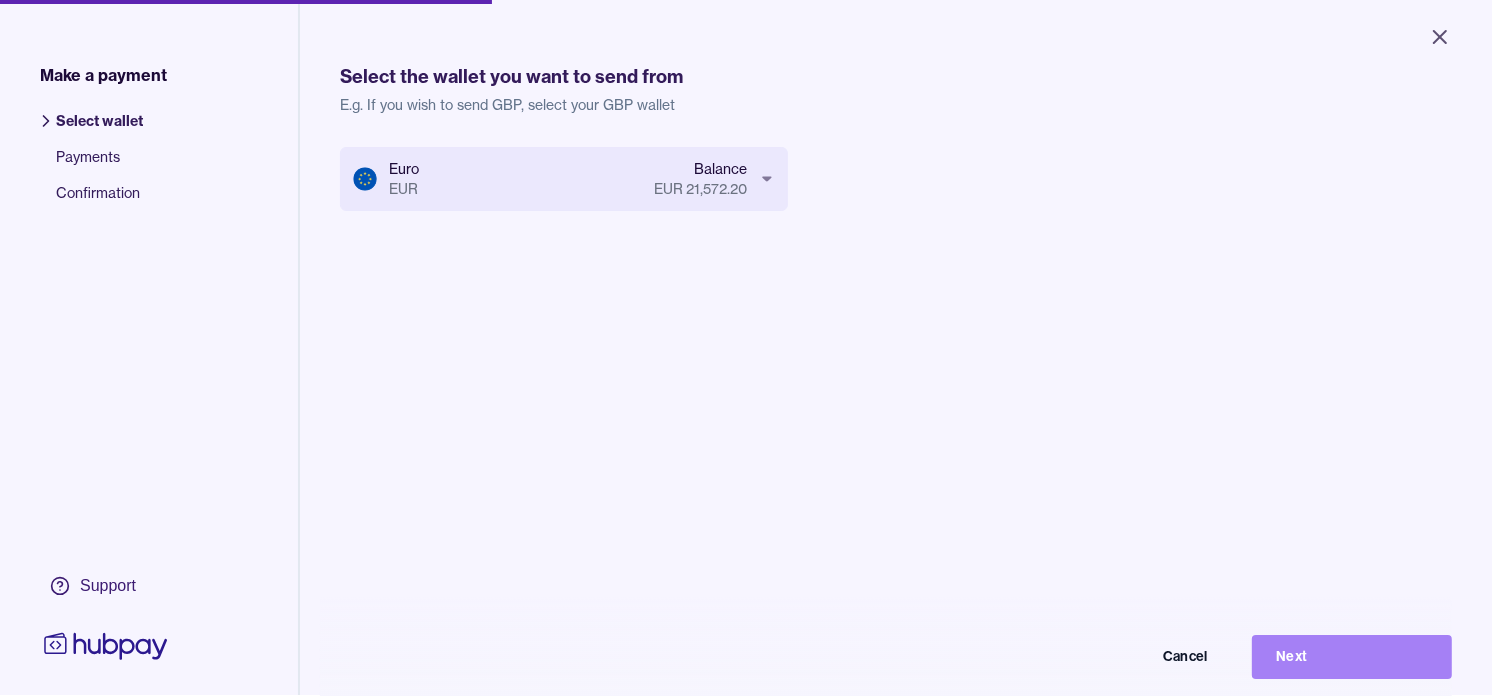 click on "Next" at bounding box center (1352, 657) 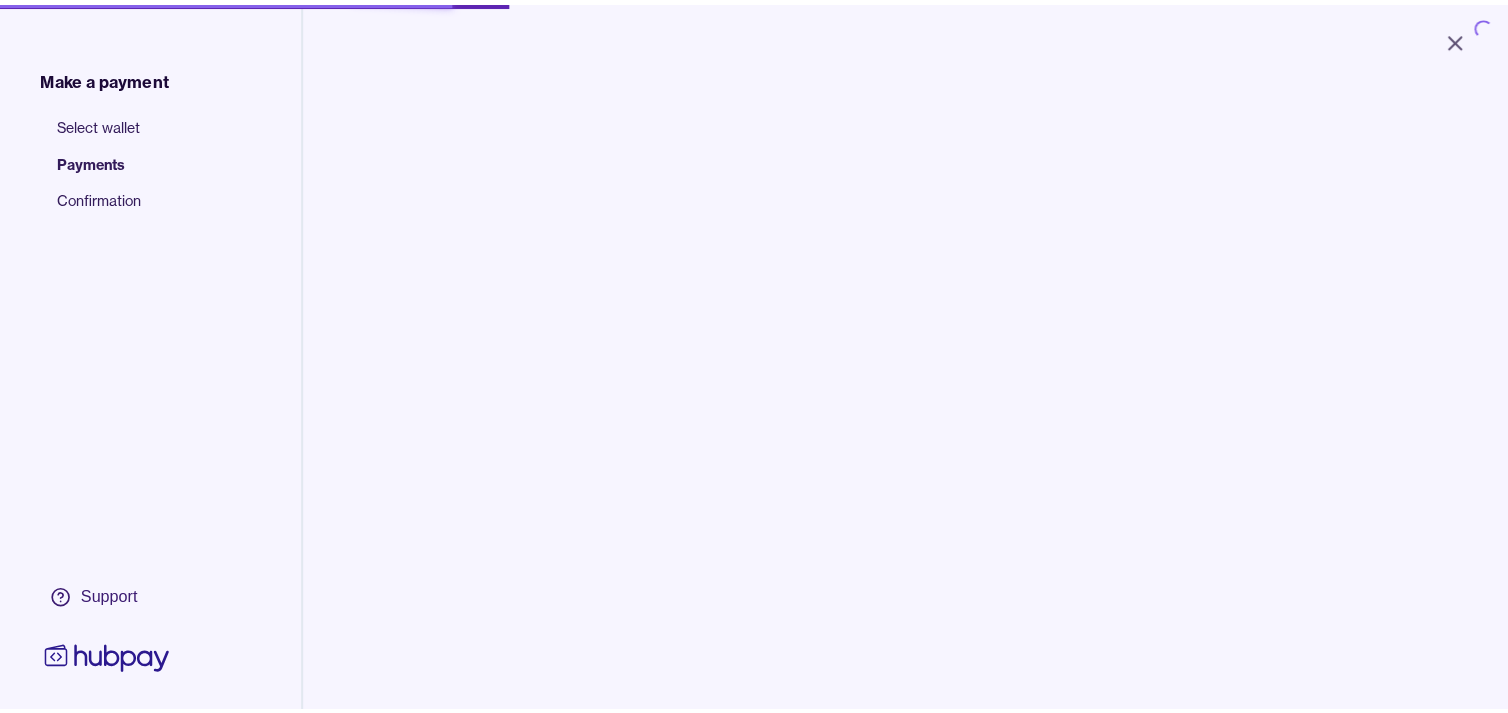 scroll, scrollTop: 0, scrollLeft: 0, axis: both 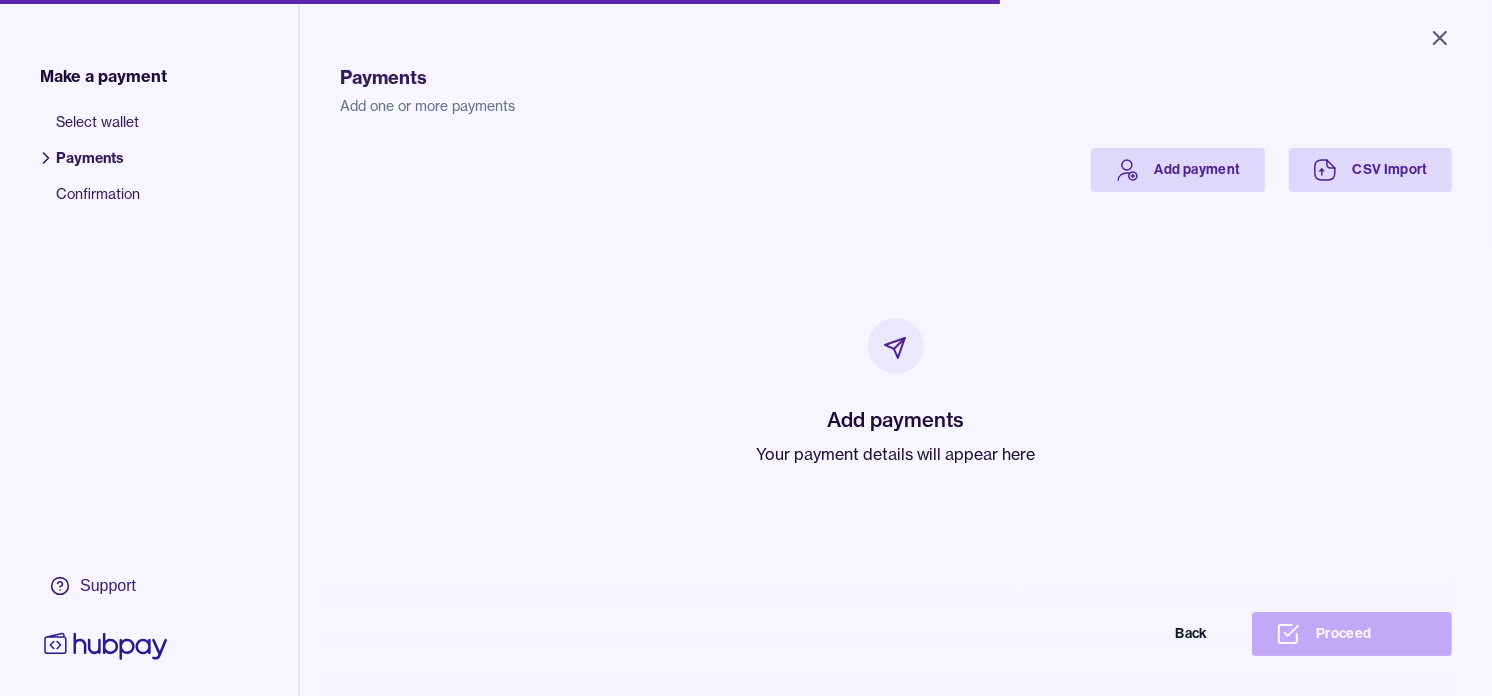 click on "Your payment details will appear here" at bounding box center [896, 454] 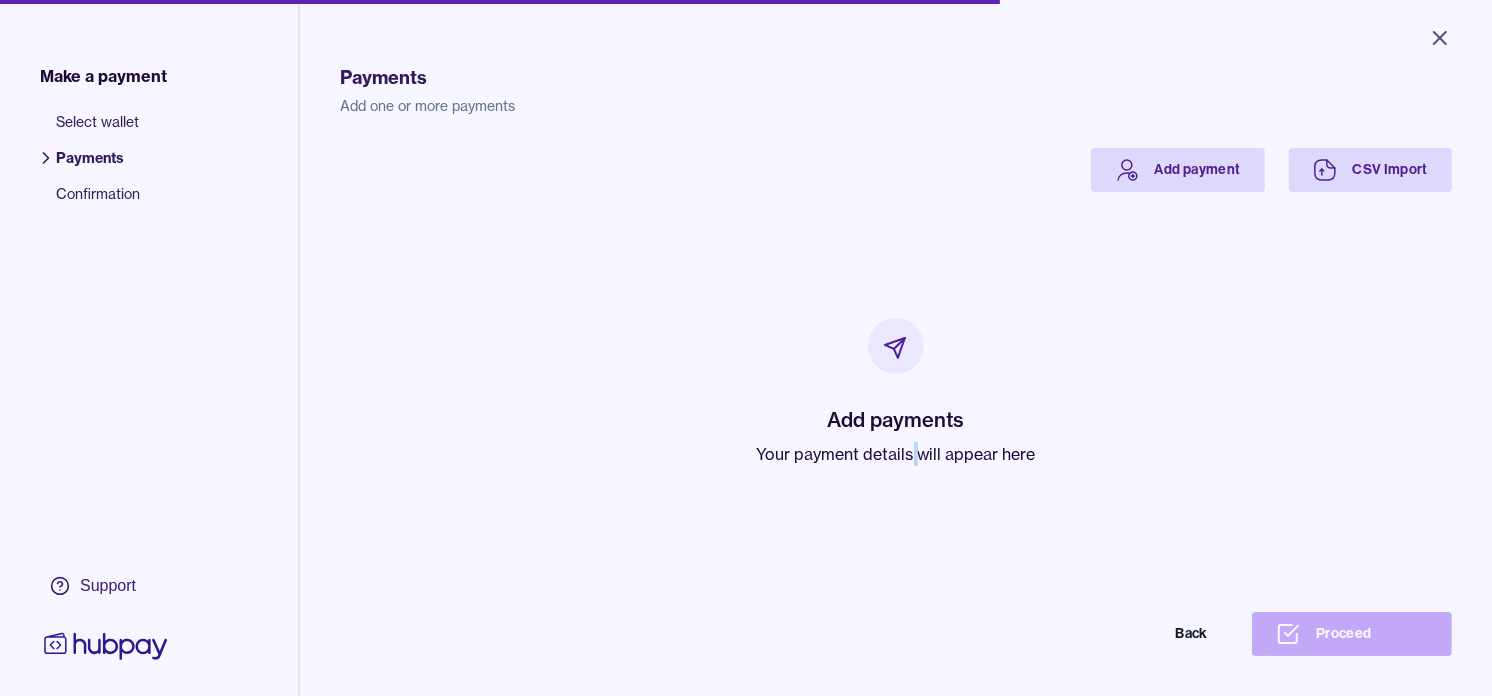 click on "Your payment details will appear here" at bounding box center (896, 454) 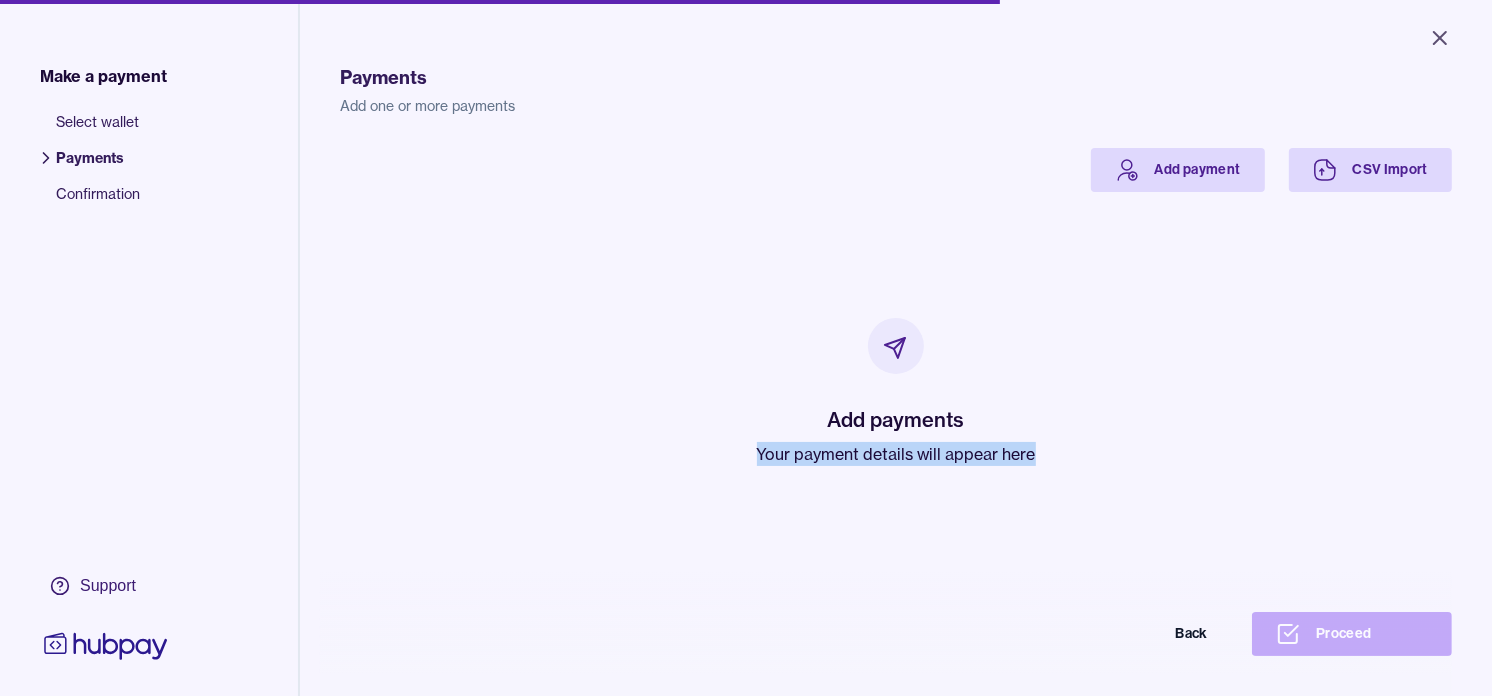 click on "Your payment details will appear here" at bounding box center [896, 454] 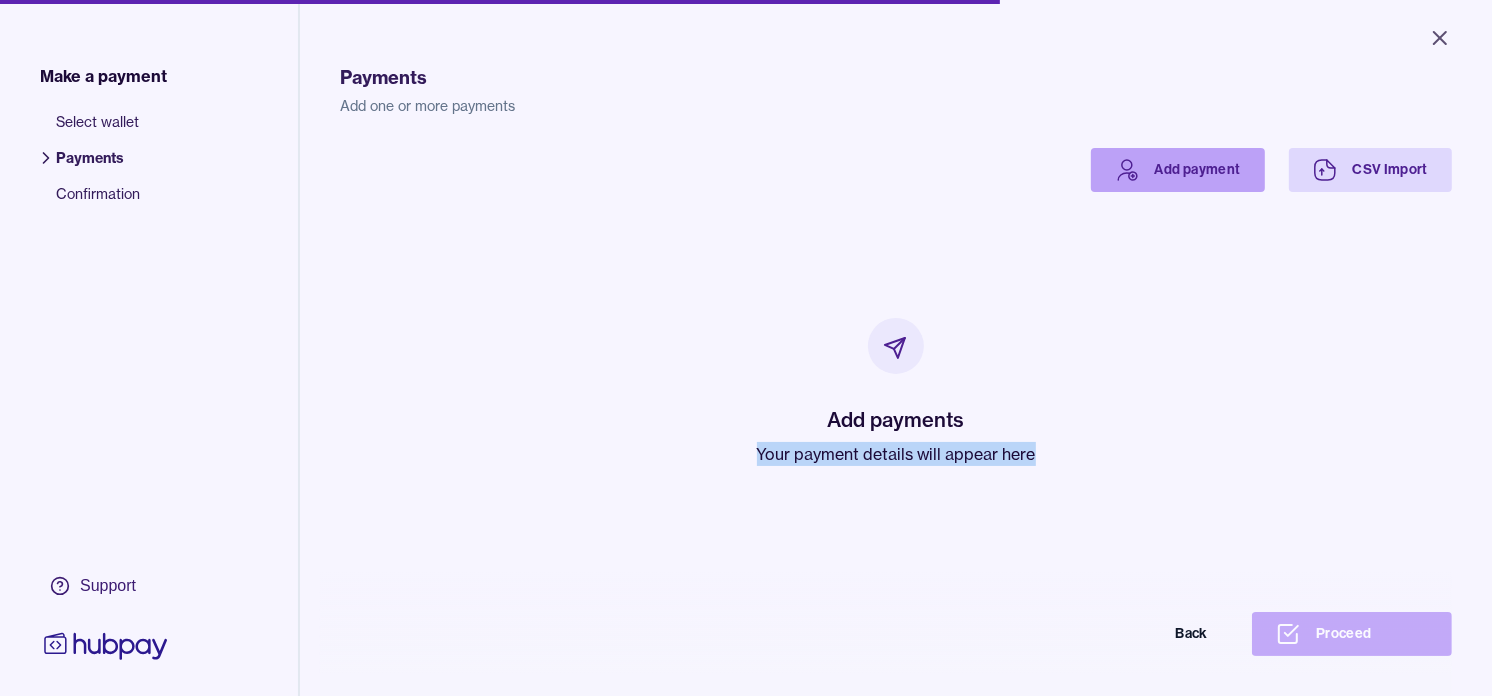 drag, startPoint x: 903, startPoint y: 454, endPoint x: 1125, endPoint y: 175, distance: 356.54593 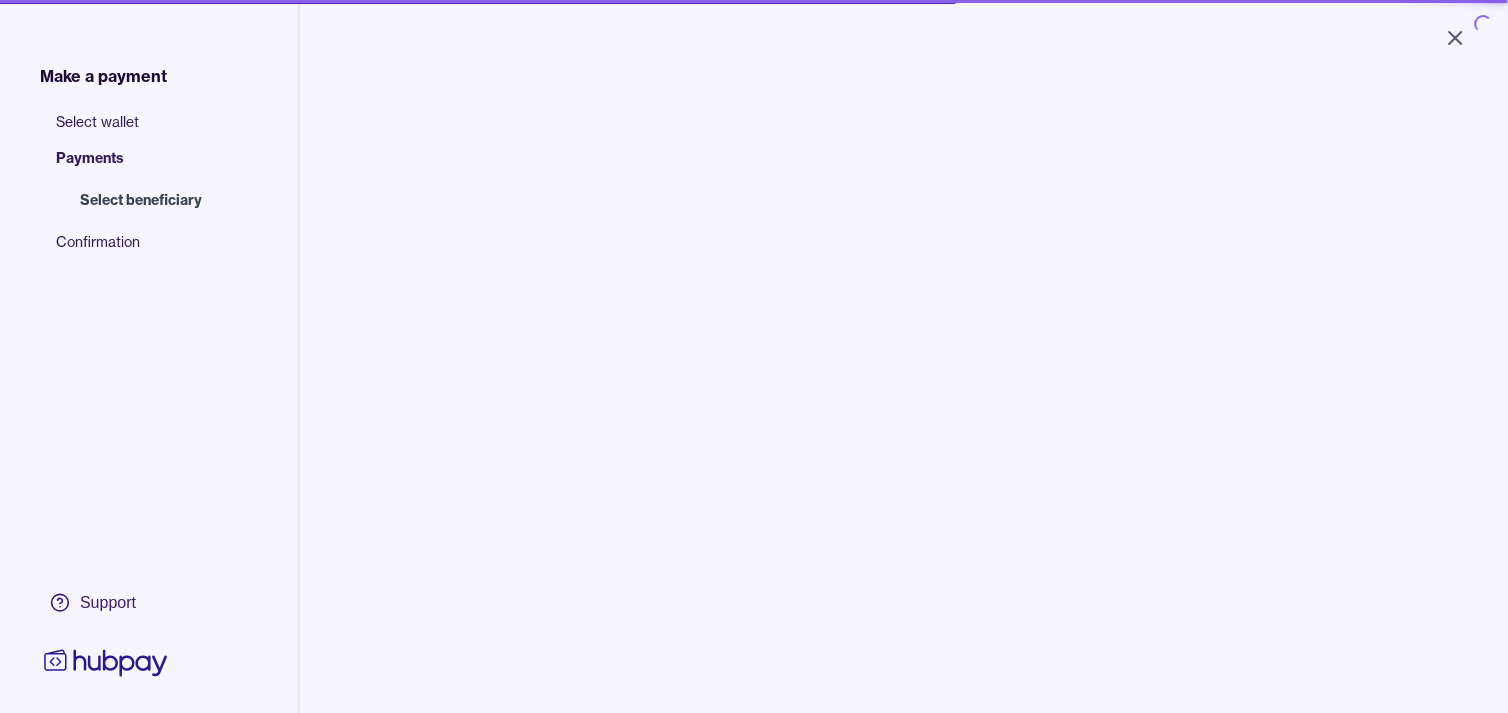 click at bounding box center [515, 204] 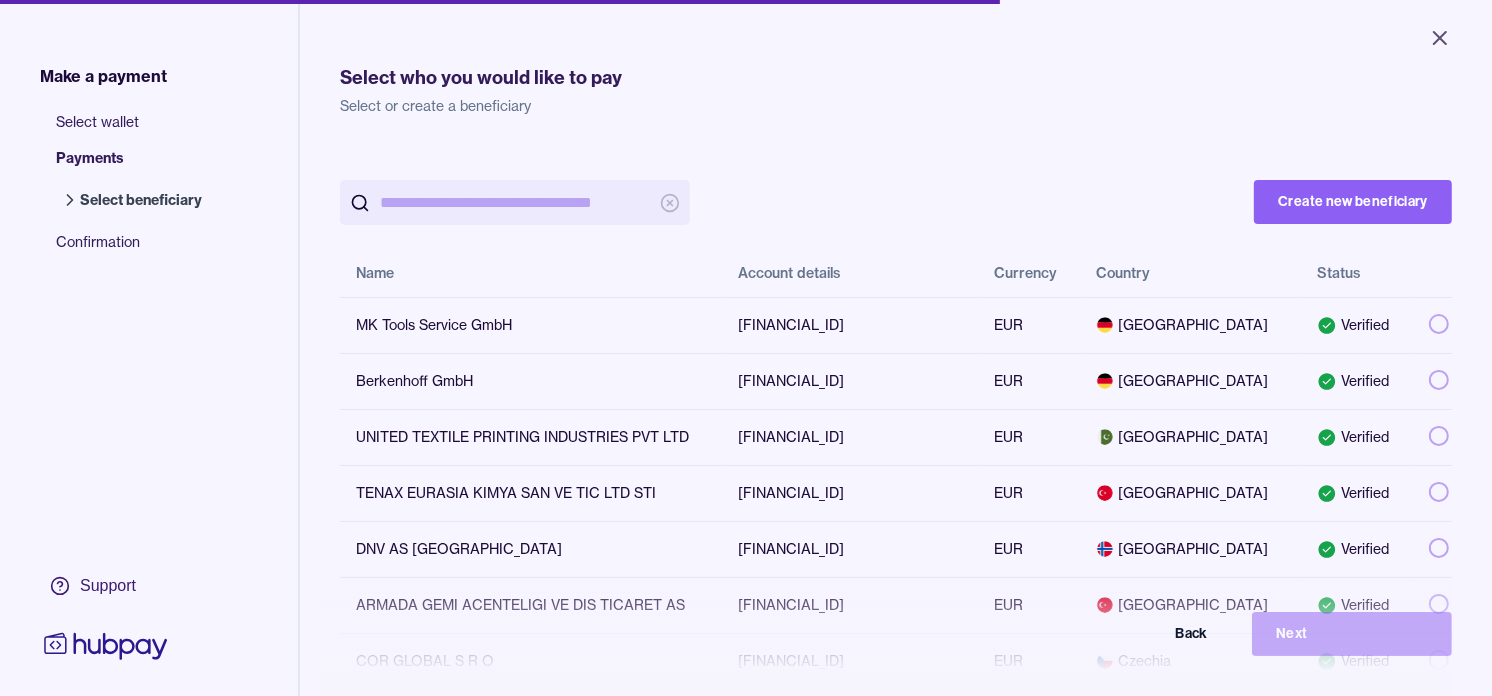 paste on "**********" 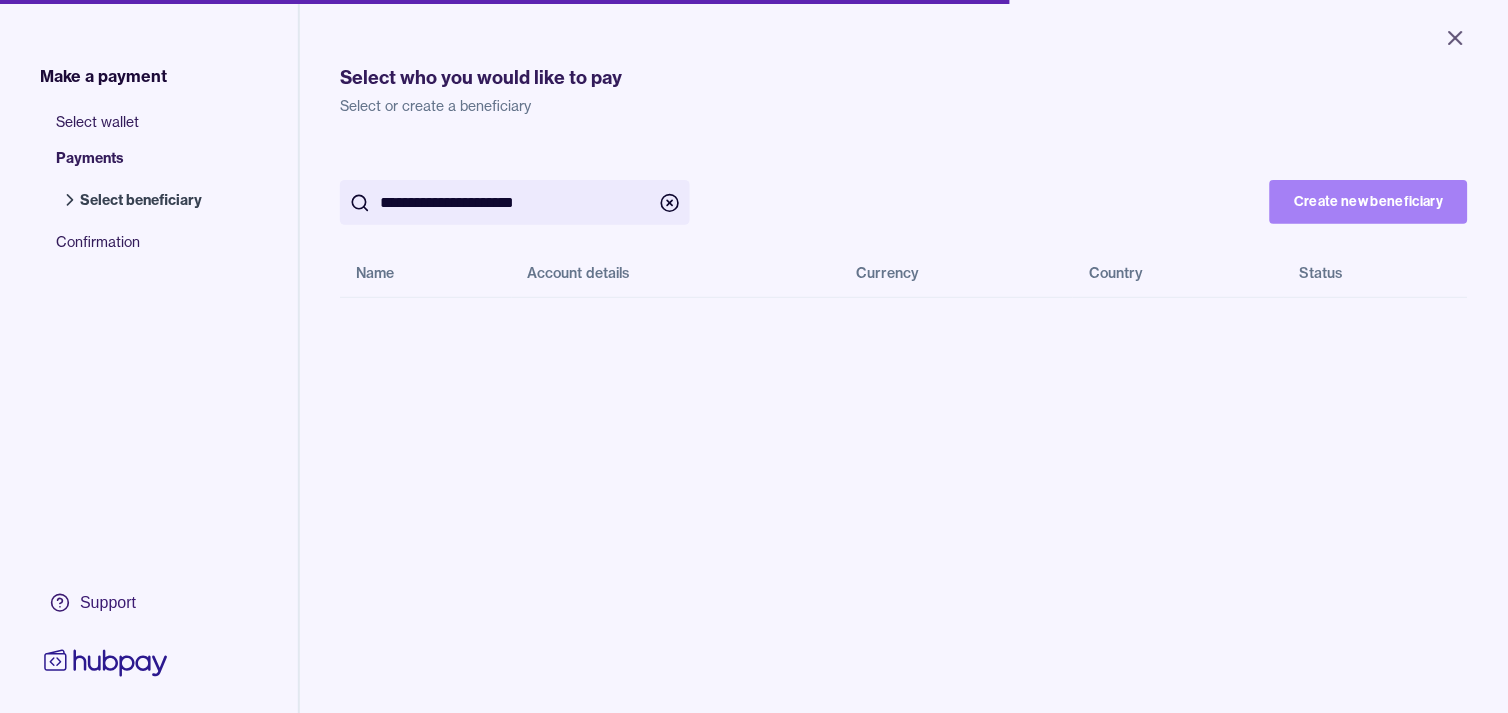 type on "**********" 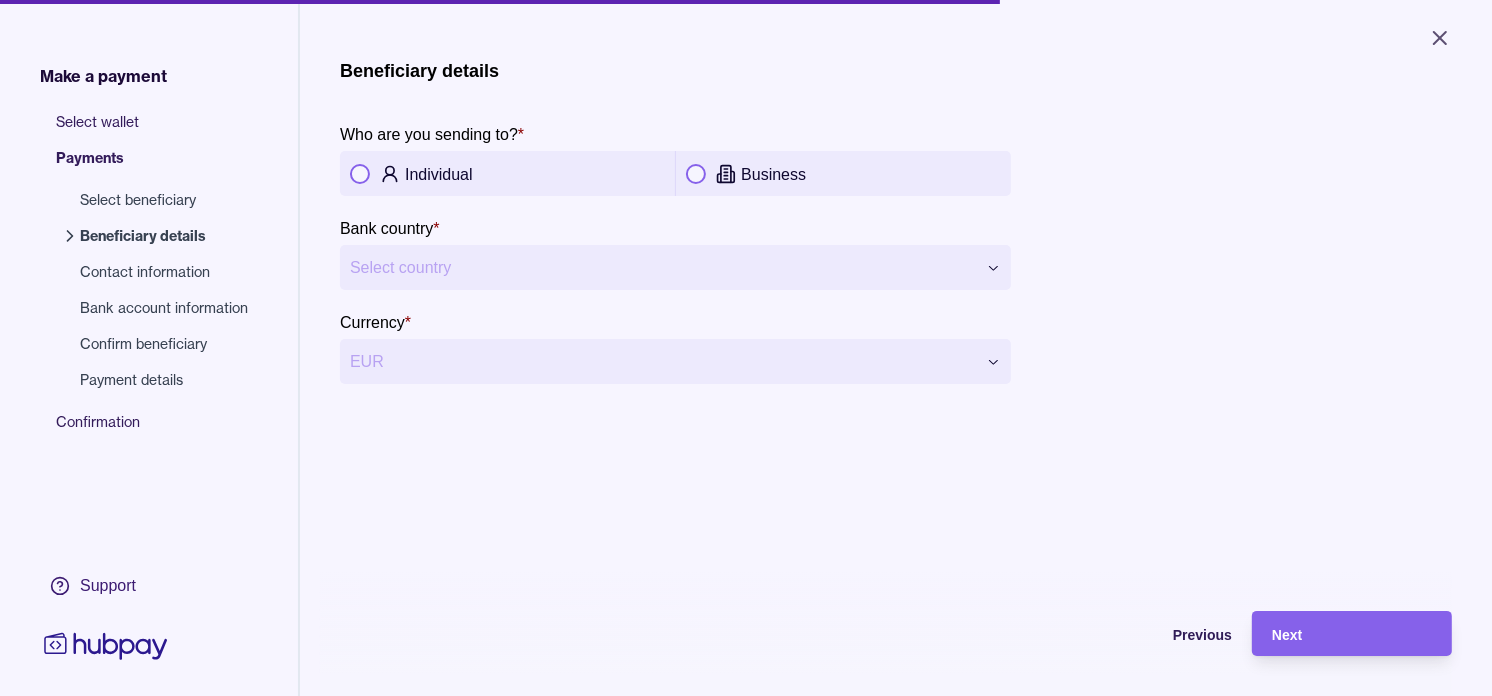 click at bounding box center (696, 174) 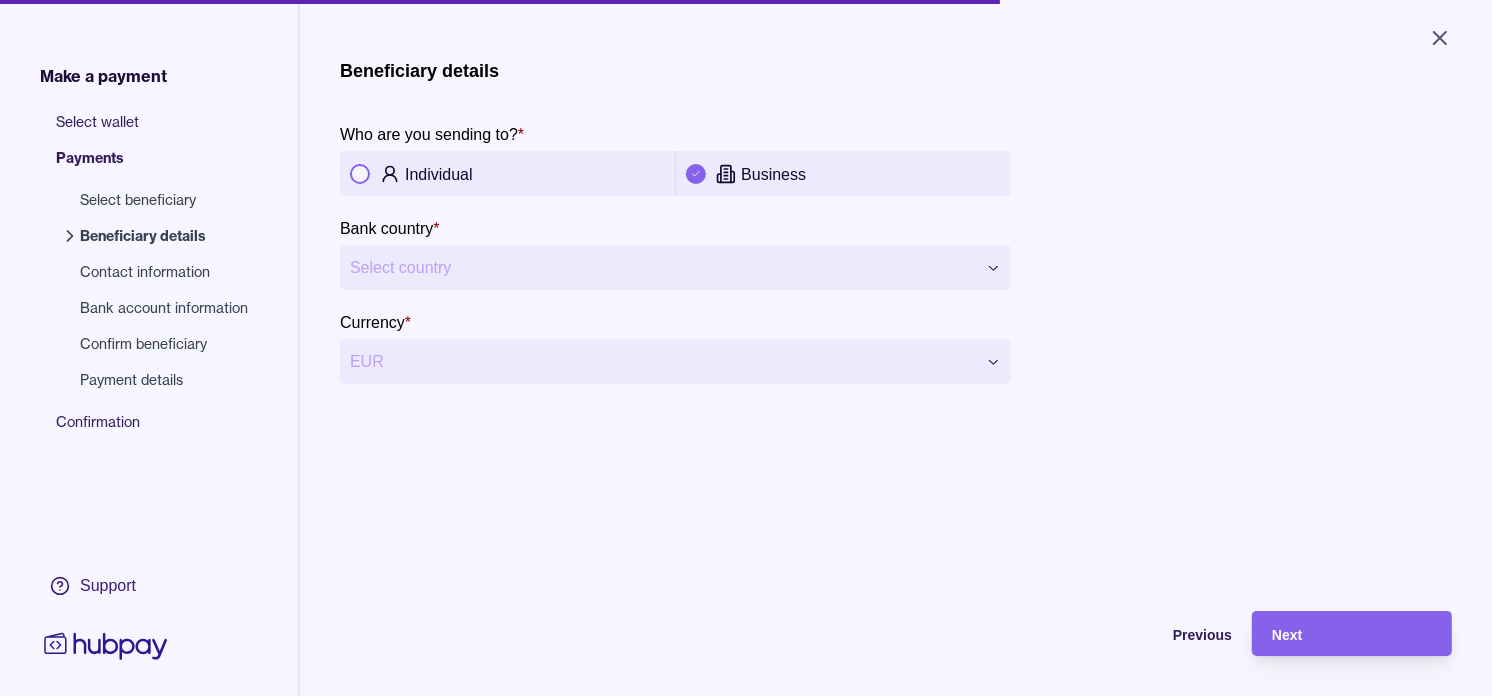 click on "**********" at bounding box center [746, 348] 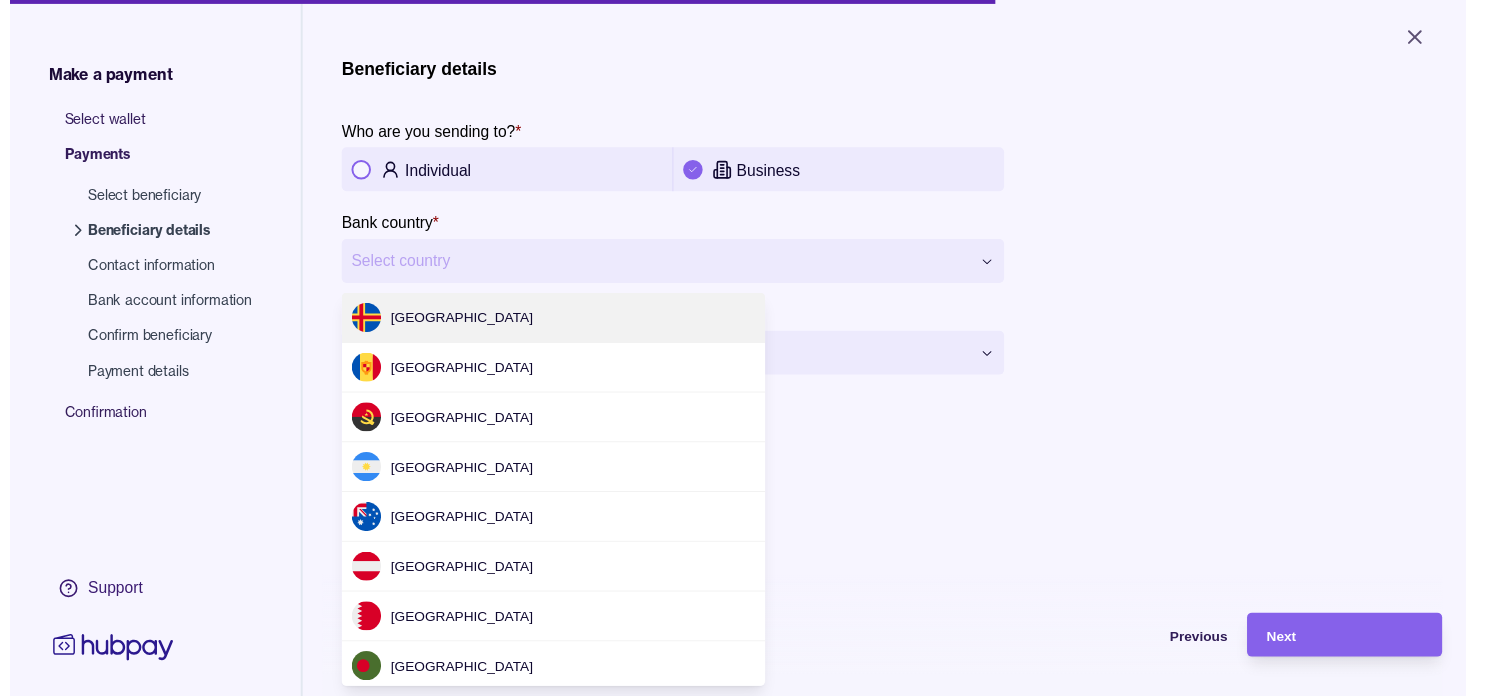 scroll, scrollTop: 1766, scrollLeft: 0, axis: vertical 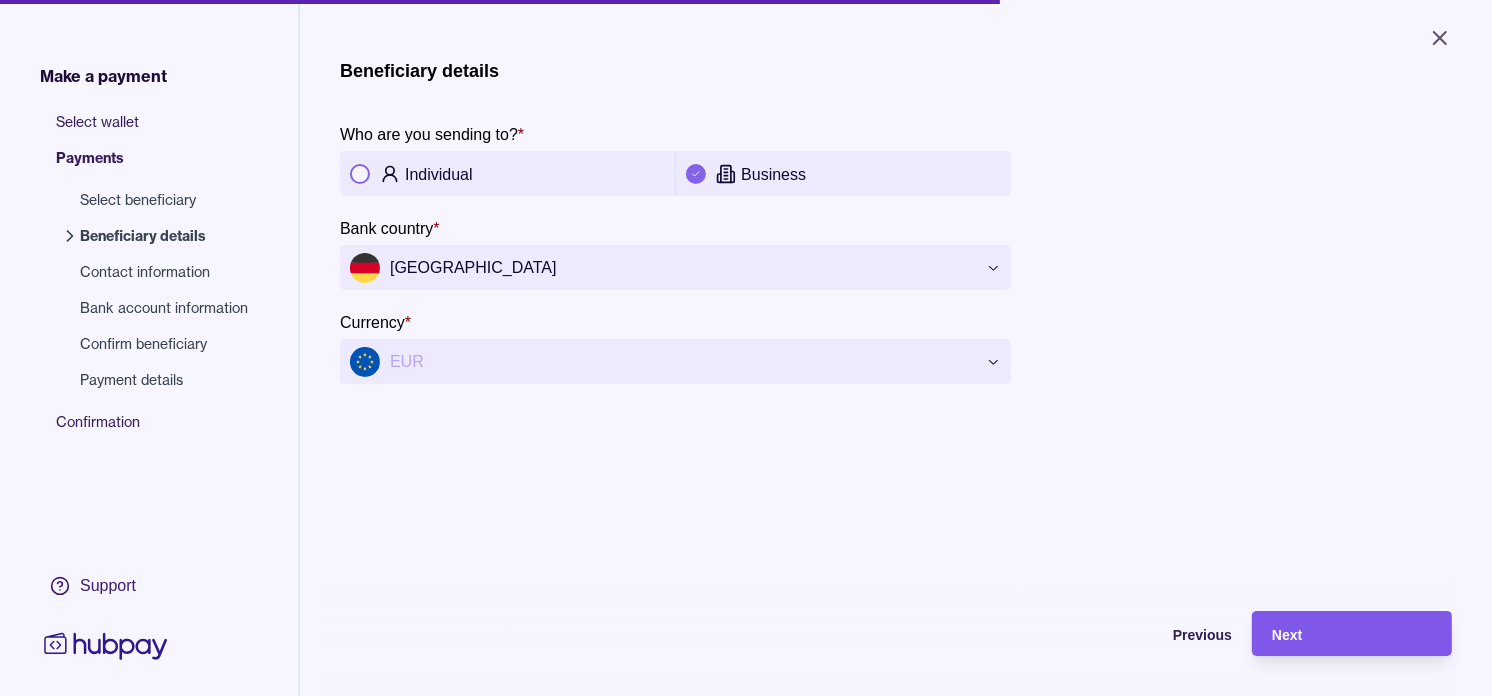 click on "Next" at bounding box center (1352, 634) 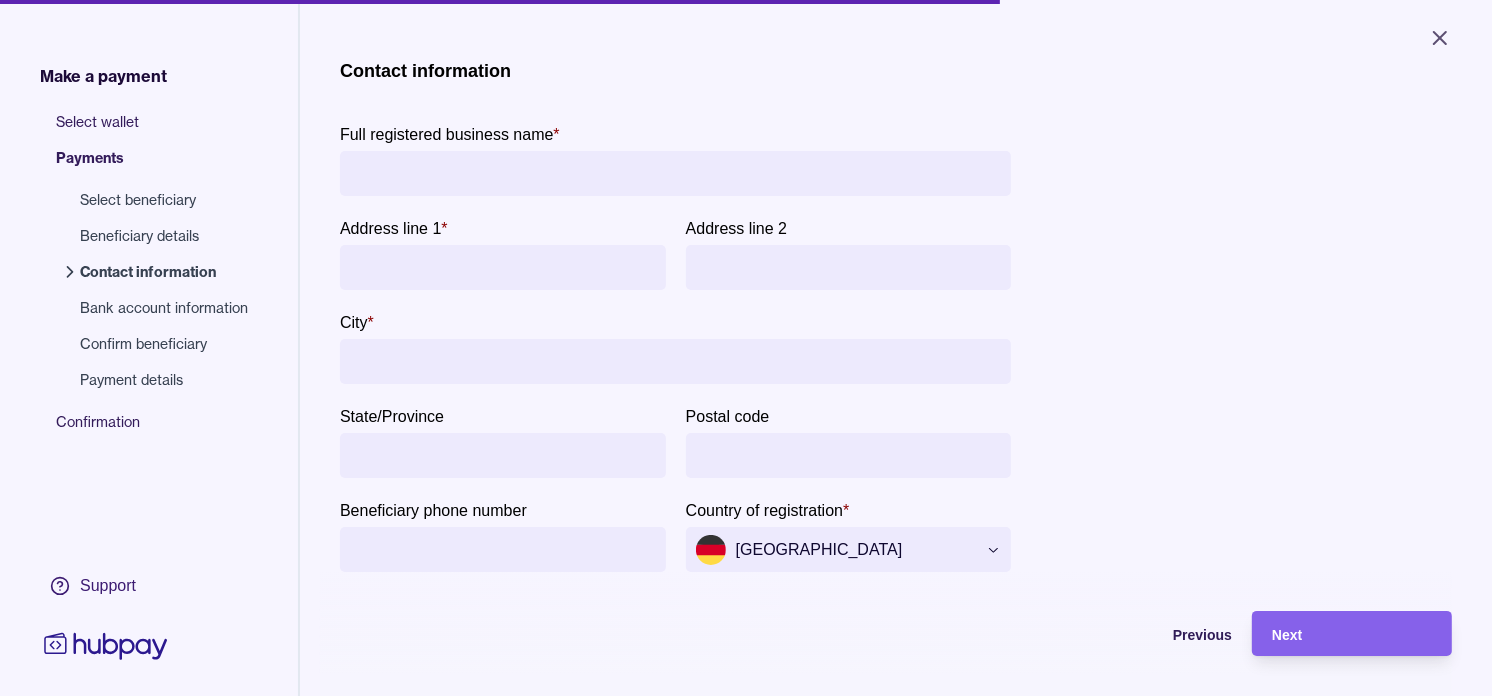 click on "Full registered business name  *" at bounding box center [675, 173] 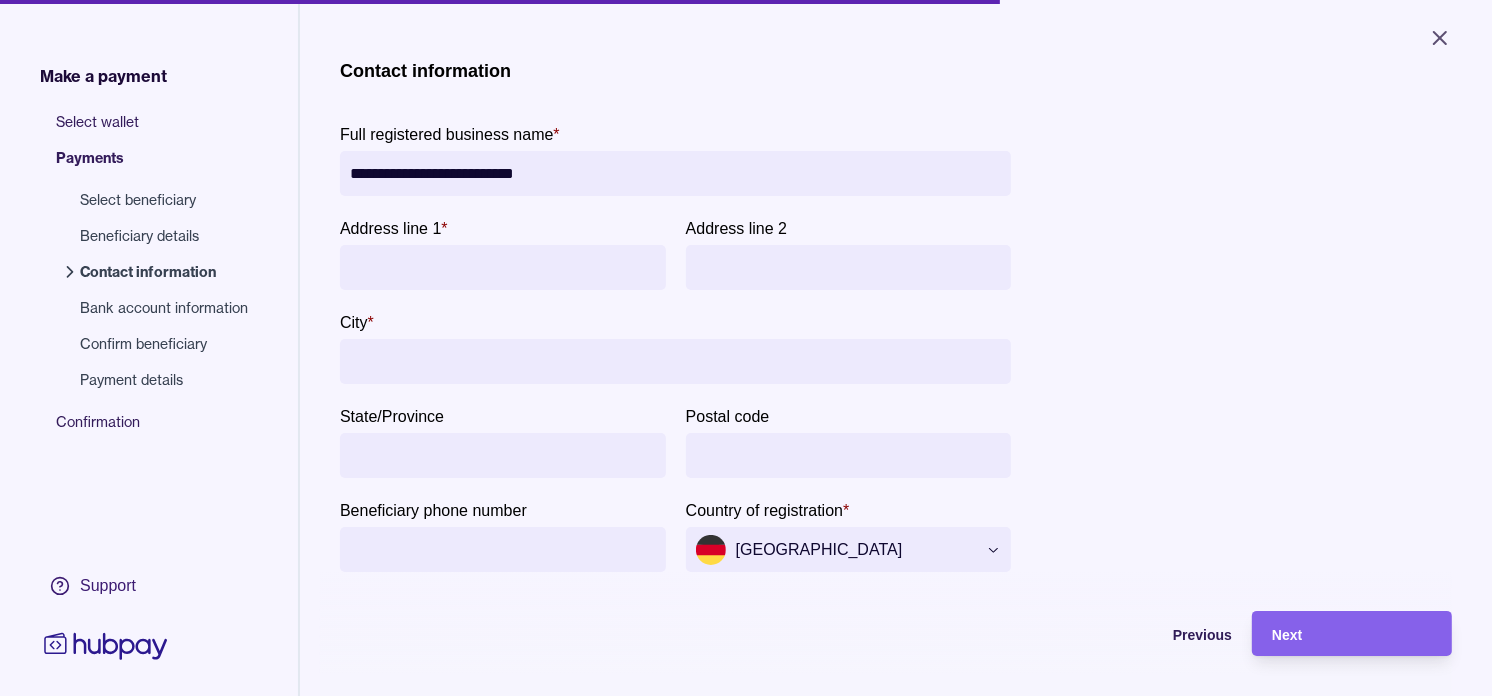 type on "**********" 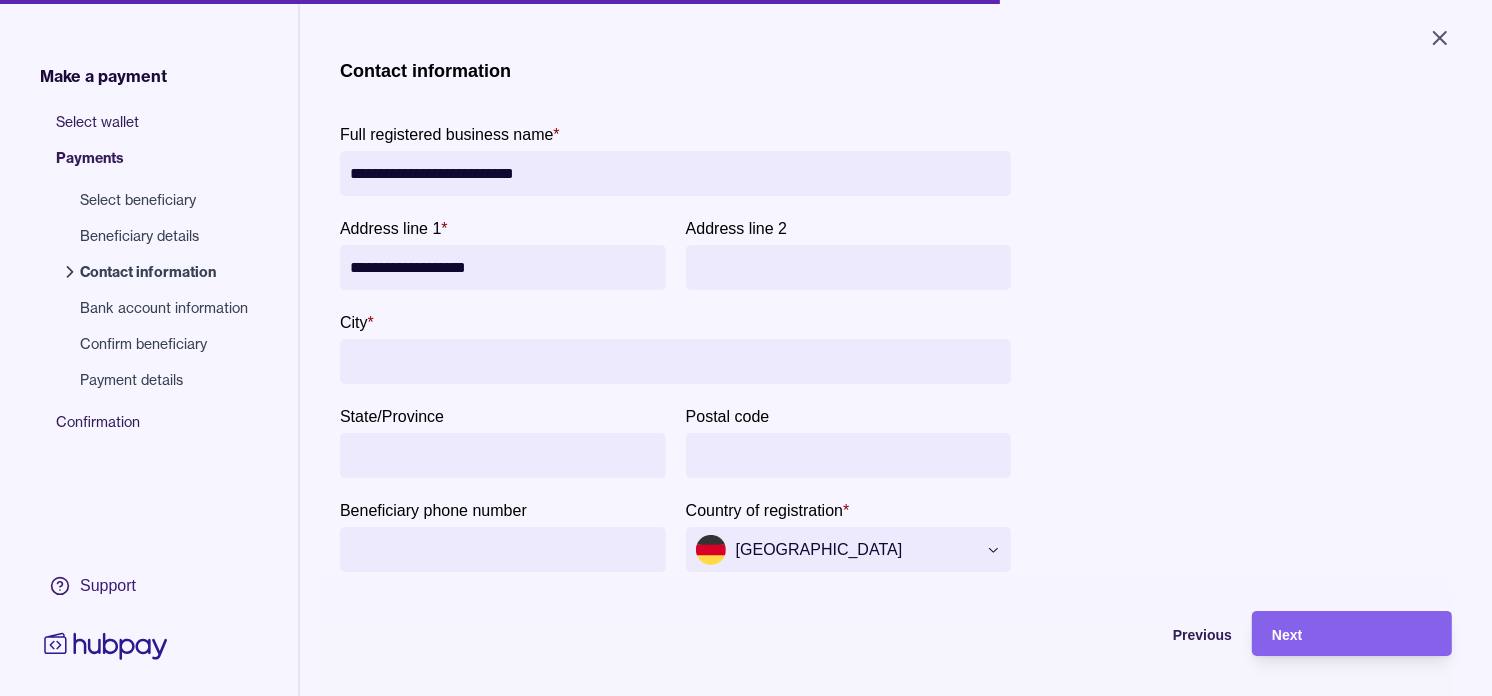 type on "**********" 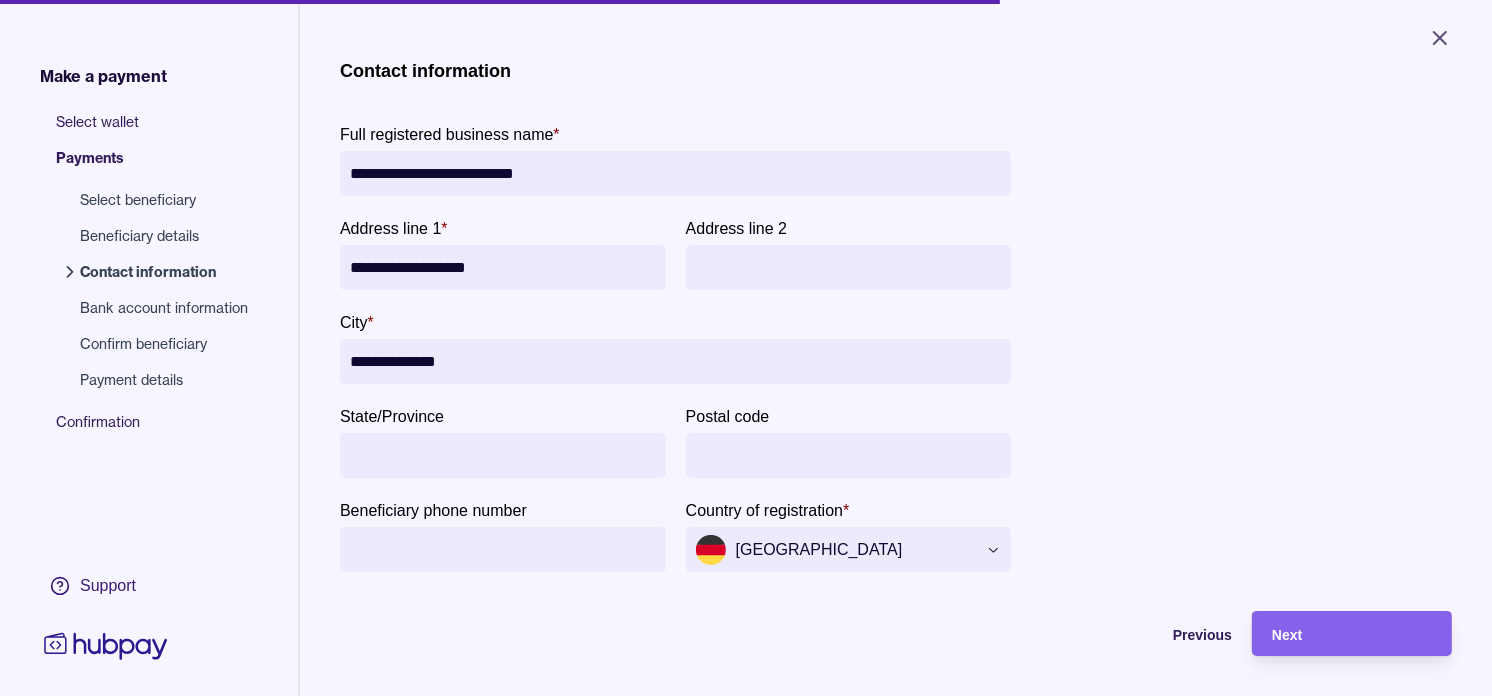 type on "**********" 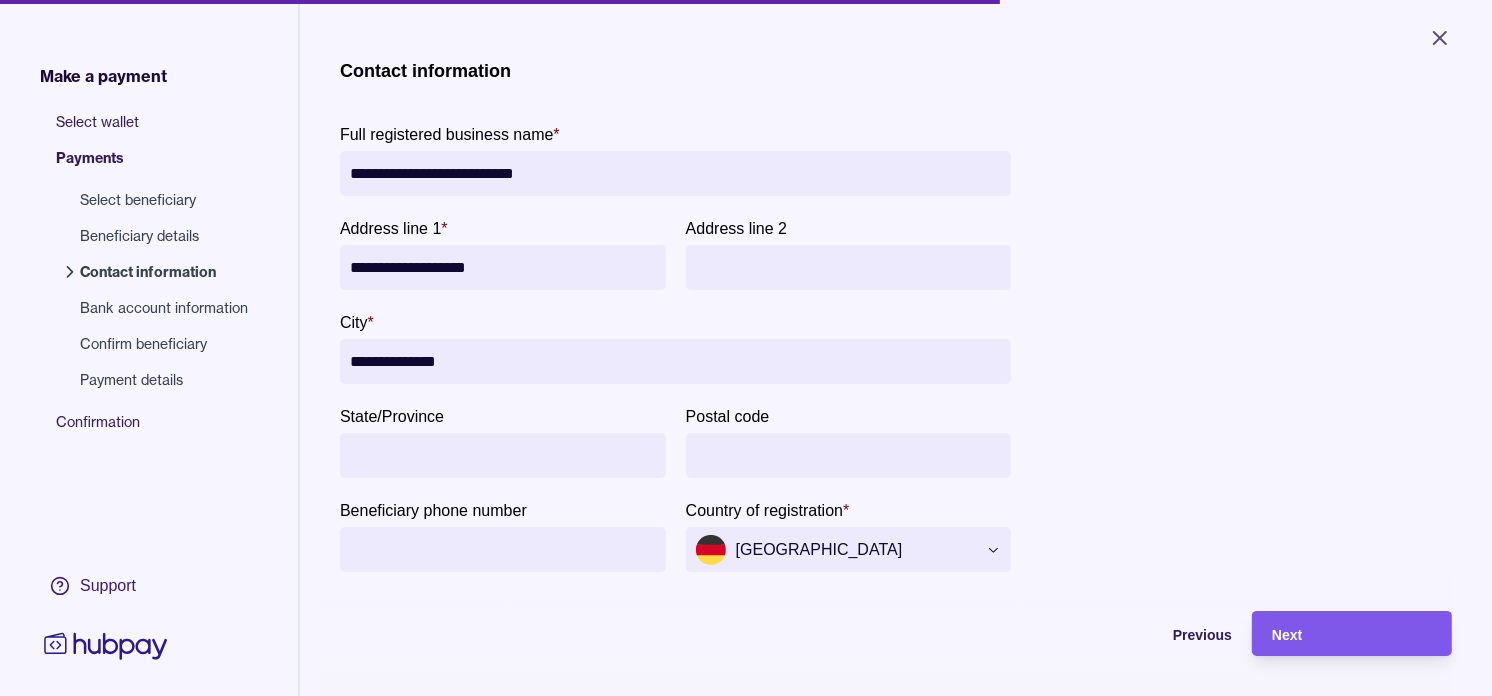 click on "Next" at bounding box center (1352, 634) 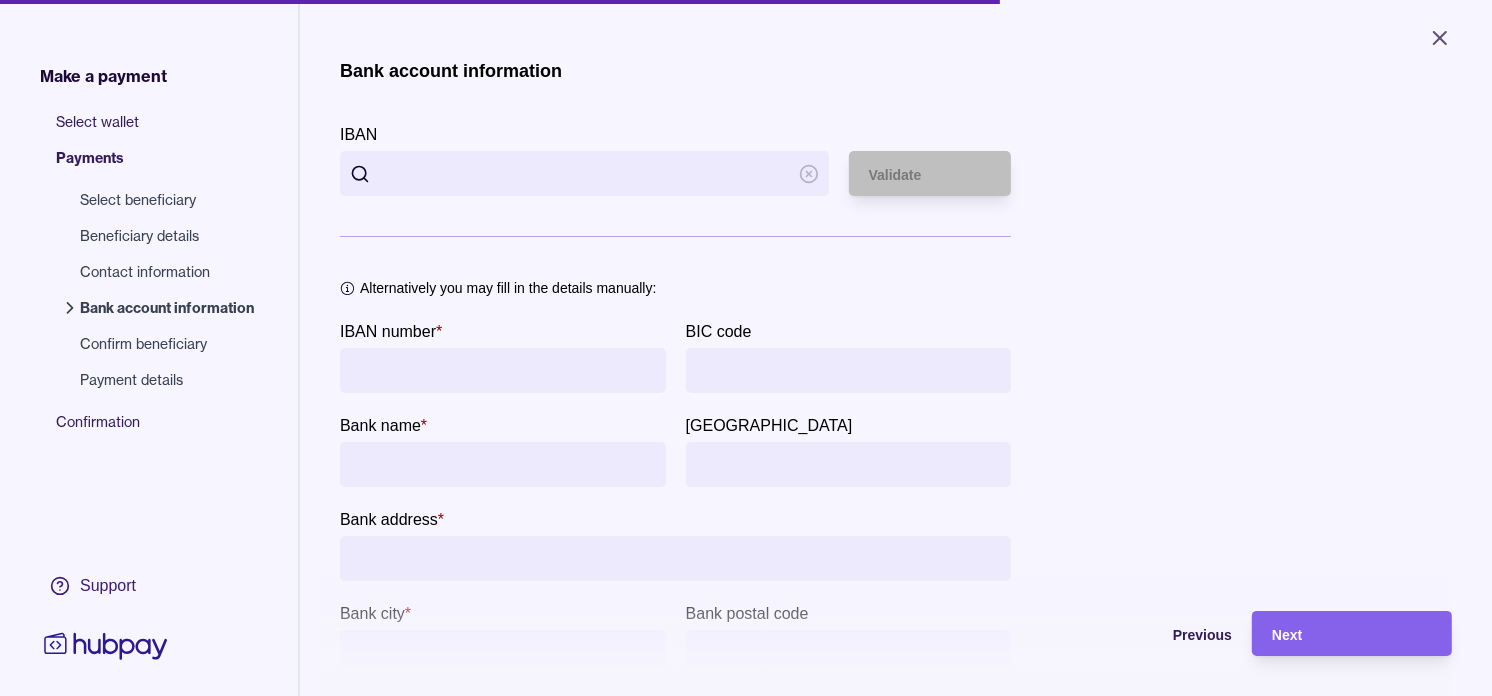 type 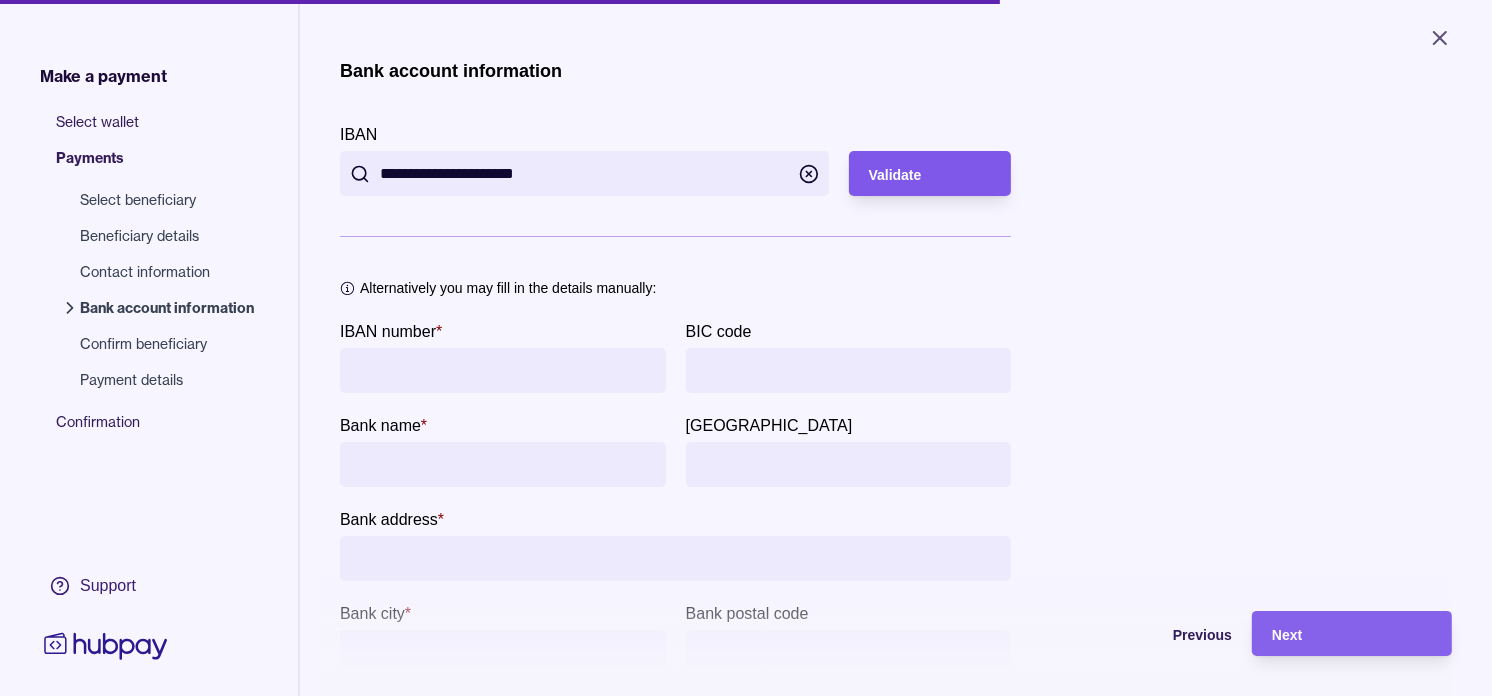 type on "**********" 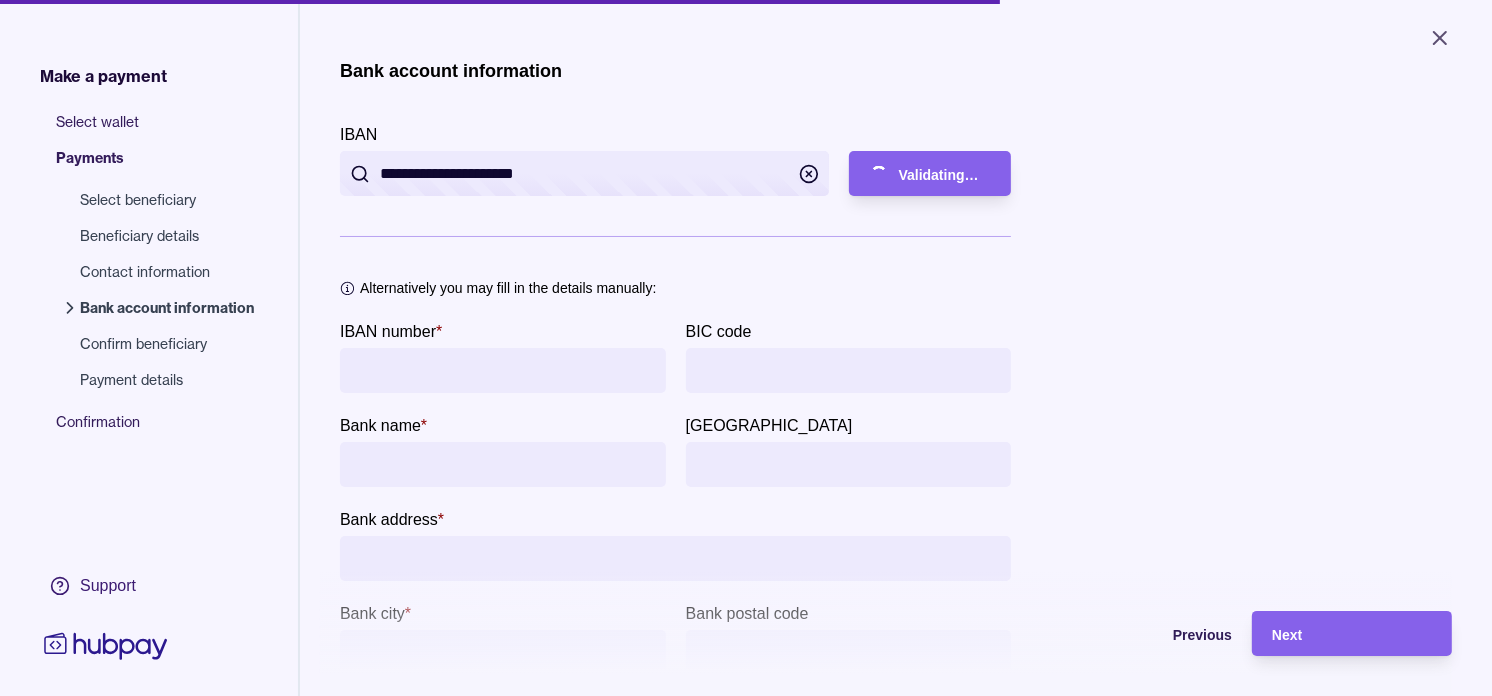 type on "**********" 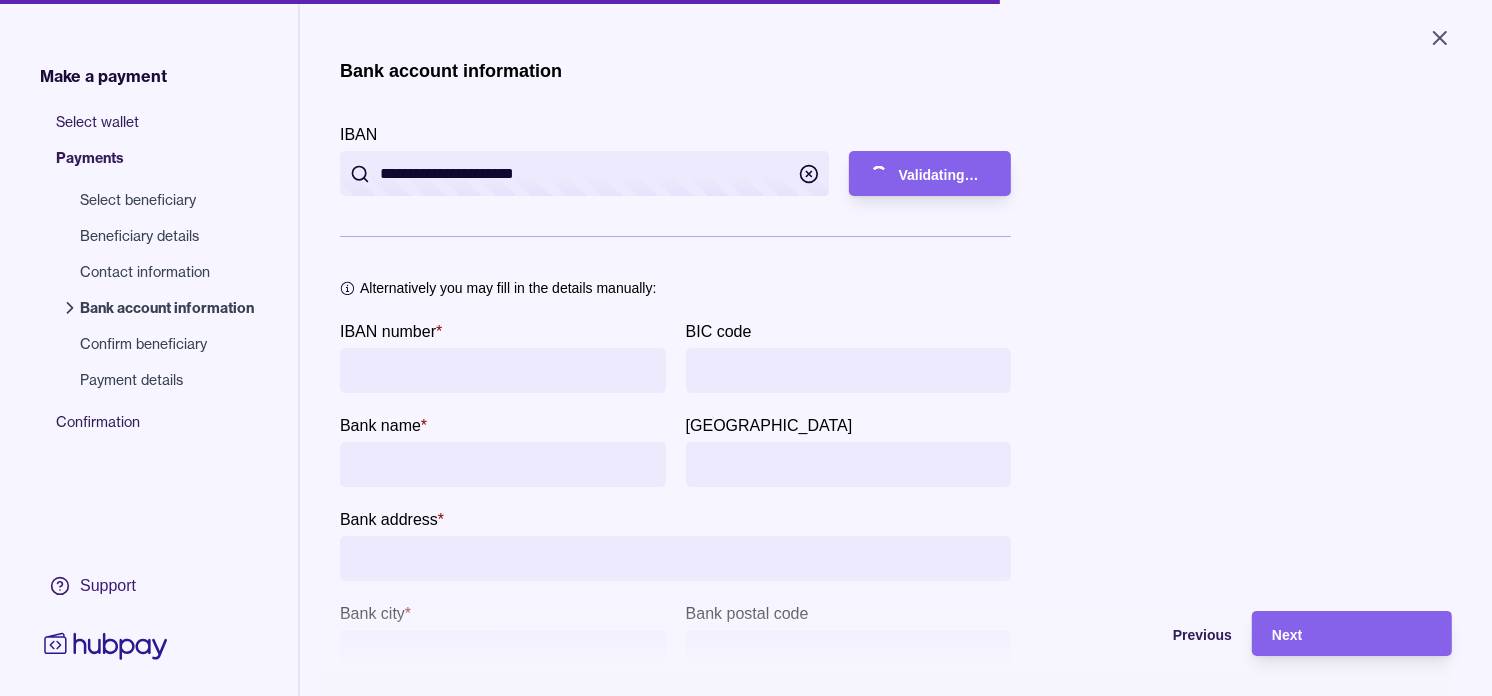 type on "**********" 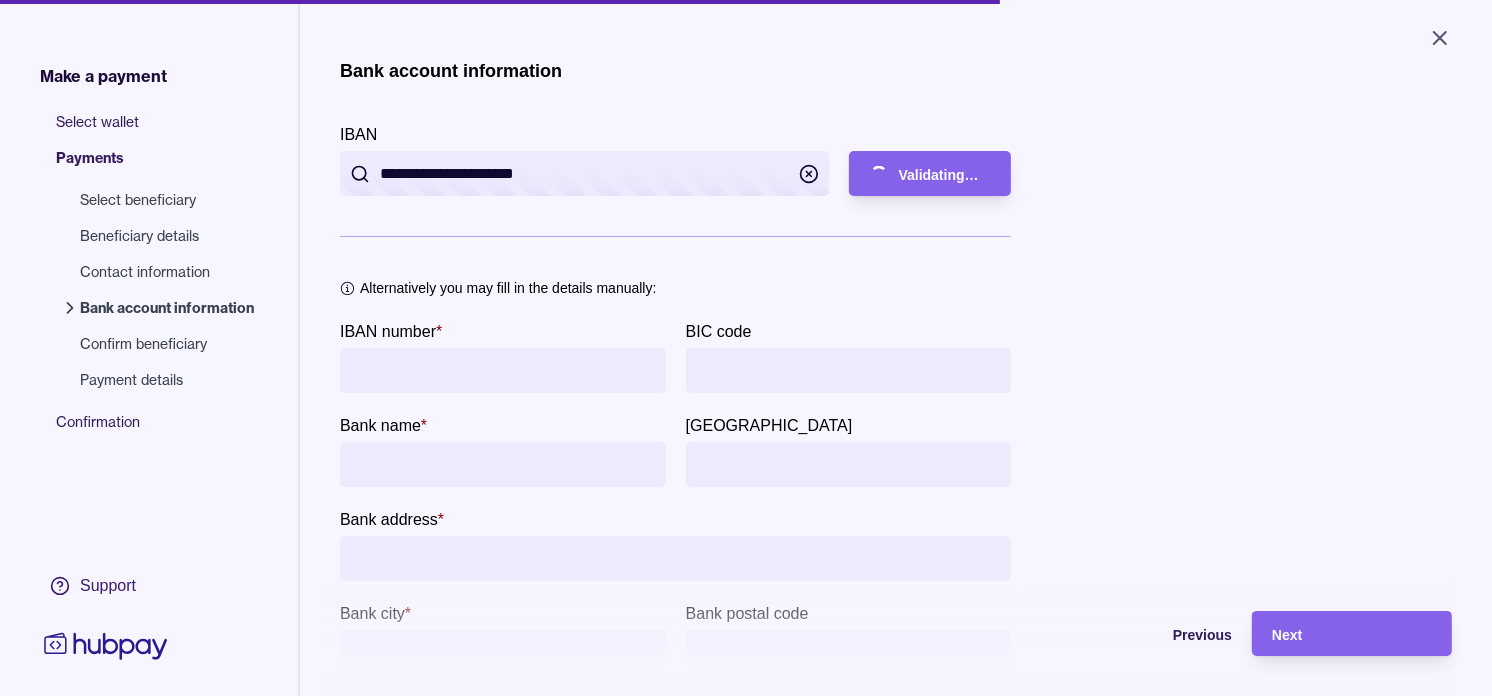 type on "**********" 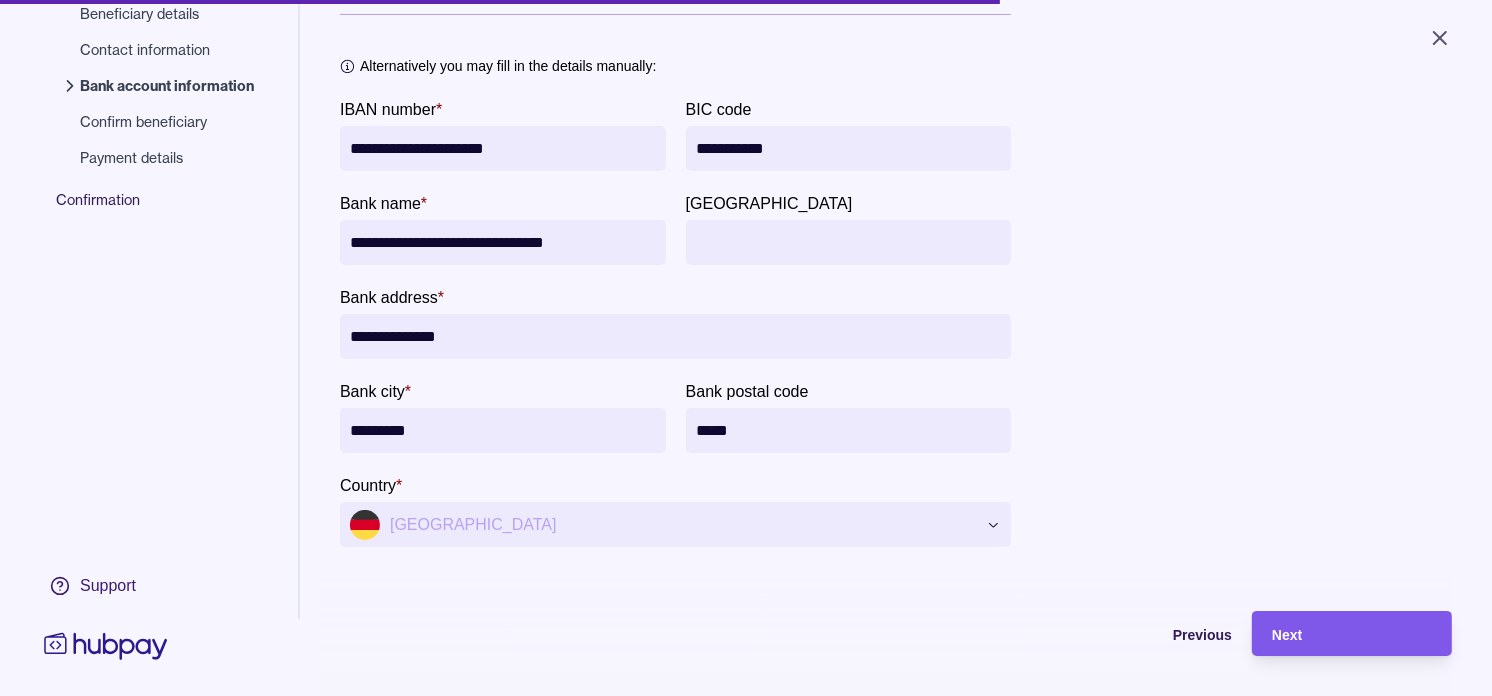 click on "Next" at bounding box center [1352, 634] 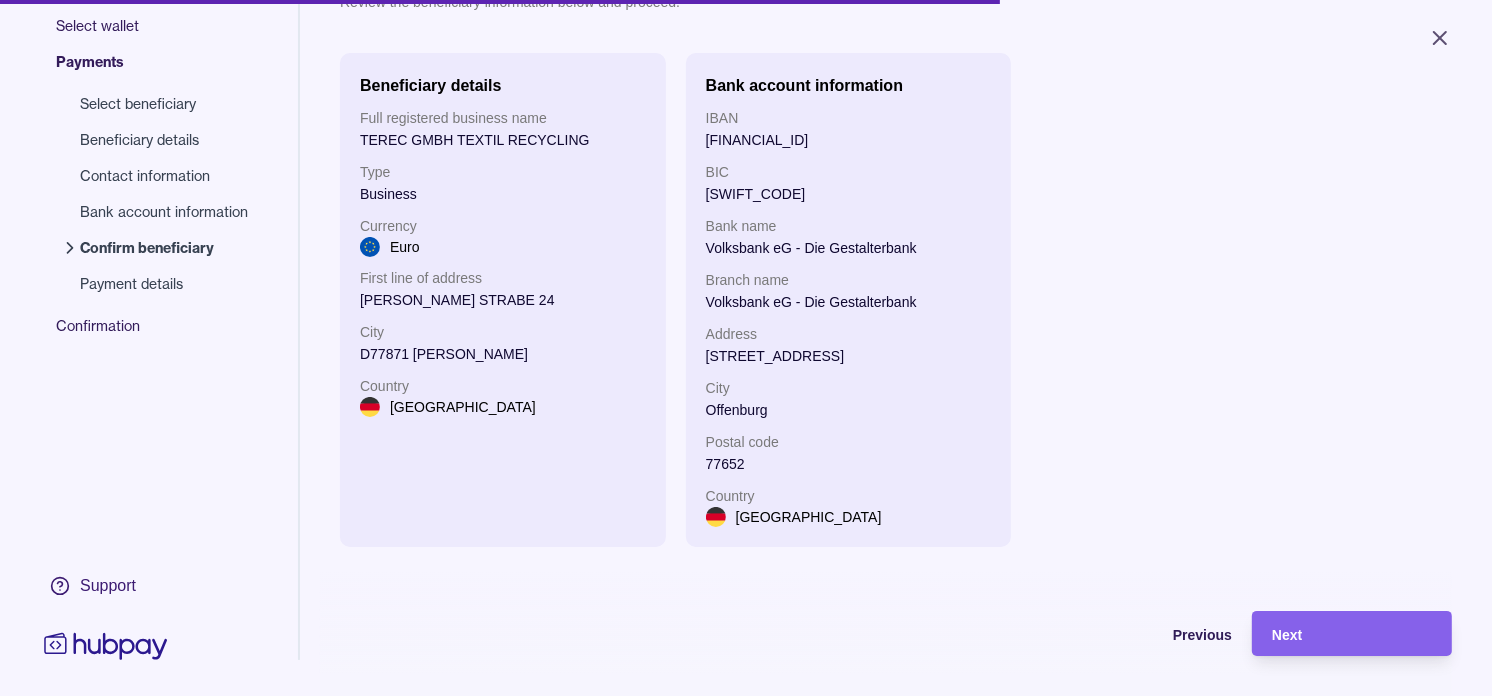 scroll, scrollTop: 44, scrollLeft: 0, axis: vertical 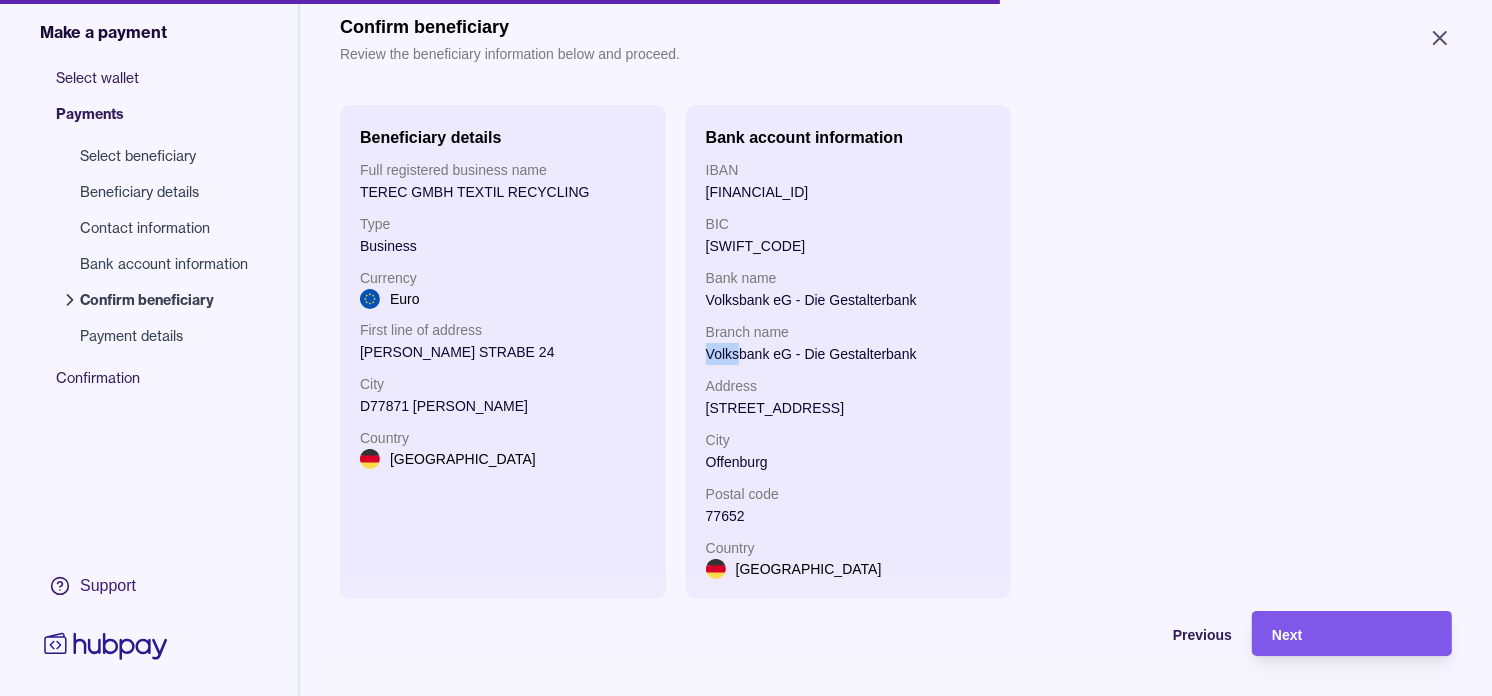 click on "Next" at bounding box center (1337, 633) 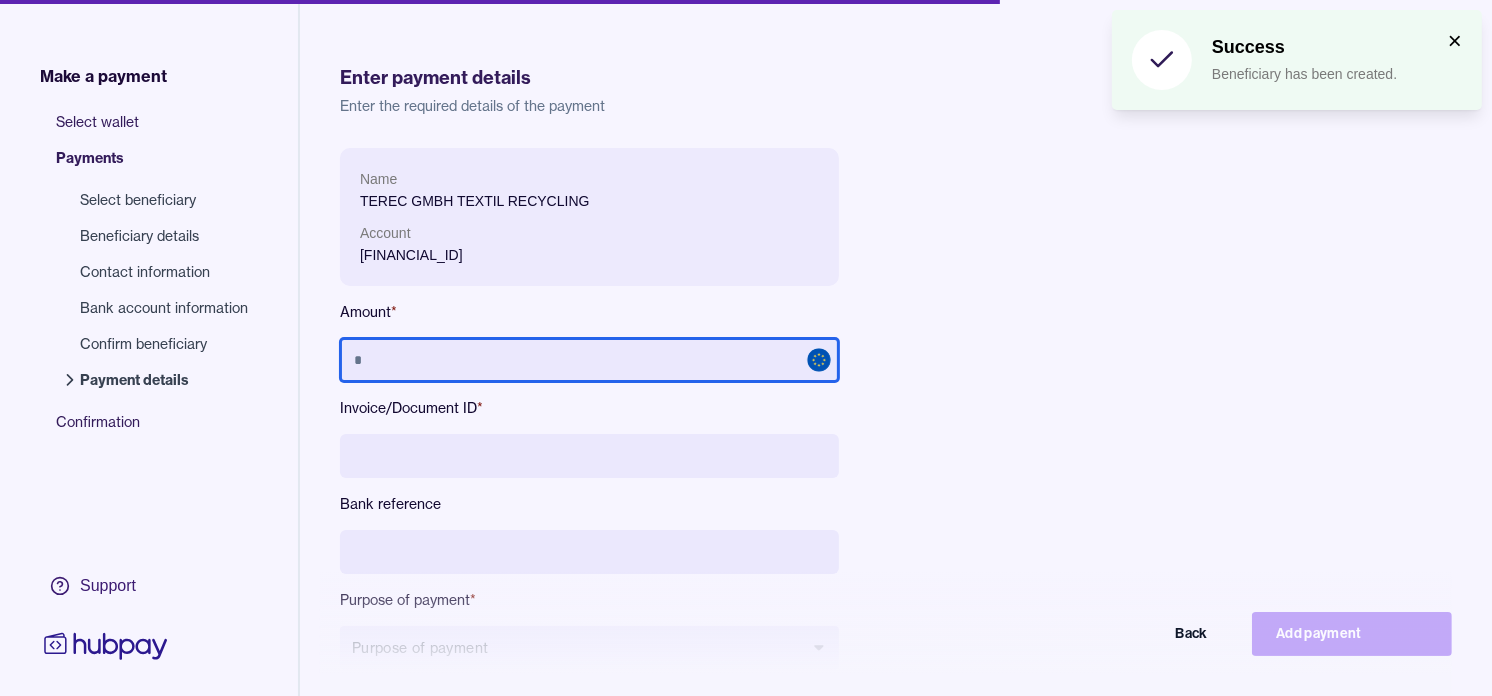click at bounding box center [589, 360] 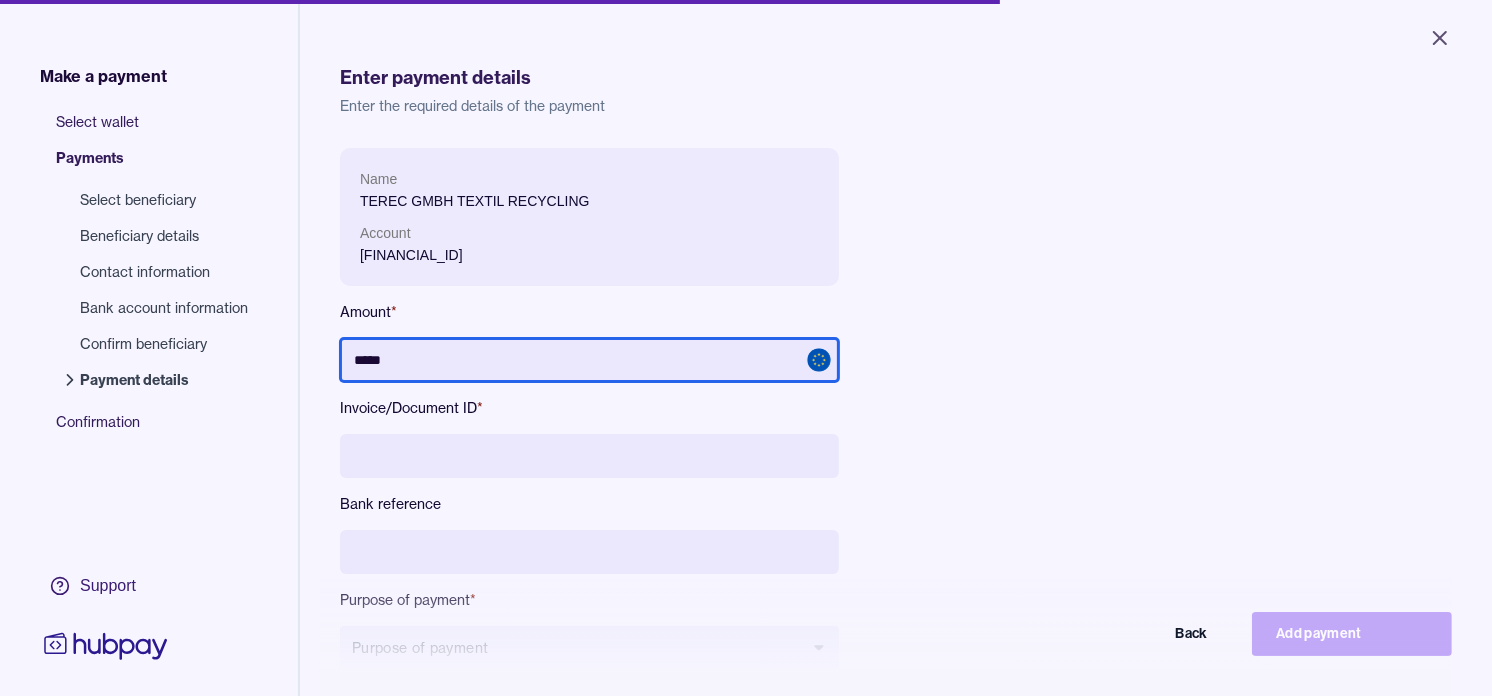 type on "*****" 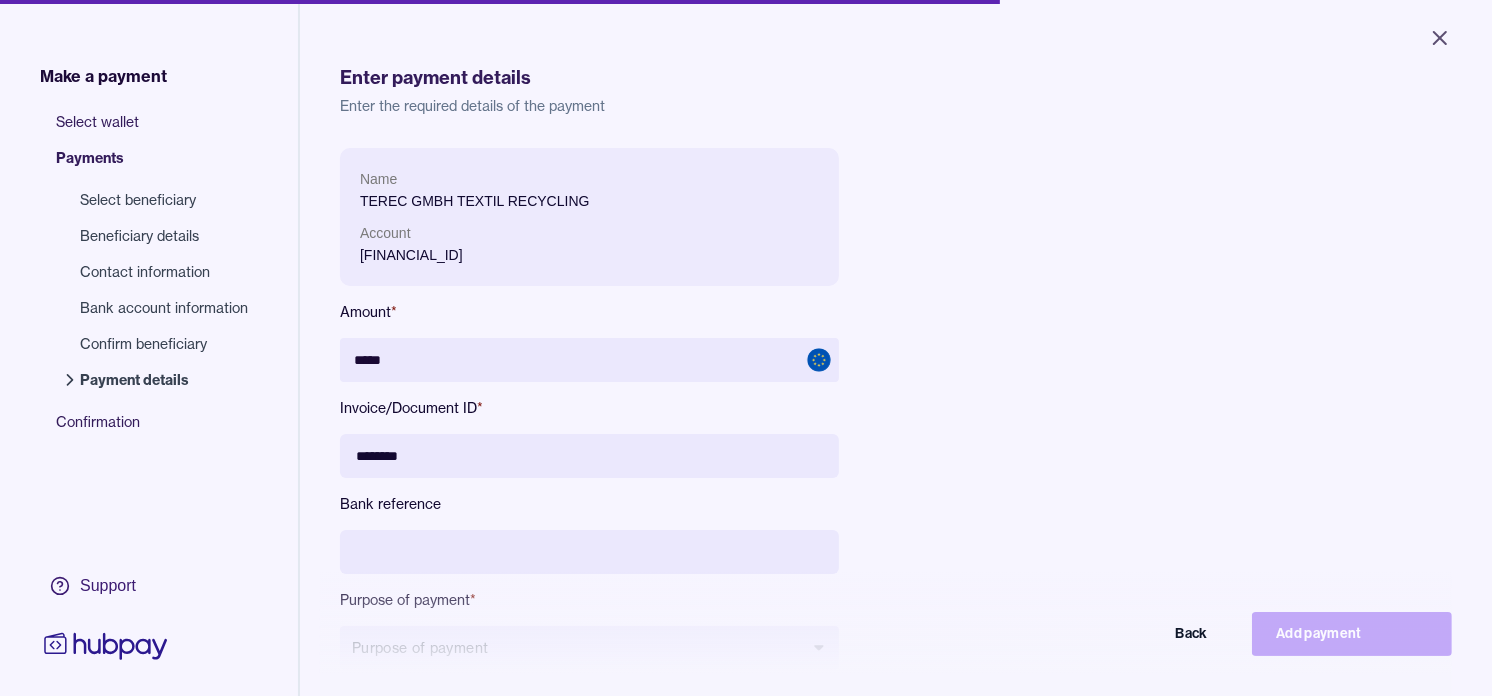 type on "********" 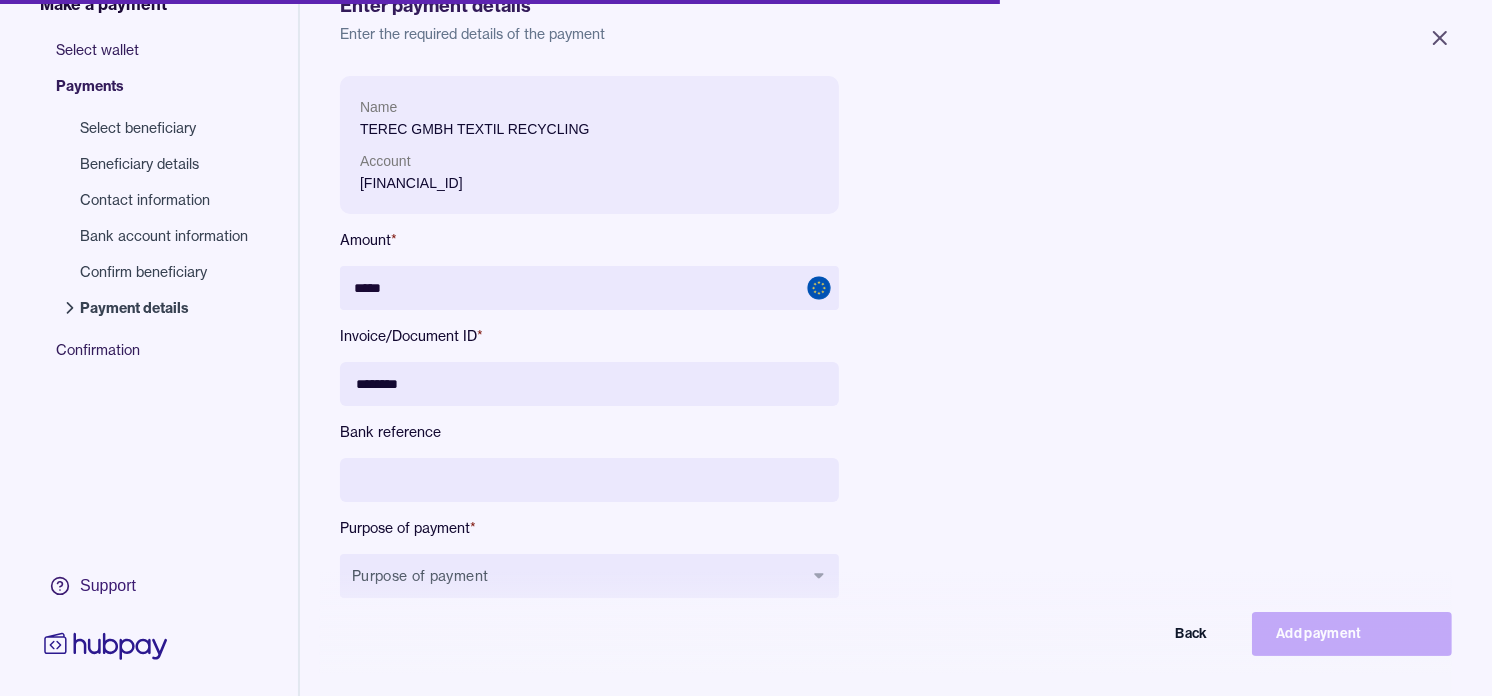 scroll, scrollTop: 111, scrollLeft: 0, axis: vertical 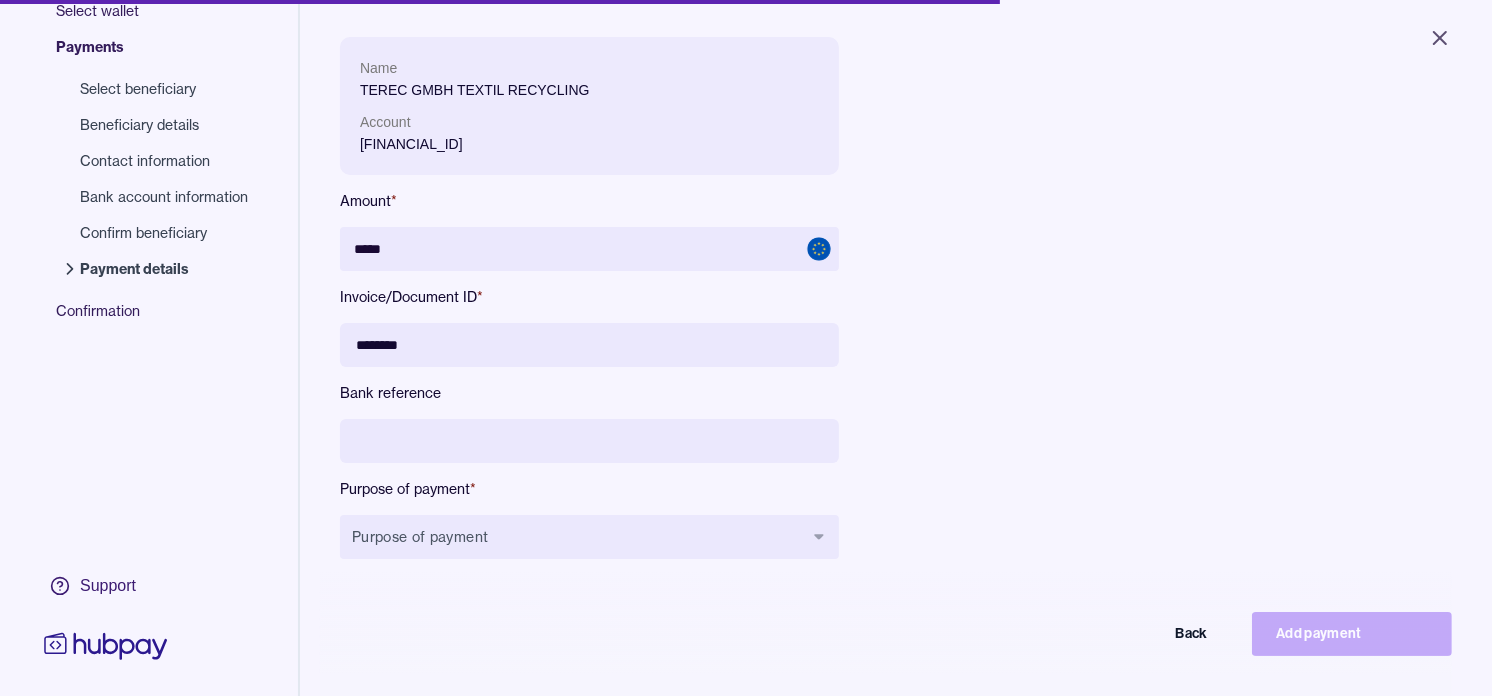 click on "Name TEREC GMBH TEXTIL RECYCLING Account DE49664900000012210906 Amount  * ***** Invoice/Document ID  * ******** Bank reference Purpose of payment  * Purpose of payment Back Add payment" at bounding box center (589, 314) 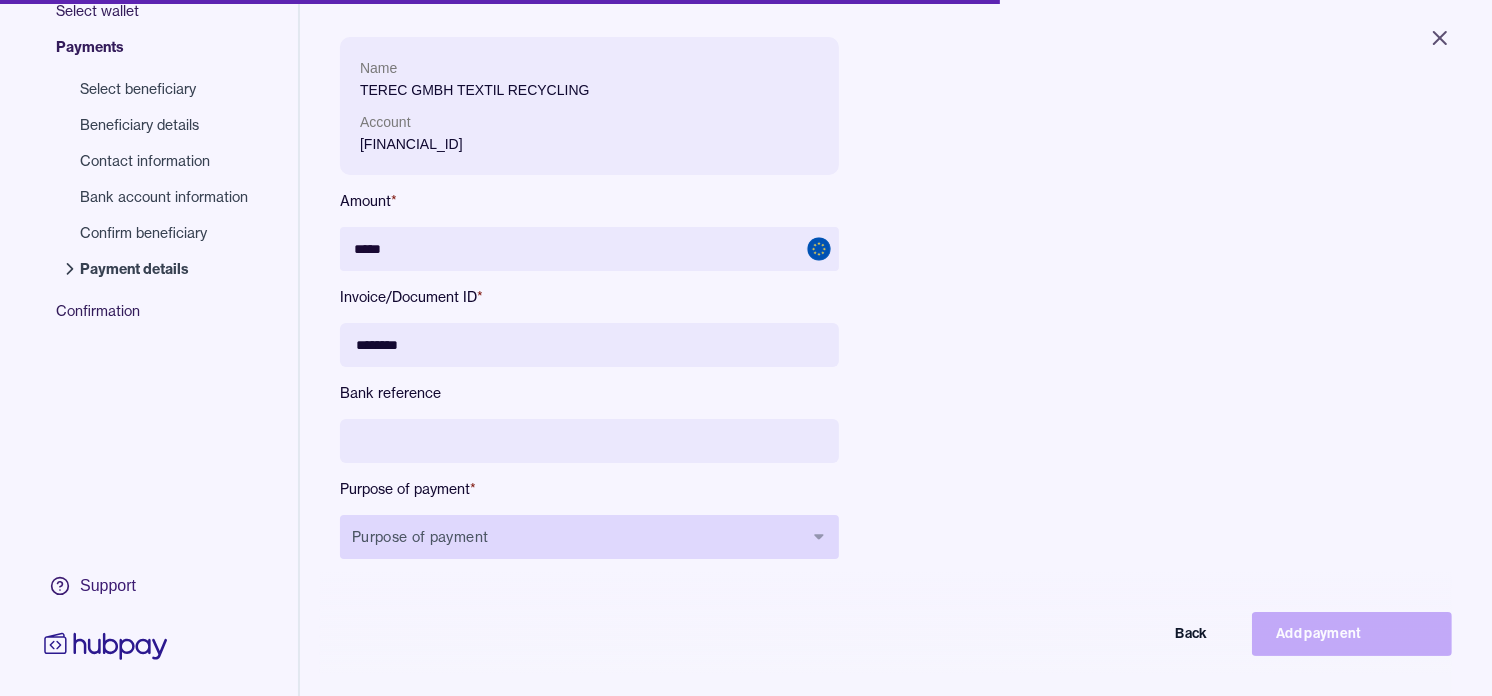 click on "Purpose of payment" at bounding box center (589, 537) 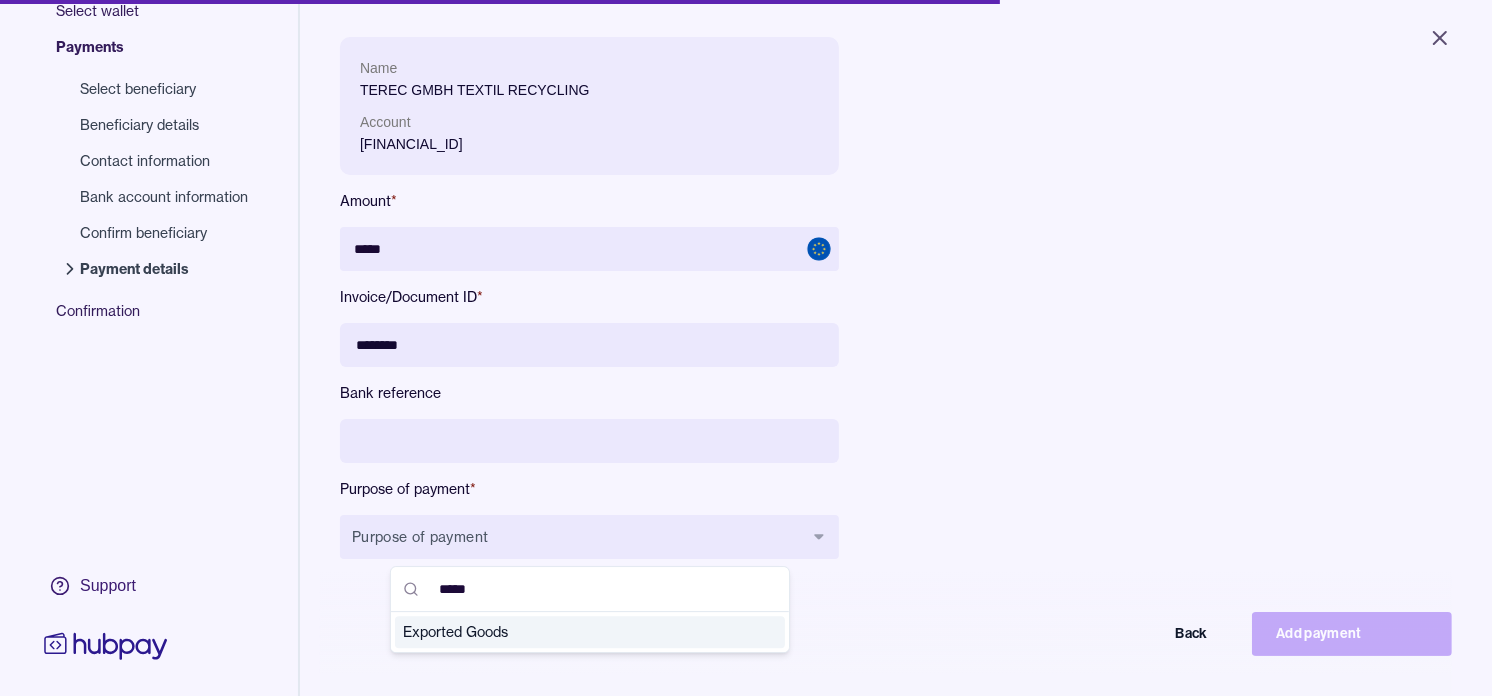 type on "*****" 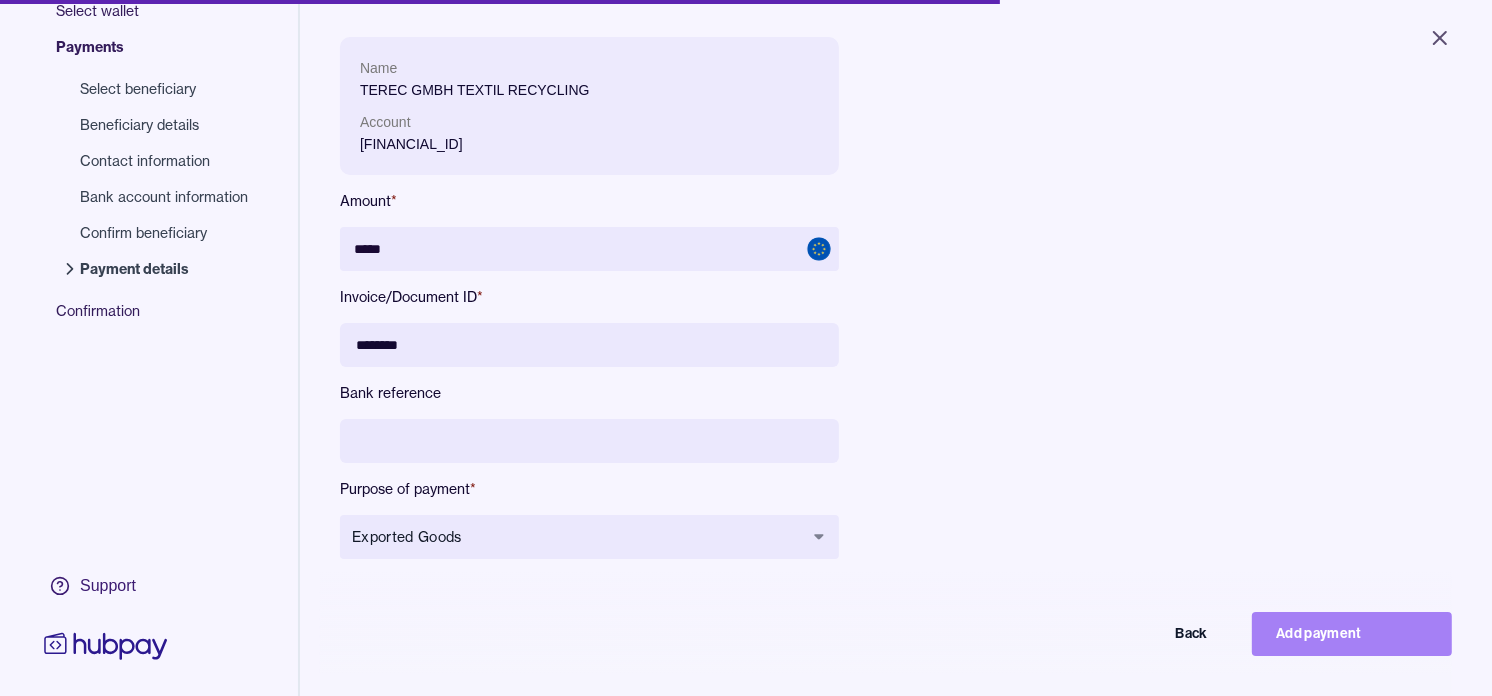click on "Add payment" at bounding box center (1352, 634) 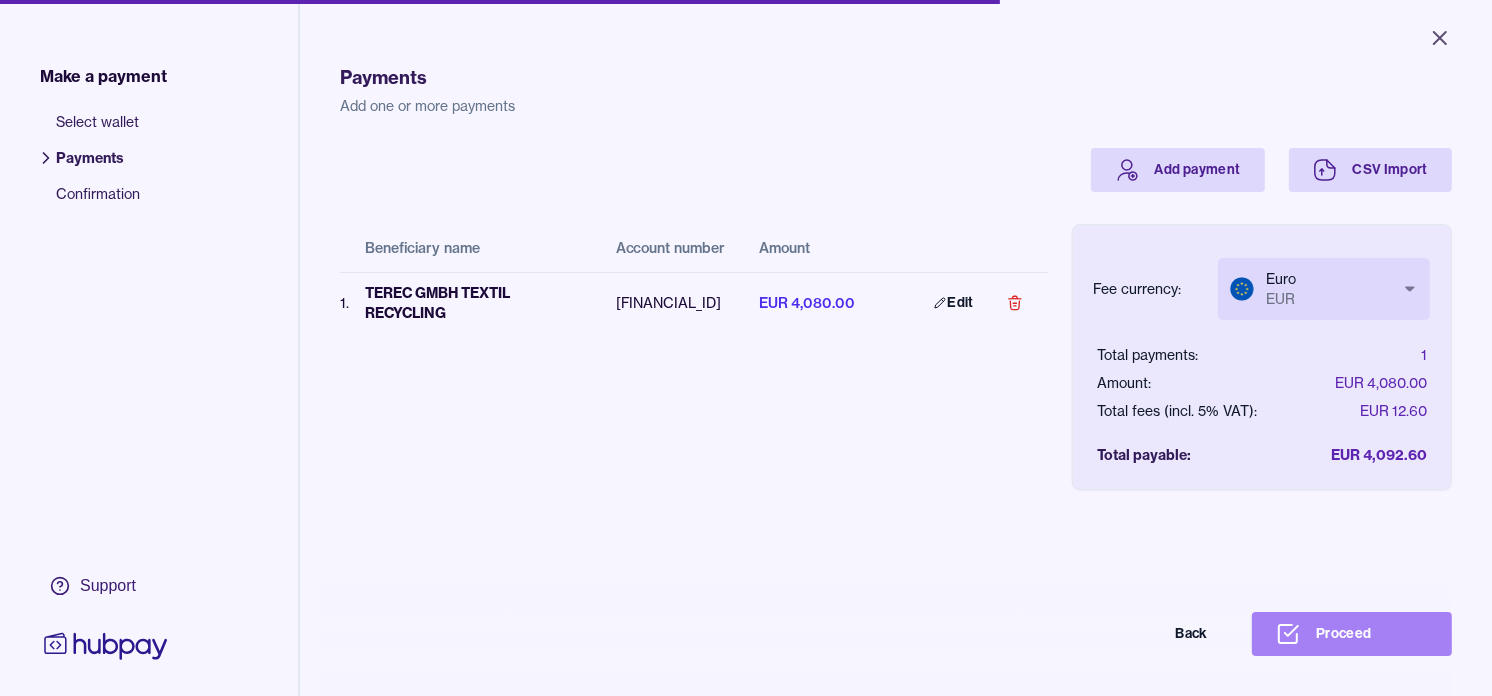 click on "Proceed" at bounding box center [1352, 634] 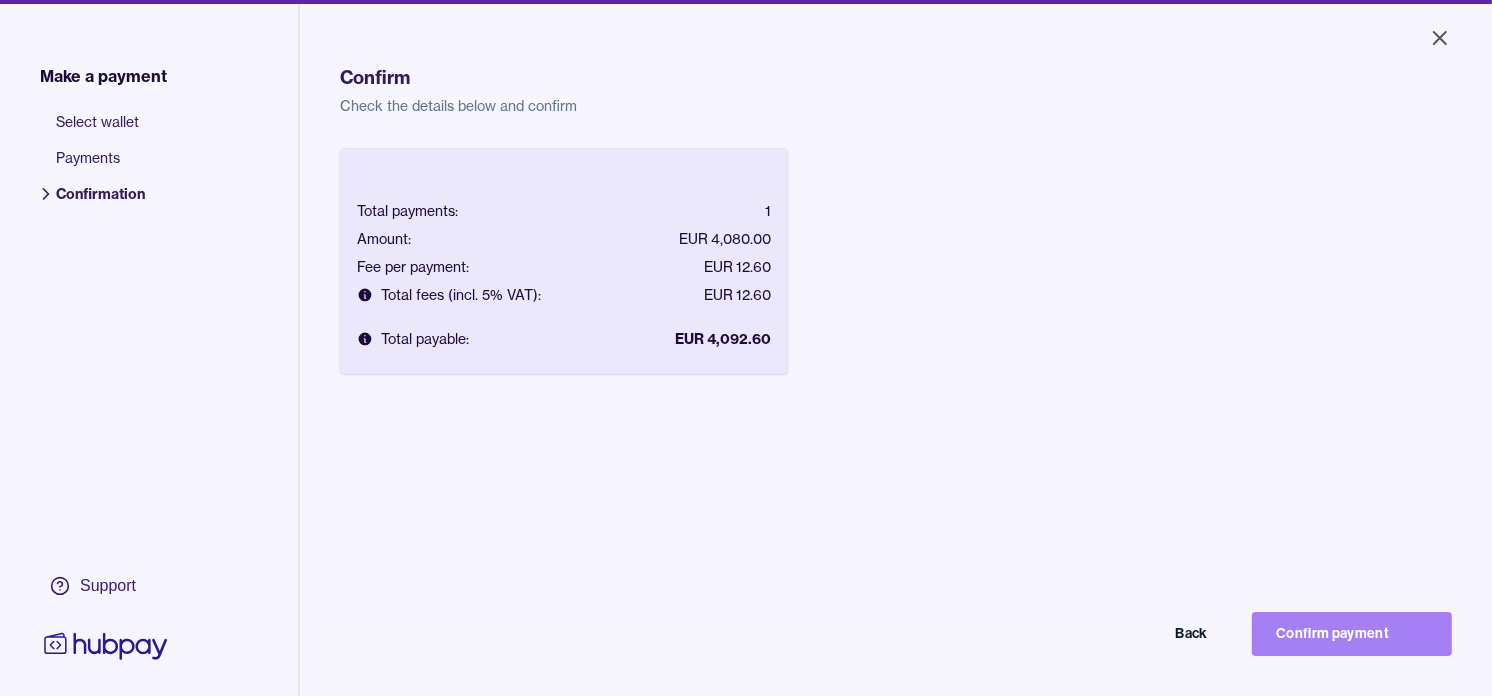 click on "Confirm payment" at bounding box center (1352, 634) 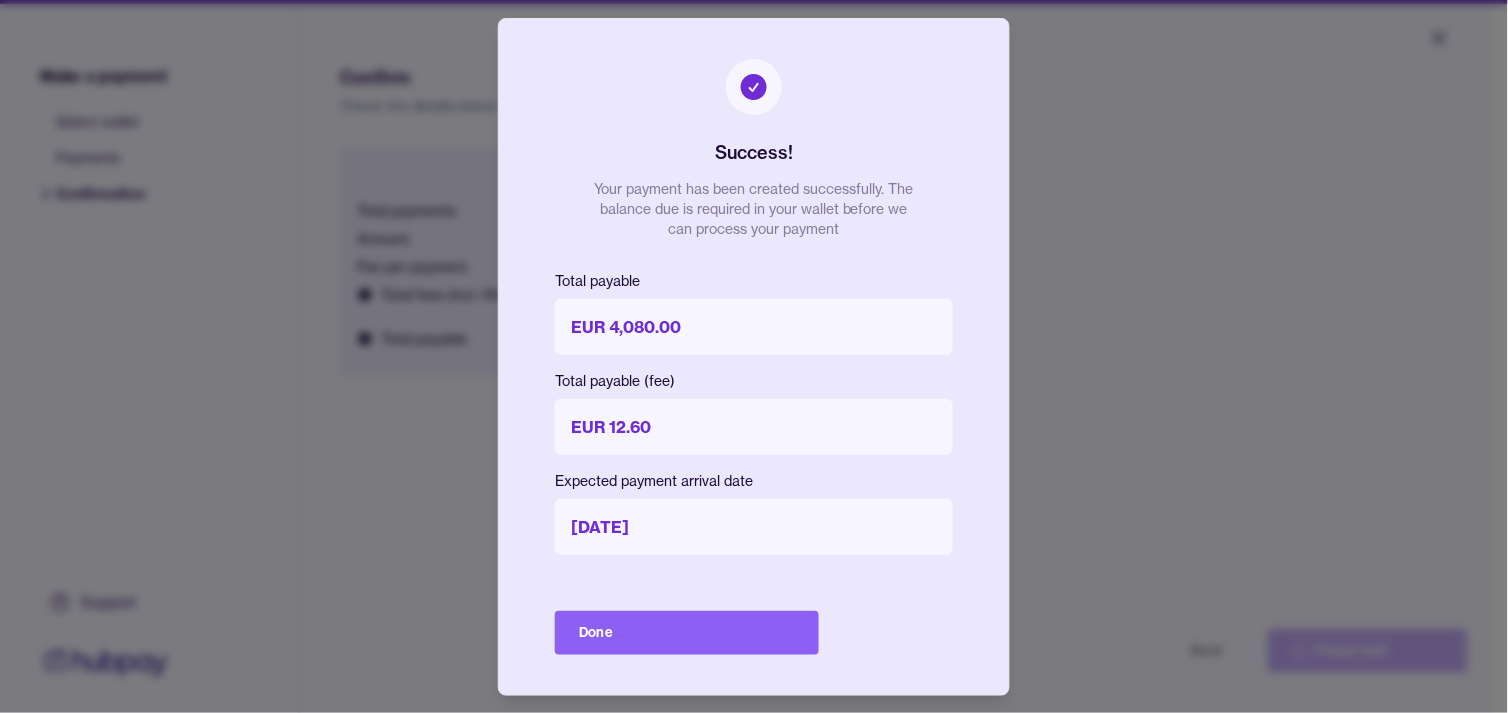 click on "Done" at bounding box center [687, 633] 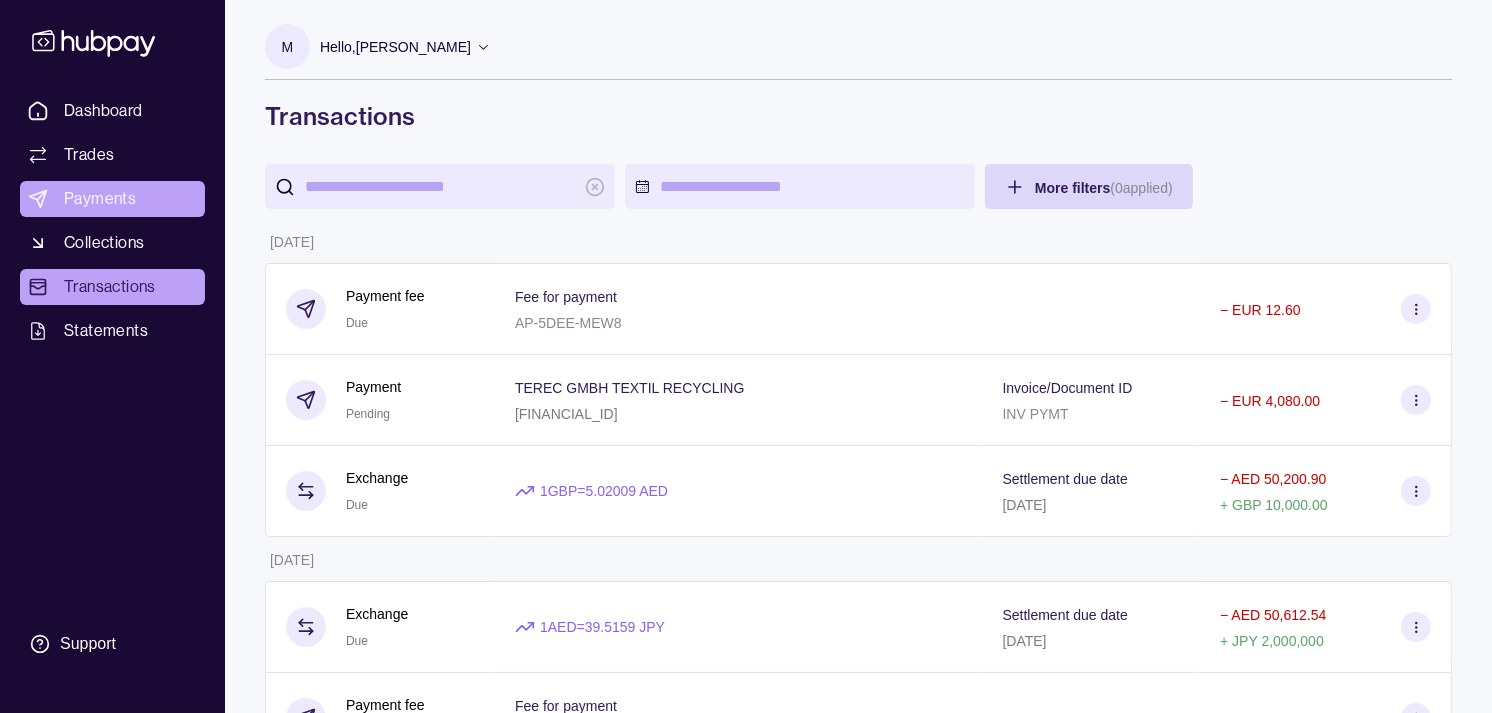 click on "Payments" at bounding box center [100, 199] 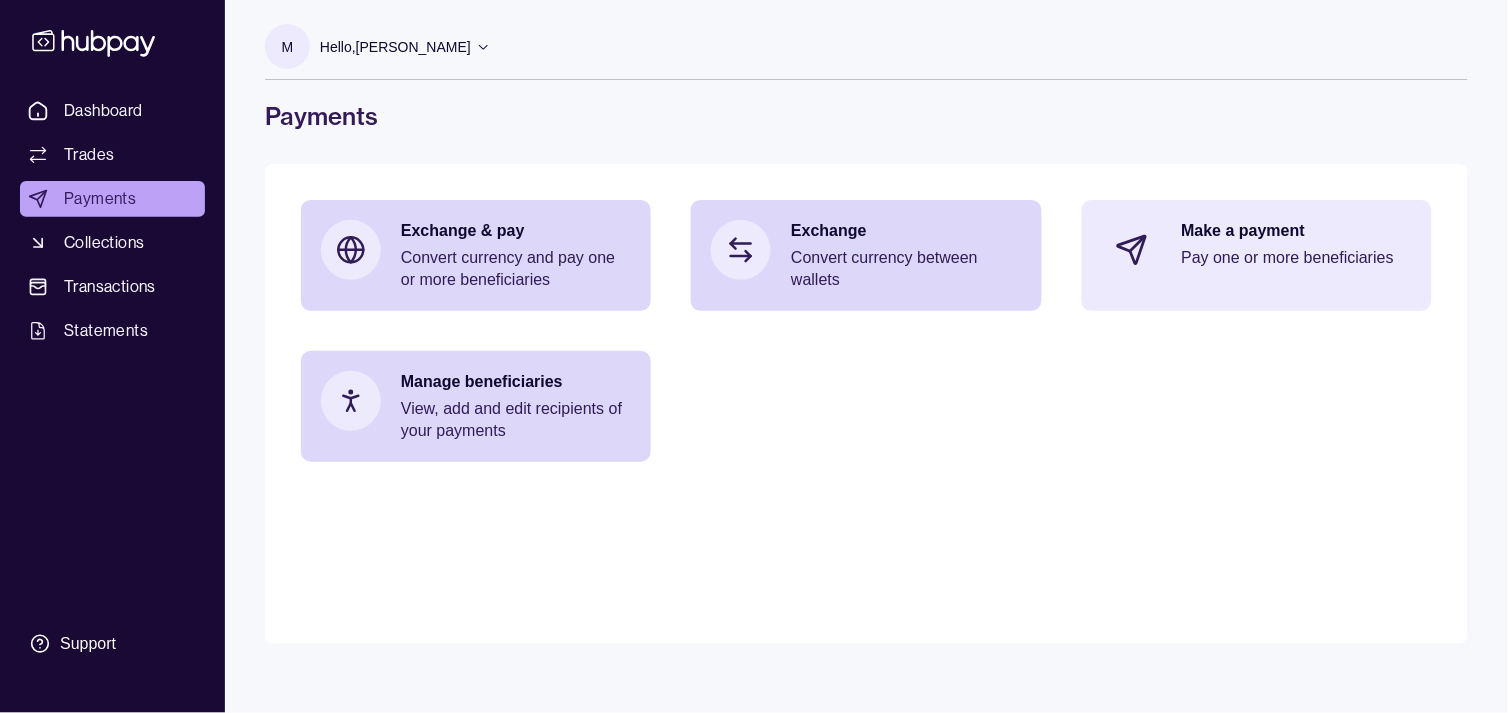 click on "Make a payment Pay one or more beneficiaries" at bounding box center [1297, 250] 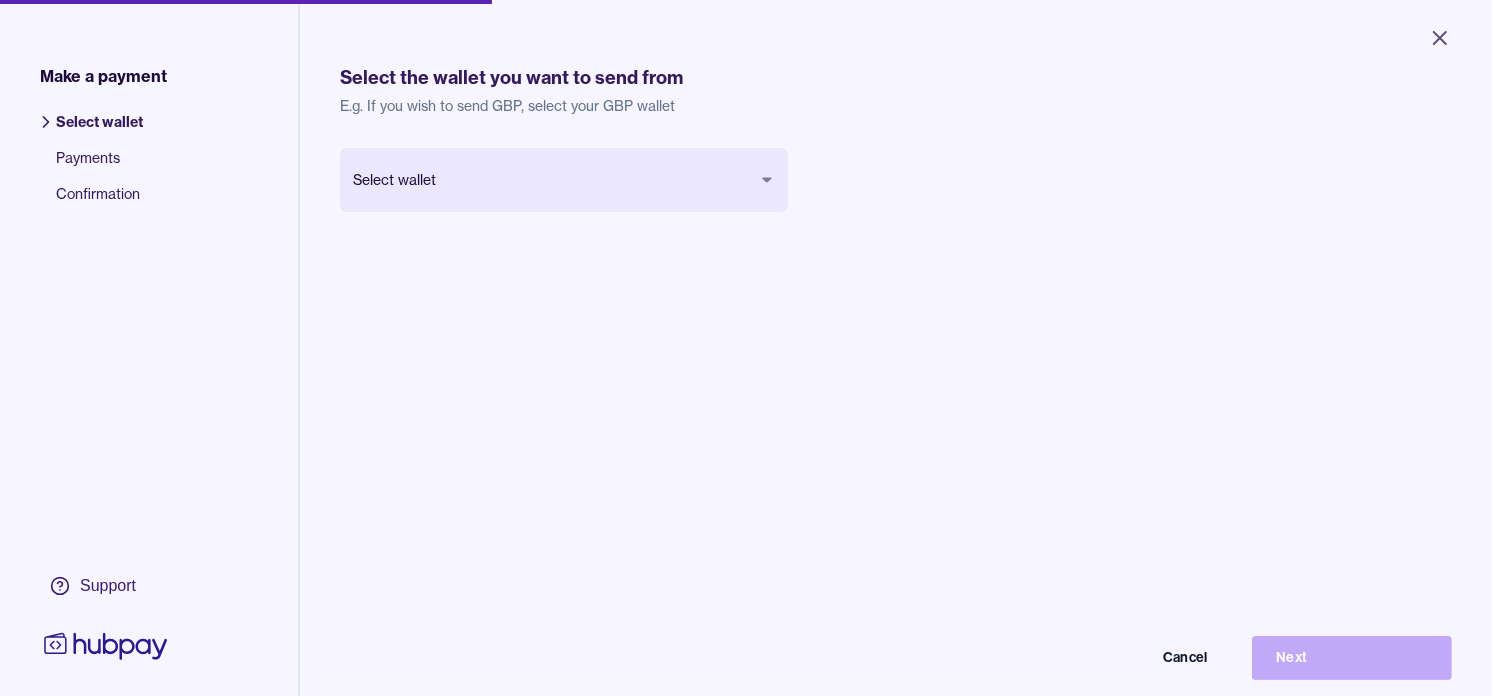 click on "Close Make a payment Select wallet Payments Confirmation Support Select the wallet you want to send from E.g. If you wish to send GBP, select your GBP wallet Select wallet Cancel Next Make a payment | Hubpay" at bounding box center (746, 348) 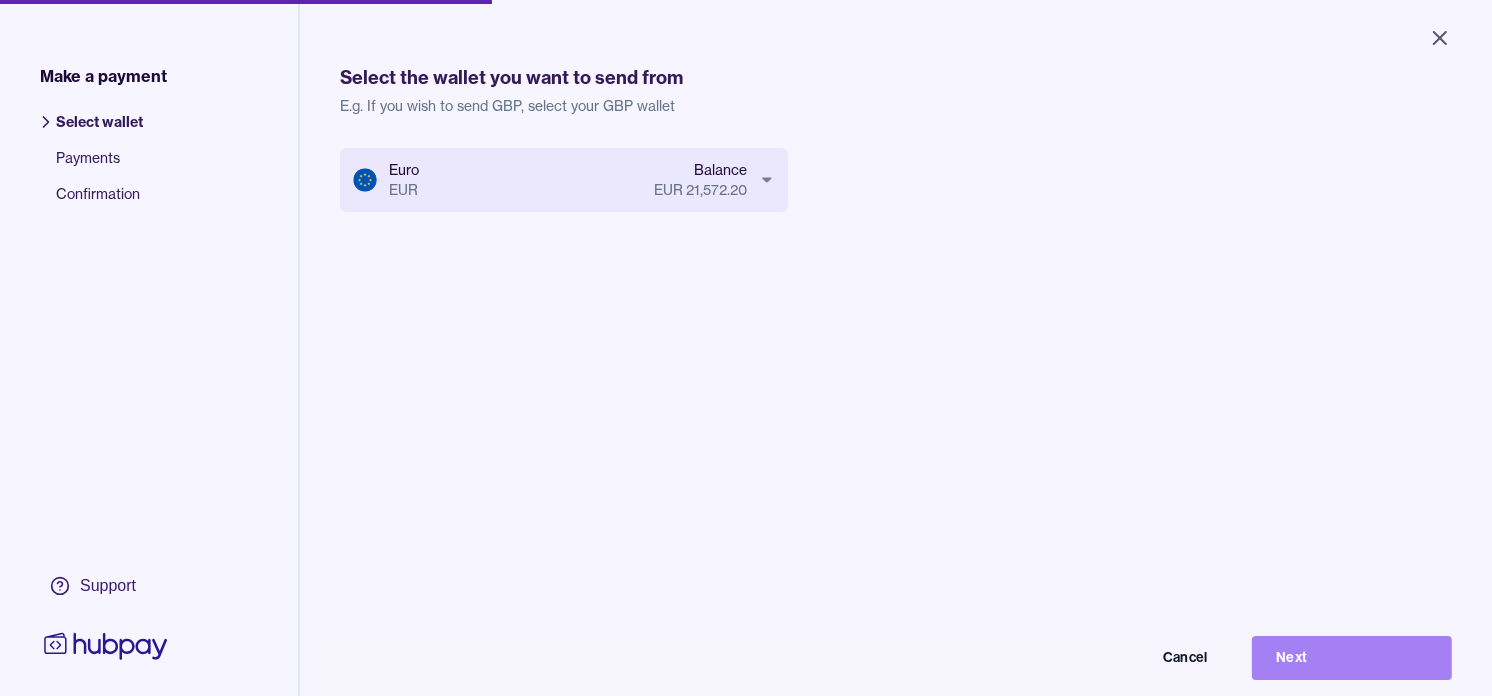 click on "Next" at bounding box center [1352, 658] 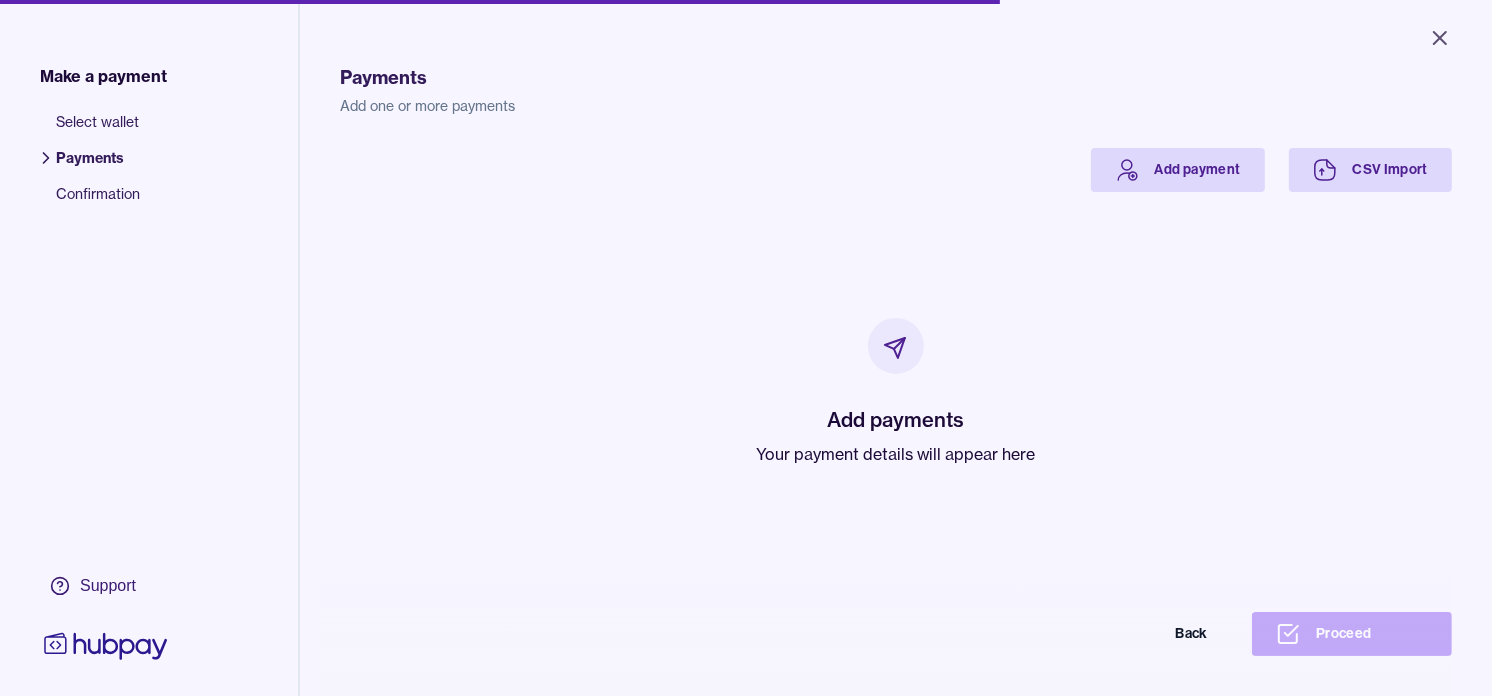 click on "Your payment details will appear here" at bounding box center (896, 454) 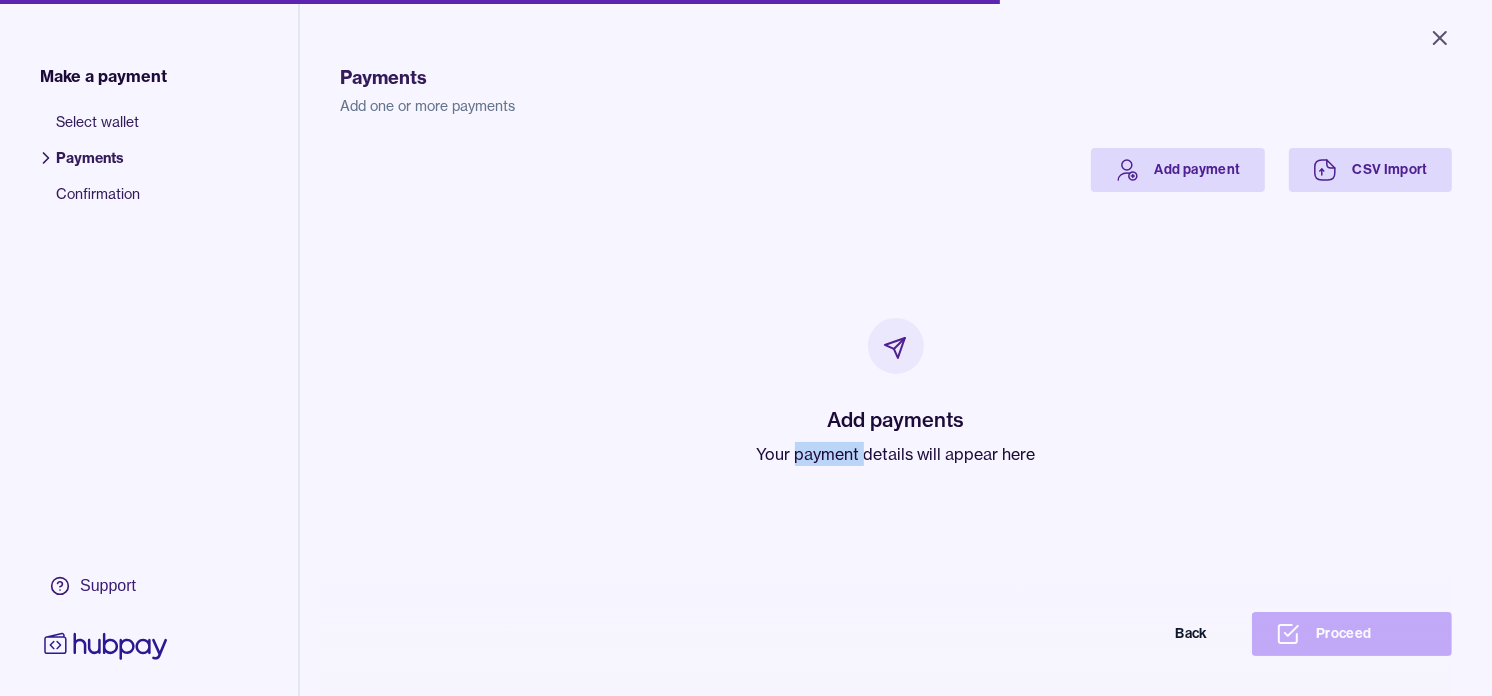 click on "Your payment details will appear here" at bounding box center (896, 454) 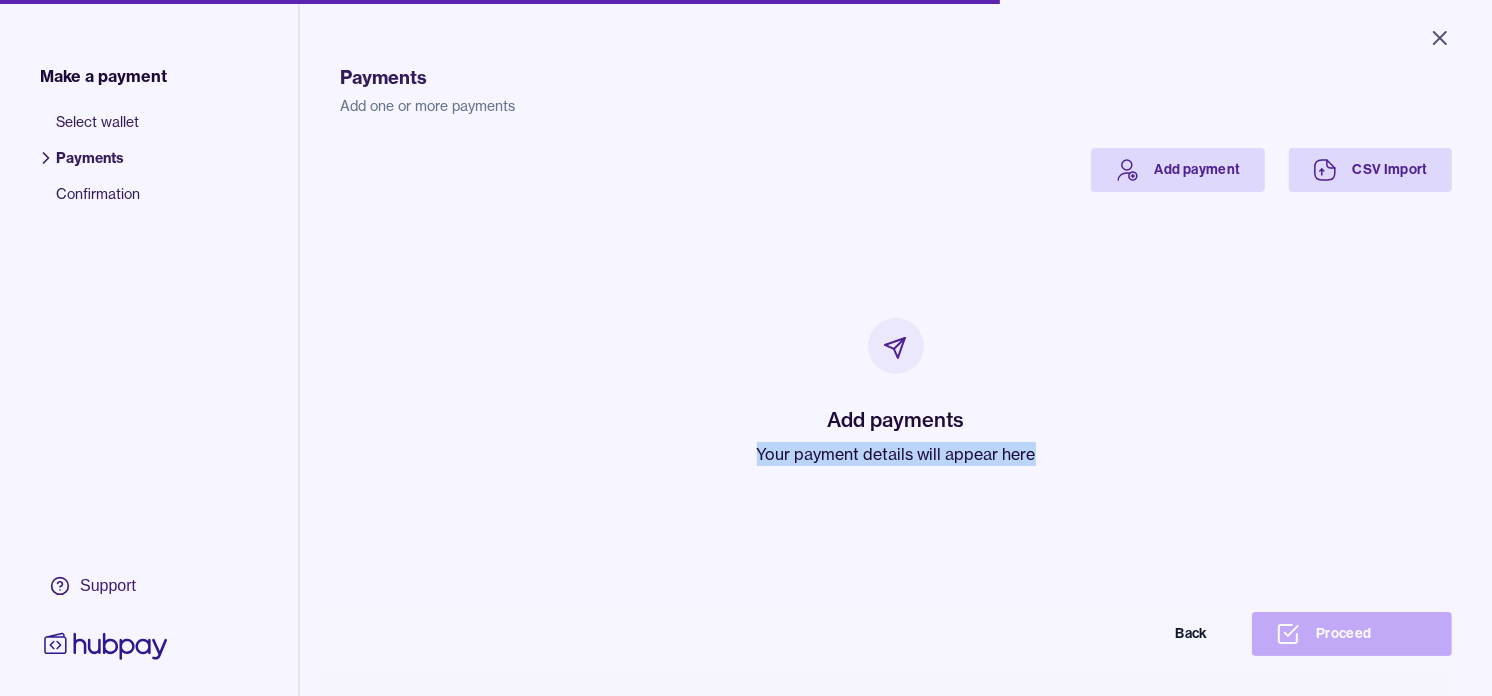 click on "Your payment details will appear here" at bounding box center [896, 454] 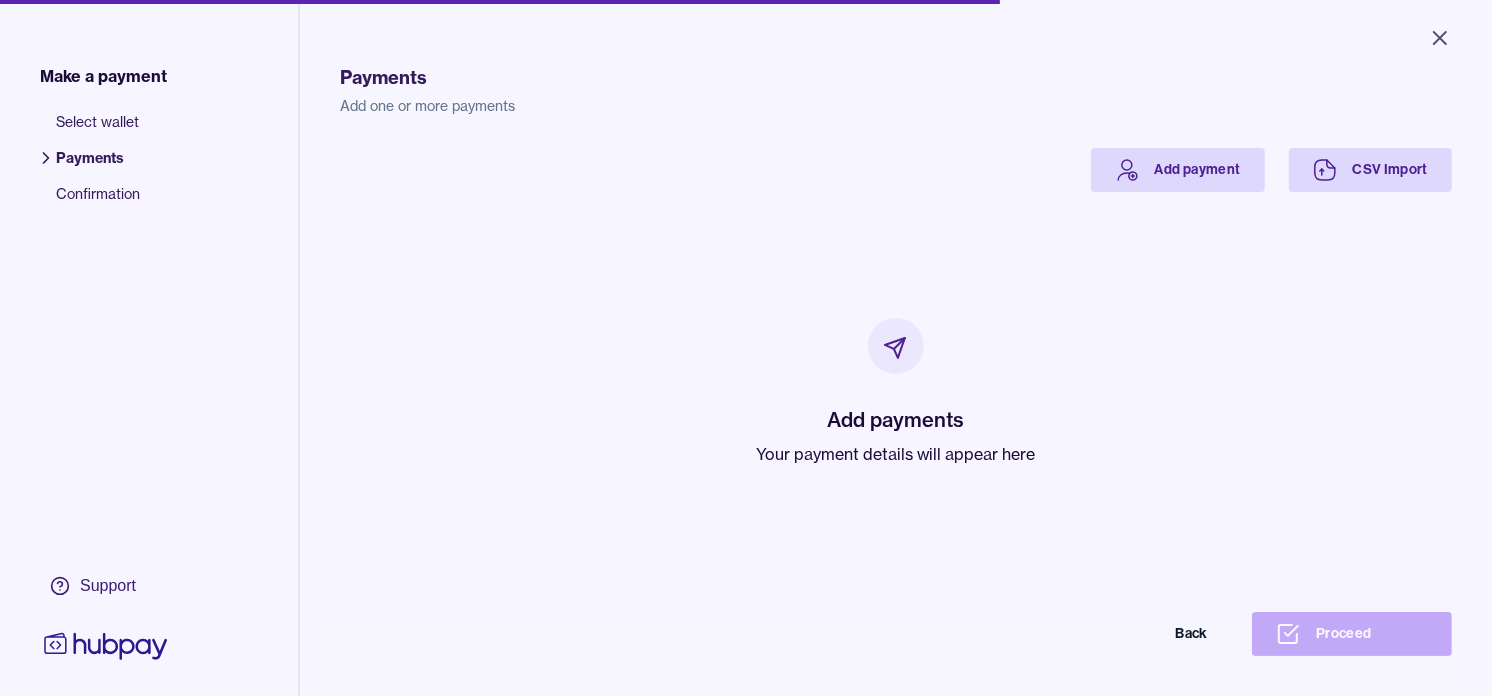drag, startPoint x: 833, startPoint y: 446, endPoint x: 646, endPoint y: 292, distance: 242.24988 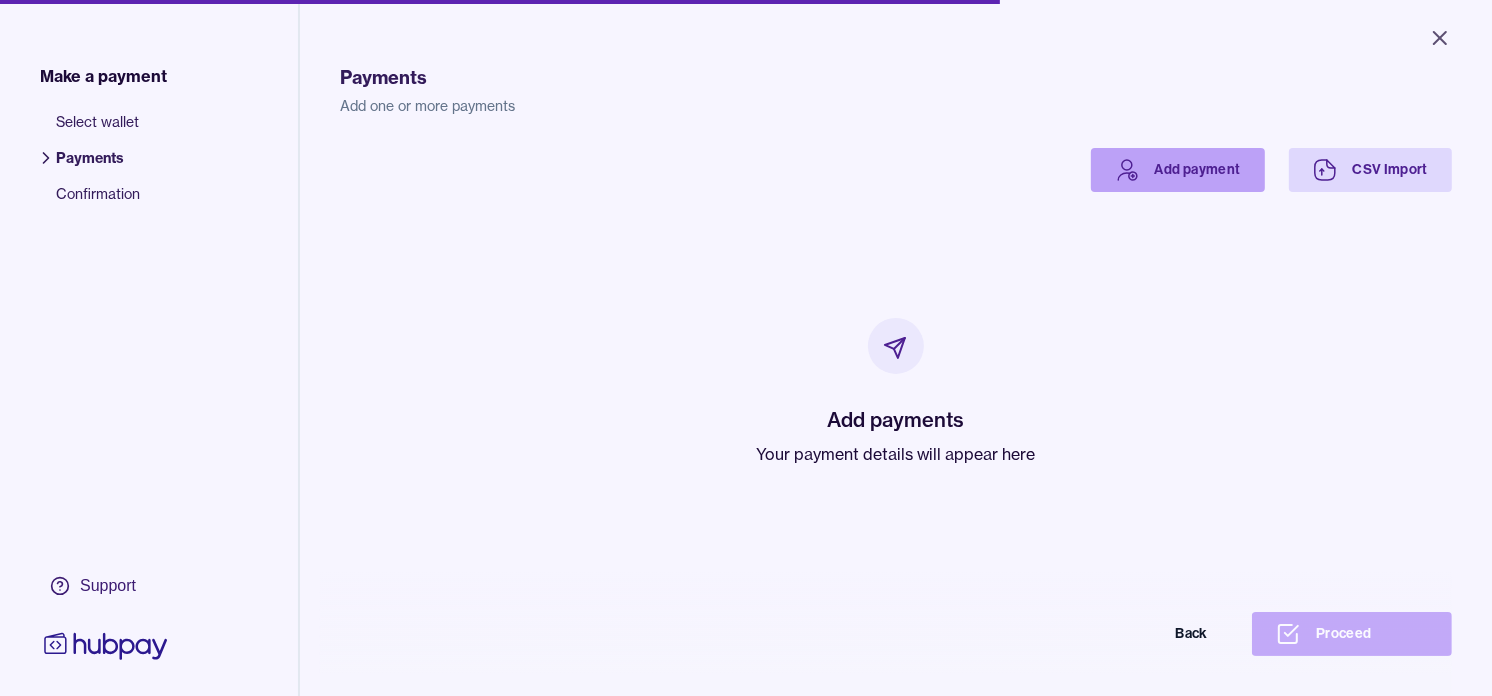 click 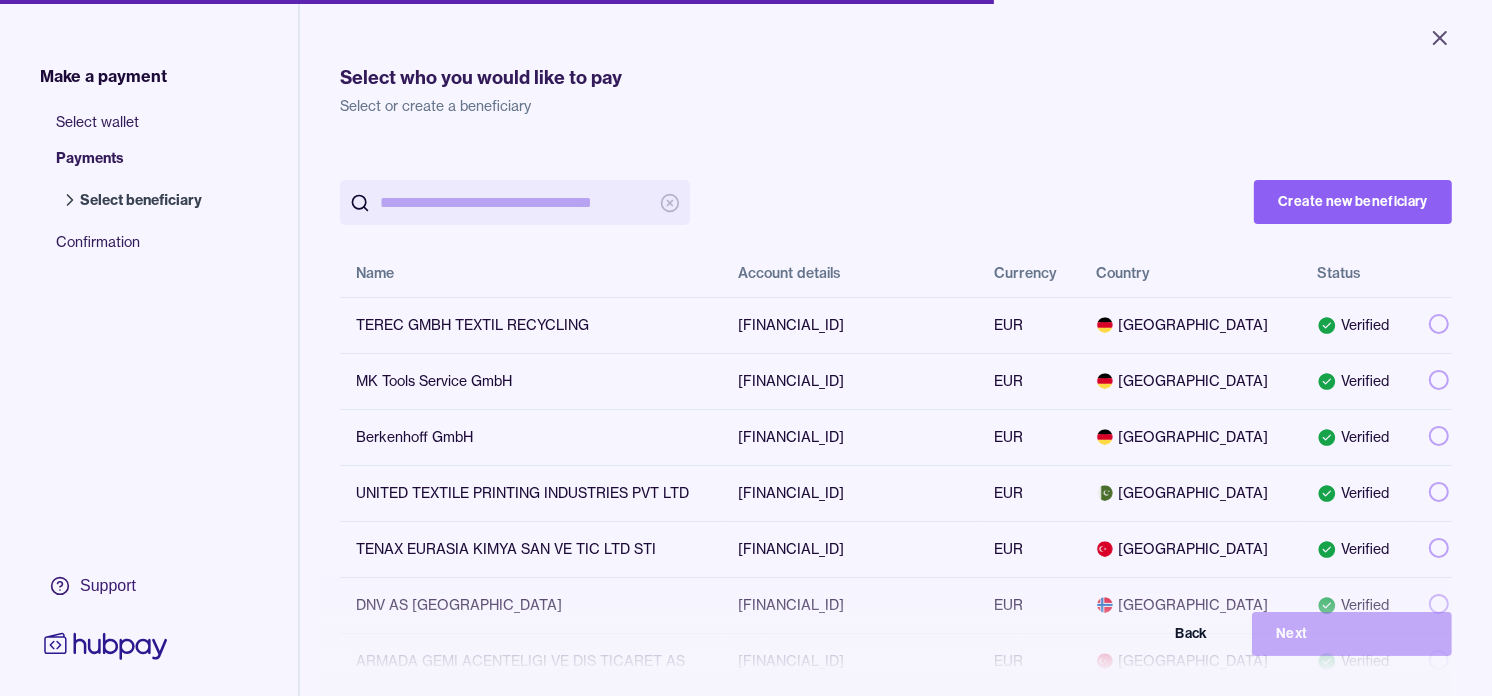 click at bounding box center (515, 202) 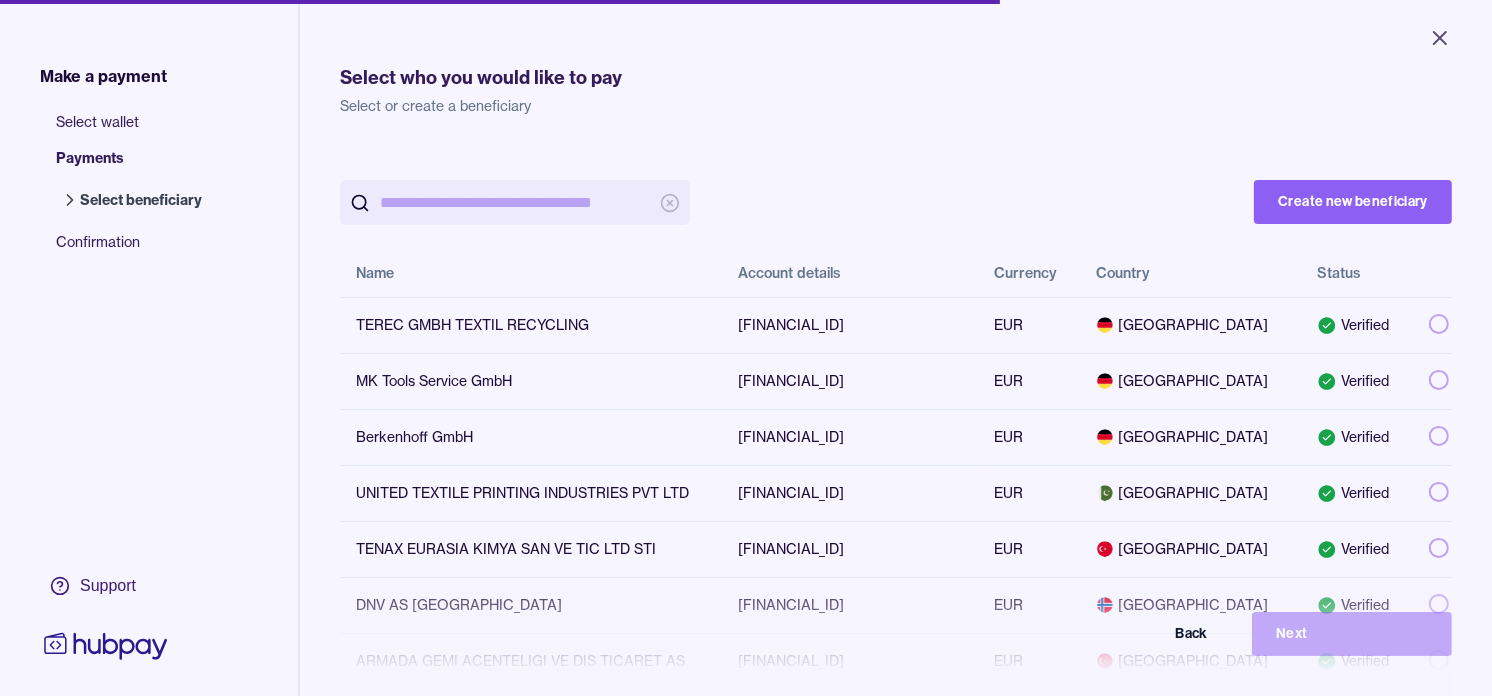 paste on "*******" 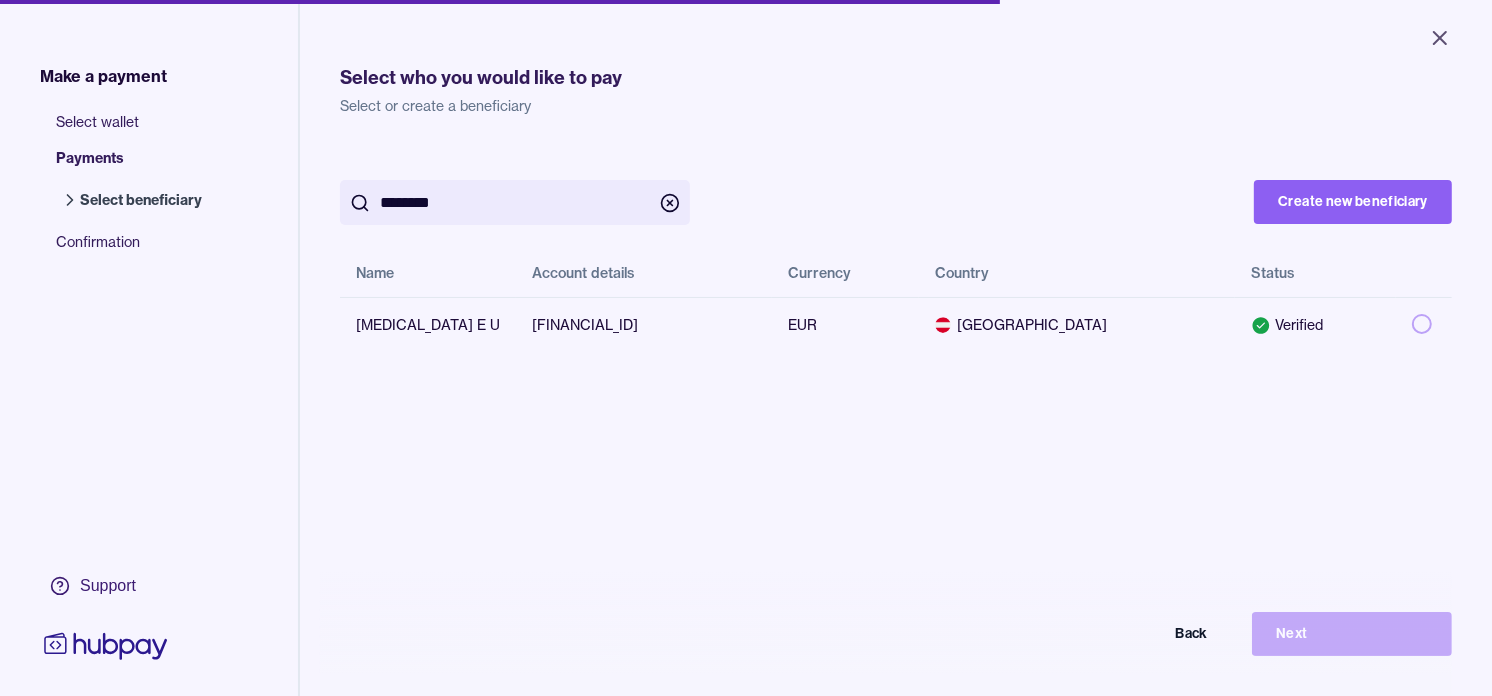 type on "*******" 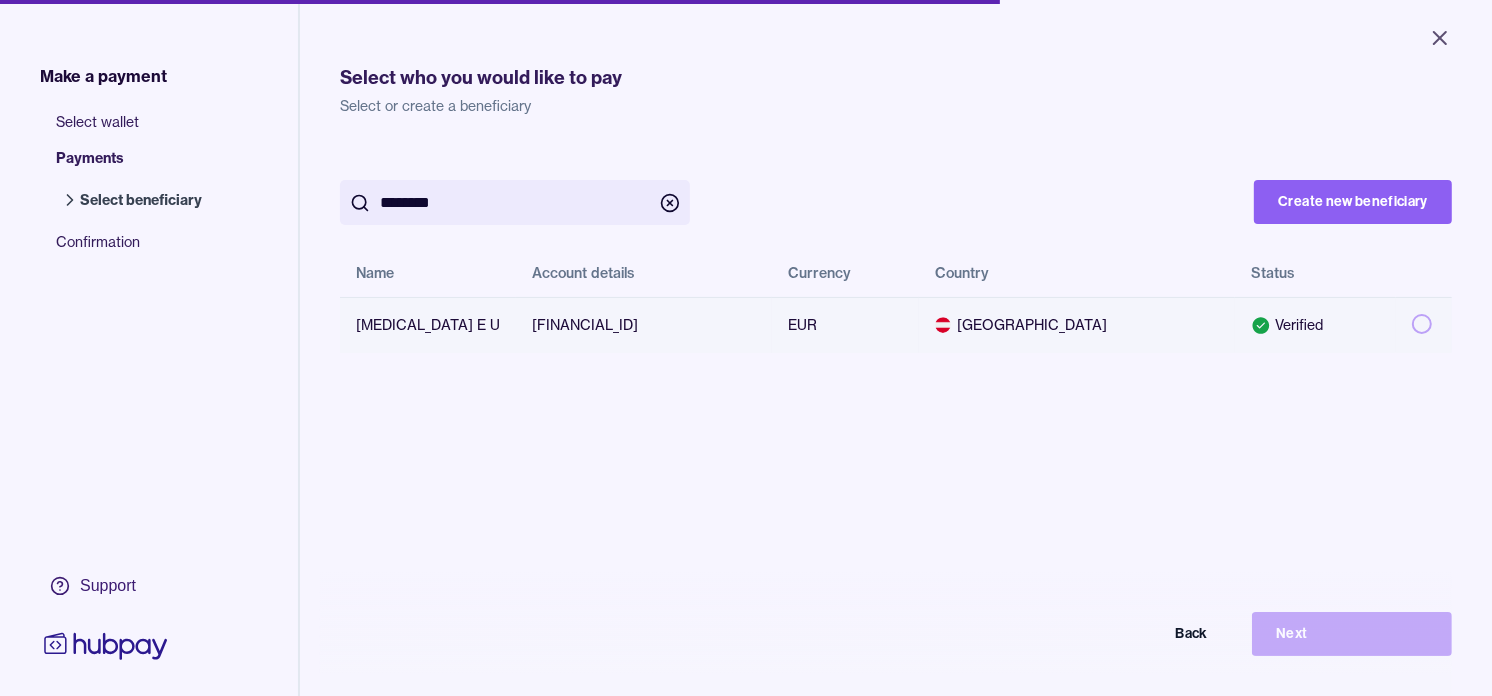 click at bounding box center [1422, 324] 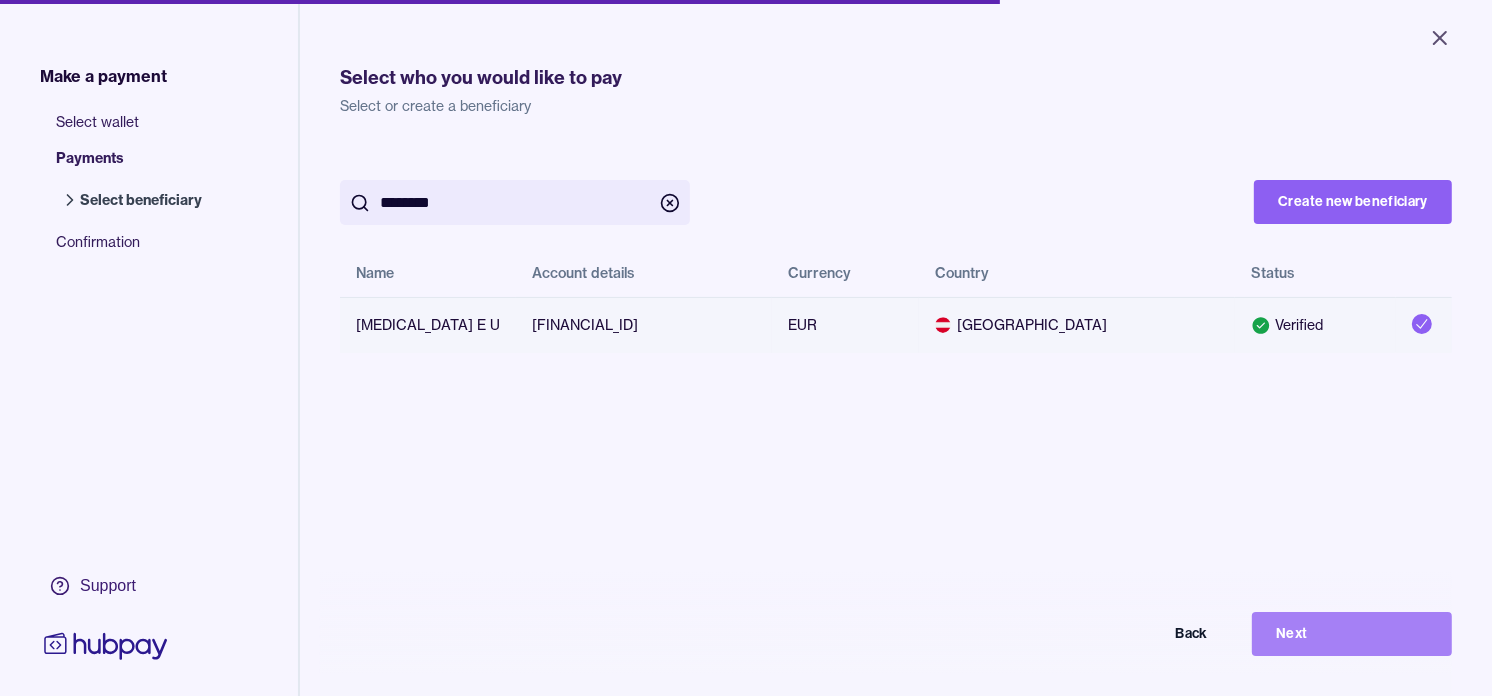 click on "Next" at bounding box center (1352, 634) 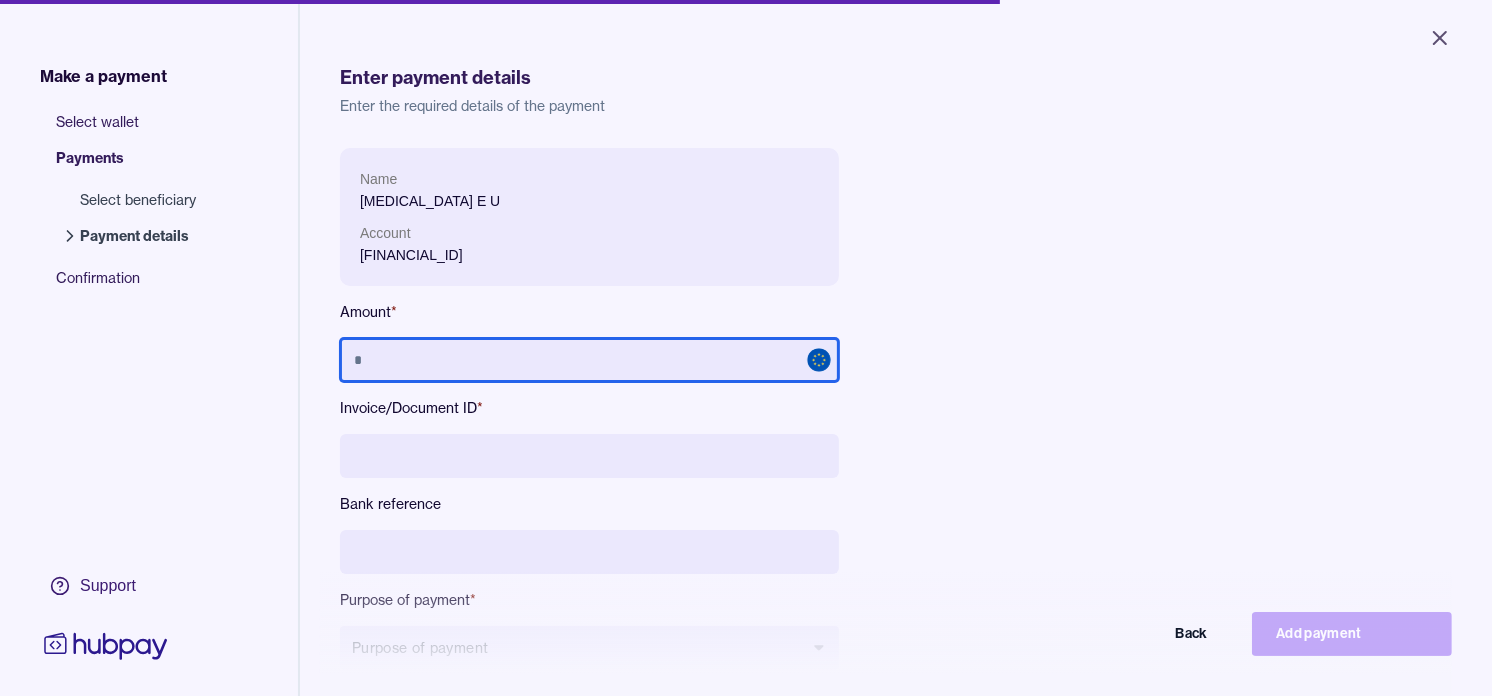 click at bounding box center (589, 360) 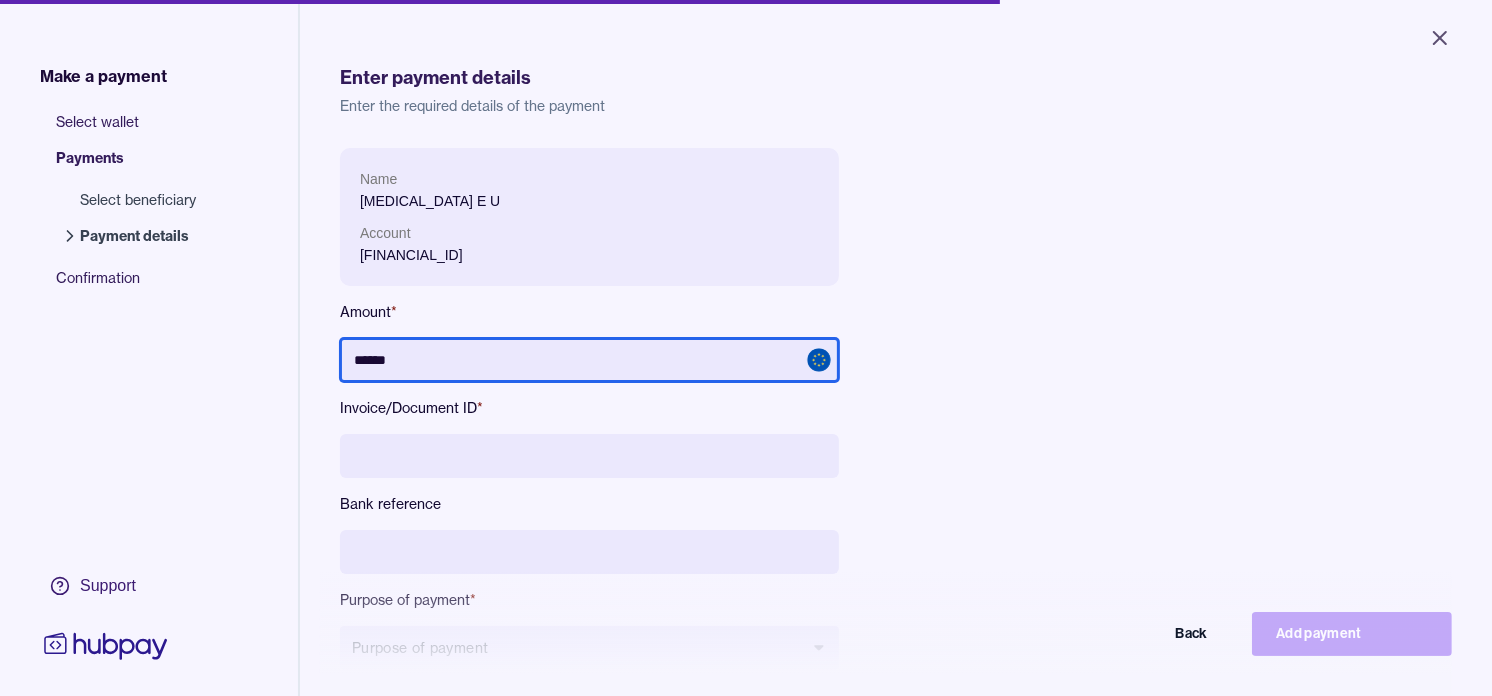 type on "******" 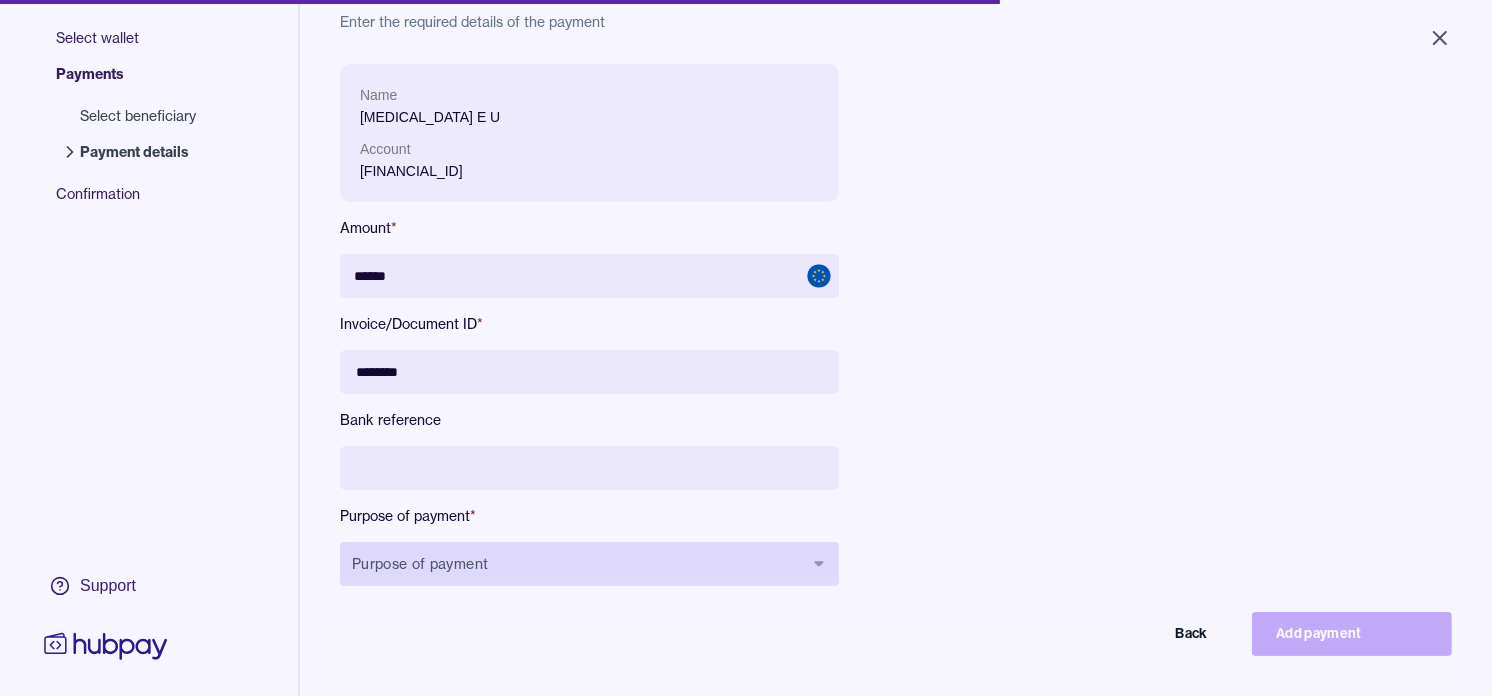 scroll, scrollTop: 267, scrollLeft: 0, axis: vertical 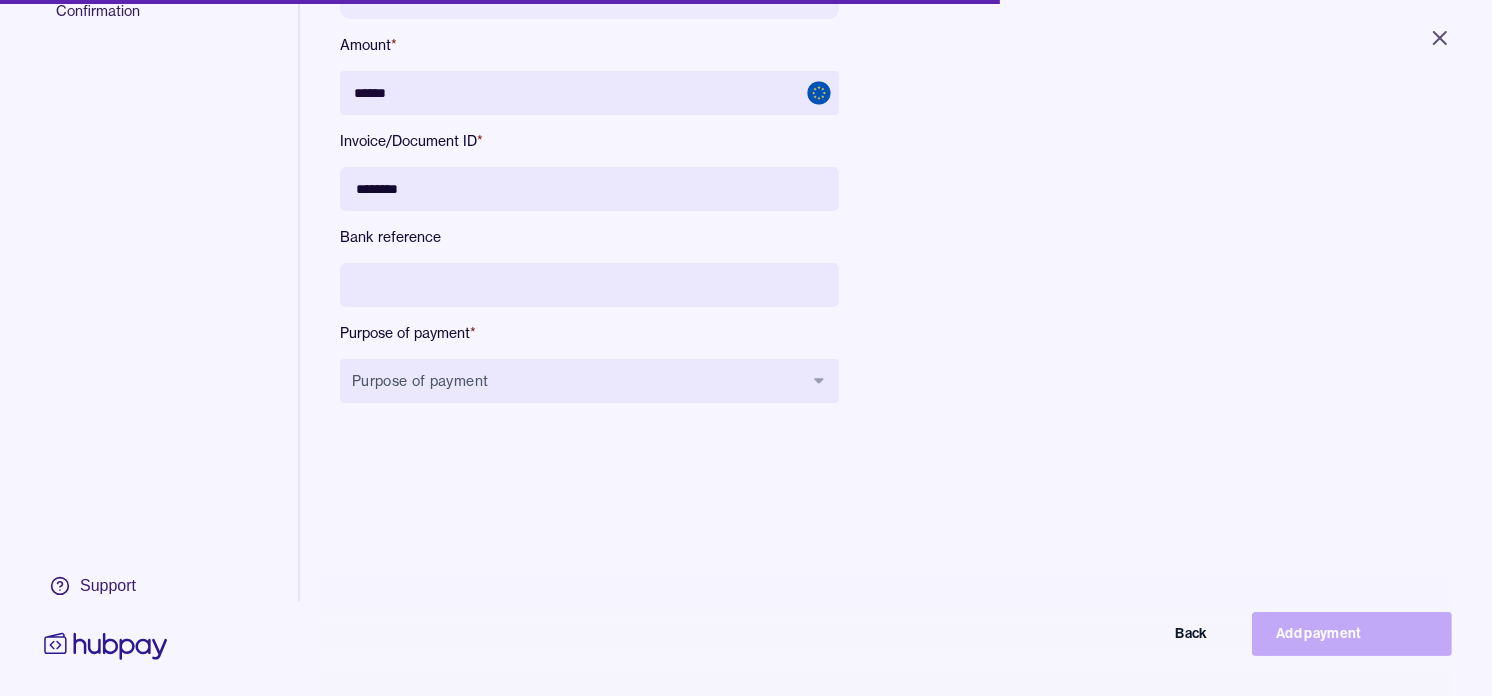 click on "********" at bounding box center (589, 189) 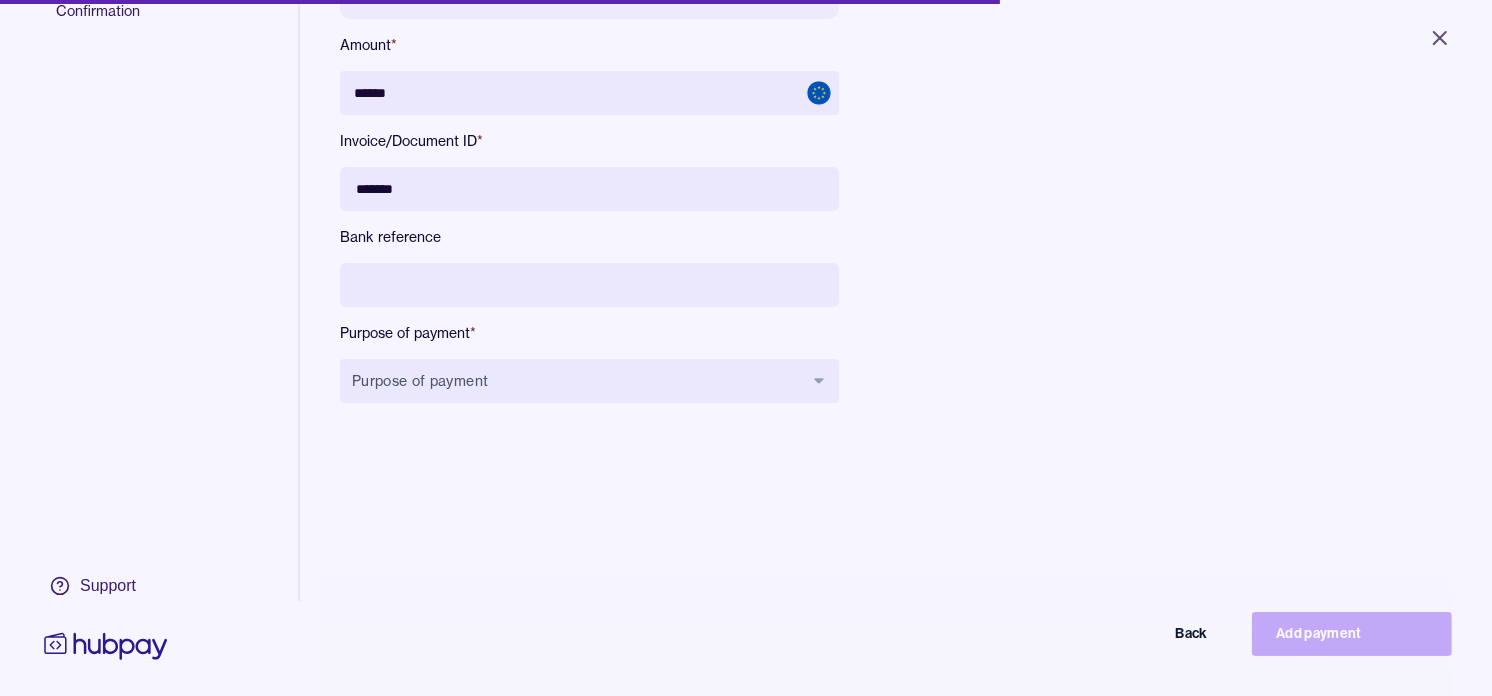 paste on "**********" 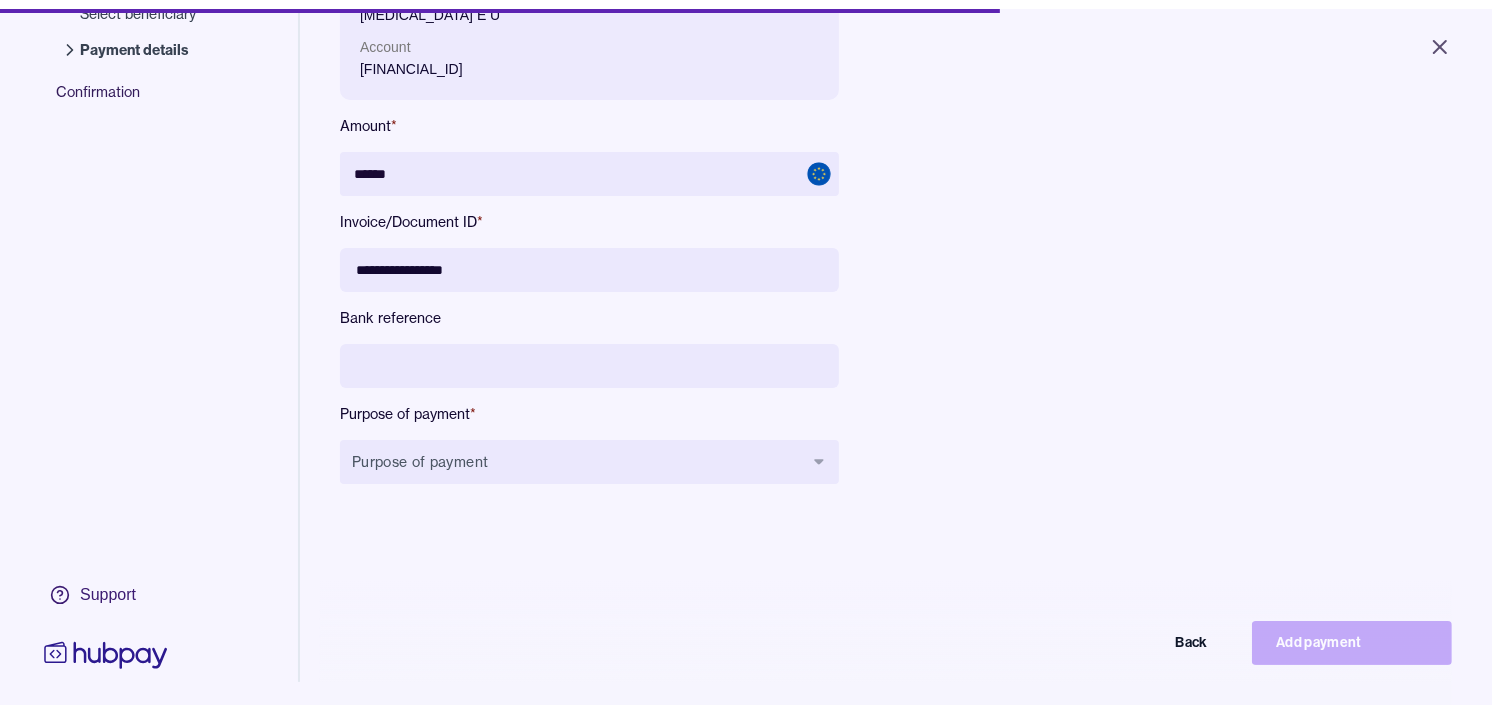 scroll, scrollTop: 156, scrollLeft: 0, axis: vertical 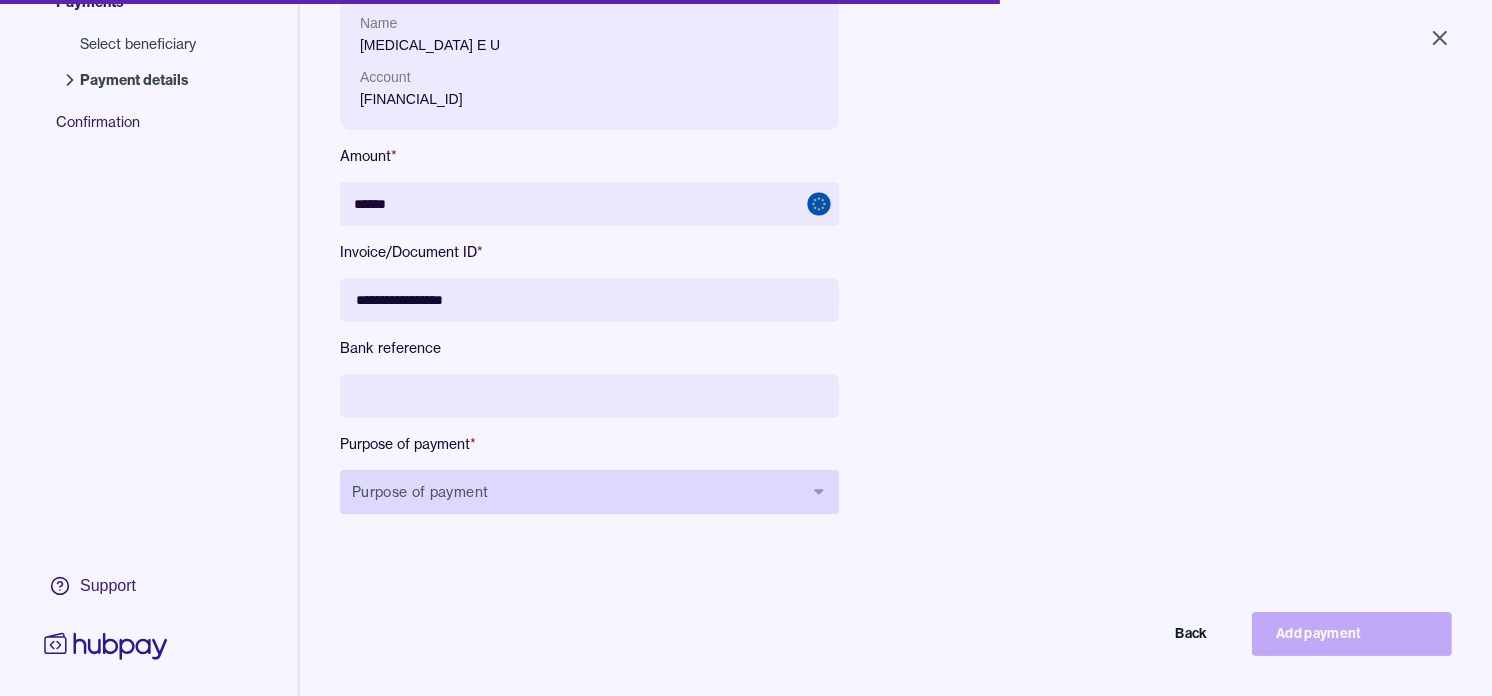 type on "**********" 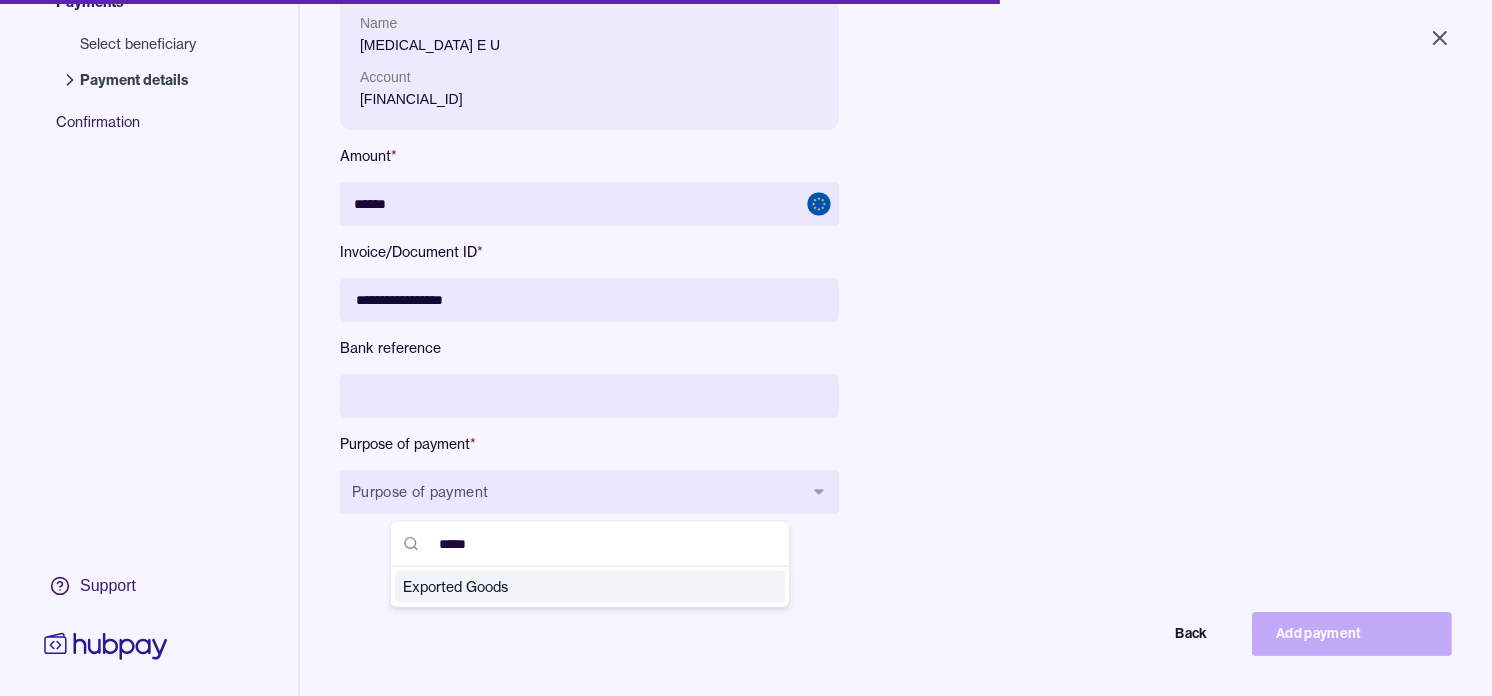 type on "*****" 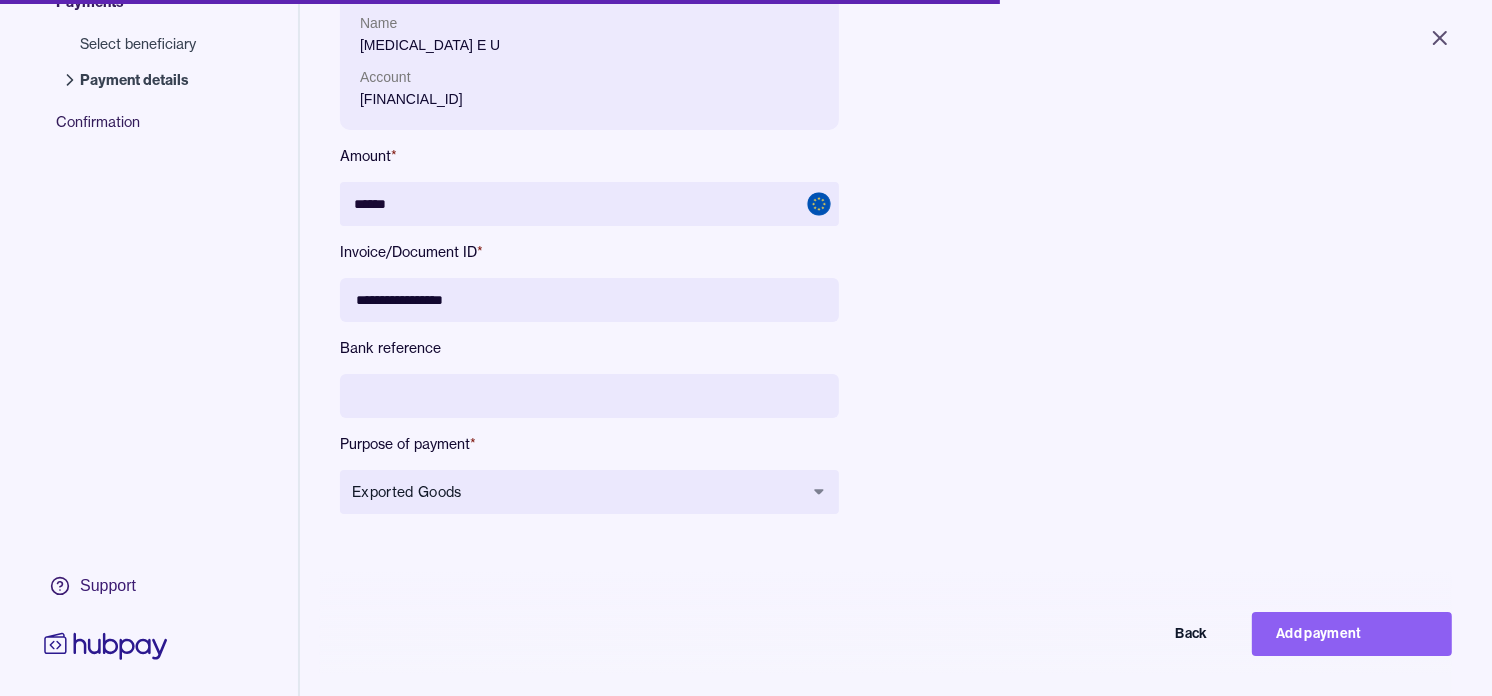 type 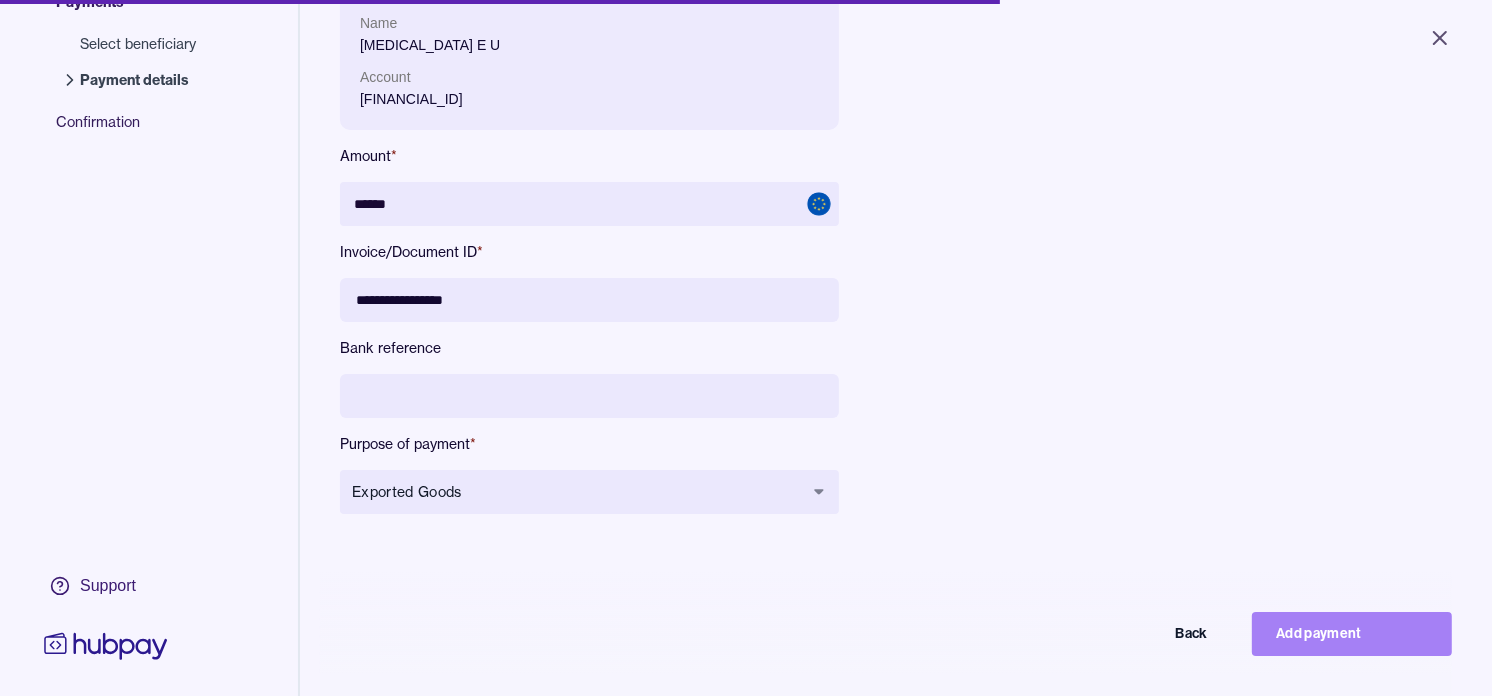 click on "Add payment" at bounding box center (1352, 634) 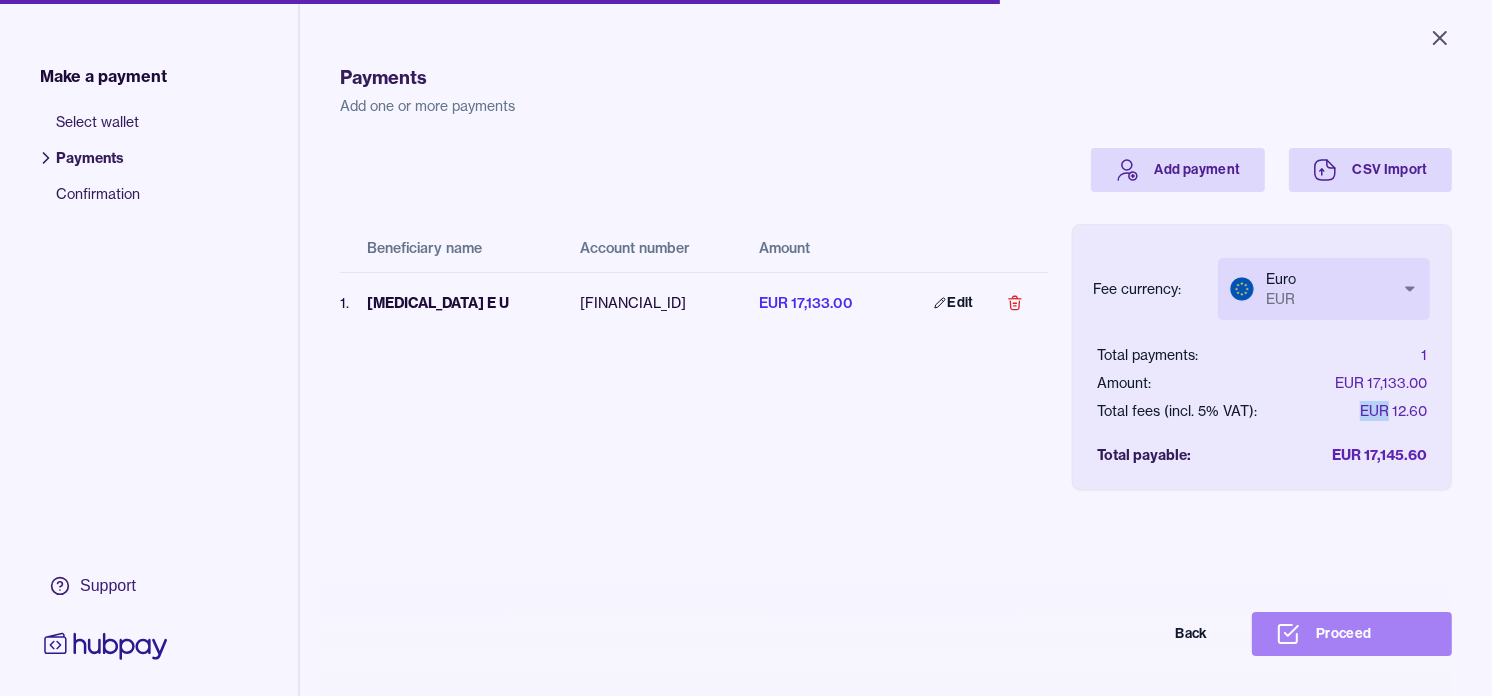 click on "Proceed" at bounding box center (1352, 634) 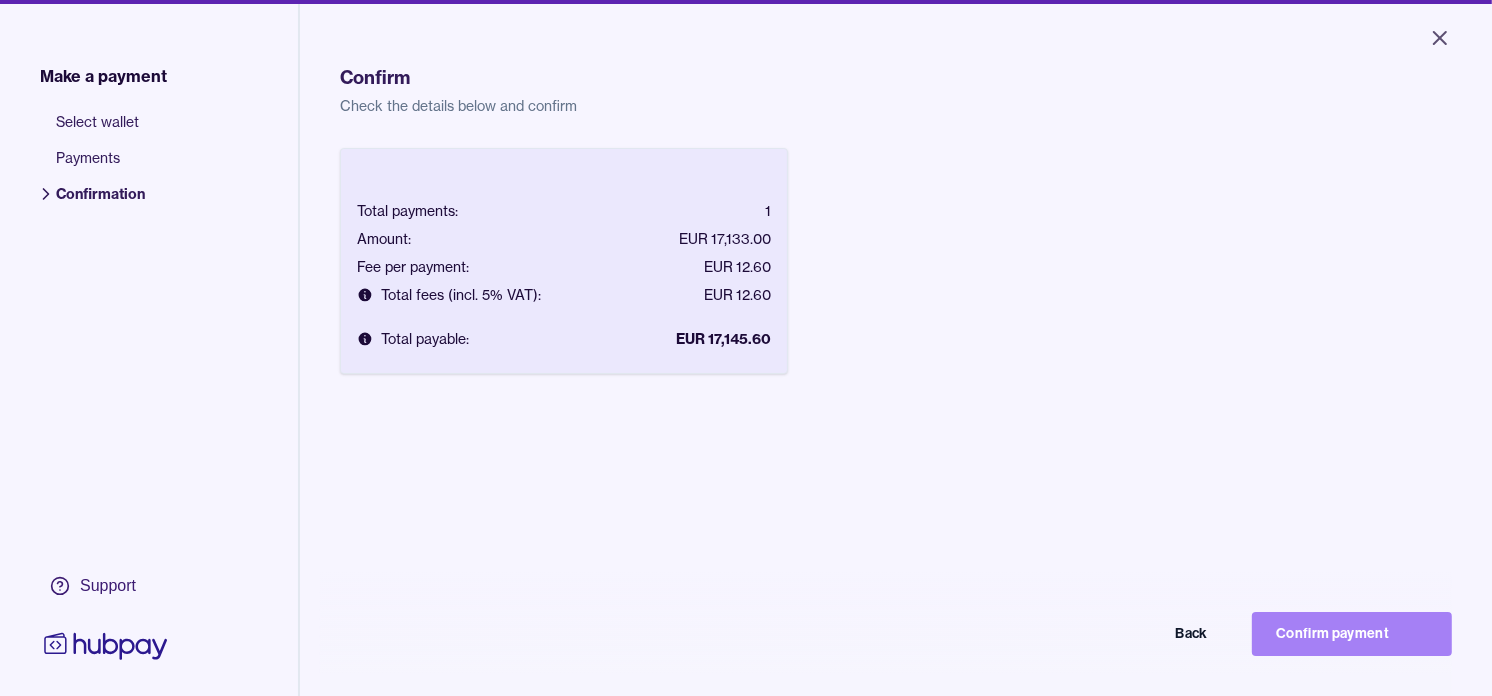 click on "Confirm payment" at bounding box center (1352, 634) 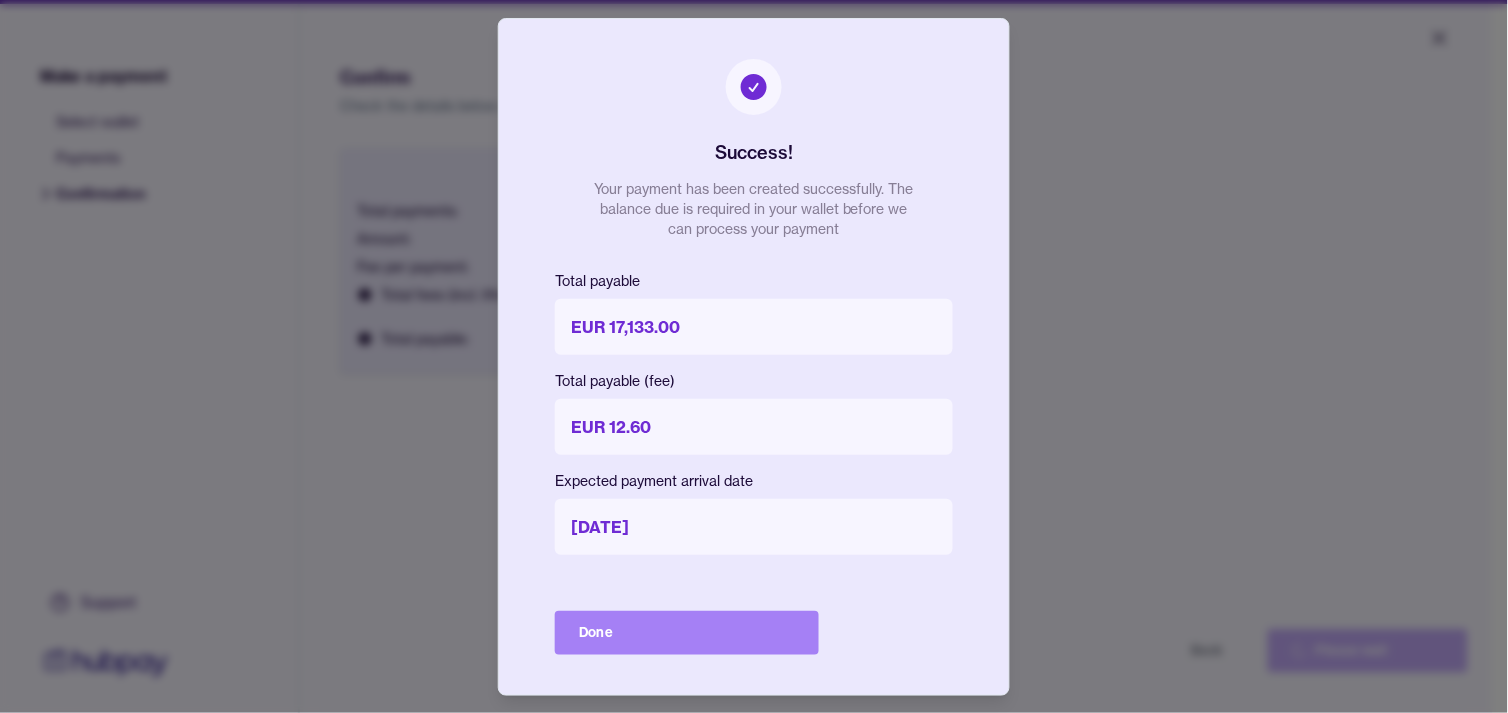 click on "Done" at bounding box center [687, 633] 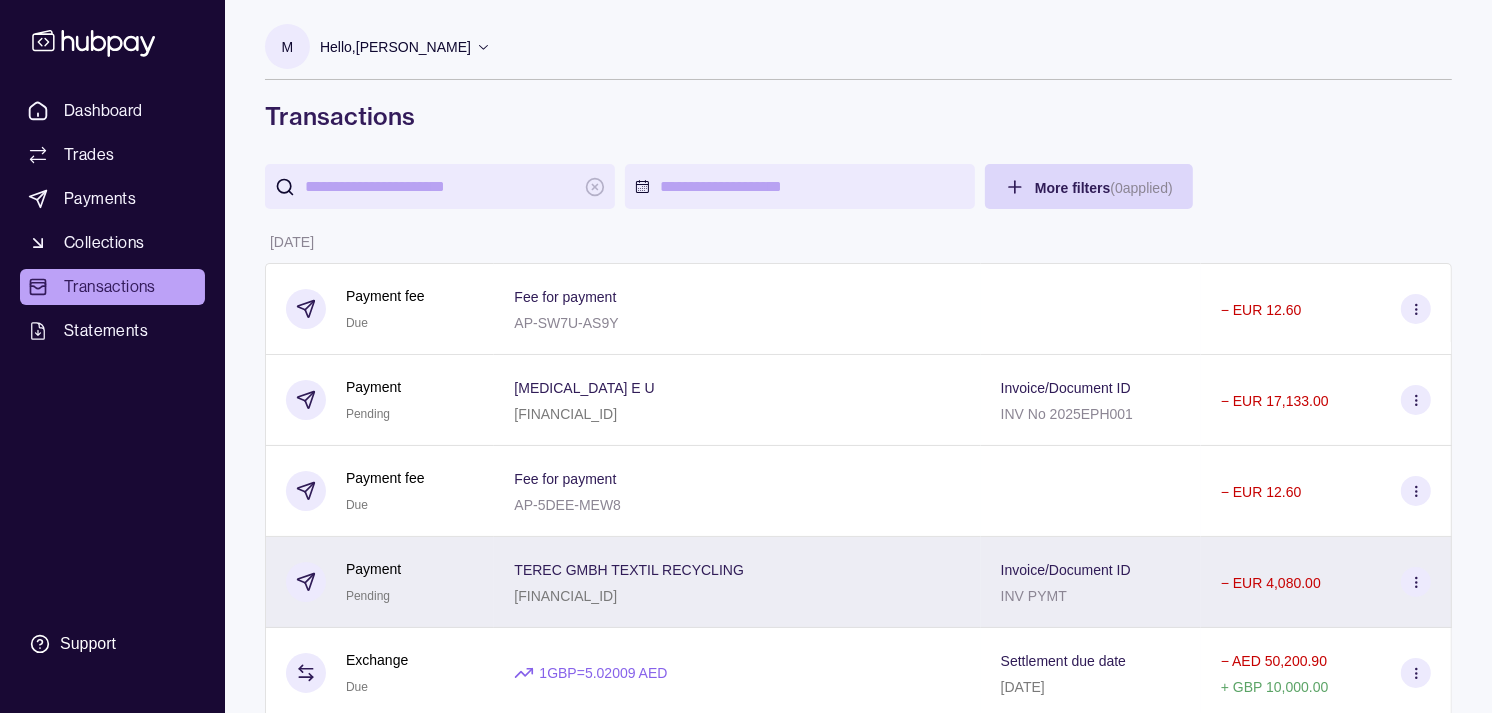 click on "Payment Pending" at bounding box center [380, 582] 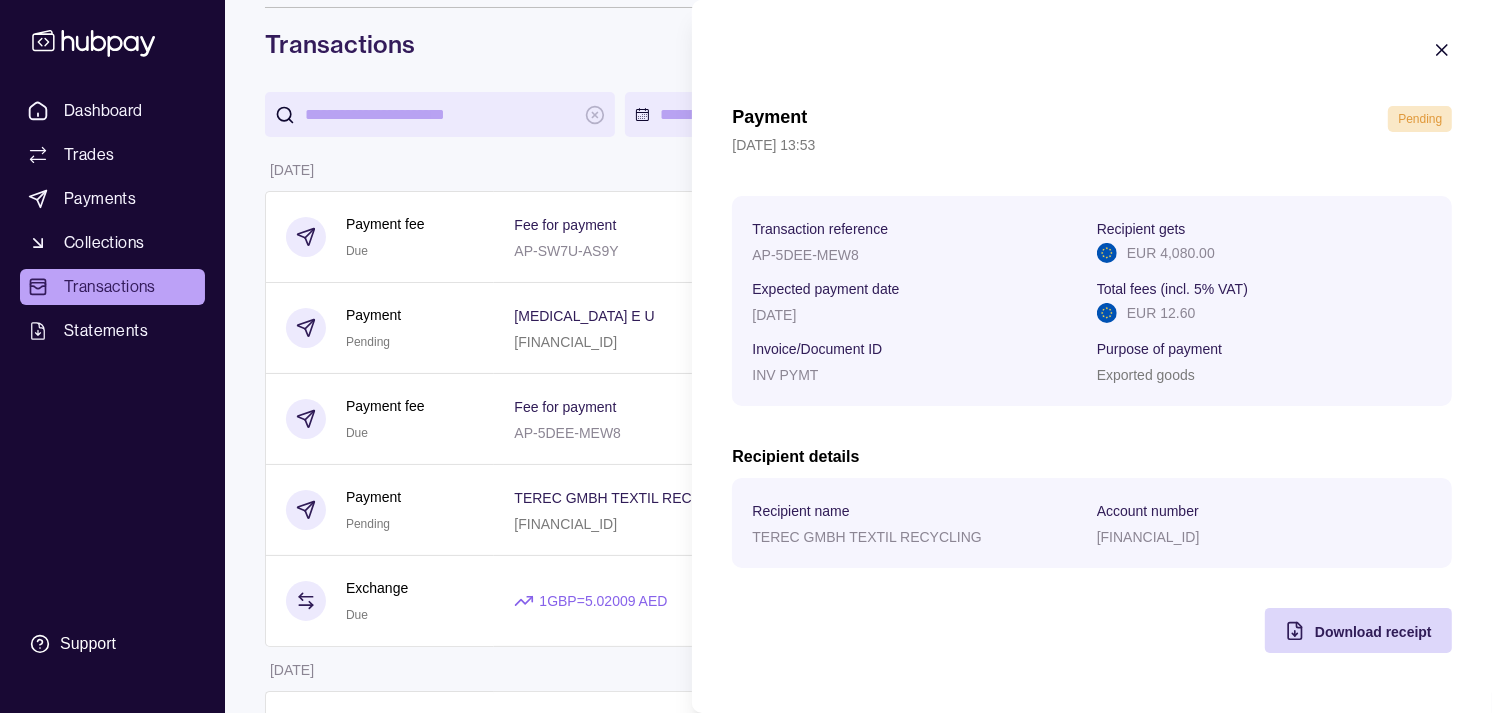 scroll, scrollTop: 111, scrollLeft: 0, axis: vertical 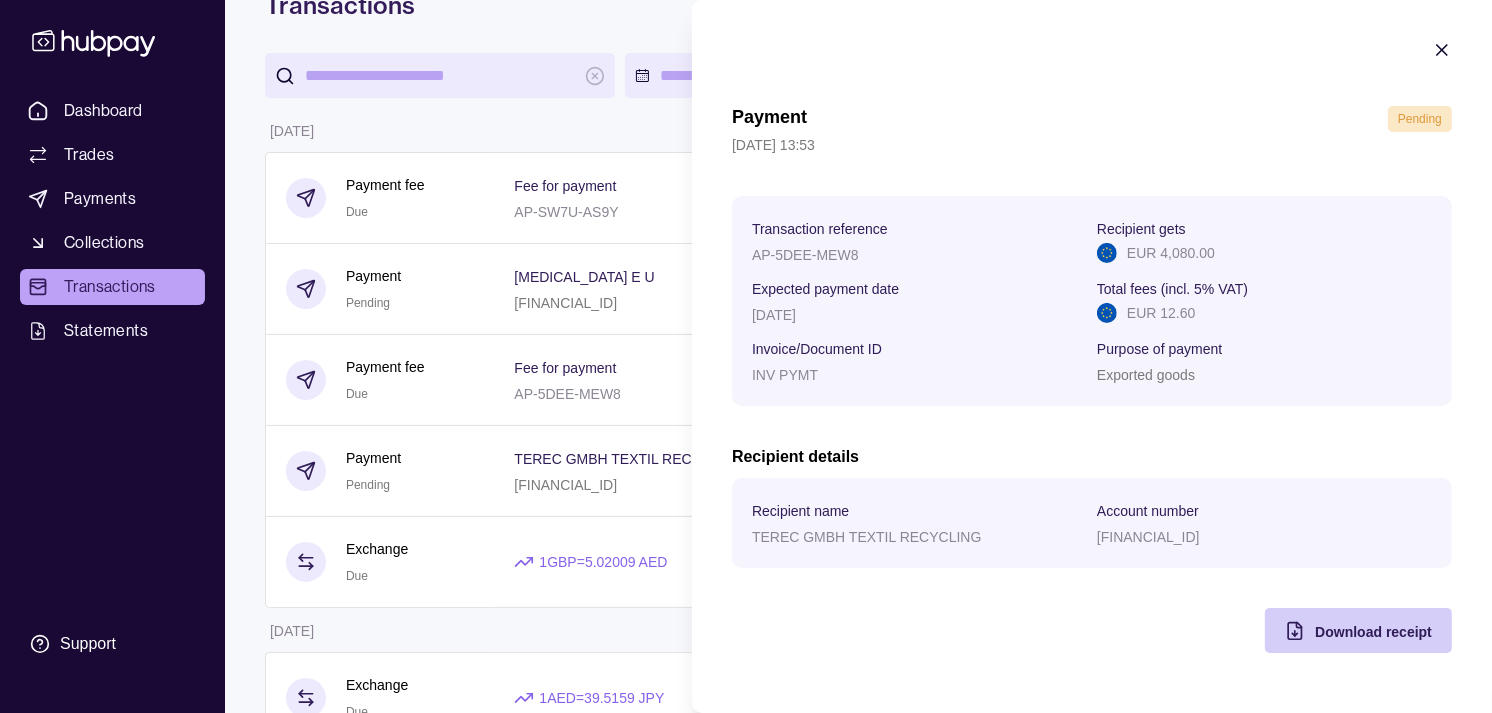 click on "Download receipt" at bounding box center [1343, 630] 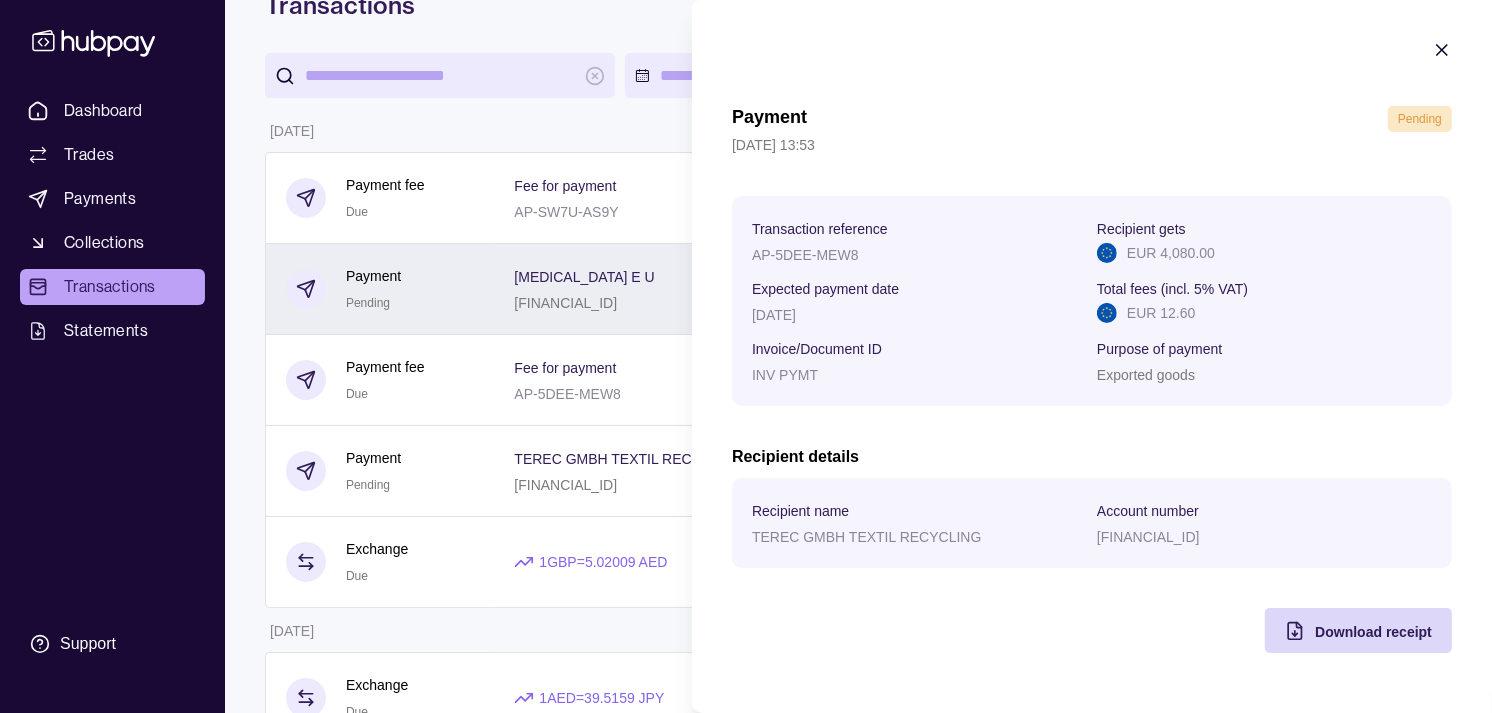 click on "Dashboard Trades Payments Collections Transactions Statements Support M Hello,  Muralenath Nadarajah Strides Trading LLC Account Terms and conditions Privacy policy Sign out Transactions More filters  ( 0  applied) Details Amount 08 Jul 2025 Payment fee Due Fee for payment AP-SW7U-AS9Y −   EUR 12.60 Payment Pending EPHEDRA E U AT912011184737068406 Invoice/Document ID INV No 2025EPH001 −   EUR 17,133.00 Payment fee Due Fee for payment AP-5DEE-MEW8 −   EUR 12.60 Payment Pending TEREC GMBH TEXTIL RECYCLING DE49664900000012210906 Invoice/Document ID INV PYMT −   EUR 4,080.00 Exchange Due 1  GBP  =  5.02009   AED Settlement due date 09 Jul 2025 −   AED 50,200.90 +   GBP 10,000.00 07 Jul 2025 Exchange Due 1  AED  =  39.5159   JPY Settlement due date 08 Jul 2025 −   AED 50,612.54 +   JPY 2,000,000 Payment fee Due Fee for payment AP-6YEV-GT8J −   AED 52.50 Payment Pending YASIR ENTERPRISE CO LTD 0217008 Invoice/Document ID INV No 25 22 −   JPY 9,940,000 Exchange Due 1  AED  =  39.5018   JPY −   +" at bounding box center [746, 973] 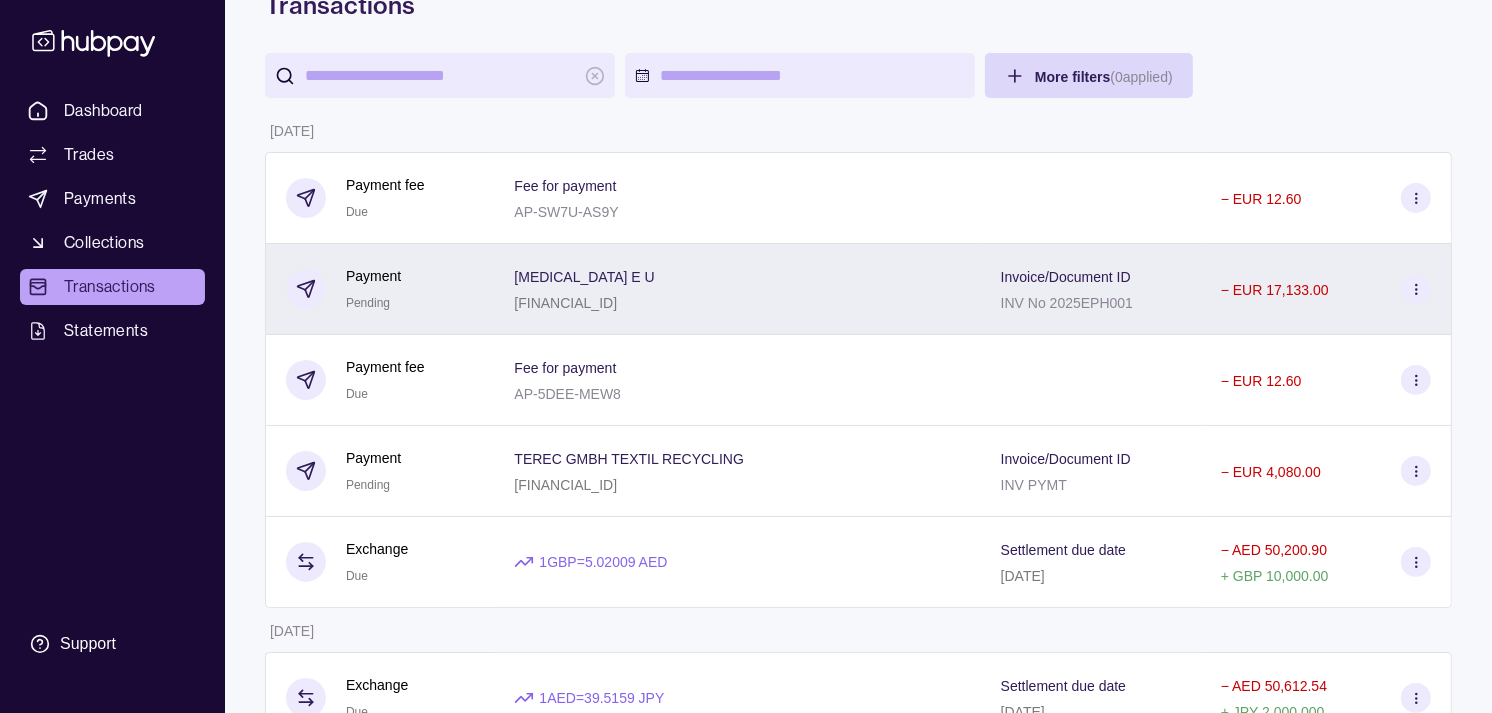 click on "Payment Pending" at bounding box center [380, 289] 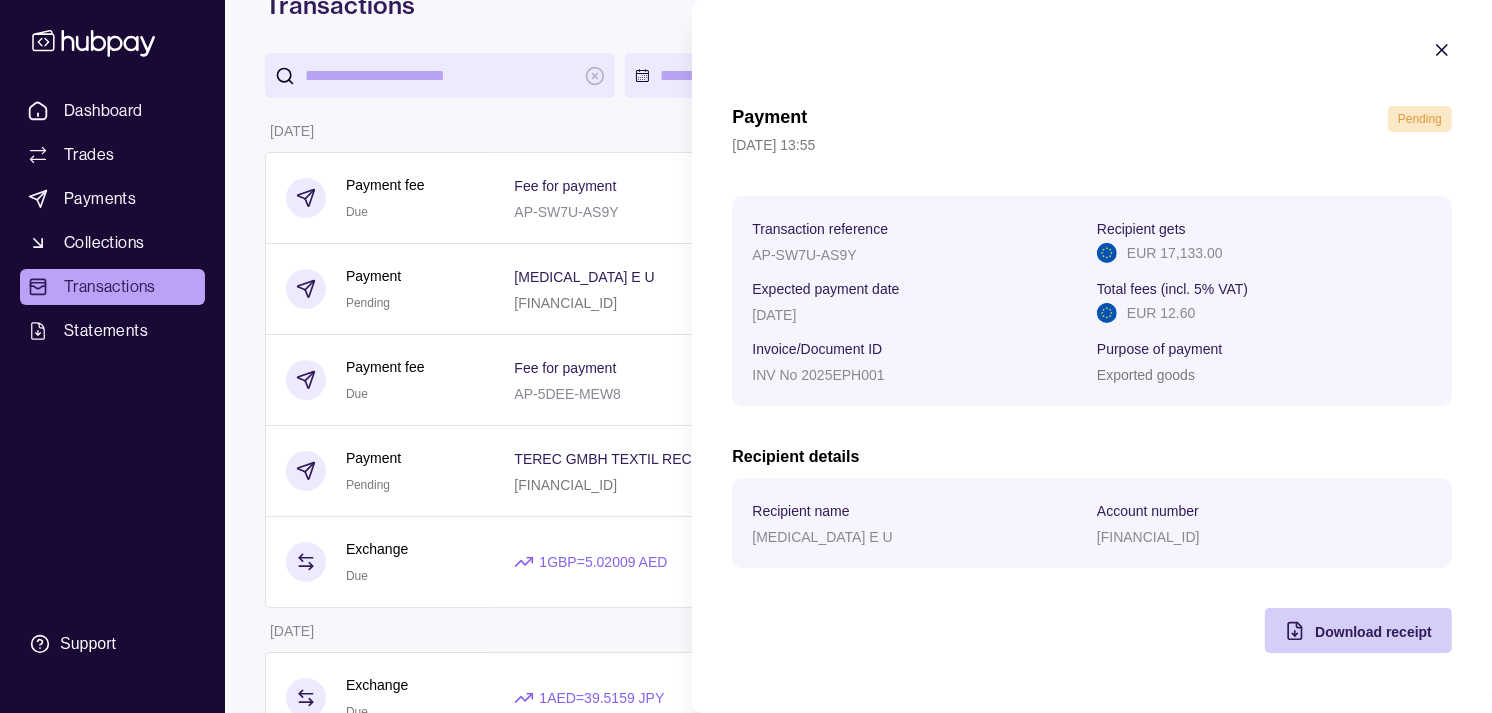 click on "Download receipt" at bounding box center (1373, 632) 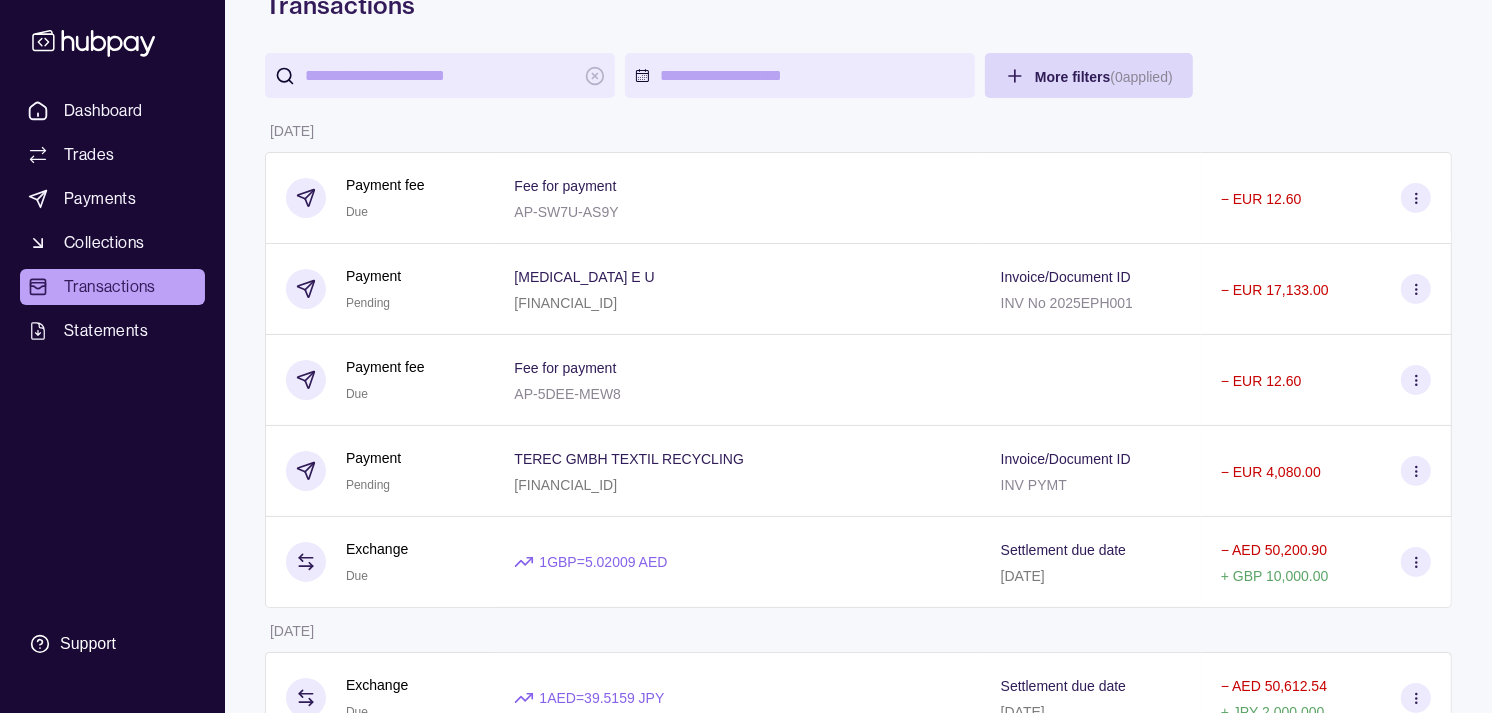 click on "Dashboard Trades Payments Collections Transactions Statements Support M Hello,  Muralenath Nadarajah Strides Trading LLC Account Terms and conditions Privacy policy Sign out Transactions More filters  ( 0  applied) Details Amount 08 Jul 2025 Payment fee Due Fee for payment AP-SW7U-AS9Y −   EUR 12.60 Payment Pending EPHEDRA E U AT912011184737068406 Invoice/Document ID INV No 2025EPH001 −   EUR 17,133.00 Payment fee Due Fee for payment AP-5DEE-MEW8 −   EUR 12.60 Payment Pending TEREC GMBH TEXTIL RECYCLING DE49664900000012210906 Invoice/Document ID INV PYMT −   EUR 4,080.00 Exchange Due 1  GBP  =  5.02009   AED Settlement due date 09 Jul 2025 −   AED 50,200.90 +   GBP 10,000.00 07 Jul 2025 Exchange Due 1  AED  =  39.5159   JPY Settlement due date 08 Jul 2025 −   AED 50,612.54 +   JPY 2,000,000 Payment fee Due Fee for payment AP-6YEV-GT8J −   AED 52.50 Payment Pending YASIR ENTERPRISE CO LTD 0217008 Invoice/Document ID INV No 25 22 −   JPY 9,940,000 Exchange Due 1  AED  =  39.5018   JPY −   +" at bounding box center [746, 973] 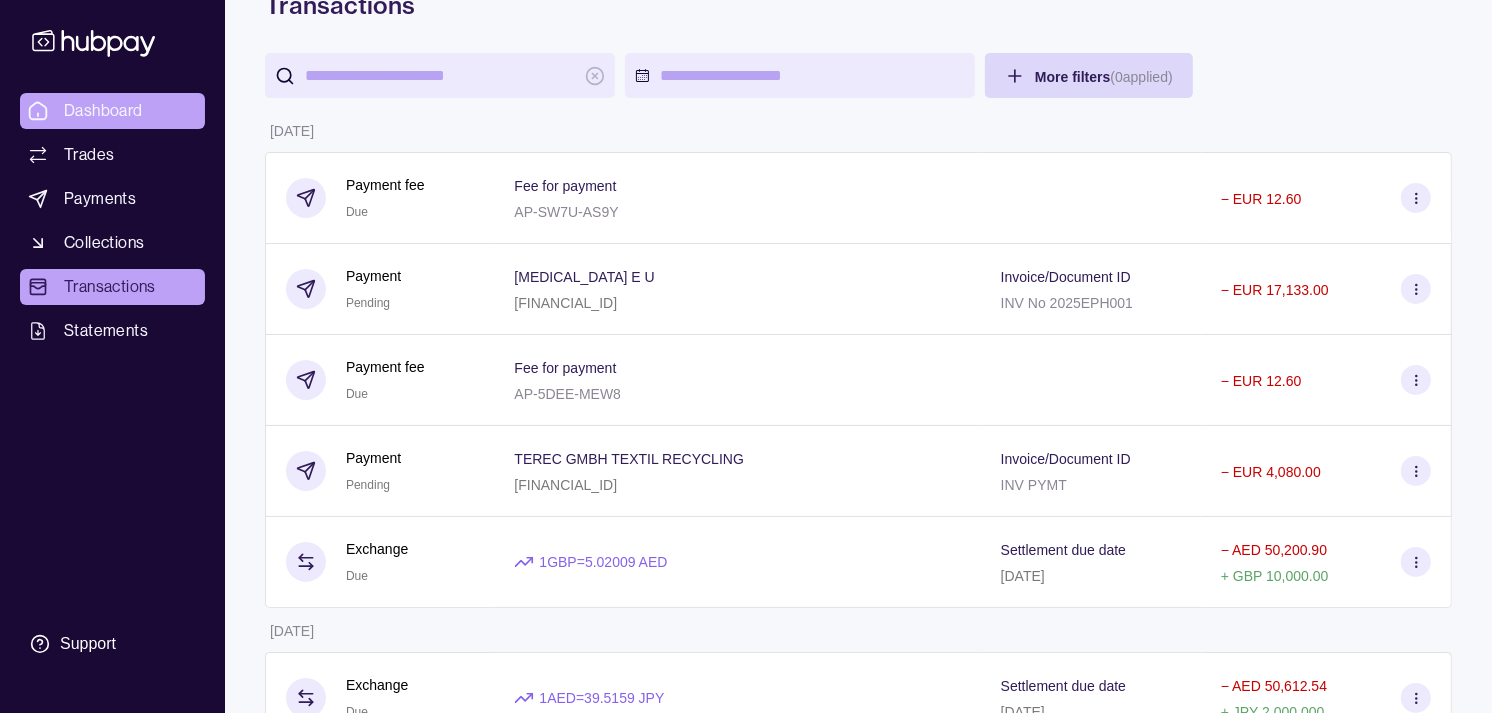 click on "Dashboard" at bounding box center (112, 111) 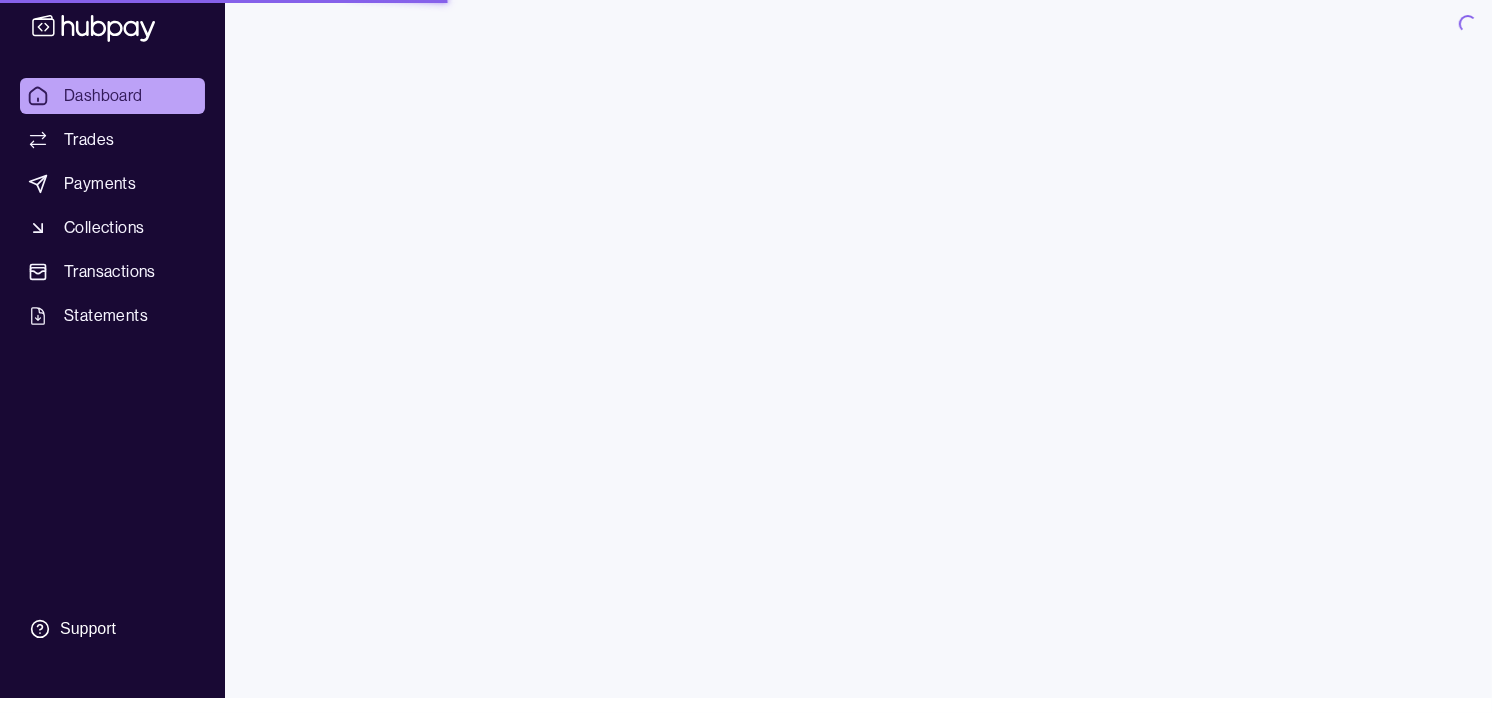 scroll, scrollTop: 0, scrollLeft: 0, axis: both 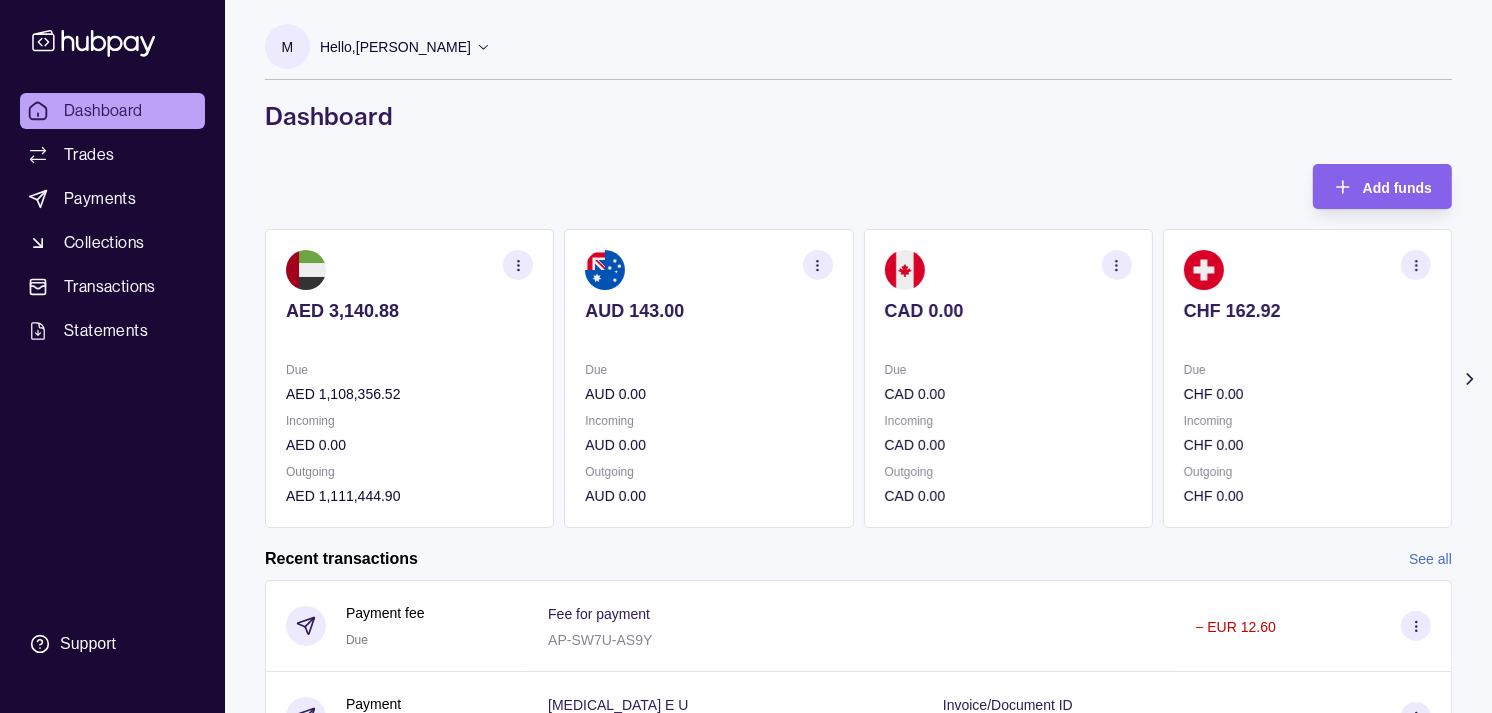 click on "CAD 0.00" at bounding box center [1008, 311] 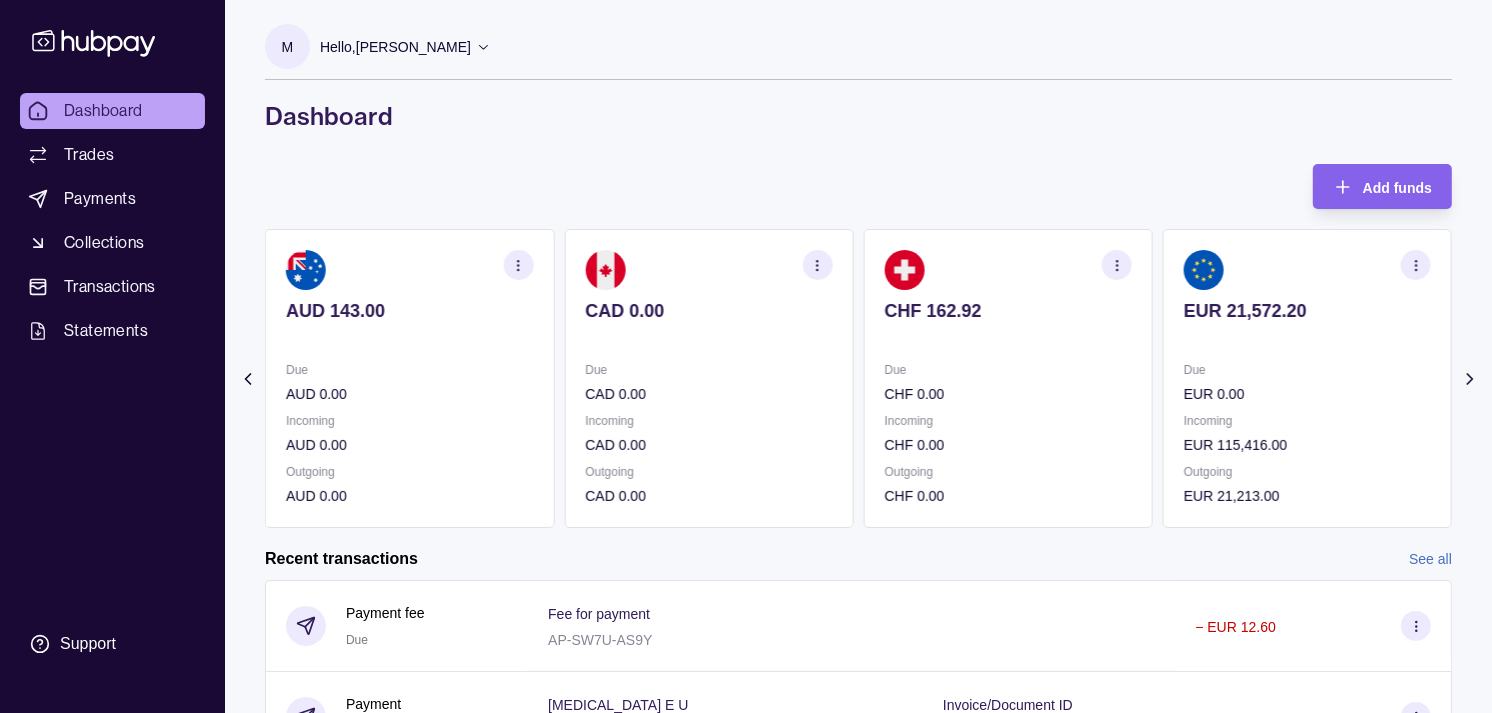 click on "CHF 162.92                                                                                                               Due CHF 0.00 Incoming CHF 0.00 Outgoing CHF 0.00" at bounding box center [1008, 378] 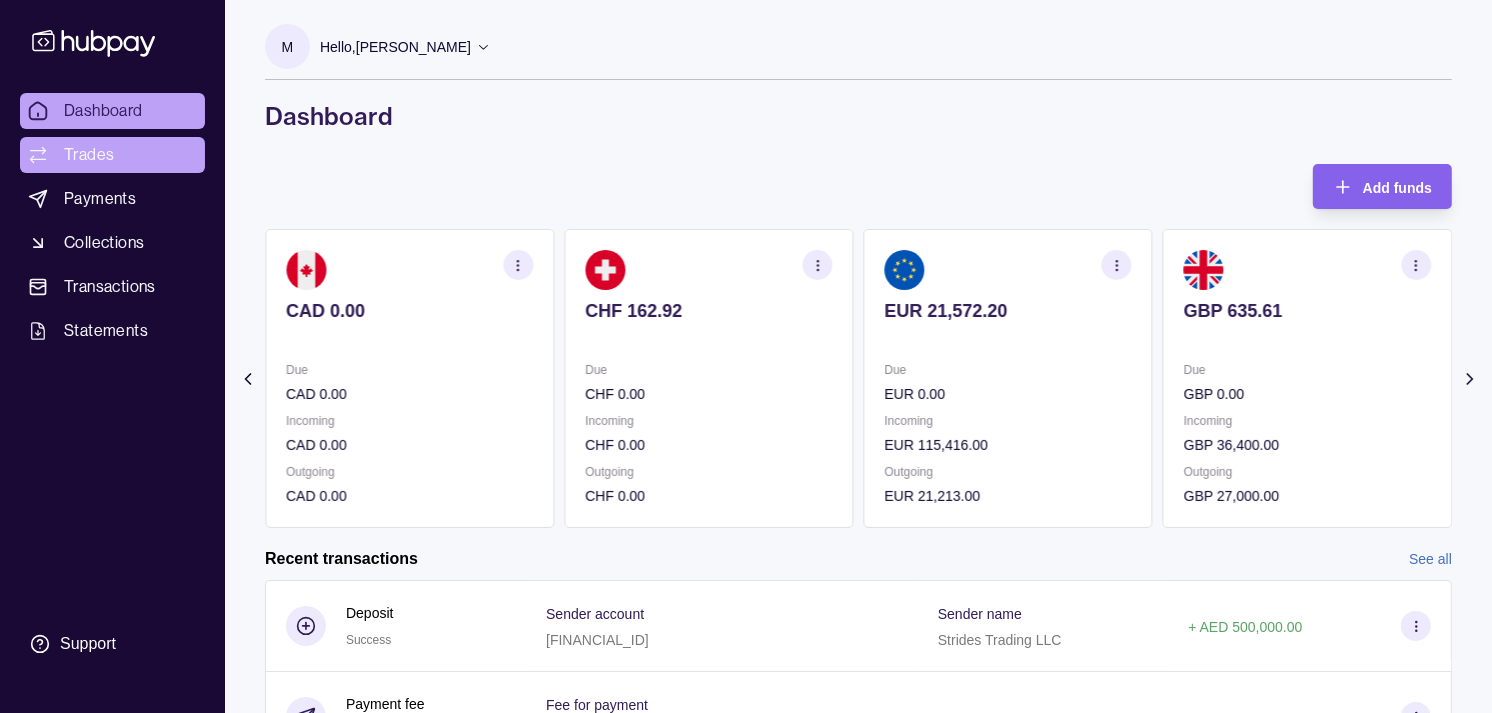 click on "Trades" at bounding box center (112, 155) 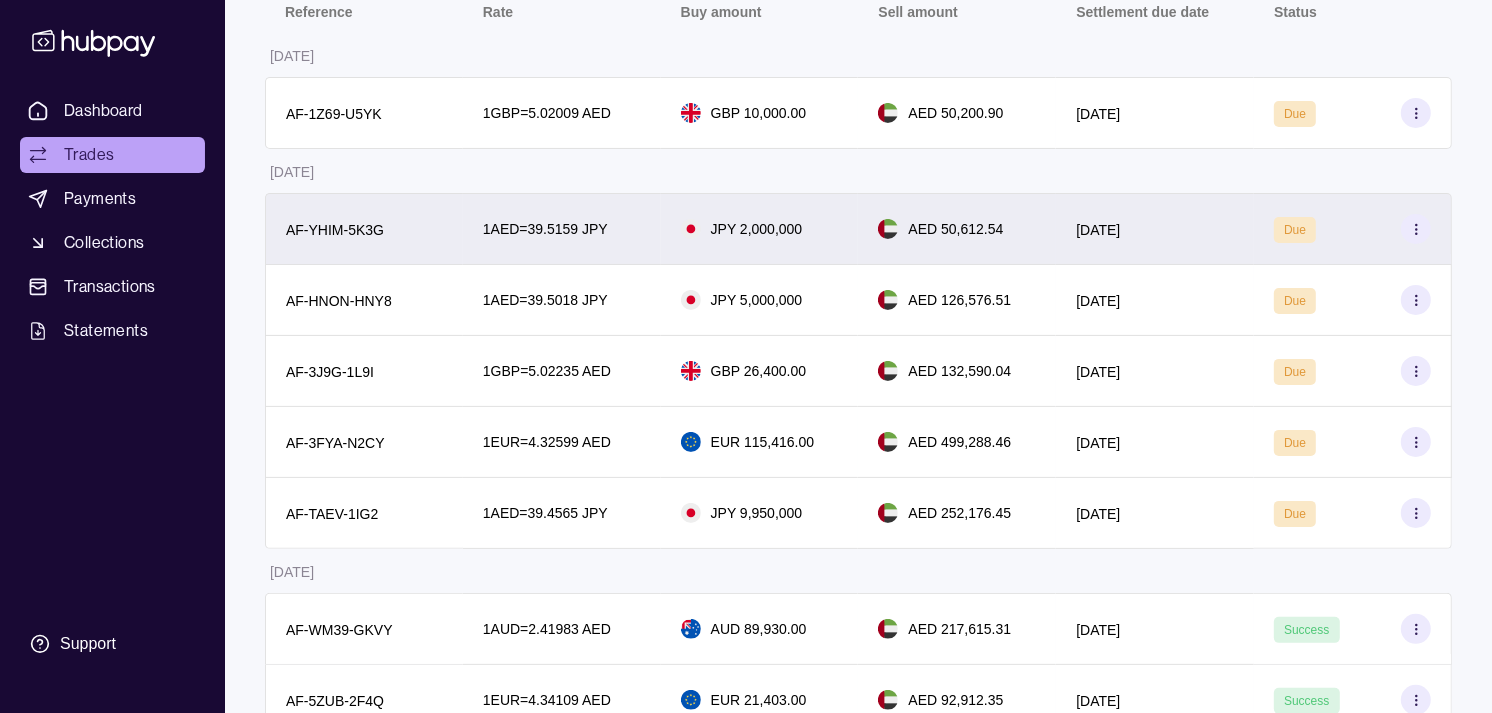 scroll, scrollTop: 333, scrollLeft: 0, axis: vertical 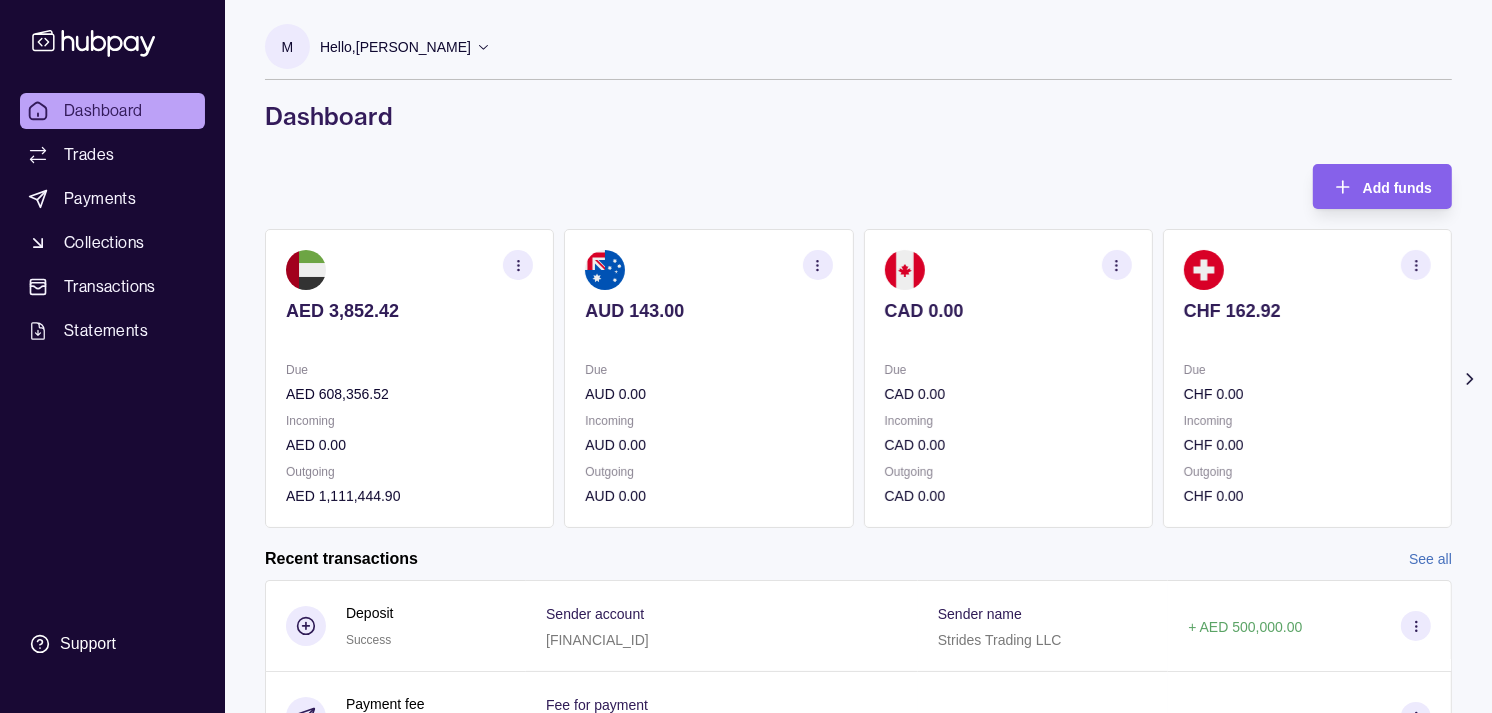 click on "CAD 0.00" at bounding box center [1008, 445] 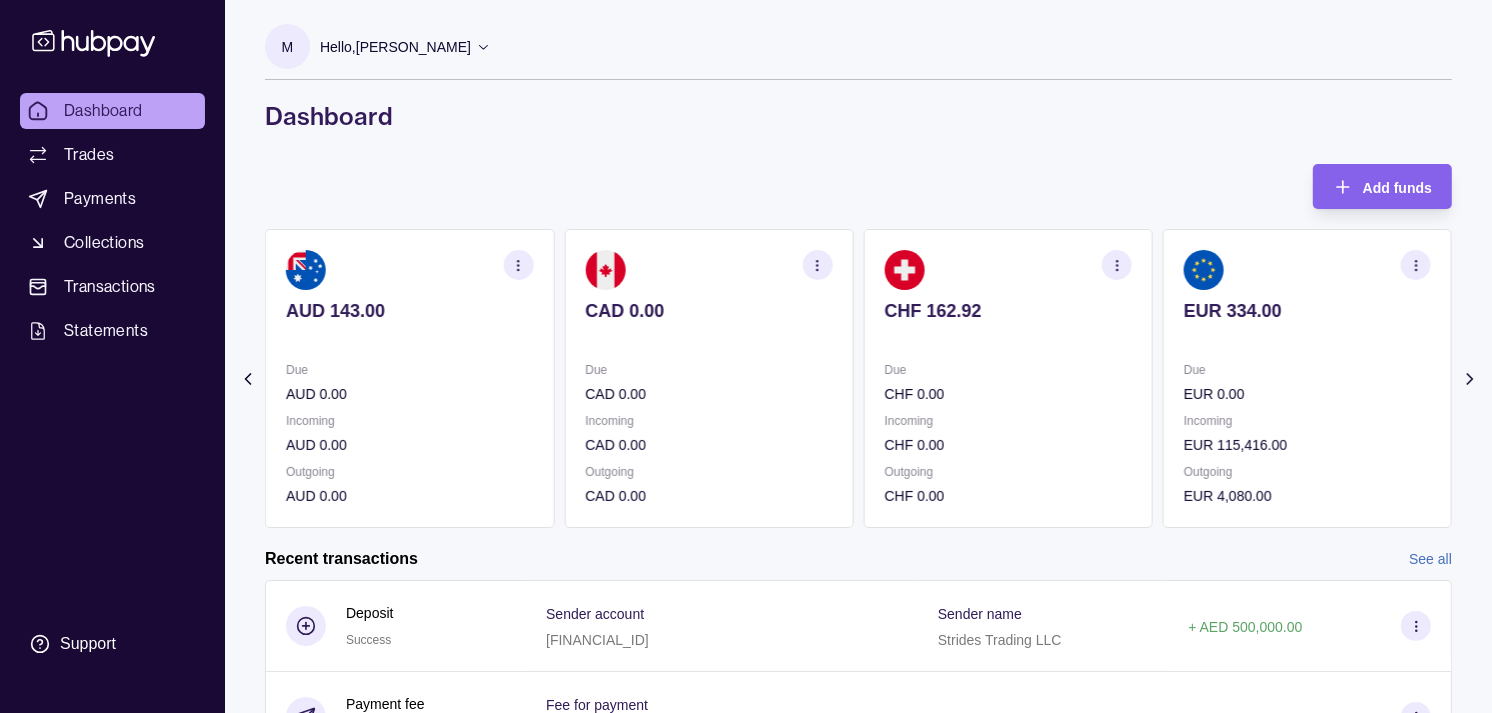 click on "Incoming CHF 0.00" at bounding box center [1008, 433] 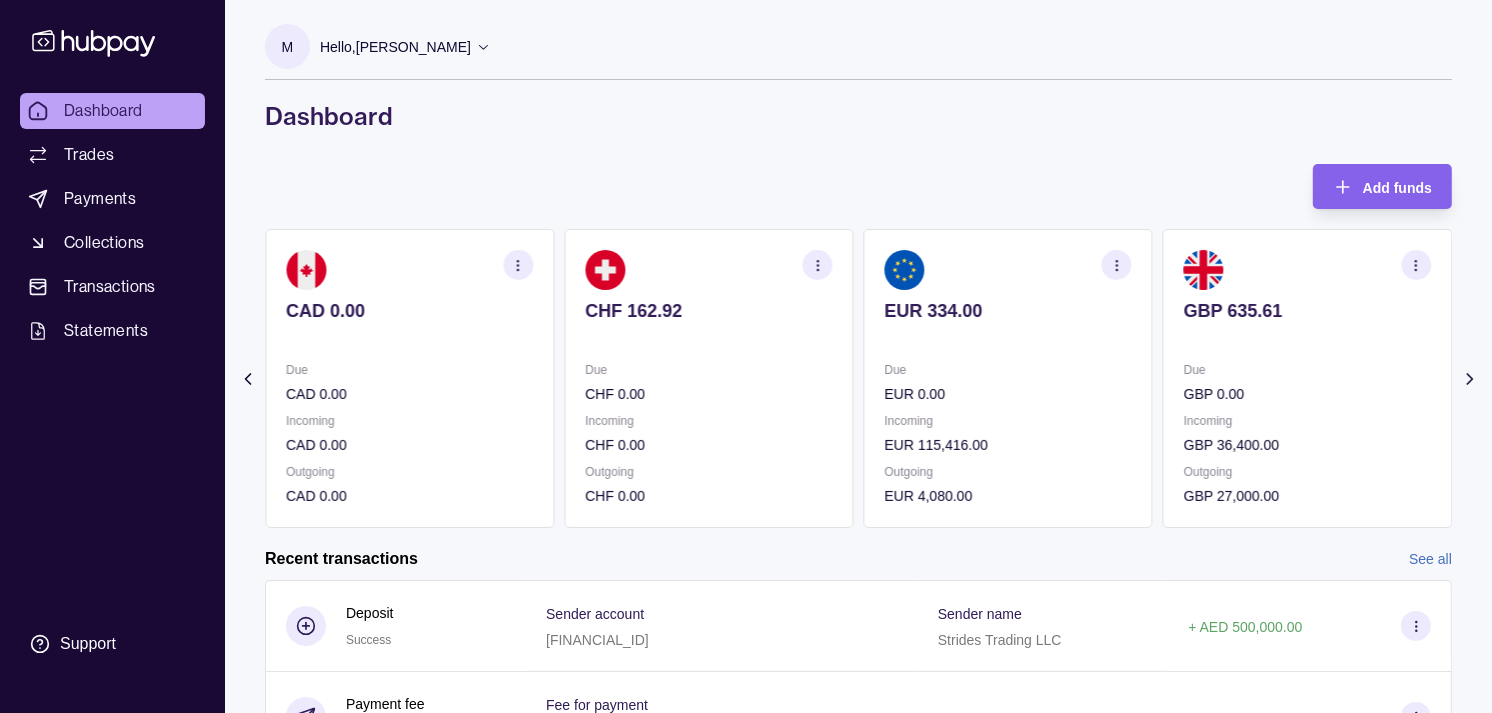 click on "Incoming" at bounding box center [1008, 421] 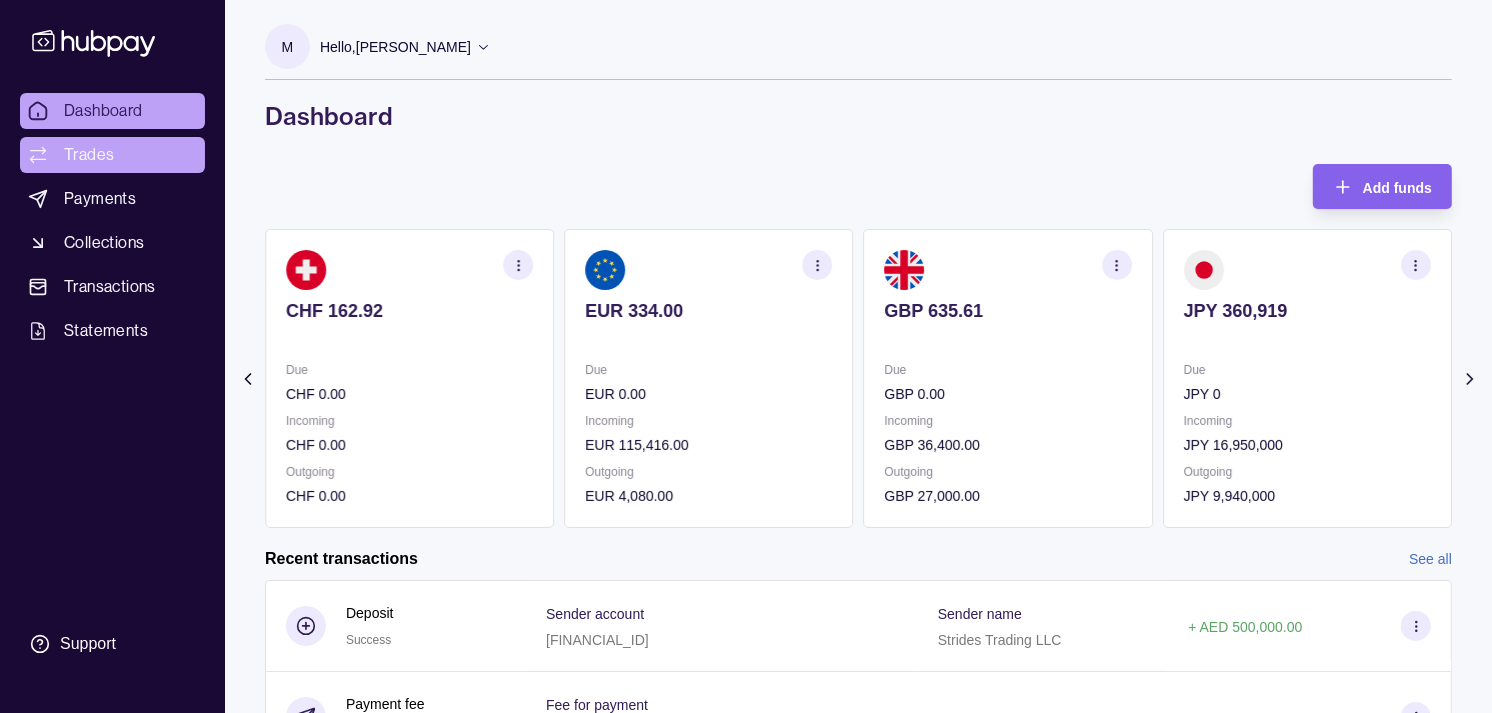 click on "Trades" at bounding box center (89, 155) 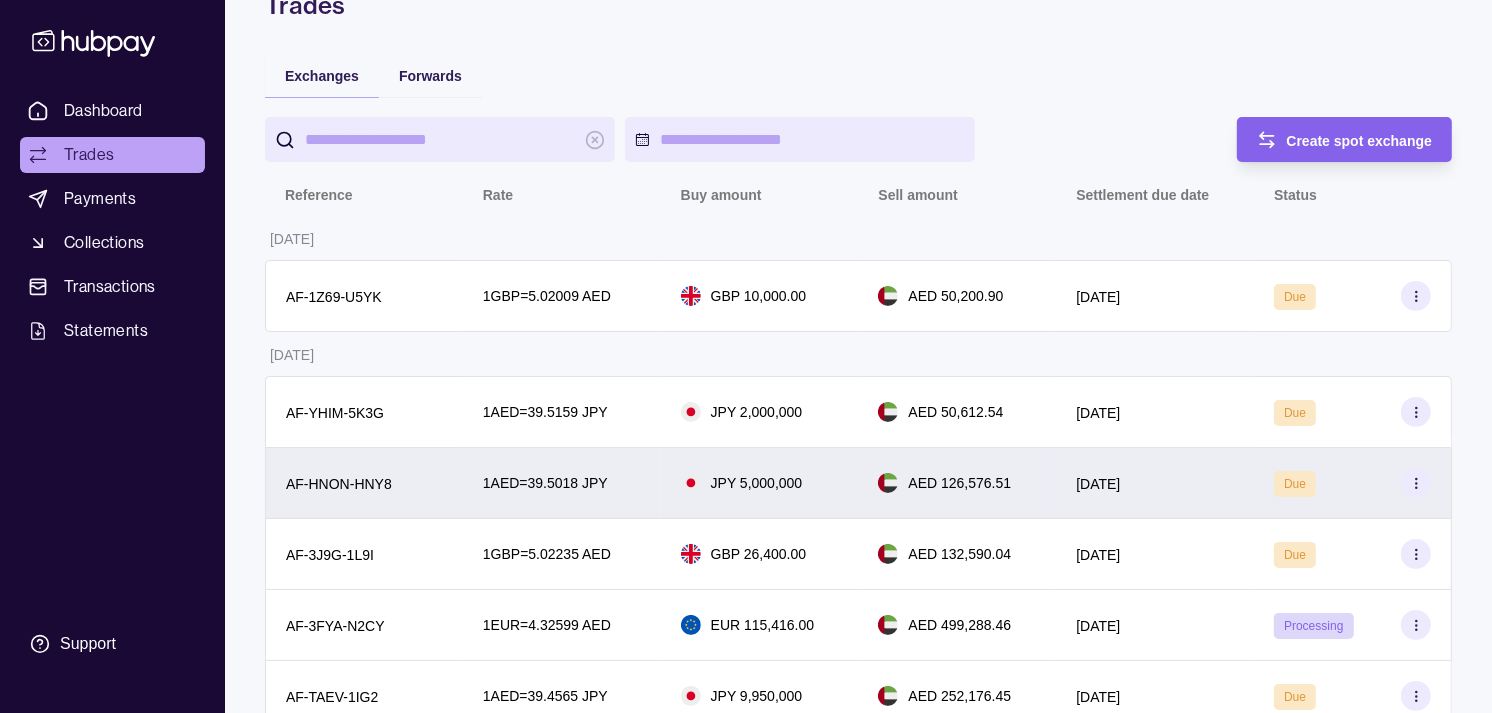 scroll, scrollTop: 0, scrollLeft: 0, axis: both 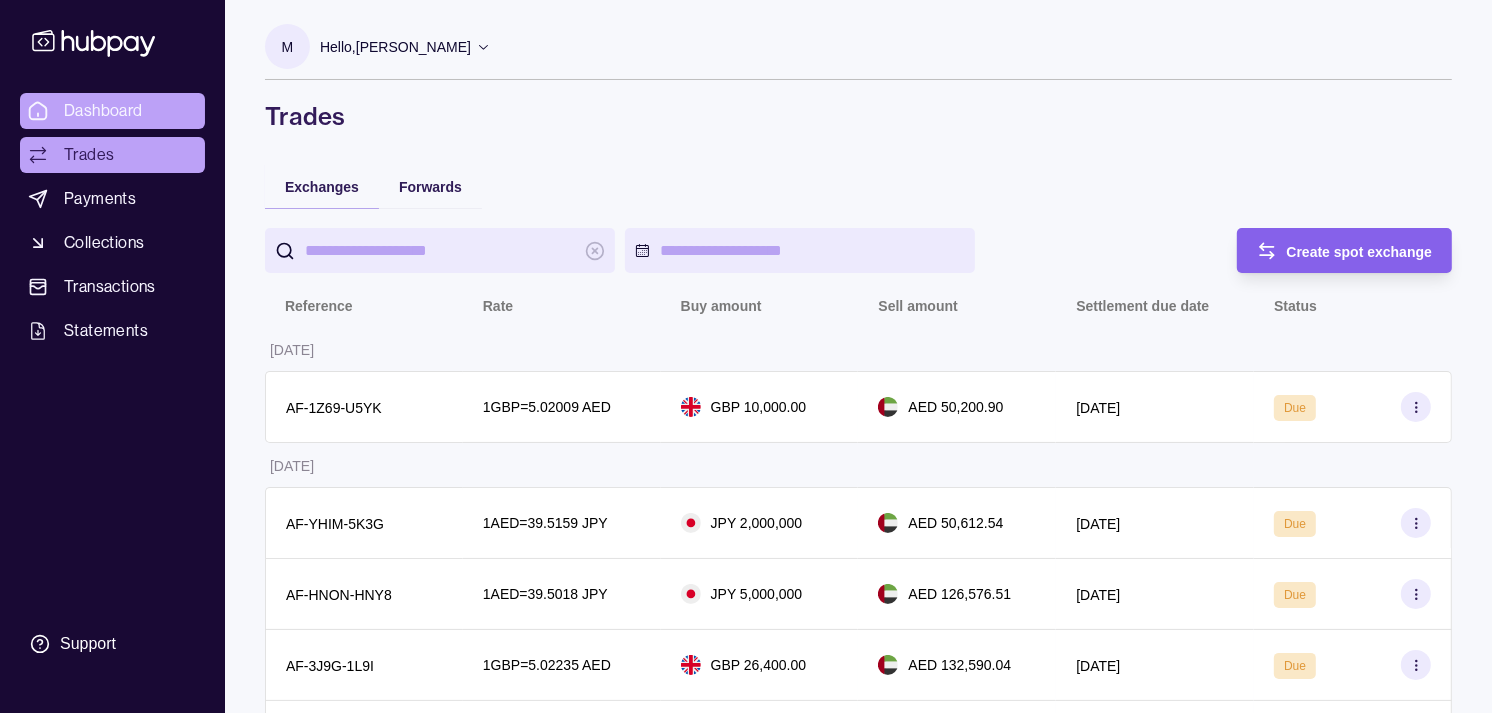 click on "Dashboard" at bounding box center (103, 111) 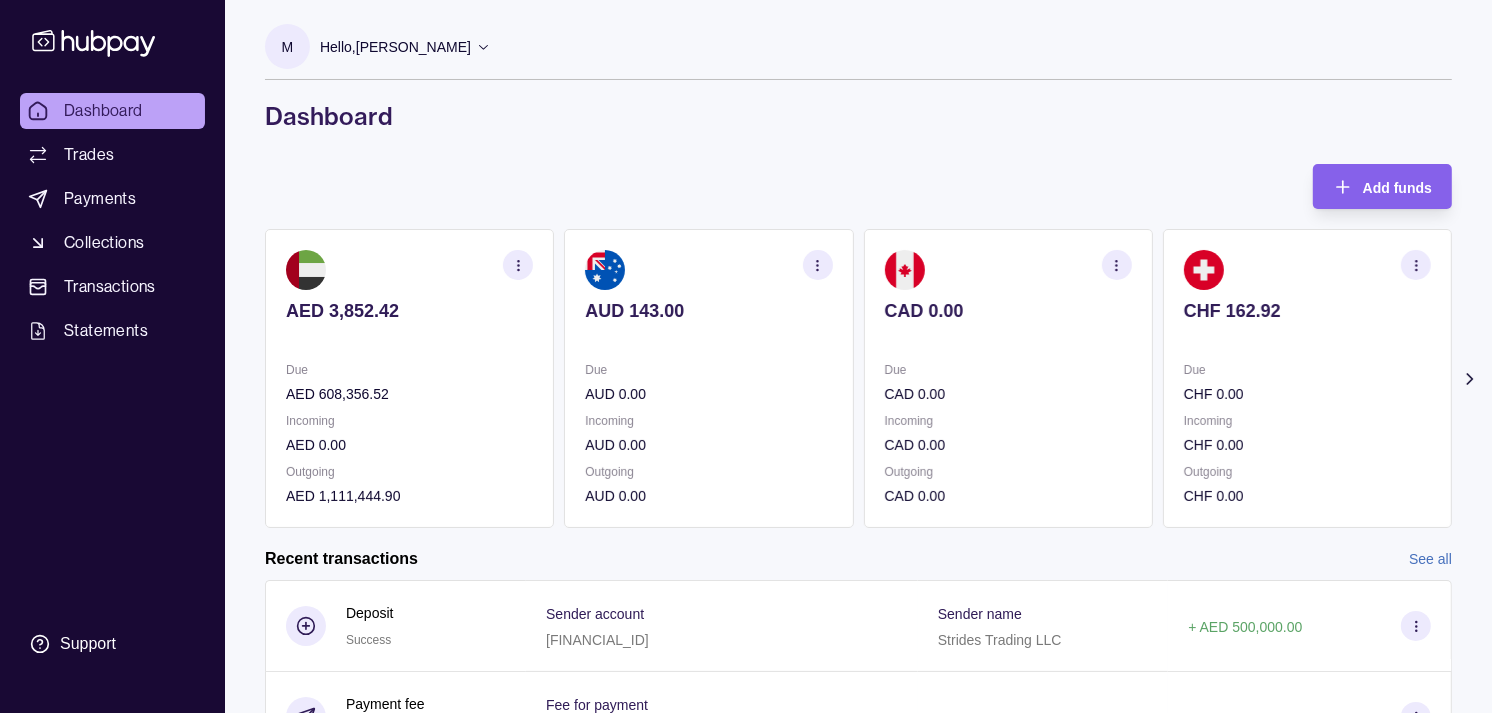click on "AUD 143.00                                                                                                               Due AUD 0.00 Incoming AUD 0.00 Outgoing AUD 0.00" at bounding box center [708, 378] 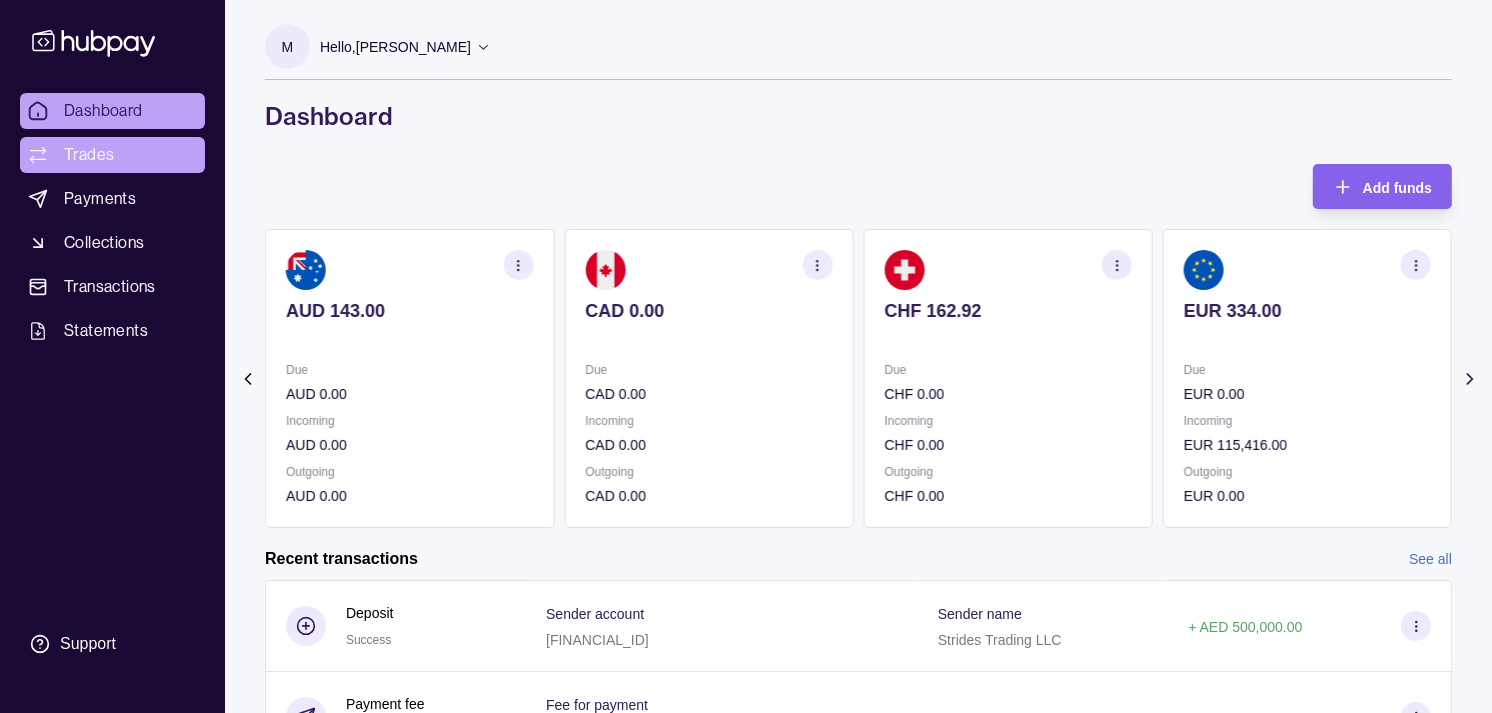 click on "Trades" at bounding box center (89, 155) 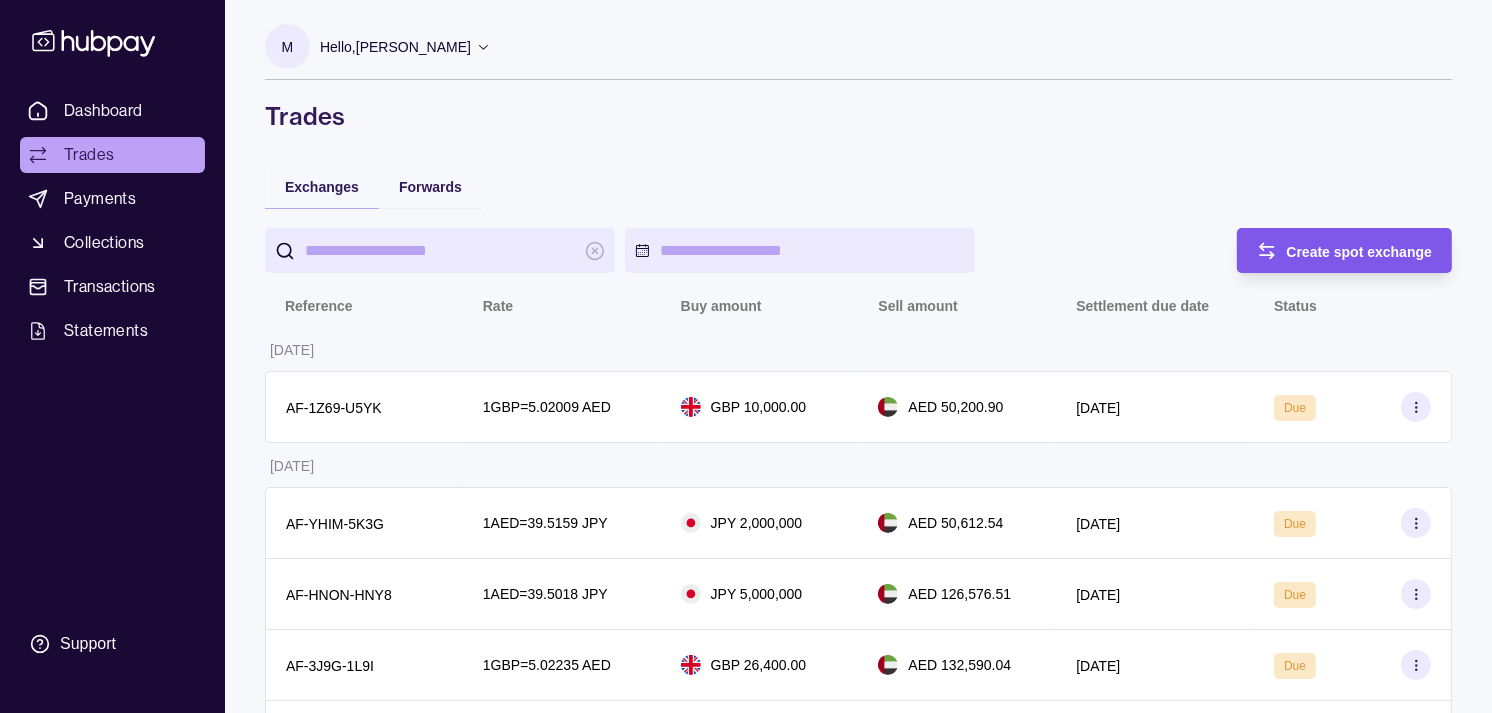 click on "Create spot exchange" at bounding box center [1360, 252] 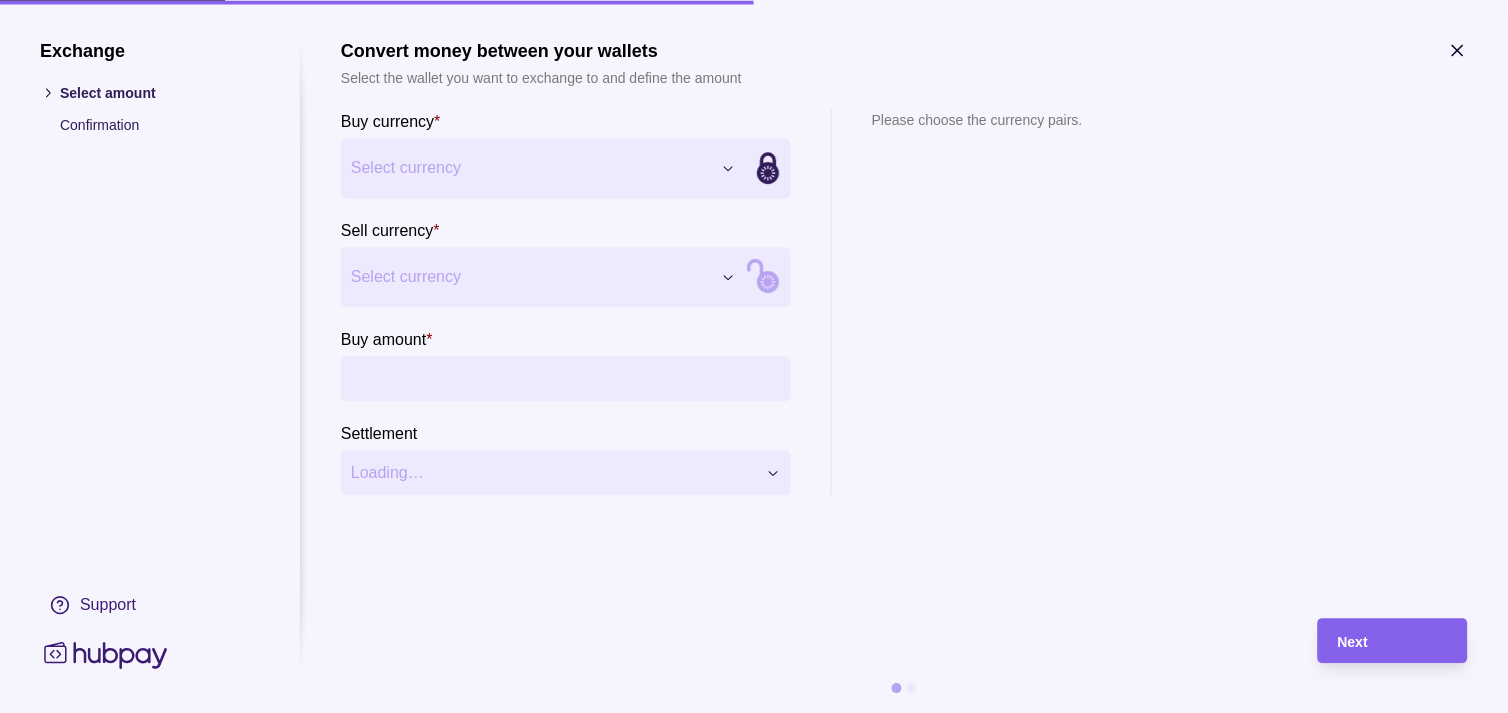 click on "Dashboard Trades Payments Collections Transactions Statements Support M Hello,  Muralenath Nadarajah Strides Trading LLC Account Terms and conditions Privacy policy Sign out Trades Exchanges Forwards Create spot exchange Reference Rate Buy amount Sell amount Settlement due date Status 08 Jul 2025 AF-1Z69-U5YK 1  GBP  =  5.02009   AED GBP 10,000.00 AED 50,200.90 09 Jul 2025 Due 07 Jul 2025 AF-YHIM-5K3G 1  AED  =  39.5159   JPY JPY 2,000,000 AED 50,612.54 08 Jul 2025 Due AF-HNON-HNY8 1  AED  =  39.5018   JPY JPY 5,000,000 AED 126,576.51 08 Jul 2025 Due AF-3J9G-1L9I 1  GBP  =  5.02235   AED GBP 26,400.00 AED 132,590.04 08 Jul 2025 Due AF-3FYA-N2CY 1  EUR  =  4.32599   AED EUR 115,416.00 AED 499,288.46 08 Jul 2025 Processing AF-TAEV-1IG2 1  AED  =  39.4565   JPY JPY 9,950,000 AED 252,176.45 09 Jul 2025 Due 04 Jul 2025 AF-WM39-GKVY 1  AUD  =  2.41983   AED AUD 89,930.00 AED 217,615.31 07 Jul 2025 Success AF-5ZUB-2F4Q 1  EUR  =  4.34109   AED EUR 21,403.00 AED 92,912.35 07 Jul 2025 Success 03 Jul 2025 AF-MQVU-JTEH" at bounding box center (754, 1041) 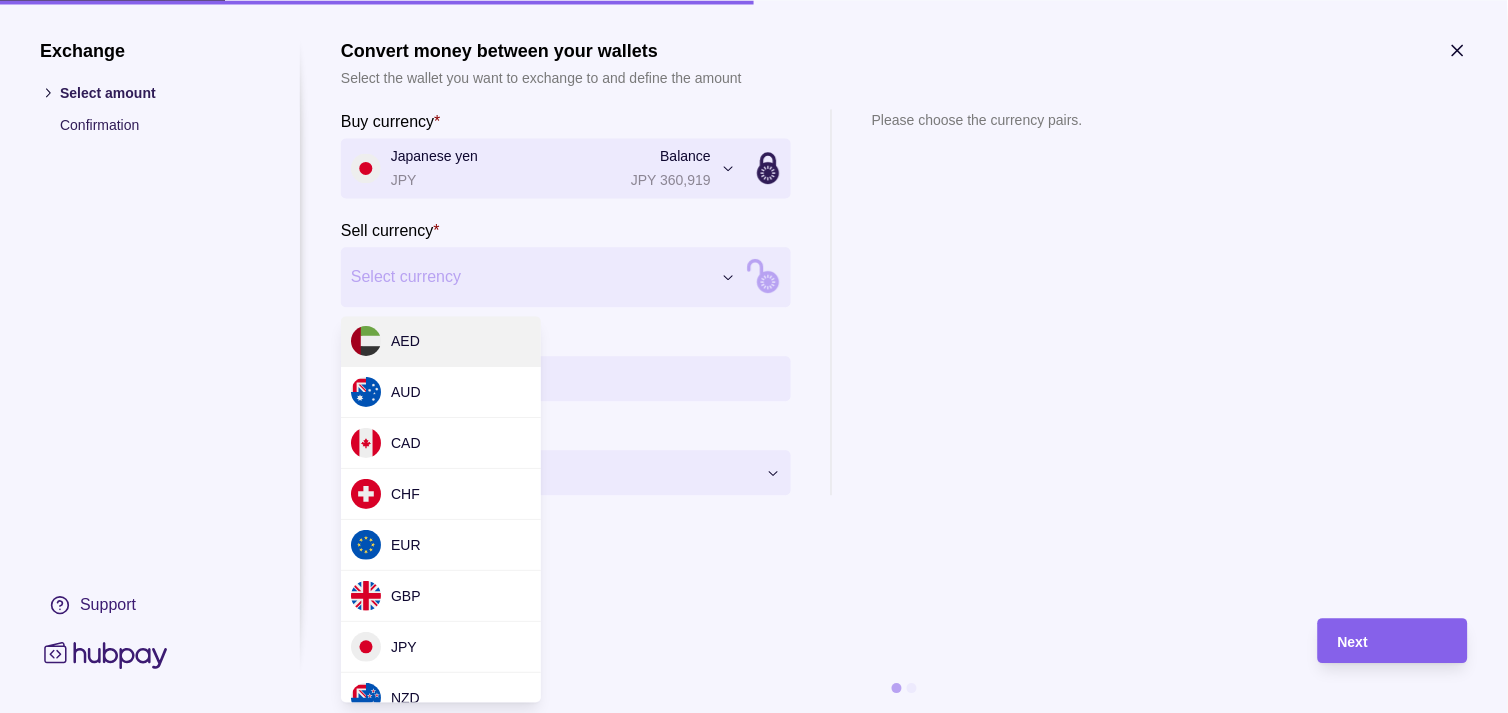 click on "Dashboard Trades Payments Collections Transactions Statements Support M Hello,  Muralenath Nadarajah Strides Trading LLC Account Terms and conditions Privacy policy Sign out Trades Exchanges Forwards Create spot exchange Reference Rate Buy amount Sell amount Settlement due date Status 08 Jul 2025 AF-1Z69-U5YK 1  GBP  =  5.02009   AED GBP 10,000.00 AED 50,200.90 09 Jul 2025 Due 07 Jul 2025 AF-YHIM-5K3G 1  AED  =  39.5159   JPY JPY 2,000,000 AED 50,612.54 08 Jul 2025 Due AF-HNON-HNY8 1  AED  =  39.5018   JPY JPY 5,000,000 AED 126,576.51 08 Jul 2025 Due AF-3J9G-1L9I 1  GBP  =  5.02235   AED GBP 26,400.00 AED 132,590.04 08 Jul 2025 Due AF-3FYA-N2CY 1  EUR  =  4.32599   AED EUR 115,416.00 AED 499,288.46 08 Jul 2025 Processing AF-TAEV-1IG2 1  AED  =  39.4565   JPY JPY 9,950,000 AED 252,176.45 09 Jul 2025 Due 04 Jul 2025 AF-WM39-GKVY 1  AUD  =  2.41983   AED AUD 89,930.00 AED 217,615.31 07 Jul 2025 Success AF-5ZUB-2F4Q 1  EUR  =  4.34109   AED EUR 21,403.00 AED 92,912.35 07 Jul 2025 Success 03 Jul 2025 AF-MQVU-JTEH" at bounding box center [754, 1041] 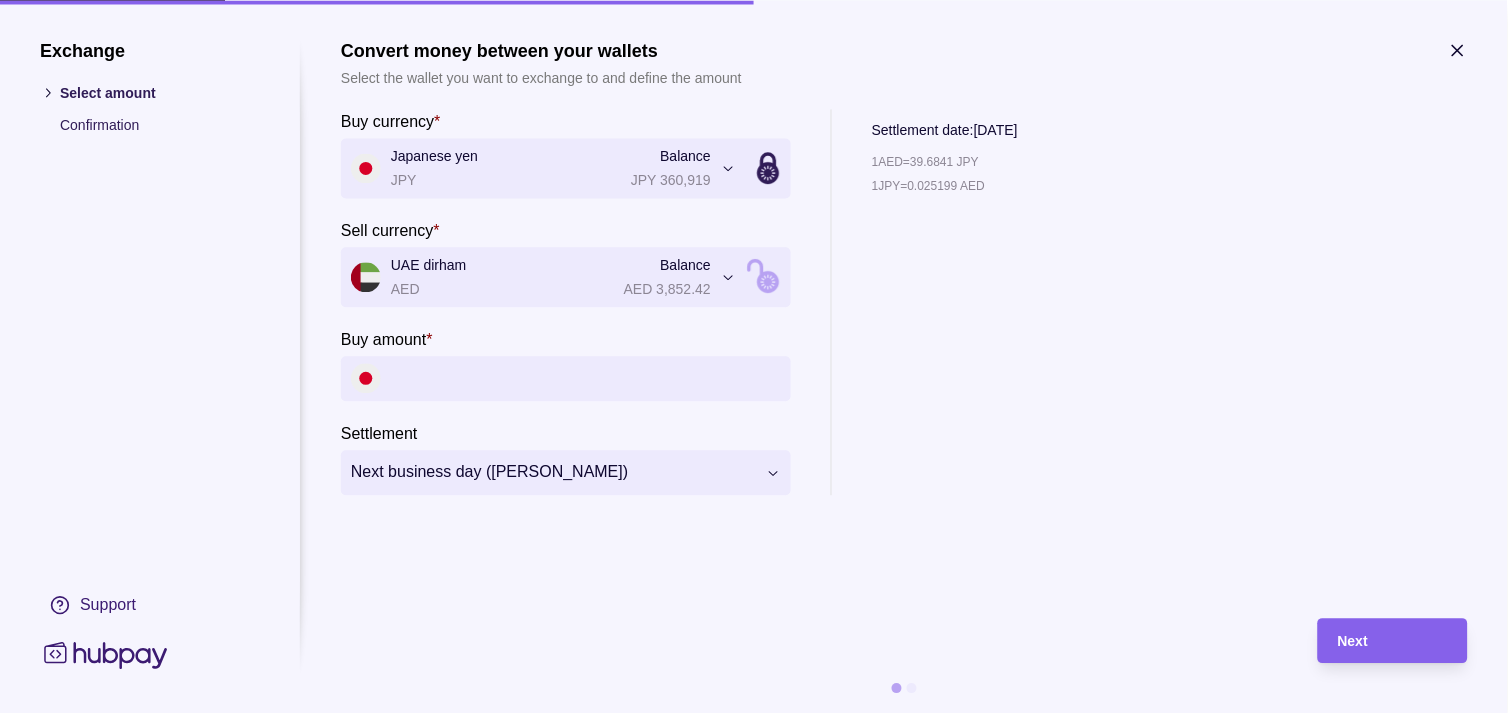 click on "Buy amount  *" at bounding box center (586, 378) 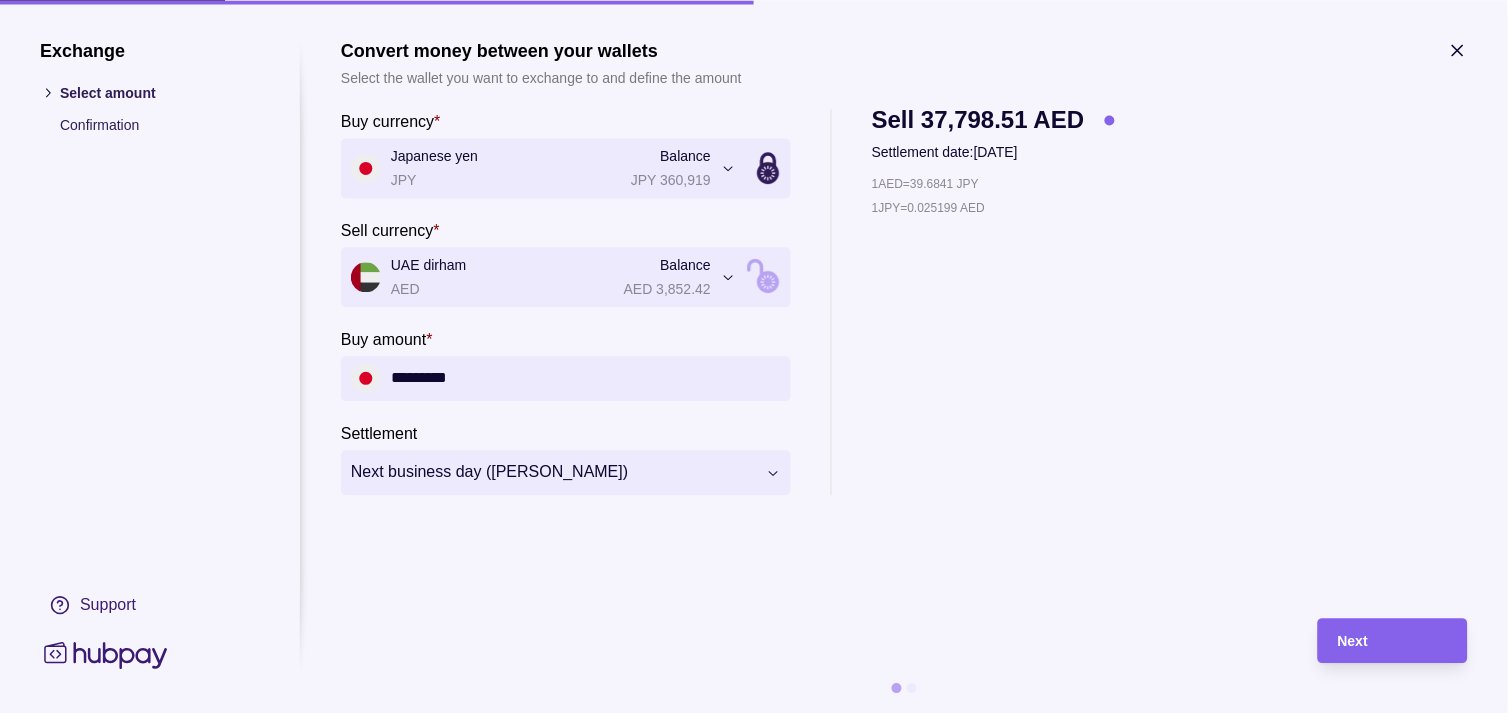 type on "*********" 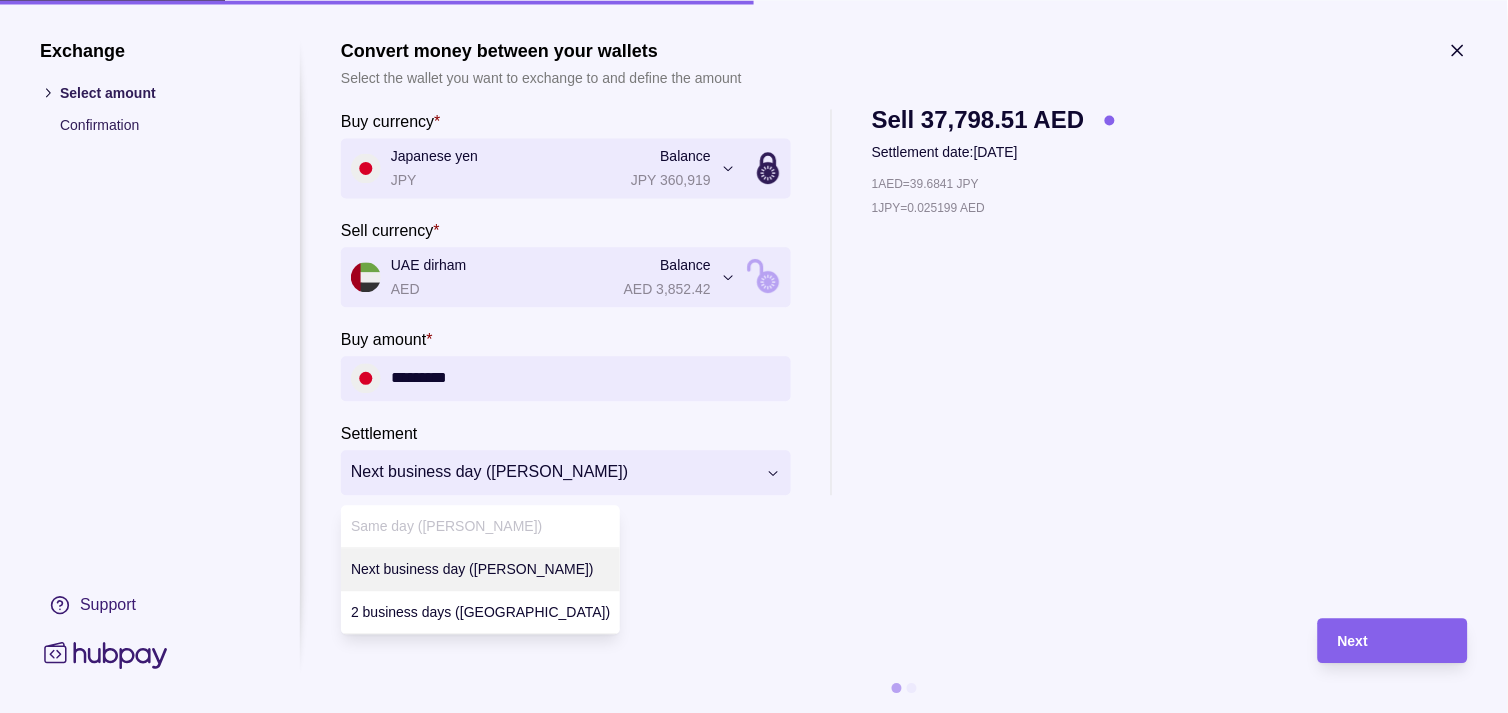click on "Dashboard Trades Payments Collections Transactions Statements Support M Hello,  Muralenath Nadarajah Strides Trading LLC Account Terms and conditions Privacy policy Sign out Trades Exchanges Forwards Create spot exchange Reference Rate Buy amount Sell amount Settlement due date Status 08 Jul 2025 AF-1Z69-U5YK 1  GBP  =  5.02009   AED GBP 10,000.00 AED 50,200.90 09 Jul 2025 Due 07 Jul 2025 AF-YHIM-5K3G 1  AED  =  39.5159   JPY JPY 2,000,000 AED 50,612.54 08 Jul 2025 Due AF-HNON-HNY8 1  AED  =  39.5018   JPY JPY 5,000,000 AED 126,576.51 08 Jul 2025 Due AF-3J9G-1L9I 1  GBP  =  5.02235   AED GBP 26,400.00 AED 132,590.04 08 Jul 2025 Due AF-3FYA-N2CY 1  EUR  =  4.32599   AED EUR 115,416.00 AED 499,288.46 08 Jul 2025 Processing AF-TAEV-1IG2 1  AED  =  39.4565   JPY JPY 9,950,000 AED 252,176.45 09 Jul 2025 Due 04 Jul 2025 AF-WM39-GKVY 1  AUD  =  2.41983   AED AUD 89,930.00 AED 217,615.31 07 Jul 2025 Success AF-5ZUB-2F4Q 1  EUR  =  4.34109   AED EUR 21,403.00 AED 92,912.35 07 Jul 2025 Success 03 Jul 2025 AF-MQVU-JTEH" at bounding box center [754, 1041] 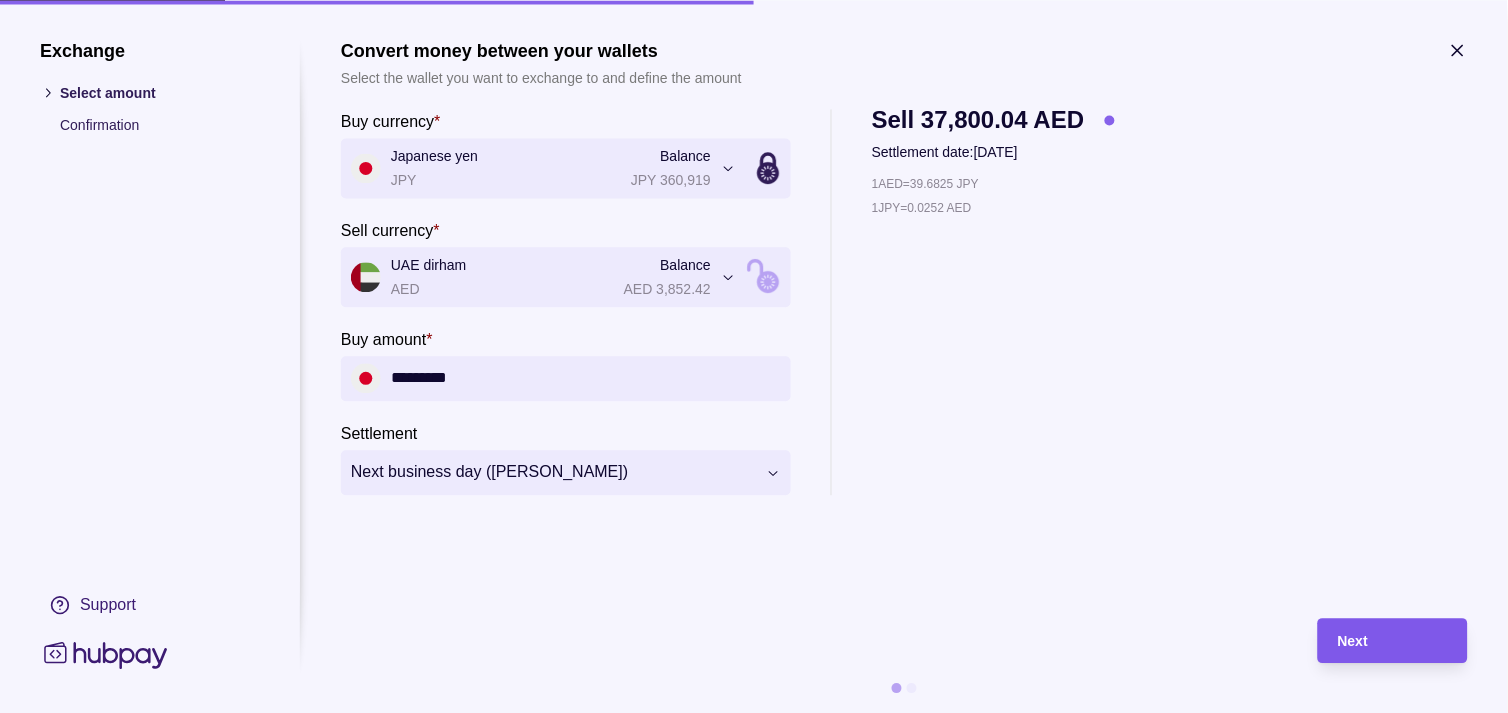 click on "Next" at bounding box center (1393, 641) 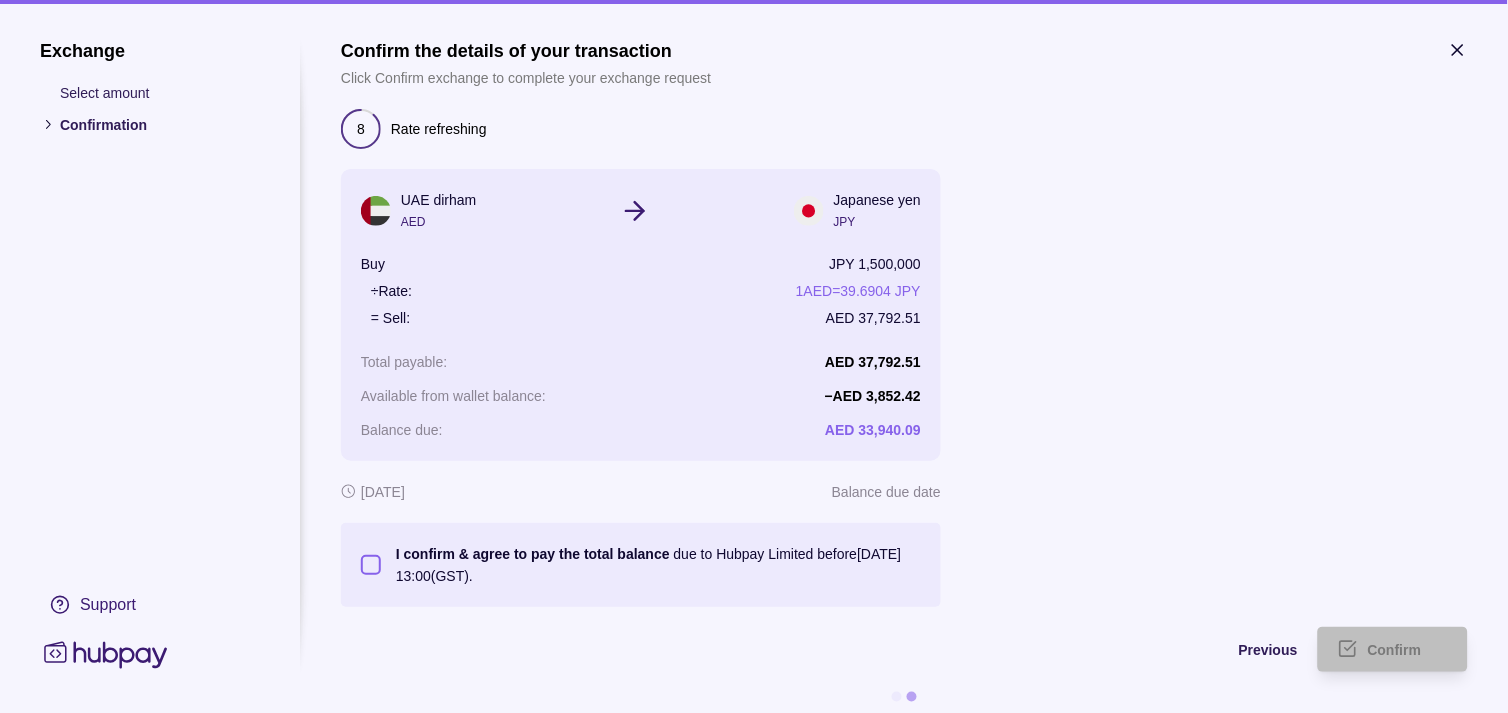 click on "I confirm & agree to pay the total balance   due to Hubpay Limited before  [DATE]   13:00  (GST)." at bounding box center (371, 565) 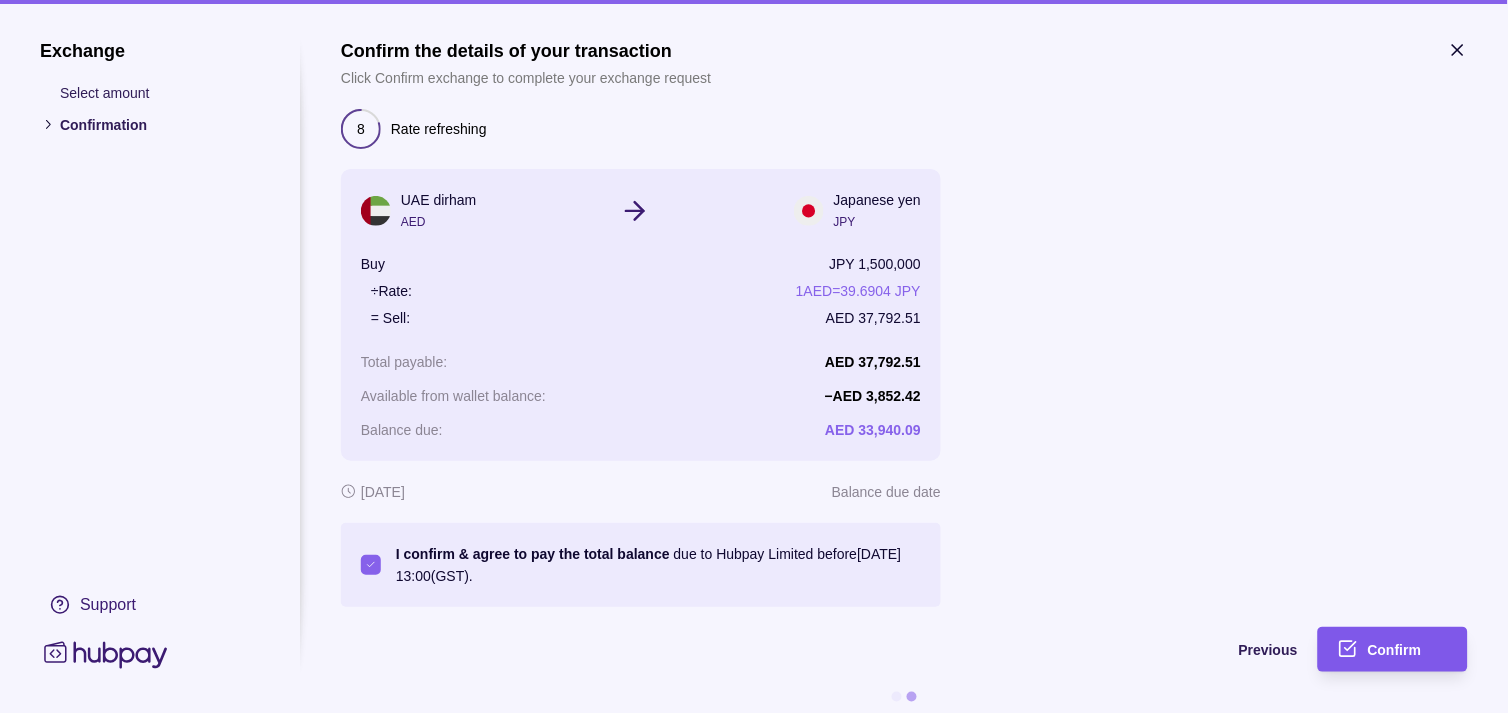 click on "Confirm" at bounding box center (1395, 651) 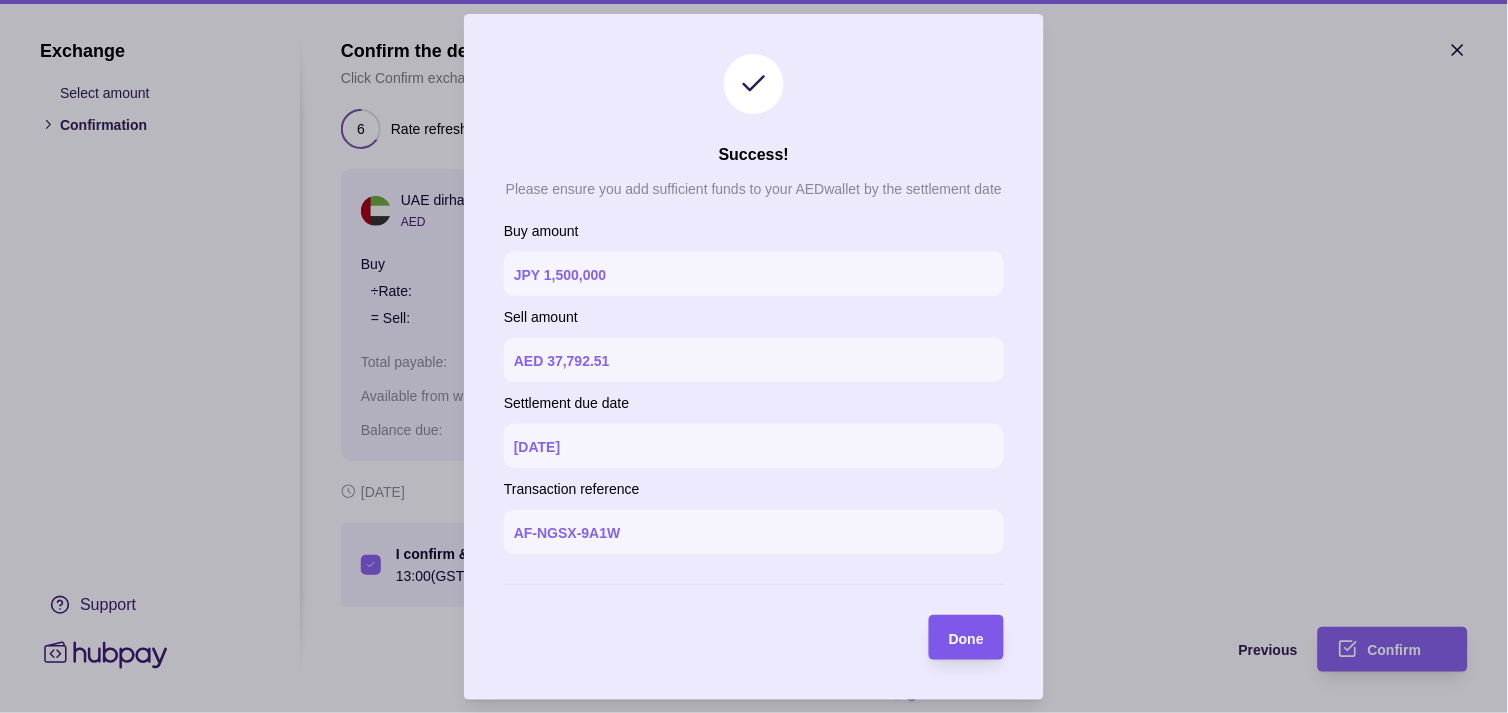 click on "Done" at bounding box center (966, 638) 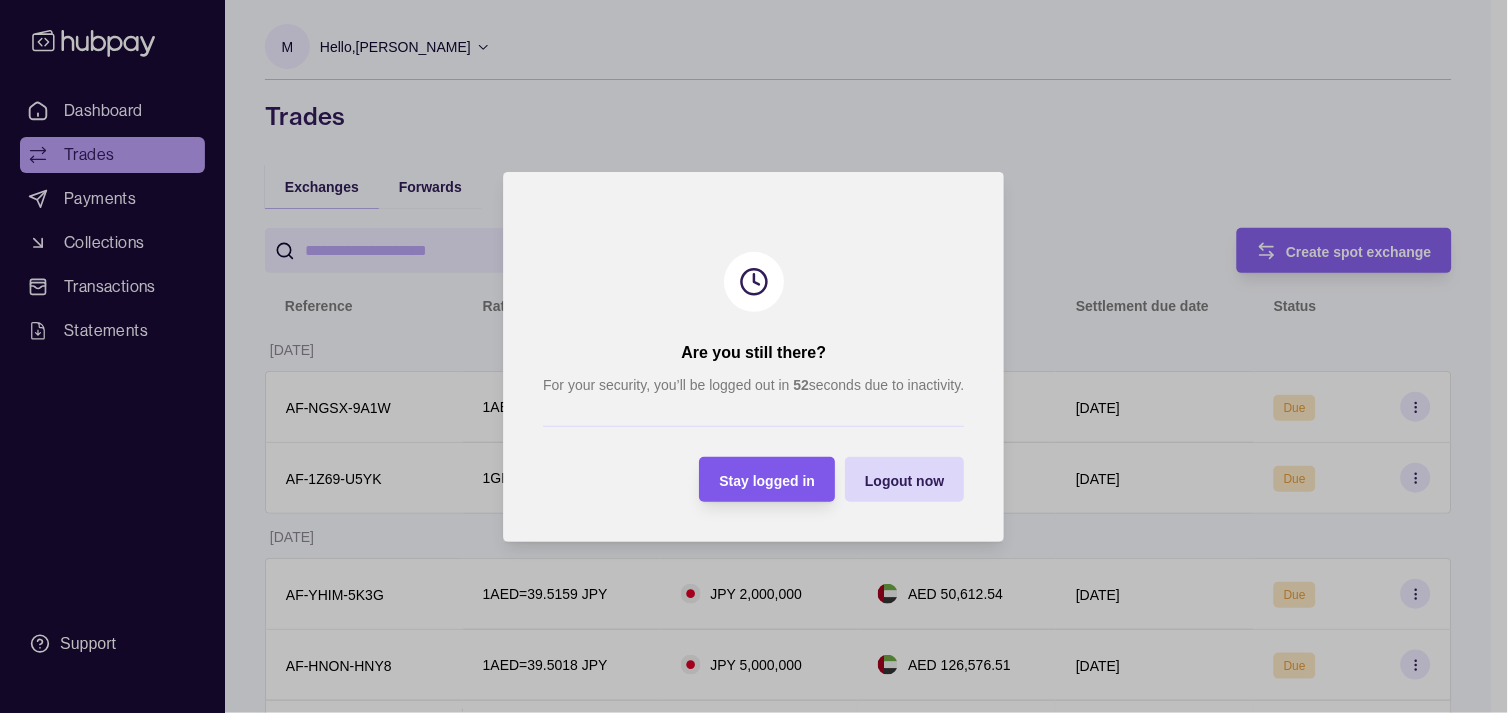 click on "Stay logged in" at bounding box center [768, 480] 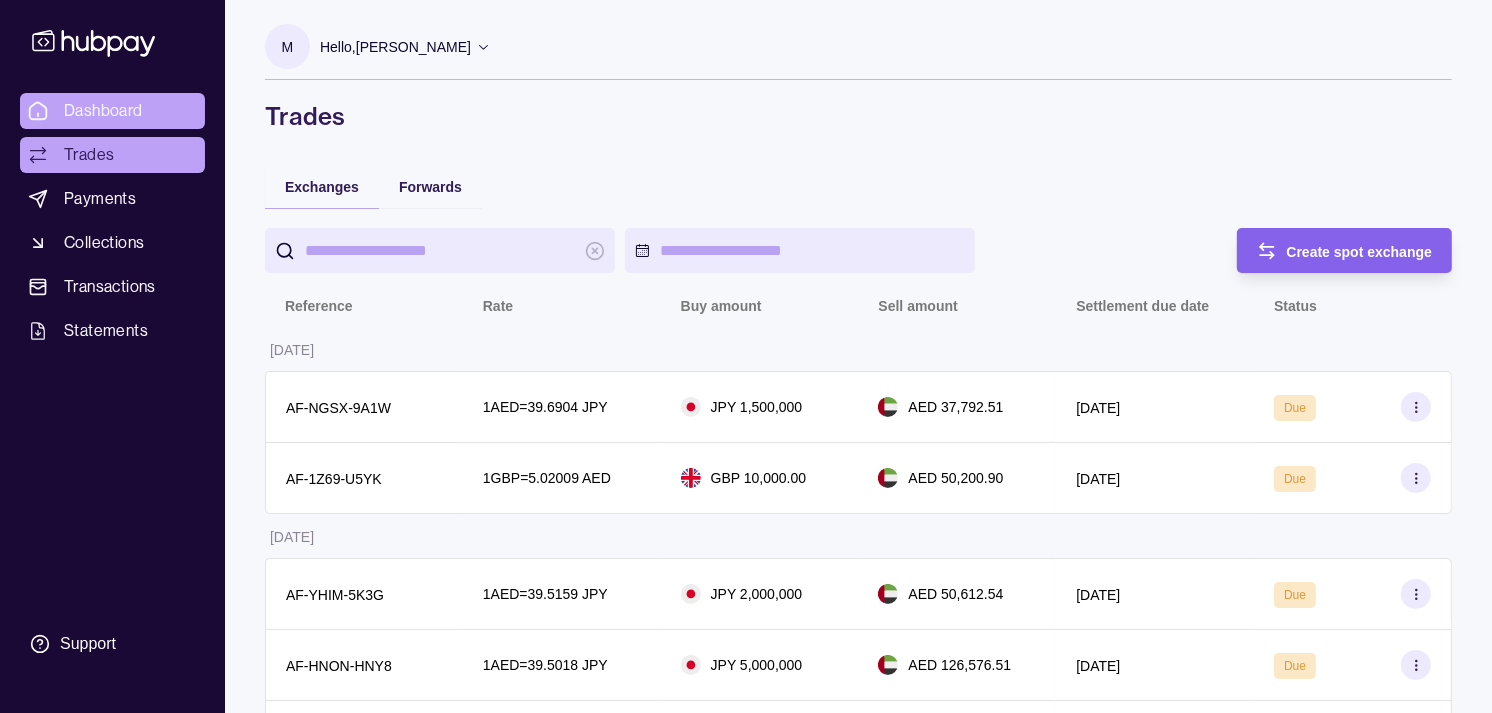 click on "Dashboard" at bounding box center (103, 111) 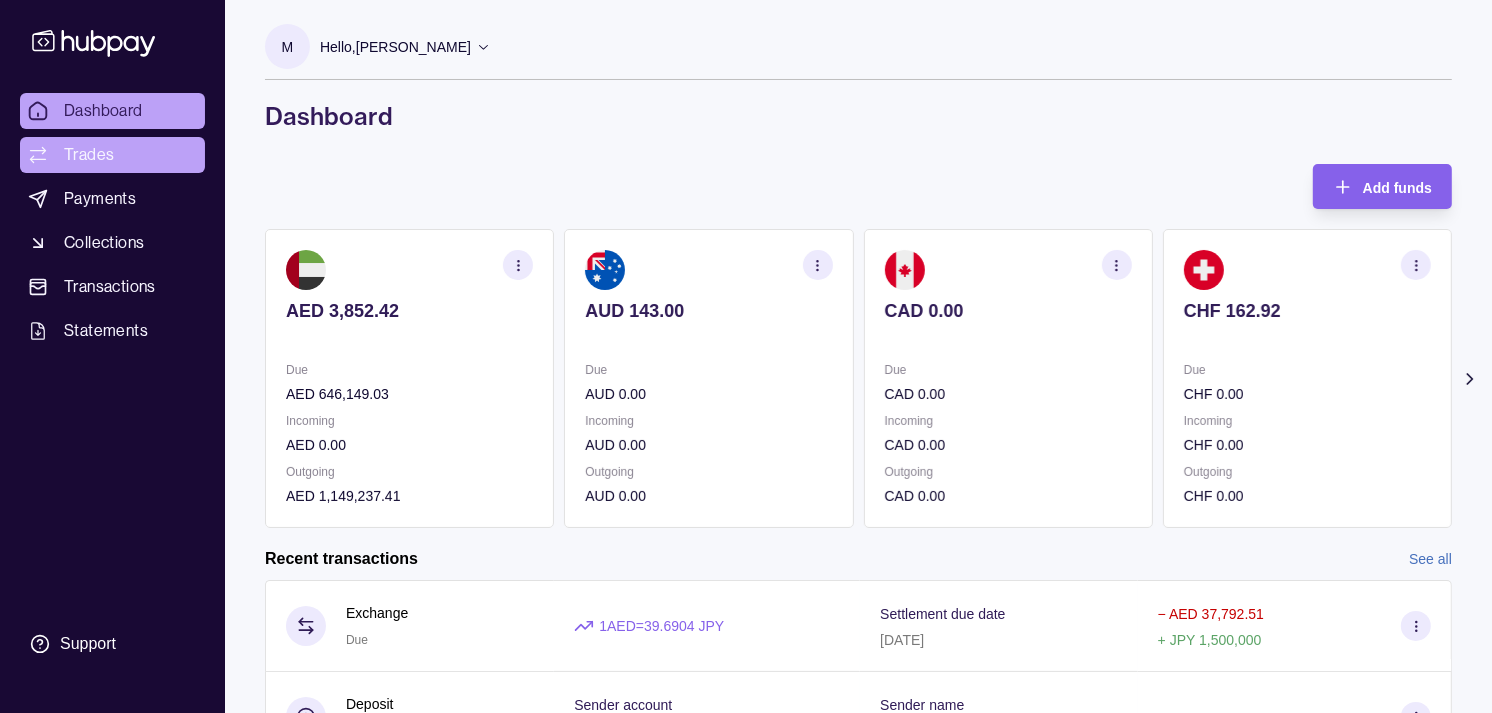 click on "Trades" at bounding box center [112, 155] 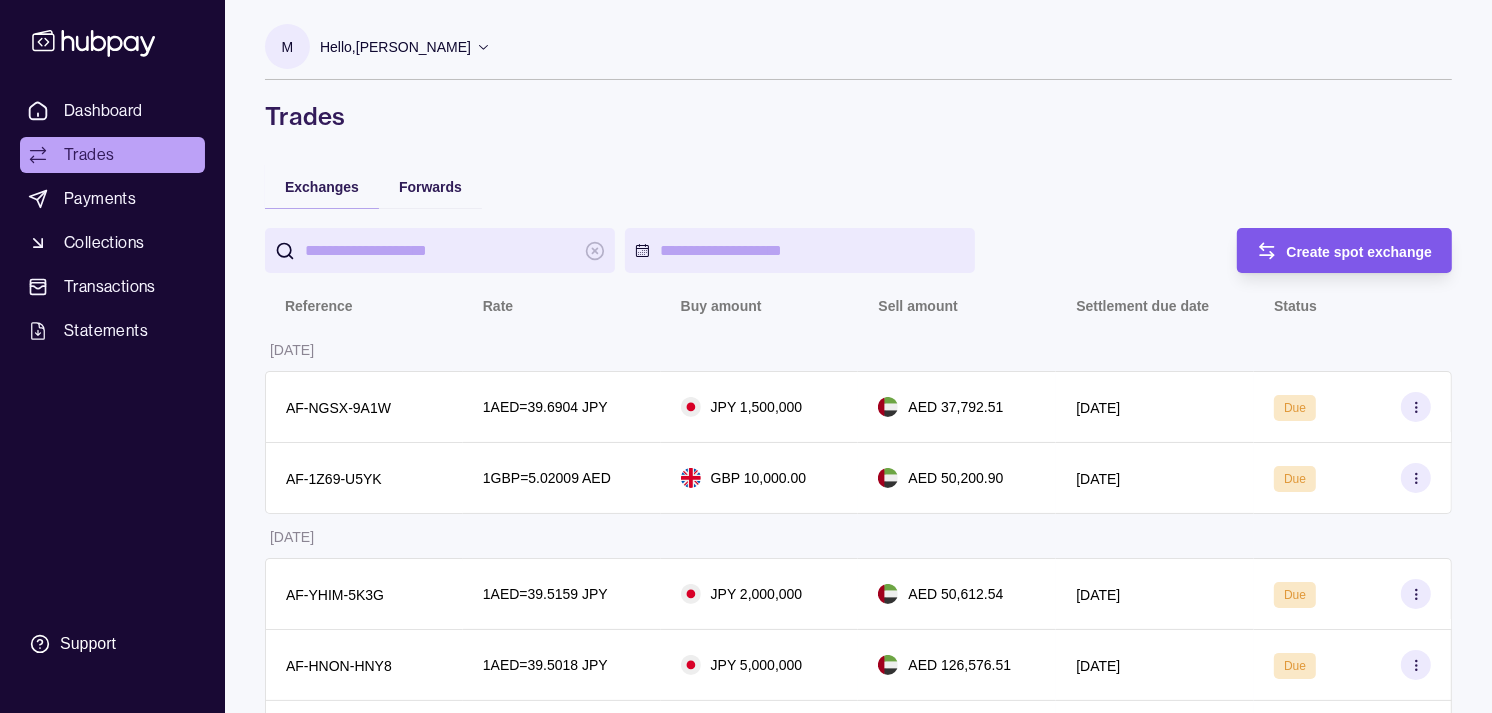 click on "Create spot exchange" at bounding box center [1360, 252] 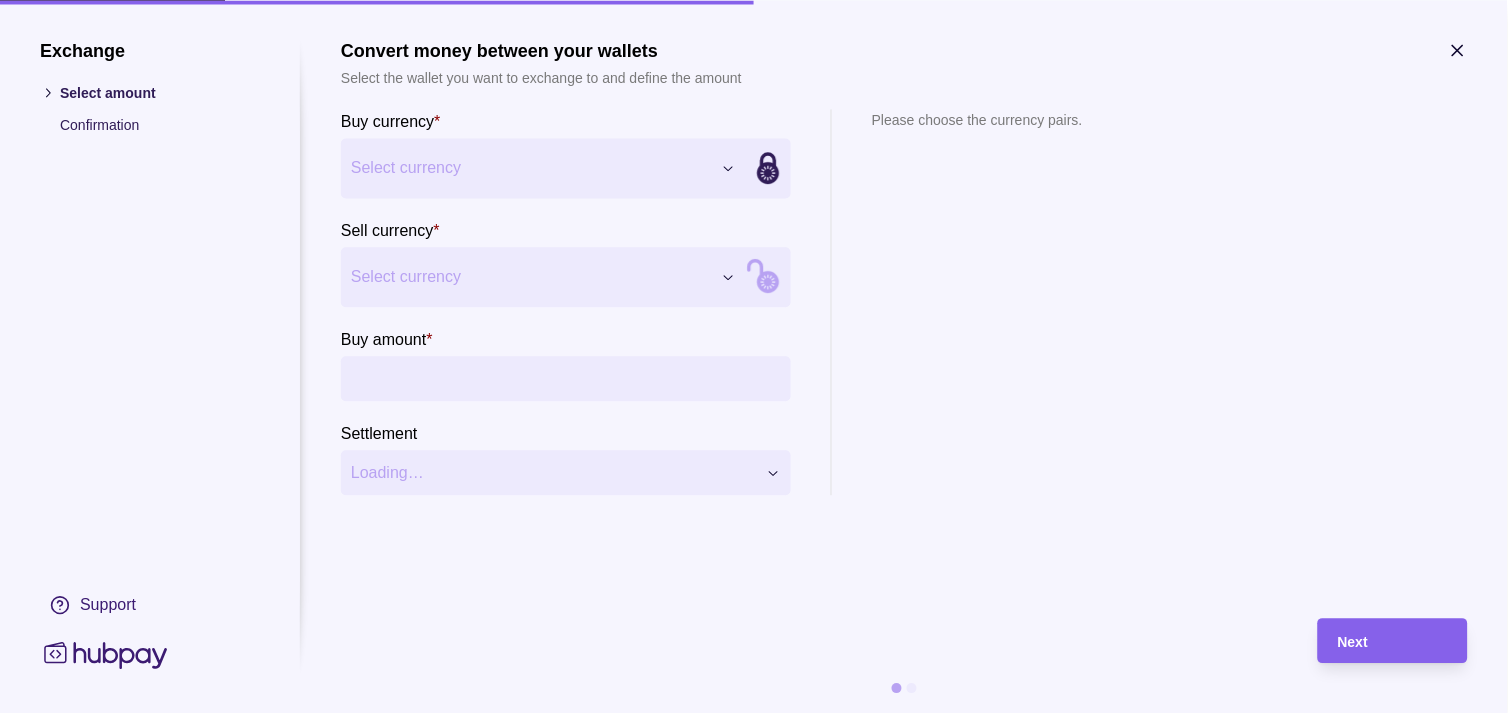 click 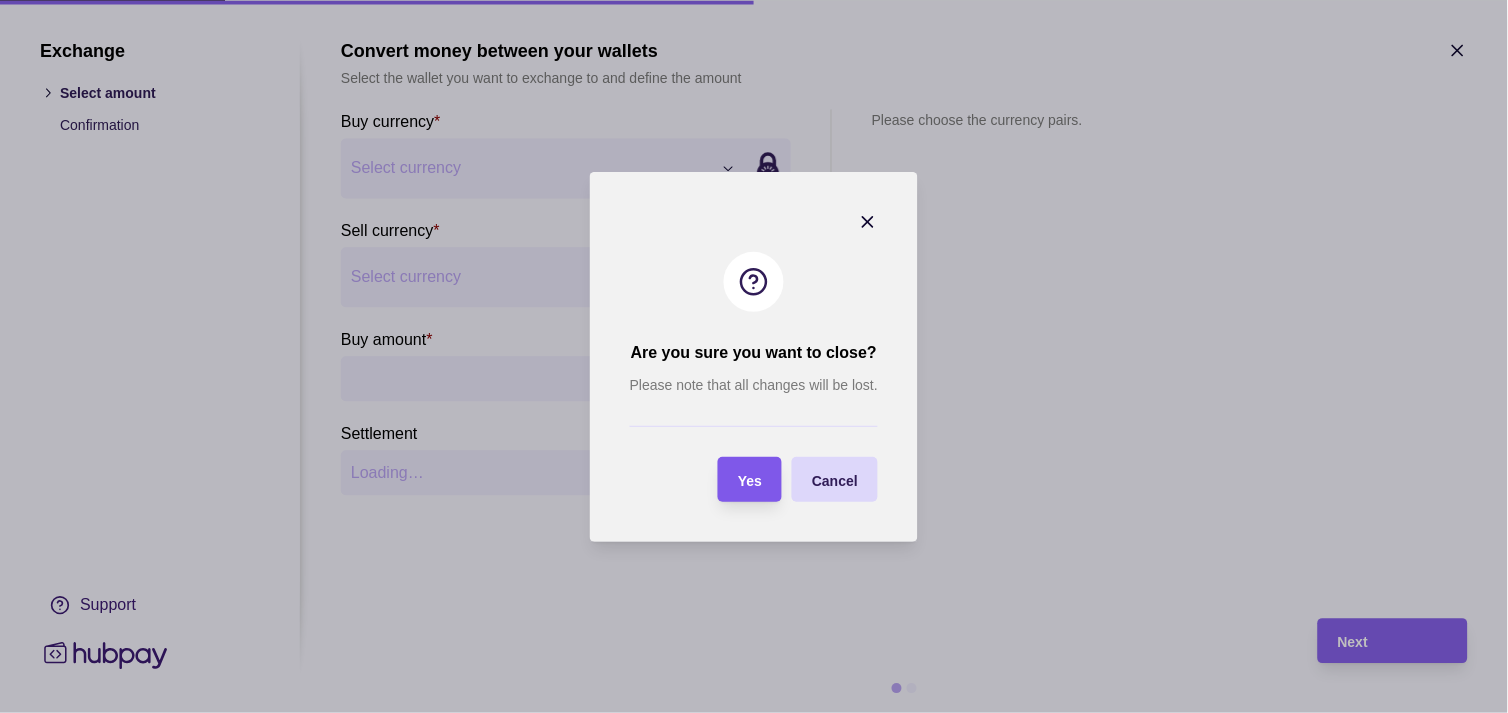 click on "Yes" at bounding box center [735, 479] 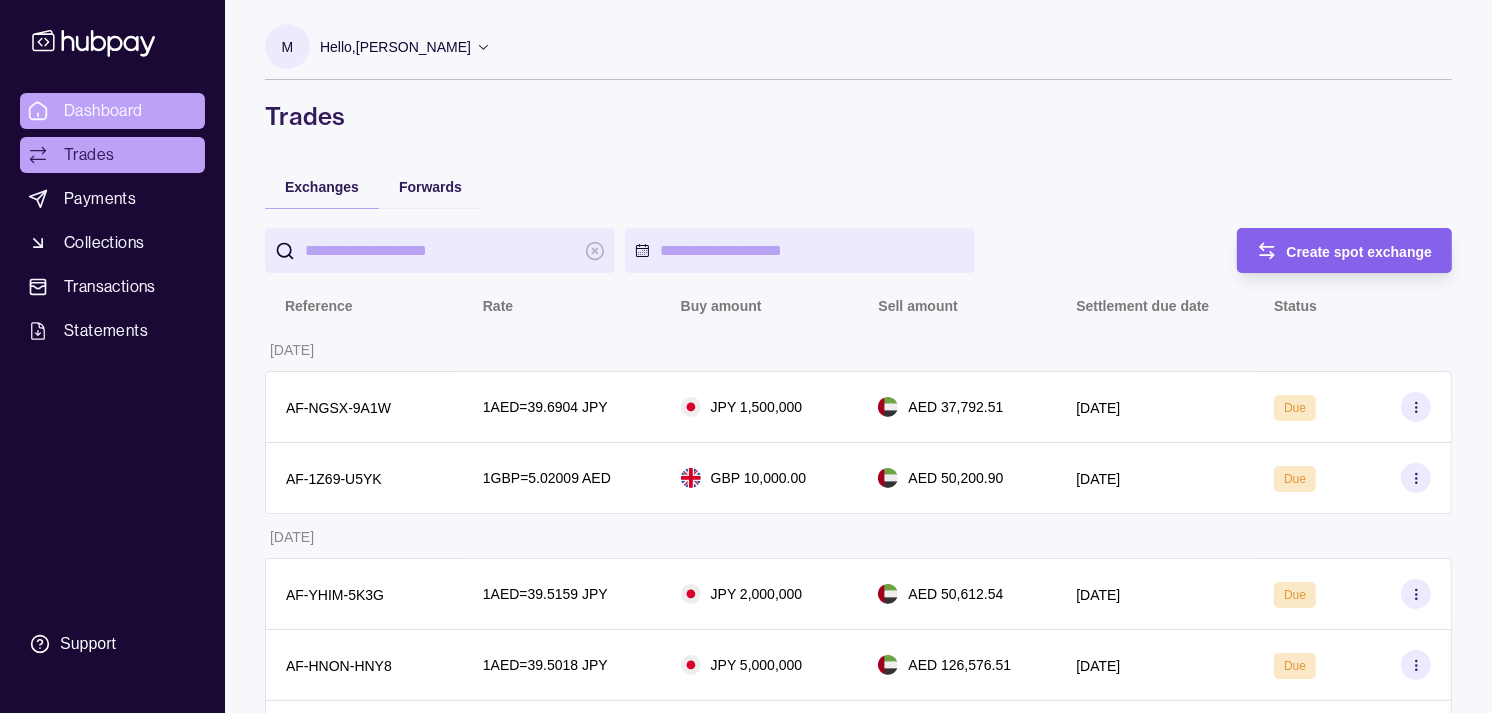 click on "Dashboard" at bounding box center [103, 111] 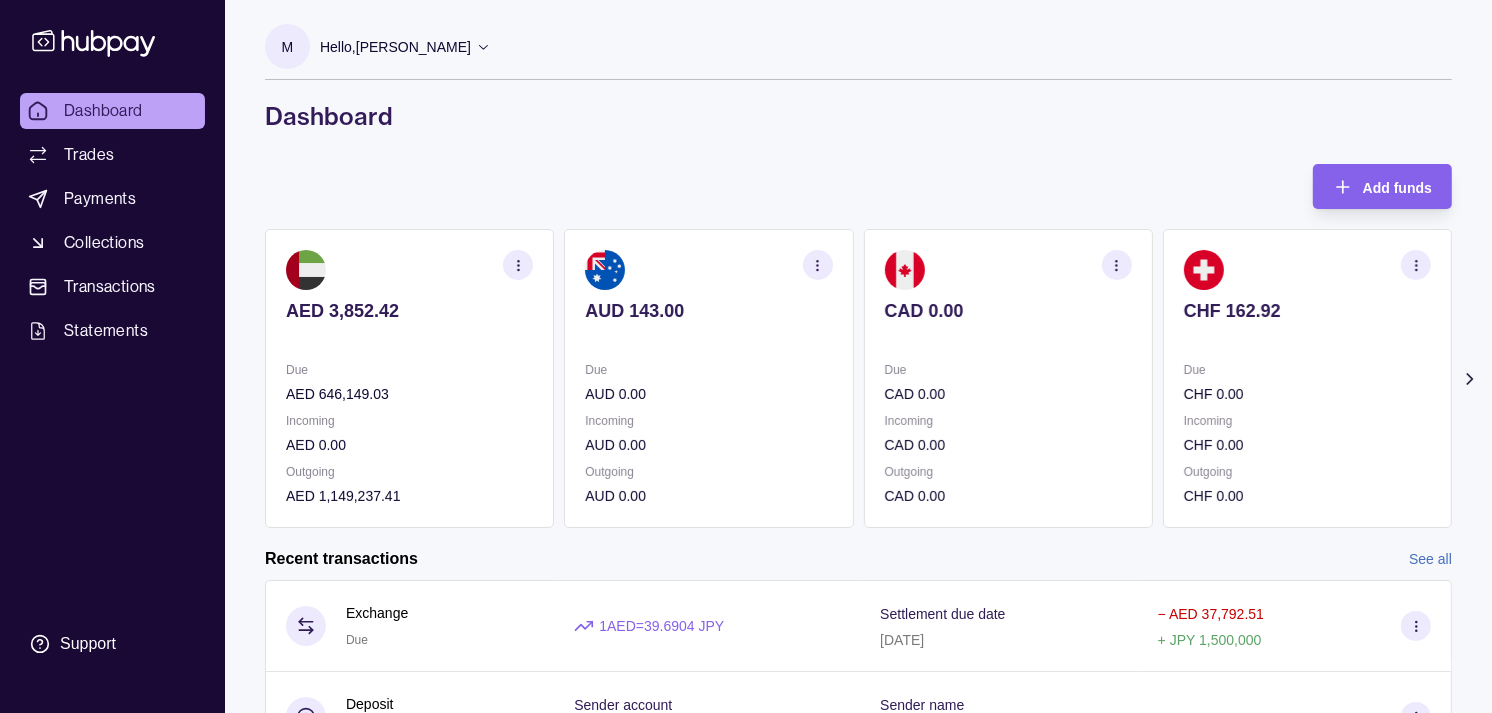 click on "Due" at bounding box center (1307, 370) 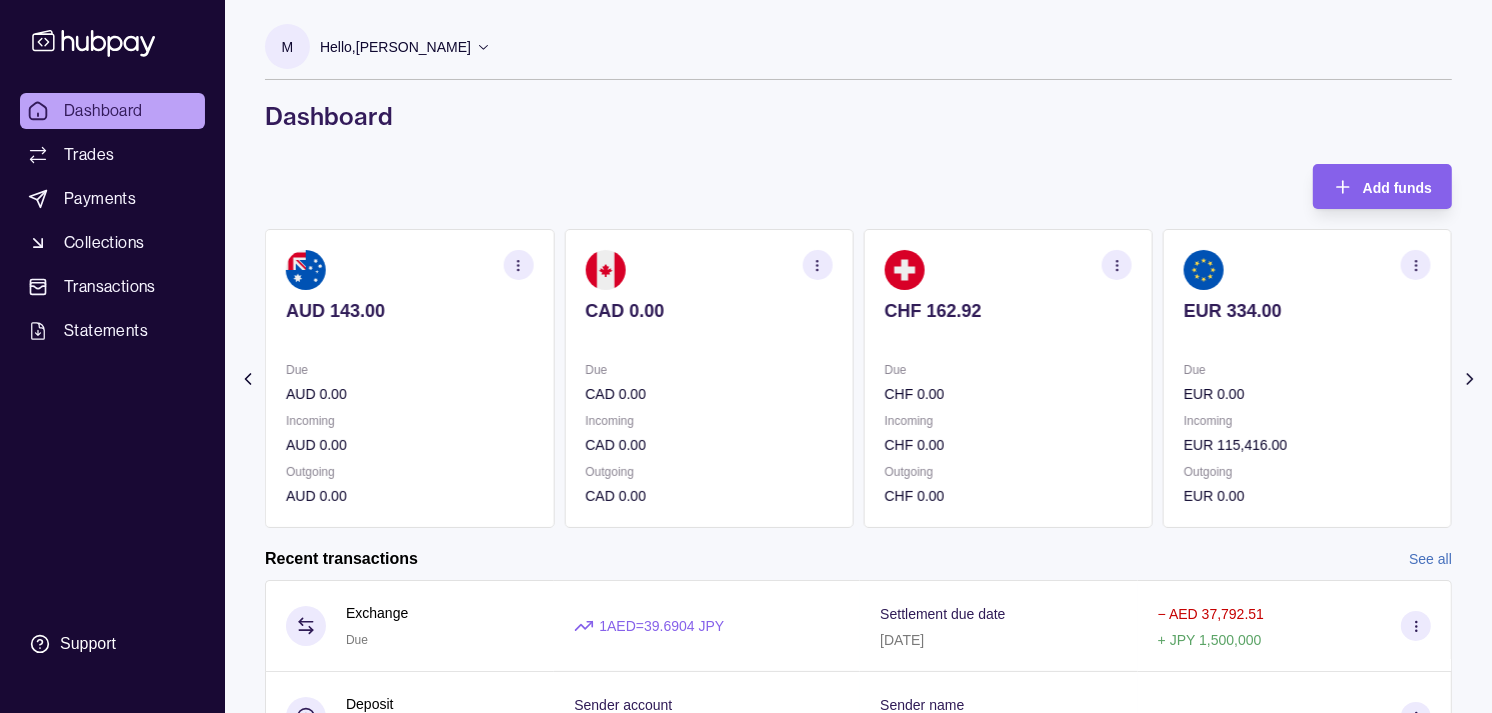 click on "Due" at bounding box center (1307, 370) 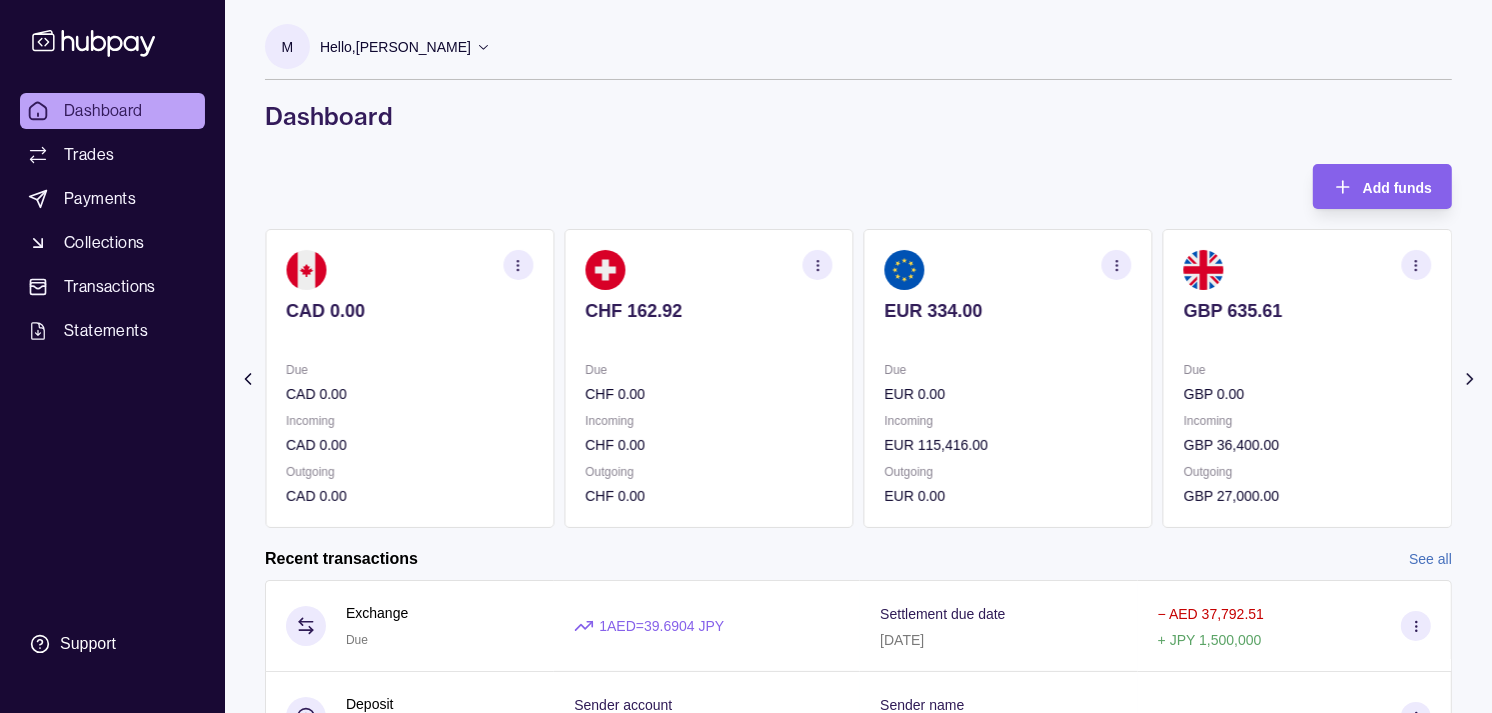 click on "Due GBP 0.00" at bounding box center (1307, 382) 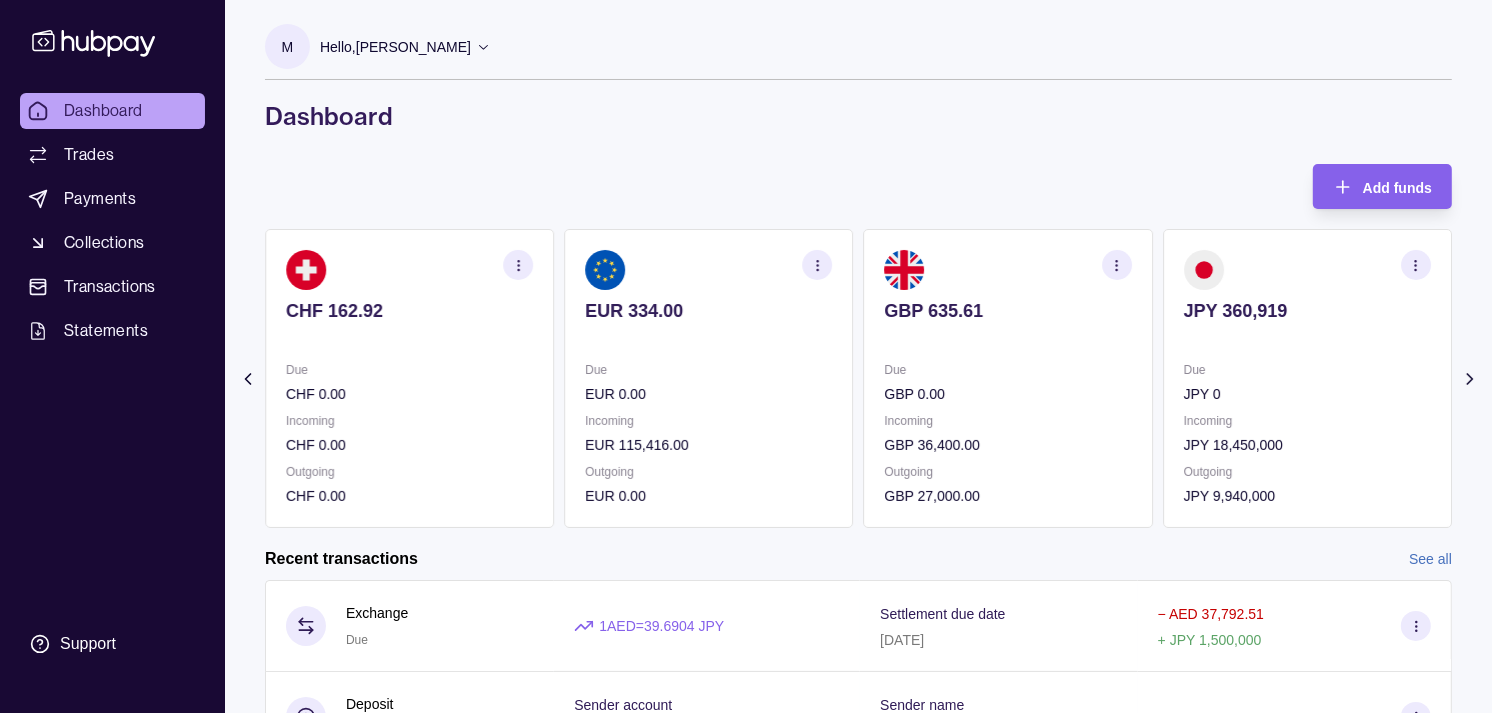 click 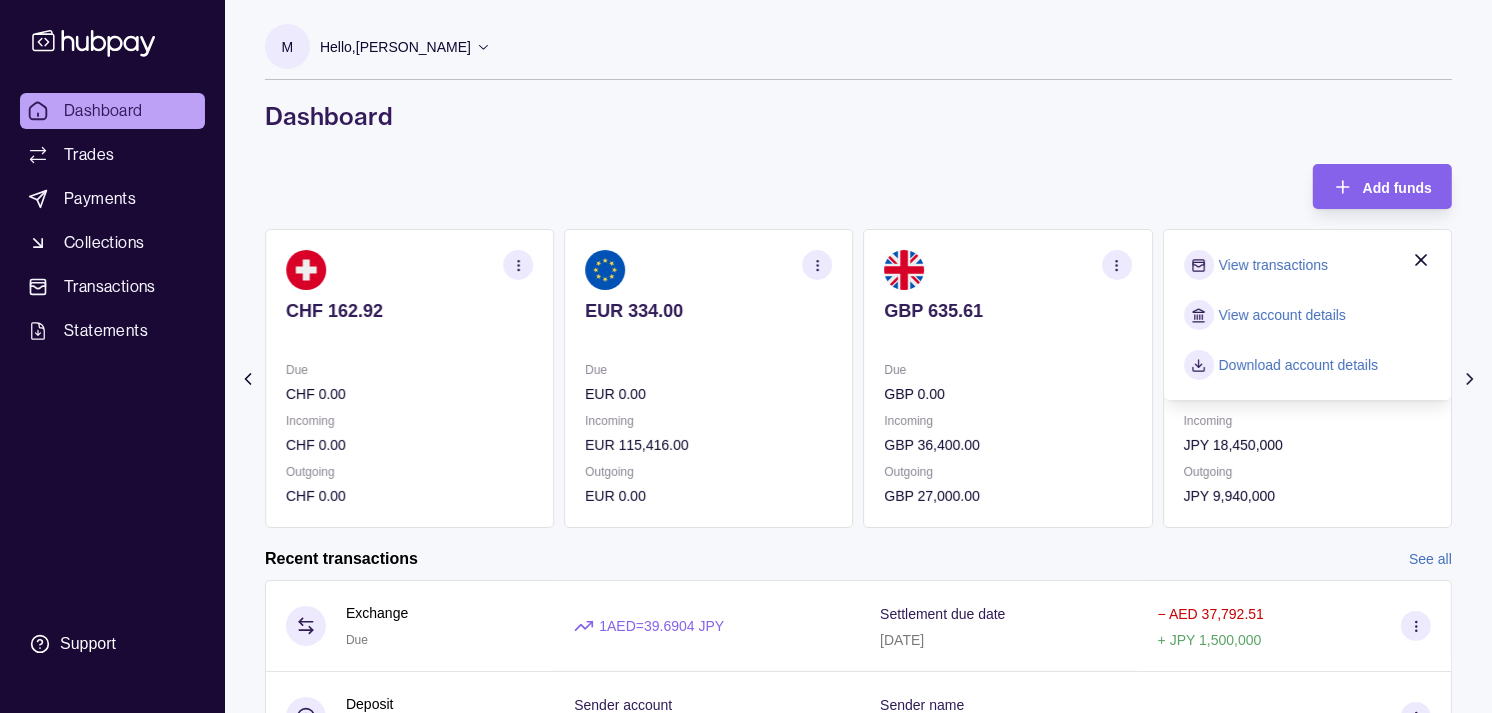 click at bounding box center [1199, 265] 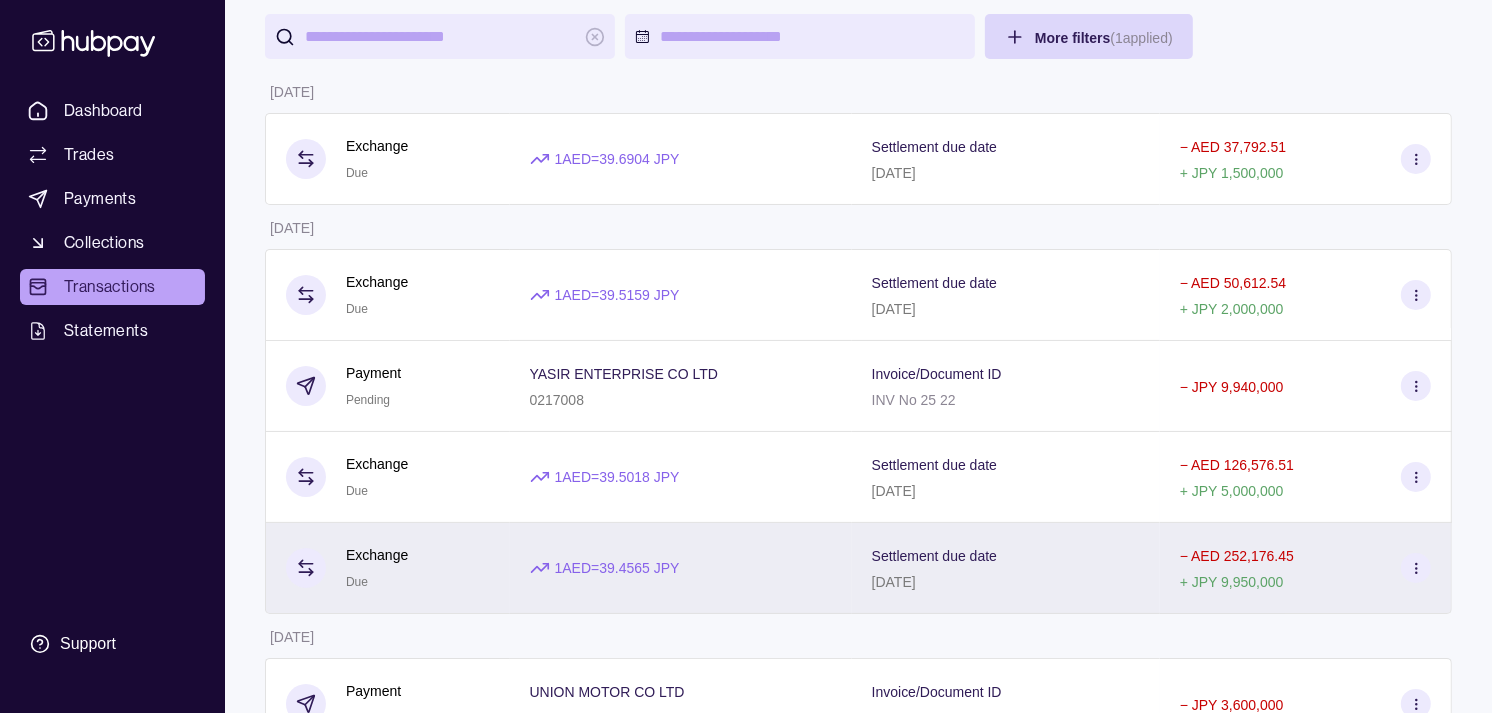 scroll, scrollTop: 111, scrollLeft: 0, axis: vertical 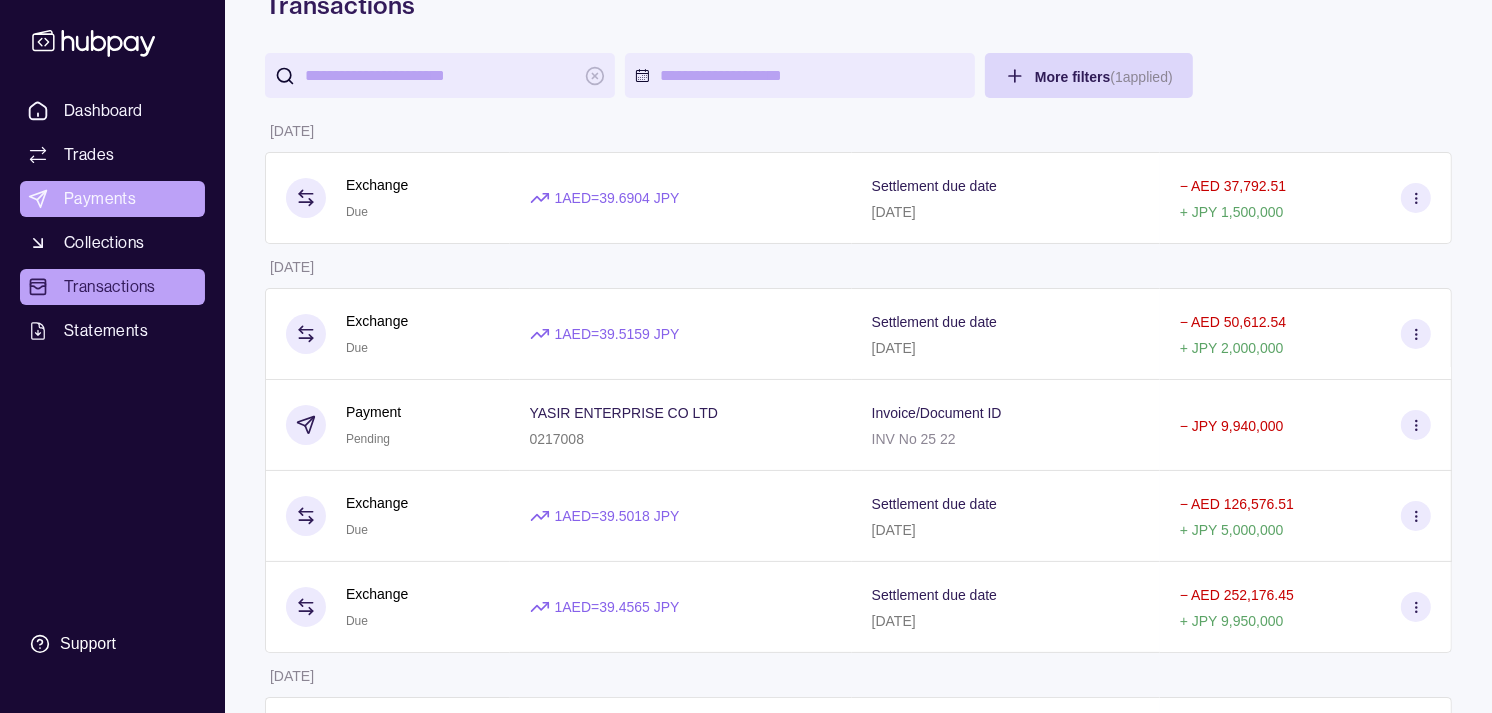 click on "Payments" at bounding box center (100, 199) 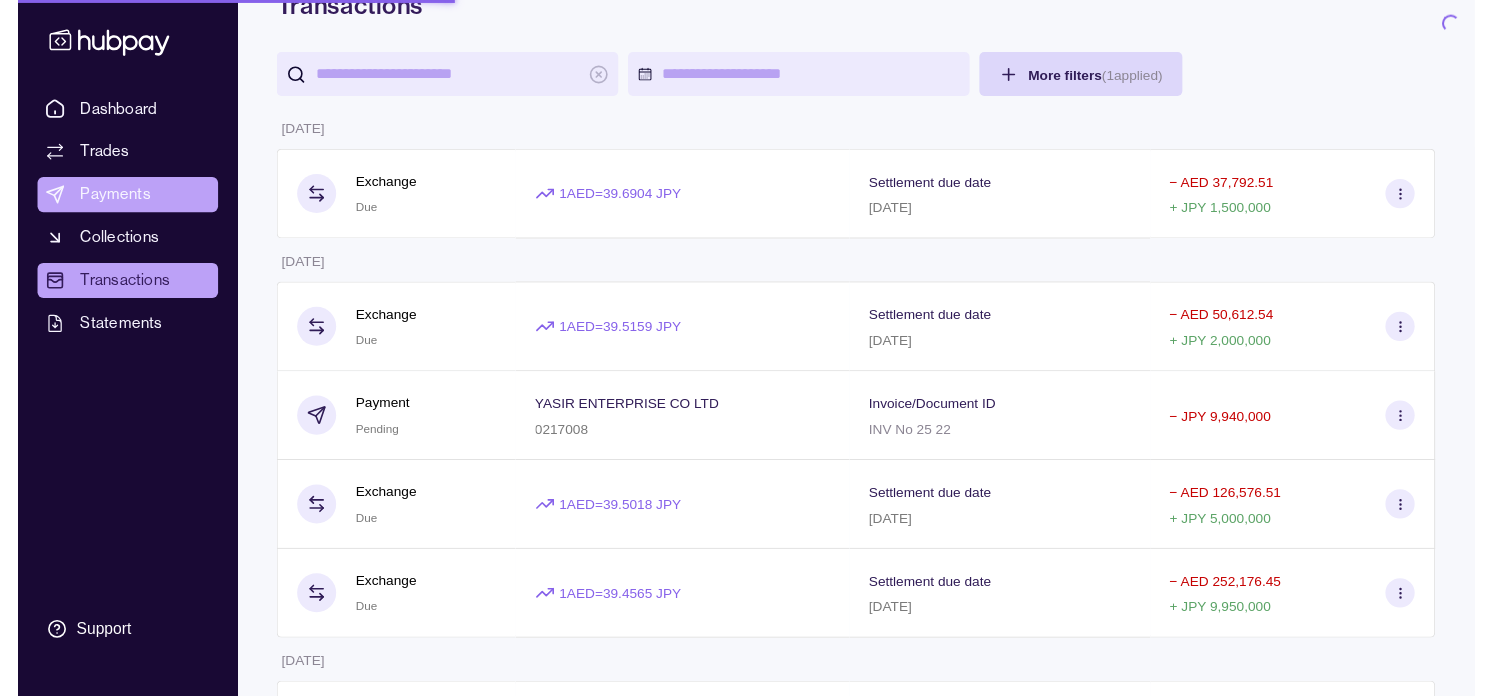 scroll, scrollTop: 0, scrollLeft: 0, axis: both 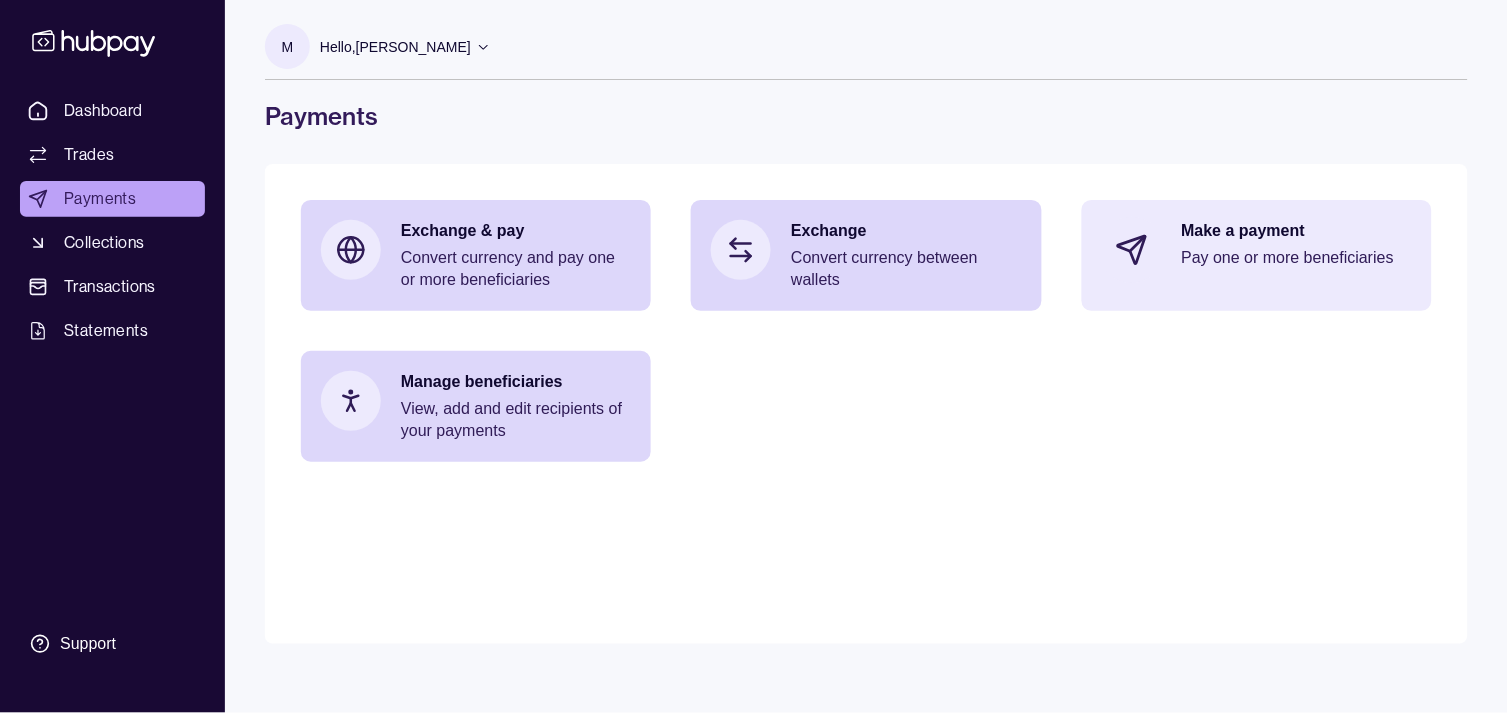 click on "Pay one or more beneficiaries" at bounding box center (1297, 258) 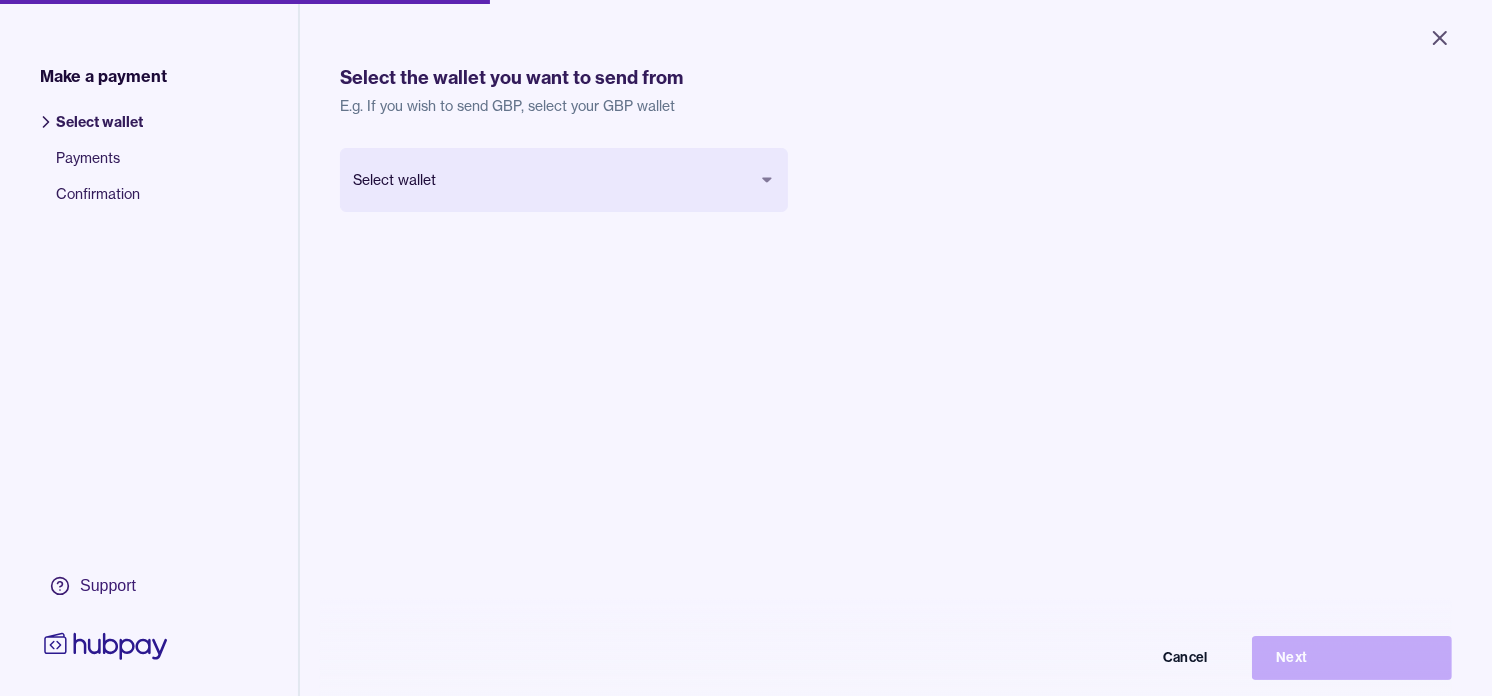 click on "Close Make a payment Select wallet Payments Confirmation Support Select the wallet you want to send from E.g. If you wish to send GBP, select your GBP wallet Select wallet Cancel Next Make a payment | Hubpay" at bounding box center [746, 348] 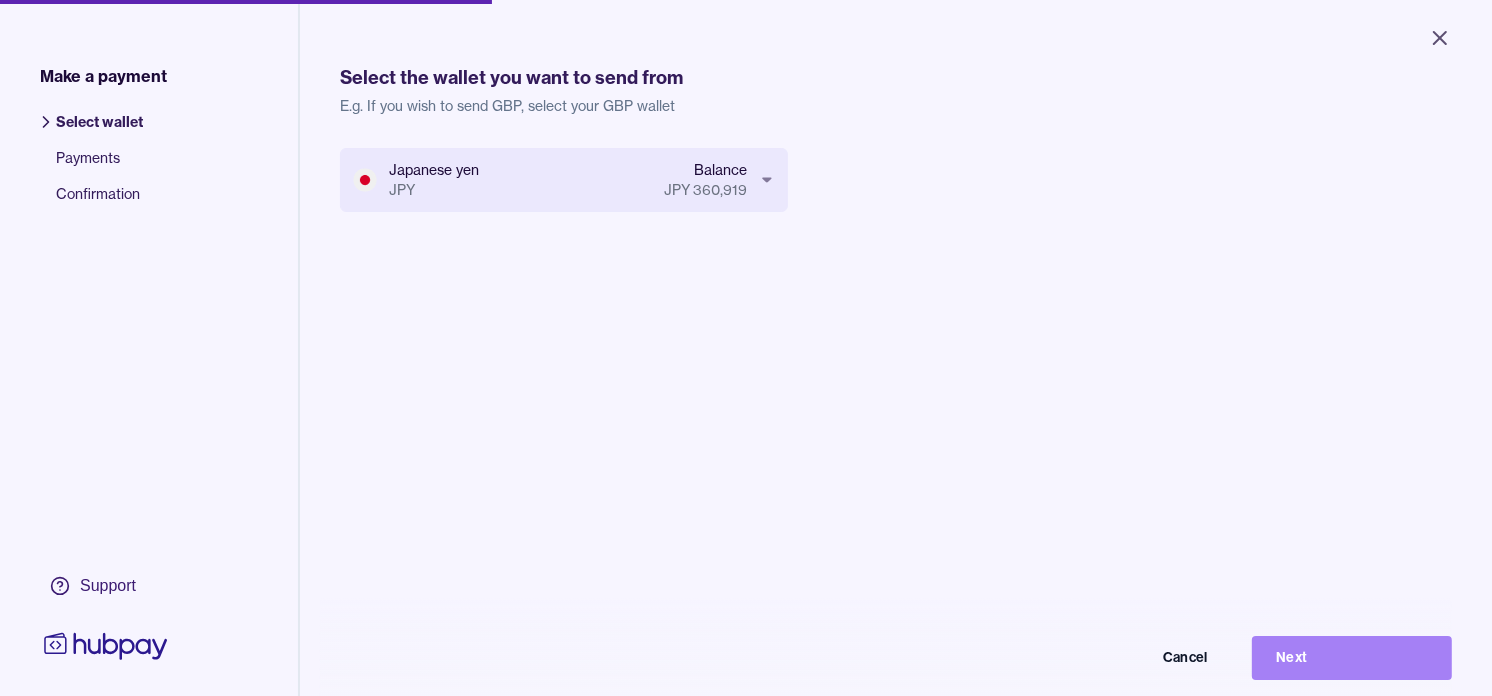 click on "Next" at bounding box center (1352, 658) 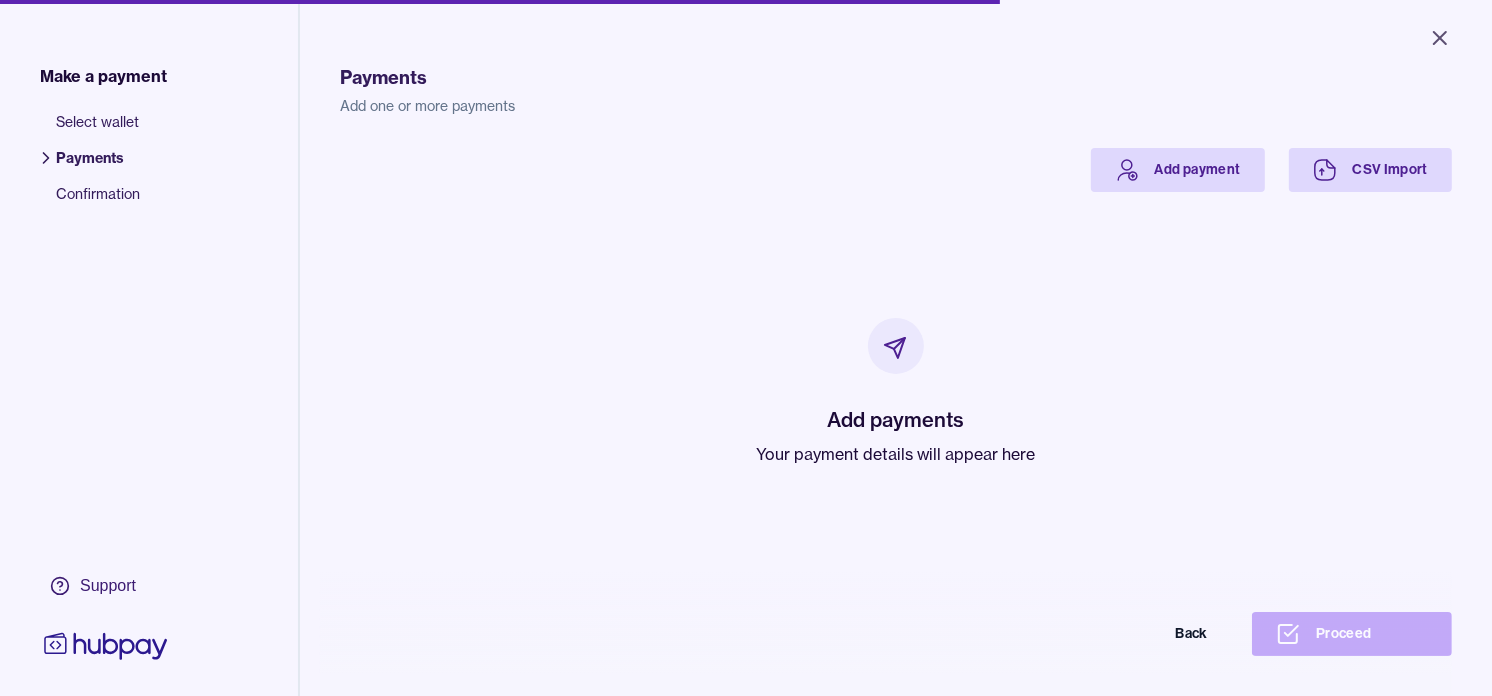 click on "Your payment details will appear here" at bounding box center (896, 454) 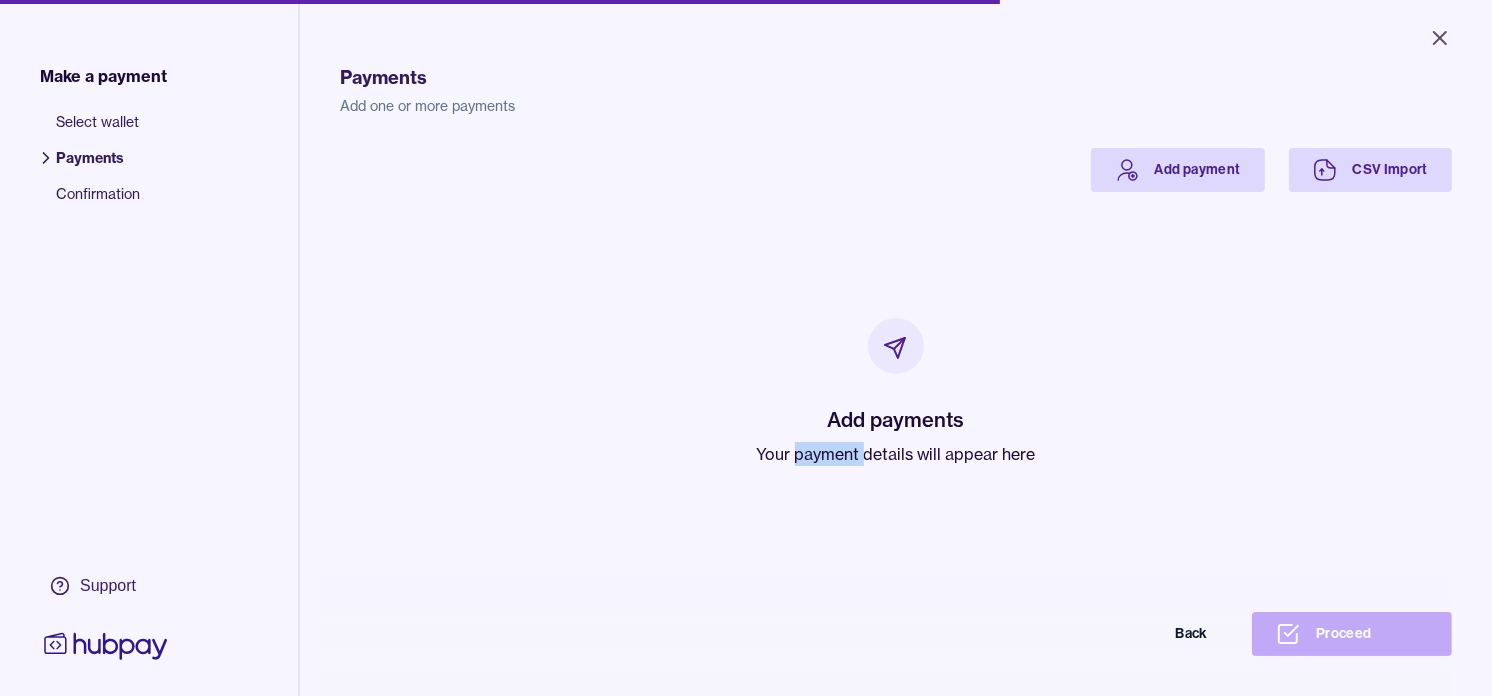 click on "Your payment details will appear here" at bounding box center (896, 454) 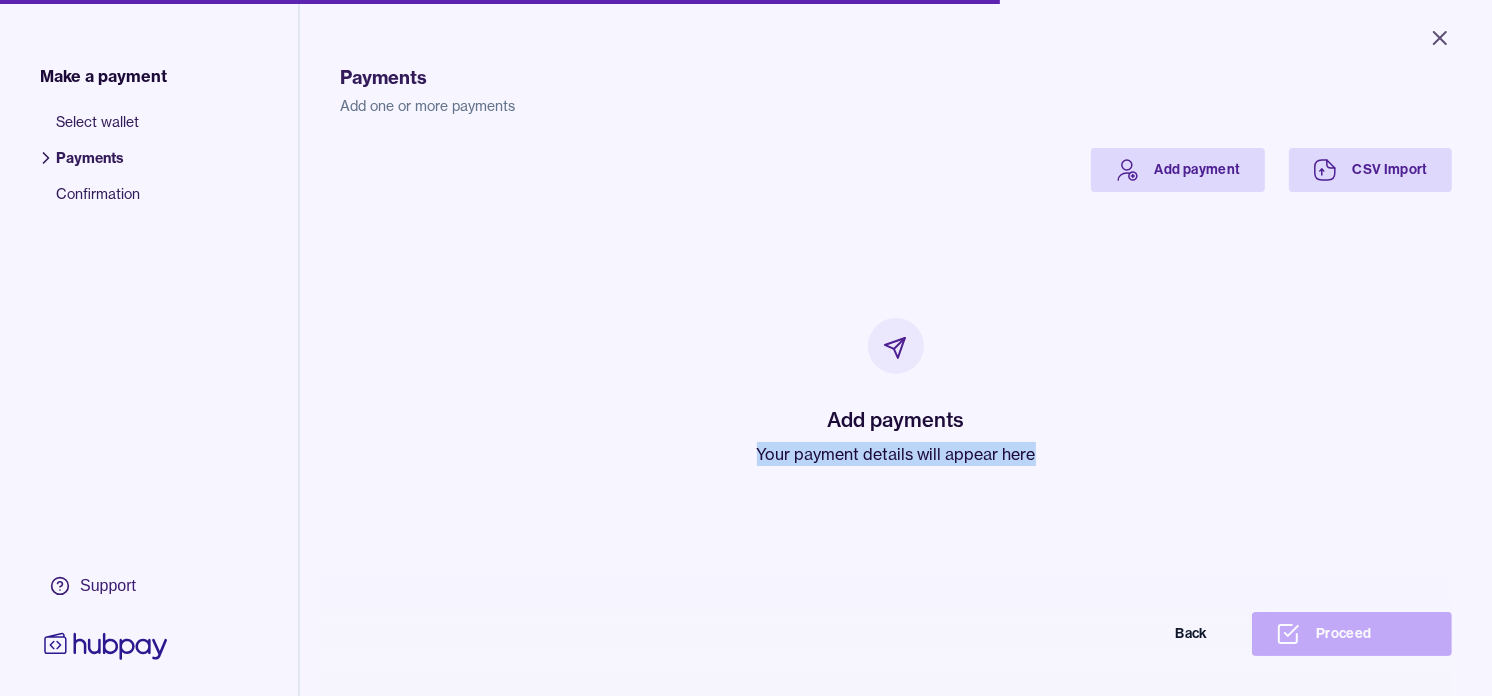 click on "Your payment details will appear here" at bounding box center [896, 454] 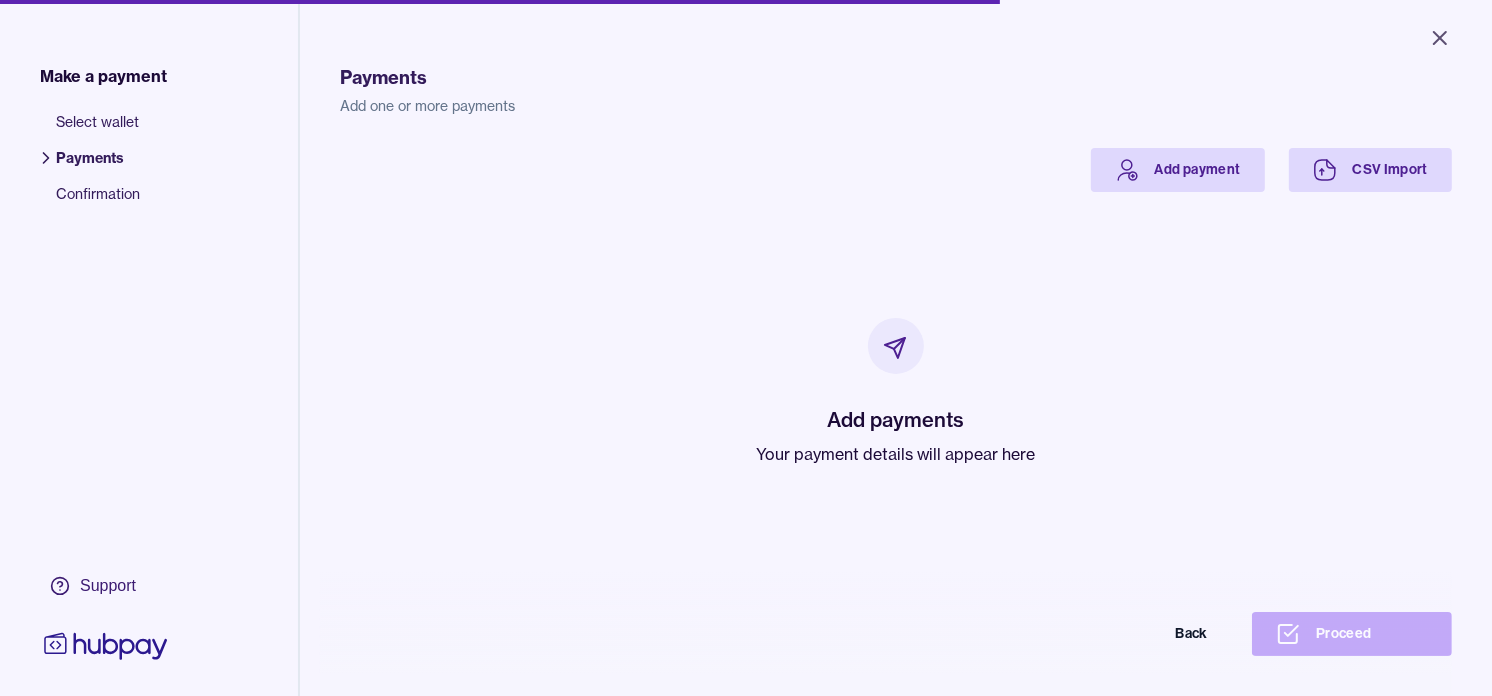 drag, startPoint x: 823, startPoint y: 444, endPoint x: 708, endPoint y: 321, distance: 168.38646 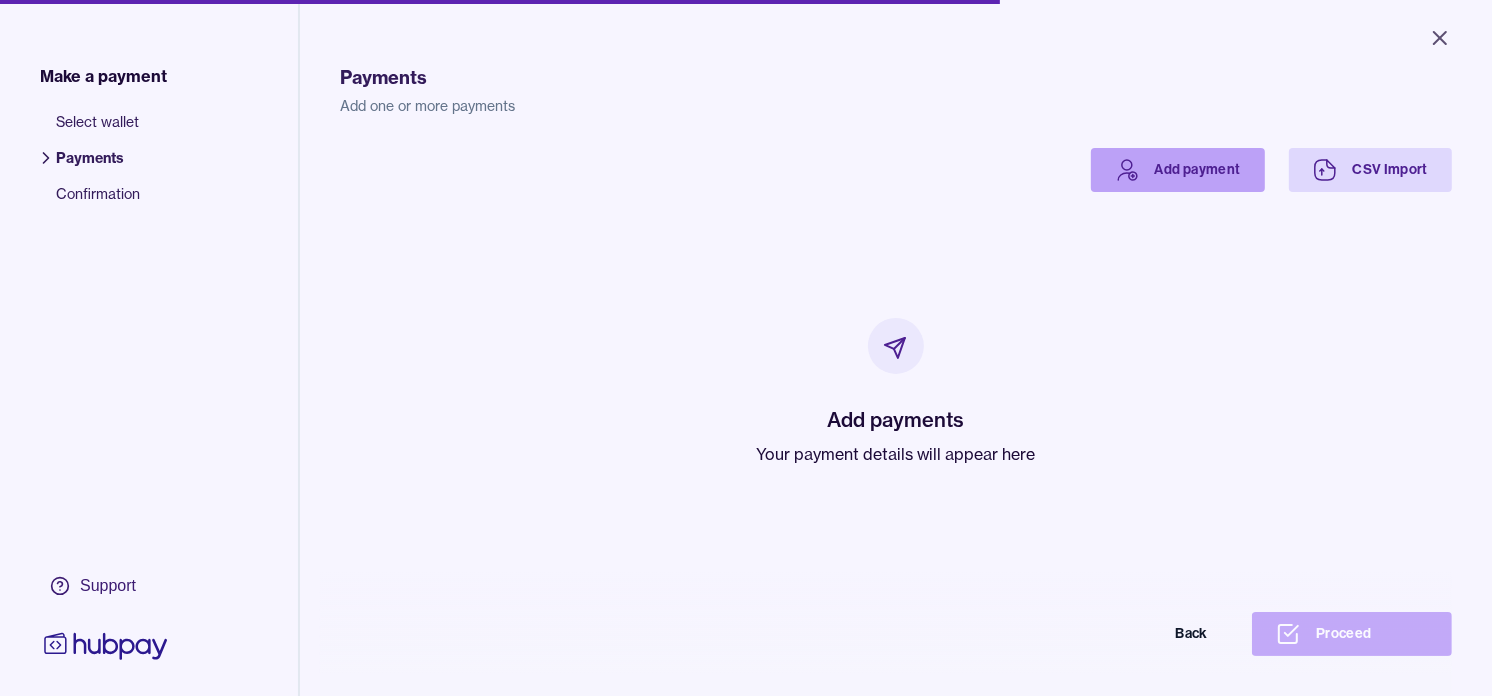 click 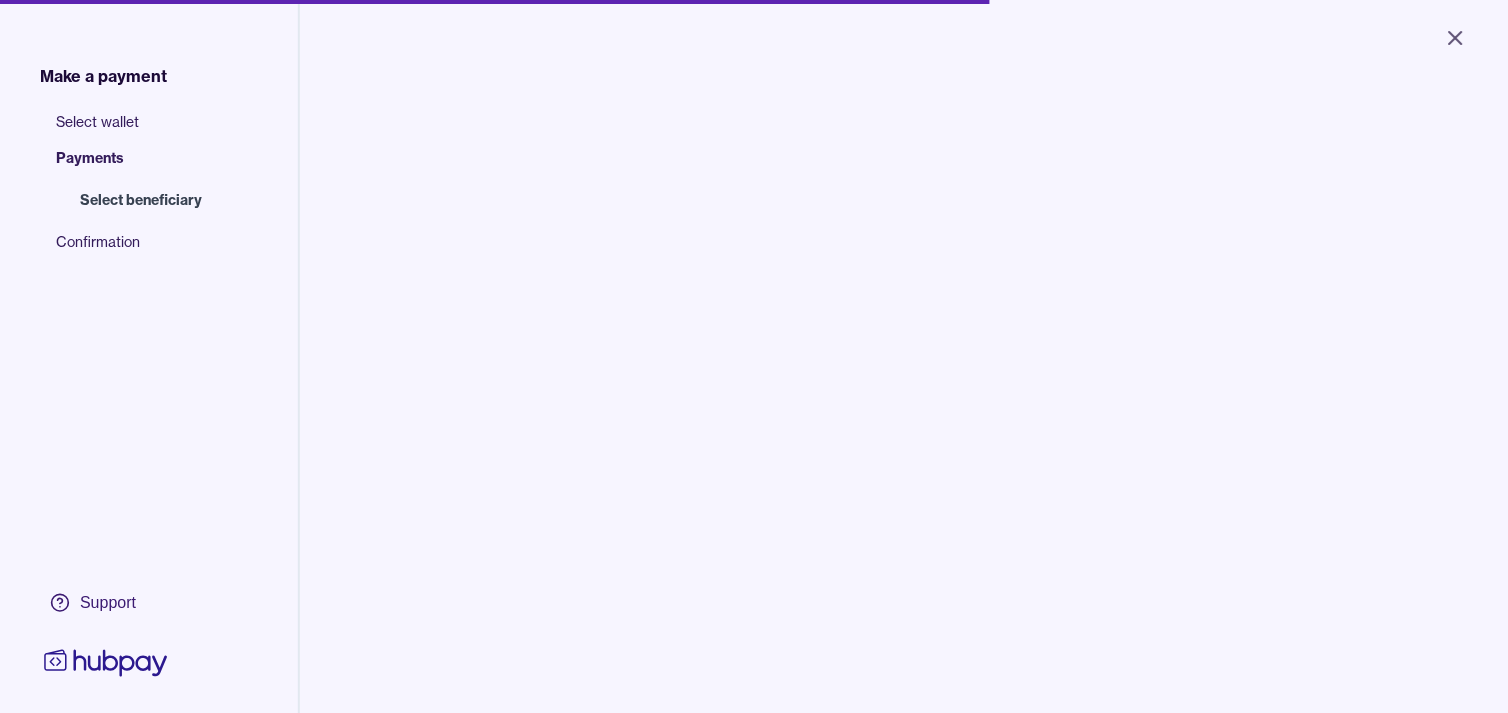 click at bounding box center [515, 202] 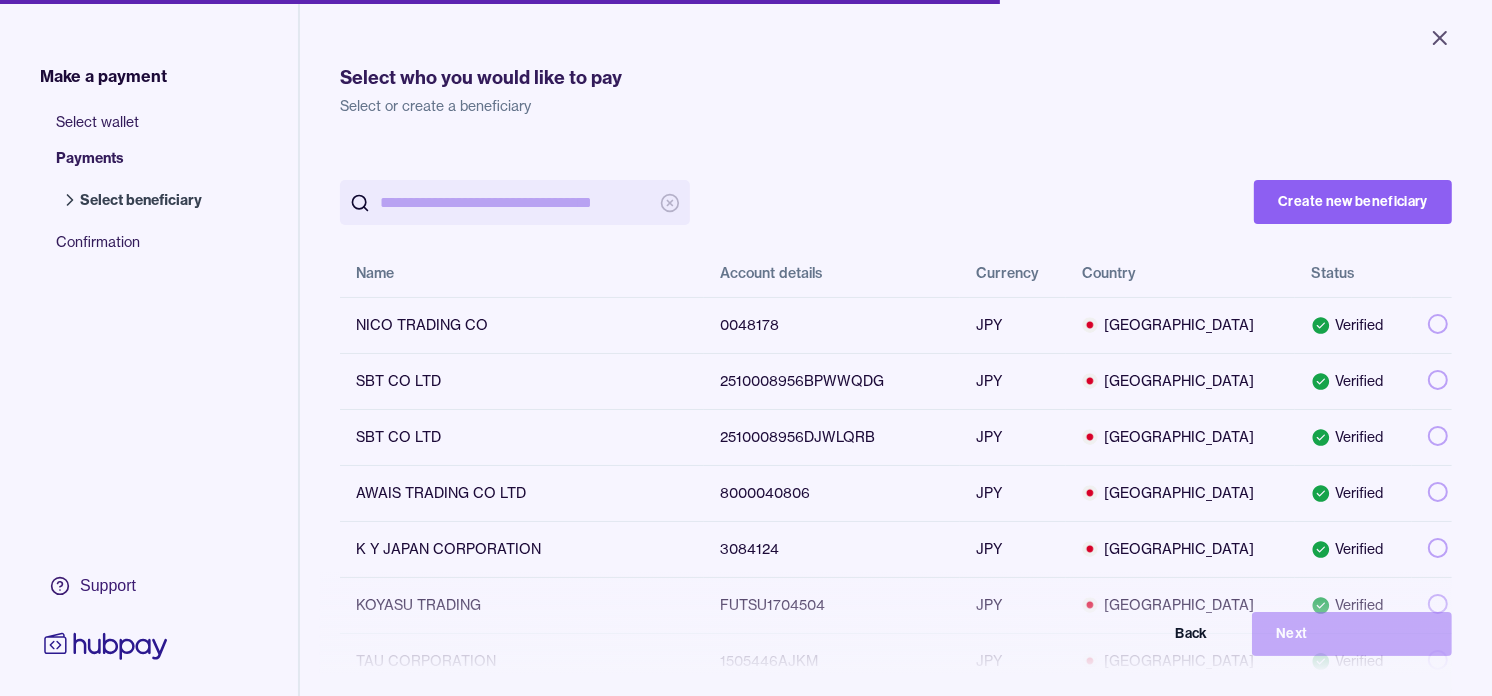 paste on "**********" 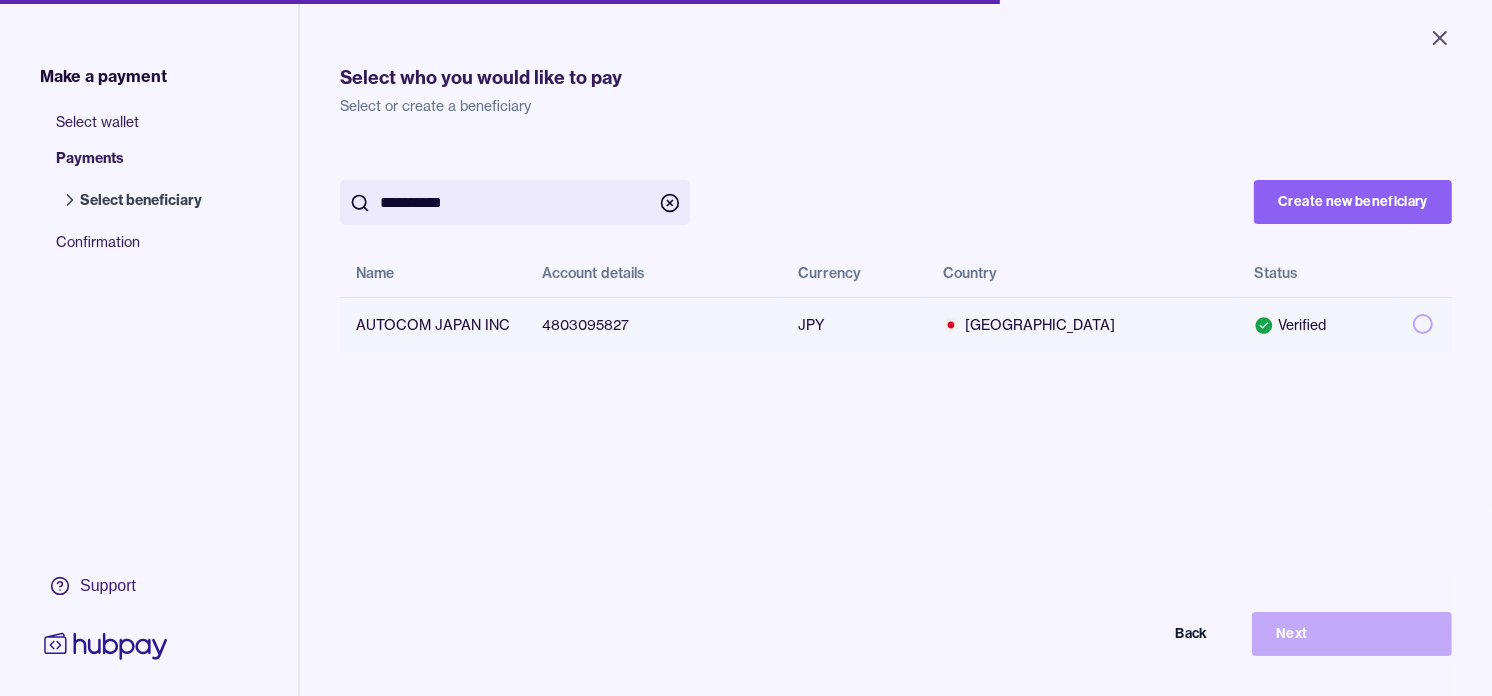 type on "**********" 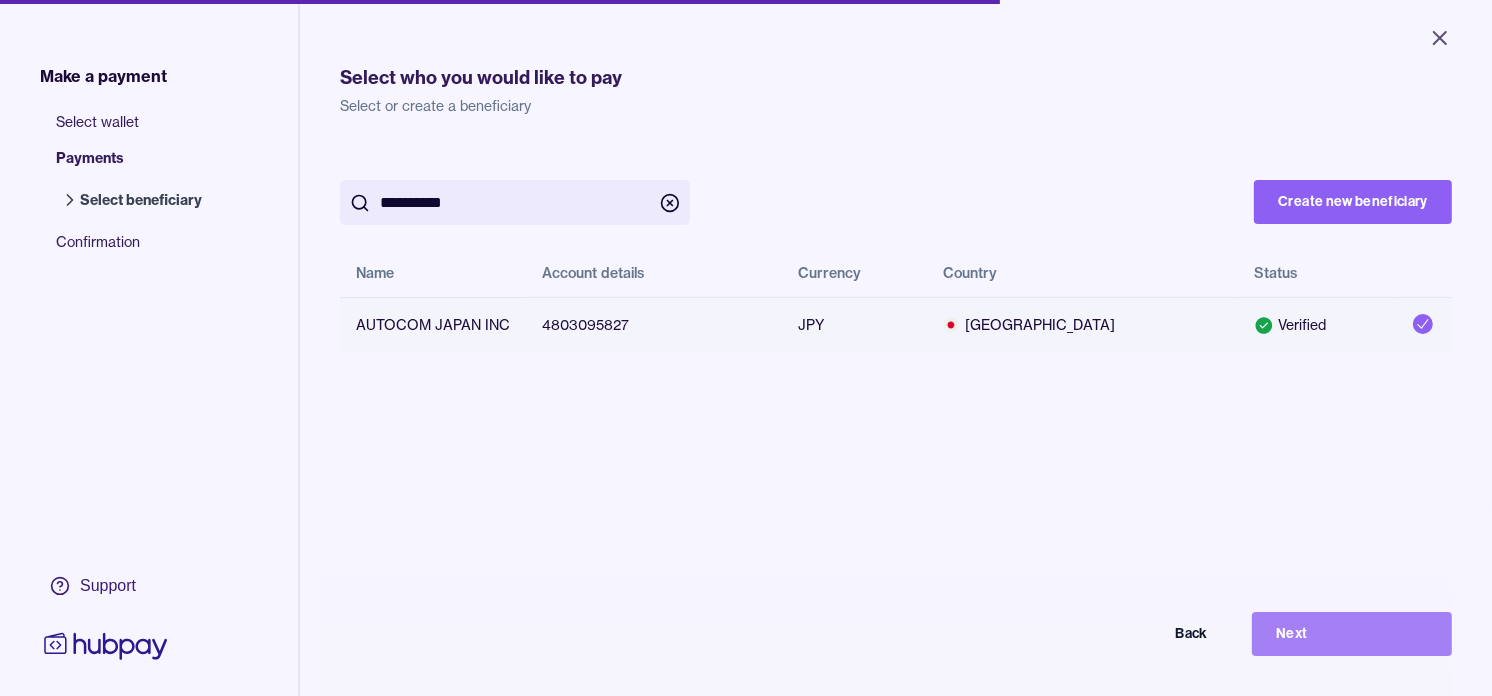 click on "Next" at bounding box center (1352, 634) 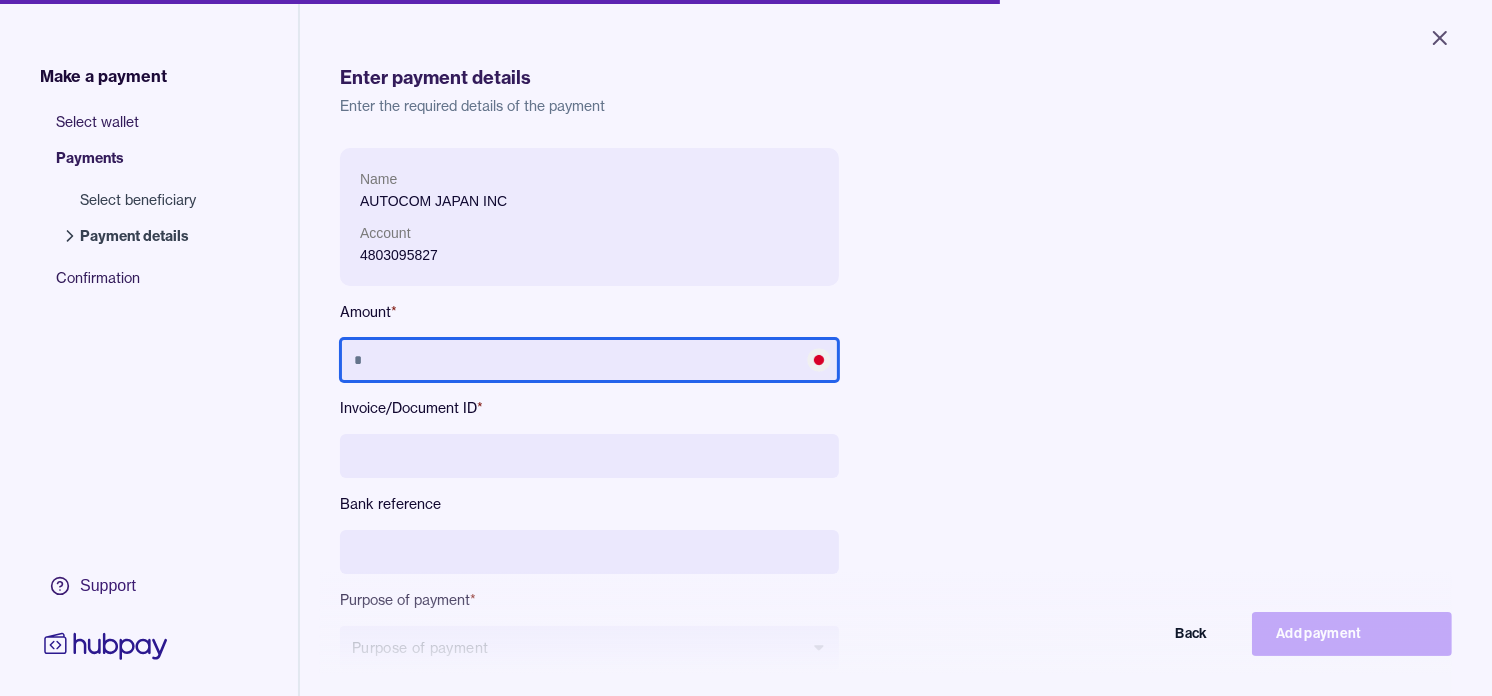 click at bounding box center (589, 360) 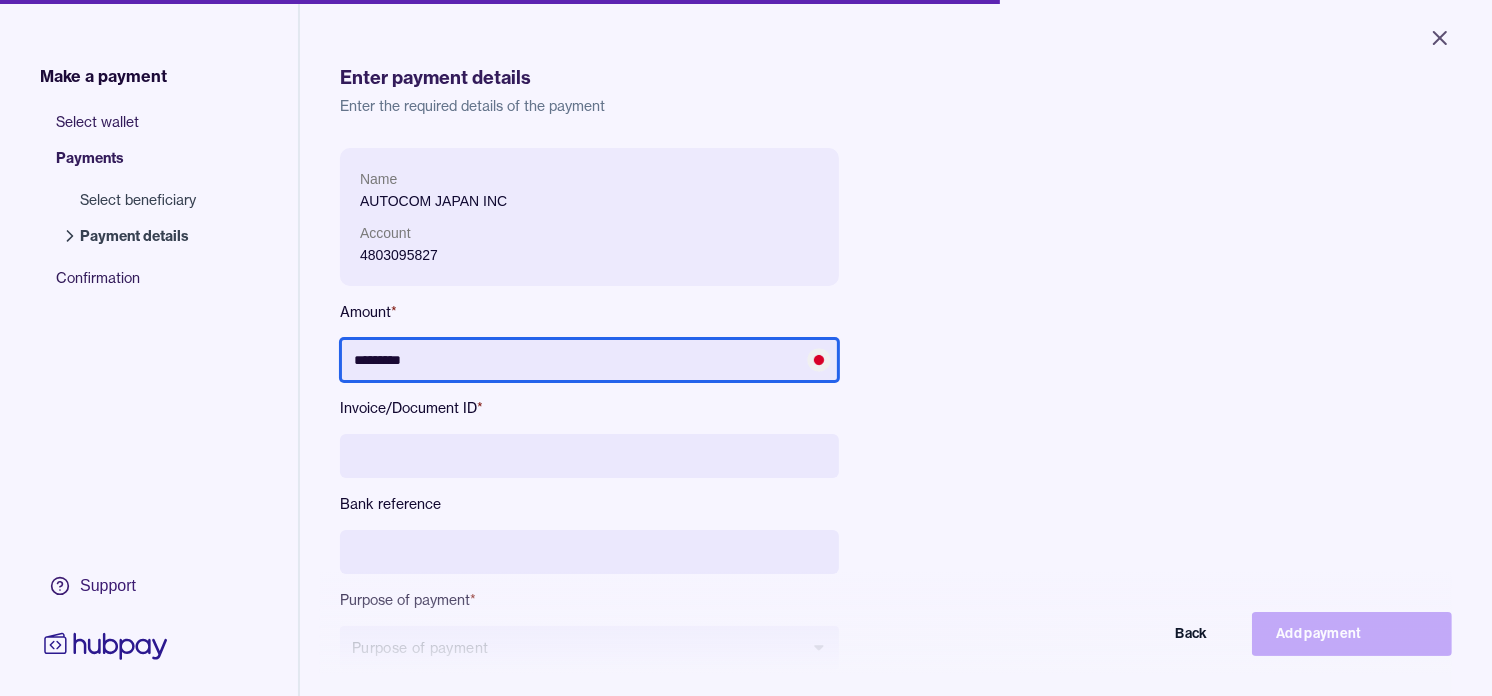 type on "*********" 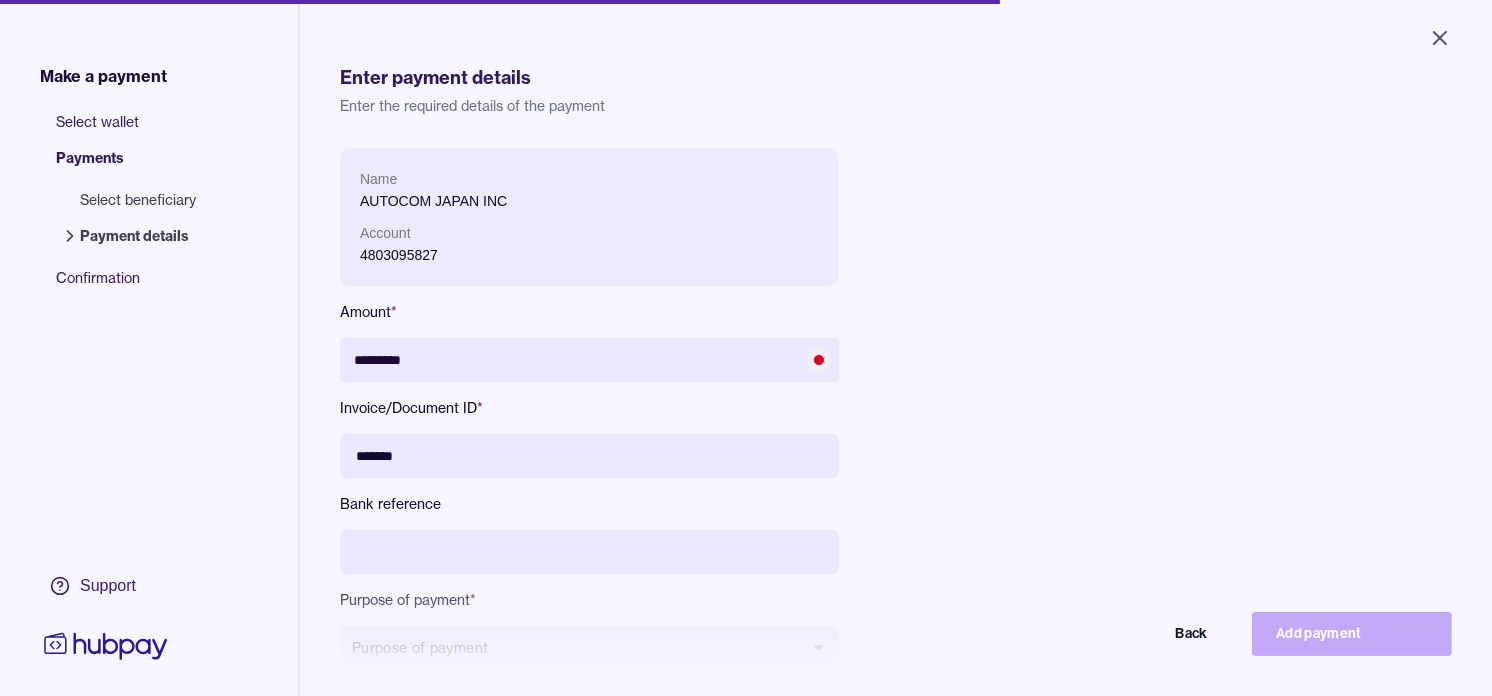 paste on "**********" 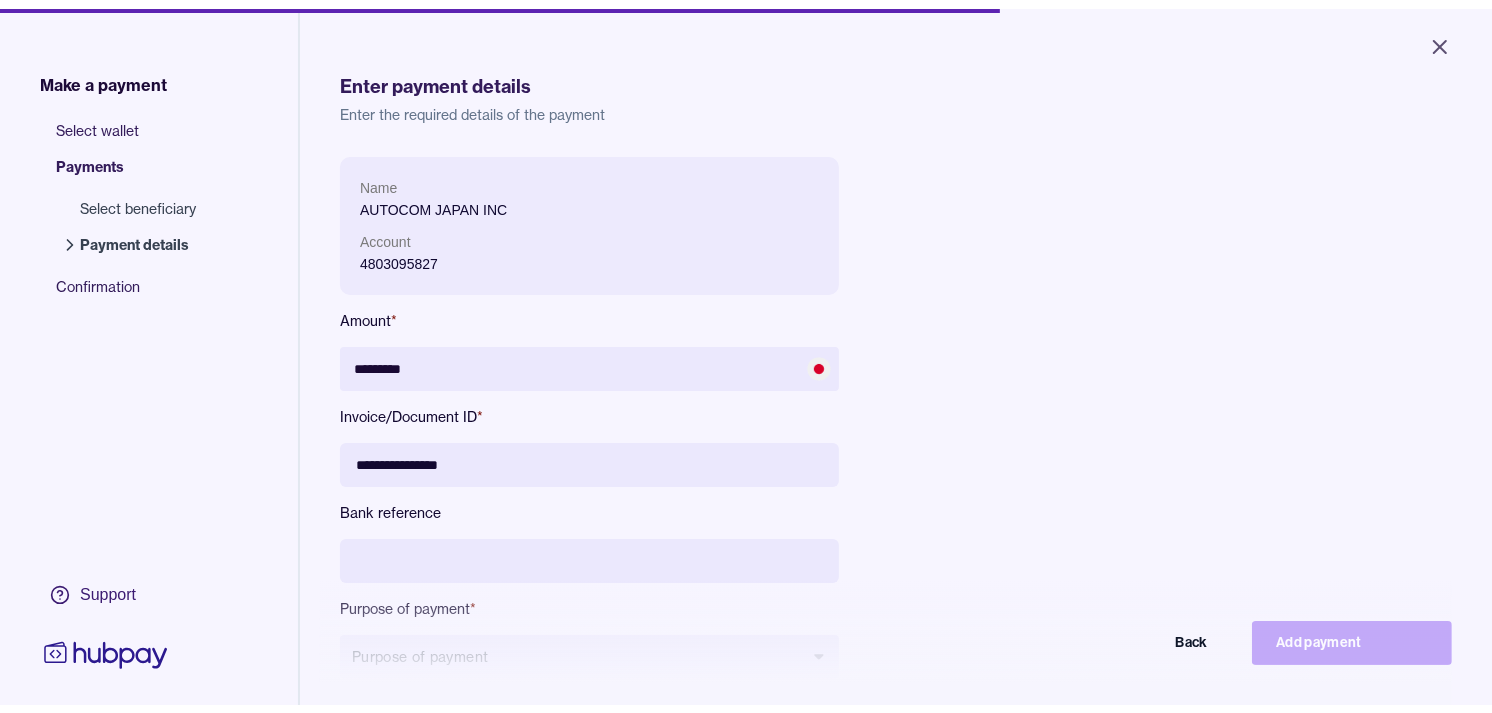 scroll, scrollTop: 111, scrollLeft: 0, axis: vertical 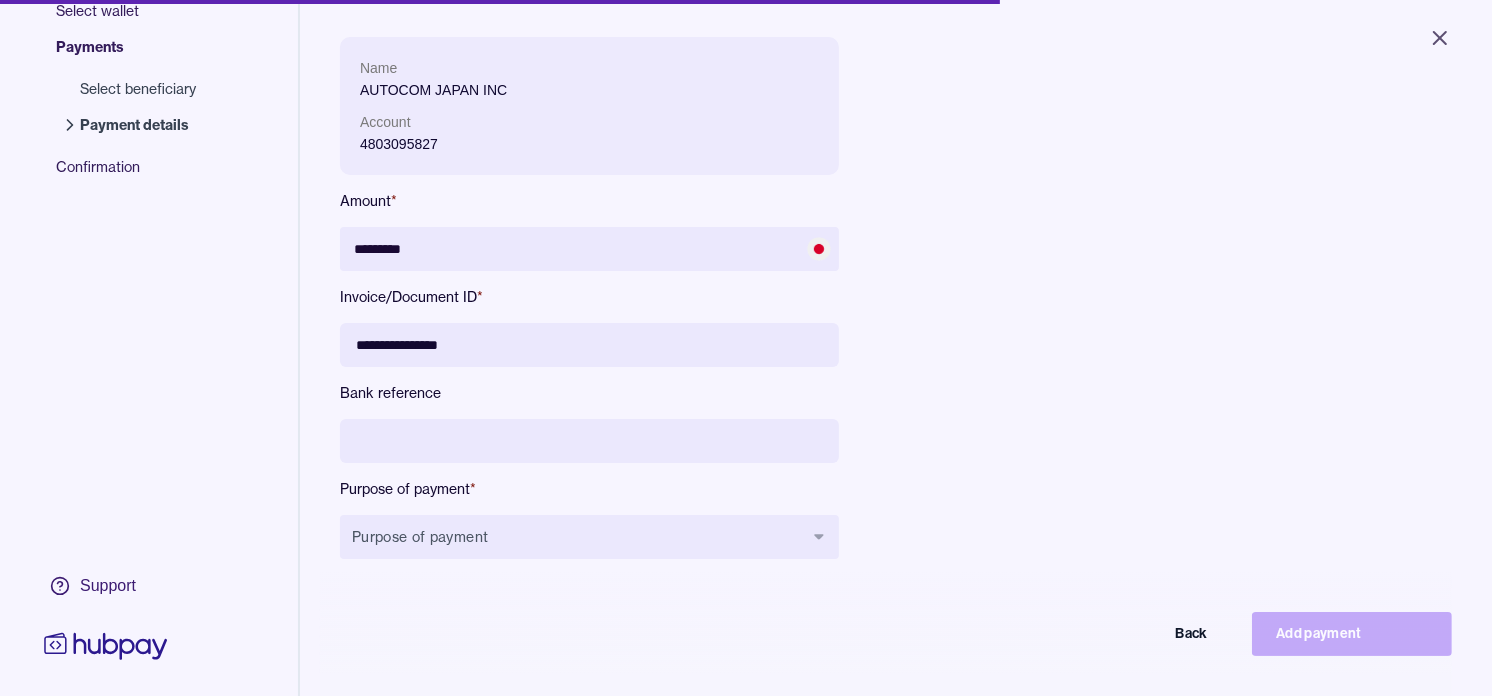 type on "**********" 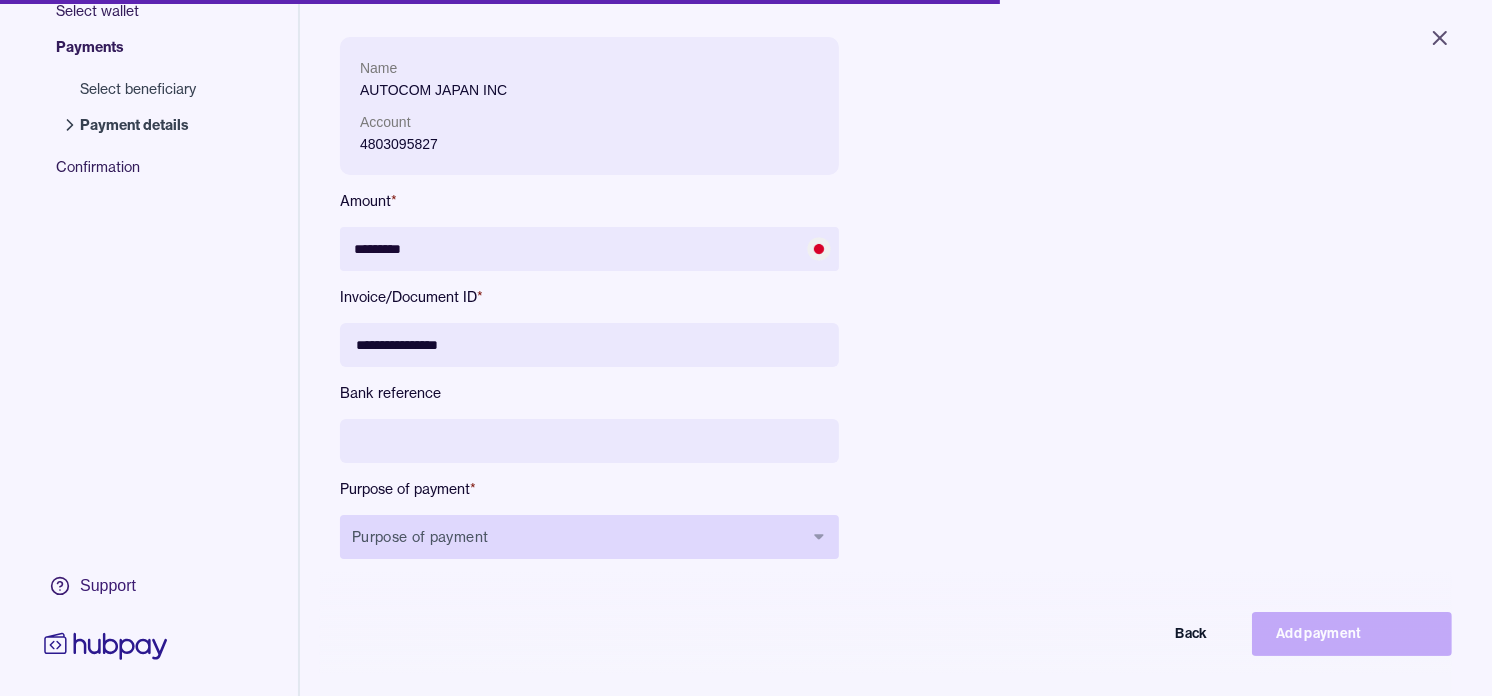 click on "Purpose of payment" at bounding box center [589, 537] 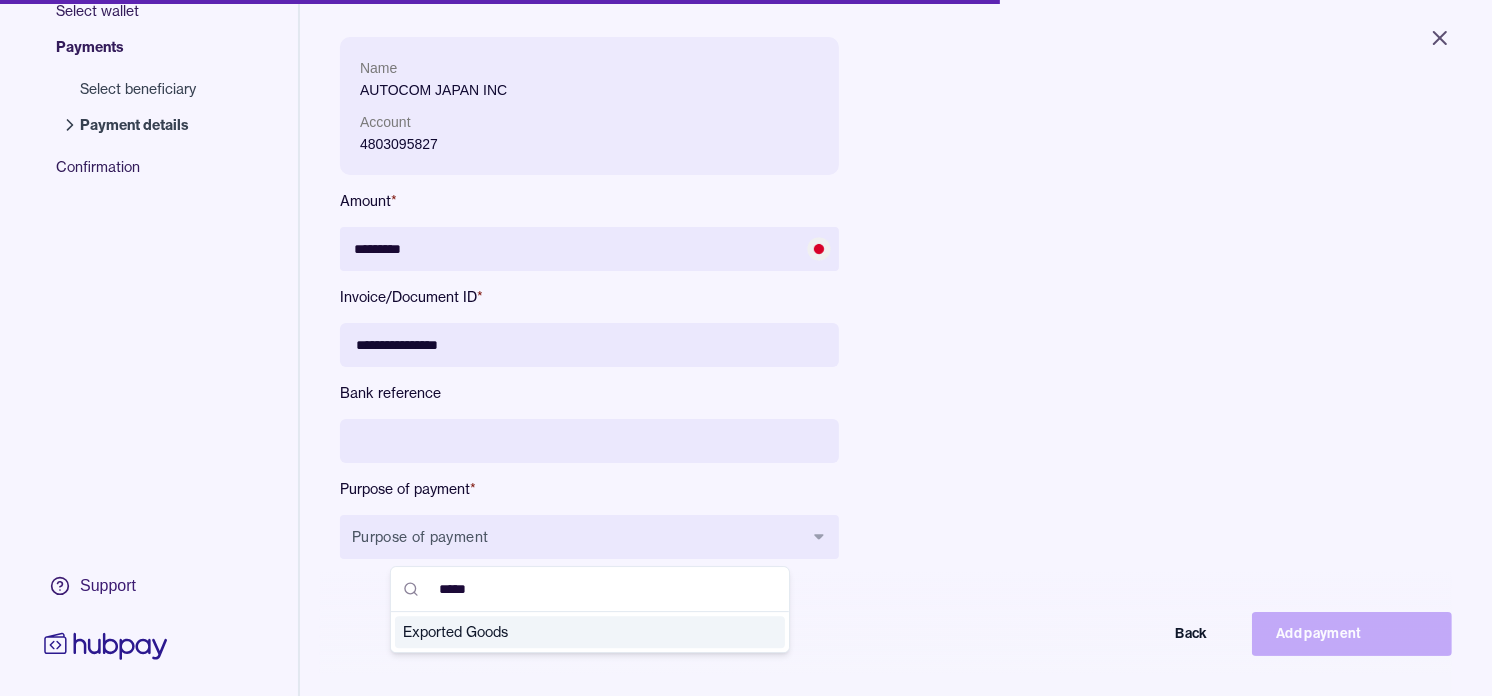 type on "*****" 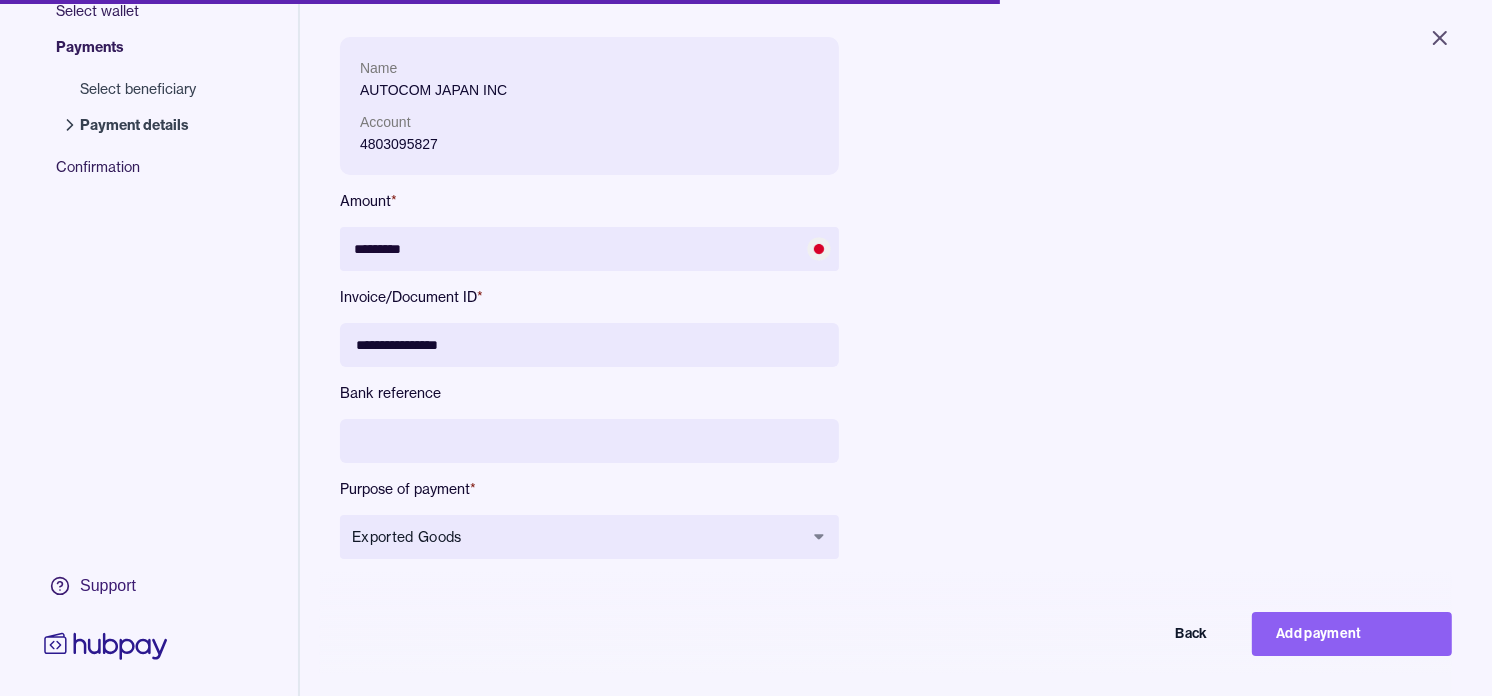type 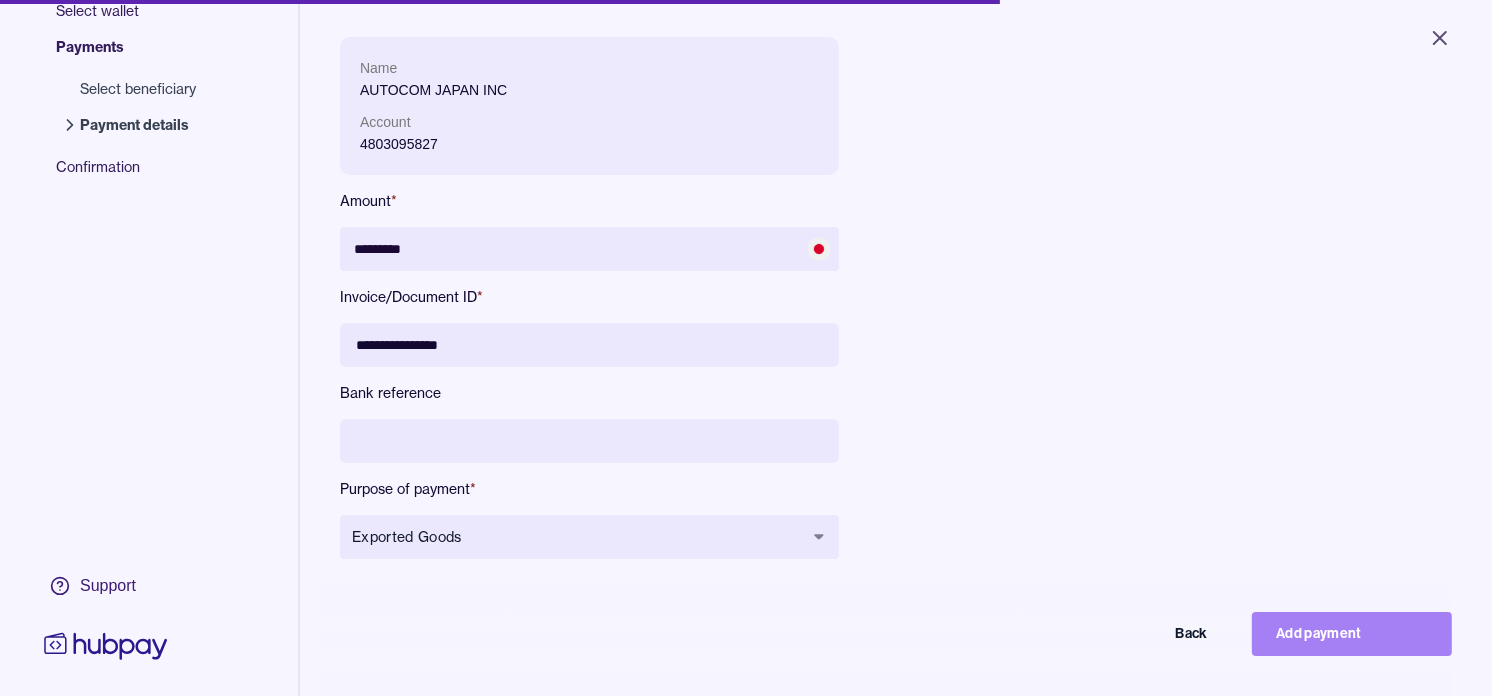 click on "Add payment" at bounding box center [1352, 634] 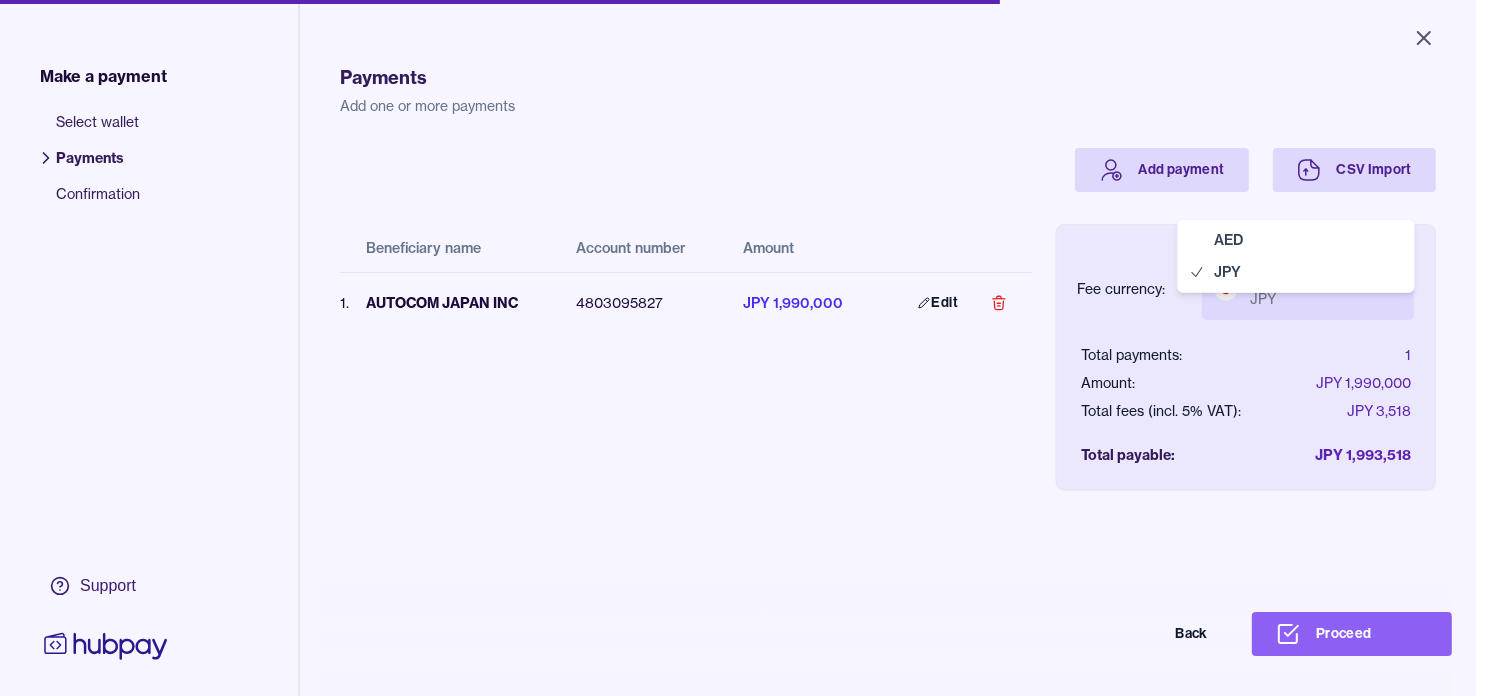 click on "Close Make a payment Select wallet Payments Confirmation Support Payments Add one or more payments Add payment CSV Import Beneficiary name Account number Amount 1 . AUTOCOM JAPAN INC 4803095827 JPY 1,990,000 Edit Fee currency: Japanese yen JPY *** *** Total payments: 1 Amount: JPY 1,990,000 Total fees (incl. 5% VAT): JPY 3,518 Total payable: JPY 1,993,518 Back Proceed Payment | Hubpay AED JPY" at bounding box center [738, 348] 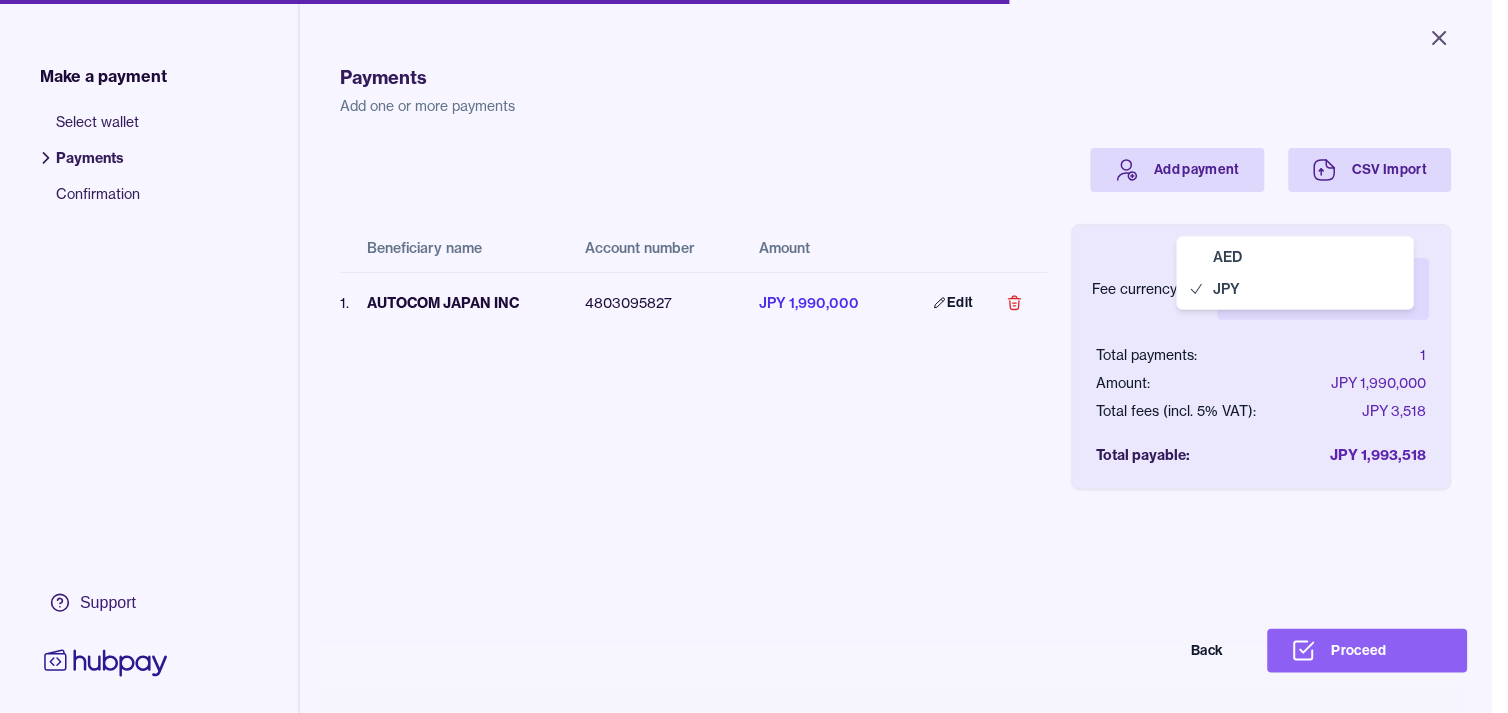 select on "***" 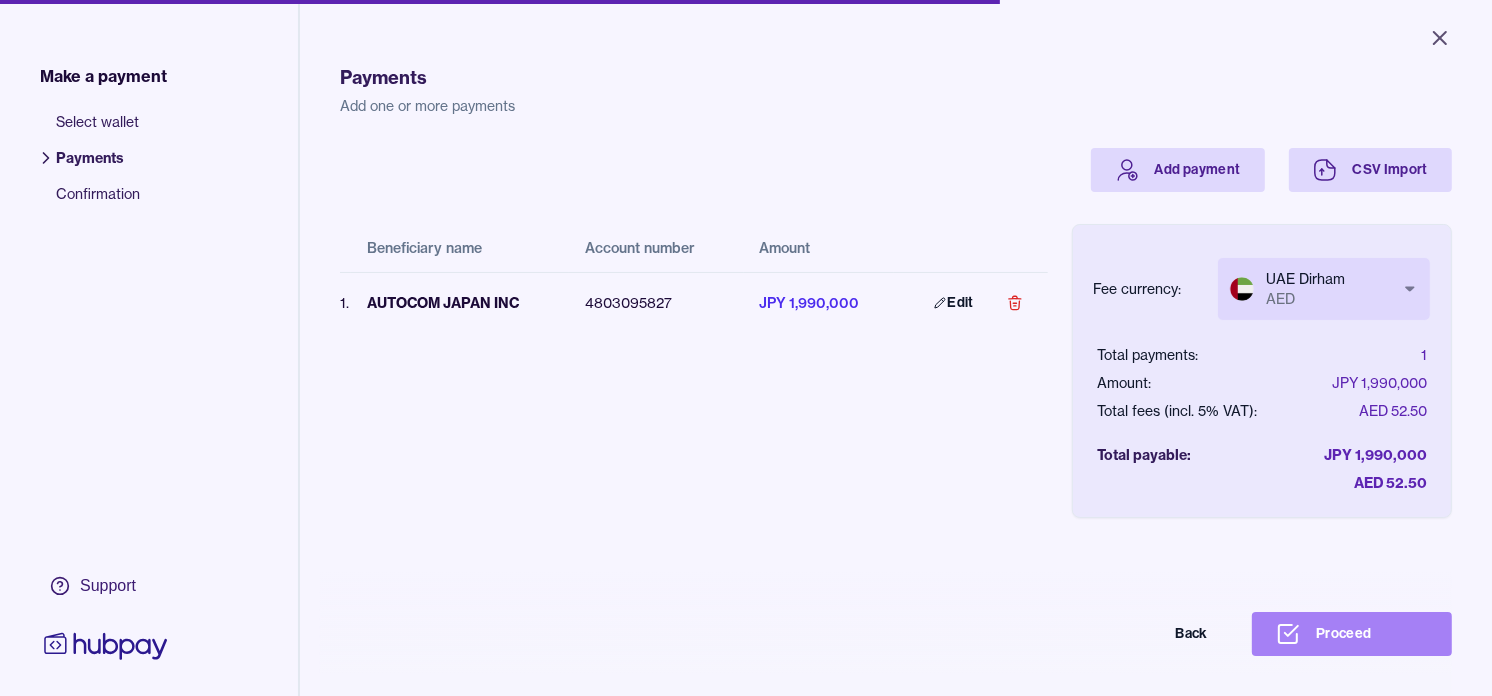click on "Proceed" at bounding box center (1352, 634) 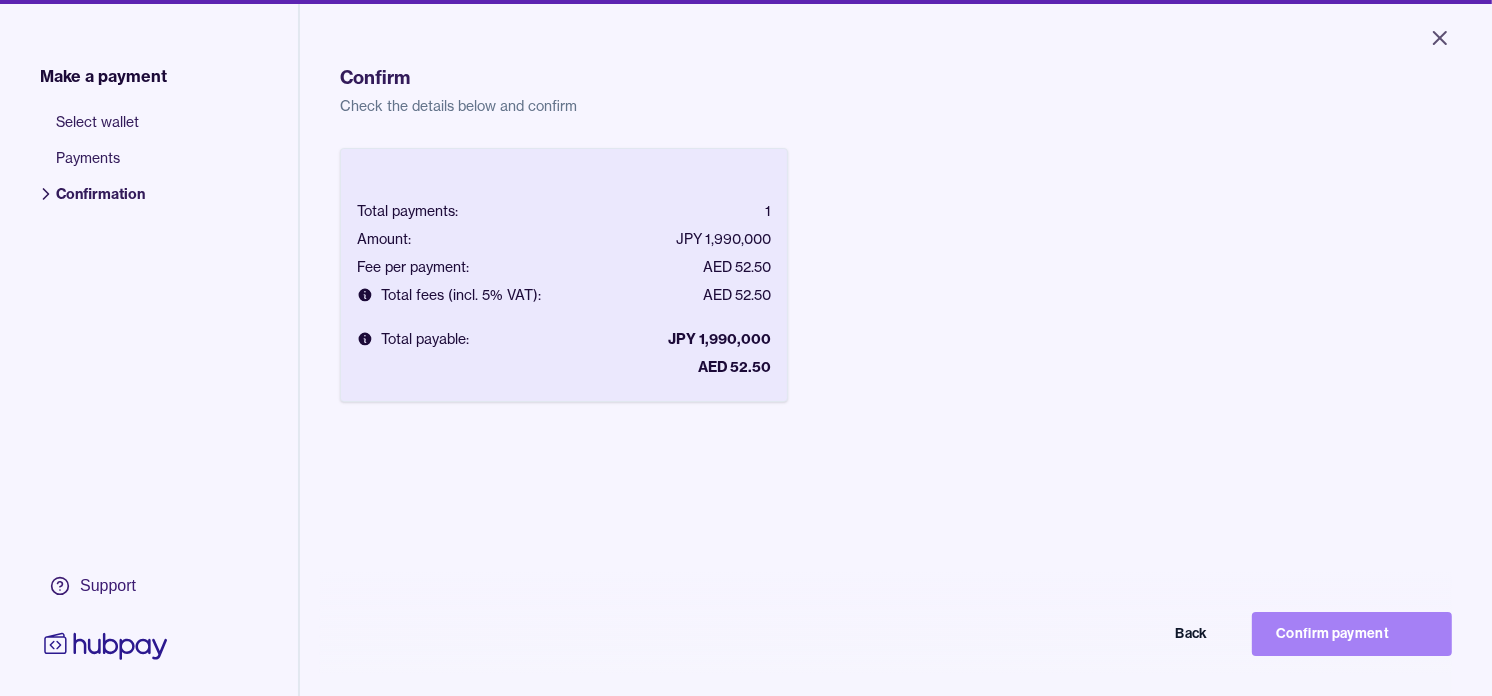 click on "Confirm payment" at bounding box center (1352, 634) 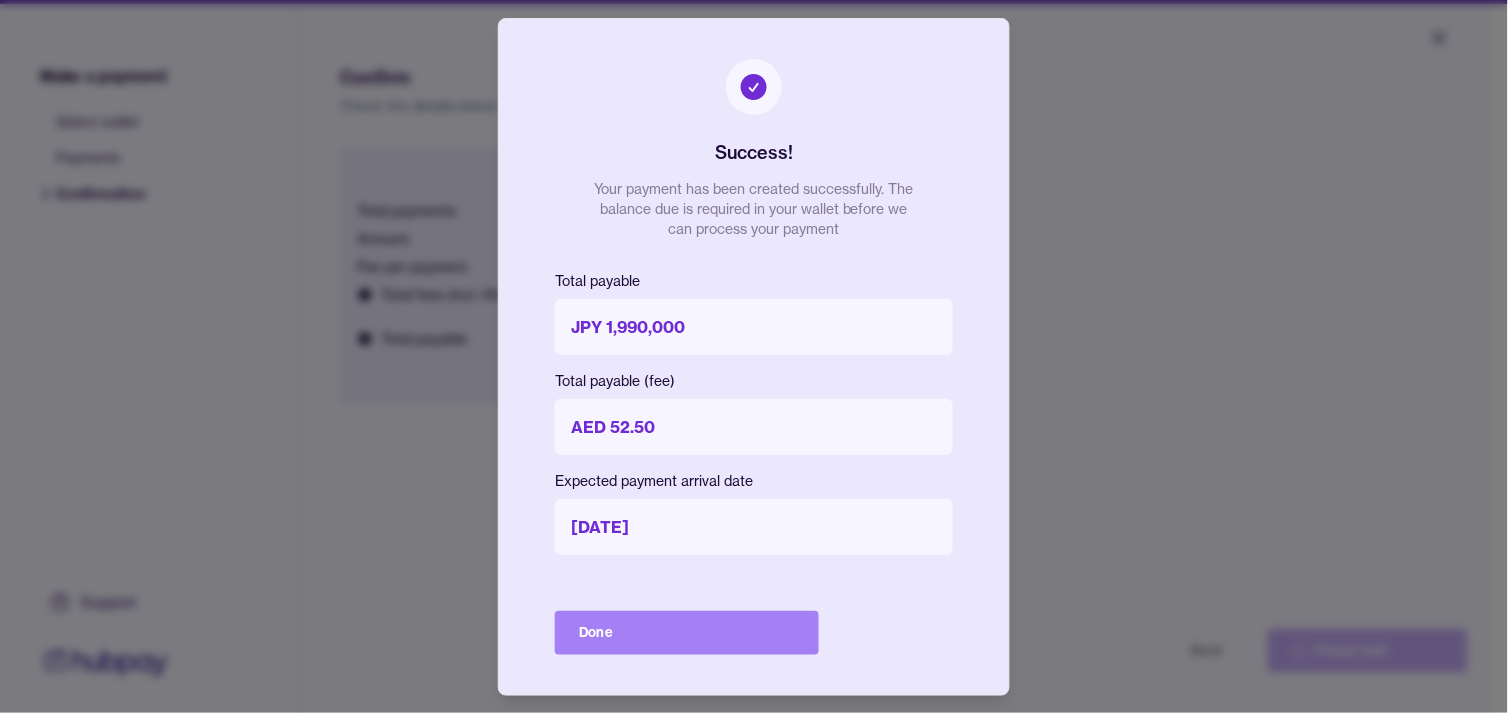 click on "Done" at bounding box center [687, 633] 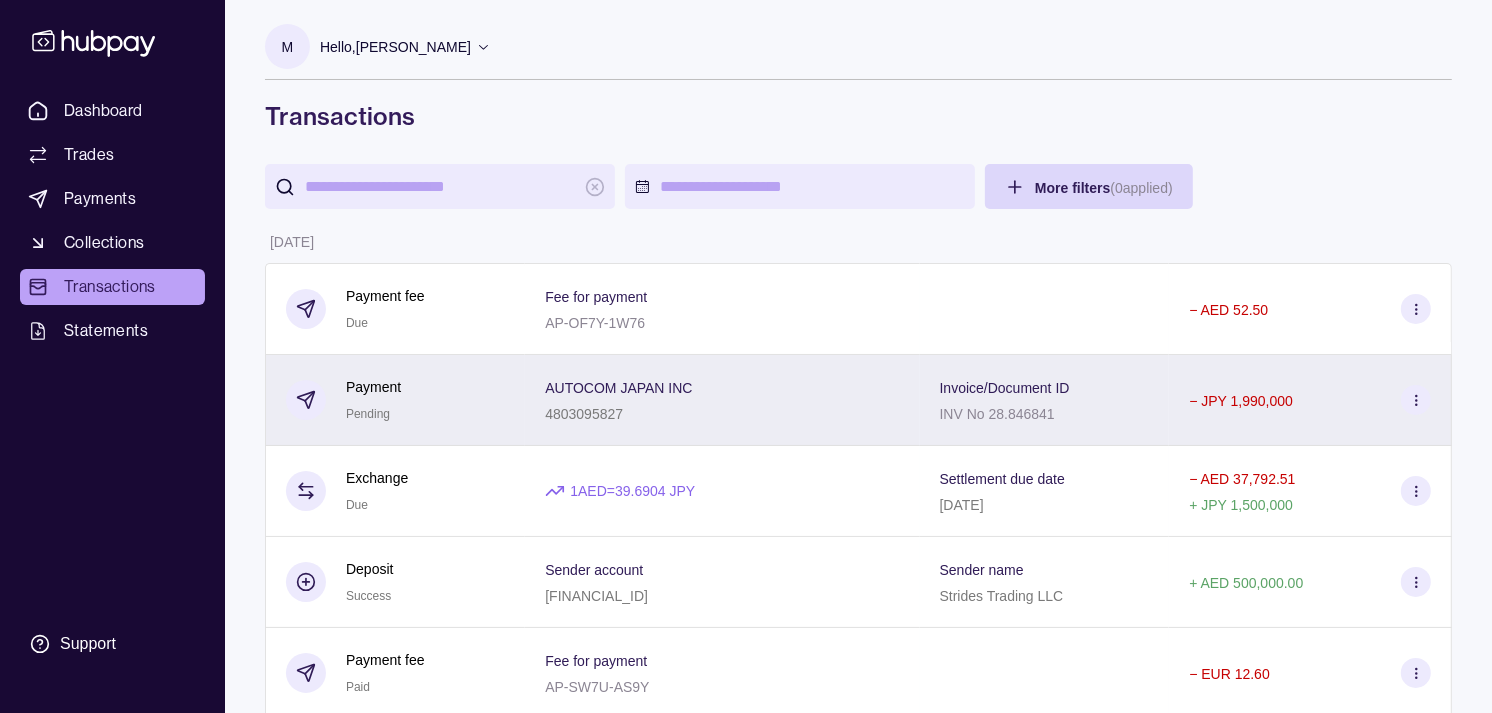 click on "Payment Pending" at bounding box center [395, 400] 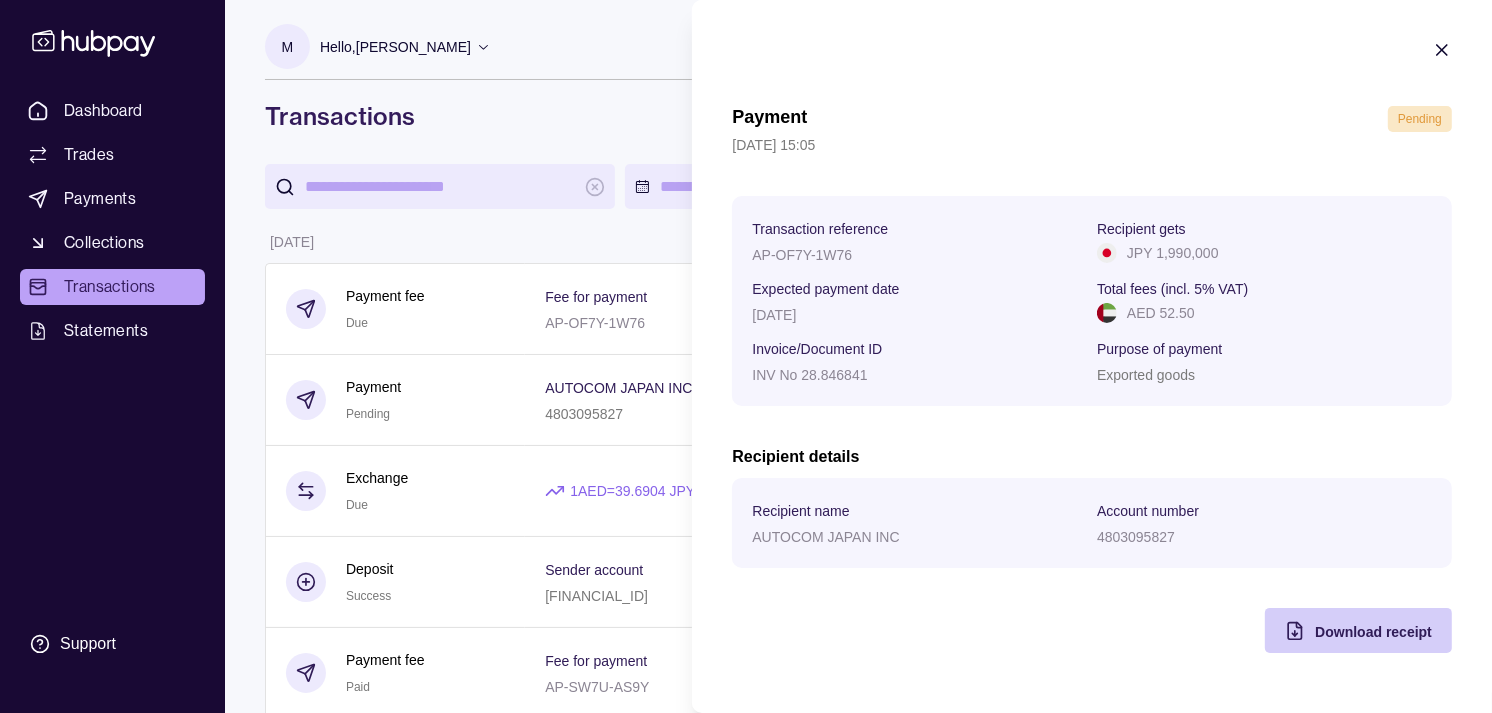 click on "Download receipt" at bounding box center (1373, 632) 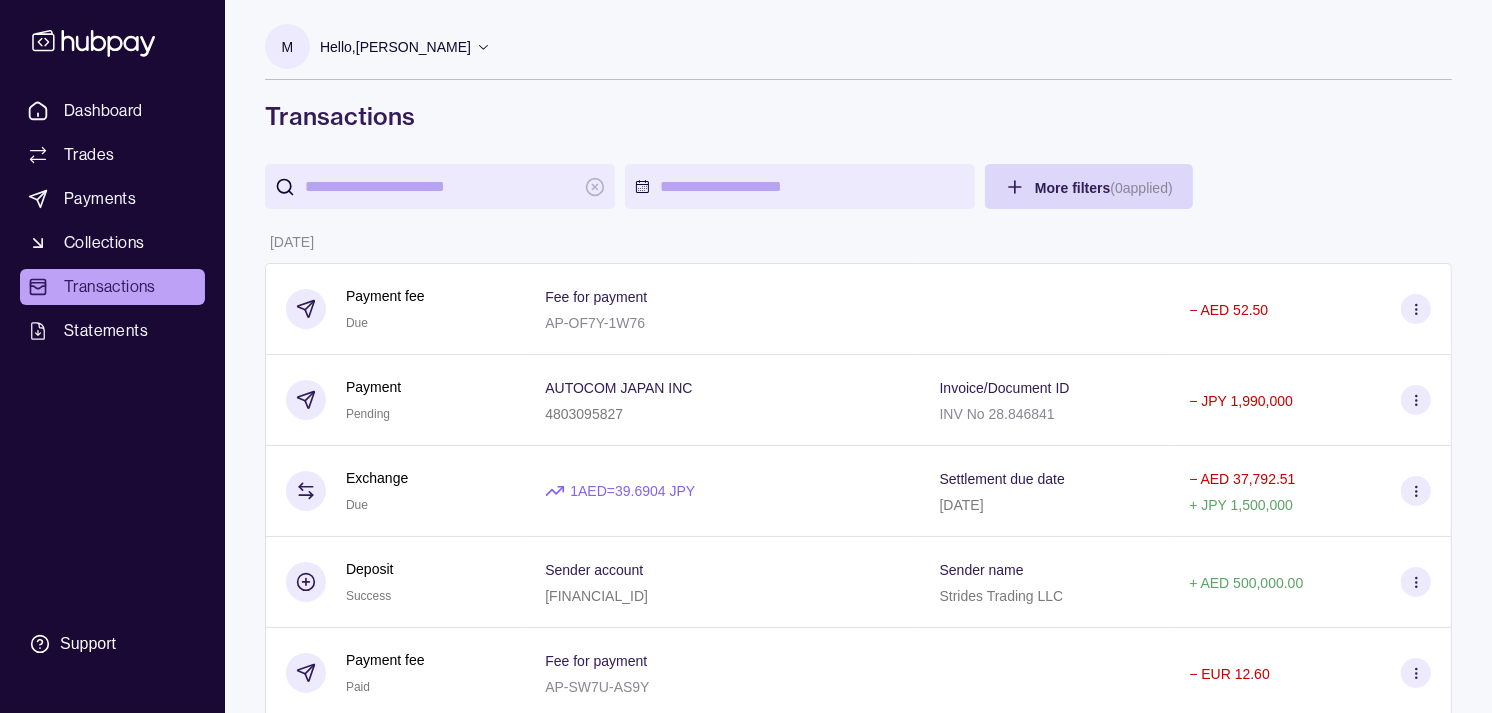 click on "Dashboard Trades Payments Collections Transactions Statements Support M Hello,  Muralenath Nadarajah Strides Trading LLC Account Terms and conditions Privacy policy Sign out Transactions More filters  ( 0  applied) Details Amount 08 Jul 2025 Payment fee Due Fee for payment AP-OF7Y-1W76 −   AED 52.50 Payment Pending AUTOCOM JAPAN INC 4803095827 Invoice/Document ID INV No 28.846841 −   JPY 1,990,000 Exchange Due 1  AED  =  39.6904   JPY Settlement due date 09 Jul 2025 −   AED 37,792.51 +   JPY 1,500,000 Deposit Success Sender account AE770291090210500307318 Sender name Strides Trading LLC +   AED 500,000.00 Payment fee Paid Fee for payment AP-SW7U-AS9Y −   EUR 12.60 Payment Success EPHEDRA E U AT912011184737068406 Invoice/Document ID INV No 2025EPH001 −   EUR 17,133.00 Payment fee Paid Fee for payment AP-5DEE-MEW8 −   EUR 12.60 Payment Success TEREC GMBH TEXTIL RECYCLING DE49664900000012210906 Invoice/Document ID INV PYMT −   EUR 4,080.00 Exchange Due 1  GBP  =  5.02009   AED Settlement due date" at bounding box center (746, 1084) 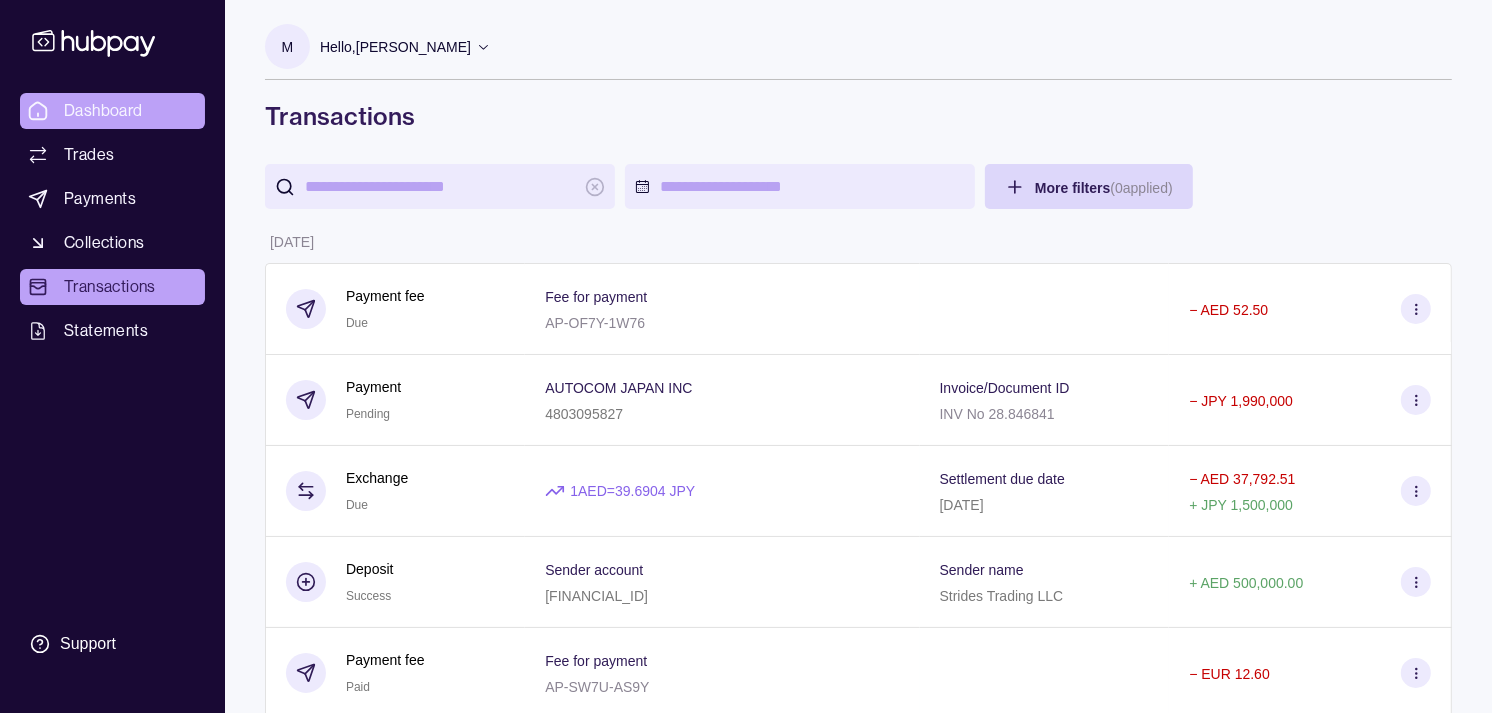 click on "Dashboard" at bounding box center [103, 111] 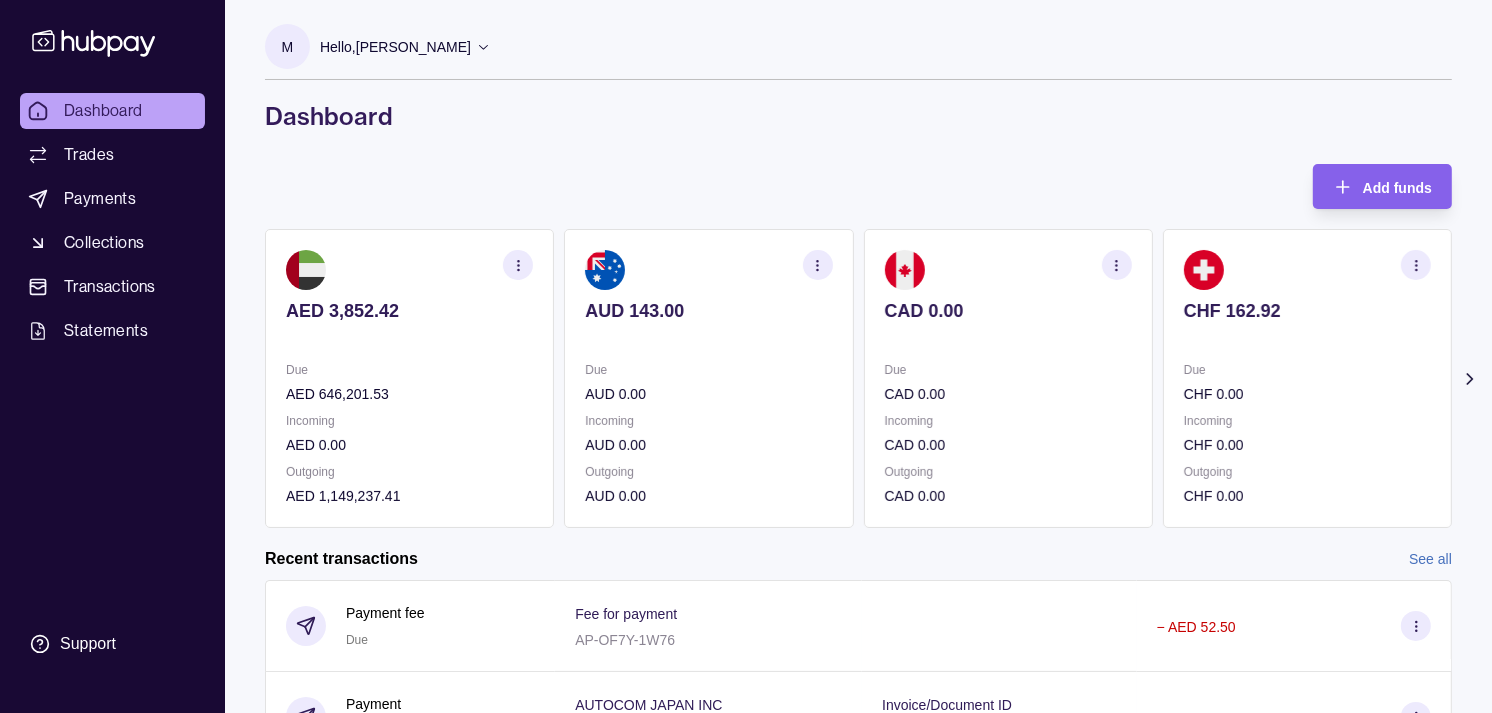 click on "Due" at bounding box center [708, 370] 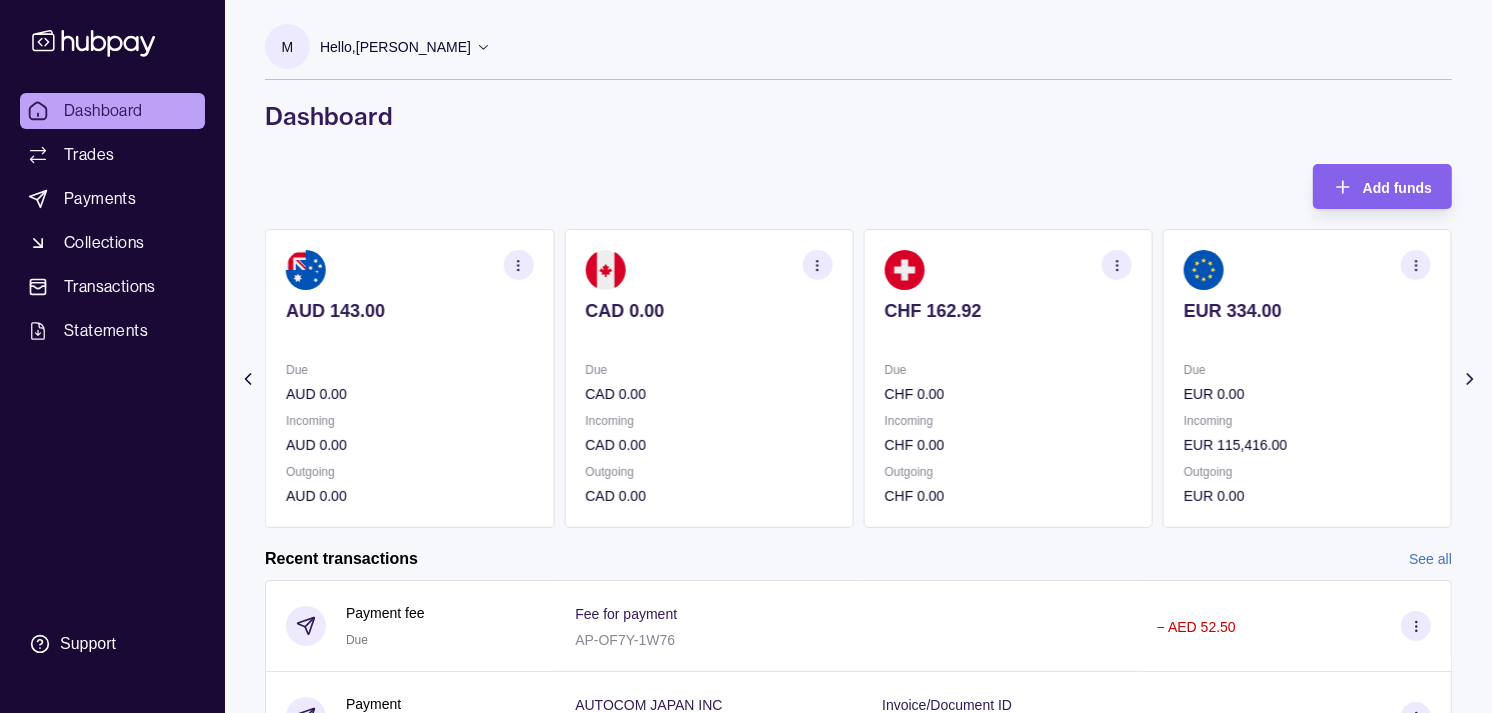 click on "CAD 0.00" at bounding box center (708, 394) 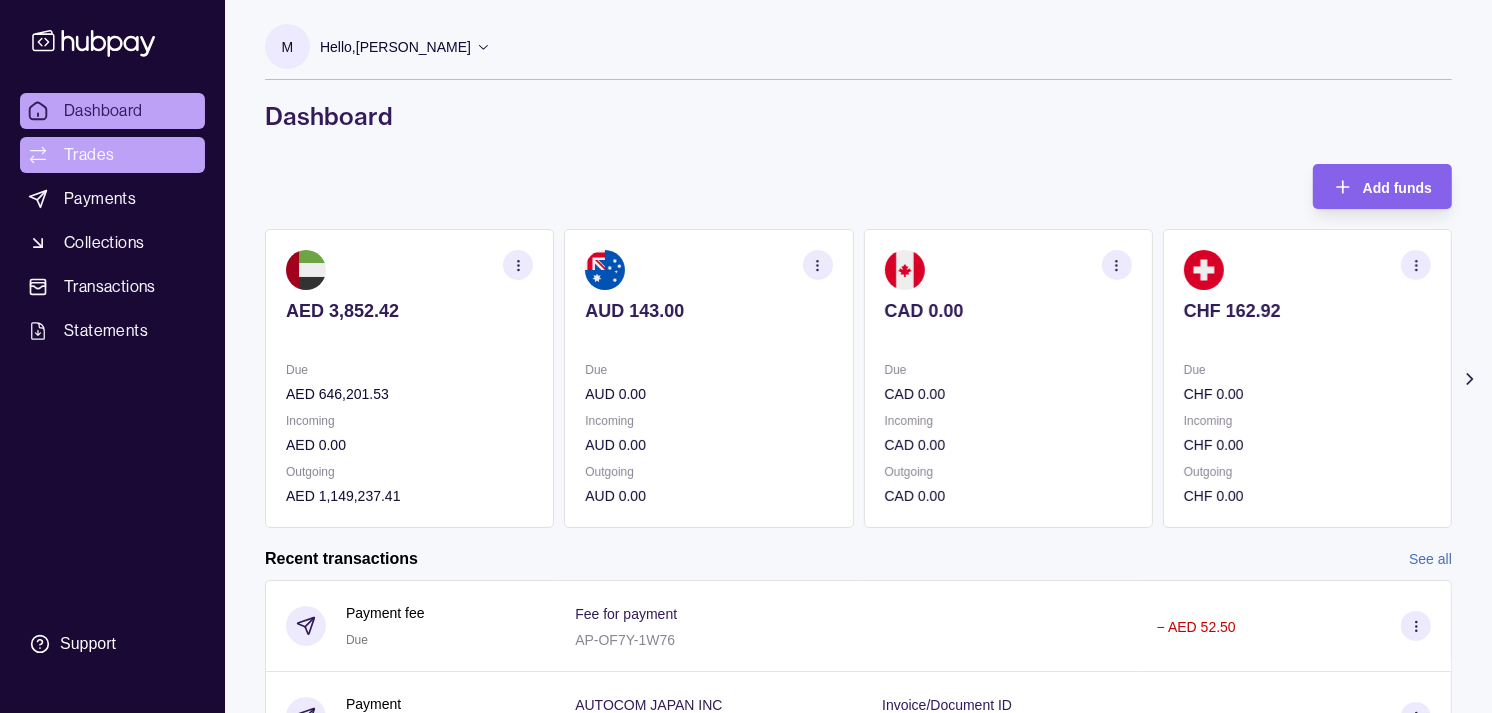 click on "Trades" at bounding box center [112, 155] 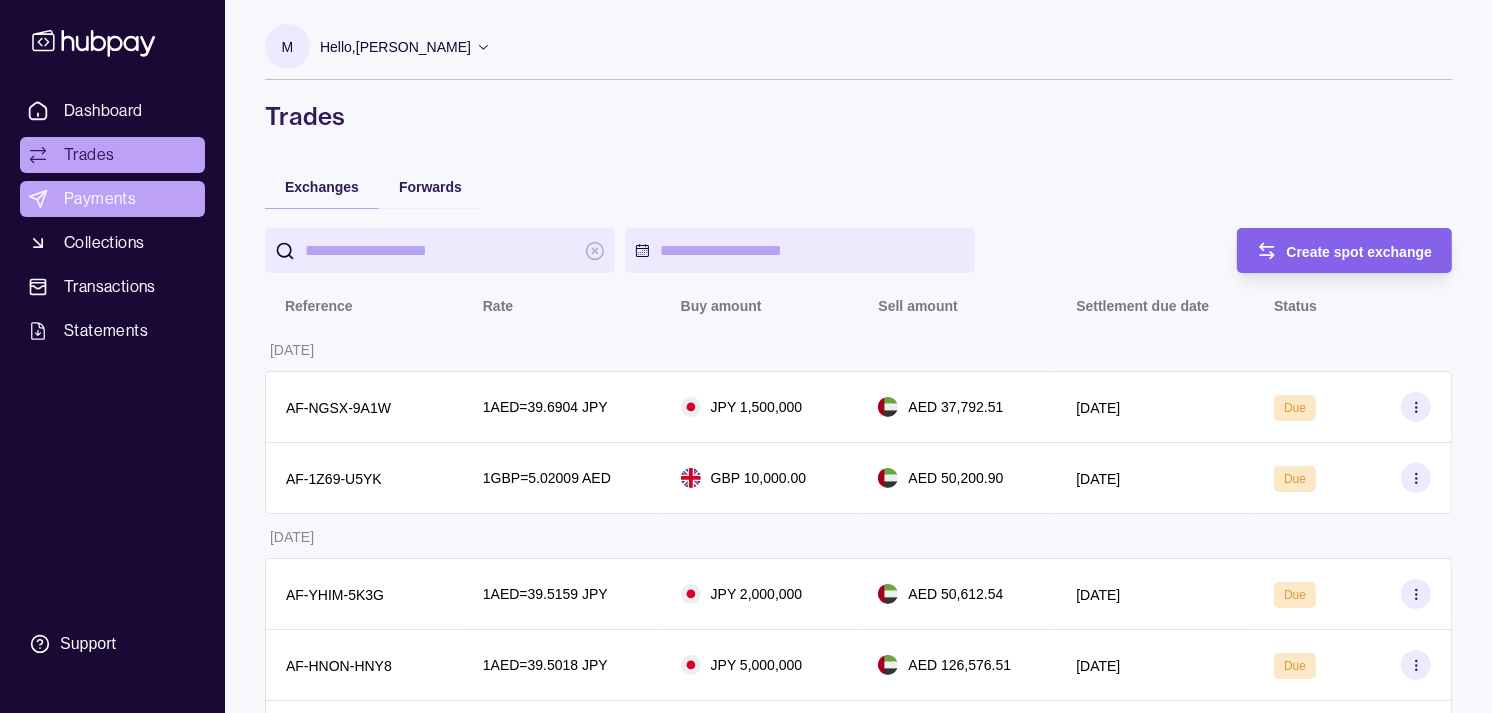 click on "Payments" at bounding box center (112, 199) 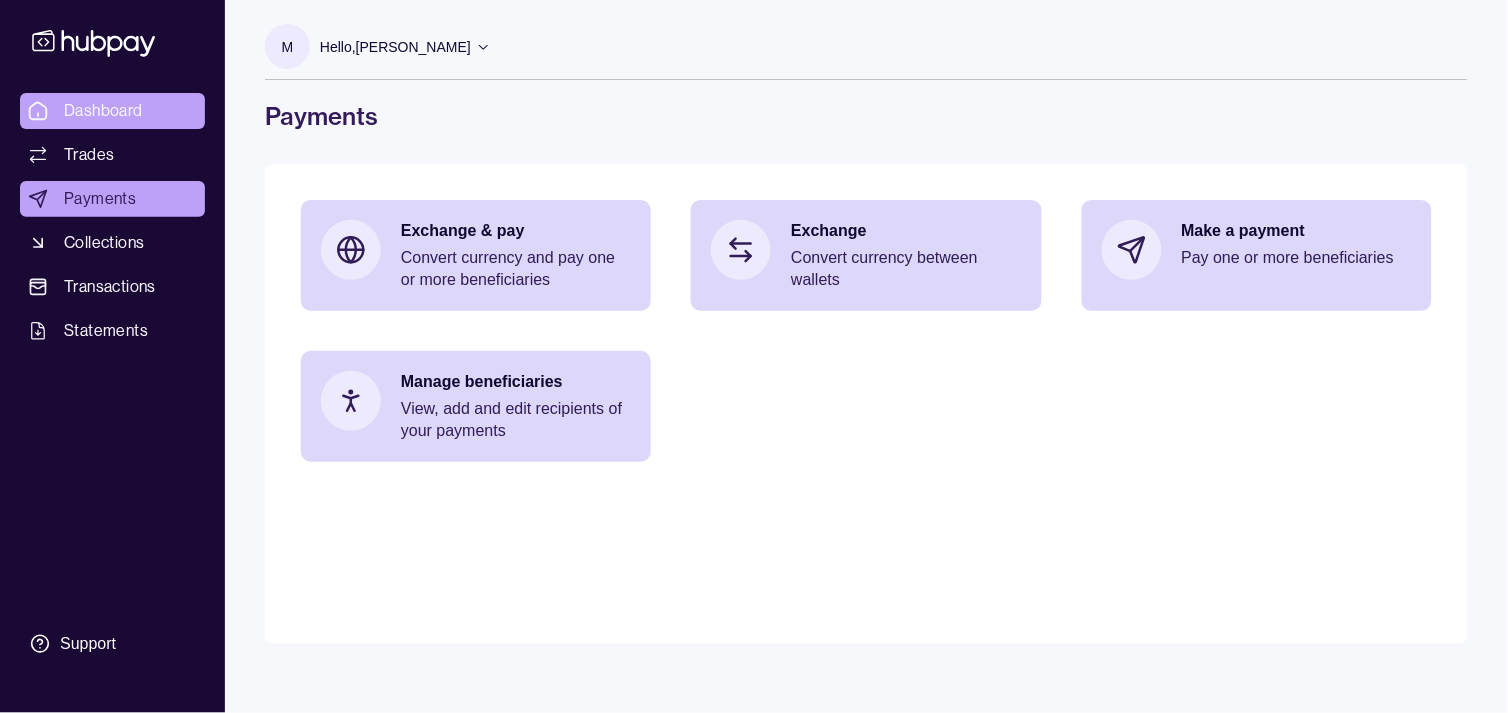 click on "Dashboard" at bounding box center [103, 111] 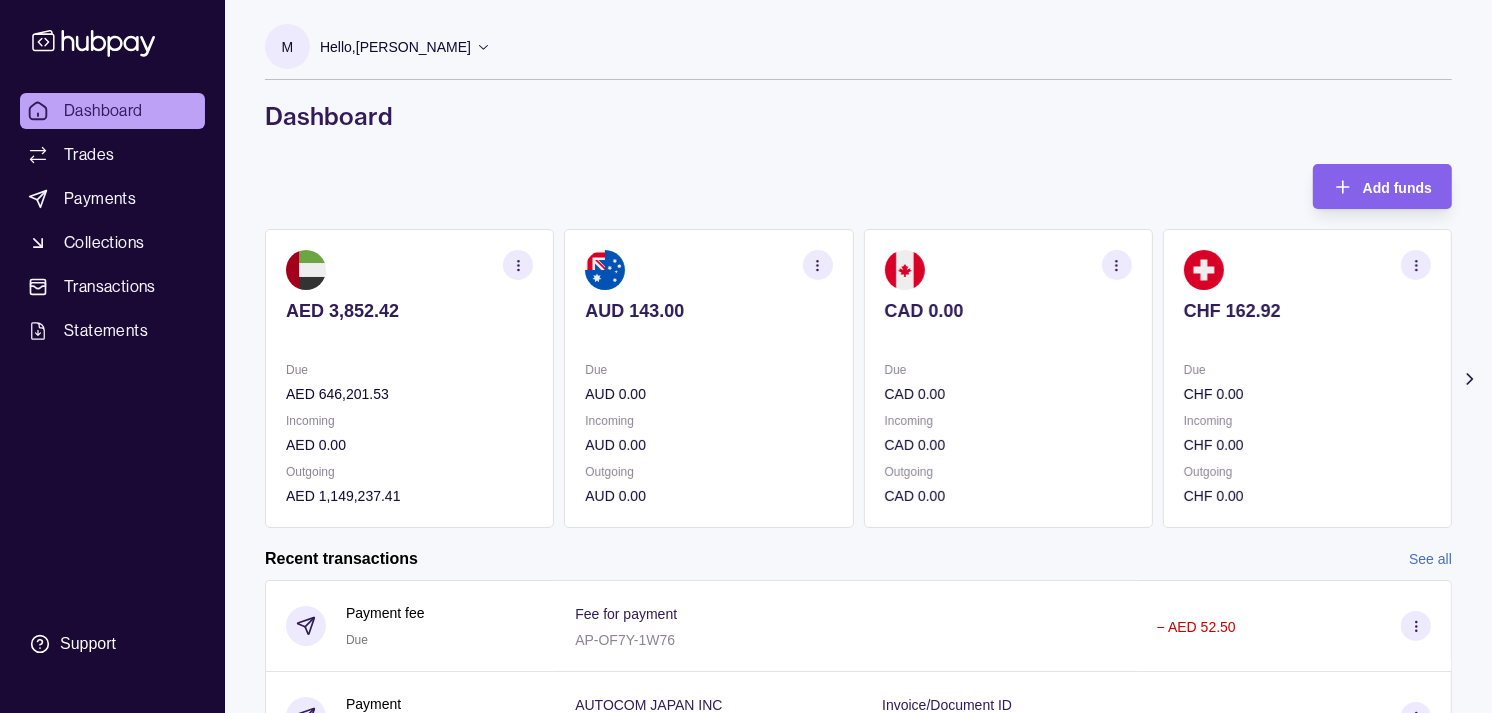 click on "CHF 162.92                                                                                                               Due CHF 0.00 Incoming CHF 0.00 Outgoing CHF 0.00" at bounding box center [1307, 378] 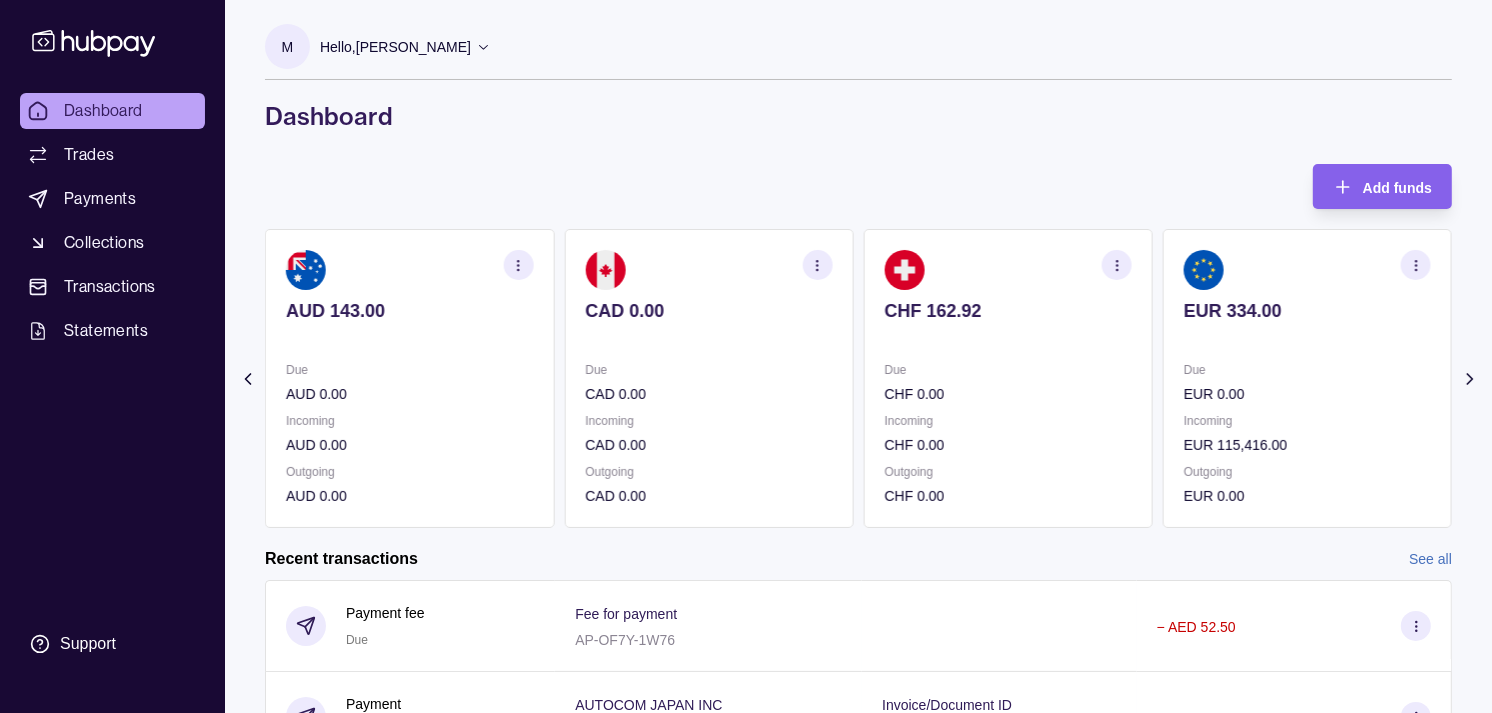 click on "EUR 334.00                                                                                                               Due EUR 0.00 Incoming EUR 115,416.00 Outgoing EUR 0.00" at bounding box center [1307, 378] 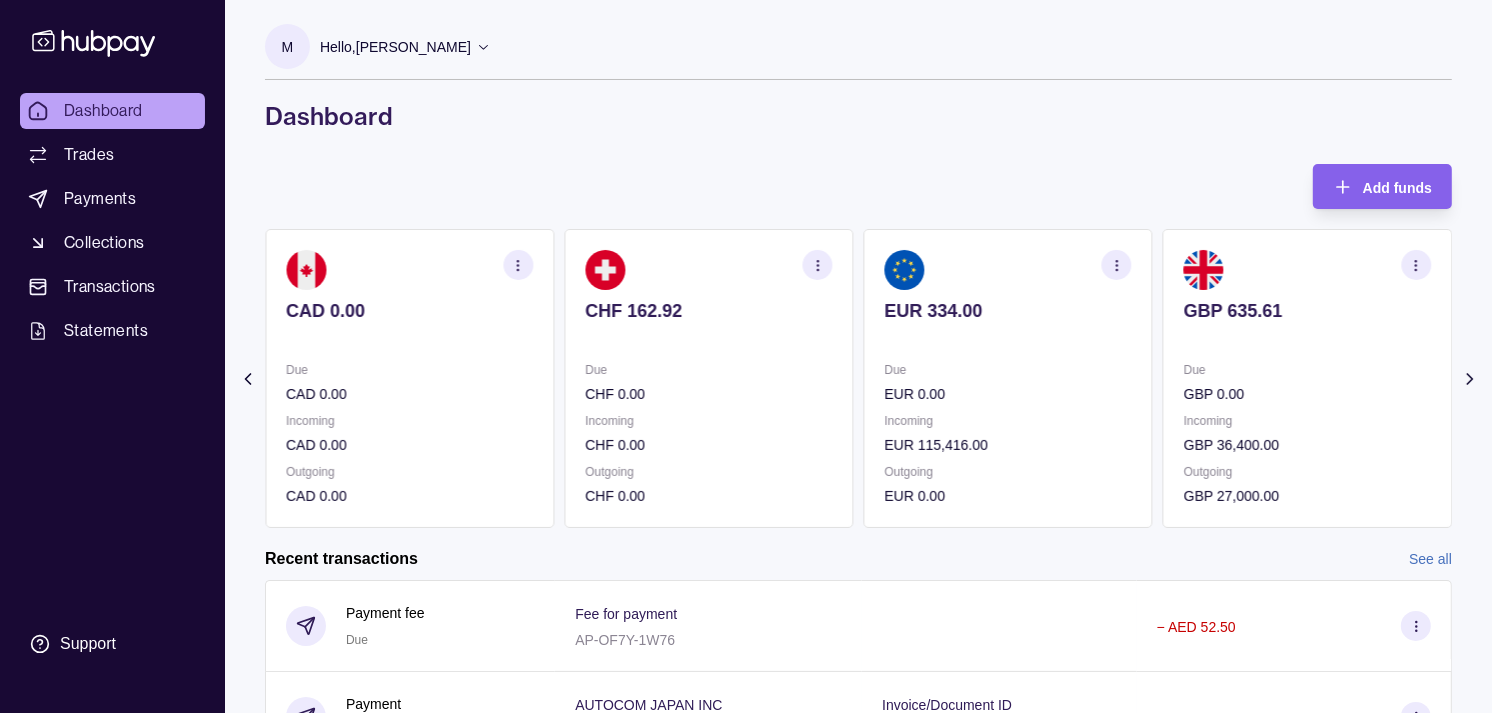 click on "Due" at bounding box center (1307, 370) 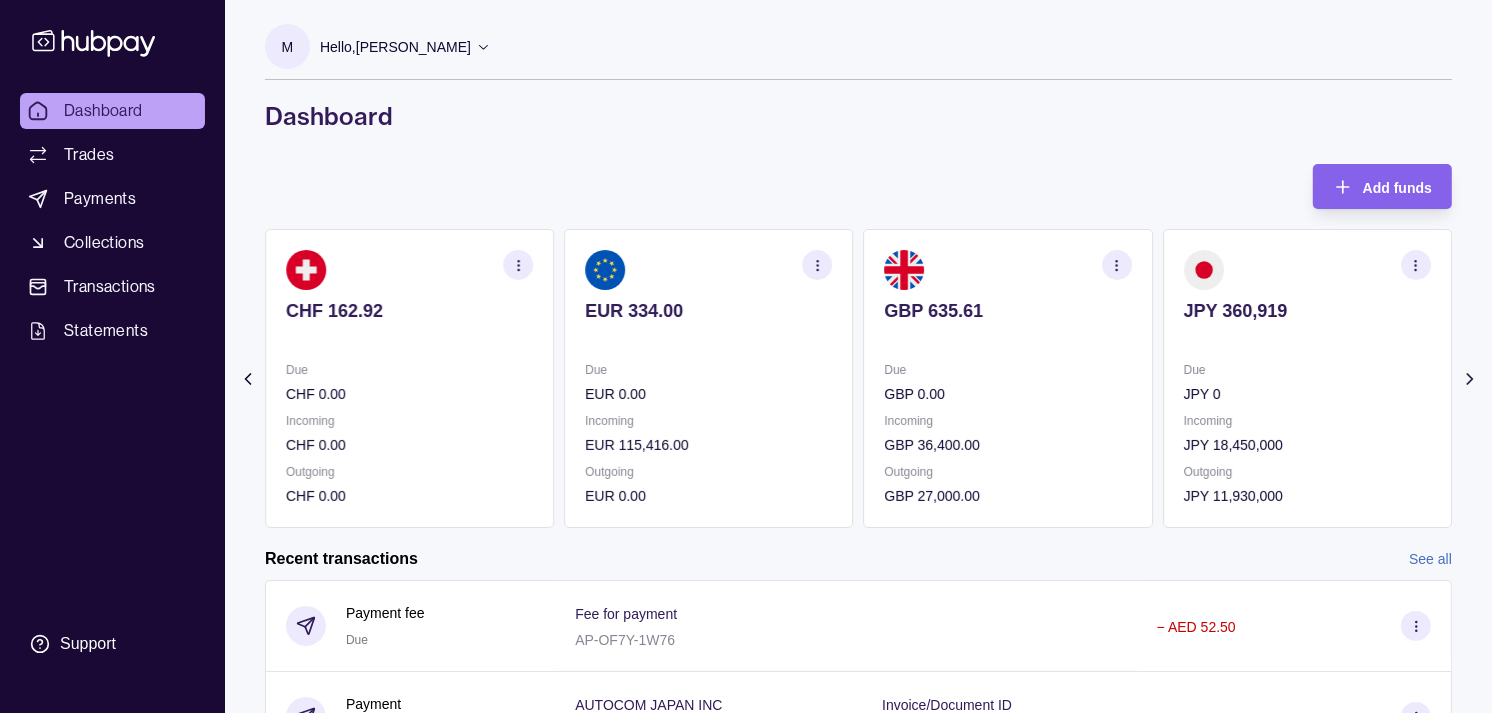 click 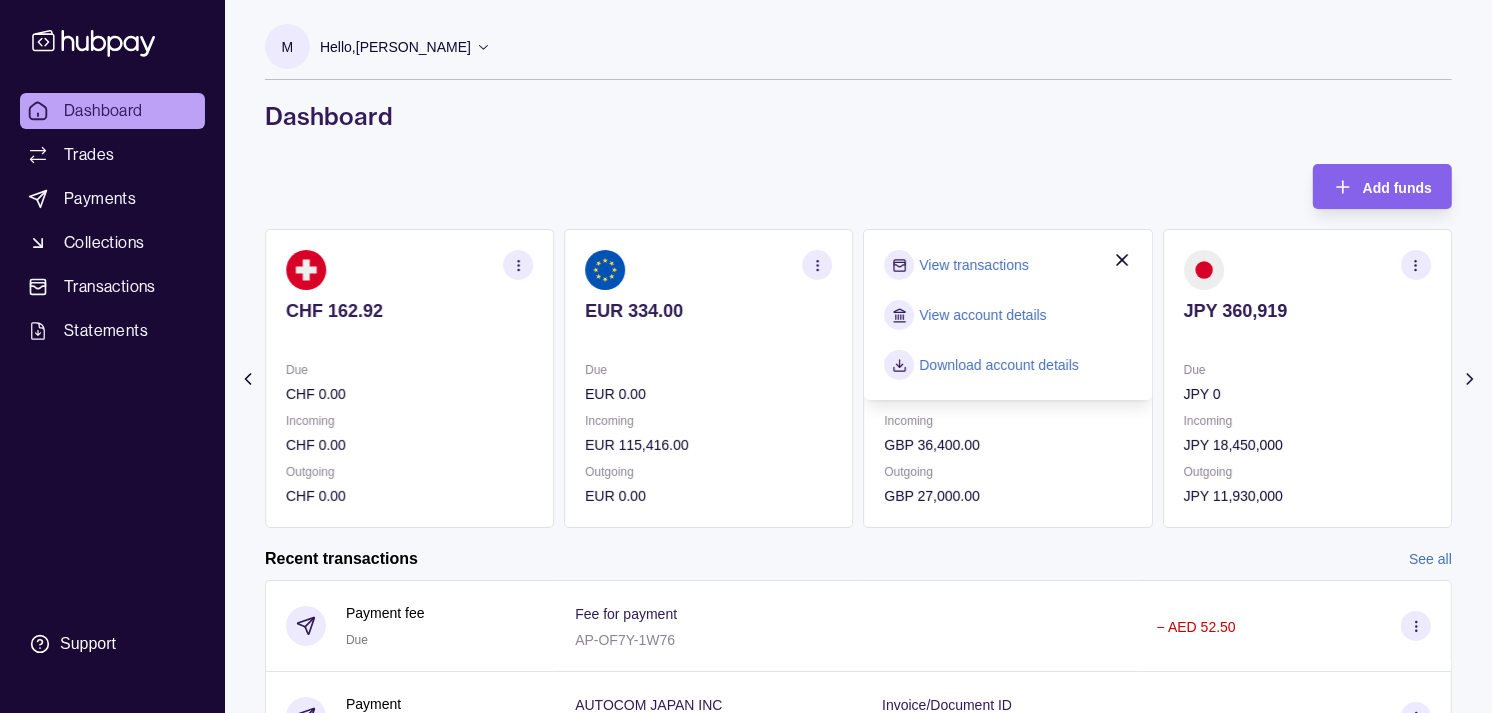 click on "View transactions" at bounding box center (974, 265) 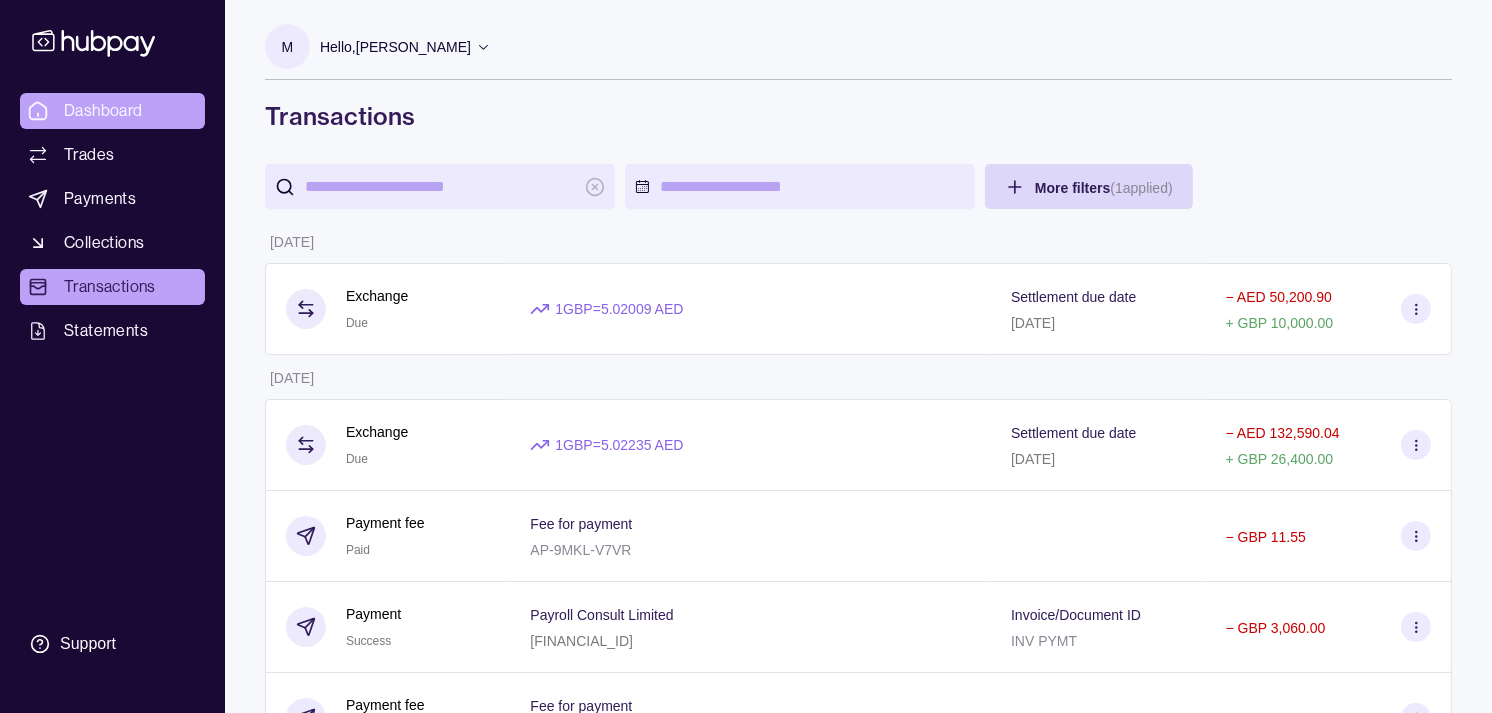 click on "Dashboard" at bounding box center (103, 111) 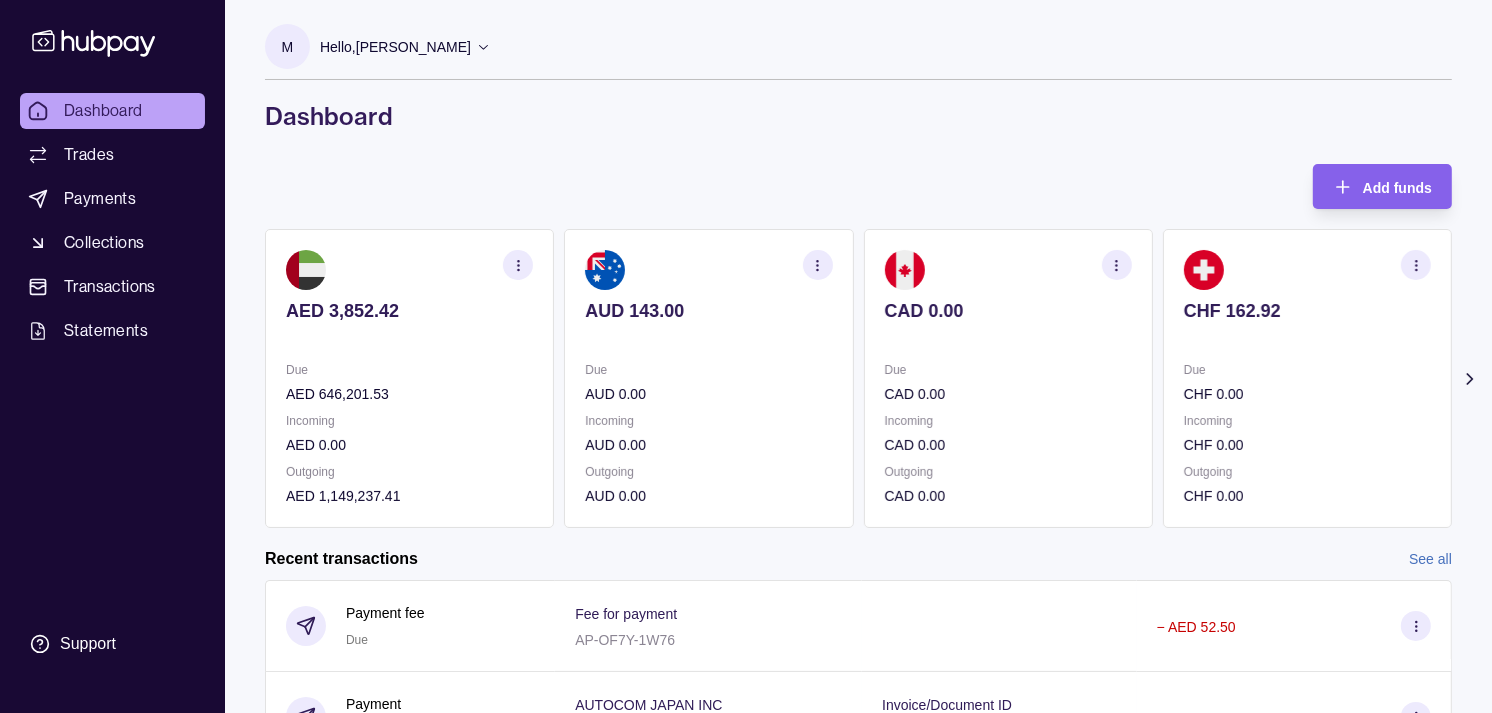 click on "CHF 0.00" at bounding box center (1307, 394) 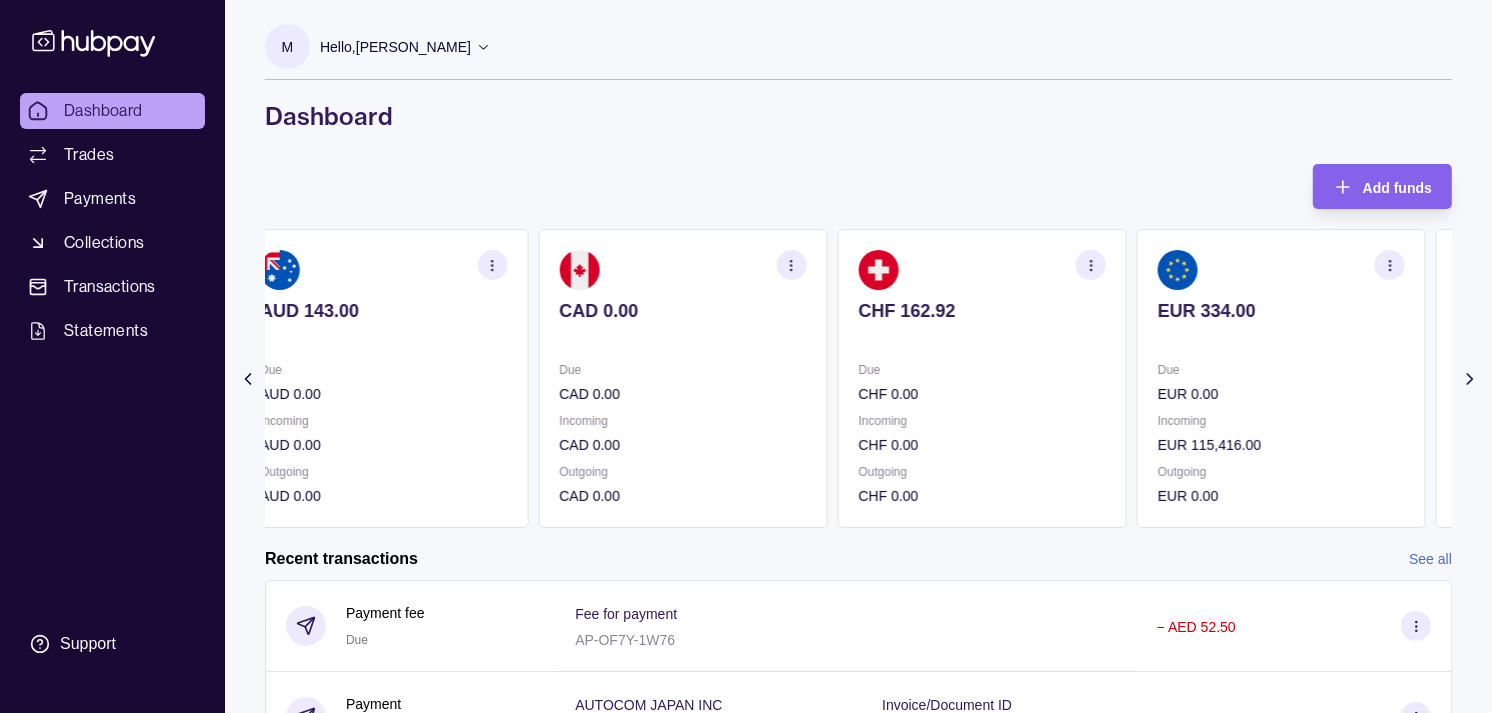 click on "EUR 0.00" at bounding box center (1281, 394) 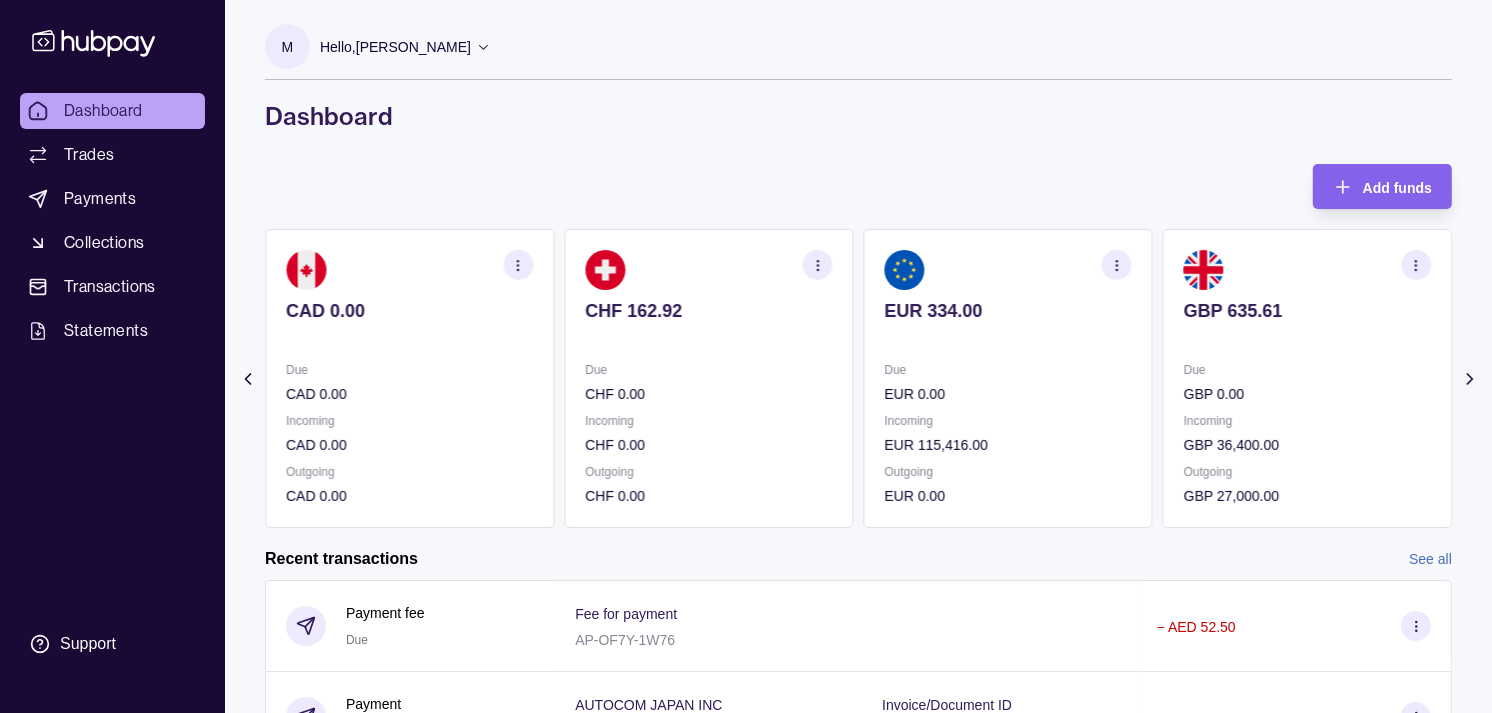 click on "GBP 635.61                                                                                                               Due GBP 0.00 Incoming GBP 36,400.00 Outgoing GBP 27,000.00" at bounding box center [1307, 378] 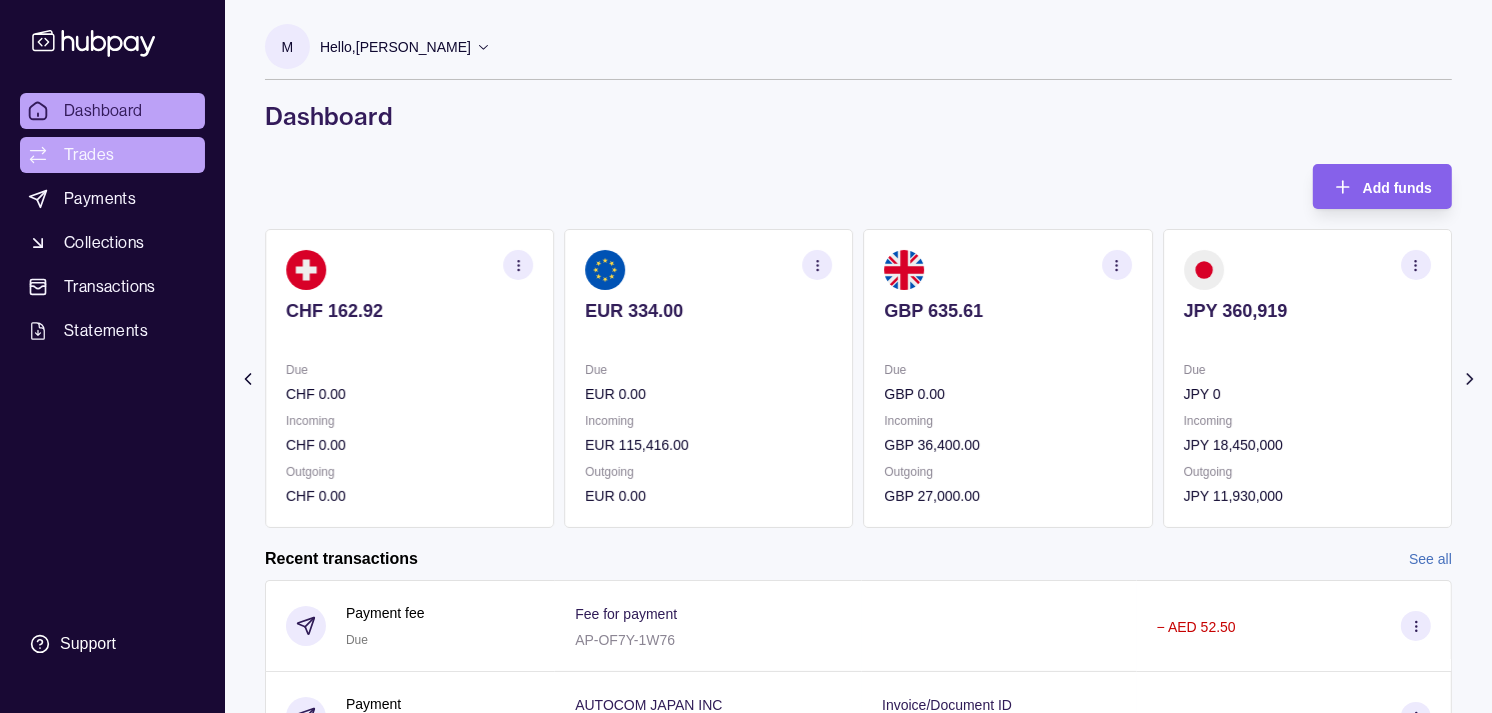click on "Trades" at bounding box center (89, 155) 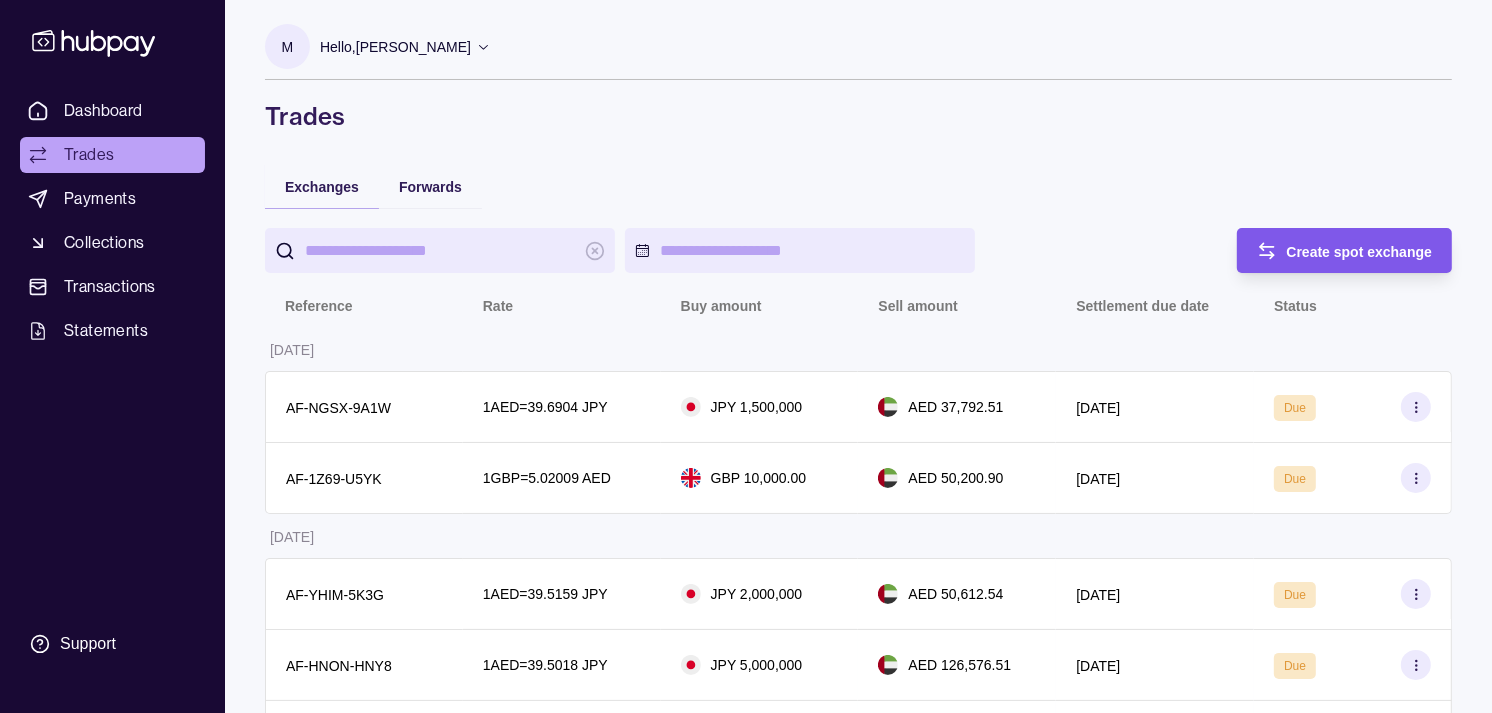 click on "Create spot exchange" at bounding box center (1330, 250) 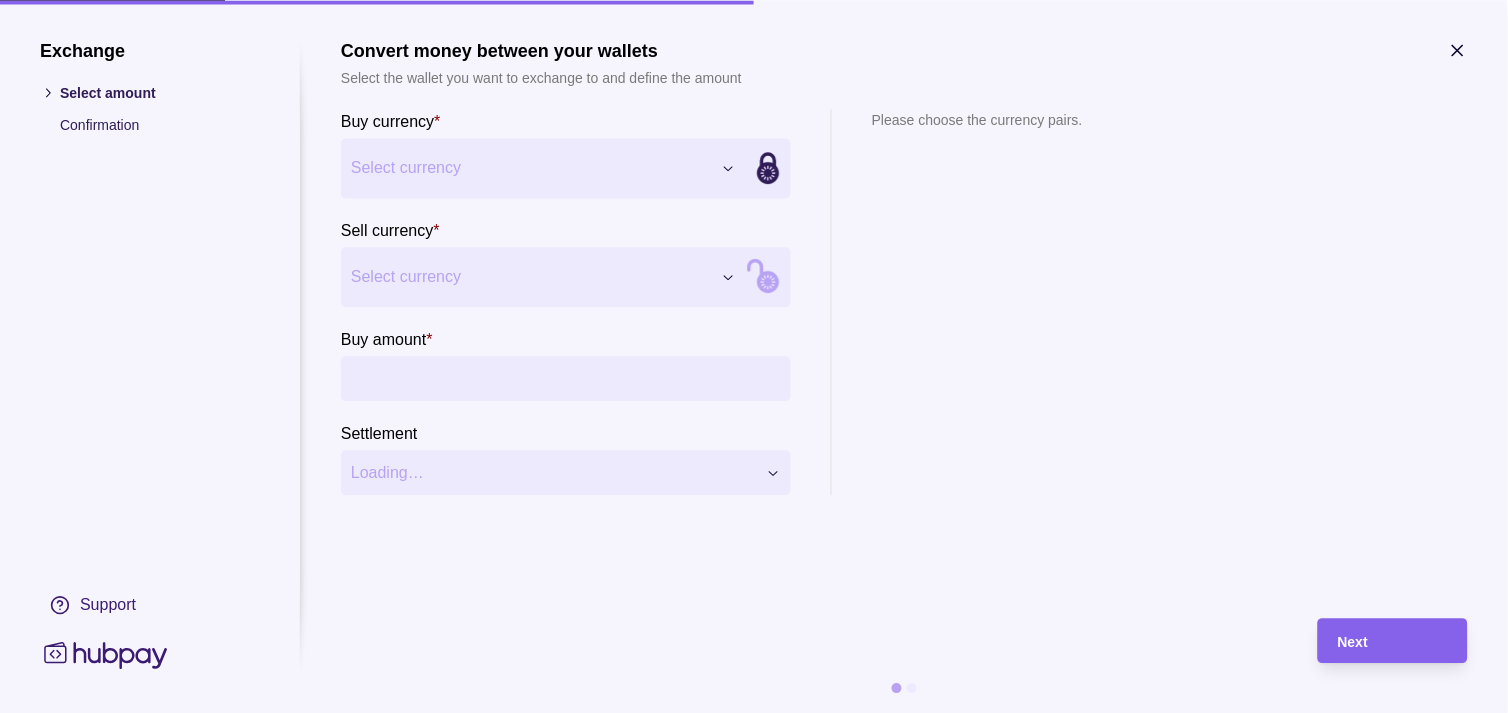click on "Dashboard Trades Payments Collections Transactions Statements Support M Hello,  Muralenath Nadarajah Strides Trading LLC Account Terms and conditions Privacy policy Sign out Trades Exchanges Forwards Create spot exchange Reference Rate Buy amount Sell amount Settlement due date Status 08 Jul 2025 AF-NGSX-9A1W 1  AED  =  39.6904   JPY JPY 1,500,000 AED 37,792.51 09 Jul 2025 Due AF-1Z69-U5YK 1  GBP  =  5.02009   AED GBP 10,000.00 AED 50,200.90 09 Jul 2025 Due 07 Jul 2025 AF-YHIM-5K3G 1  AED  =  39.5159   JPY JPY 2,000,000 AED 50,612.54 08 Jul 2025 Due AF-HNON-HNY8 1  AED  =  39.5018   JPY JPY 5,000,000 AED 126,576.51 08 Jul 2025 Due AF-3J9G-1L9I 1  GBP  =  5.02235   AED GBP 26,400.00 AED 132,590.04 08 Jul 2025 Due AF-3FYA-N2CY 1  EUR  =  4.32599   AED EUR 115,416.00 AED 499,288.46 08 Jul 2025 Processing AF-TAEV-1IG2 1  AED  =  39.4565   JPY JPY 9,950,000 AED 252,176.45 09 Jul 2025 Due 04 Jul 2025 AF-WM39-GKVY 1  AUD  =  2.41983   AED AUD 89,930.00 AED 217,615.31 07 Jul 2025 Success AF-5ZUB-2F4Q 1  EUR  =    AED" at bounding box center (754, 1041) 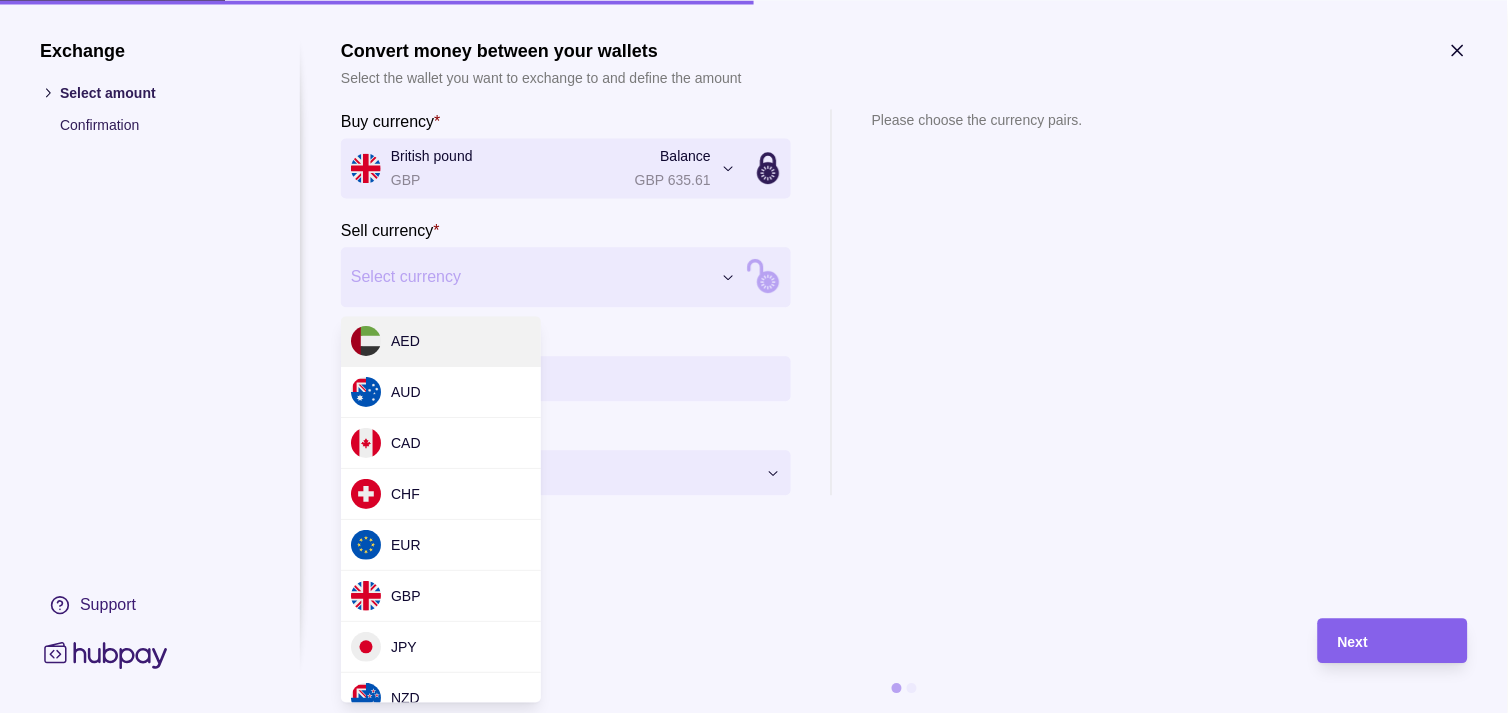 click on "Dashboard Trades Payments Collections Transactions Statements Support M Hello,  Muralenath Nadarajah Strides Trading LLC Account Terms and conditions Privacy policy Sign out Trades Exchanges Forwards Create spot exchange Reference Rate Buy amount Sell amount Settlement due date Status 08 Jul 2025 AF-NGSX-9A1W 1  AED  =  39.6904   JPY JPY 1,500,000 AED 37,792.51 09 Jul 2025 Due AF-1Z69-U5YK 1  GBP  =  5.02009   AED GBP 10,000.00 AED 50,200.90 09 Jul 2025 Due 07 Jul 2025 AF-YHIM-5K3G 1  AED  =  39.5159   JPY JPY 2,000,000 AED 50,612.54 08 Jul 2025 Due AF-HNON-HNY8 1  AED  =  39.5018   JPY JPY 5,000,000 AED 126,576.51 08 Jul 2025 Due AF-3J9G-1L9I 1  GBP  =  5.02235   AED GBP 26,400.00 AED 132,590.04 08 Jul 2025 Due AF-3FYA-N2CY 1  EUR  =  4.32599   AED EUR 115,416.00 AED 499,288.46 08 Jul 2025 Processing AF-TAEV-1IG2 1  AED  =  39.4565   JPY JPY 9,950,000 AED 252,176.45 09 Jul 2025 Due 04 Jul 2025 AF-WM39-GKVY 1  AUD  =  2.41983   AED AUD 89,930.00 AED 217,615.31 07 Jul 2025 Success AF-5ZUB-2F4Q 1  EUR  =    AED" at bounding box center [754, 1041] 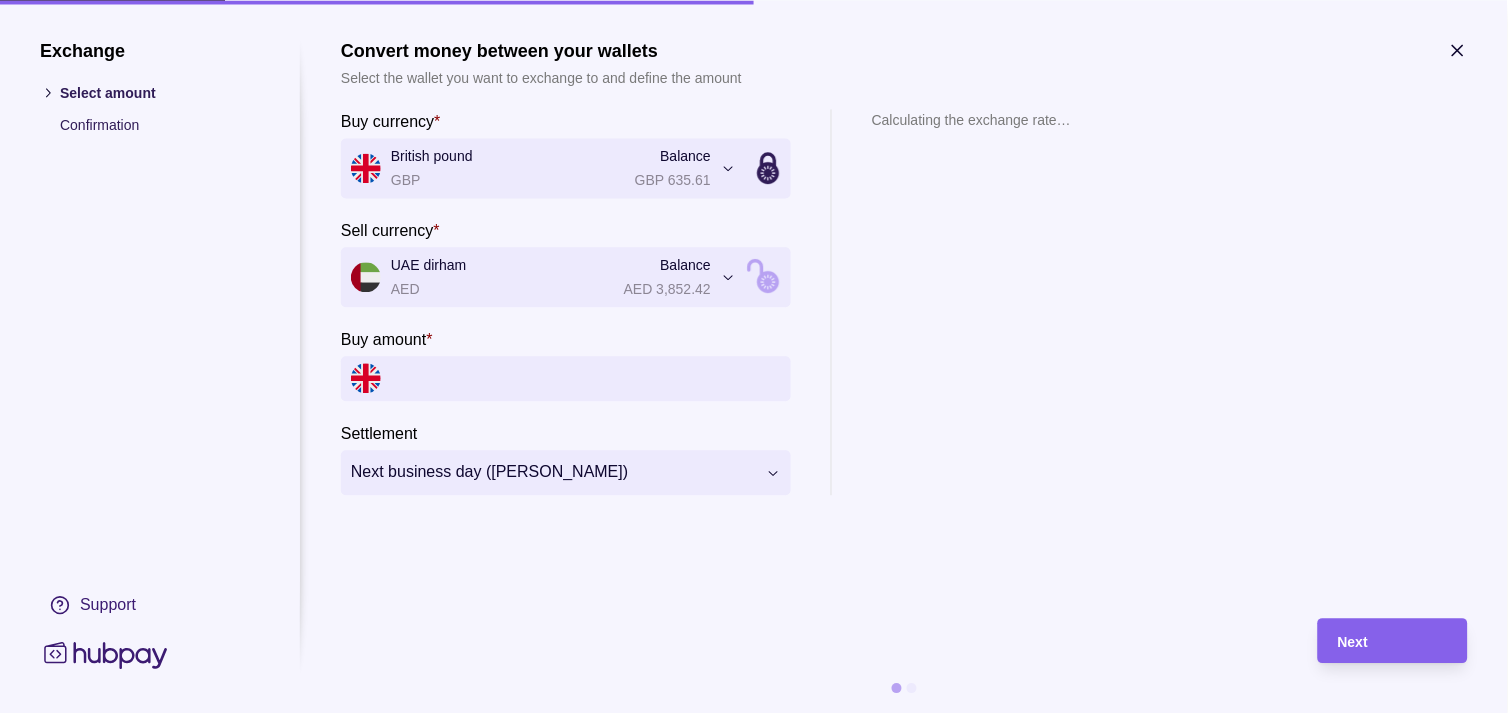 click on "Buy amount  *" at bounding box center [586, 378] 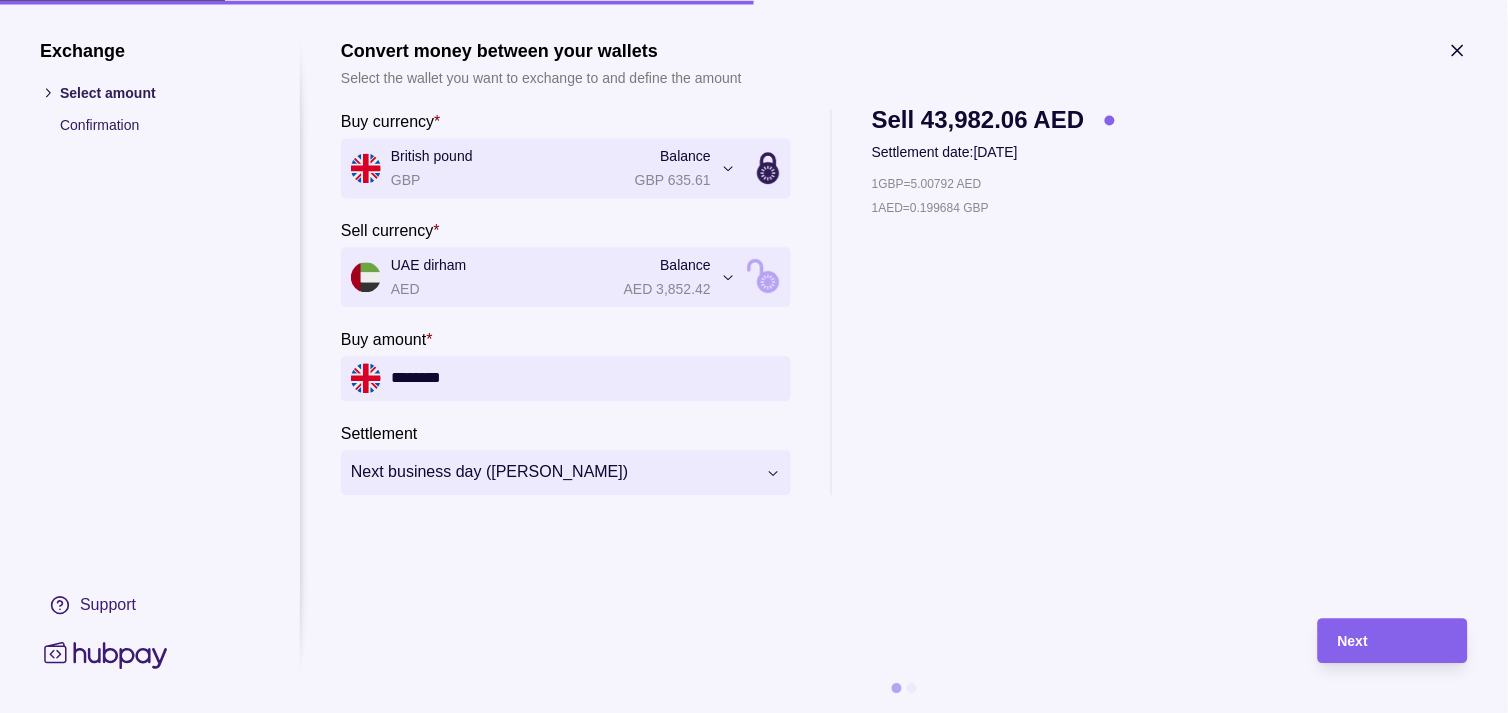 type on "********" 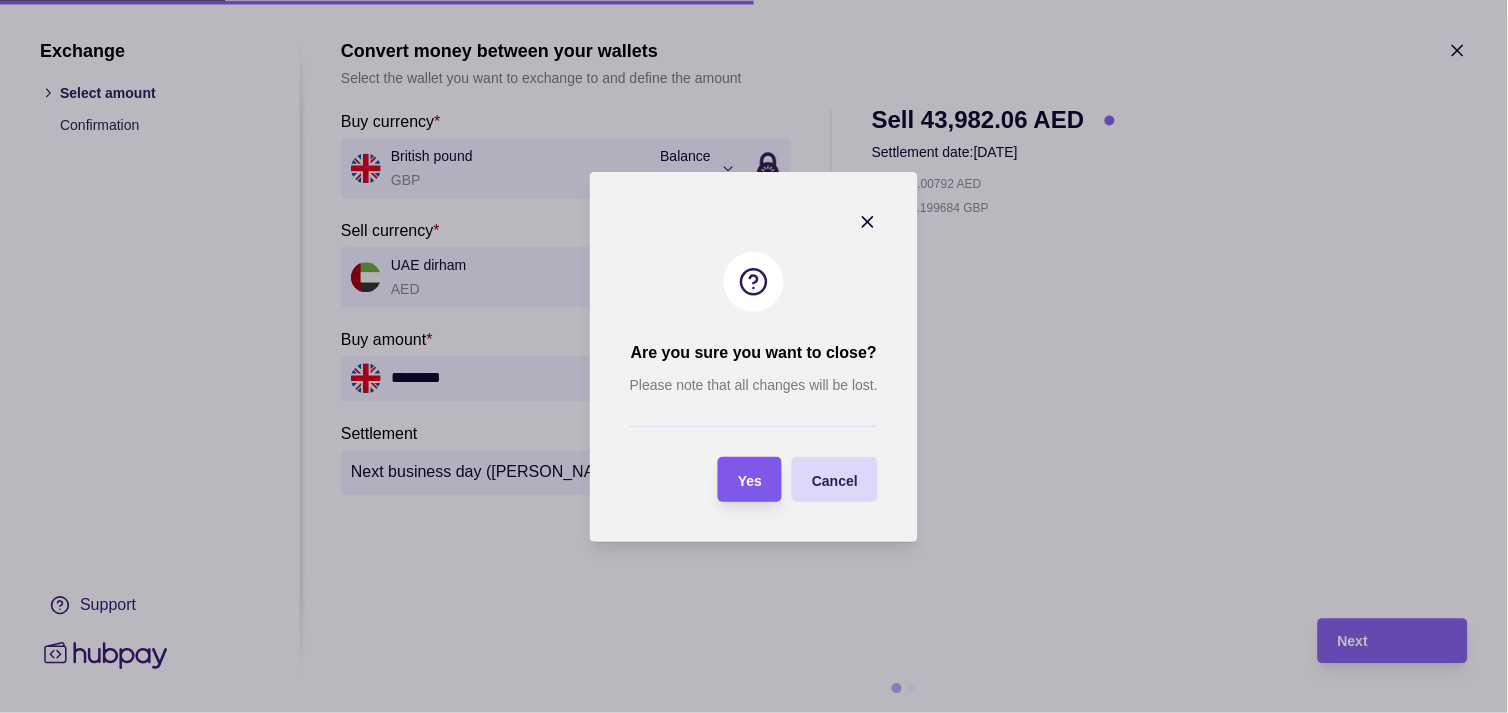 click on "Yes" at bounding box center (750, 480) 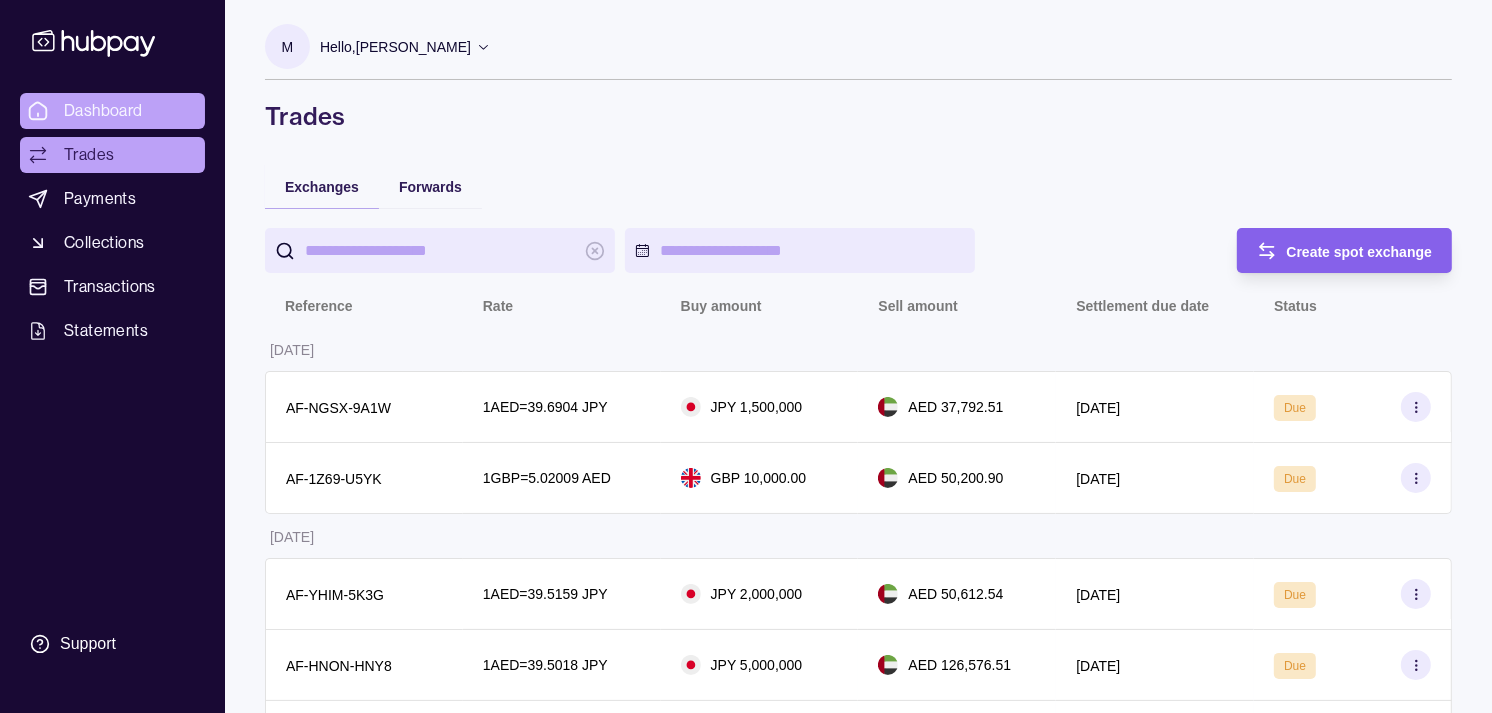 click on "Dashboard" at bounding box center (103, 111) 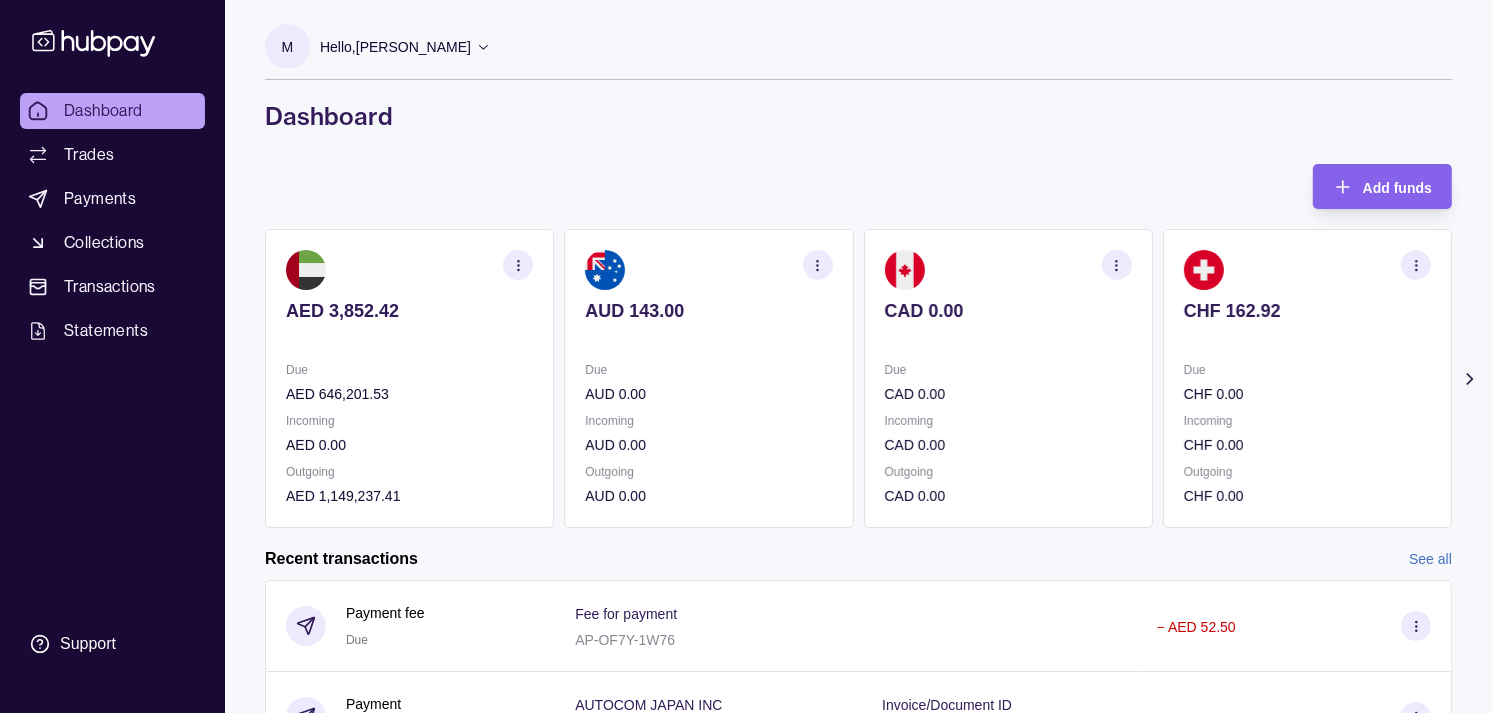 click on "Due" at bounding box center [1307, 370] 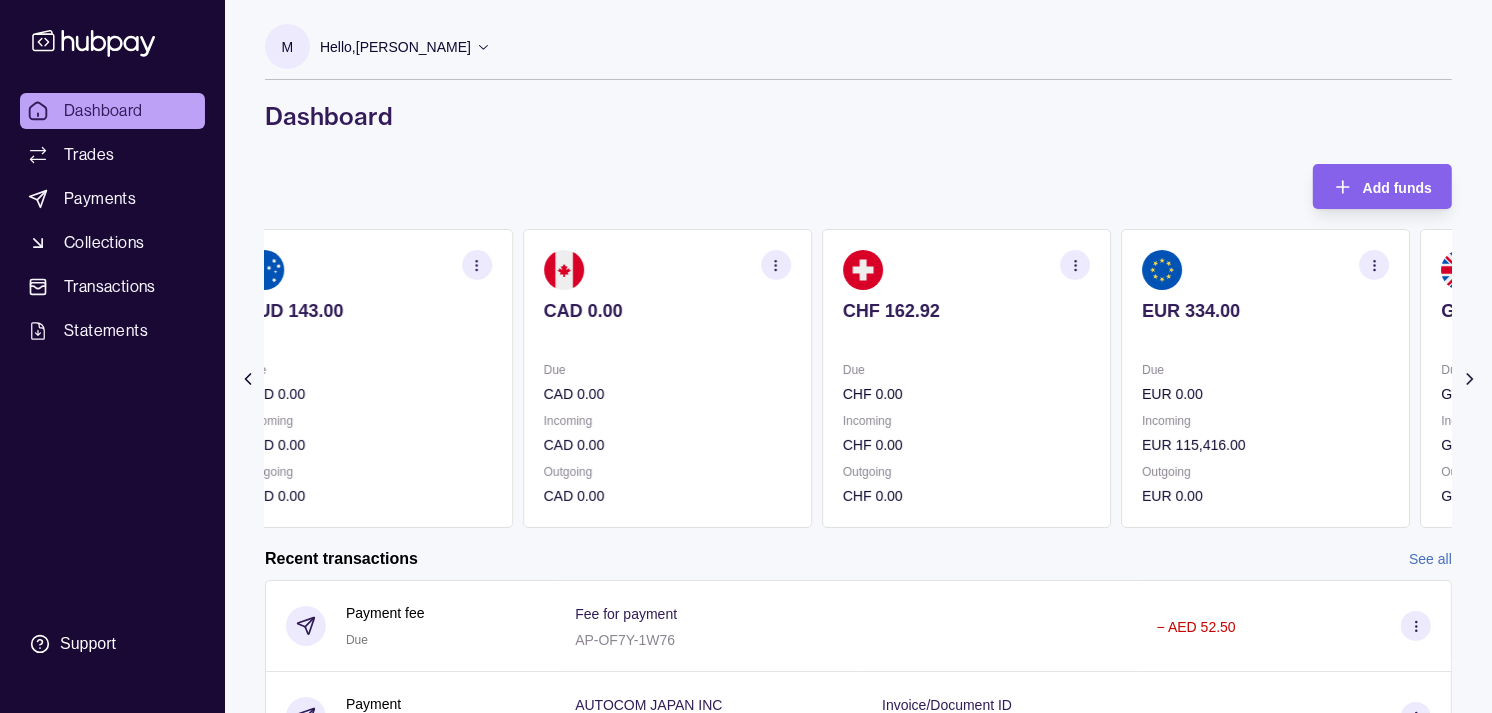 click on "Due" at bounding box center [1265, 370] 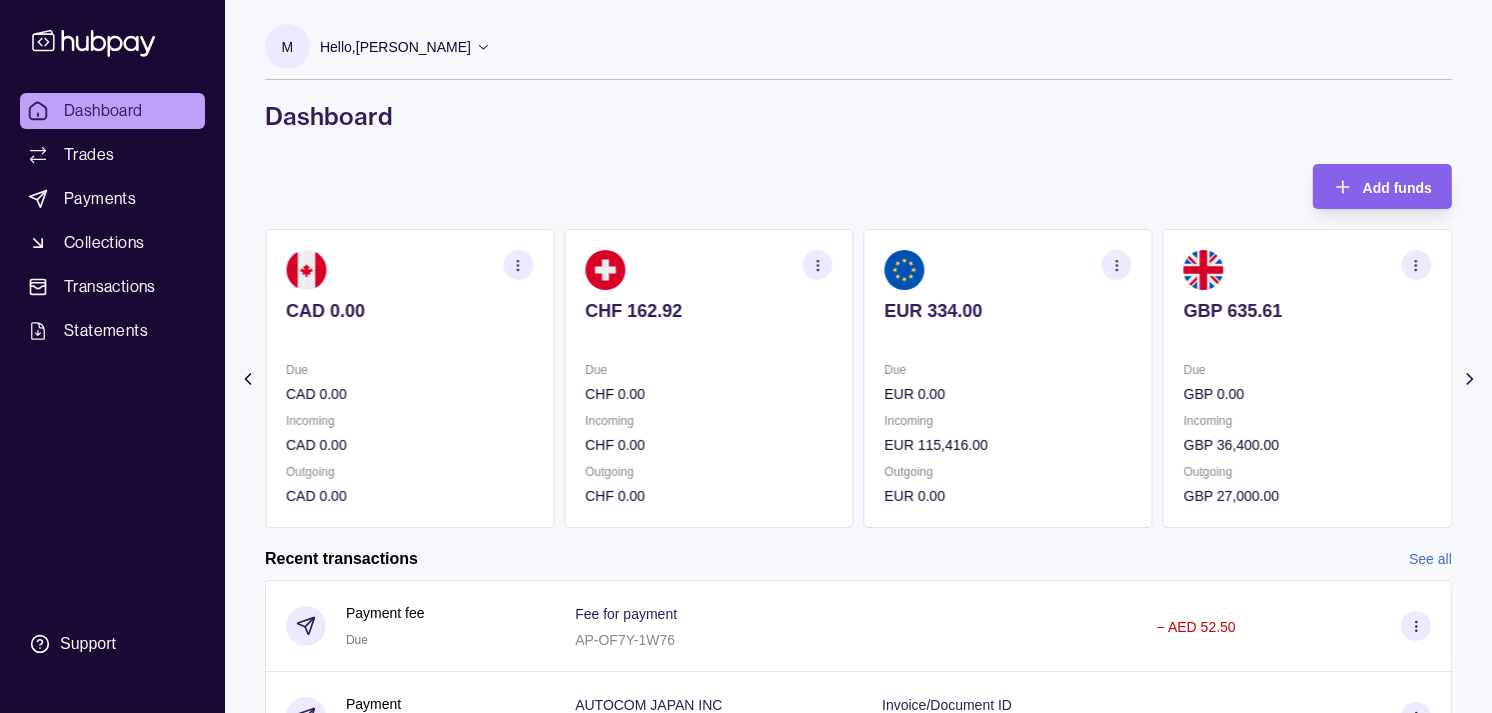 click 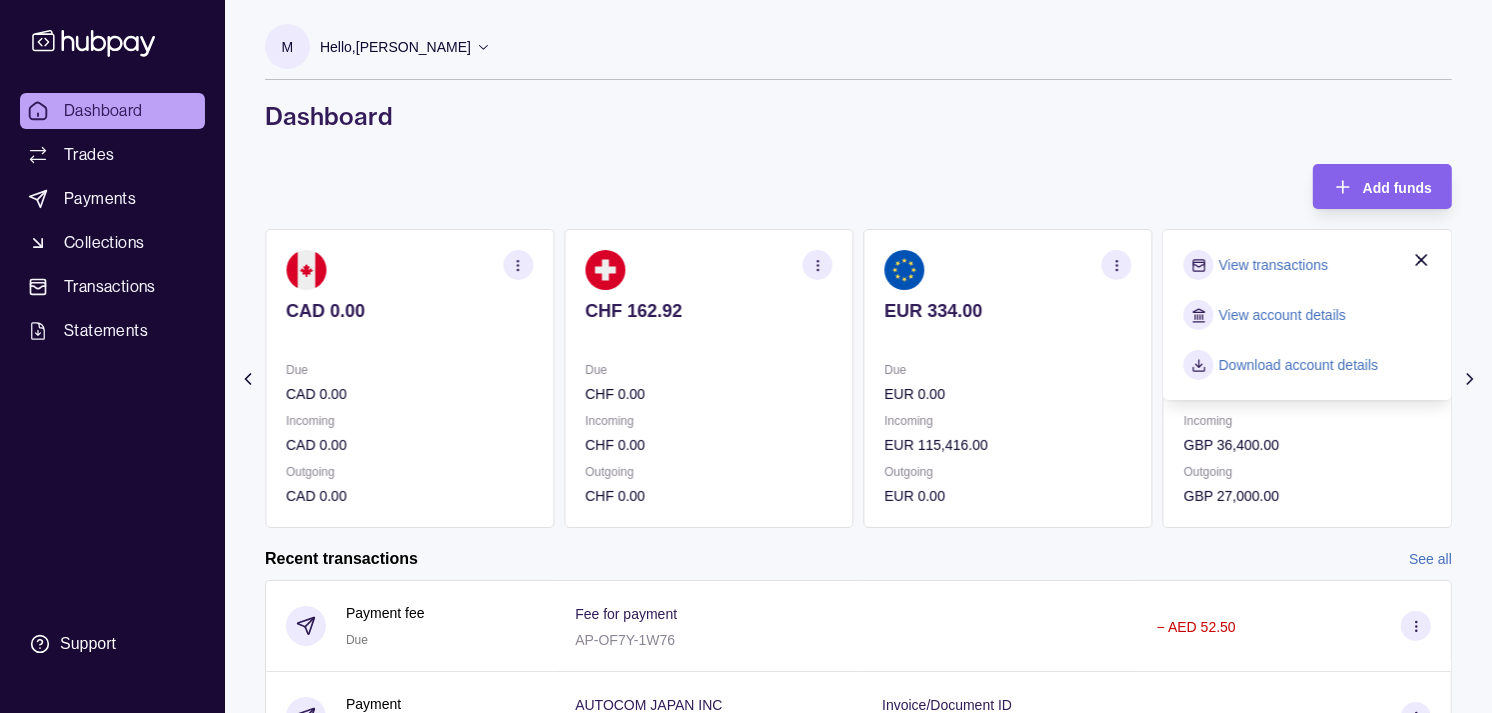 click on "View transactions" at bounding box center [1273, 265] 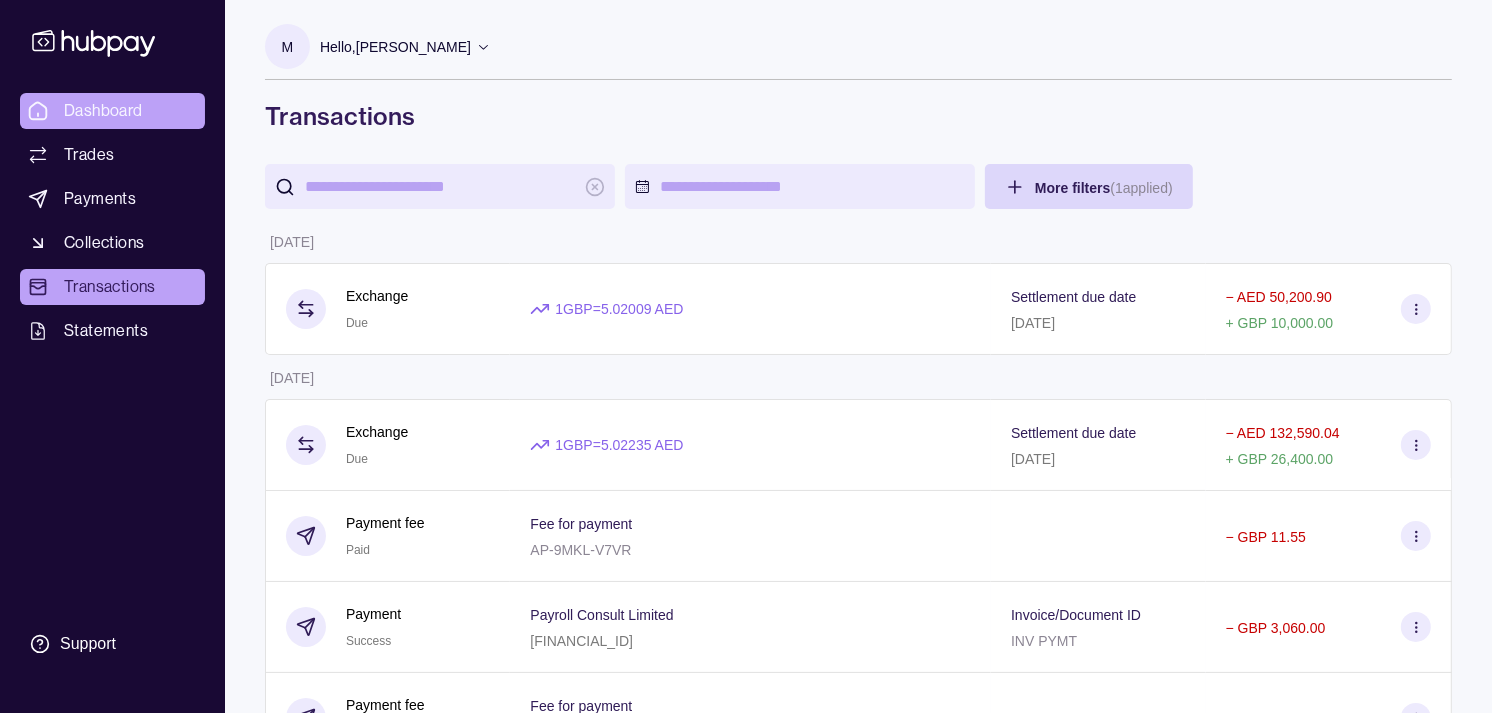 click on "Dashboard" at bounding box center [103, 111] 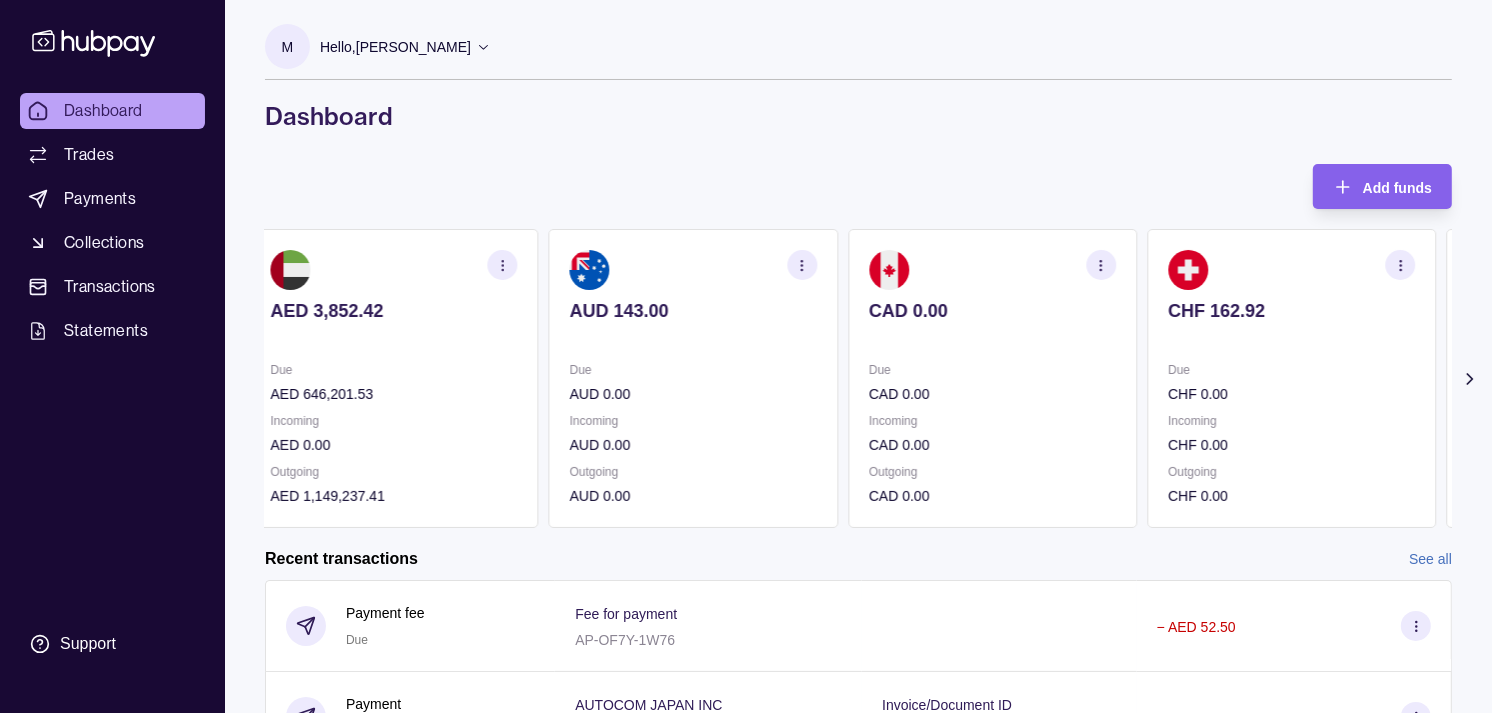 click on "Due" at bounding box center (1291, 370) 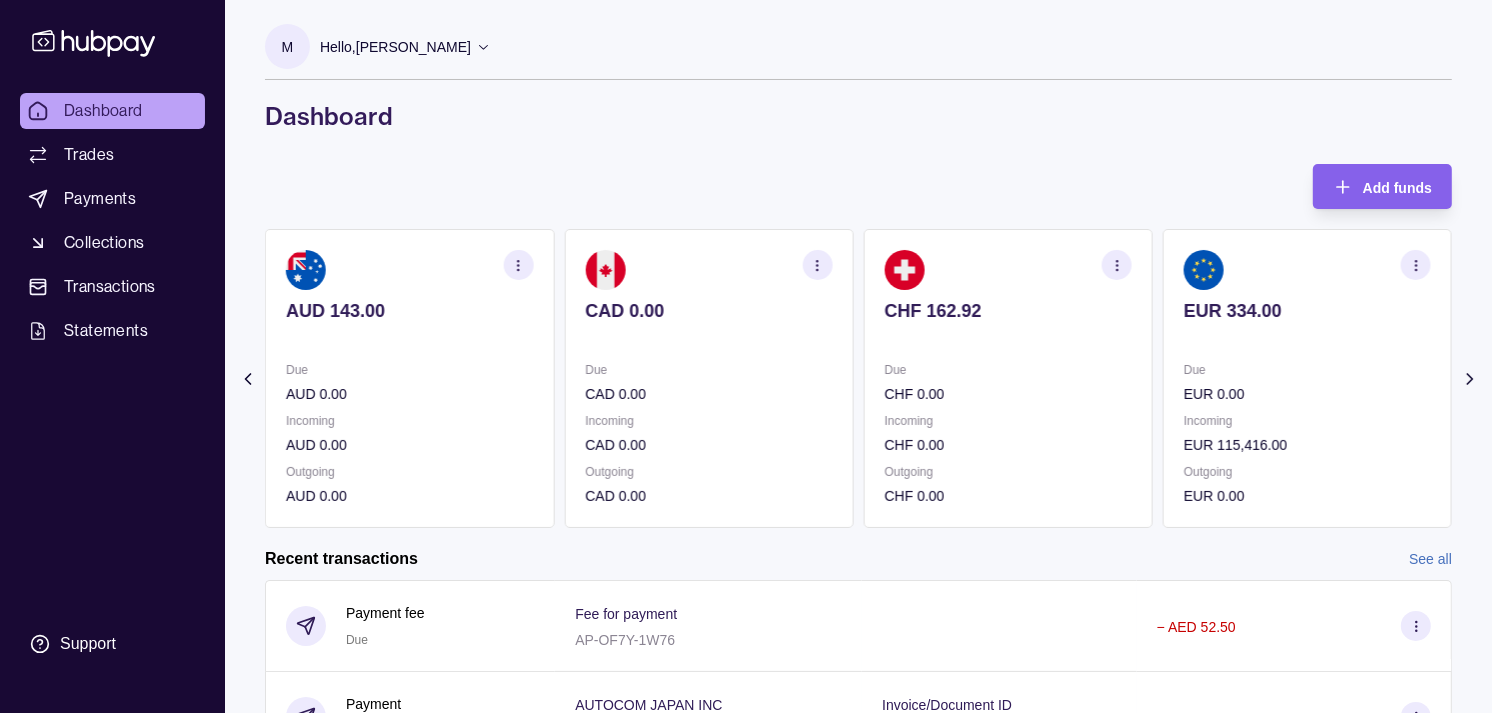 click on "Due" at bounding box center (1307, 370) 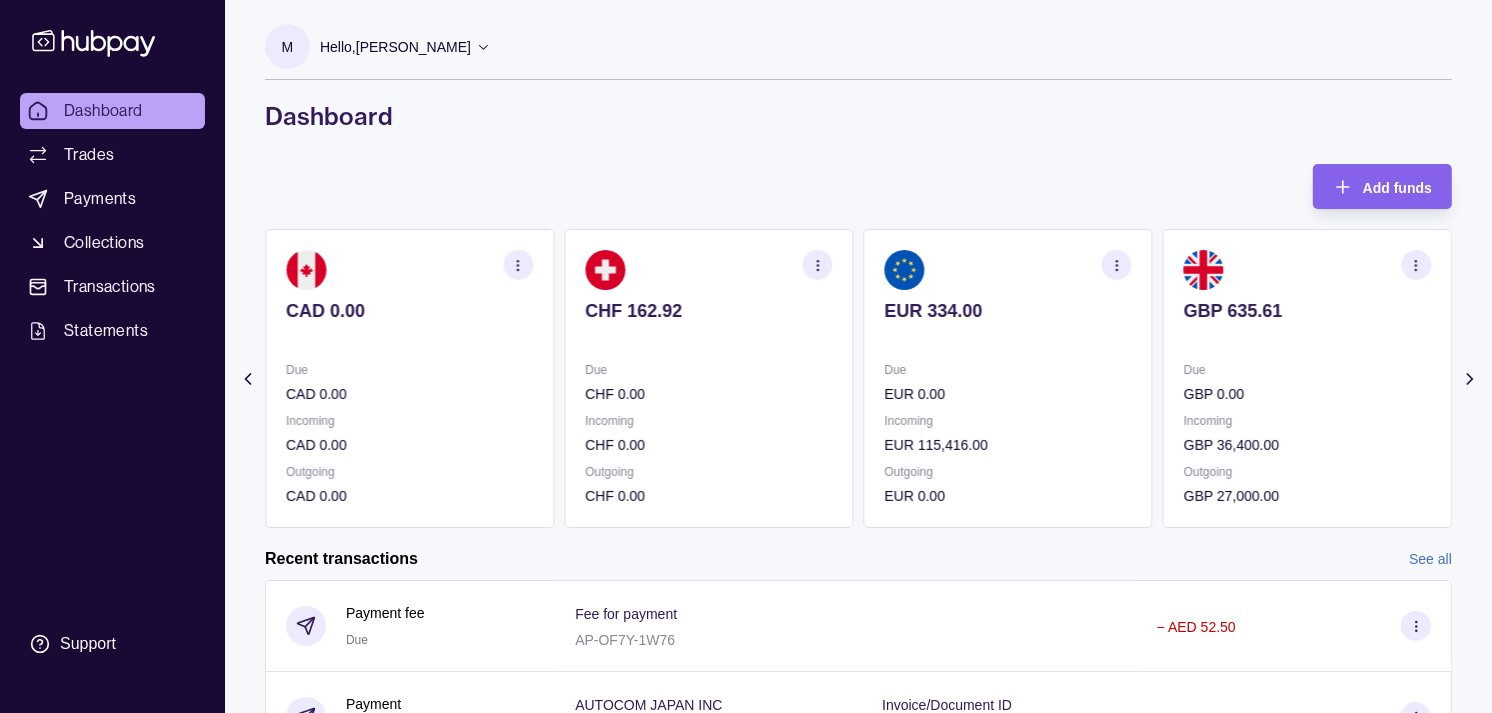 click on "GBP 635.61                                                                                                               Due GBP 0.00 Incoming GBP 36,400.00 Outgoing GBP 27,000.00" at bounding box center [1307, 378] 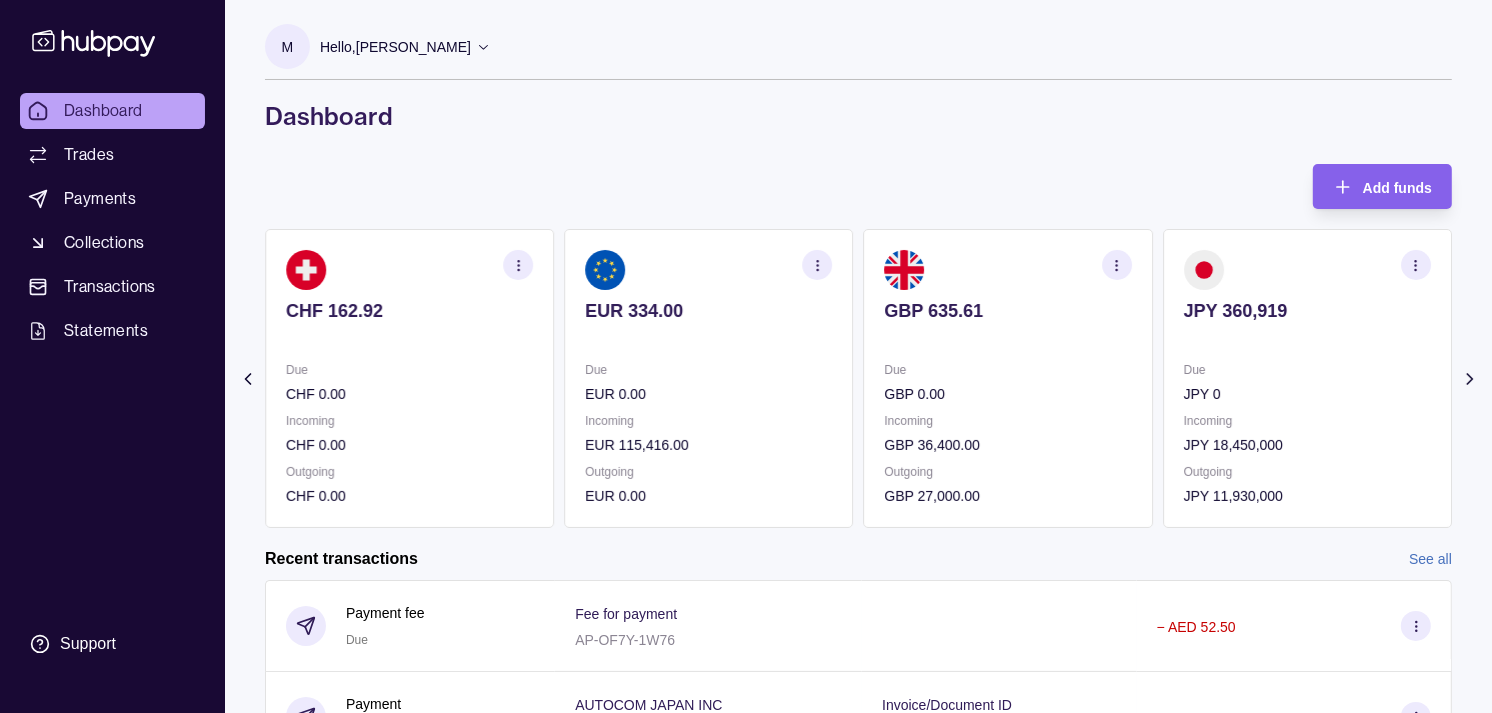 click 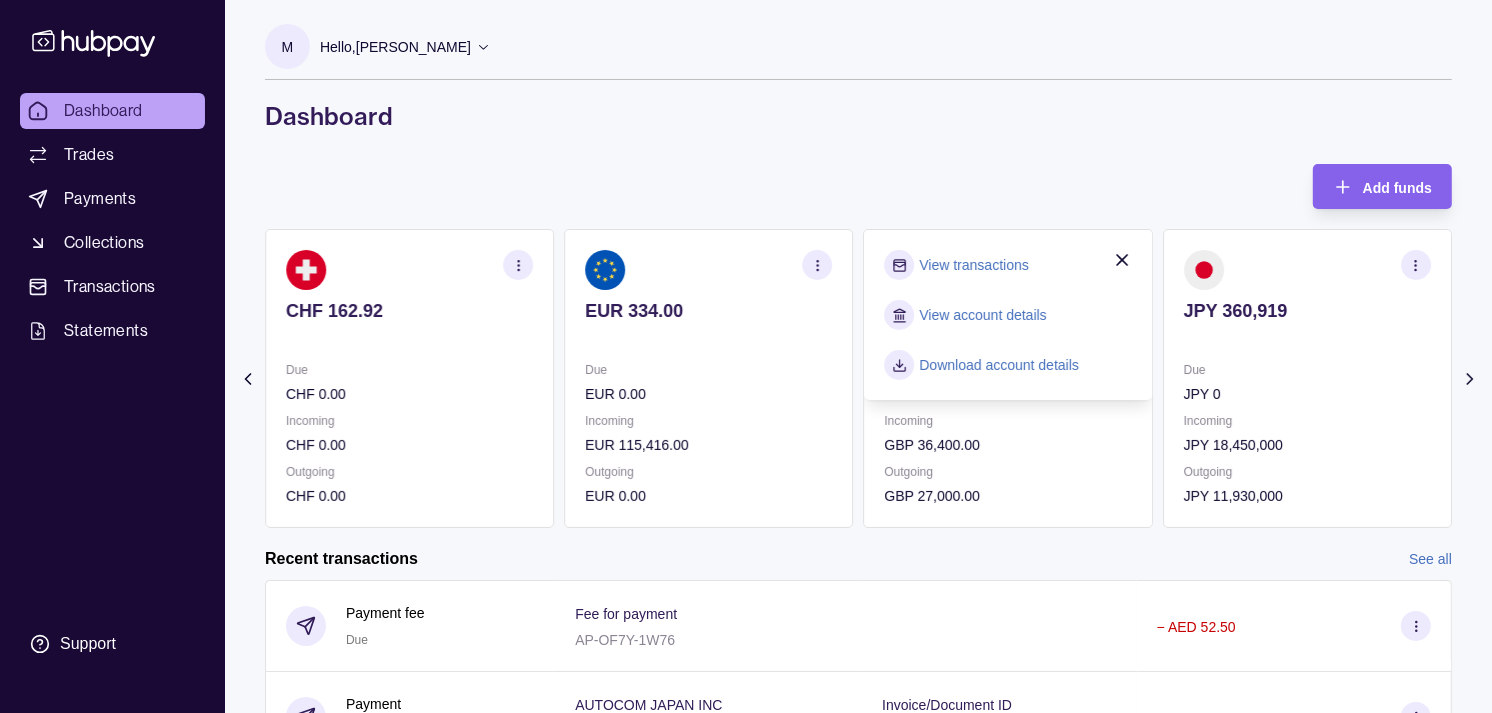 click on "View transactions" at bounding box center [974, 265] 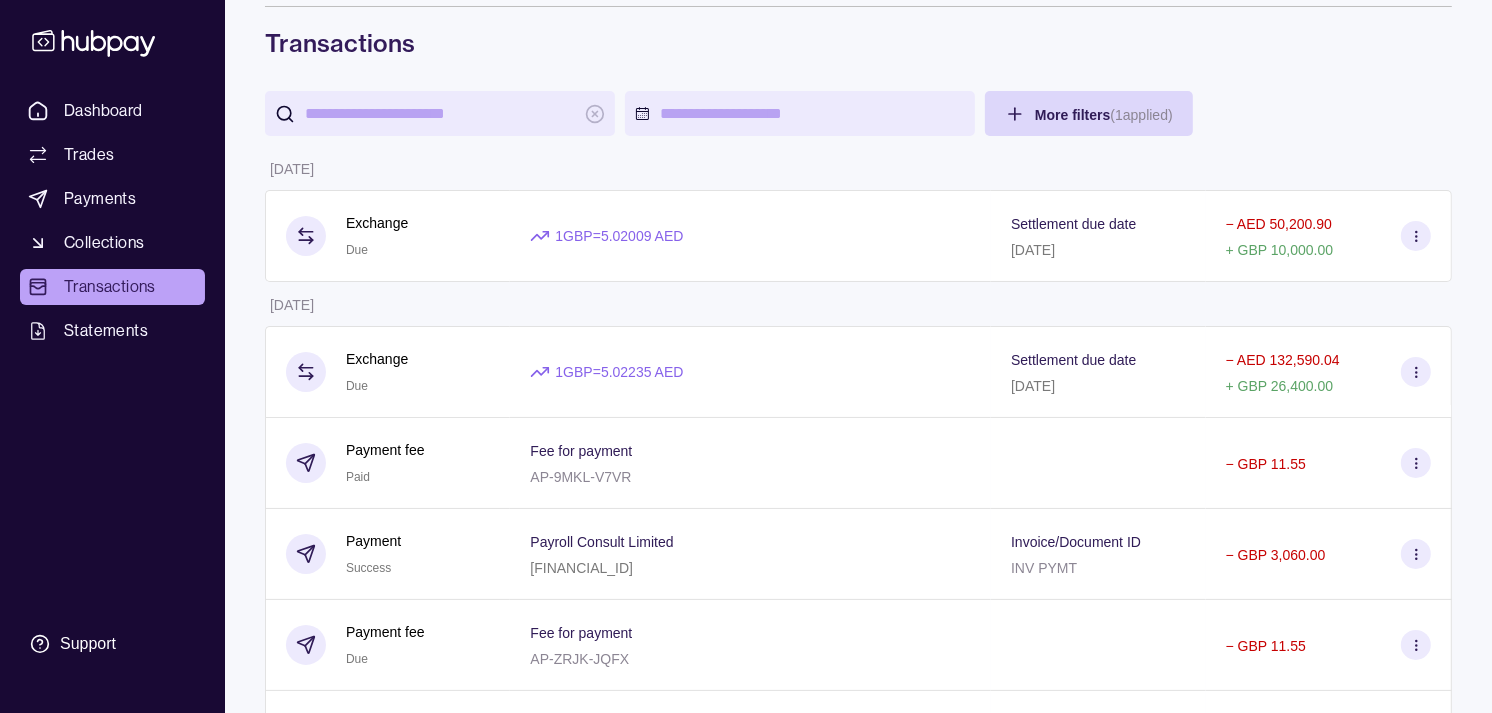 scroll, scrollTop: 0, scrollLeft: 0, axis: both 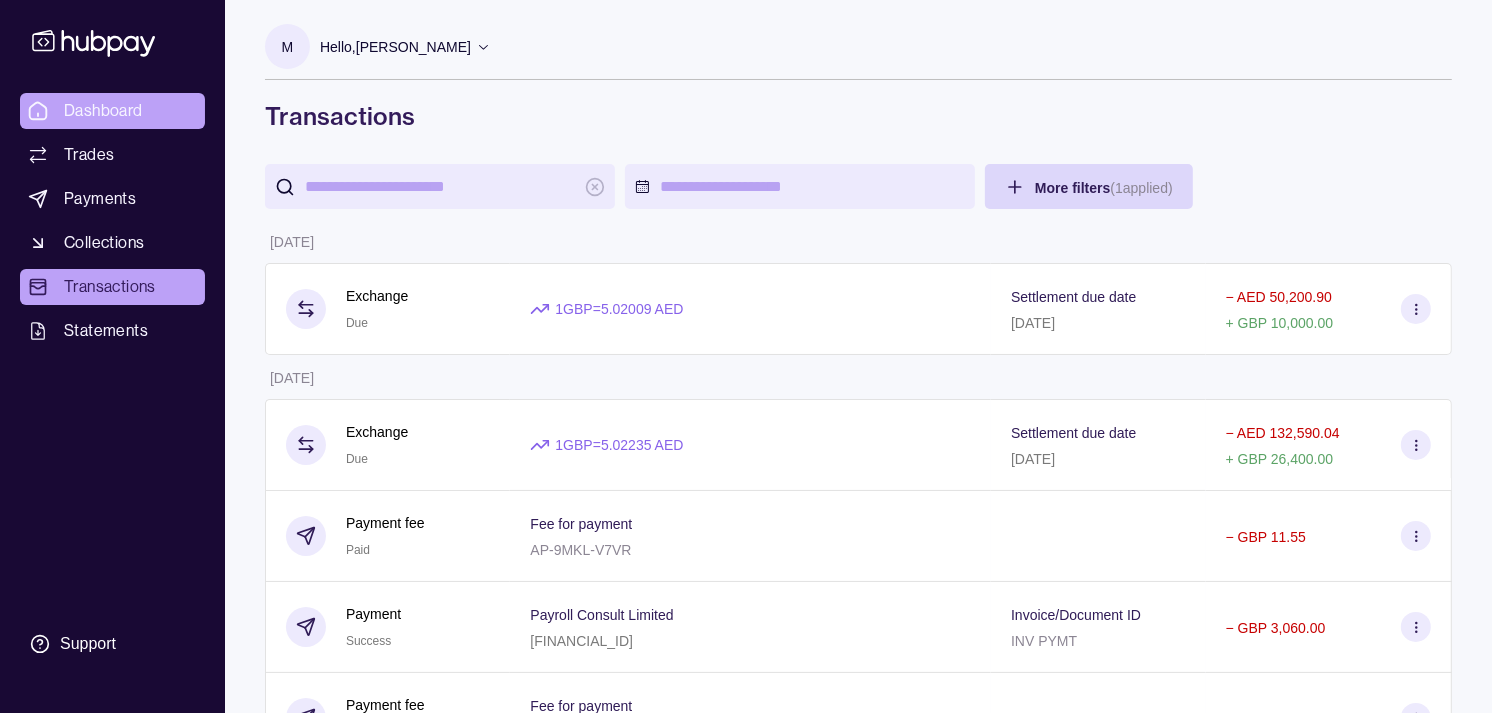 click on "Dashboard" at bounding box center [103, 111] 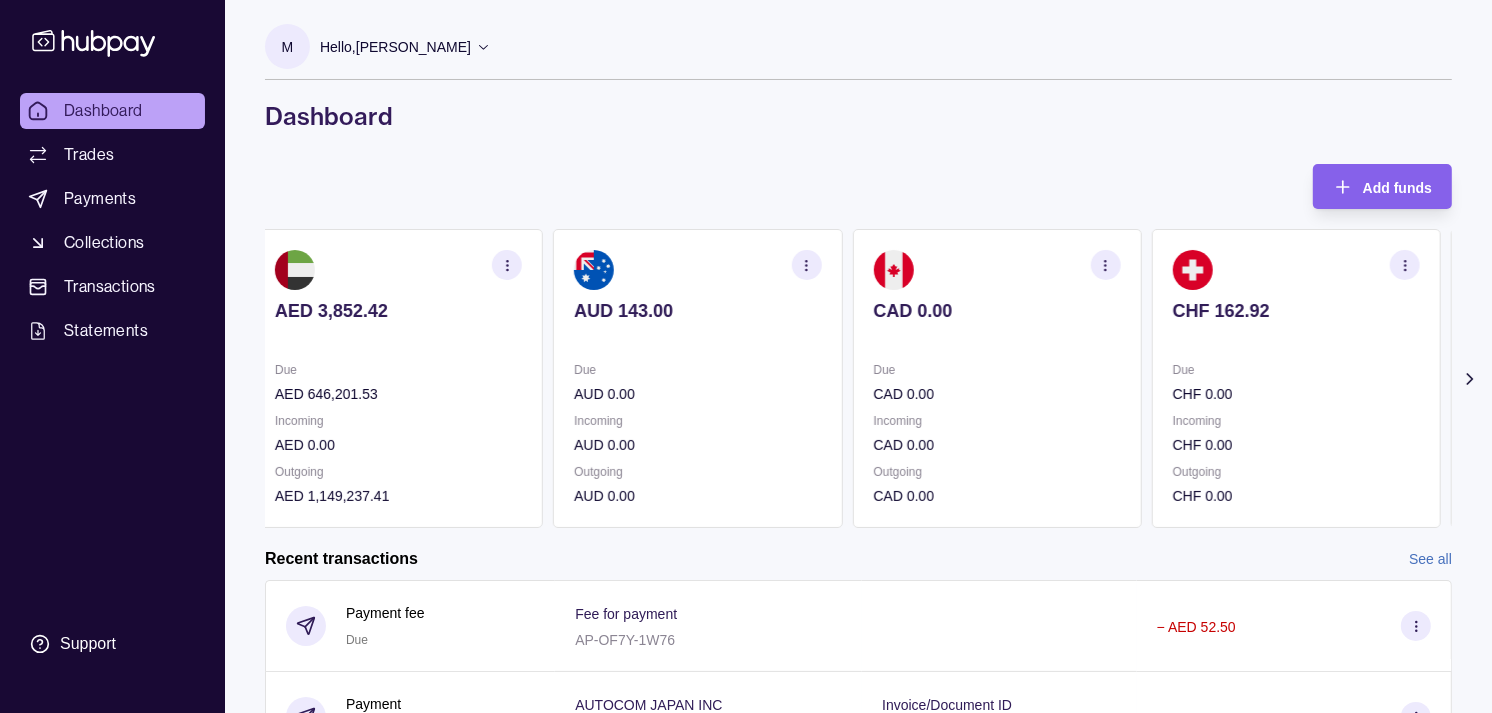 click on "Incoming" at bounding box center (1296, 421) 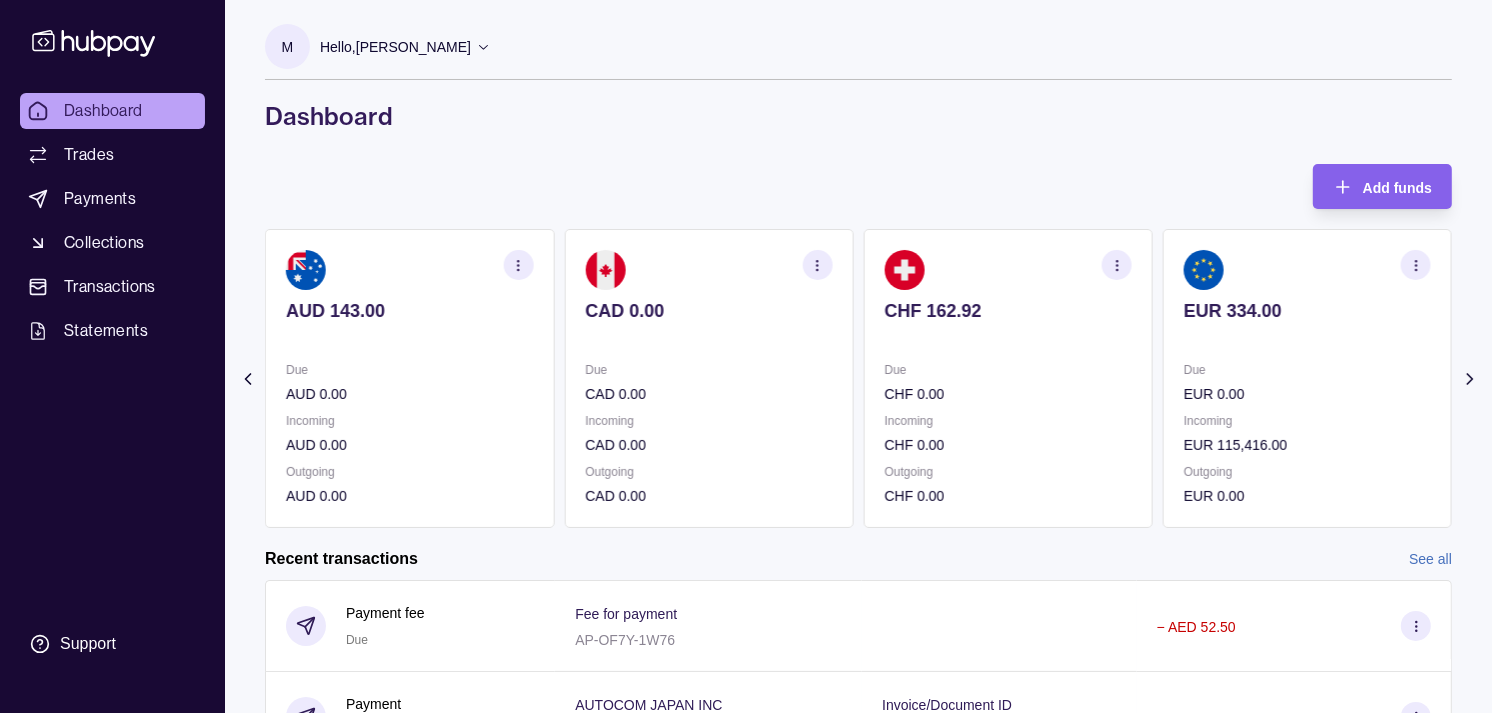 click on "Incoming EUR 115,416.00" at bounding box center [1307, 433] 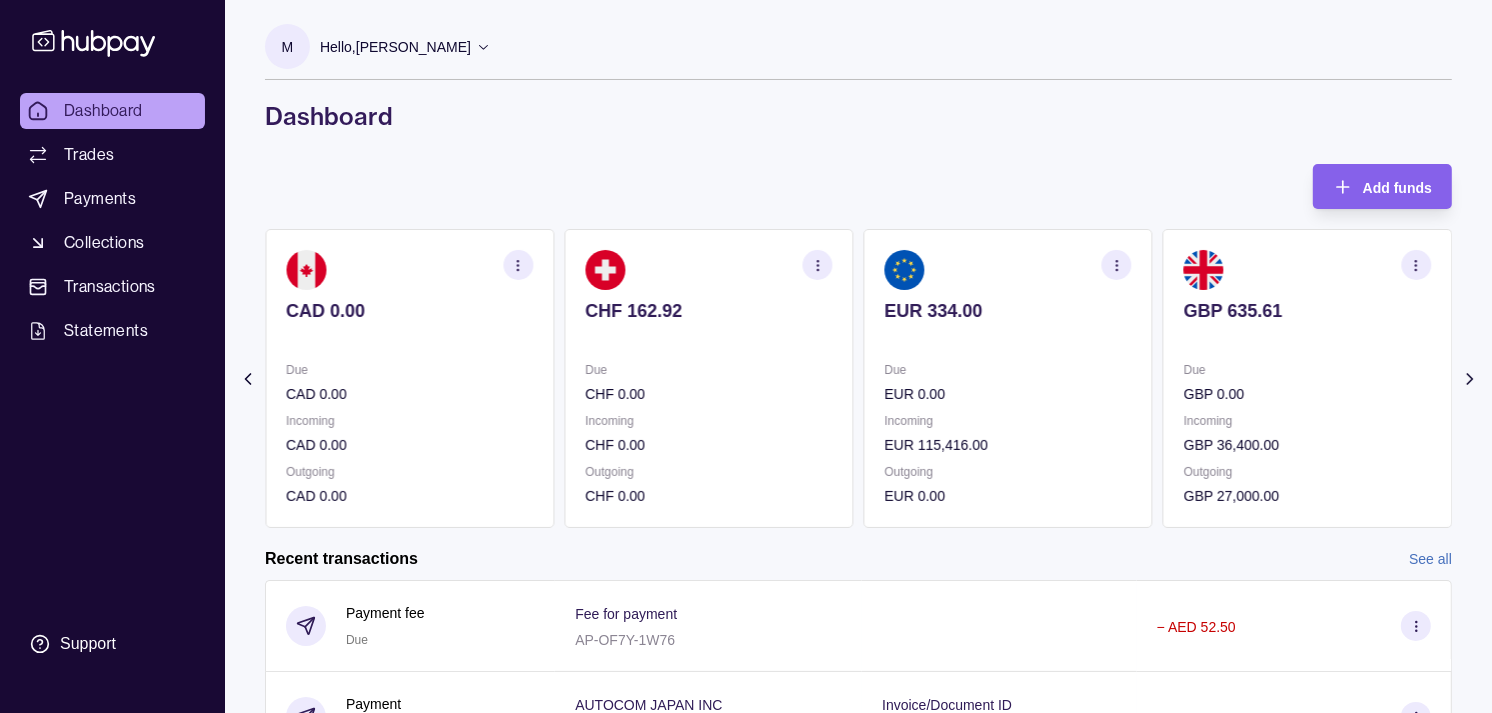 click 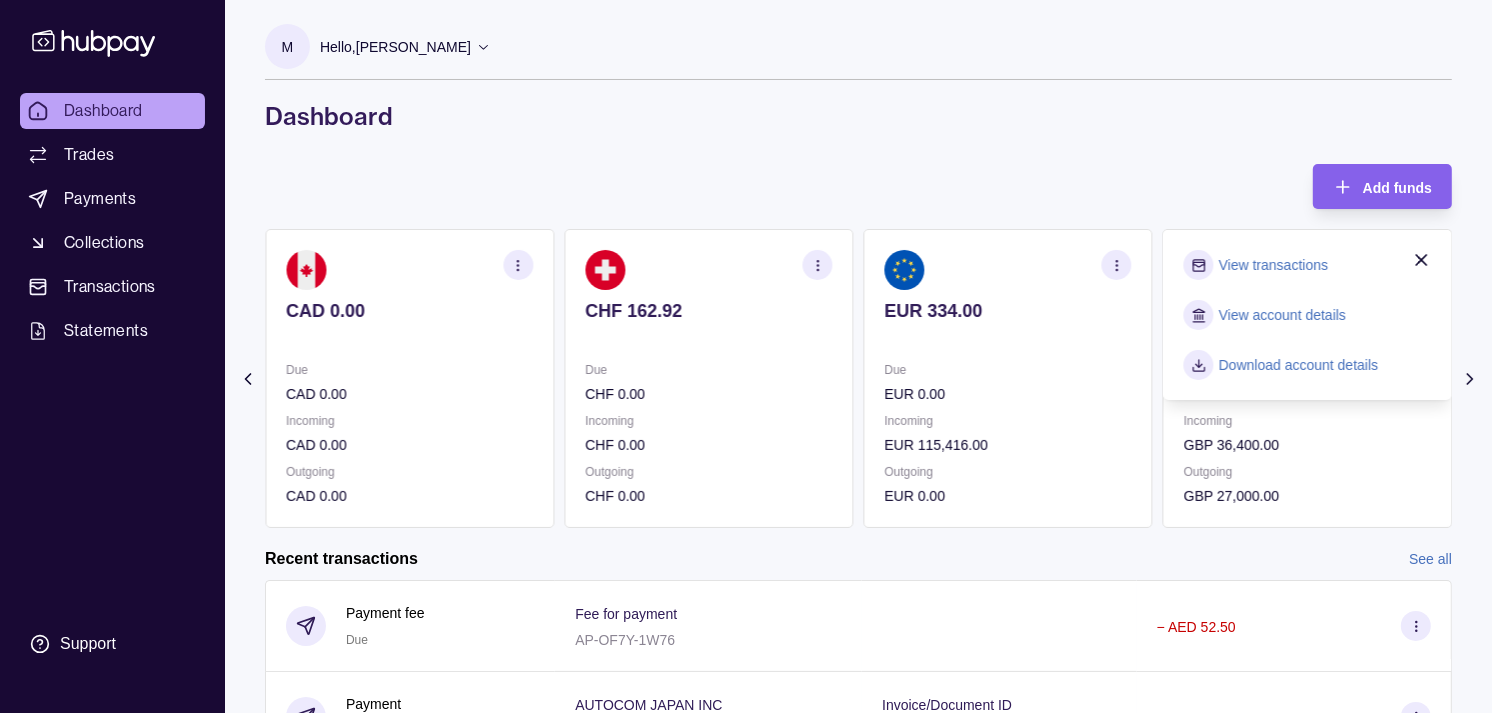 click on "View transactions" at bounding box center [1273, 265] 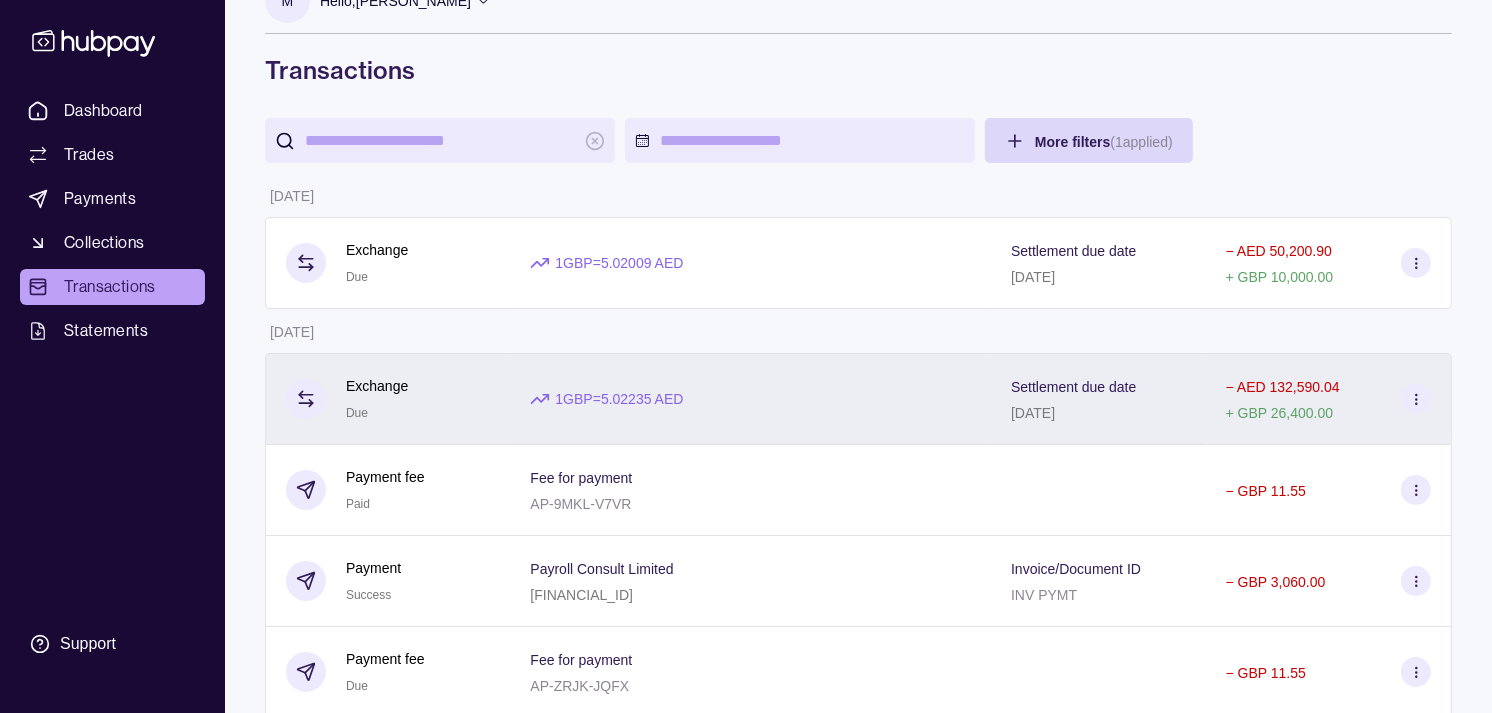 scroll, scrollTop: 0, scrollLeft: 0, axis: both 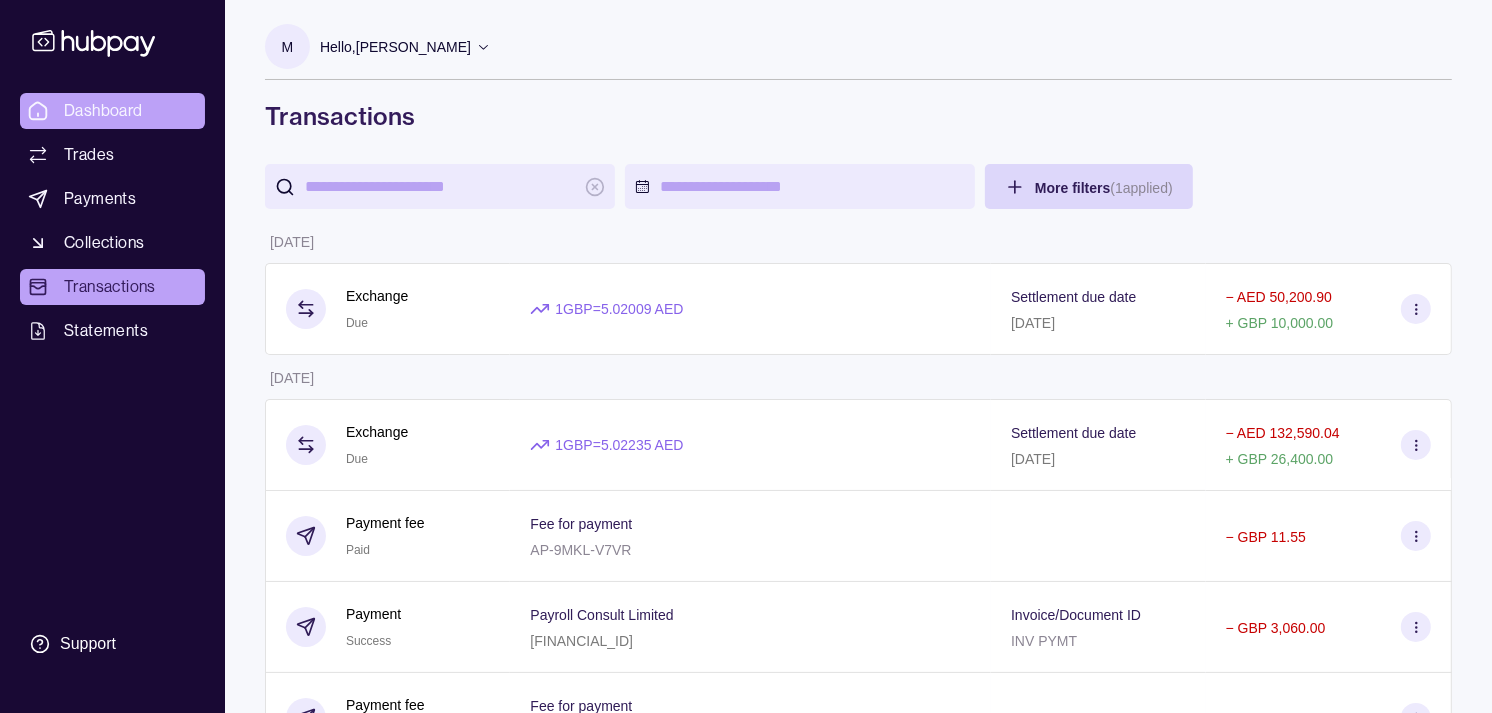 click on "Dashboard" at bounding box center [103, 111] 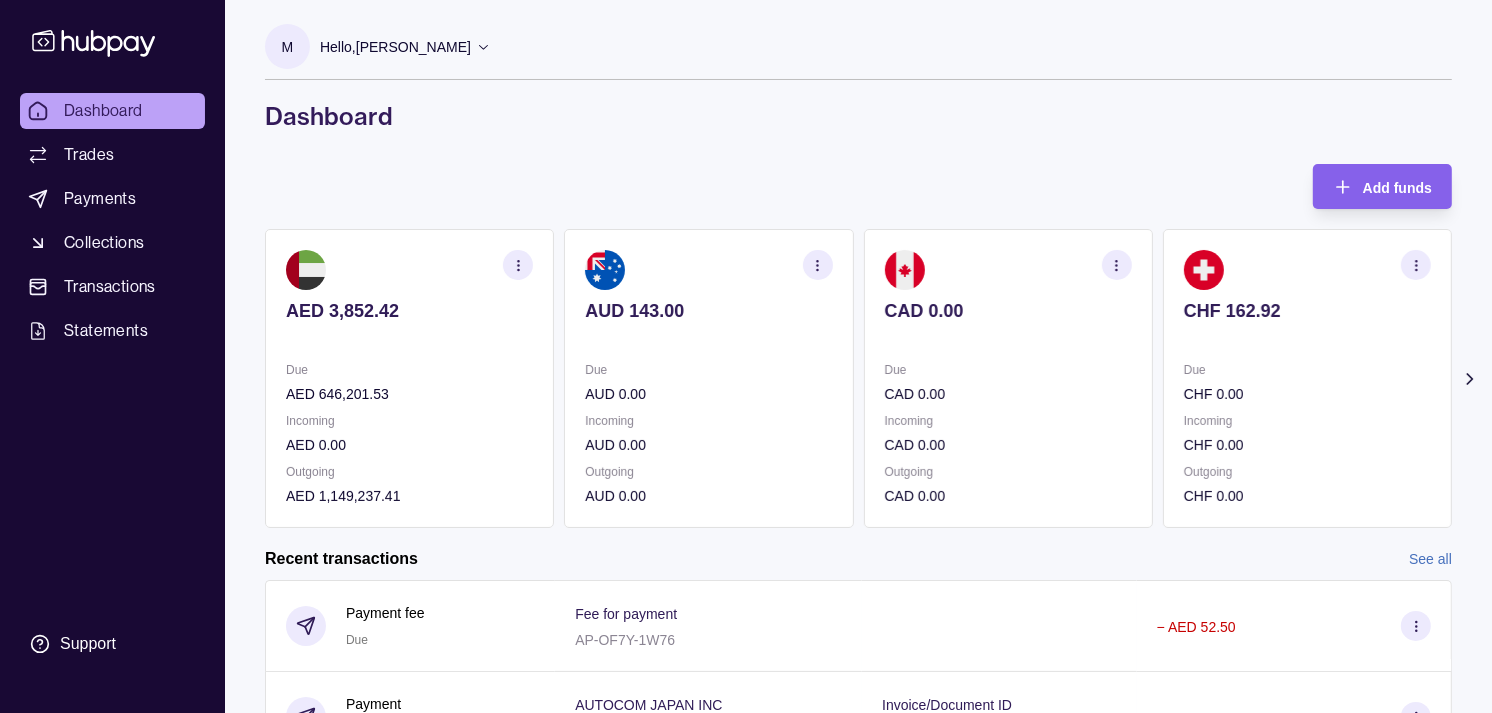 click at bounding box center (1307, 338) 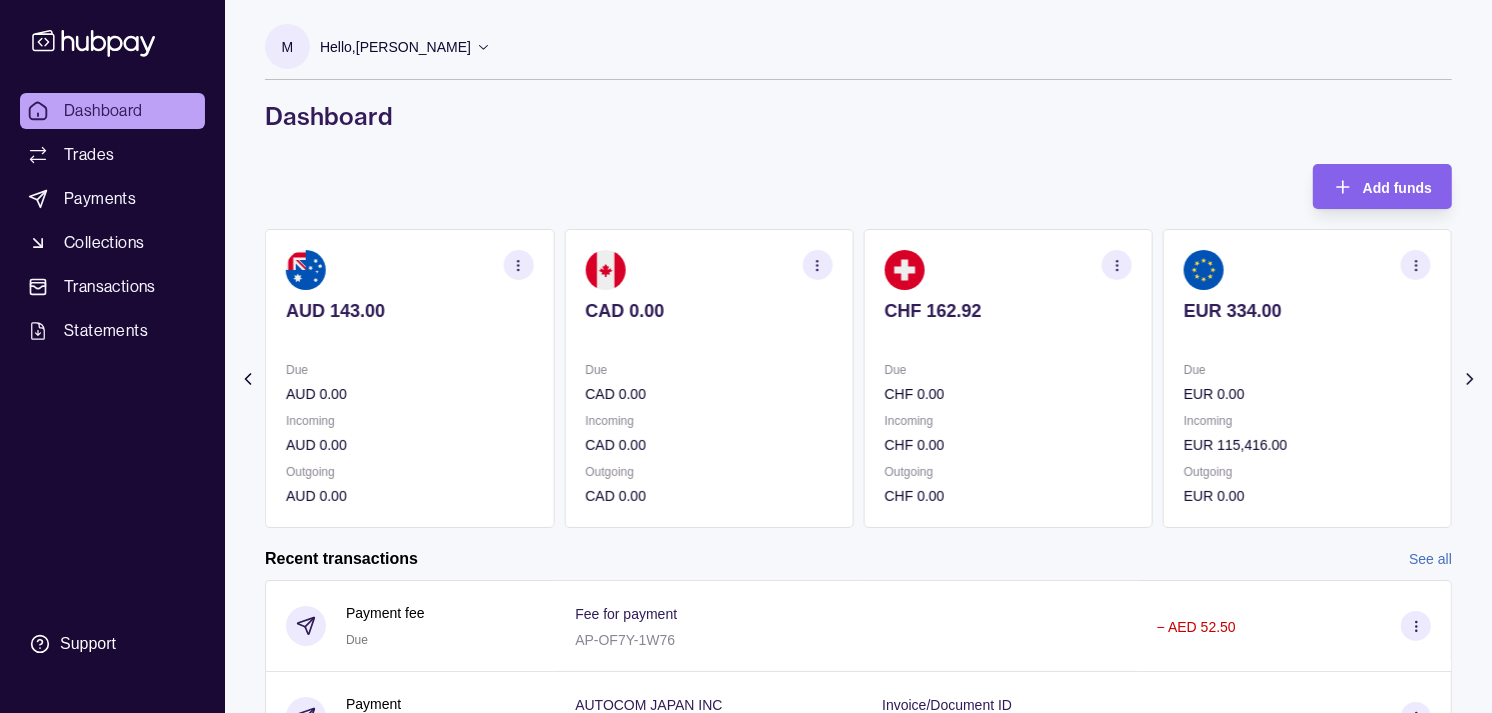 click at bounding box center [1307, 338] 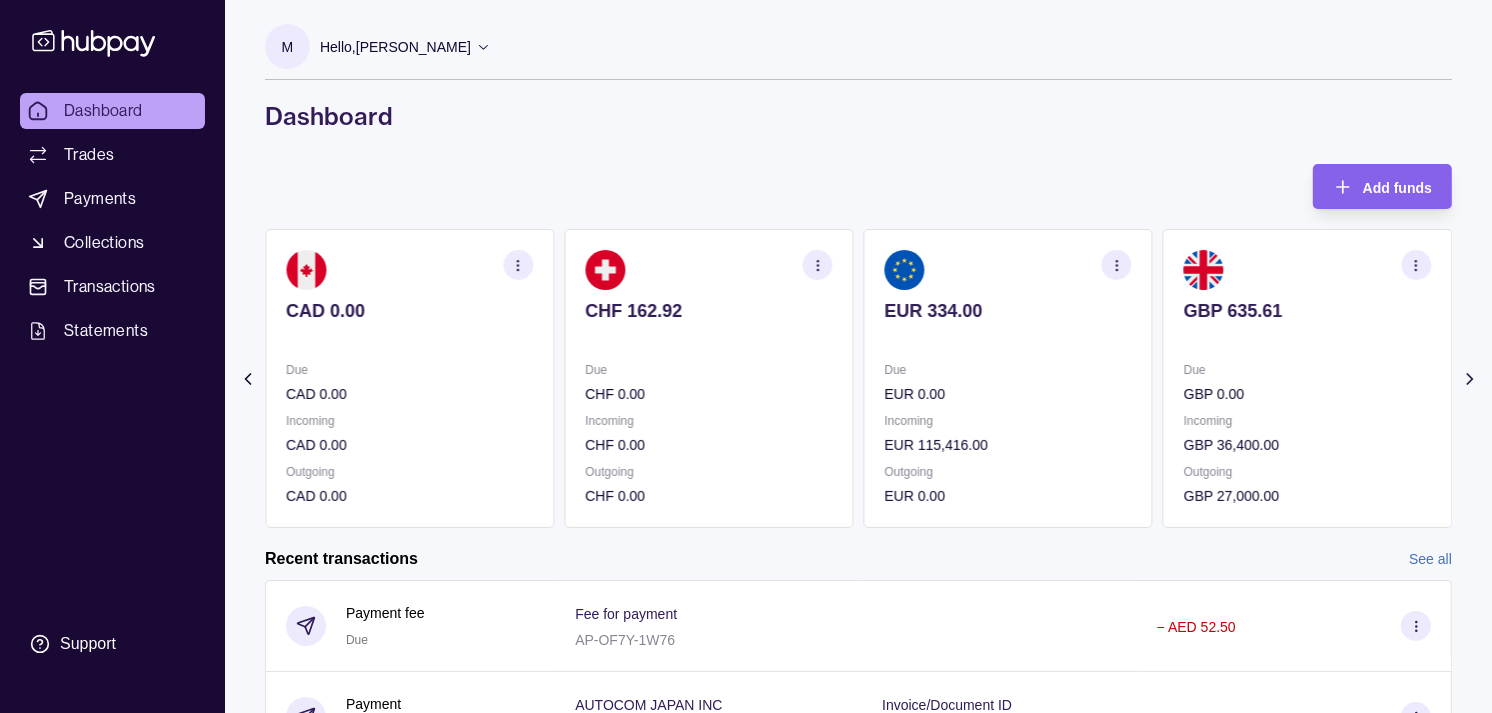 click on "GBP 635.61" at bounding box center [1307, 324] 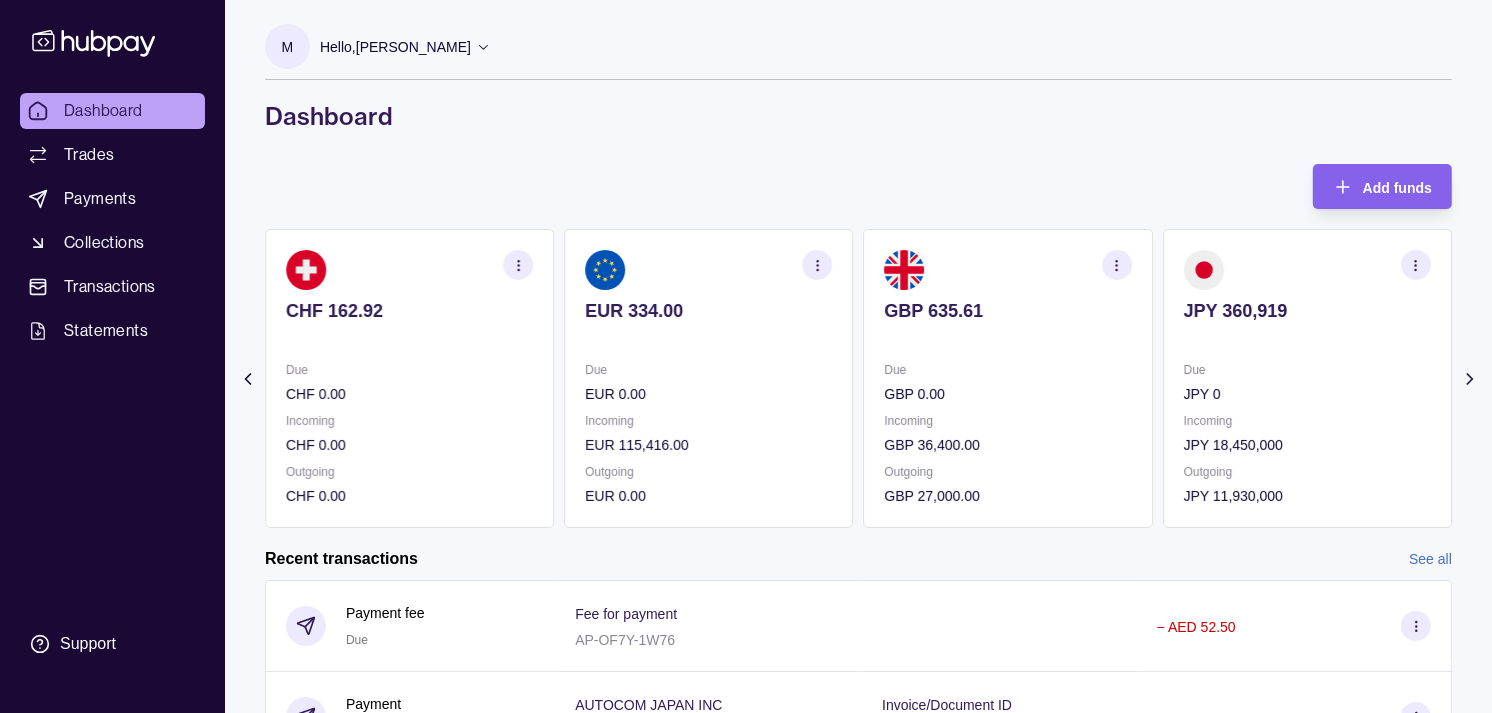 click 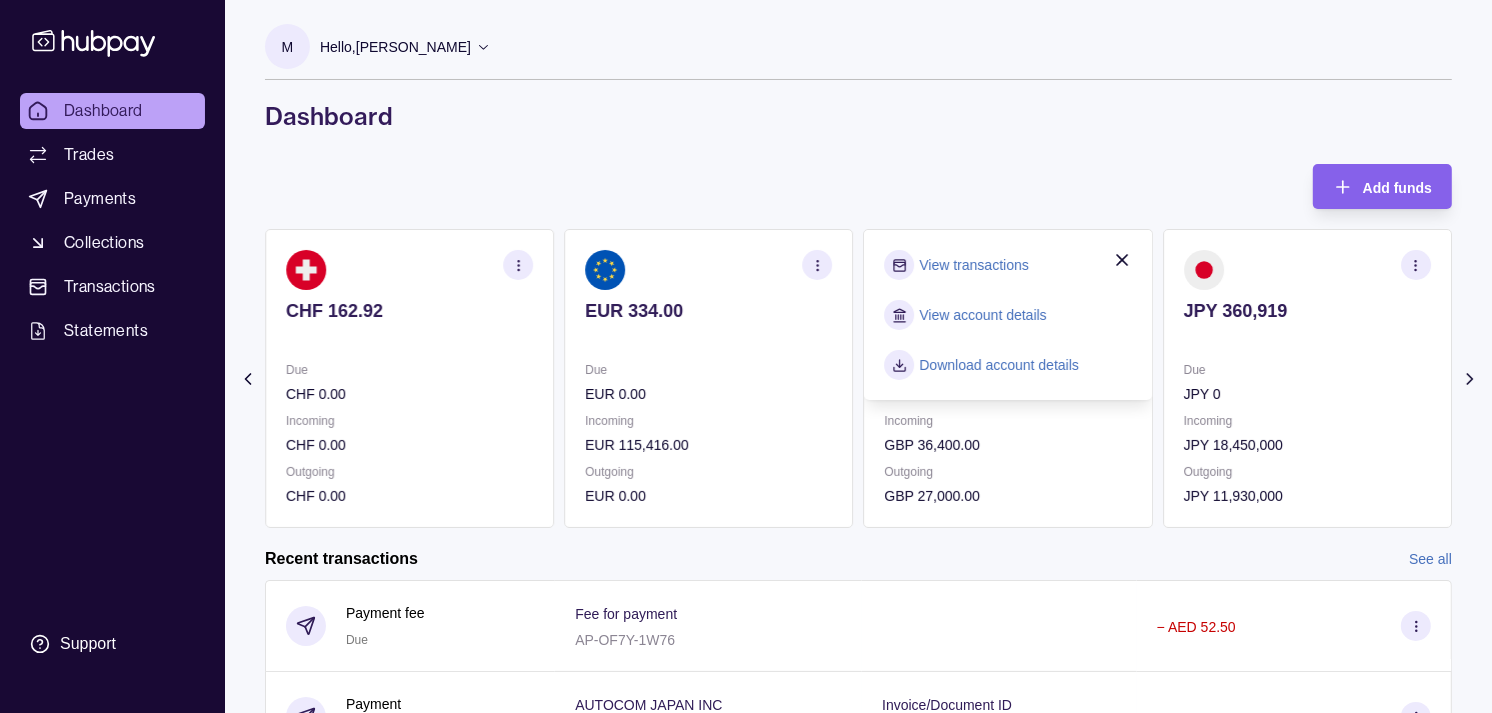click on "View transactions" at bounding box center [1008, 265] 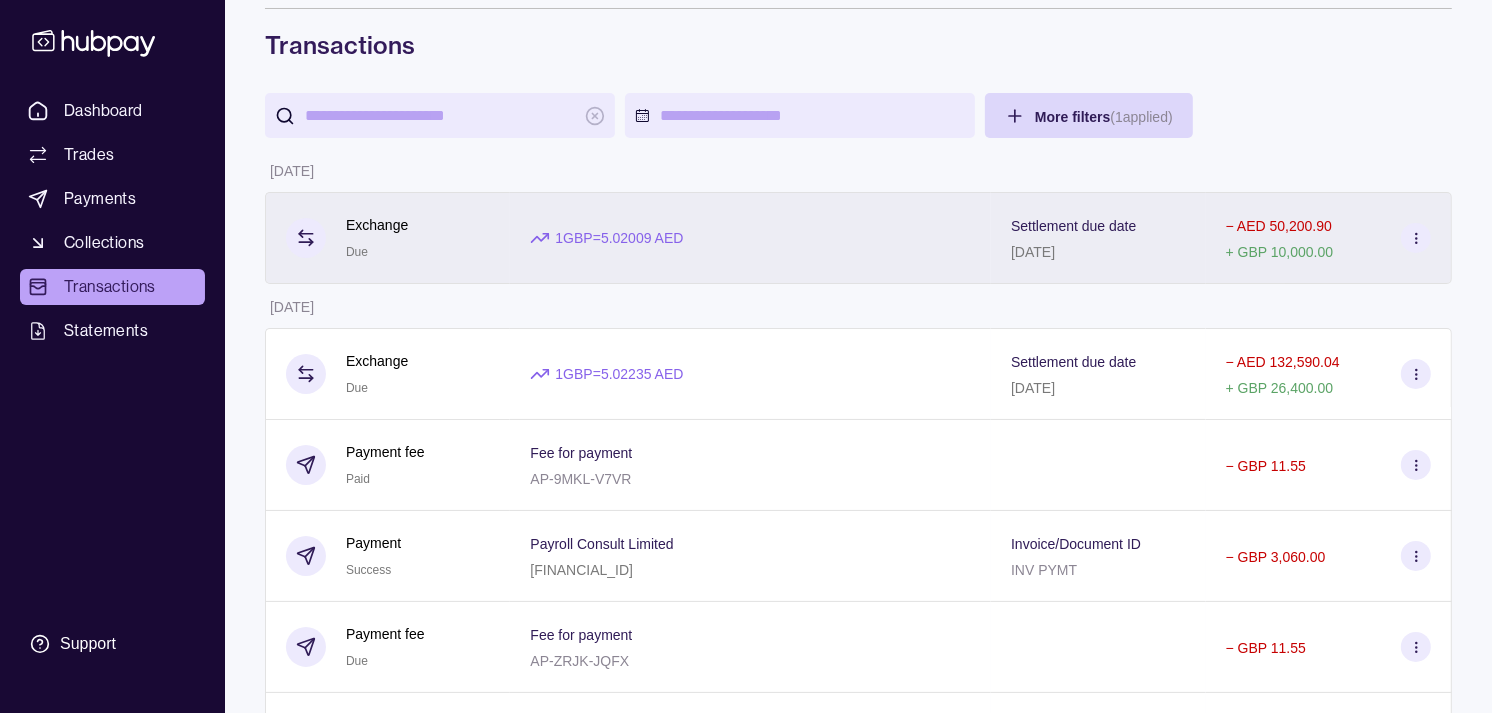 scroll, scrollTop: 111, scrollLeft: 0, axis: vertical 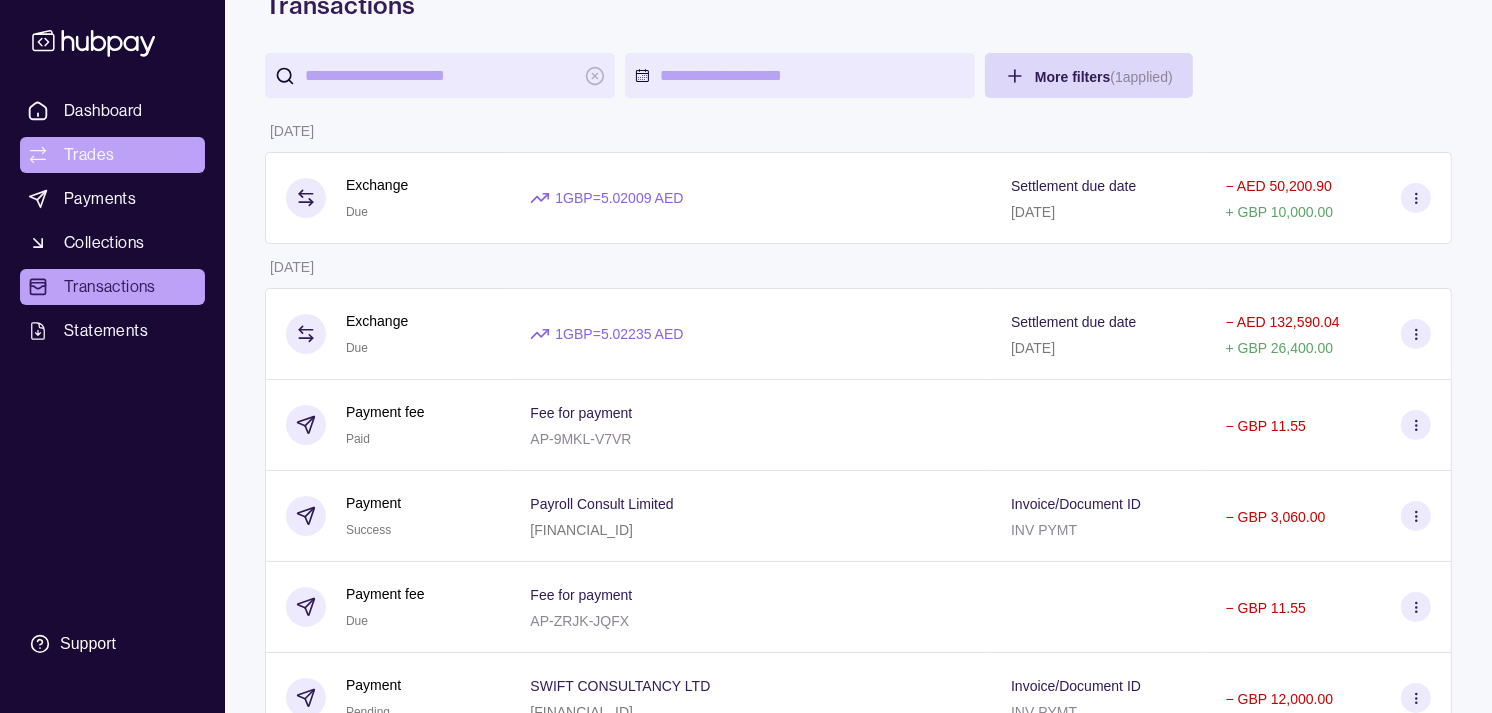click on "Trades" at bounding box center [112, 155] 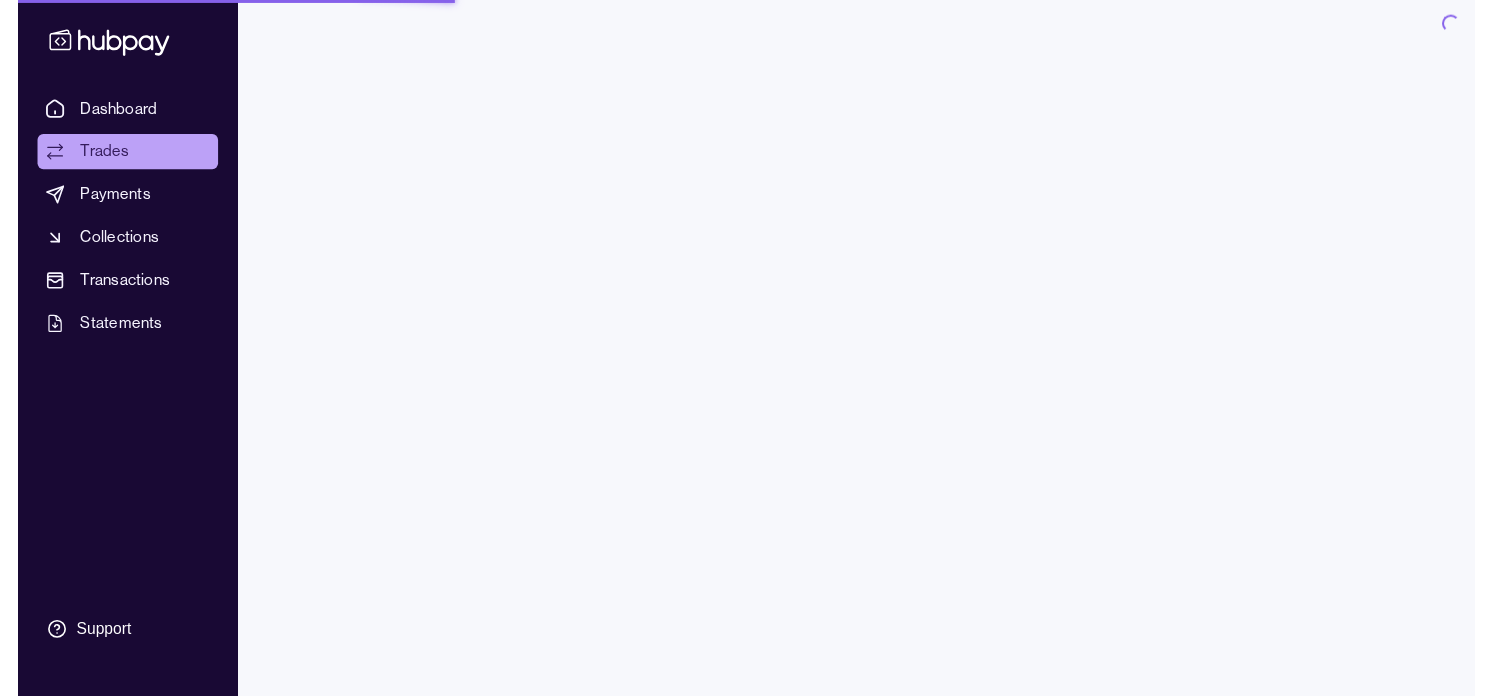 scroll, scrollTop: 0, scrollLeft: 0, axis: both 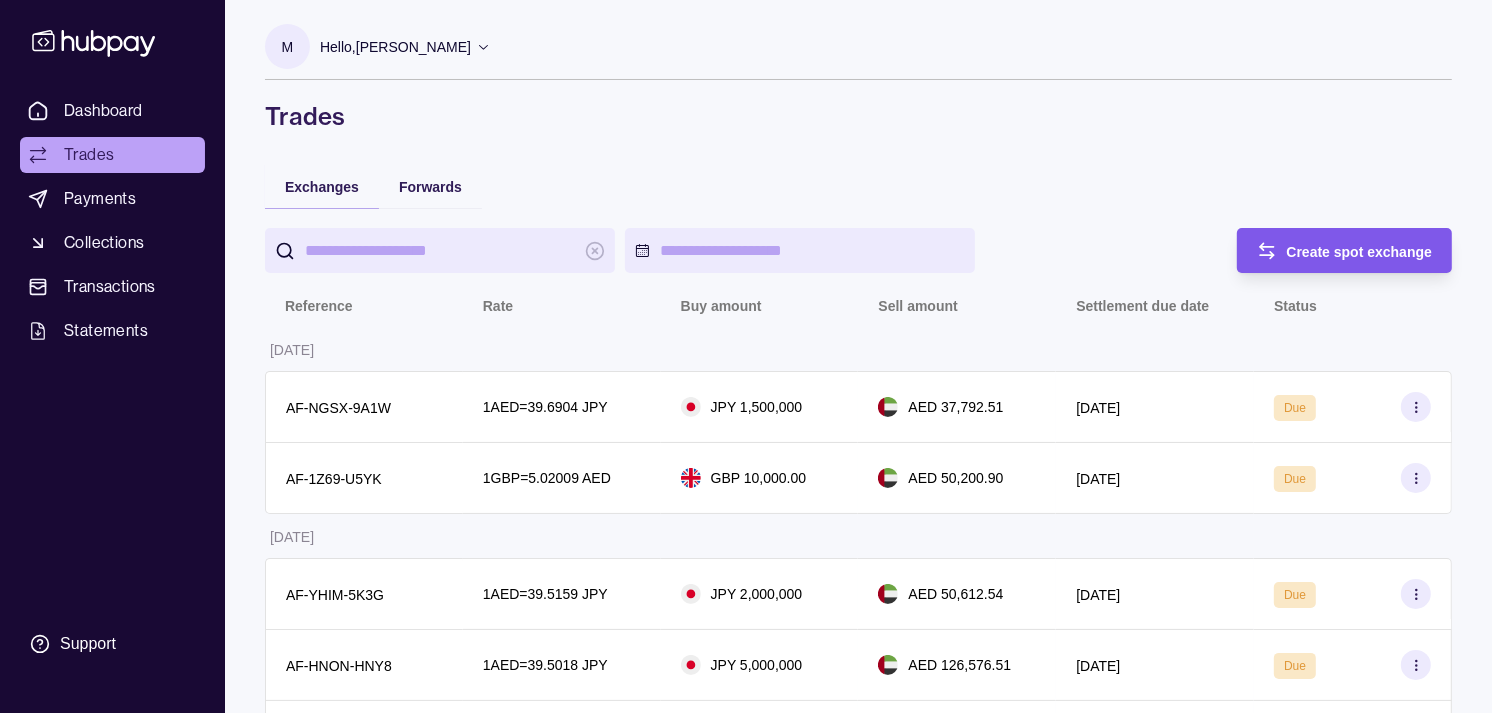 click on "Create spot exchange" at bounding box center (1360, 252) 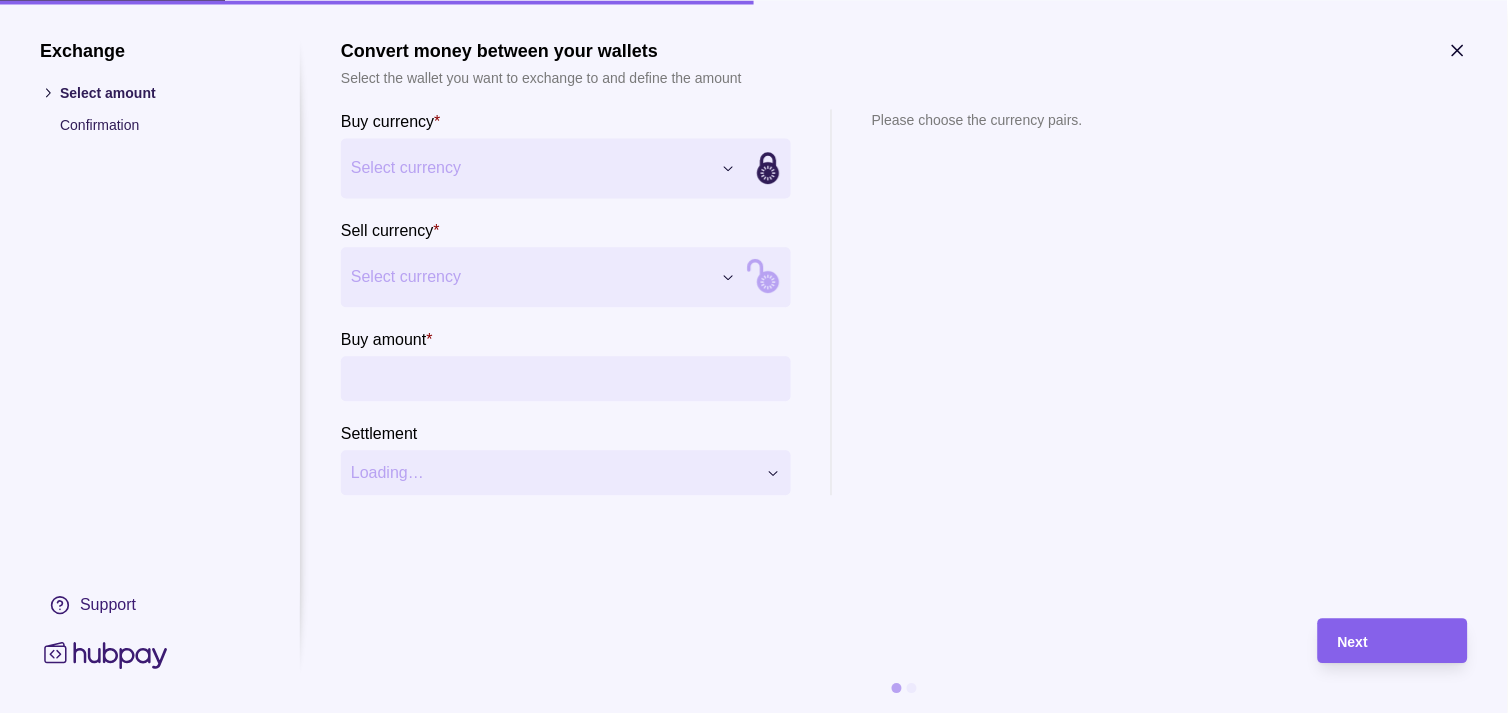 click on "Dashboard Trades Payments Collections Transactions Statements Support M Hello,  Muralenath Nadarajah Strides Trading LLC Account Terms and conditions Privacy policy Sign out Trades Exchanges Forwards Create spot exchange Reference Rate Buy amount Sell amount Settlement due date Status 08 Jul 2025 AF-NGSX-9A1W 1  AED  =  39.6904   JPY JPY 1,500,000 AED 37,792.51 09 Jul 2025 Due AF-1Z69-U5YK 1  GBP  =  5.02009   AED GBP 10,000.00 AED 50,200.90 09 Jul 2025 Due 07 Jul 2025 AF-YHIM-5K3G 1  AED  =  39.5159   JPY JPY 2,000,000 AED 50,612.54 08 Jul 2025 Due AF-HNON-HNY8 1  AED  =  39.5018   JPY JPY 5,000,000 AED 126,576.51 08 Jul 2025 Due AF-3J9G-1L9I 1  GBP  =  5.02235   AED GBP 26,400.00 AED 132,590.04 08 Jul 2025 Due AF-3FYA-N2CY 1  EUR  =  4.32599   AED EUR 115,416.00 AED 499,288.46 08 Jul 2025 Processing AF-TAEV-1IG2 1  AED  =  39.4565   JPY JPY 9,950,000 AED 252,176.45 09 Jul 2025 Due 04 Jul 2025 AF-WM39-GKVY 1  AUD  =  2.41983   AED AUD 89,930.00 AED 217,615.31 07 Jul 2025 Success AF-5ZUB-2F4Q 1  EUR  =    AED" at bounding box center [754, 1041] 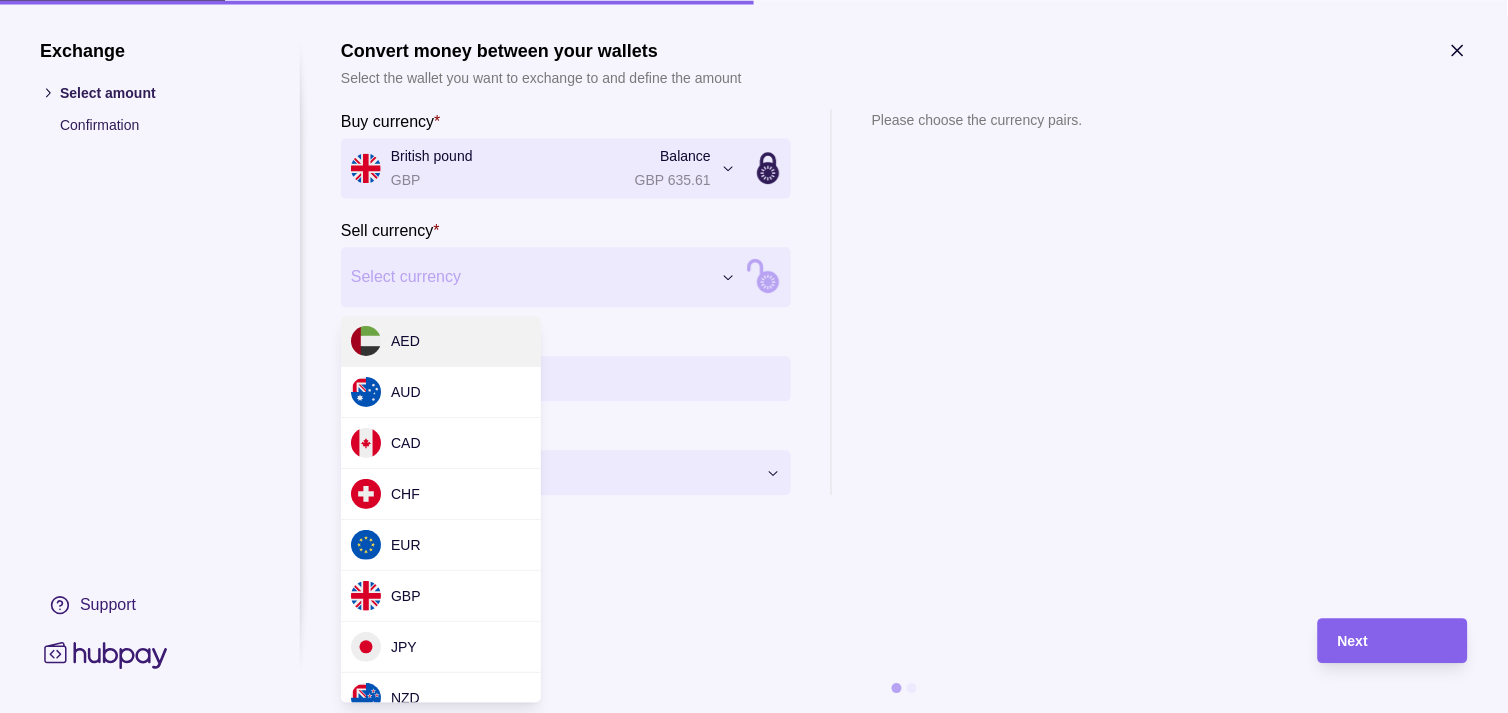click on "Dashboard Trades Payments Collections Transactions Statements Support M Hello,  Muralenath Nadarajah Strides Trading LLC Account Terms and conditions Privacy policy Sign out Trades Exchanges Forwards Create spot exchange Reference Rate Buy amount Sell amount Settlement due date Status 08 Jul 2025 AF-NGSX-9A1W 1  AED  =  39.6904   JPY JPY 1,500,000 AED 37,792.51 09 Jul 2025 Due AF-1Z69-U5YK 1  GBP  =  5.02009   AED GBP 10,000.00 AED 50,200.90 09 Jul 2025 Due 07 Jul 2025 AF-YHIM-5K3G 1  AED  =  39.5159   JPY JPY 2,000,000 AED 50,612.54 08 Jul 2025 Due AF-HNON-HNY8 1  AED  =  39.5018   JPY JPY 5,000,000 AED 126,576.51 08 Jul 2025 Due AF-3J9G-1L9I 1  GBP  =  5.02235   AED GBP 26,400.00 AED 132,590.04 08 Jul 2025 Due AF-3FYA-N2CY 1  EUR  =  4.32599   AED EUR 115,416.00 AED 499,288.46 08 Jul 2025 Processing AF-TAEV-1IG2 1  AED  =  39.4565   JPY JPY 9,950,000 AED 252,176.45 09 Jul 2025 Due 04 Jul 2025 AF-WM39-GKVY 1  AUD  =  2.41983   AED AUD 89,930.00 AED 217,615.31 07 Jul 2025 Success AF-5ZUB-2F4Q 1  EUR  =    AED" at bounding box center (754, 1041) 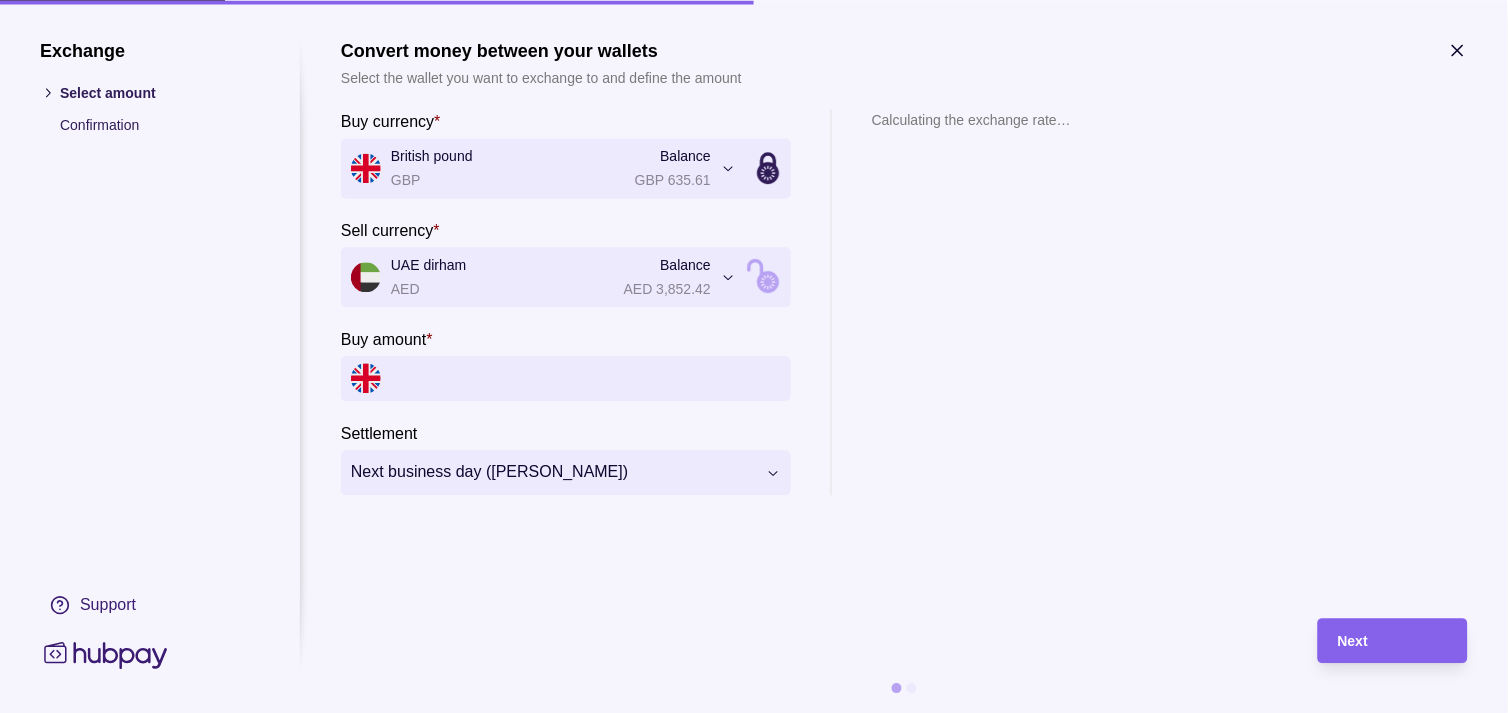 click on "Buy amount  *" at bounding box center (586, 378) 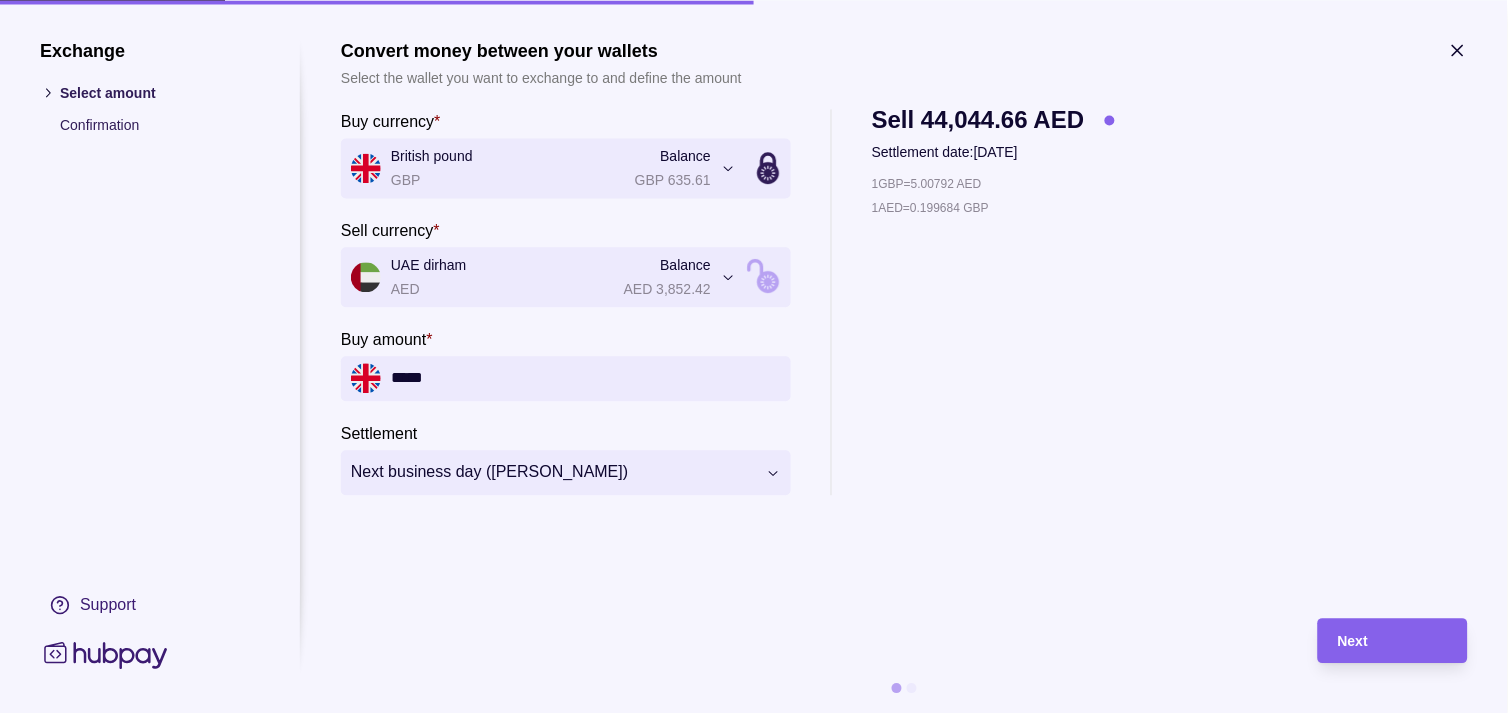 type on "*****" 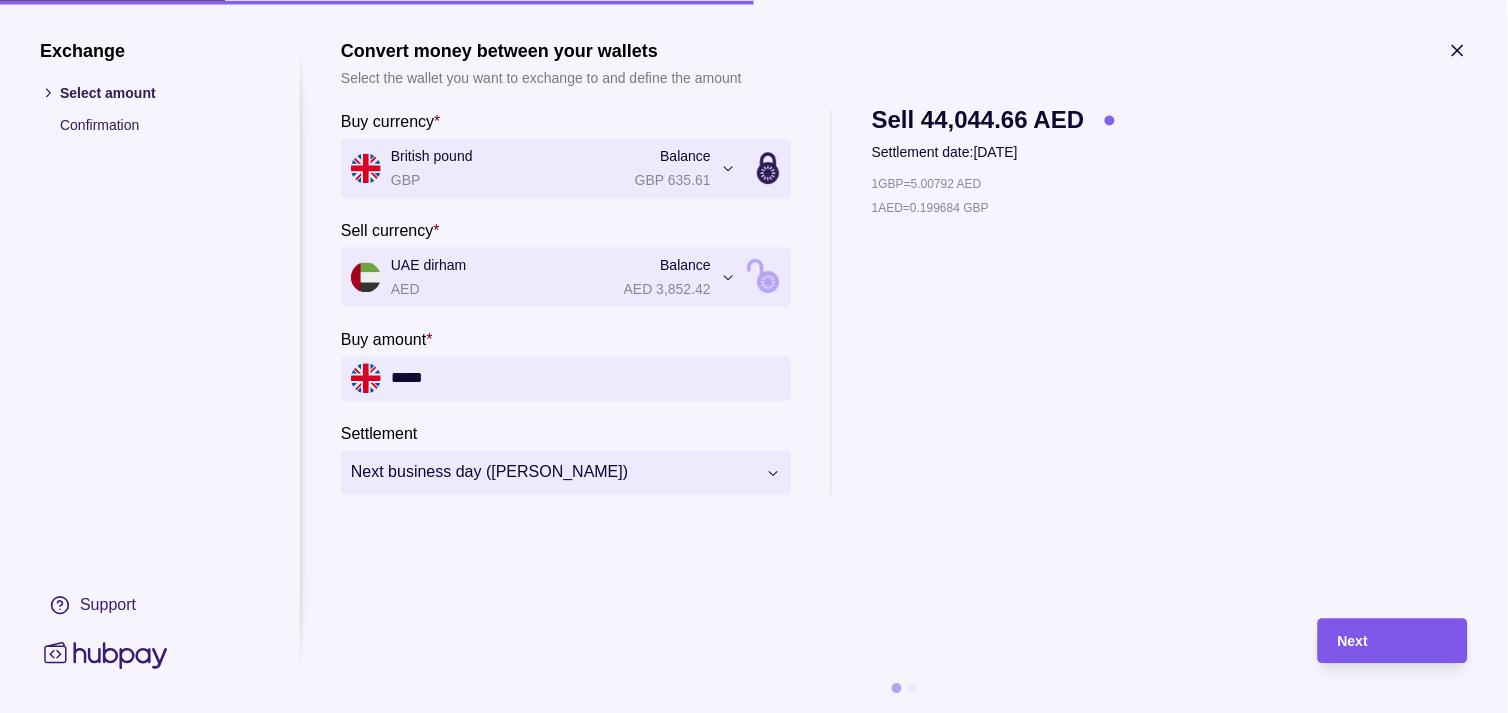 click on "Next" at bounding box center (1393, 641) 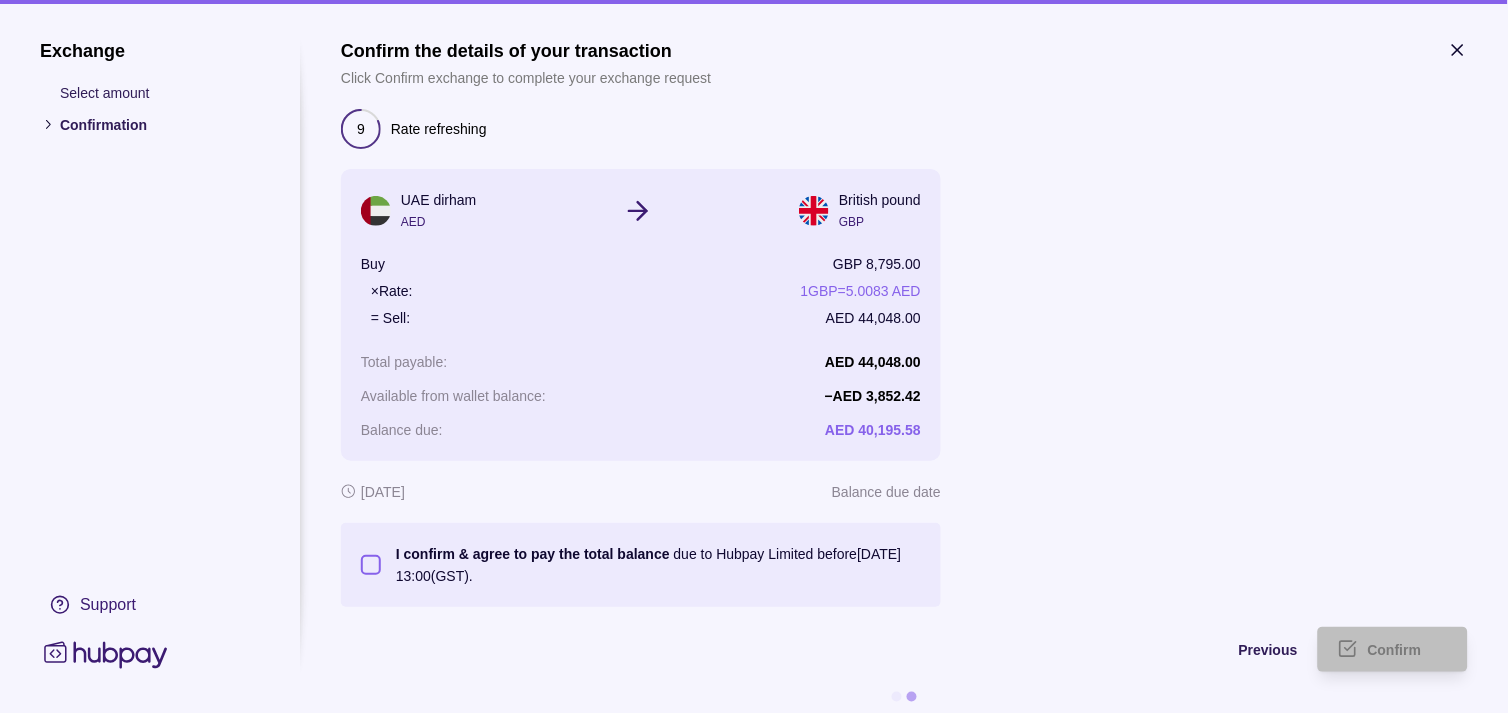 click on "I confirm & agree to pay the total balance   due to Hubpay Limited before  [DATE]   13:00  (GST)." at bounding box center [371, 565] 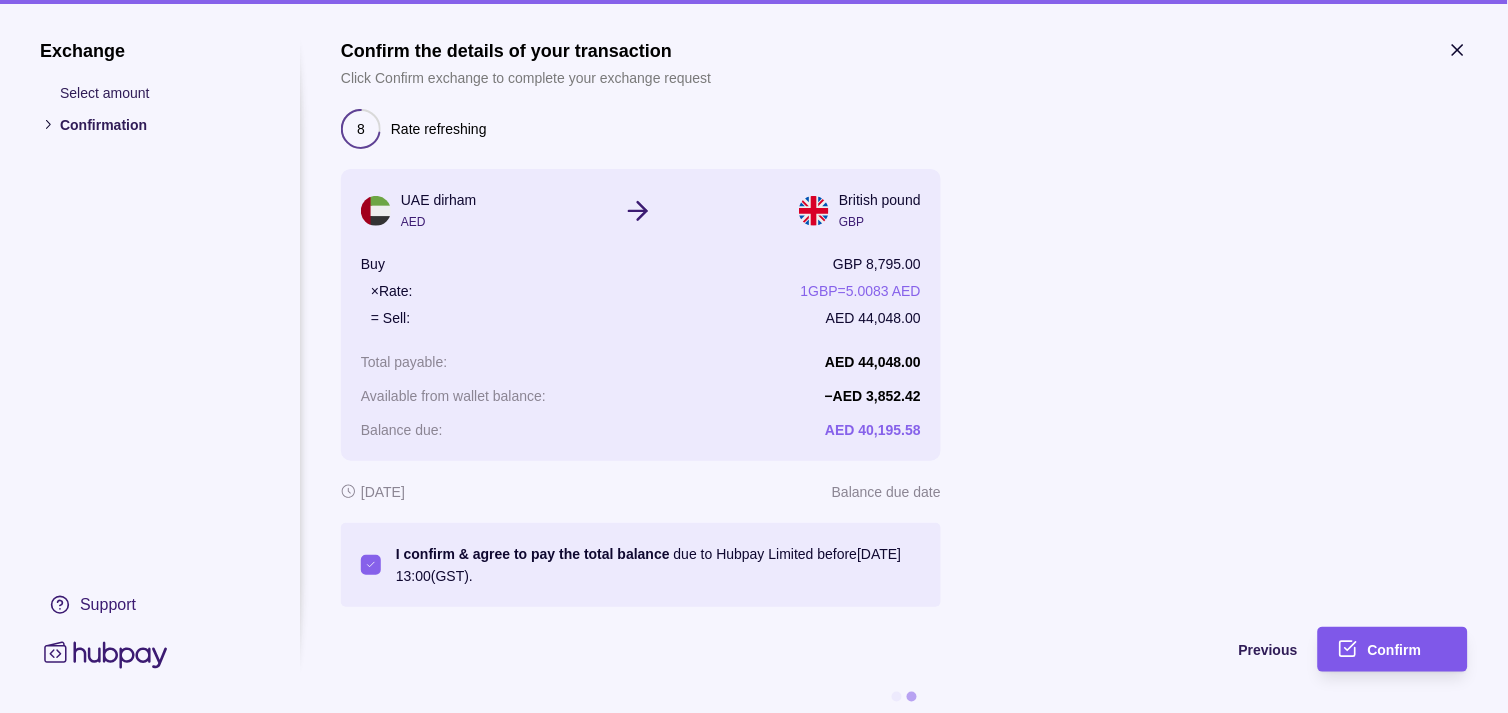 click on "Confirm" at bounding box center (1378, 649) 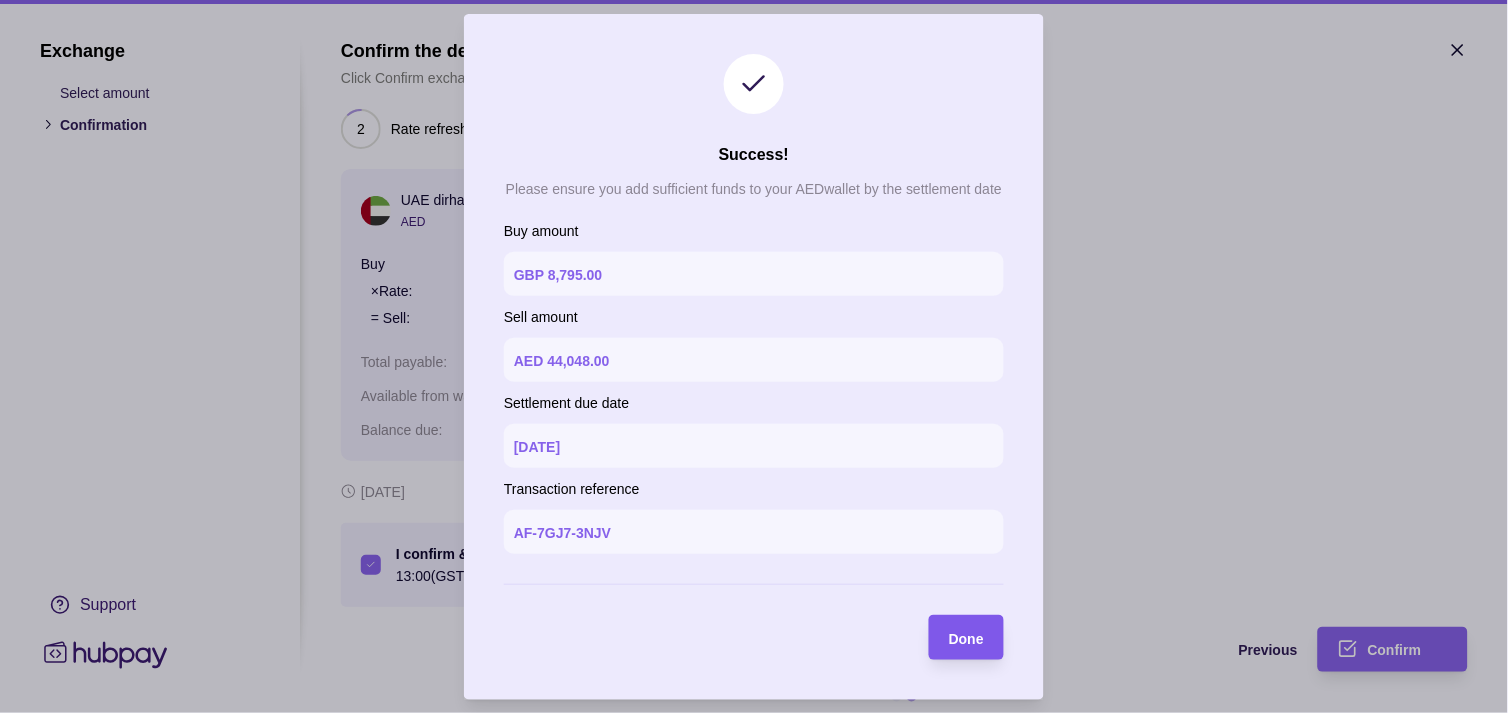 click on "Done" at bounding box center [966, 638] 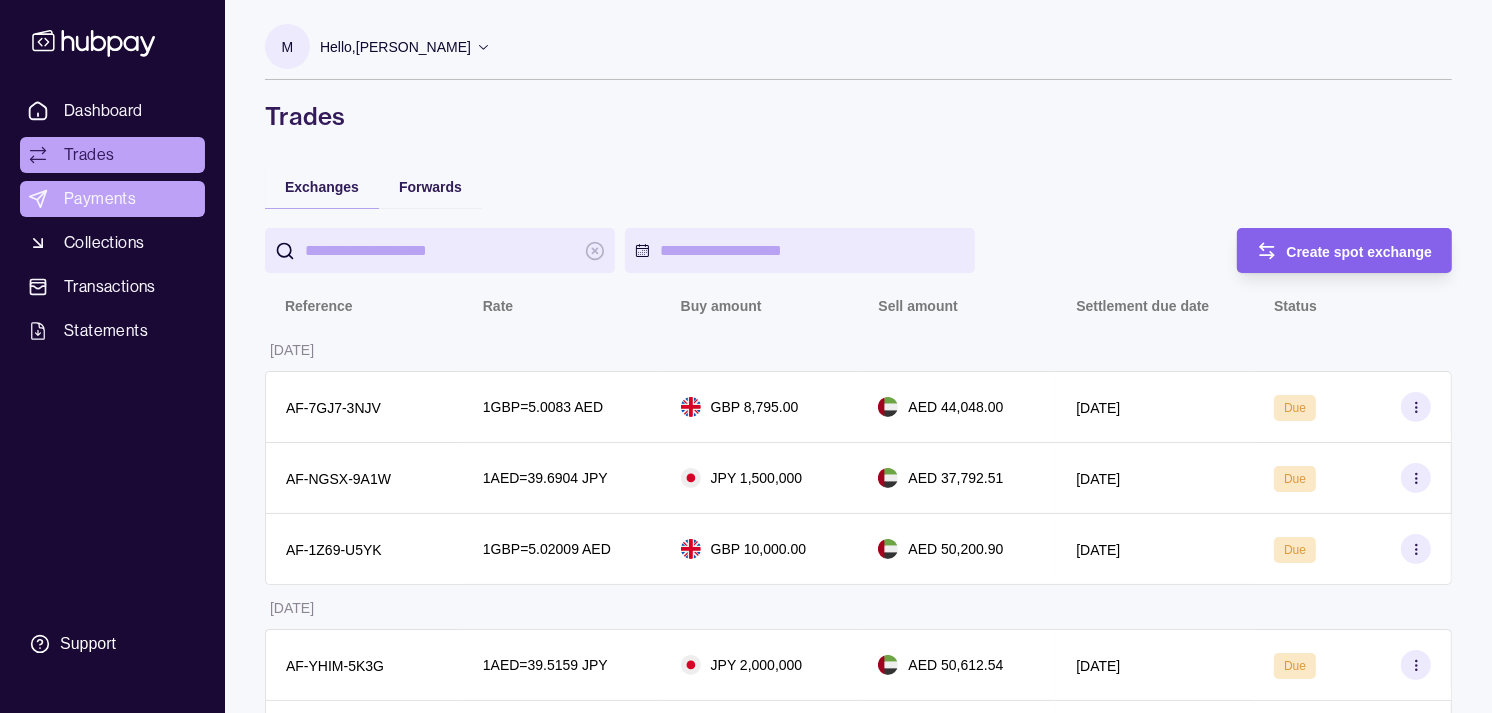 click on "Payments" at bounding box center [100, 199] 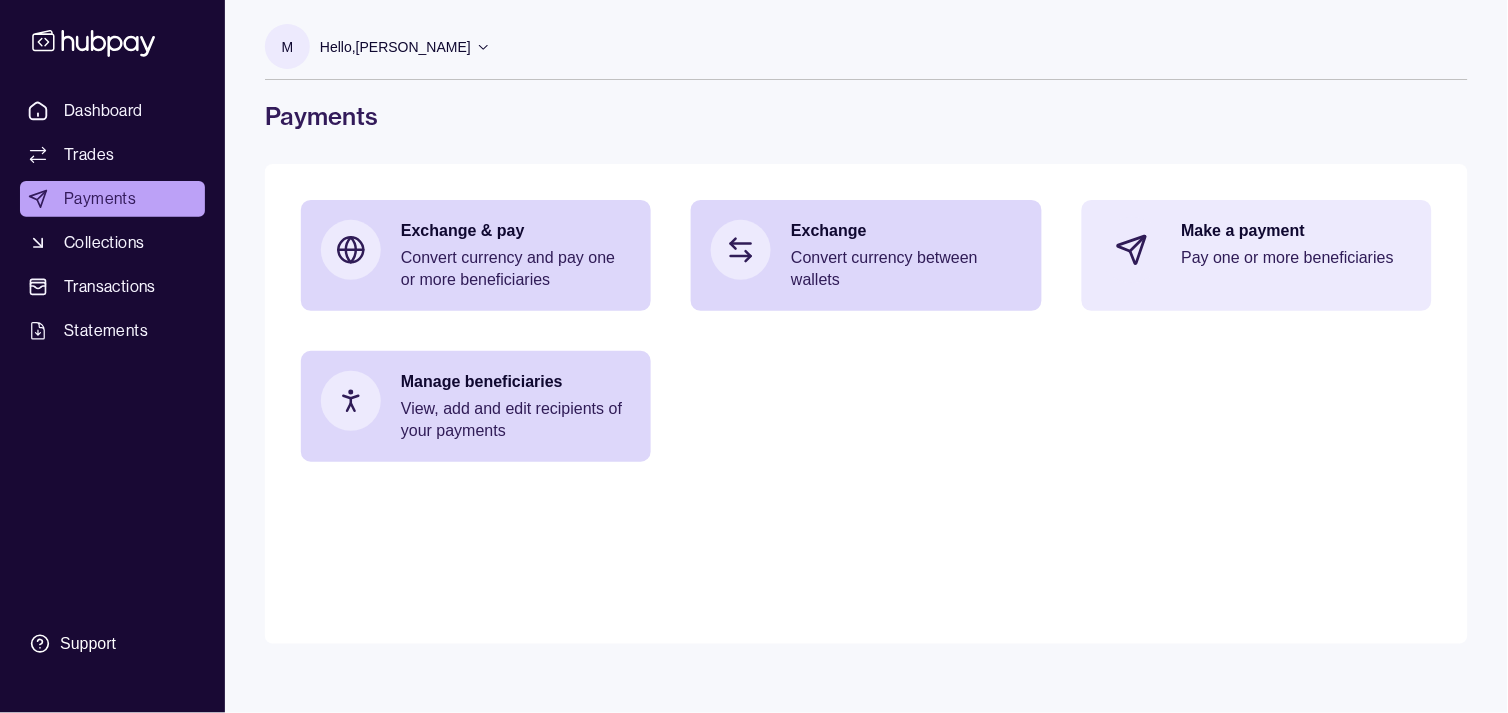 click on "Pay one or more beneficiaries" at bounding box center (1297, 258) 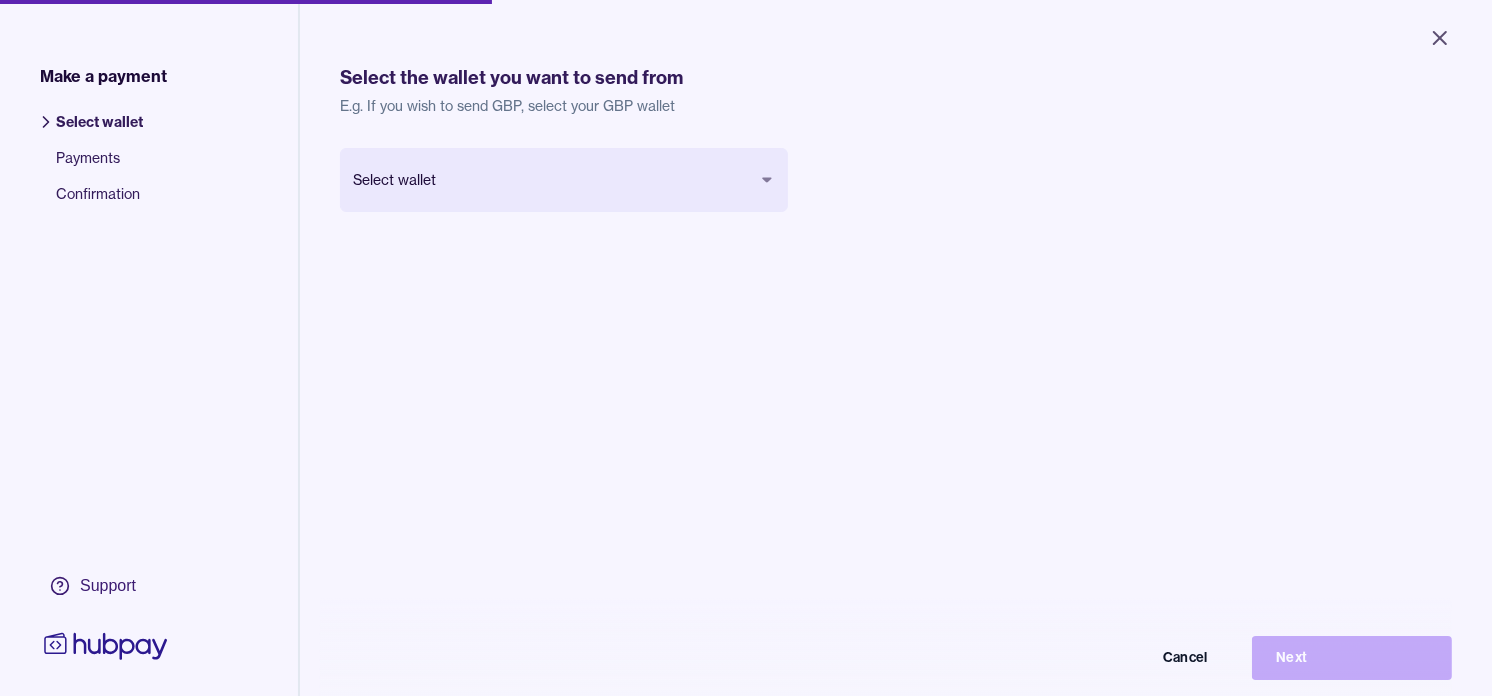 click on "Close Make a payment Select wallet Payments Confirmation Support Select the wallet you want to send from E.g. If you wish to send GBP, select your GBP wallet Select wallet Cancel Next Make a payment | Hubpay" at bounding box center (746, 348) 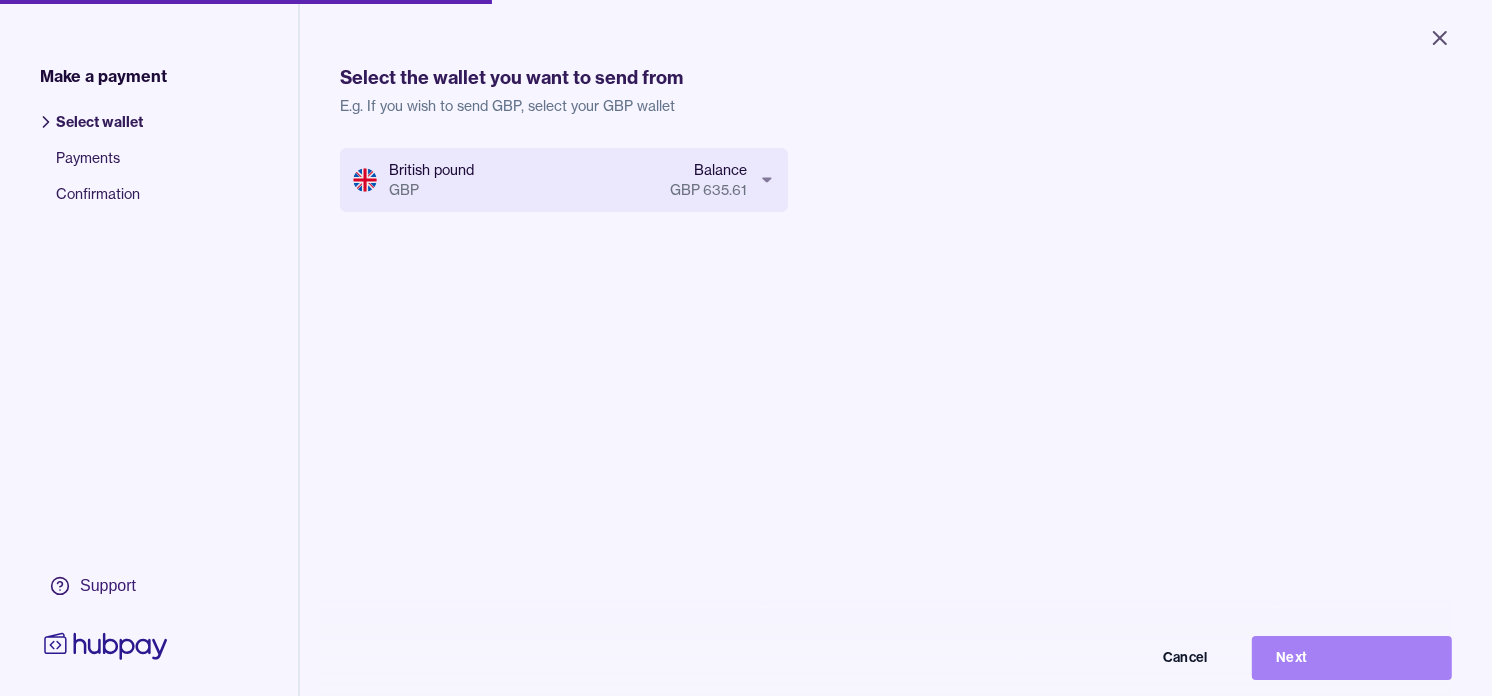 click on "Next" at bounding box center (1352, 658) 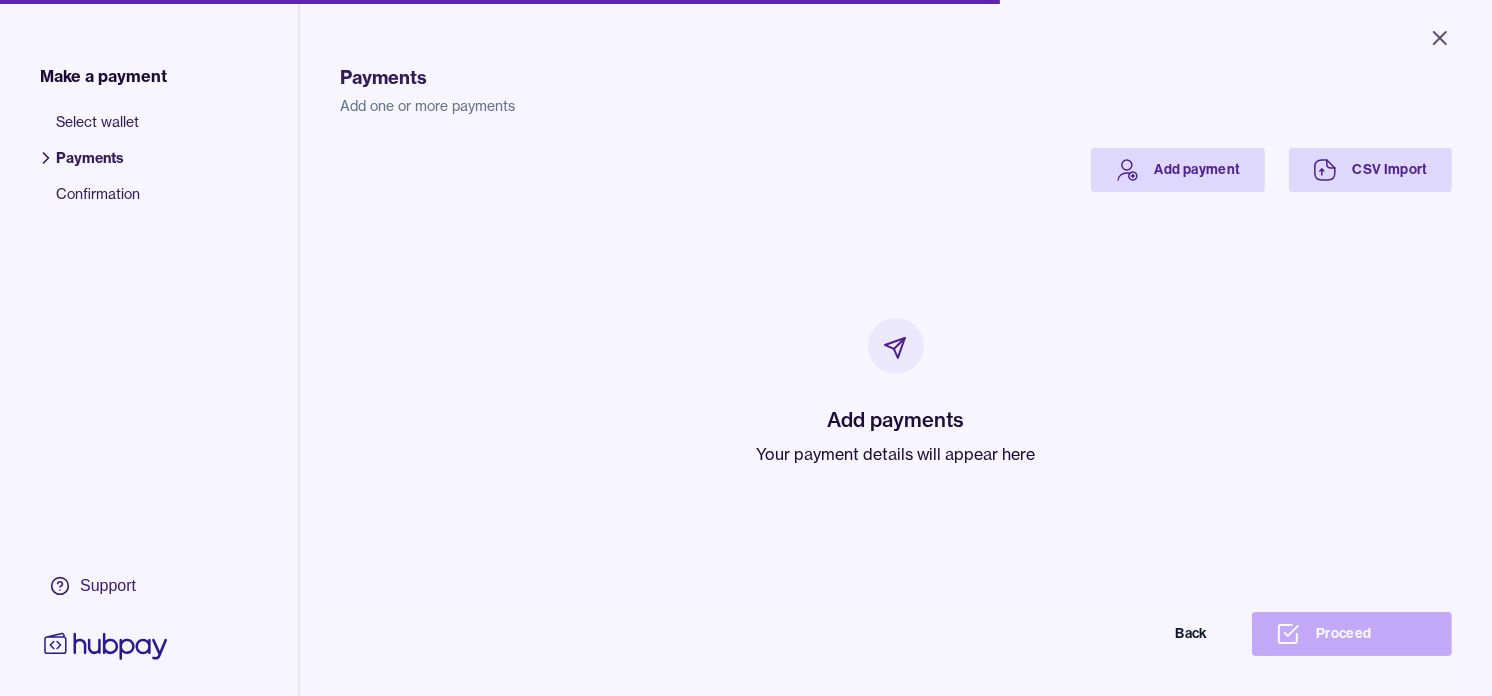 click on "Your payment details will appear here" at bounding box center [896, 454] 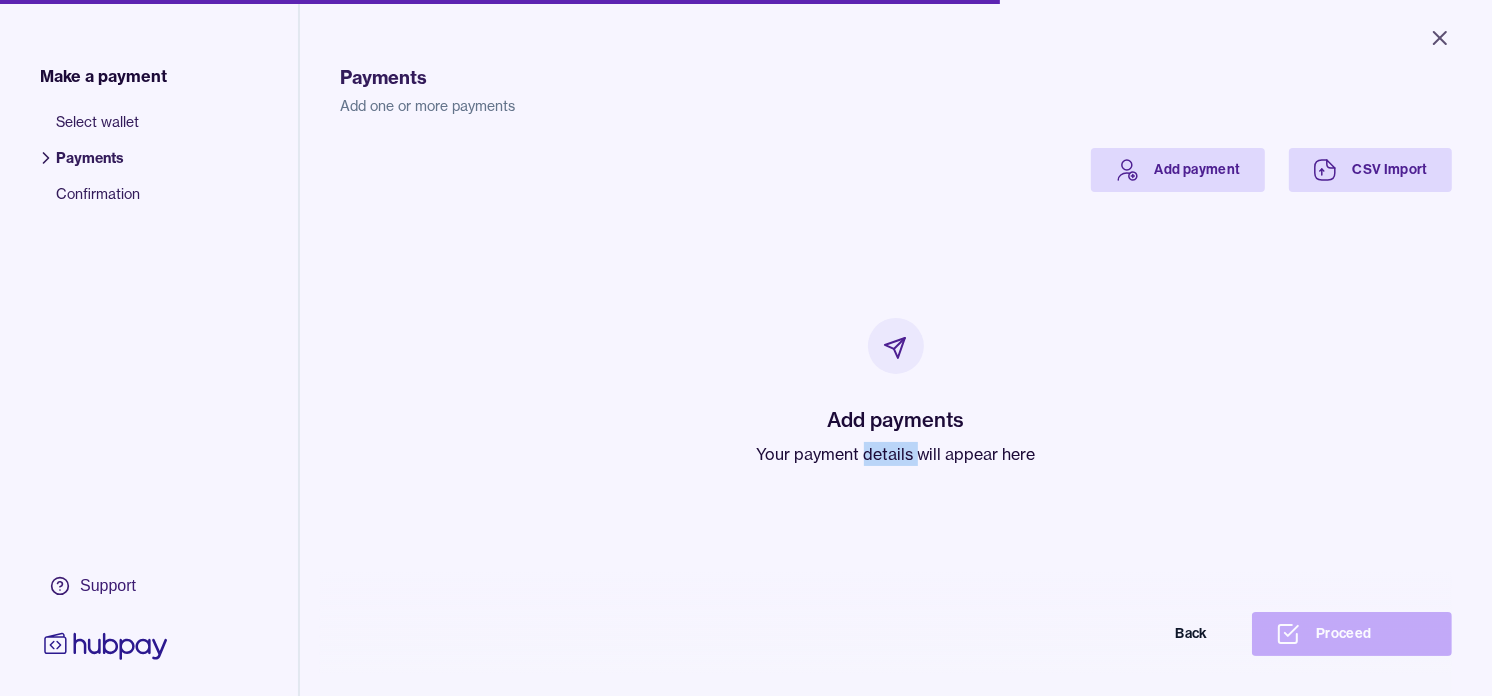 click on "Your payment details will appear here" at bounding box center (896, 454) 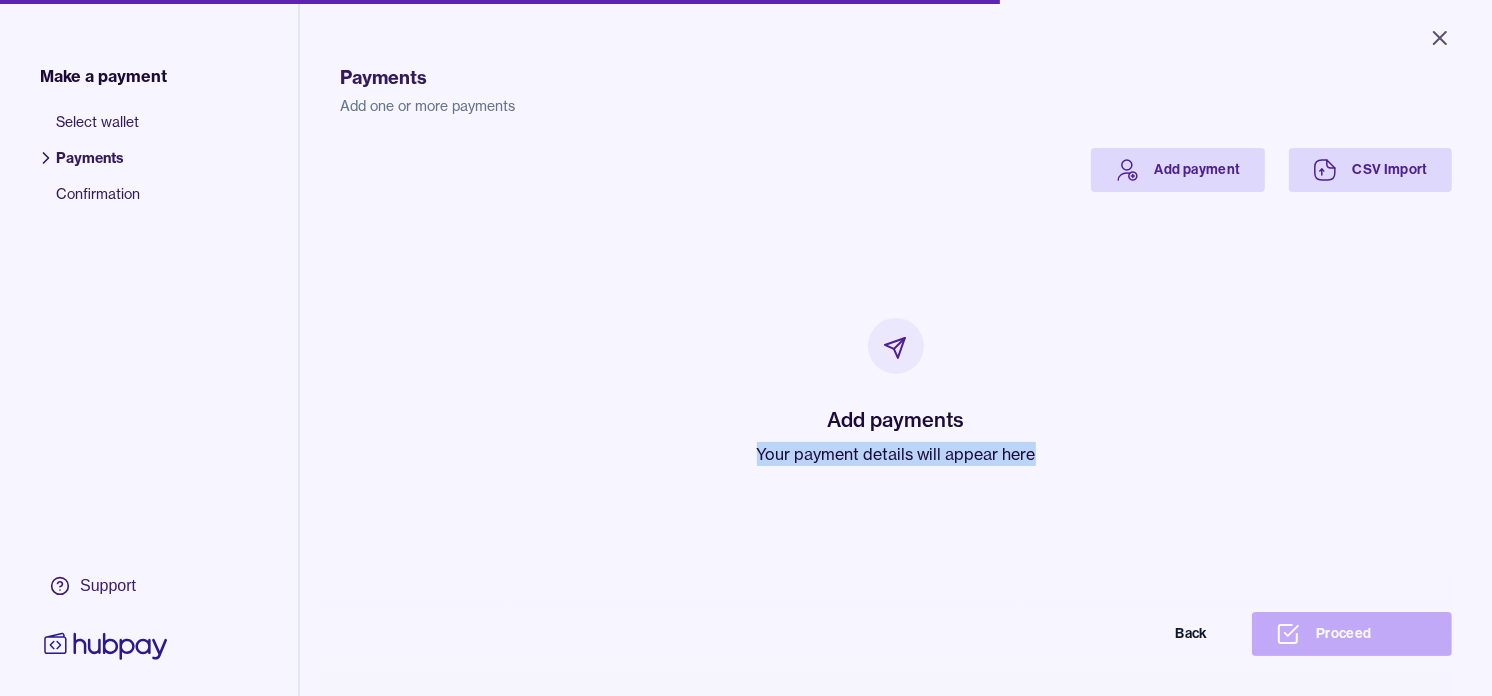 click on "Your payment details will appear here" at bounding box center [896, 454] 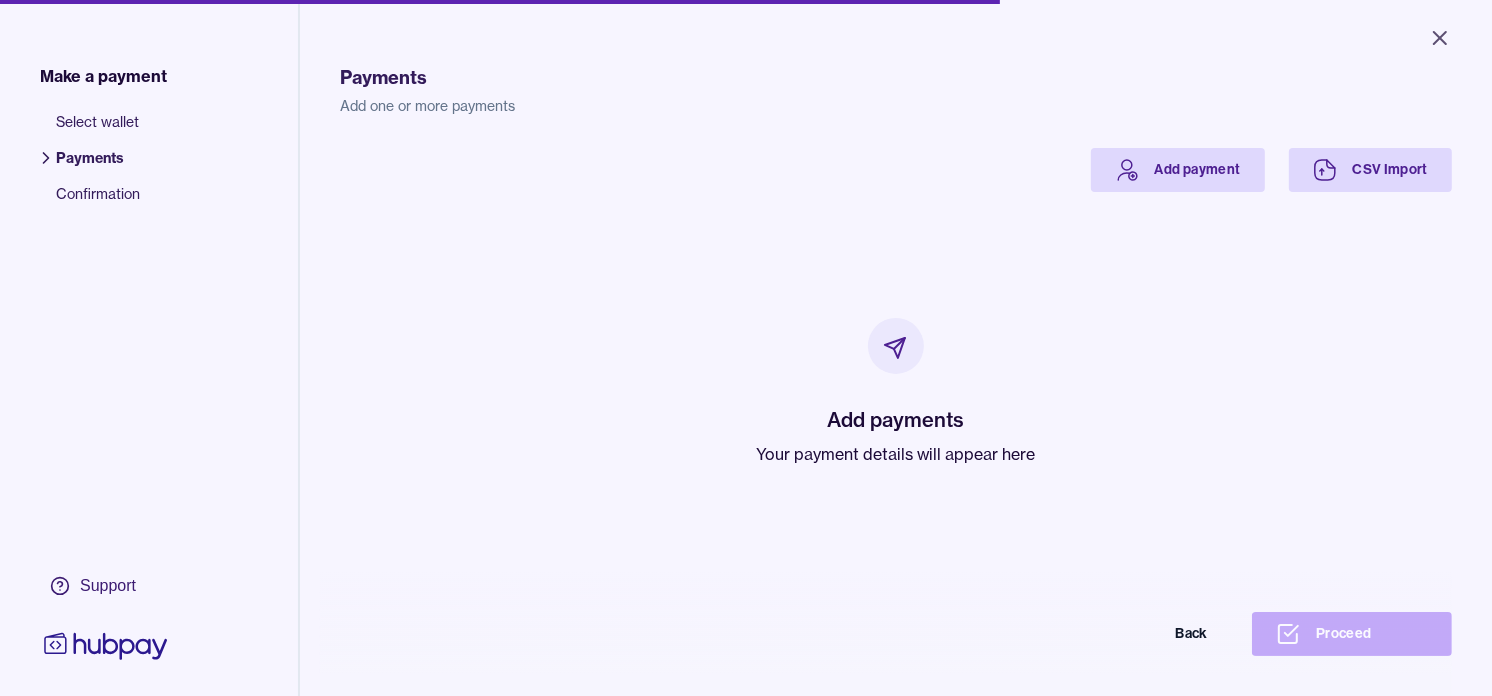 drag, startPoint x: 878, startPoint y: 455, endPoint x: 730, endPoint y: 234, distance: 265.9793 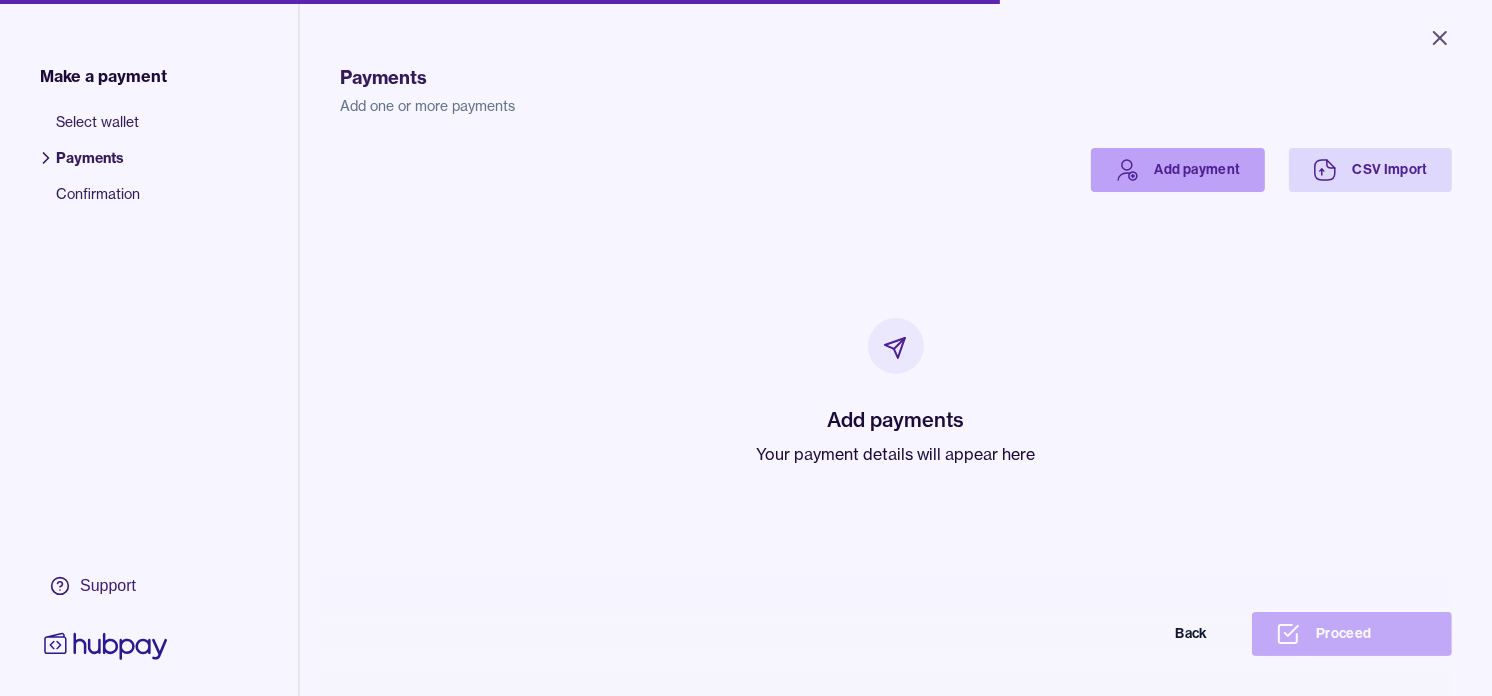 click on "Add payment" at bounding box center [1178, 170] 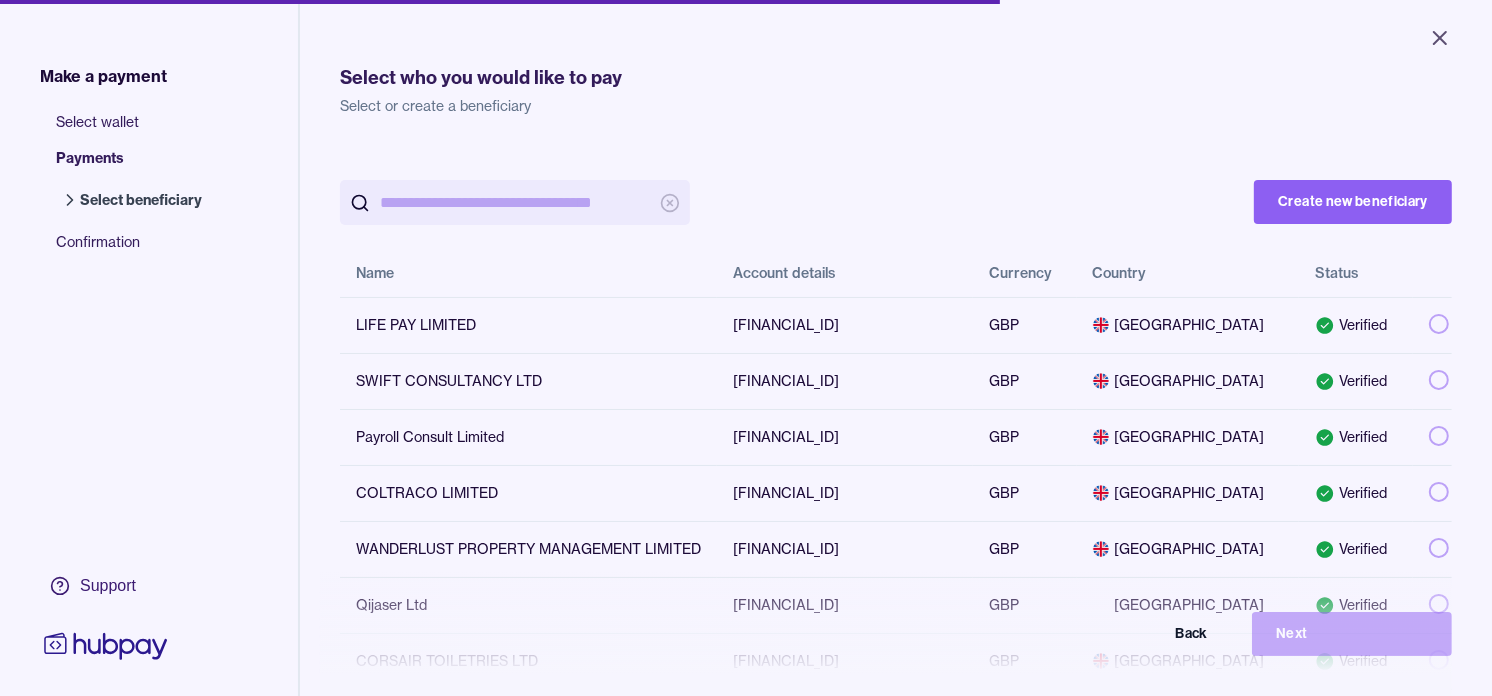 click at bounding box center (515, 202) 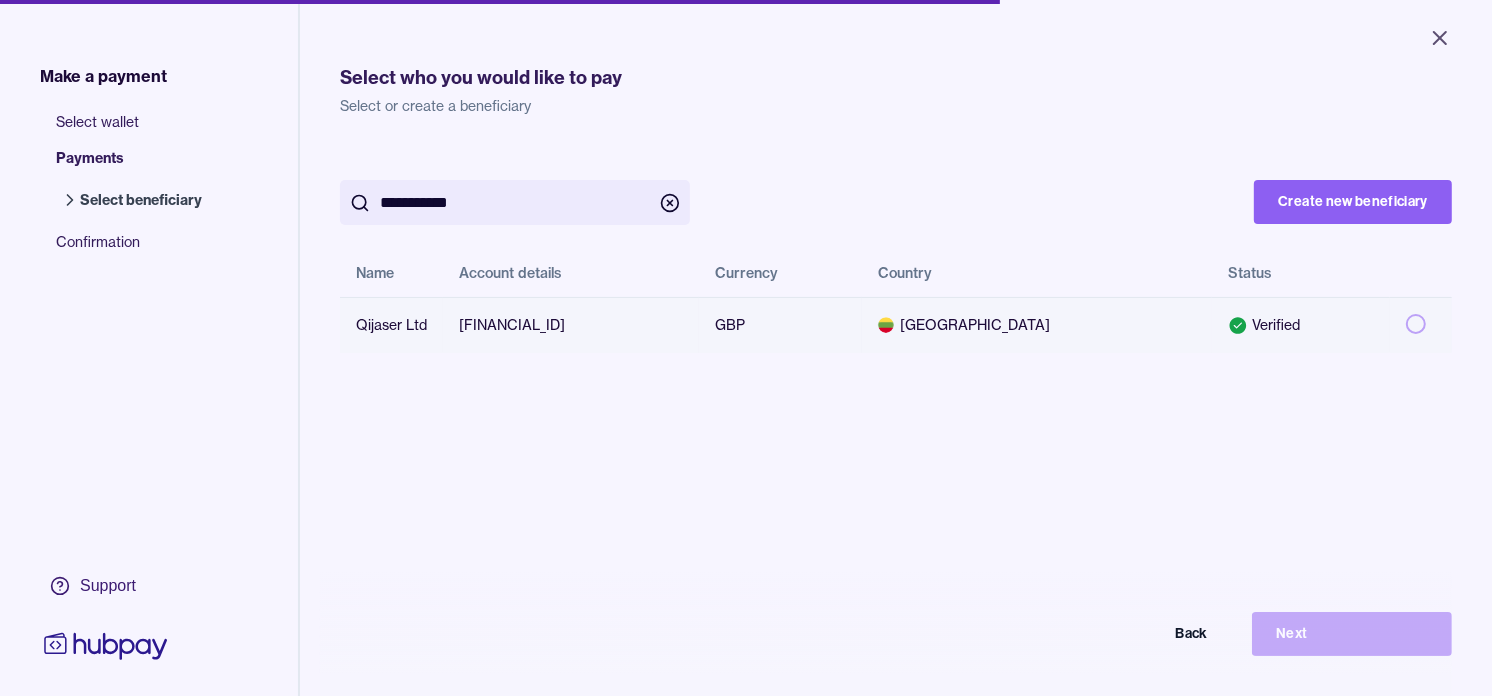 type on "**********" 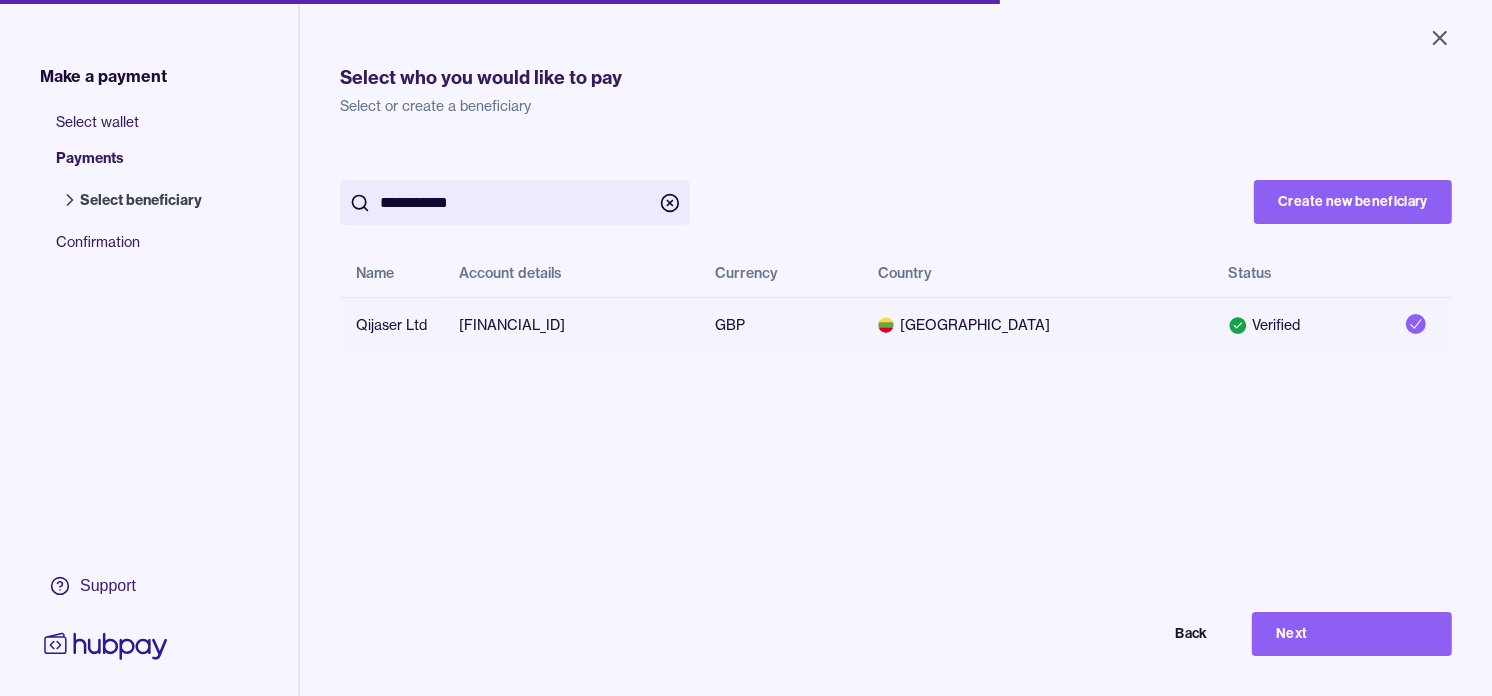 click on "Next" at bounding box center (1352, 634) 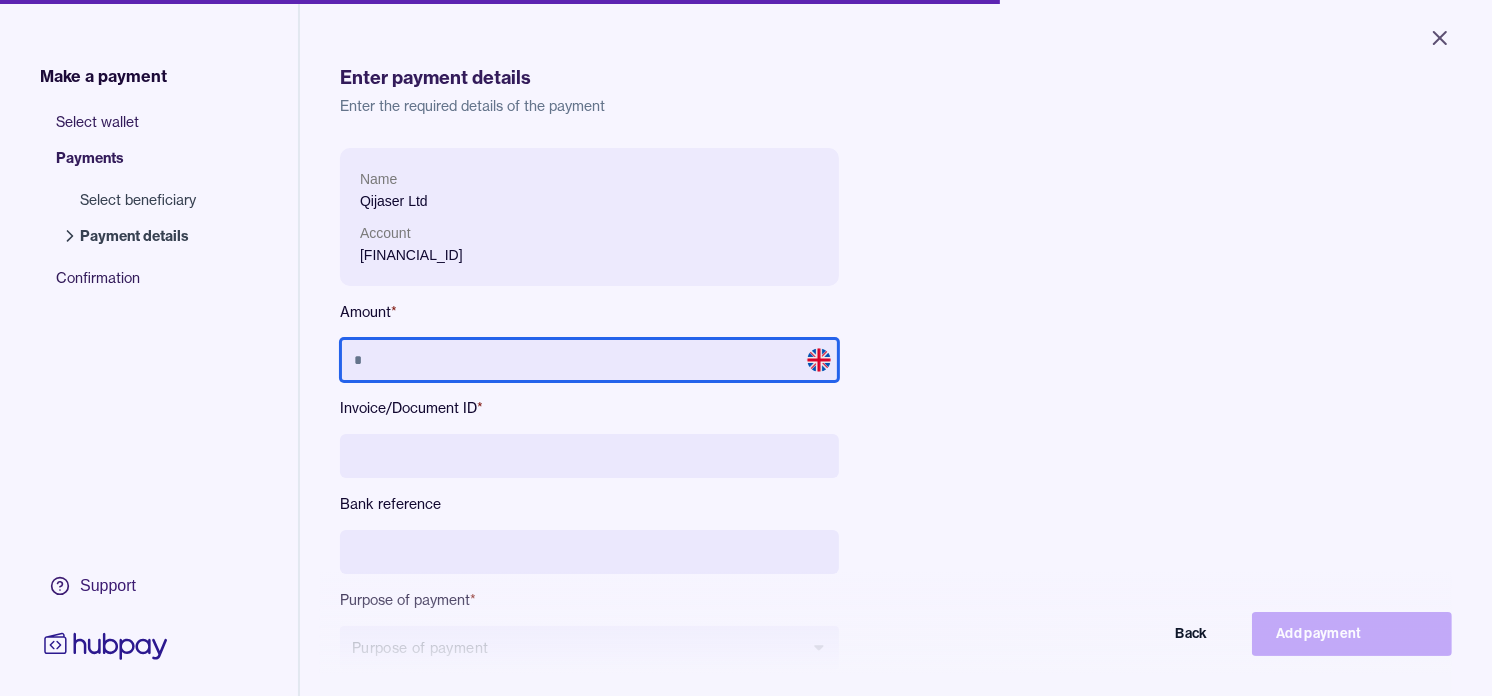 click at bounding box center [589, 360] 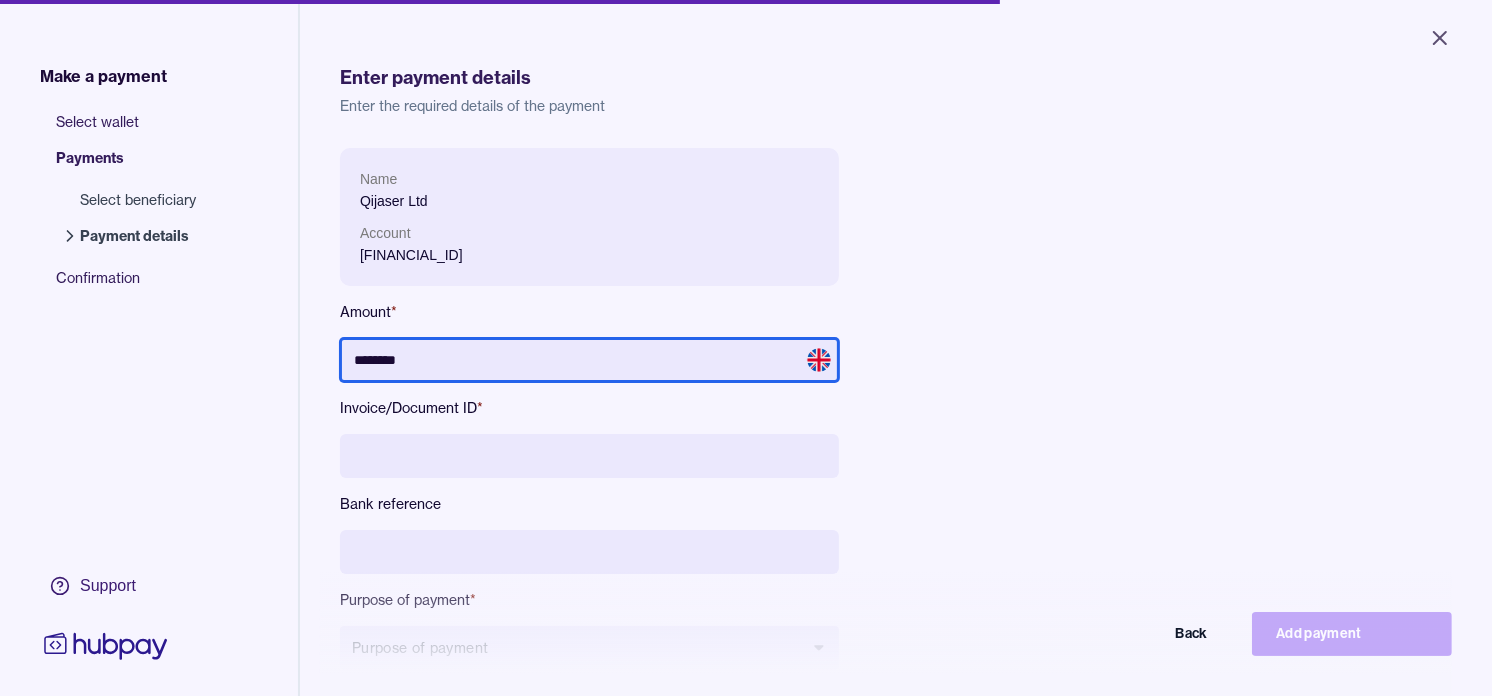 type on "********" 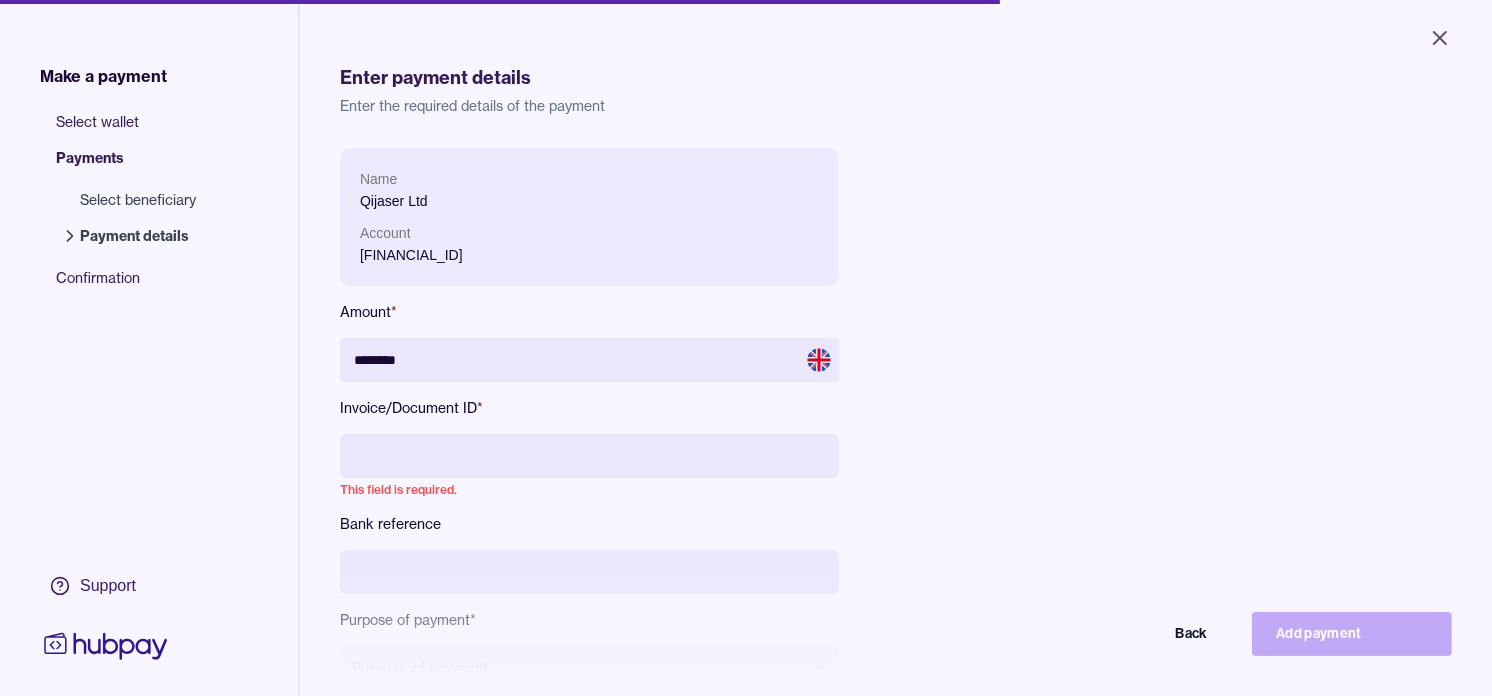 paste on "********" 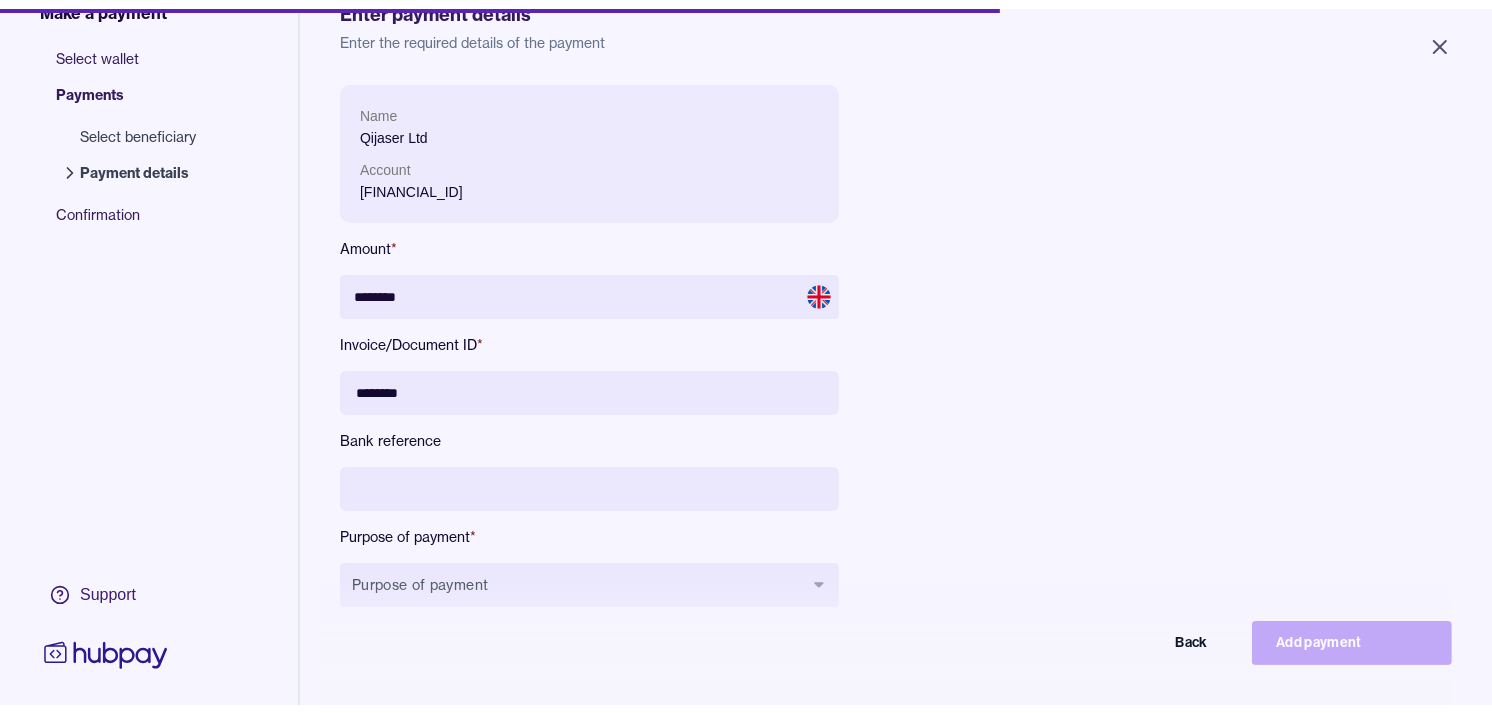 scroll, scrollTop: 111, scrollLeft: 0, axis: vertical 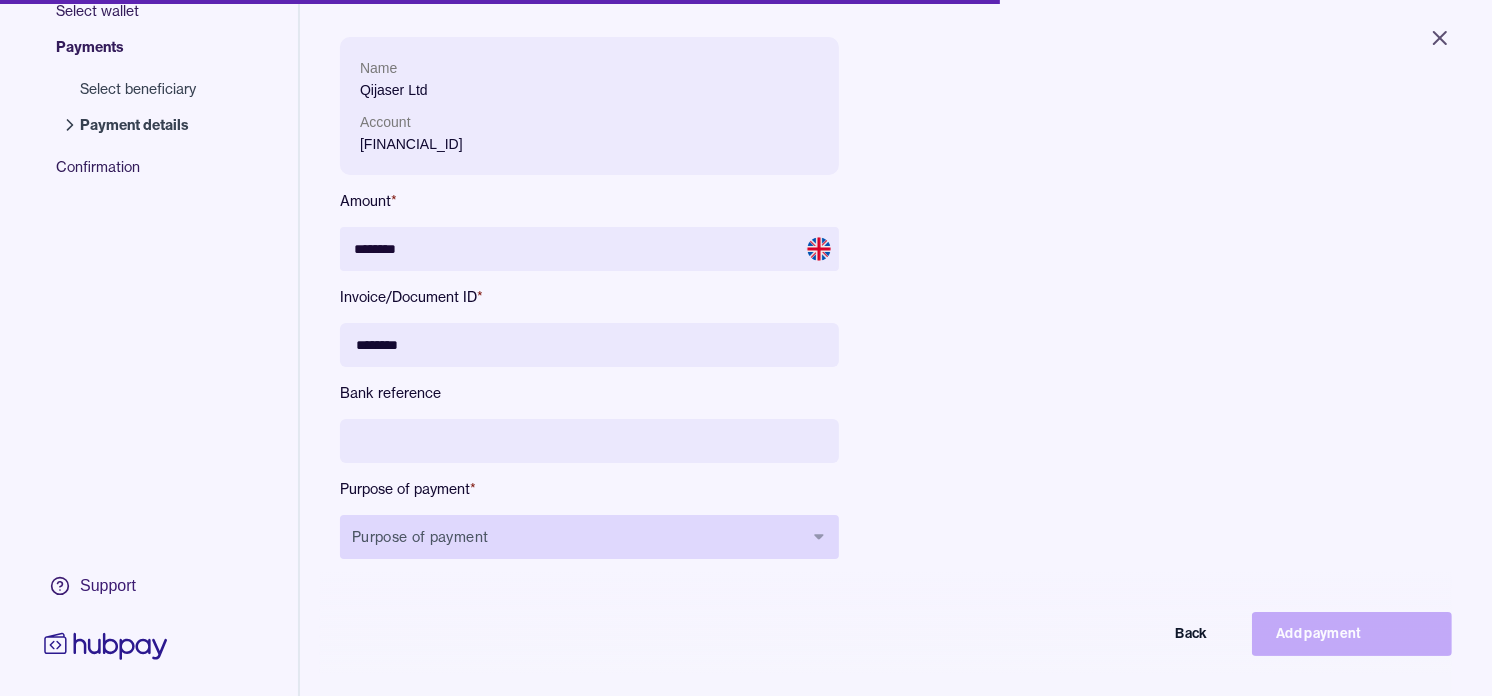 type on "********" 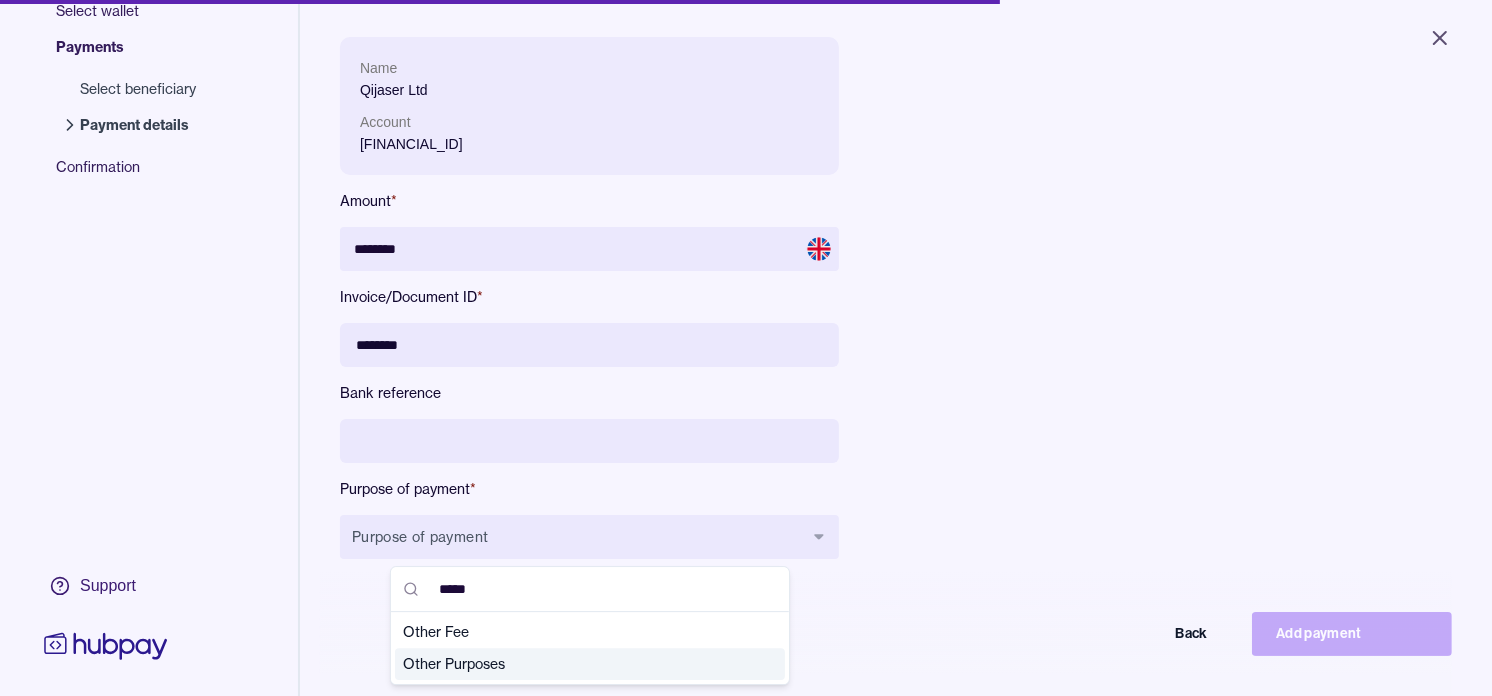 type on "*****" 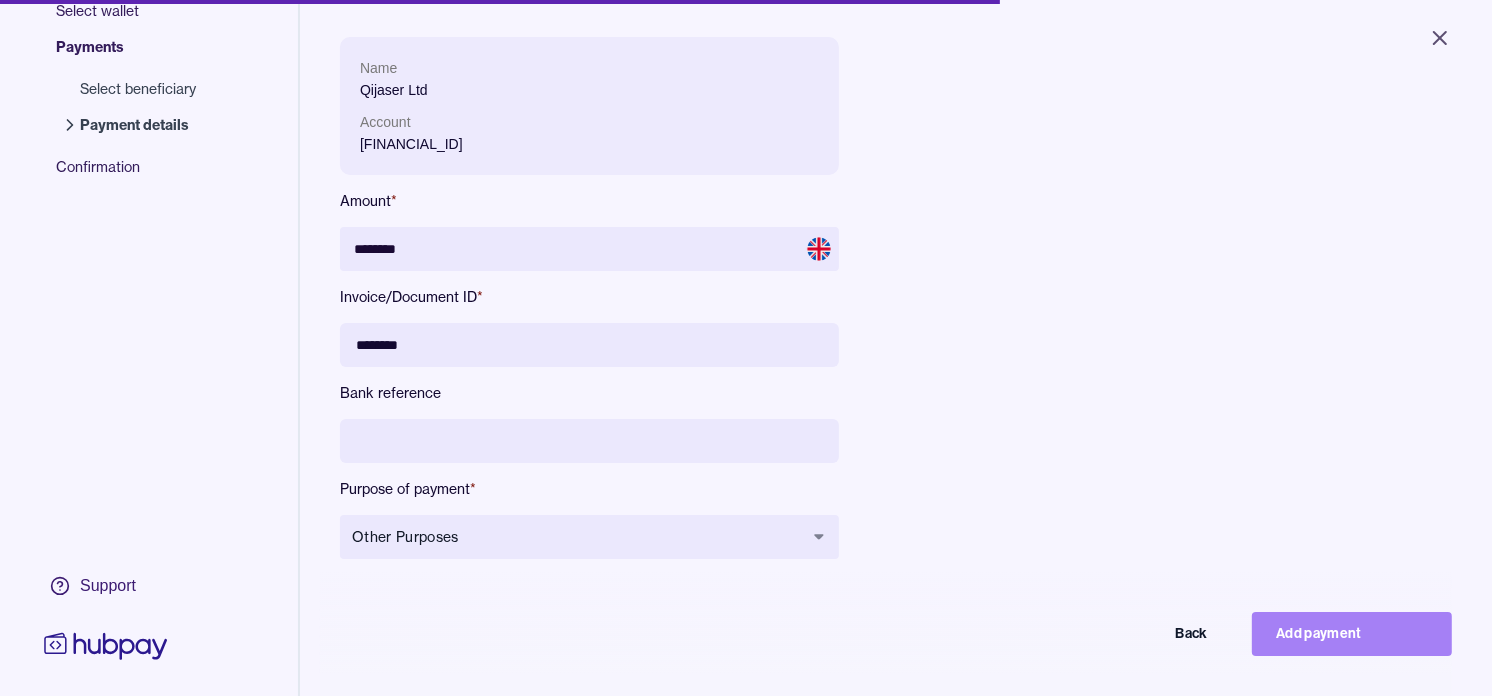 click on "Add payment" at bounding box center (1352, 634) 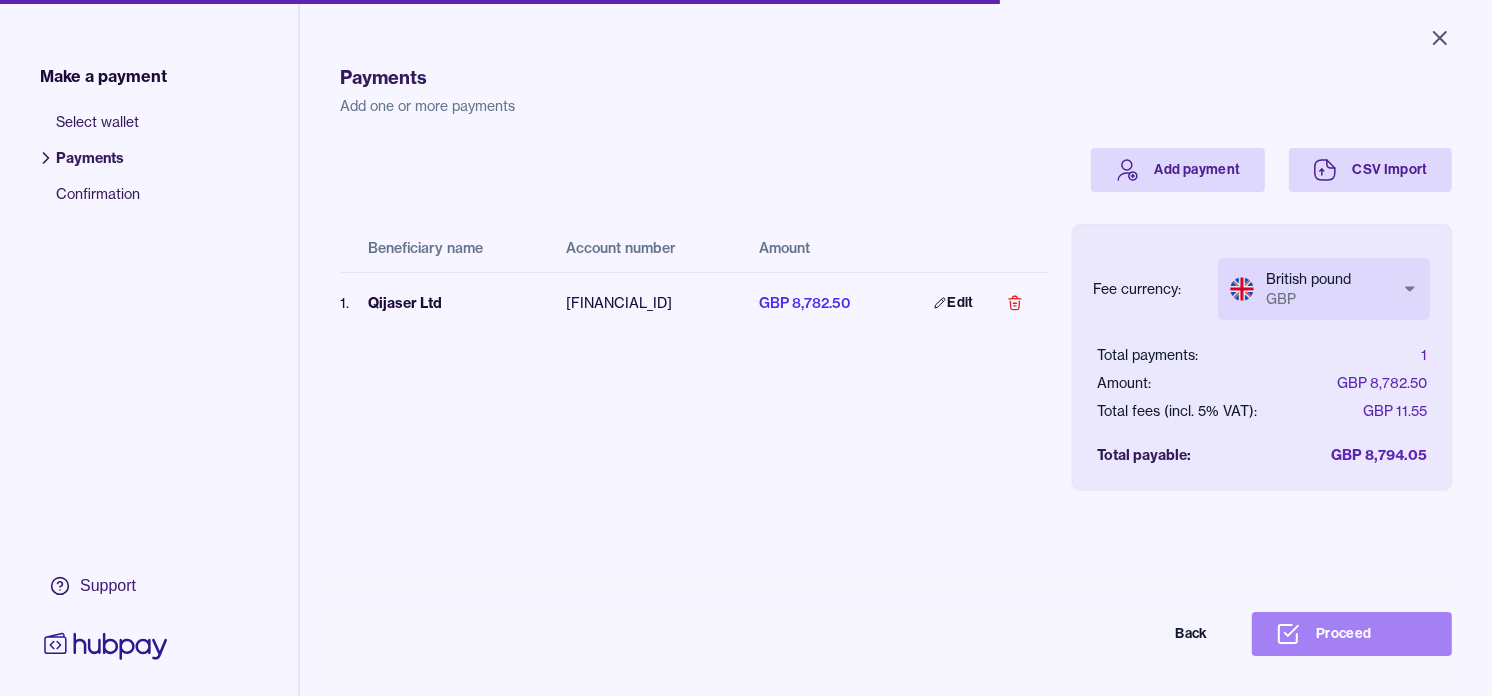 click on "Proceed" at bounding box center [1352, 634] 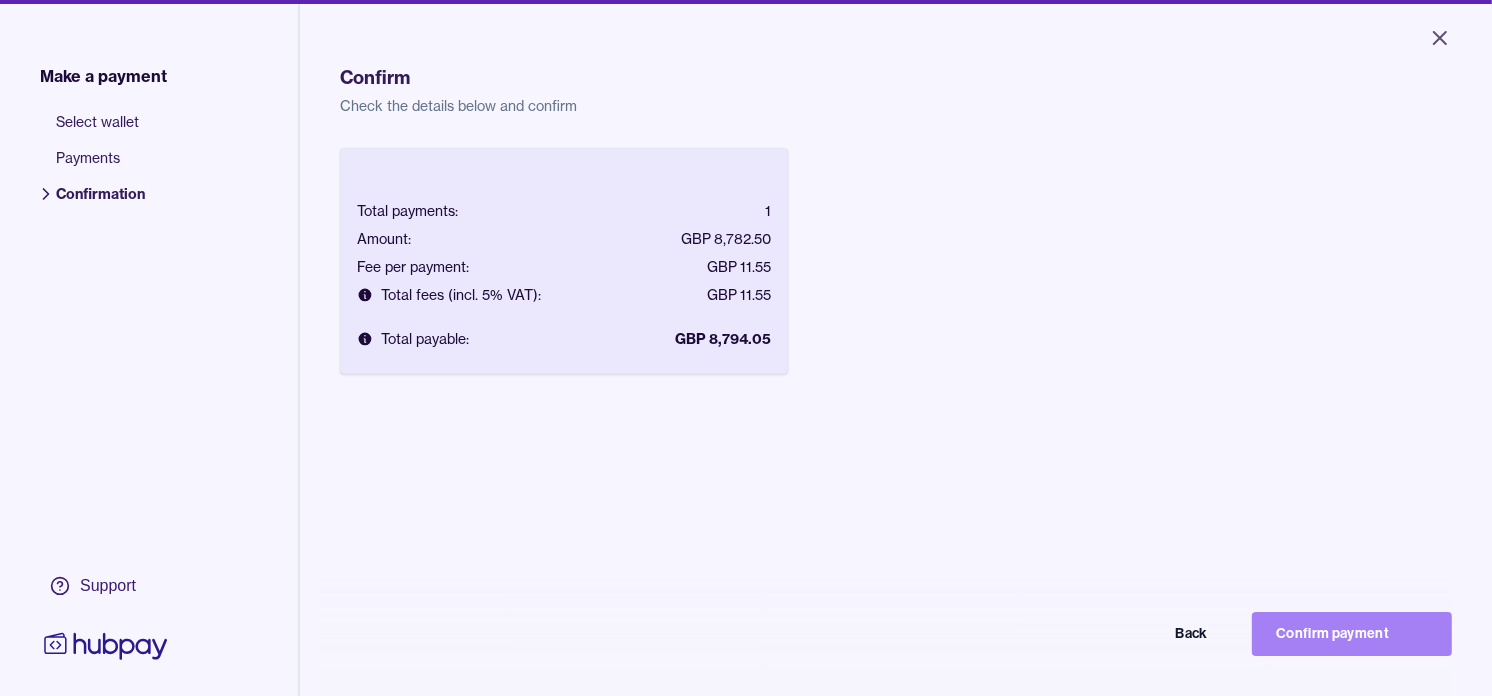 click on "Confirm payment" at bounding box center [1352, 634] 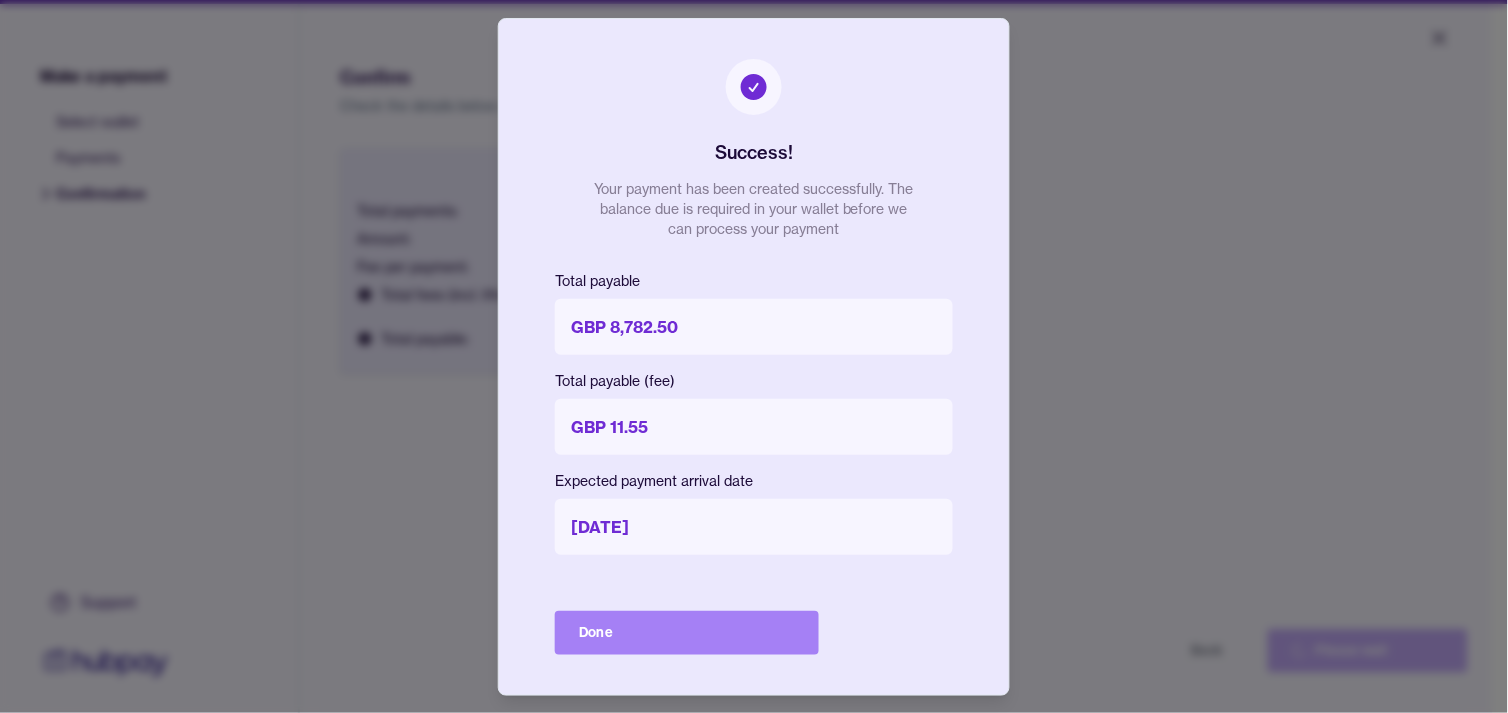 click on "Done" at bounding box center (687, 633) 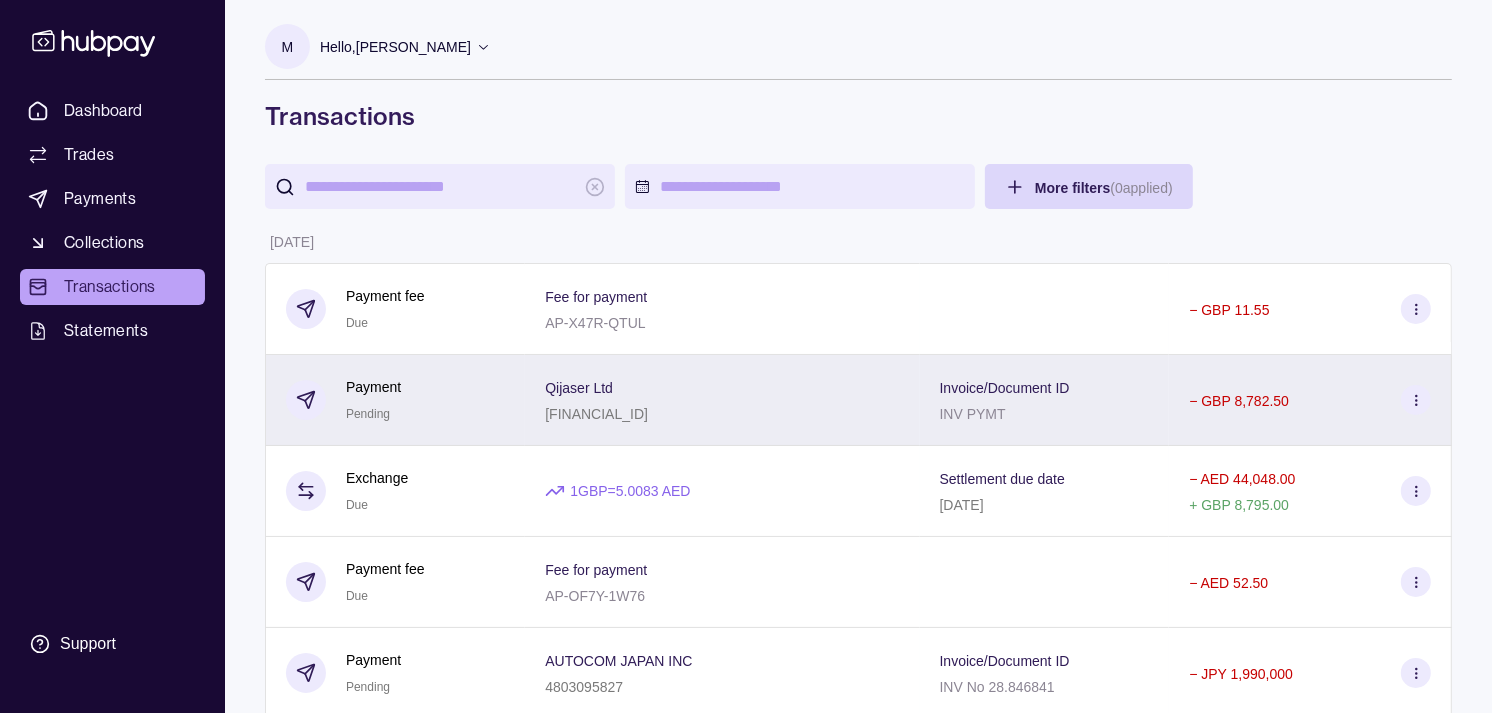 click on "Payment Pending" at bounding box center [395, 400] 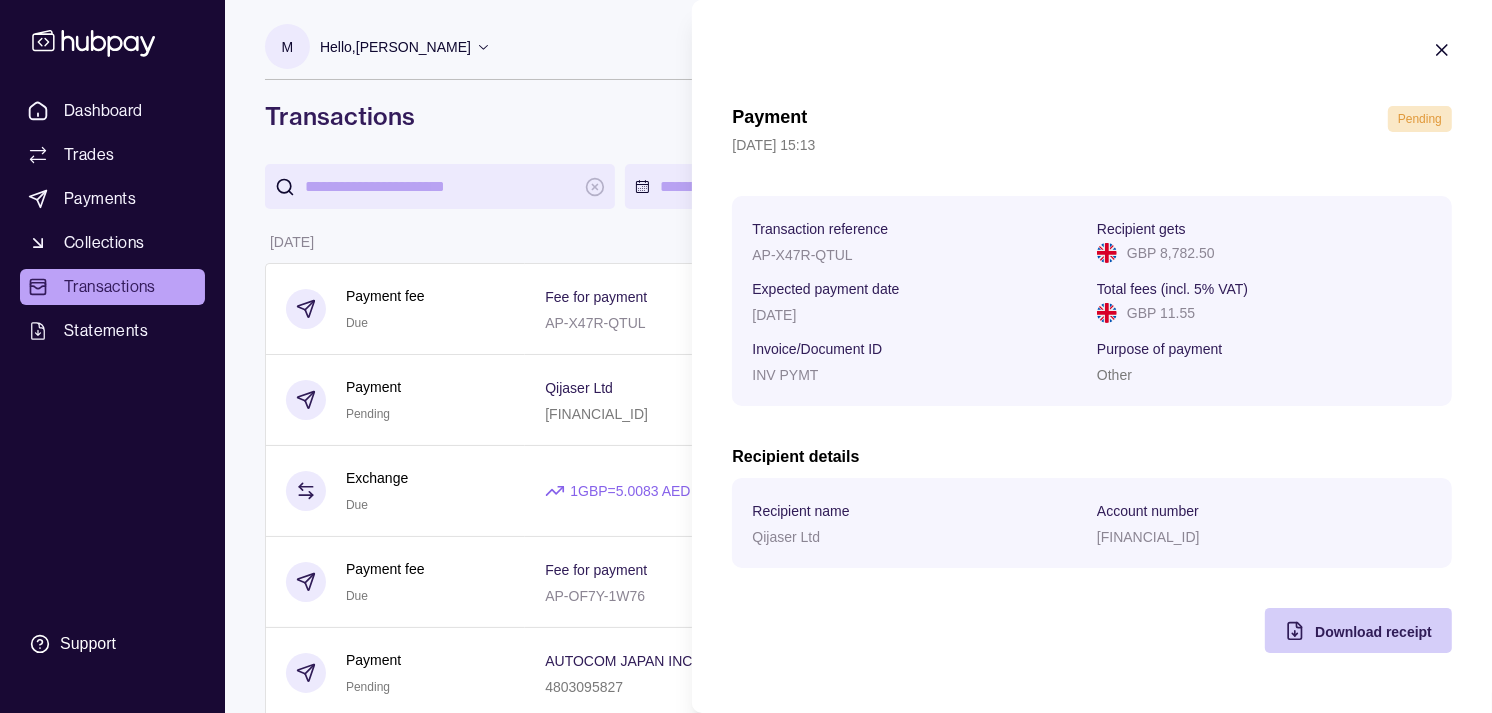 click on "Download receipt" at bounding box center [1373, 632] 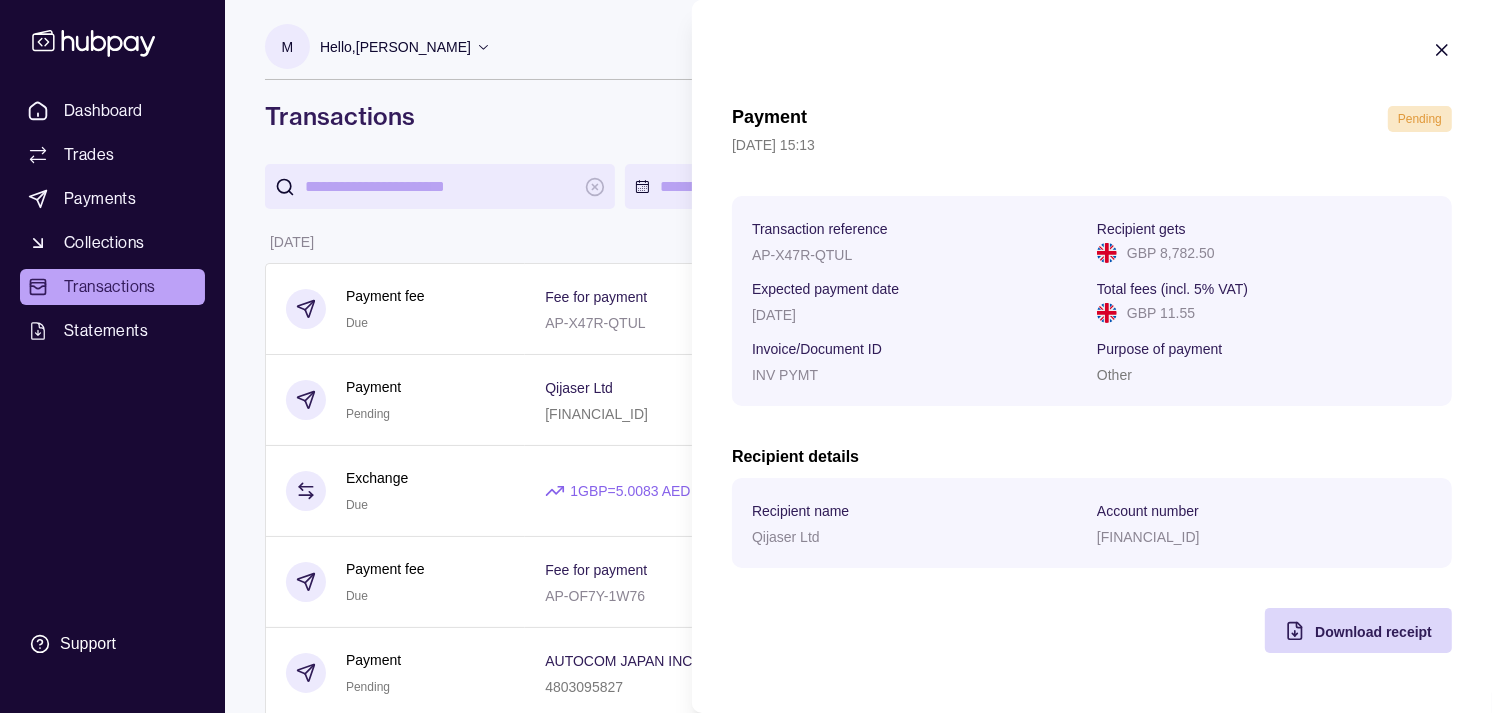 click on "Dashboard Trades Payments Collections Transactions Statements Support M Hello,  Muralenath Nadarajah Strides Trading LLC Account Terms and conditions Privacy policy Sign out Transactions More filters  ( 0  applied) Details Amount 08 Jul 2025 Payment fee Due Fee for payment AP-X47R-QTUL −   GBP 11.55 Payment Pending Qijaser Ltd LT113250036491853249 Invoice/Document ID INV PYMT −   GBP 8,782.50 Exchange Due 1  GBP  =  5.0083   AED Settlement due date 09 Jul 2025 −   AED 44,048.00 +   GBP 8,795.00 Payment fee Due Fee for payment AP-OF7Y-1W76 −   AED 52.50 Payment Pending AUTOCOM JAPAN INC 4803095827 Invoice/Document ID INV No 28.846841 −   JPY 1,990,000 Exchange Due 1  AED  =  39.6904   JPY Settlement due date 09 Jul 2025 −   AED 37,792.51 +   JPY 1,500,000 Deposit Success Sender account AE770291090210500307318 Sender name Strides Trading LLC +   AED 500,000.00 Payment fee Paid Fee for payment AP-SW7U-AS9Y −   EUR 12.60 Payment Success EPHEDRA E U AT912011184737068406 Invoice/Document ID −   Paid" at bounding box center (746, 1084) 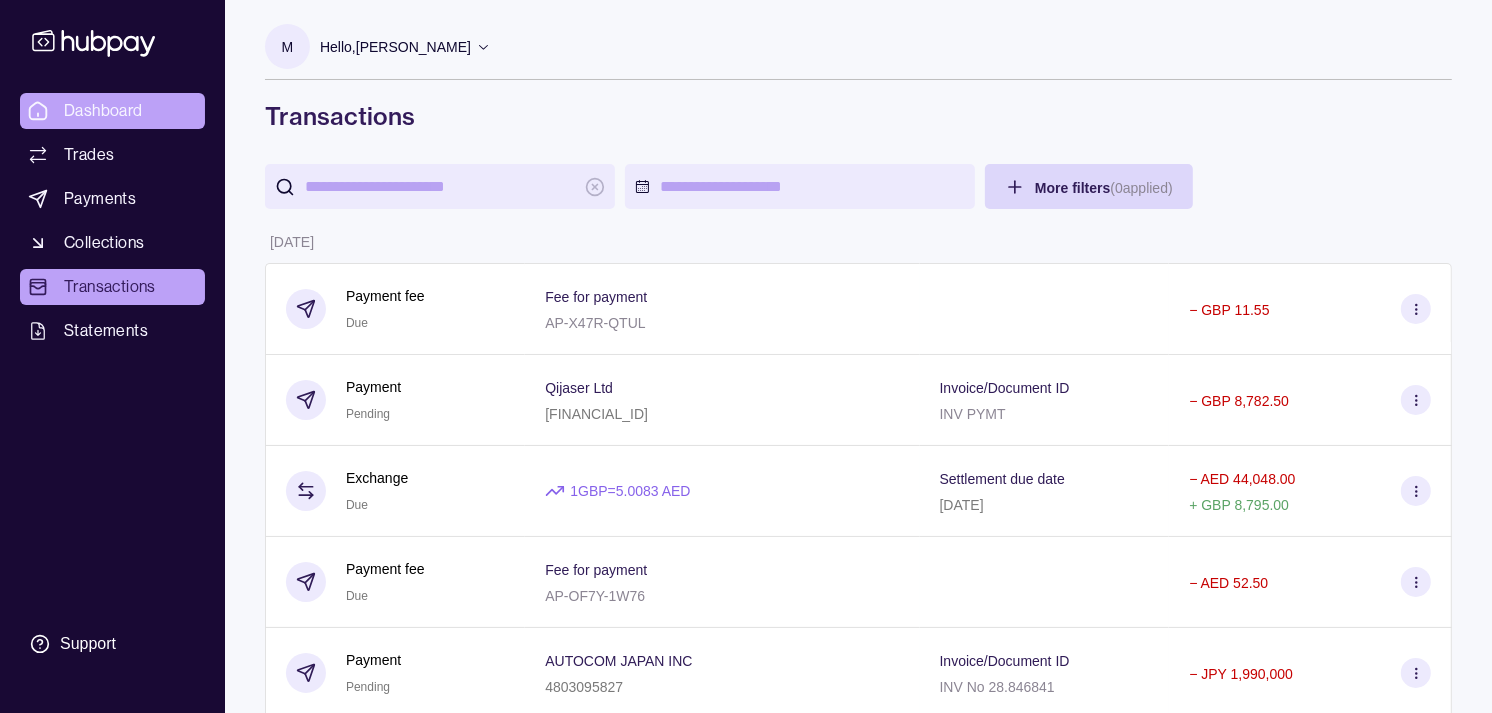 click on "Dashboard" at bounding box center [103, 111] 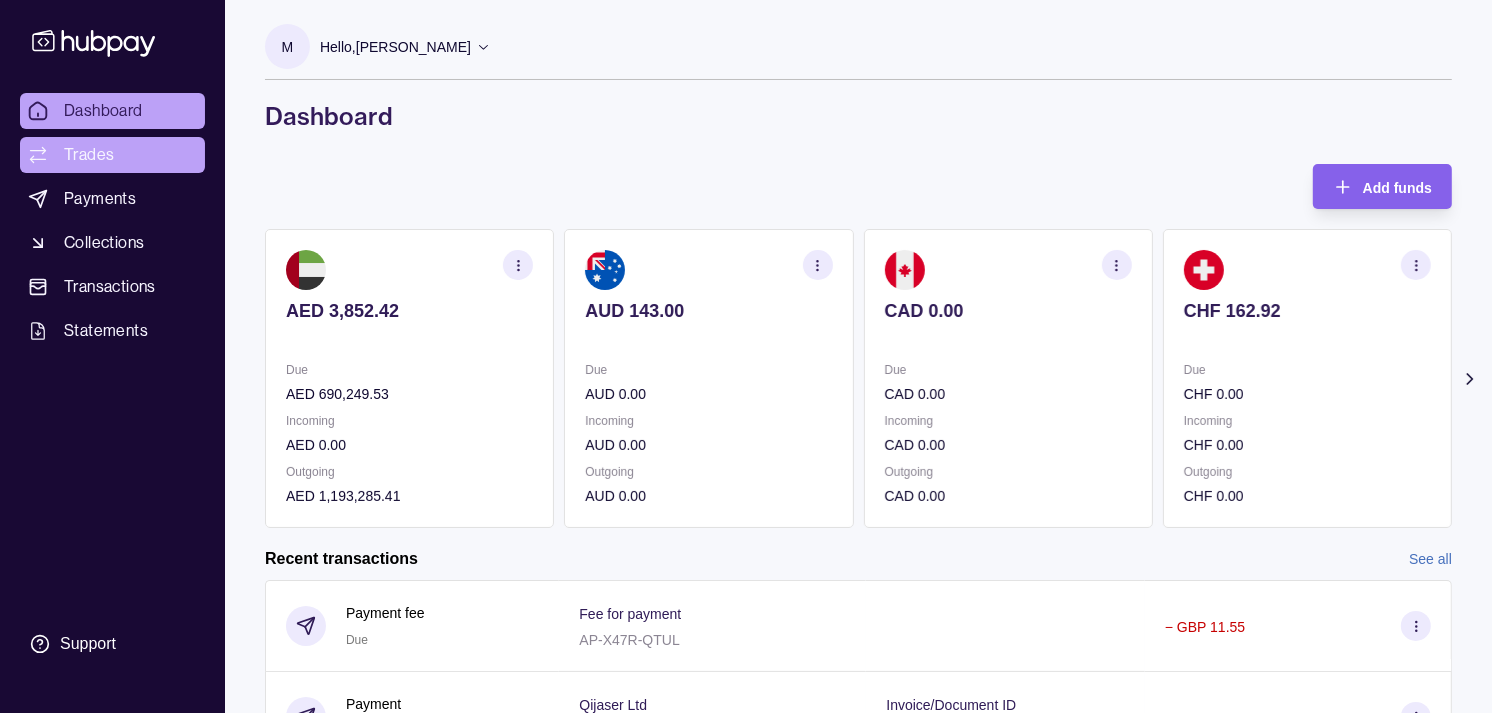 click on "Trades" at bounding box center (89, 155) 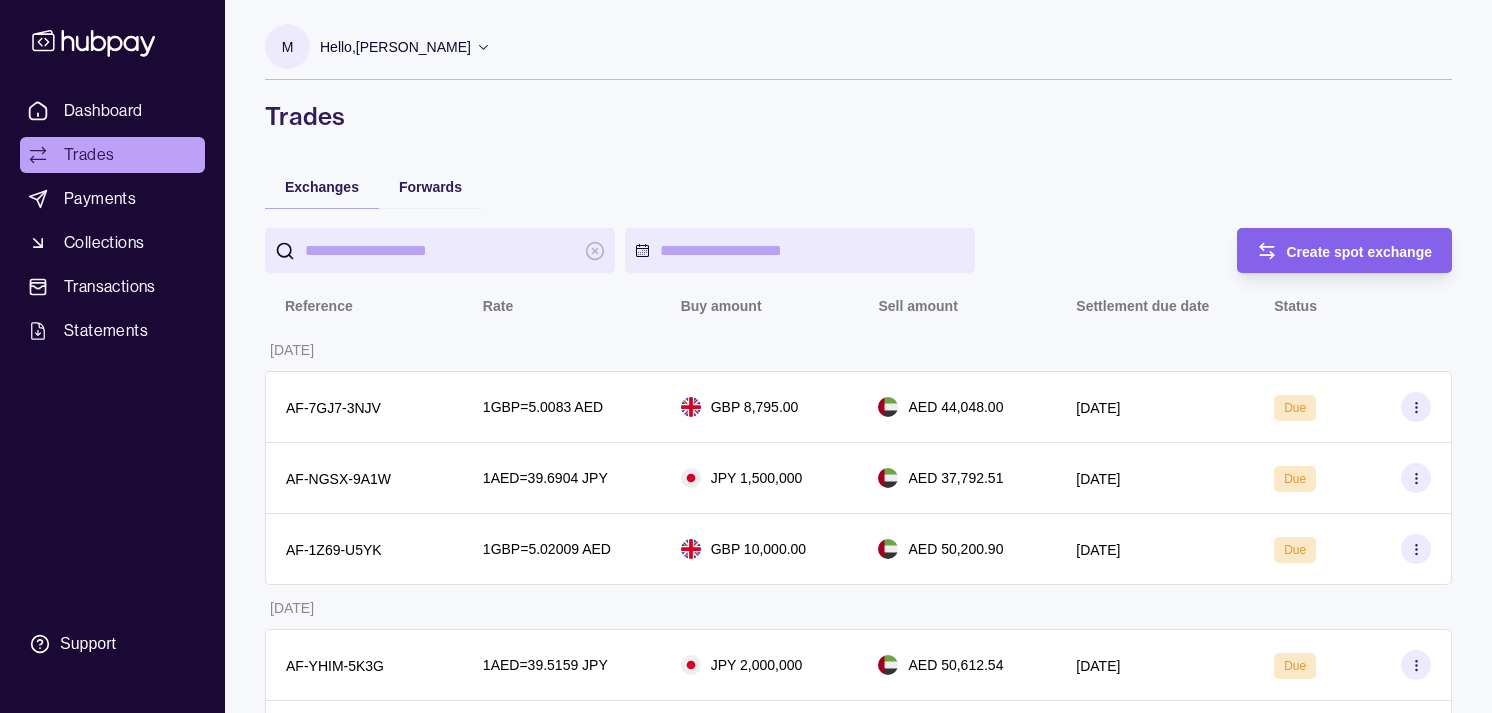 scroll, scrollTop: 0, scrollLeft: 0, axis: both 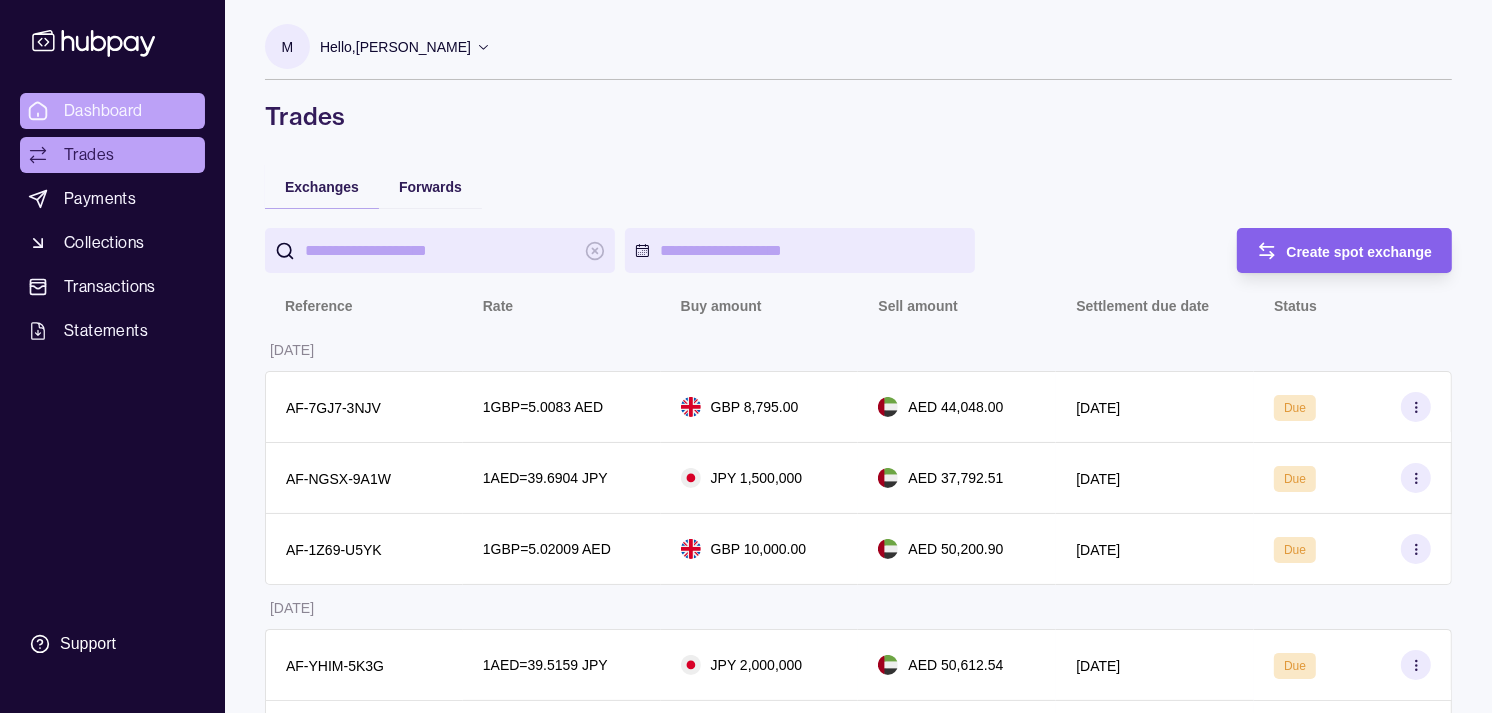 click on "Dashboard" at bounding box center [103, 111] 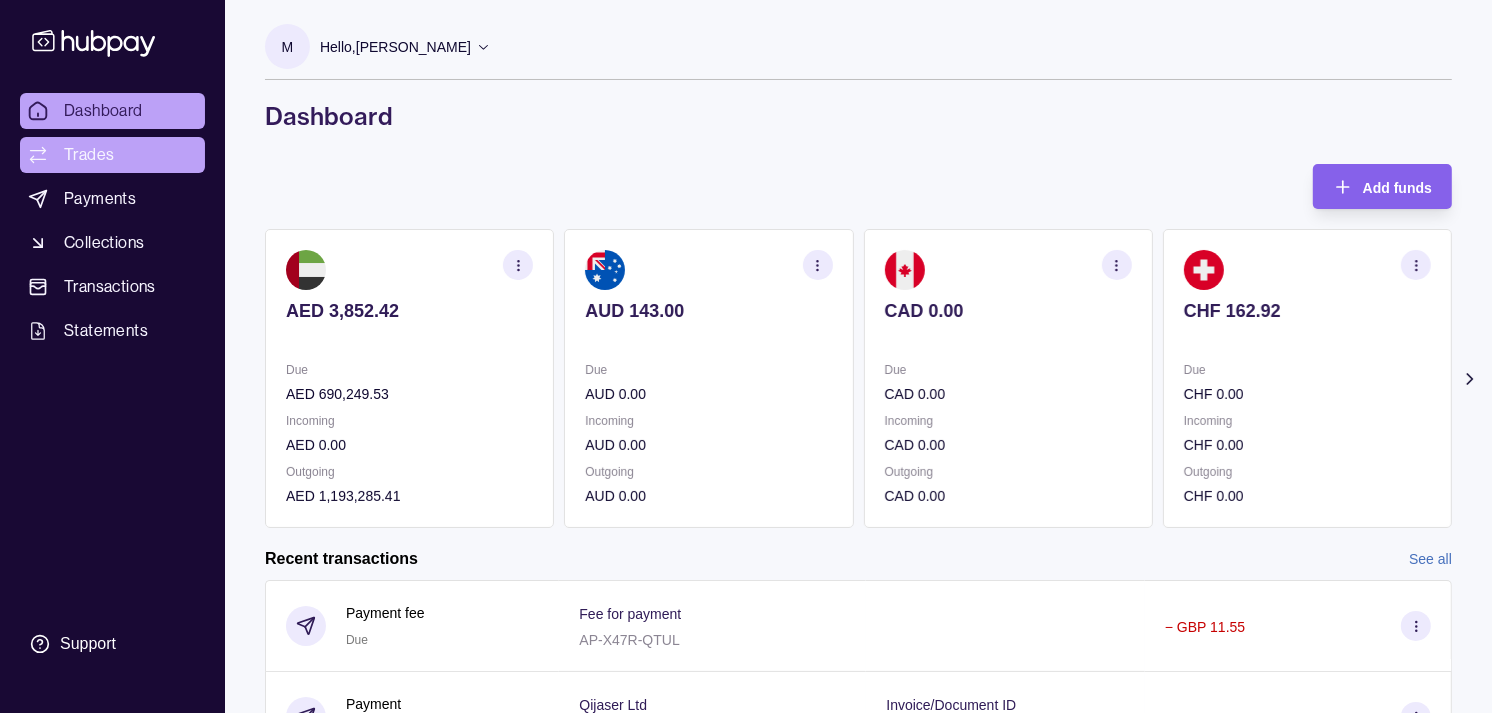 click on "Trades" at bounding box center (112, 155) 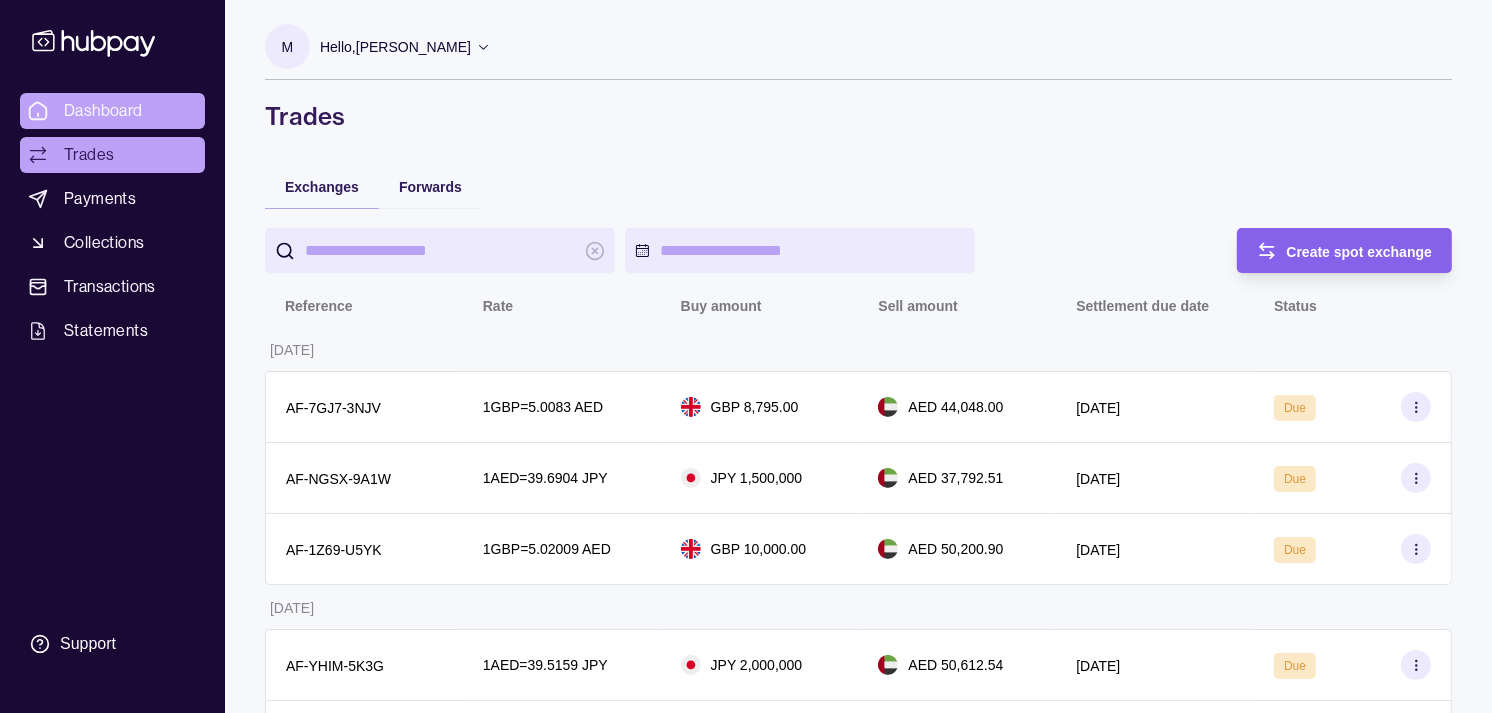 click on "Dashboard" at bounding box center (103, 111) 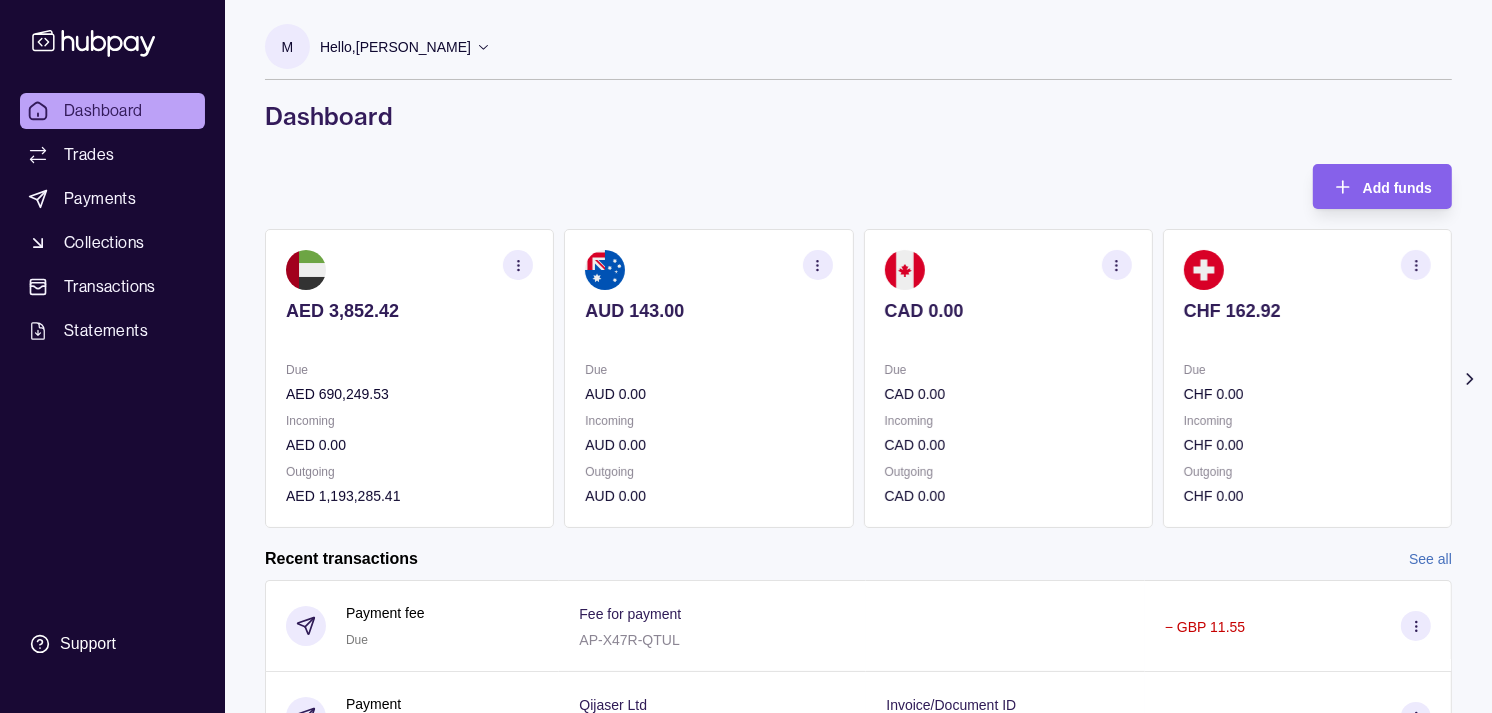 click on "CAD 0.00" at bounding box center (1008, 311) 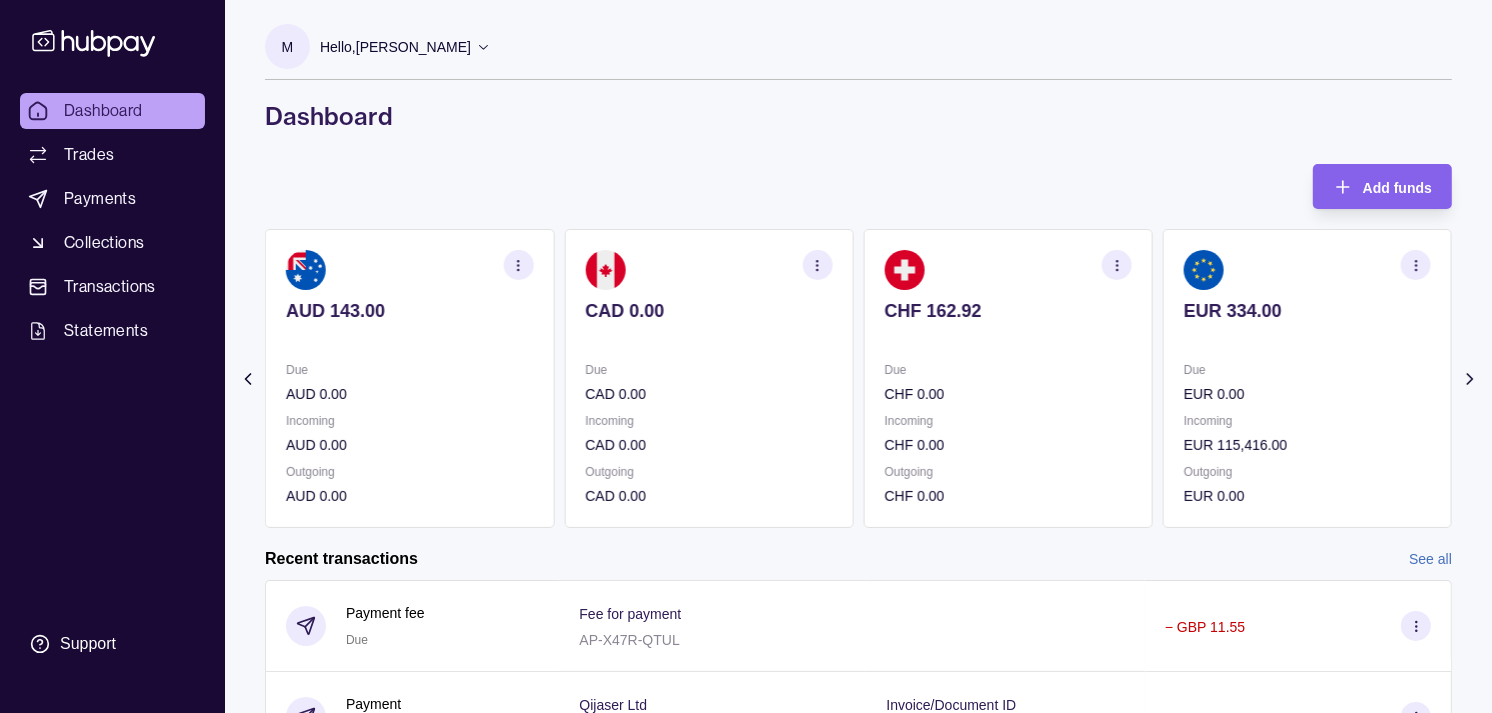 click on "CHF 162.92" at bounding box center (1008, 311) 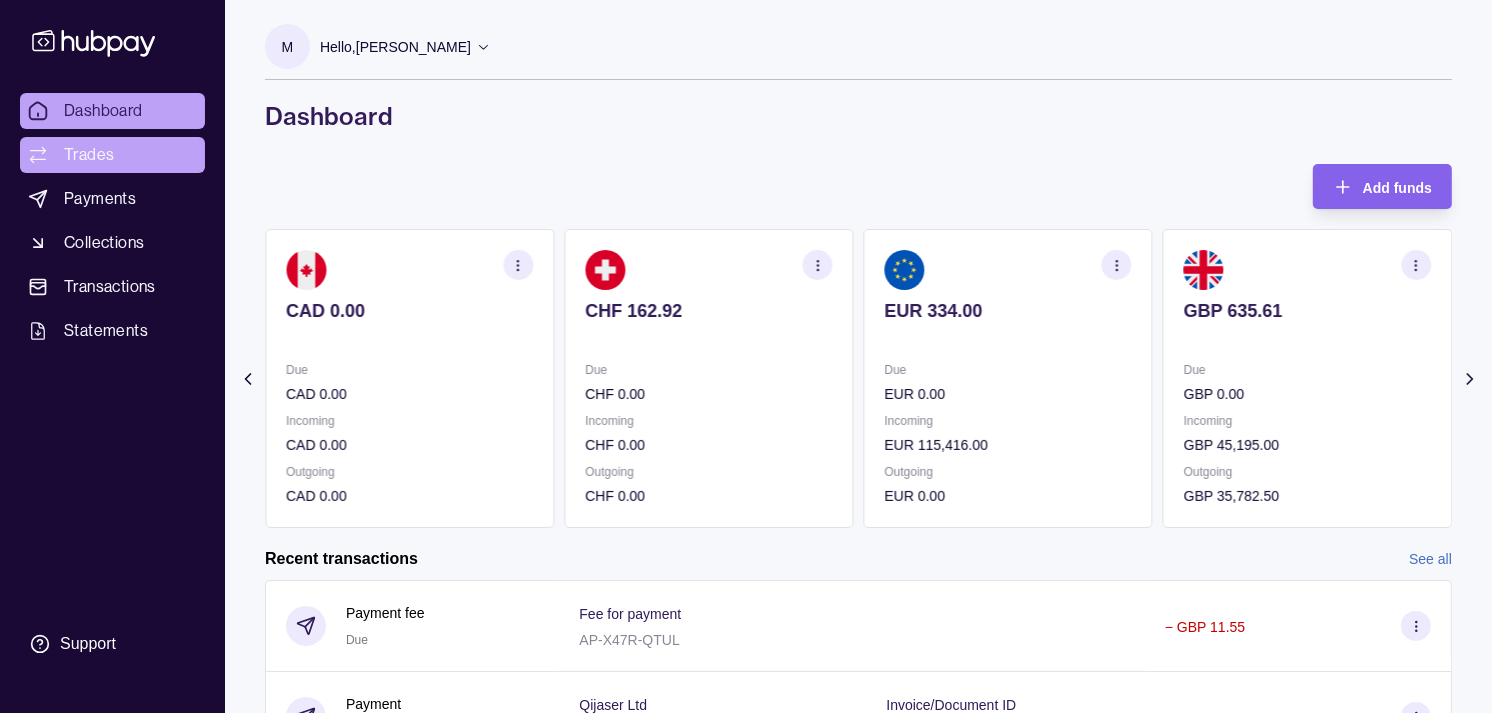 click on "Trades" at bounding box center (89, 155) 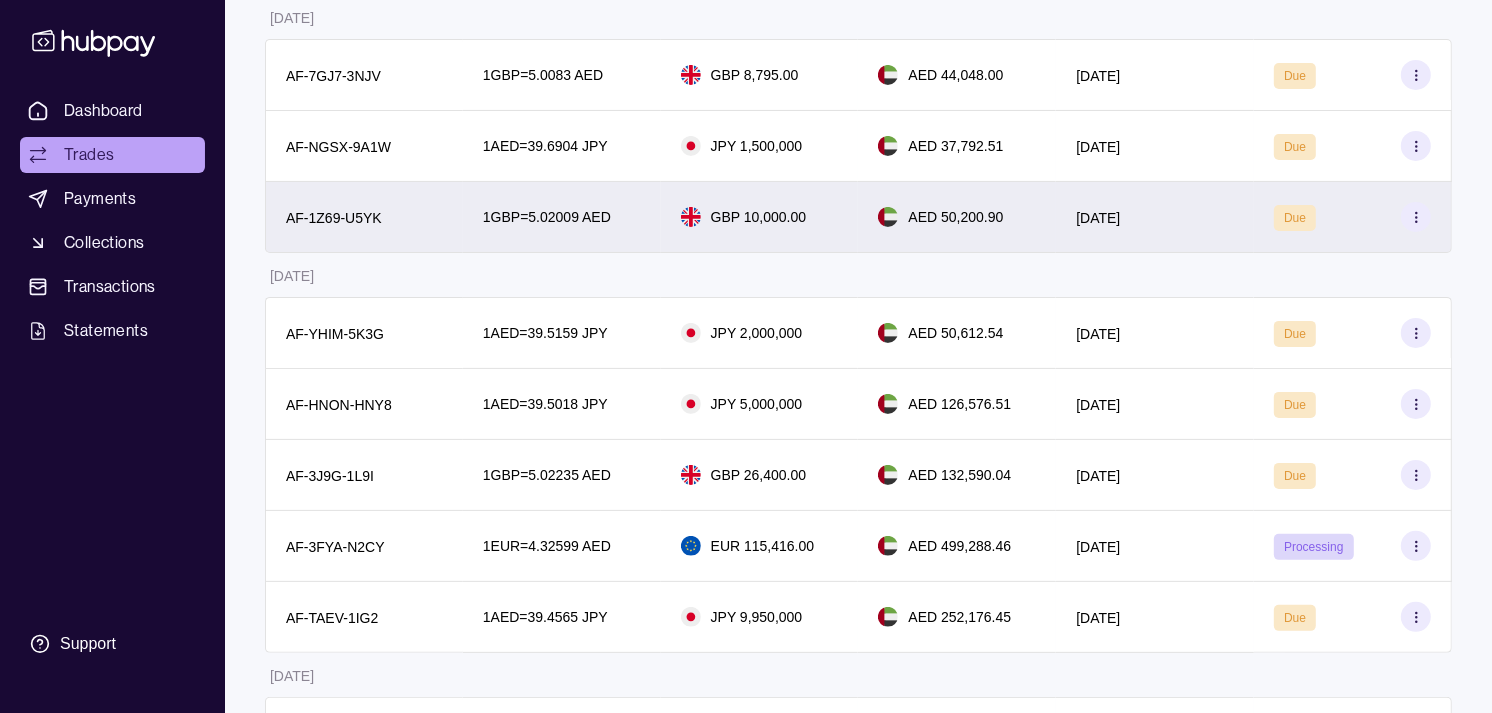 scroll, scrollTop: 333, scrollLeft: 0, axis: vertical 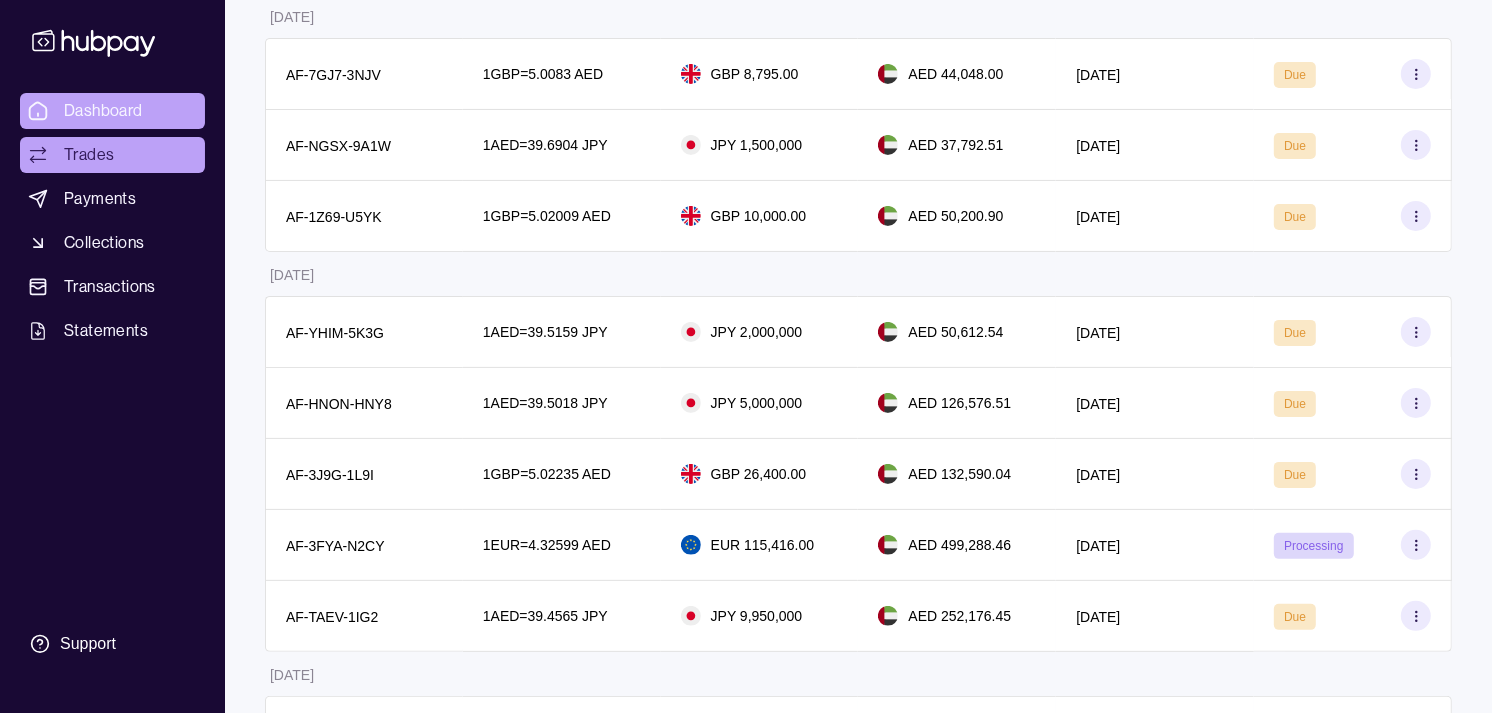 click on "Dashboard" at bounding box center [103, 111] 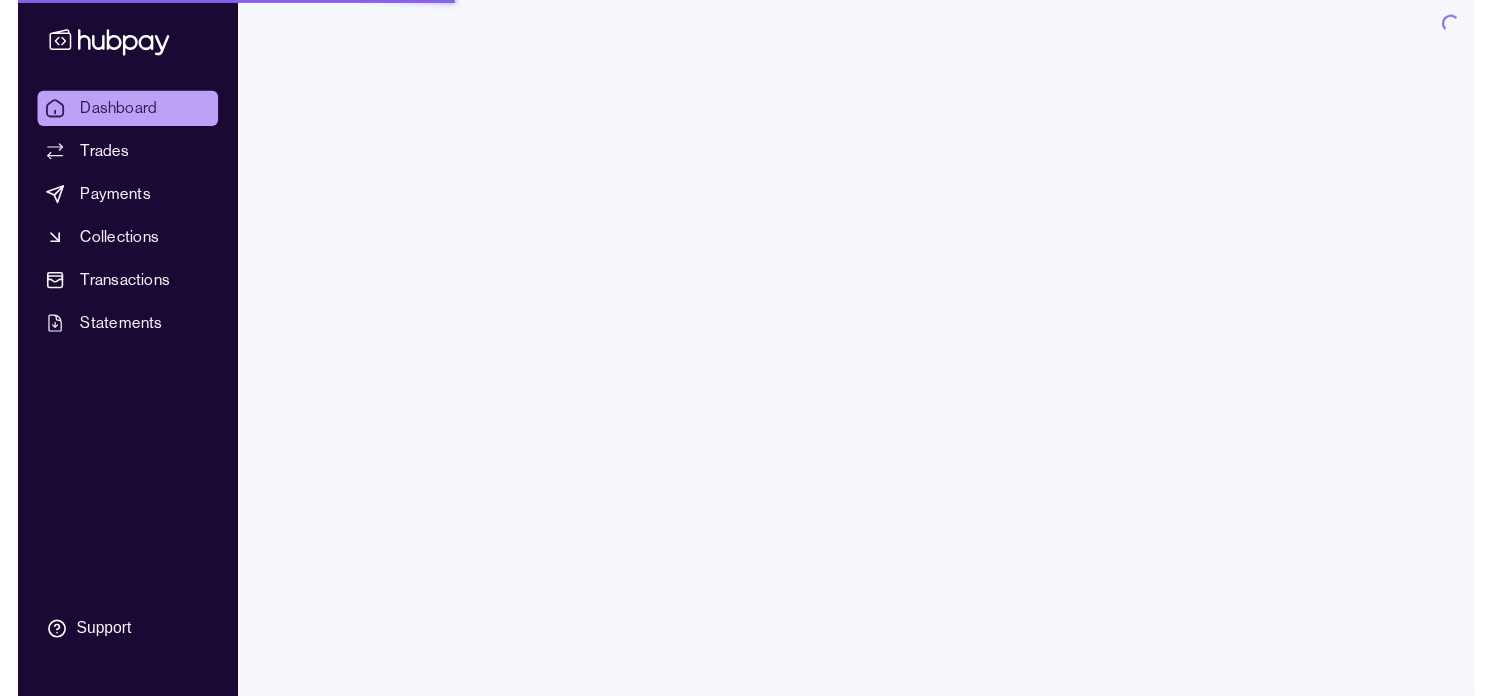 scroll, scrollTop: 0, scrollLeft: 0, axis: both 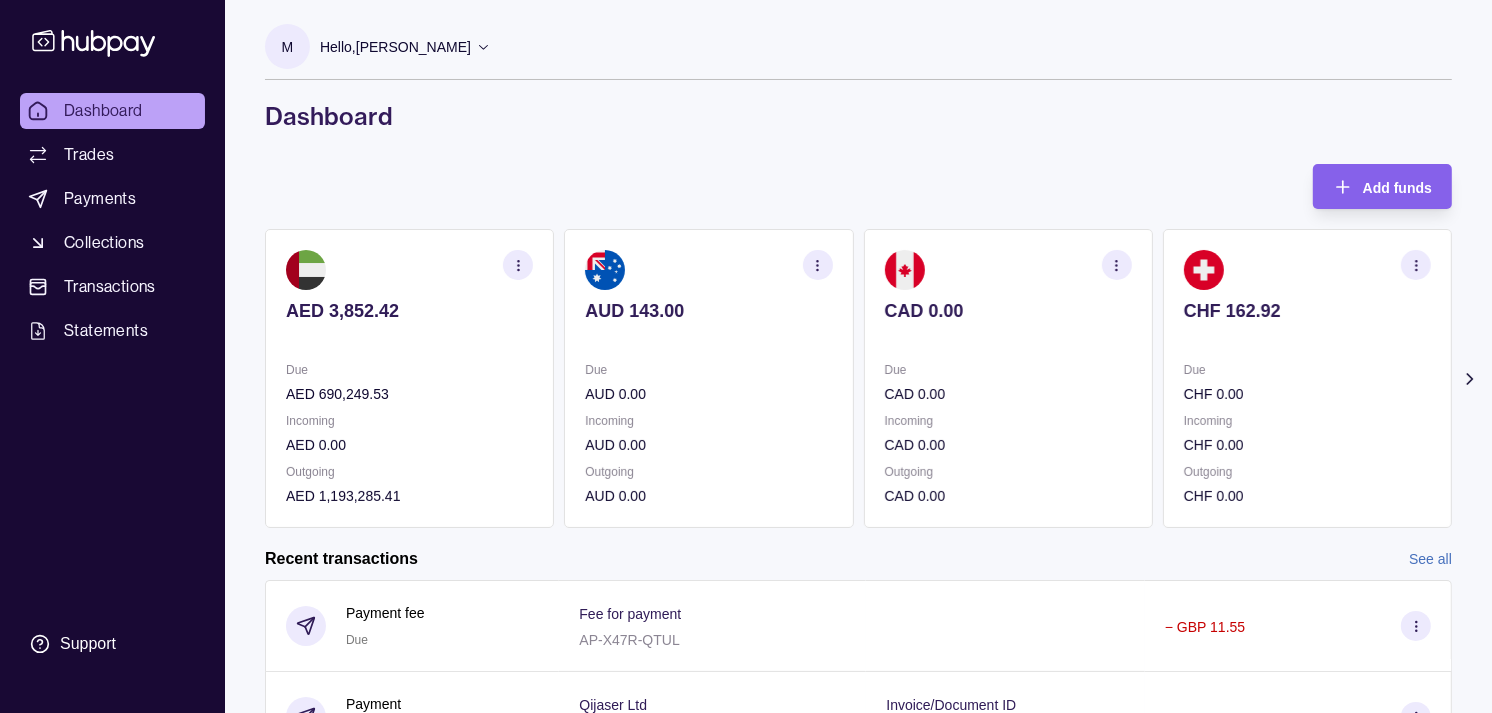click on "AUD 143.00                                                                                                               Due AUD 0.00 Incoming AUD 0.00 Outgoing AUD 0.00" at bounding box center [708, 378] 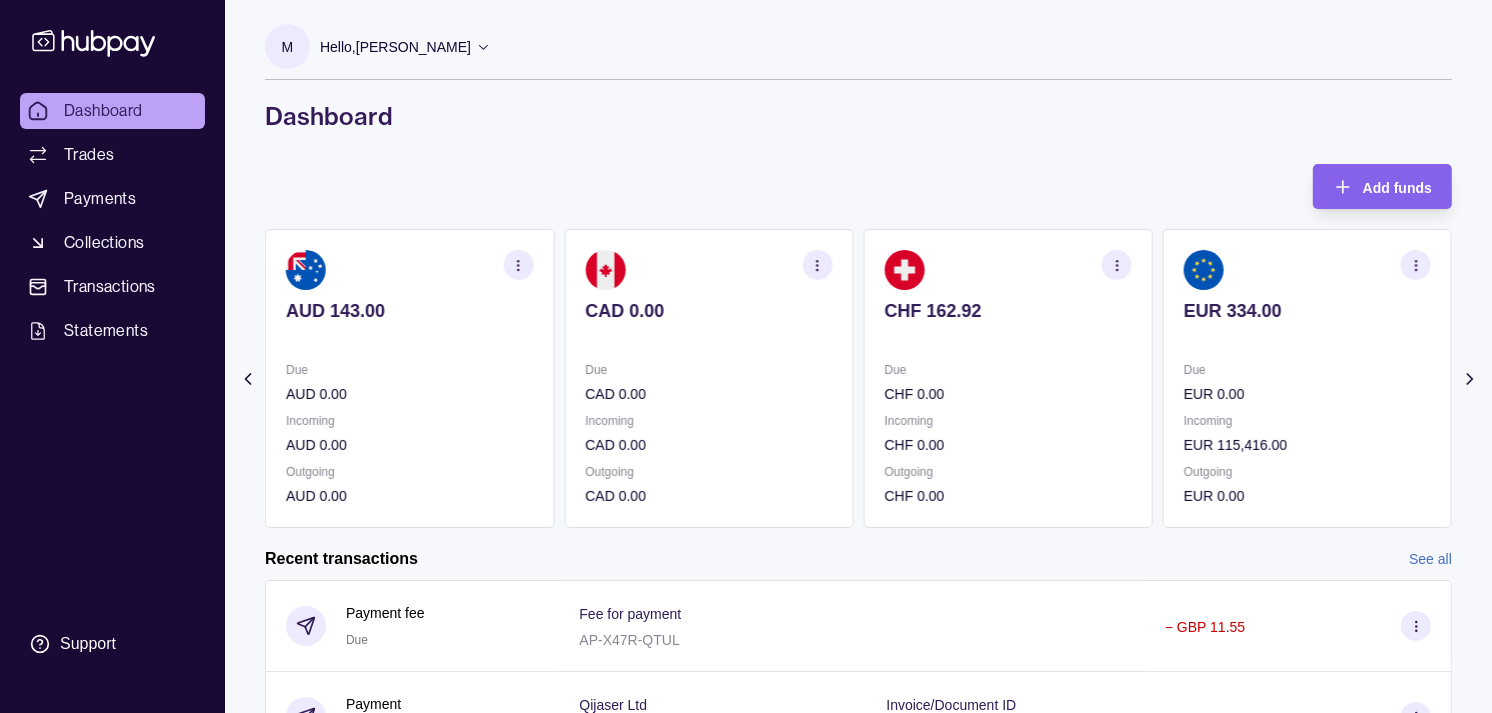 click at bounding box center (708, 338) 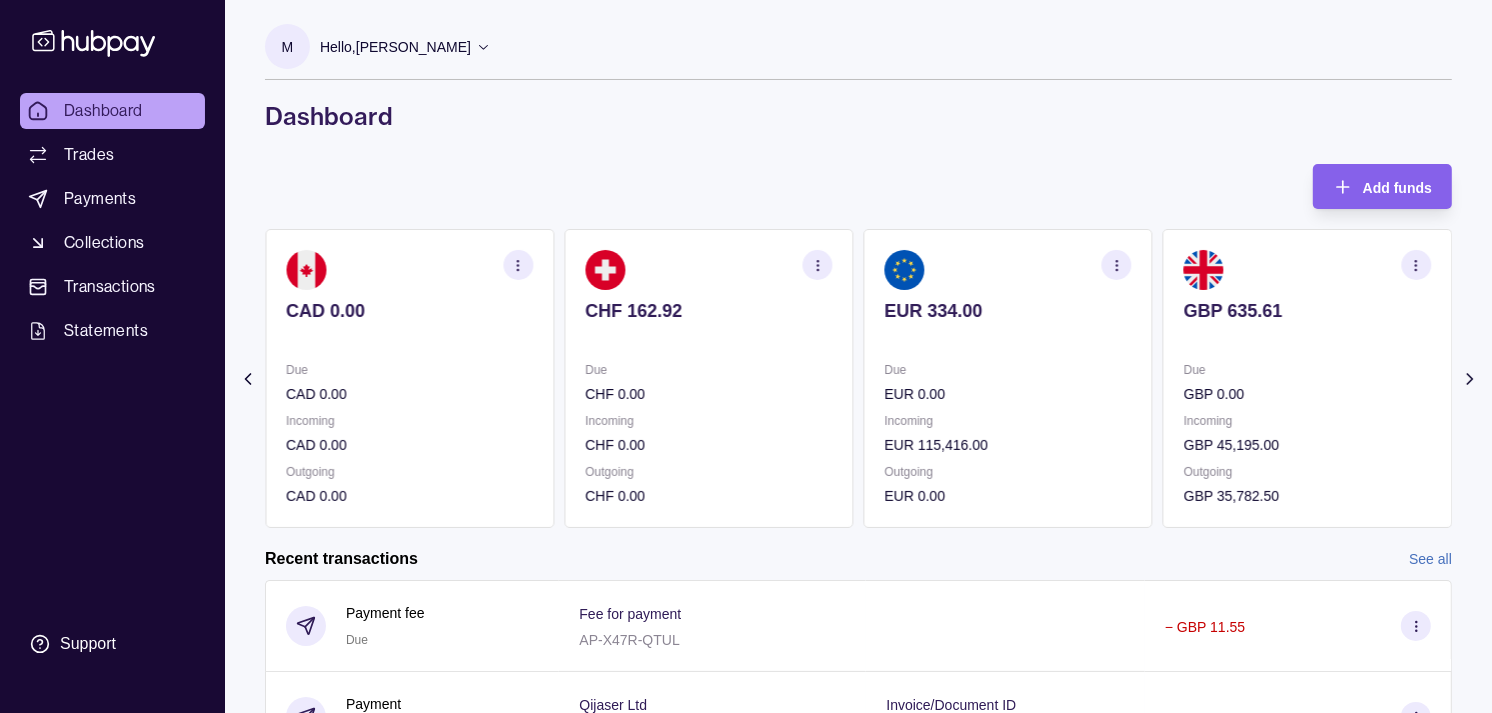 click at bounding box center (708, 338) 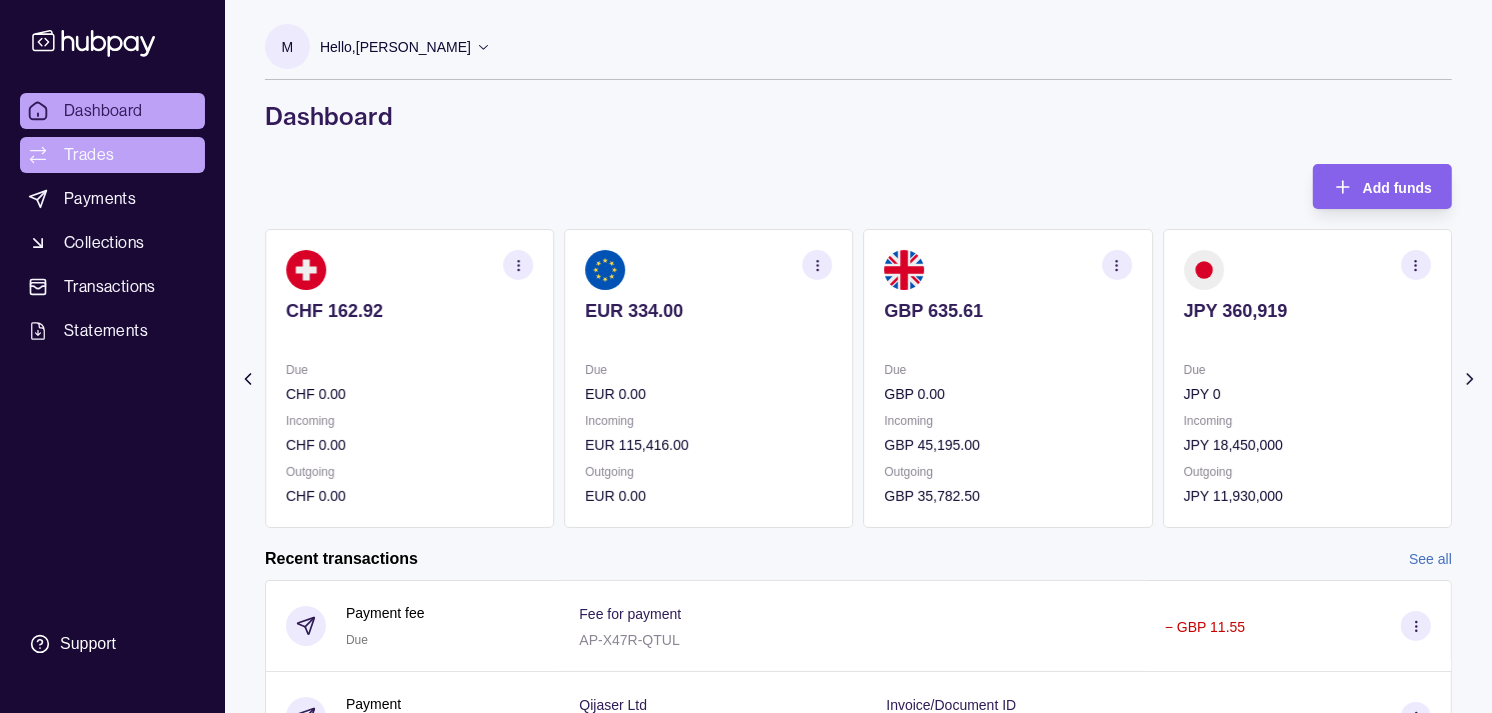 click on "Trades" at bounding box center (89, 155) 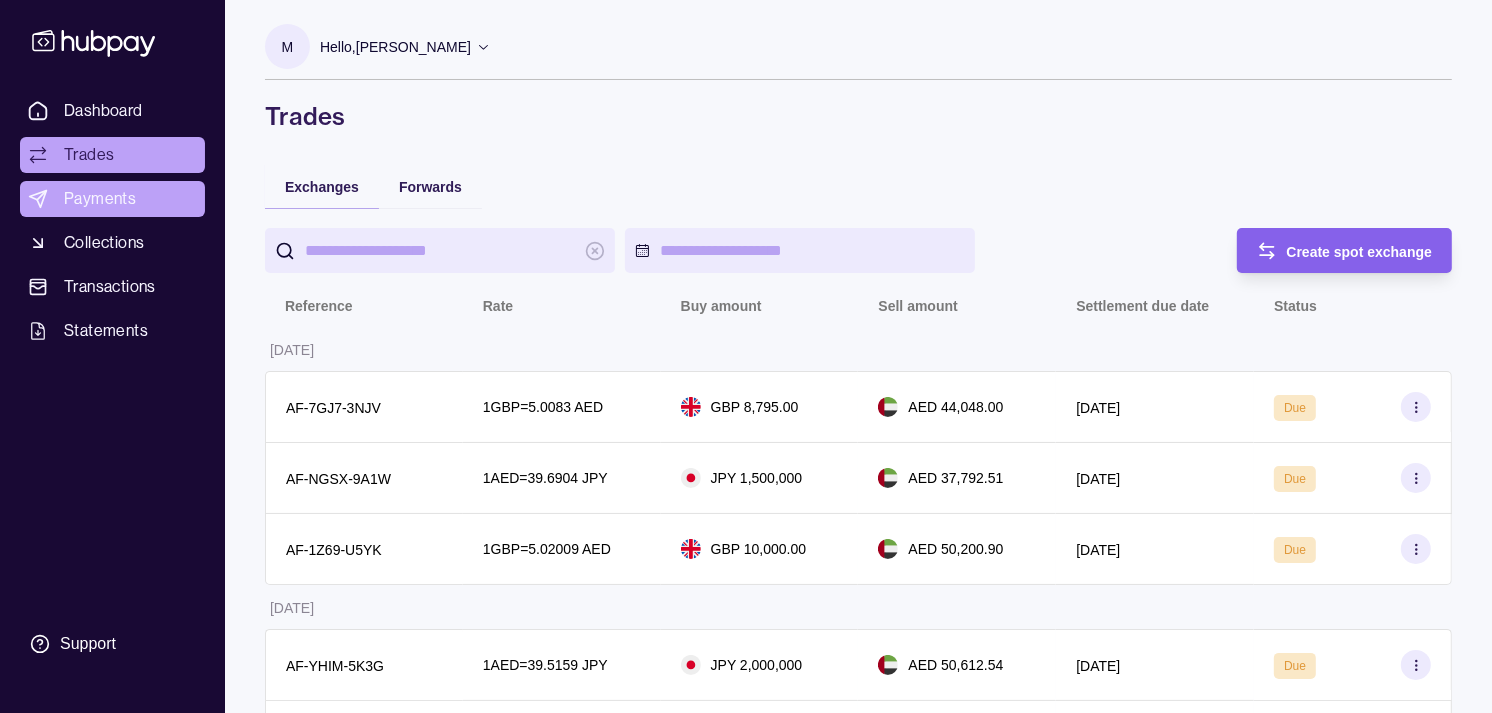 click on "Payments" at bounding box center (100, 199) 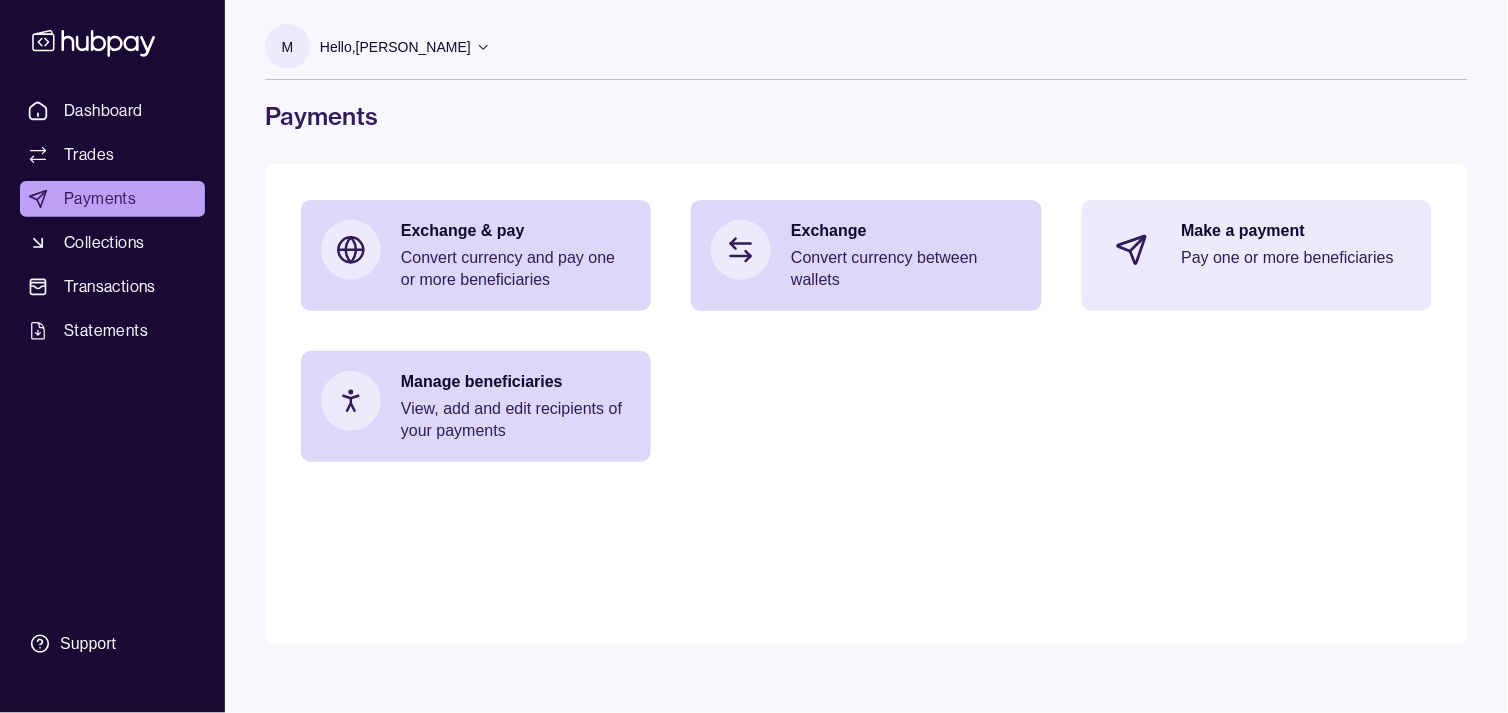 click on "Make a payment" at bounding box center [1297, 231] 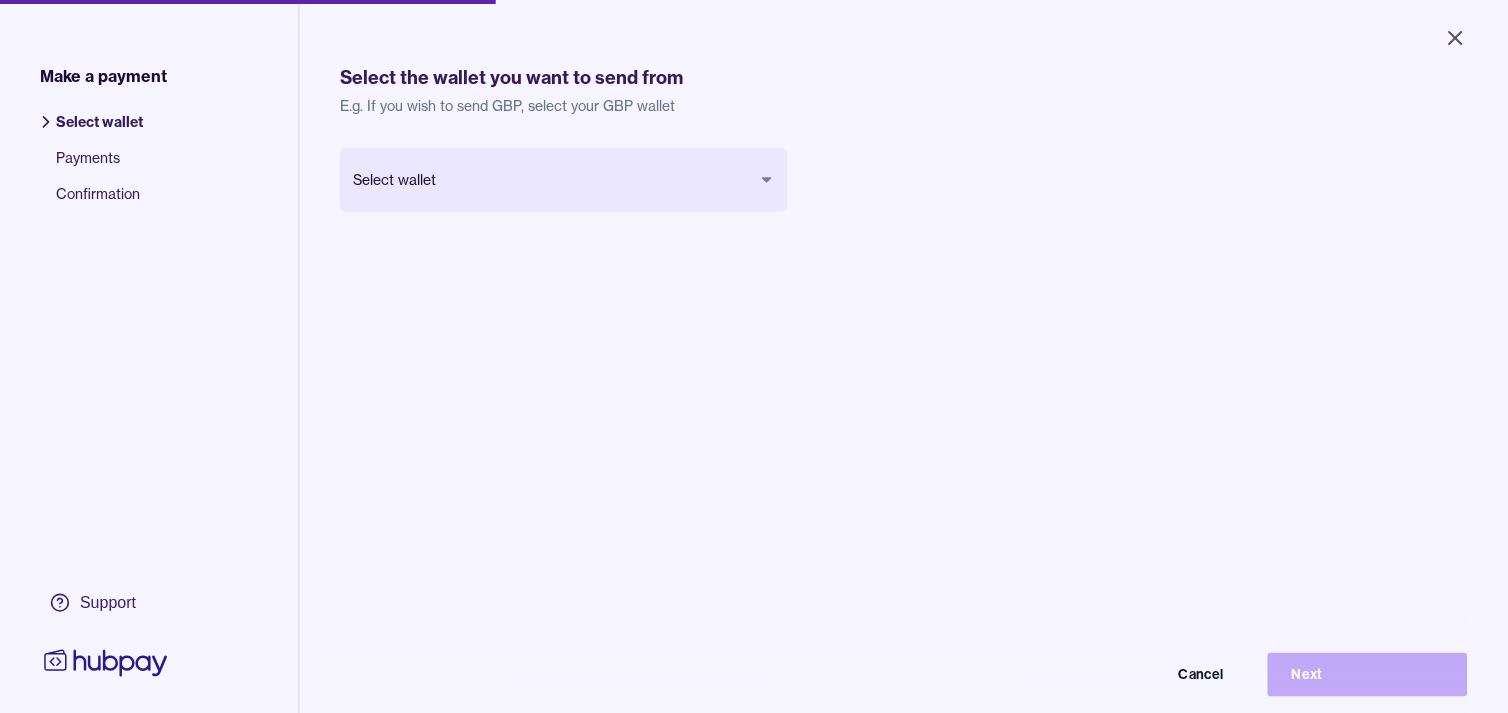 click on "Close Make a payment Select wallet Payments Confirmation Support Select the wallet you want to send from E.g. If you wish to send GBP, select your GBP wallet Select wallet Cancel Next Make a payment | Hubpay" at bounding box center [754, 356] 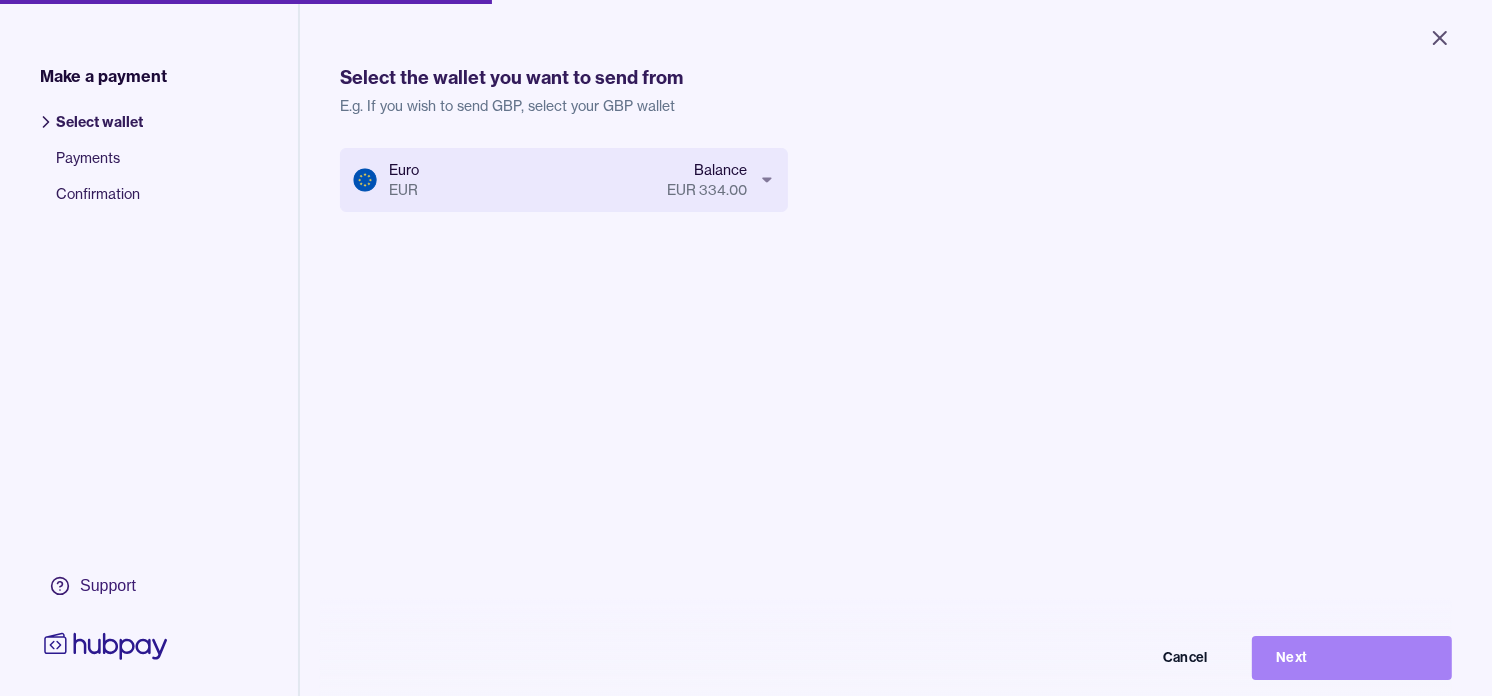 click on "Next" at bounding box center [1352, 658] 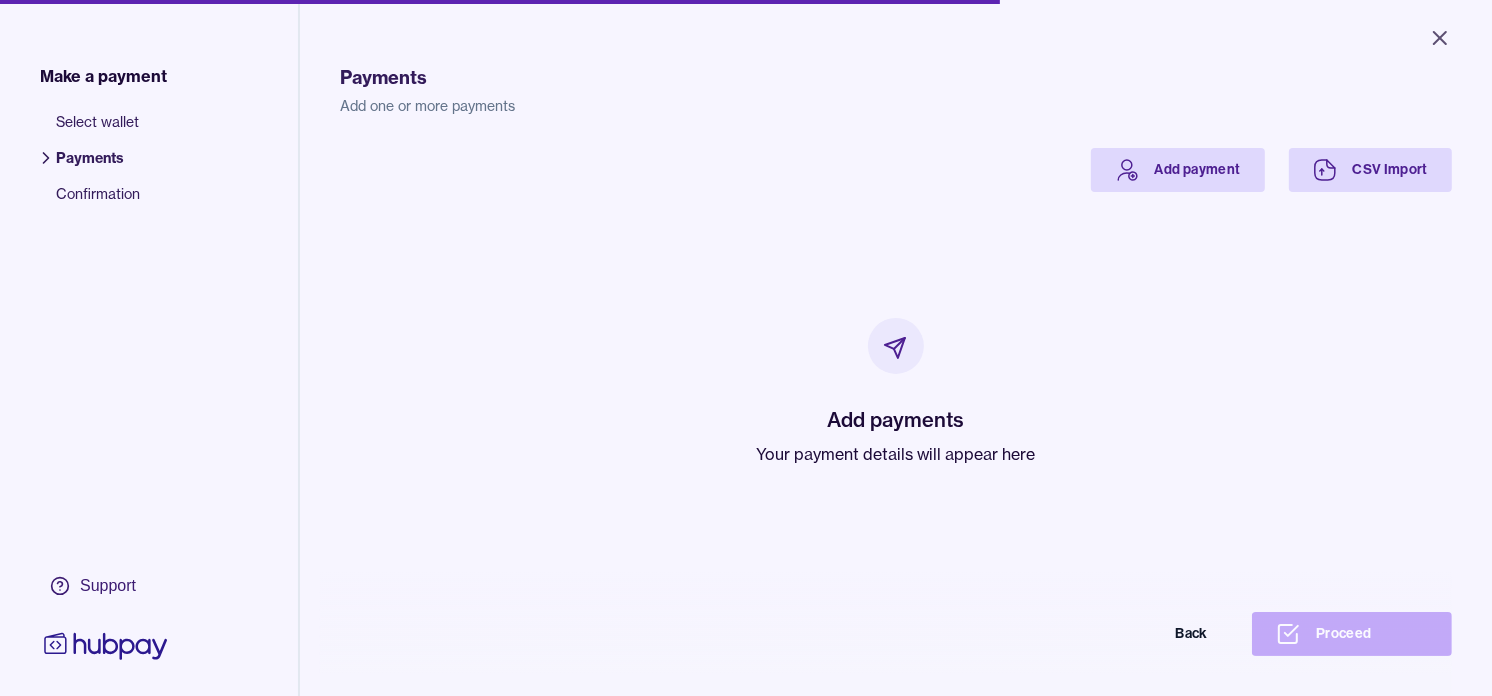 click on "Your payment details will appear here" at bounding box center [896, 454] 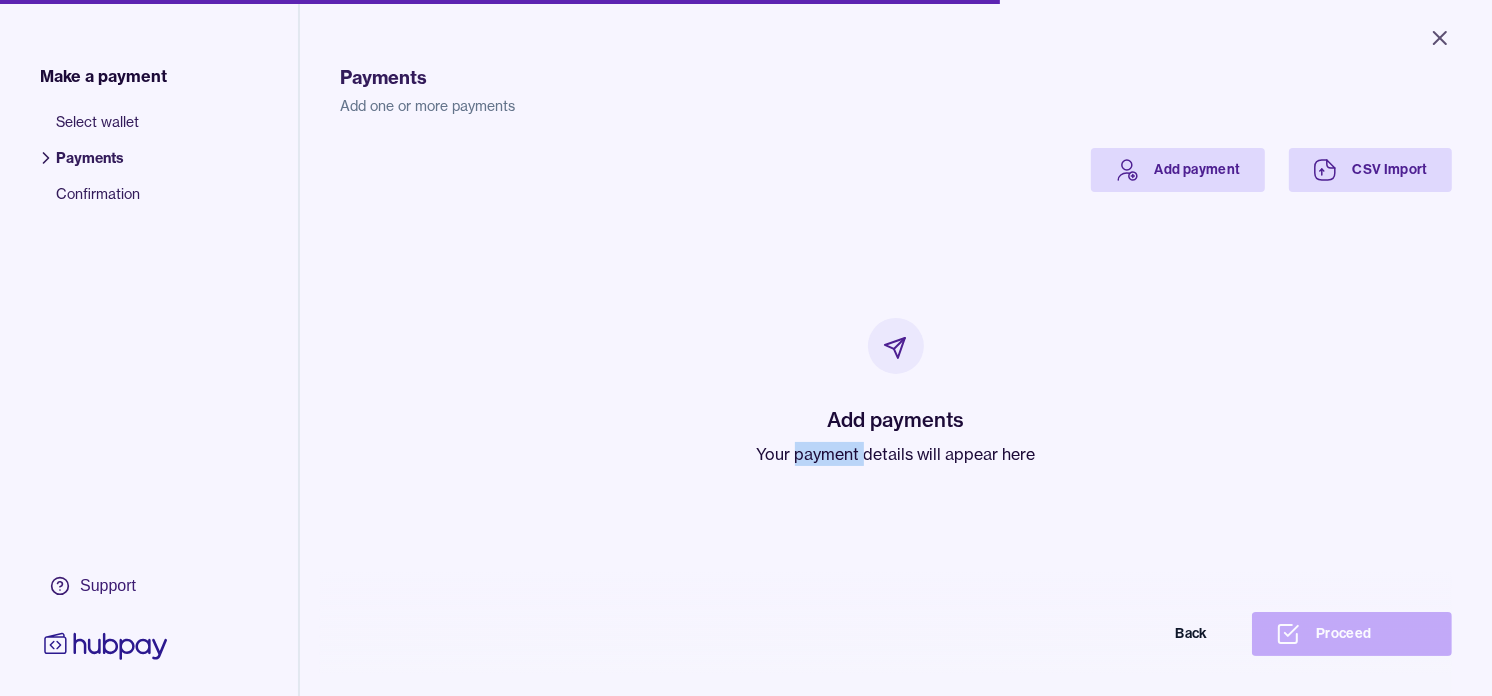 click on "Your payment details will appear here" at bounding box center [896, 454] 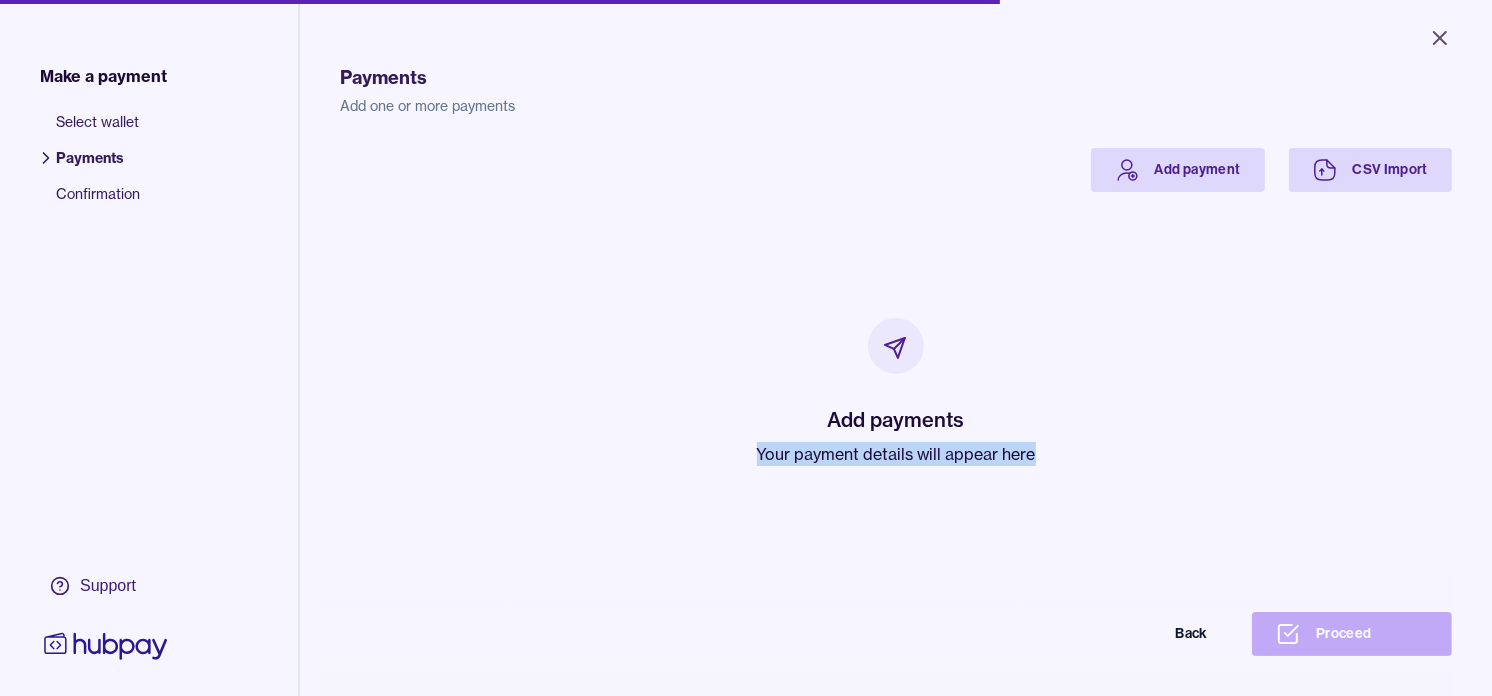 click on "Your payment details will appear here" at bounding box center [896, 454] 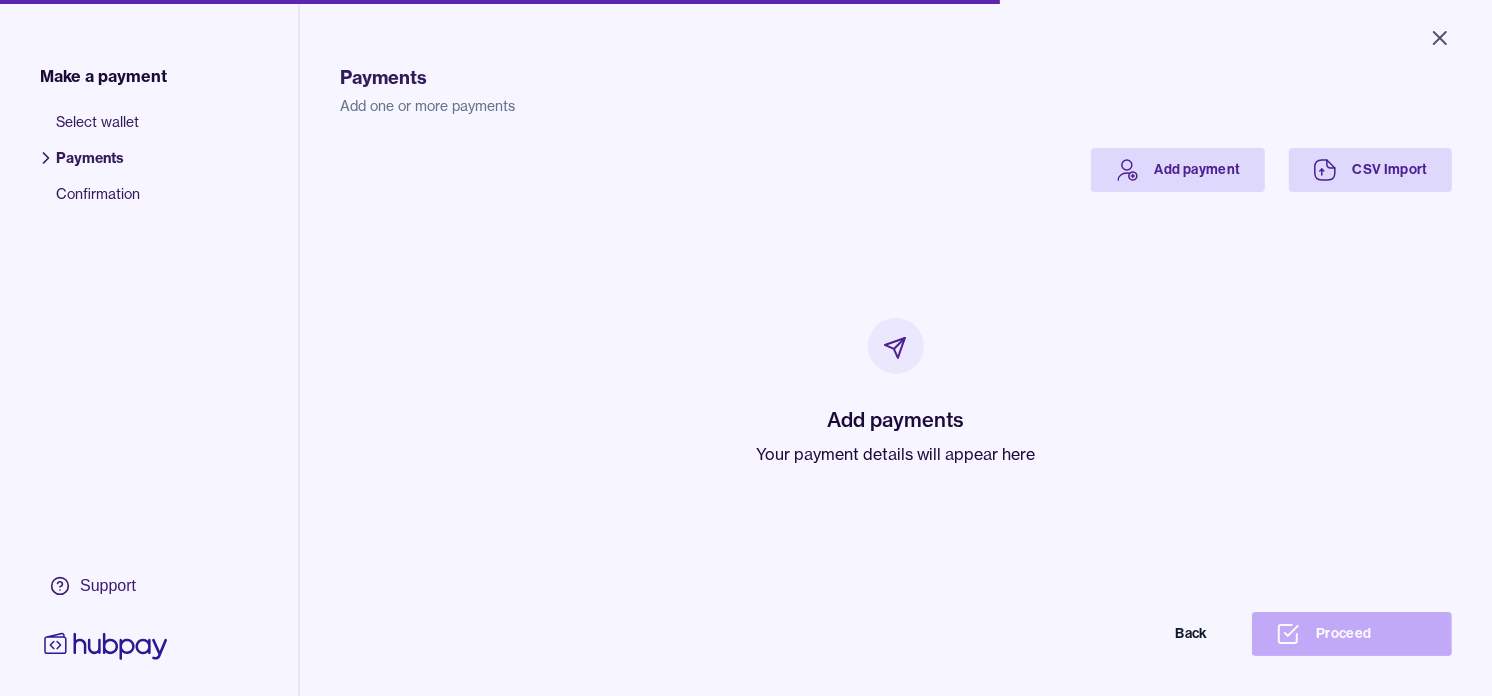 drag, startPoint x: 834, startPoint y: 456, endPoint x: 707, endPoint y: 264, distance: 230.20209 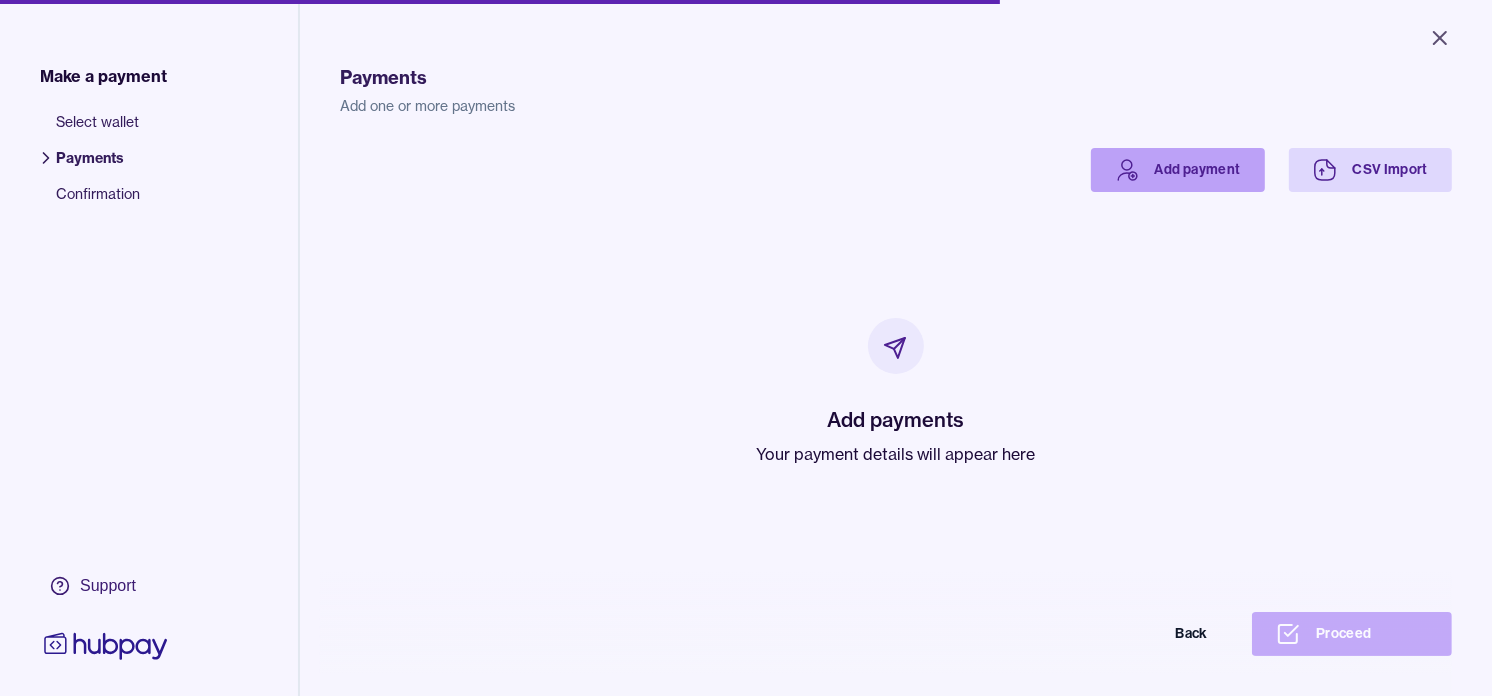 click on "Add payment" at bounding box center (1178, 170) 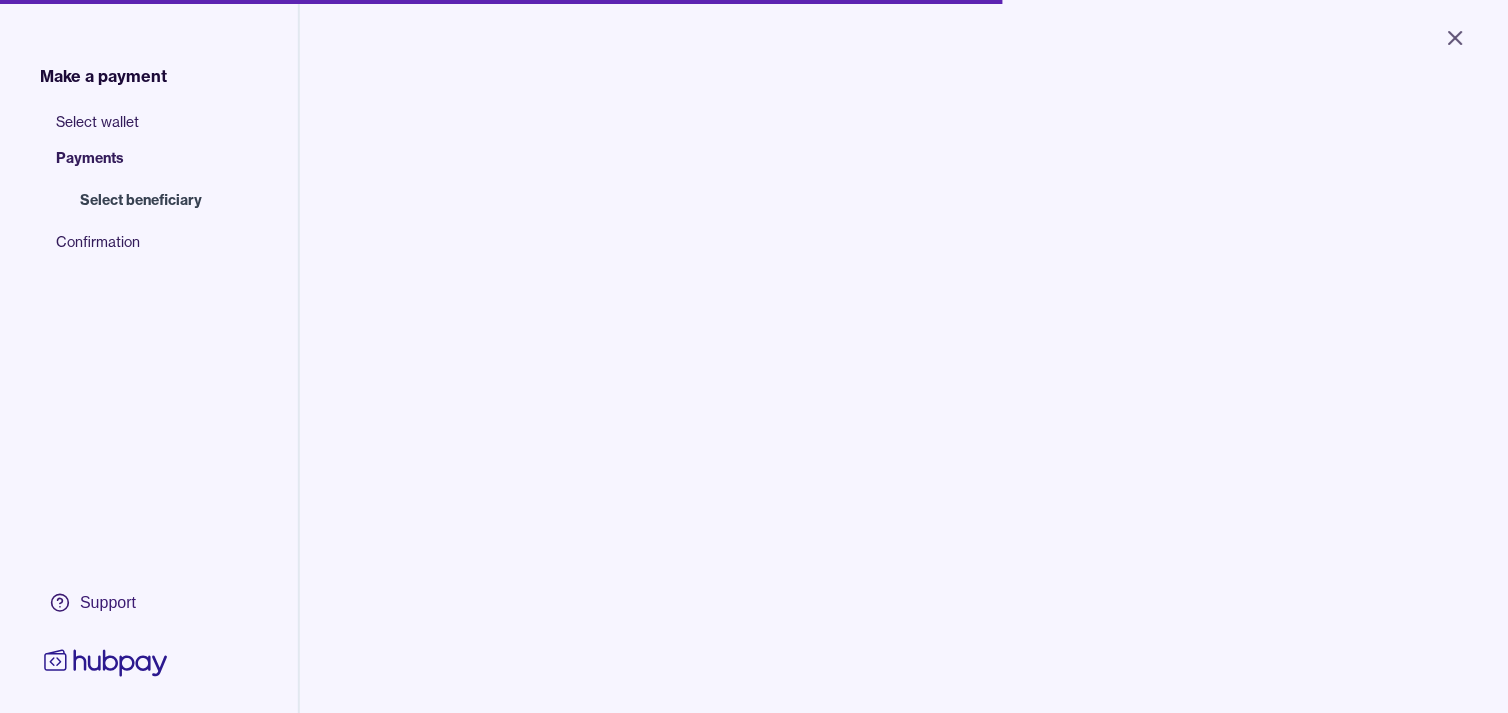 click at bounding box center (515, 202) 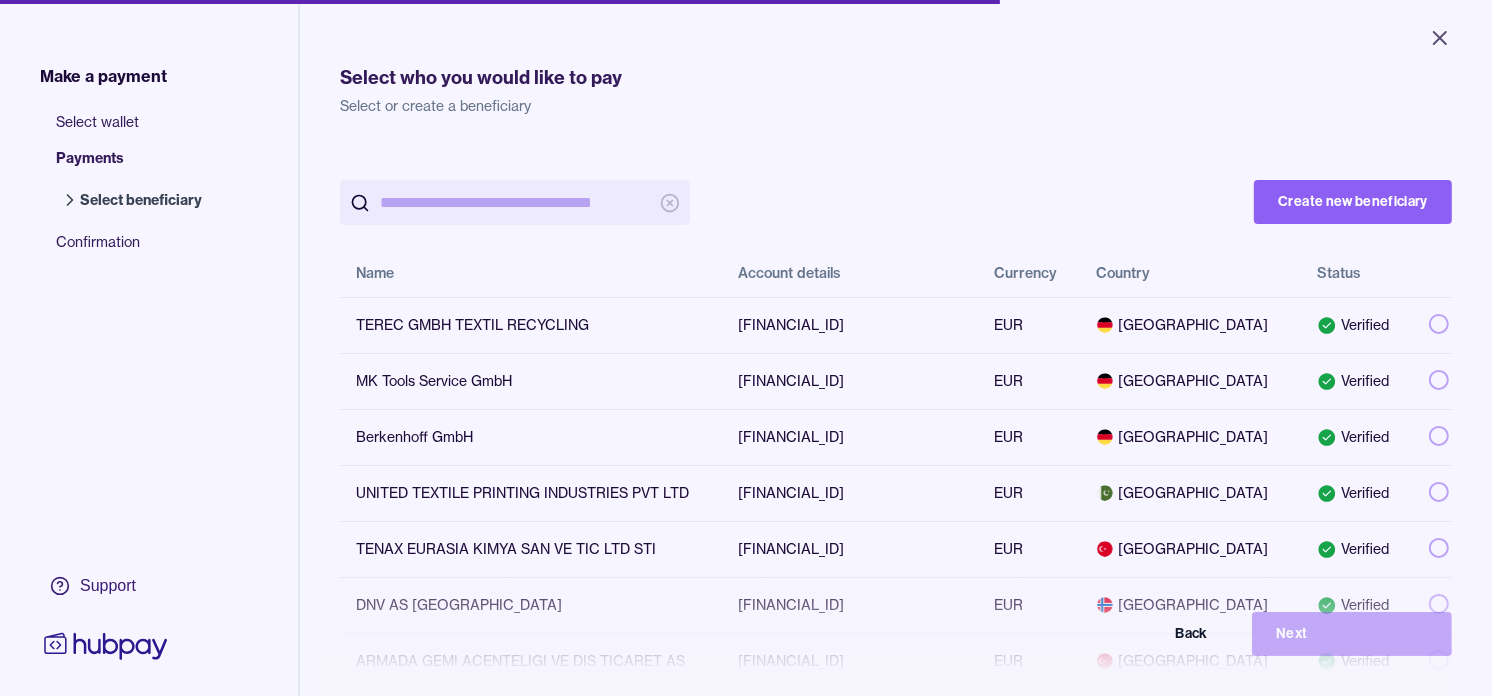 paste on "**********" 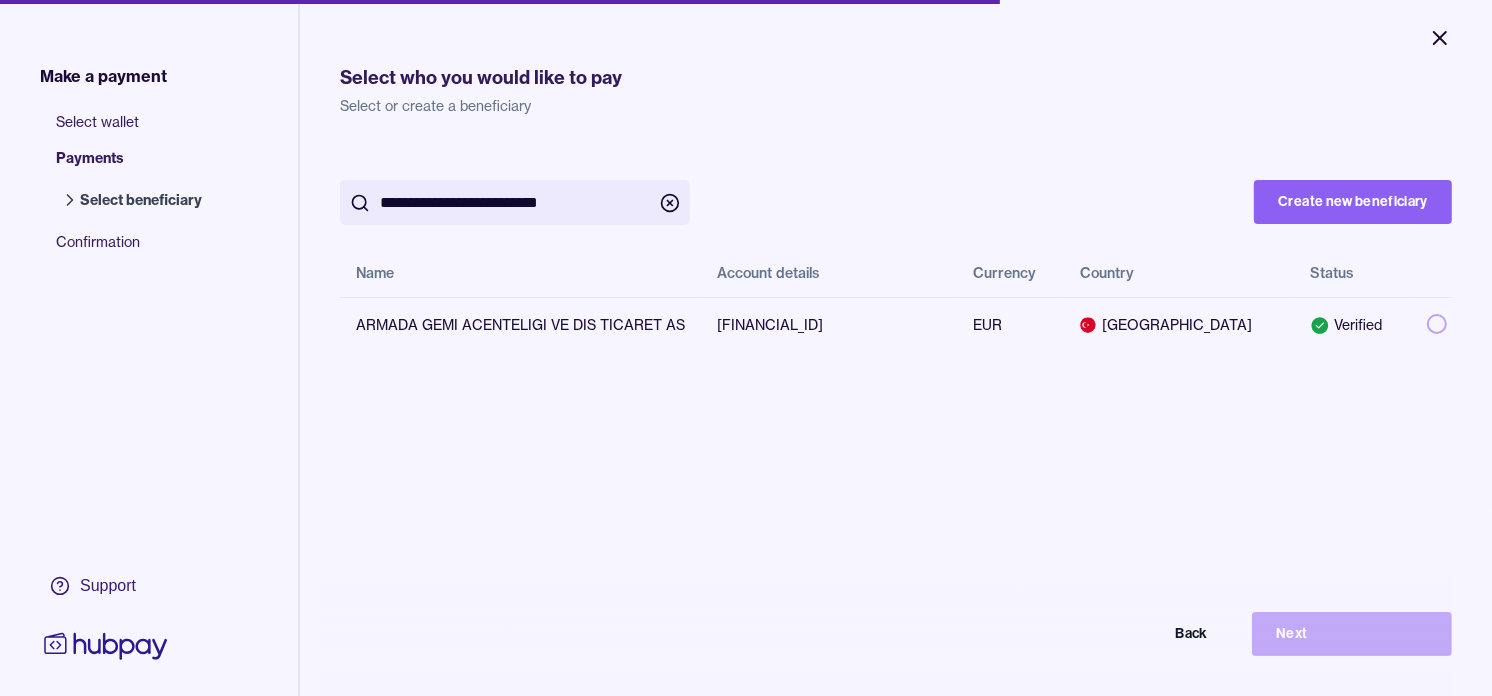 type on "**********" 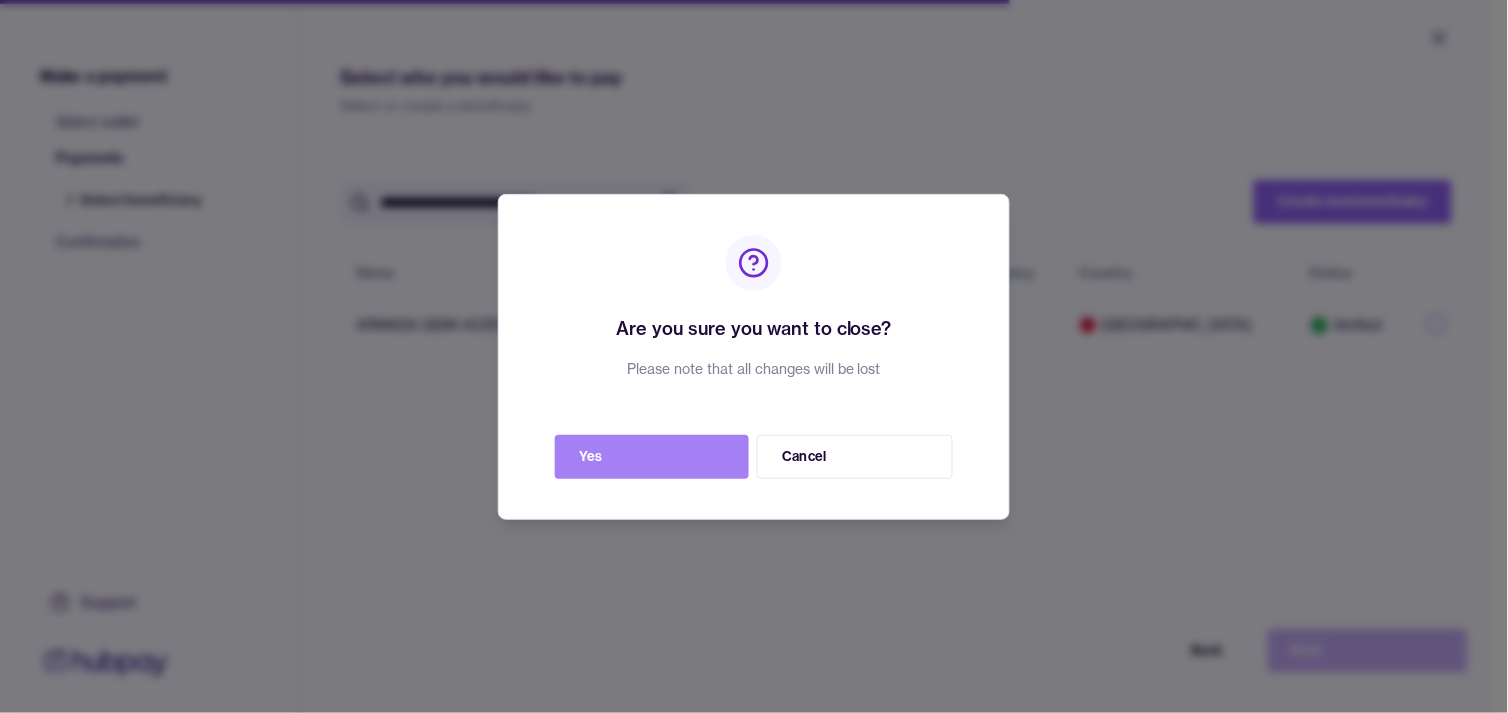 click on "Yes" at bounding box center (652, 457) 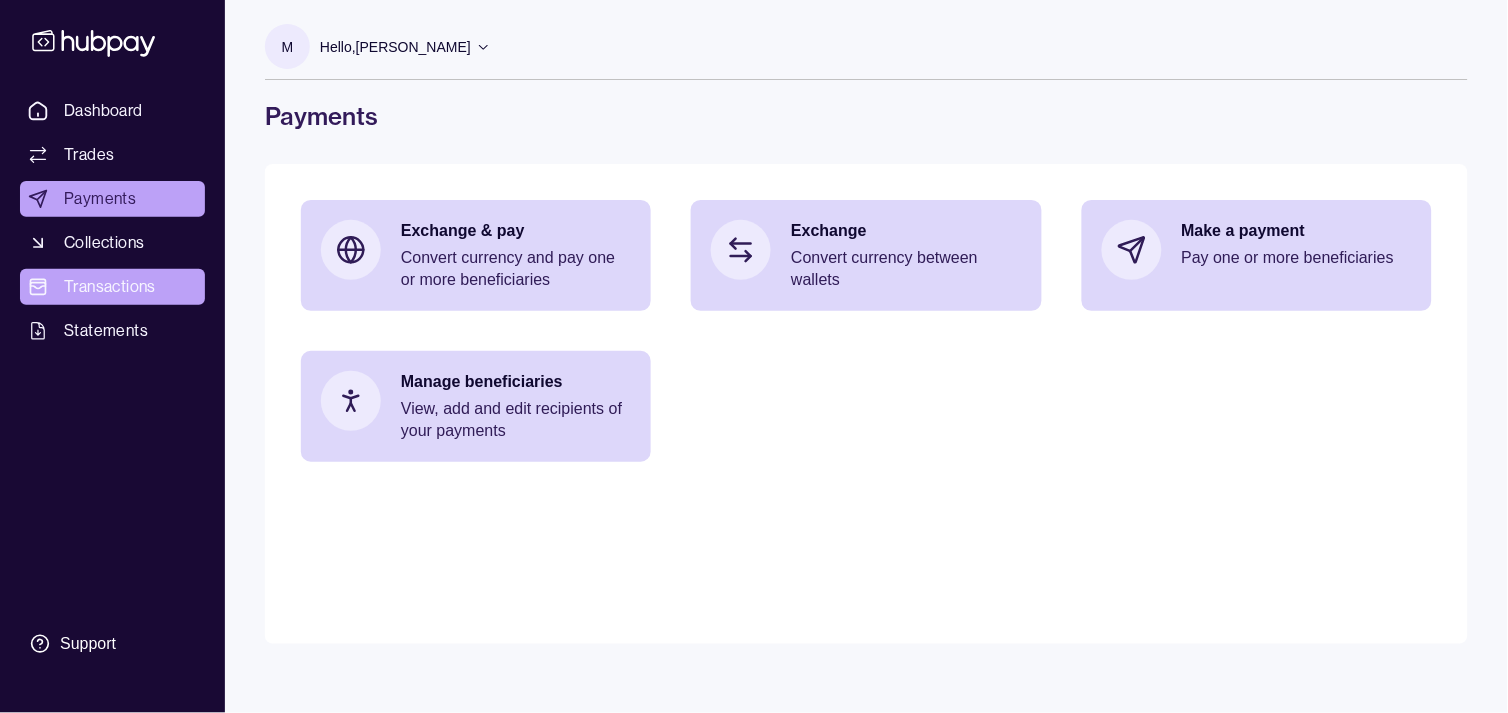 click on "Transactions" at bounding box center [110, 287] 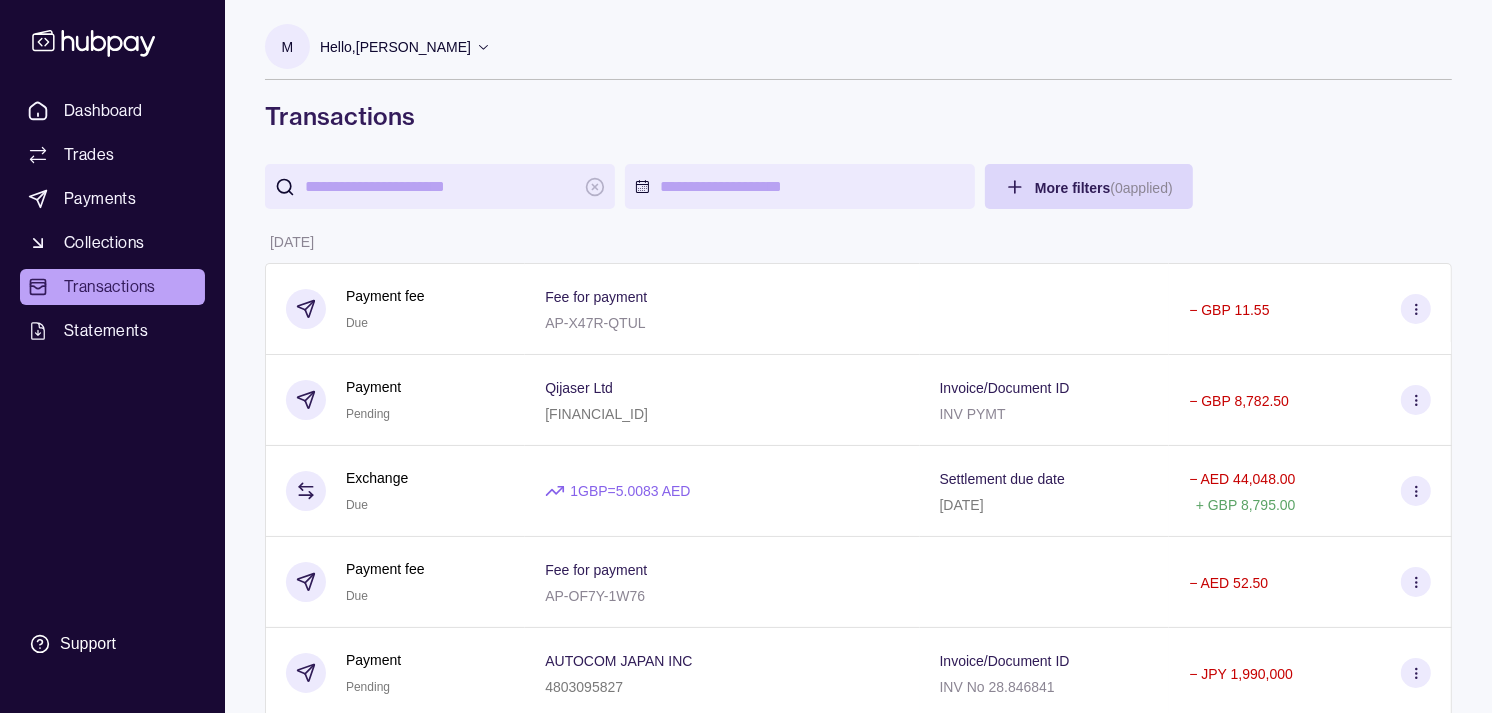 click at bounding box center [440, 186] 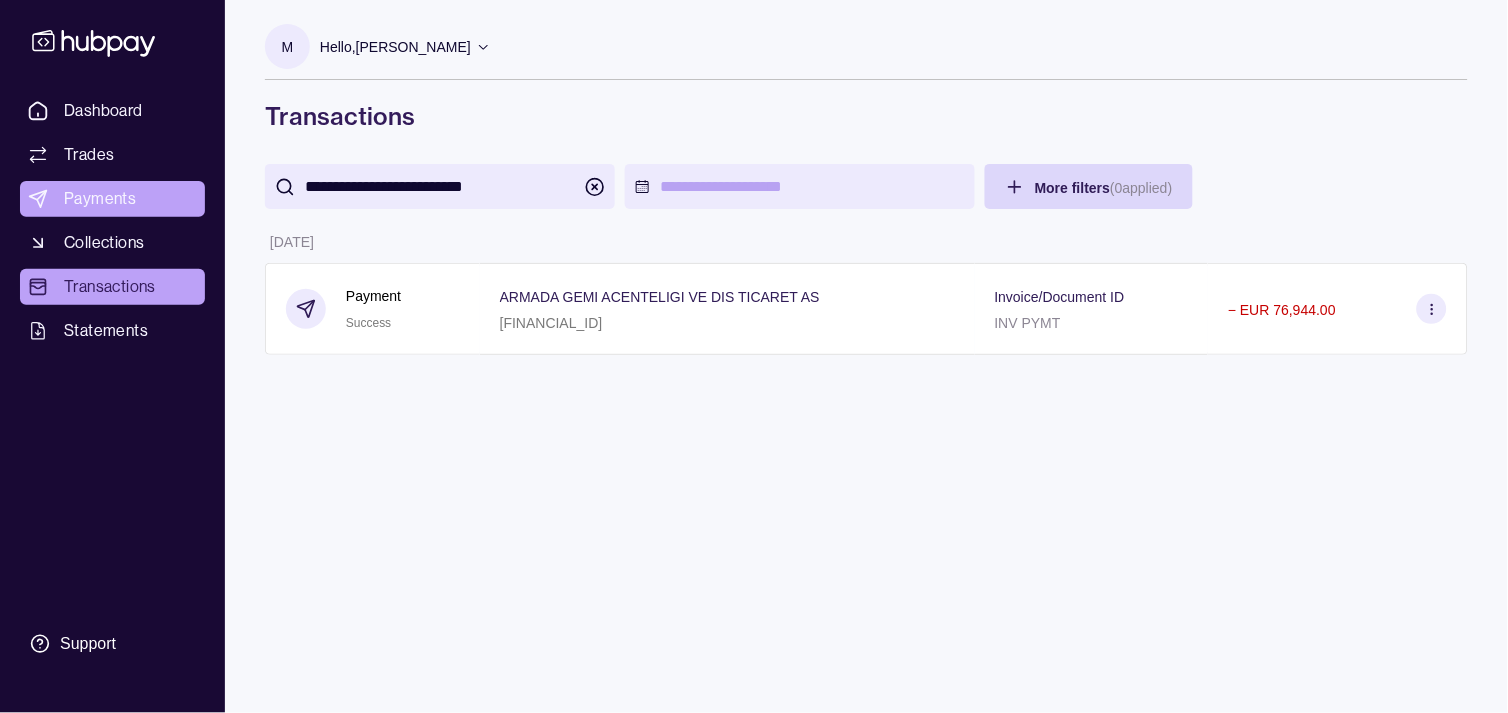 type on "**********" 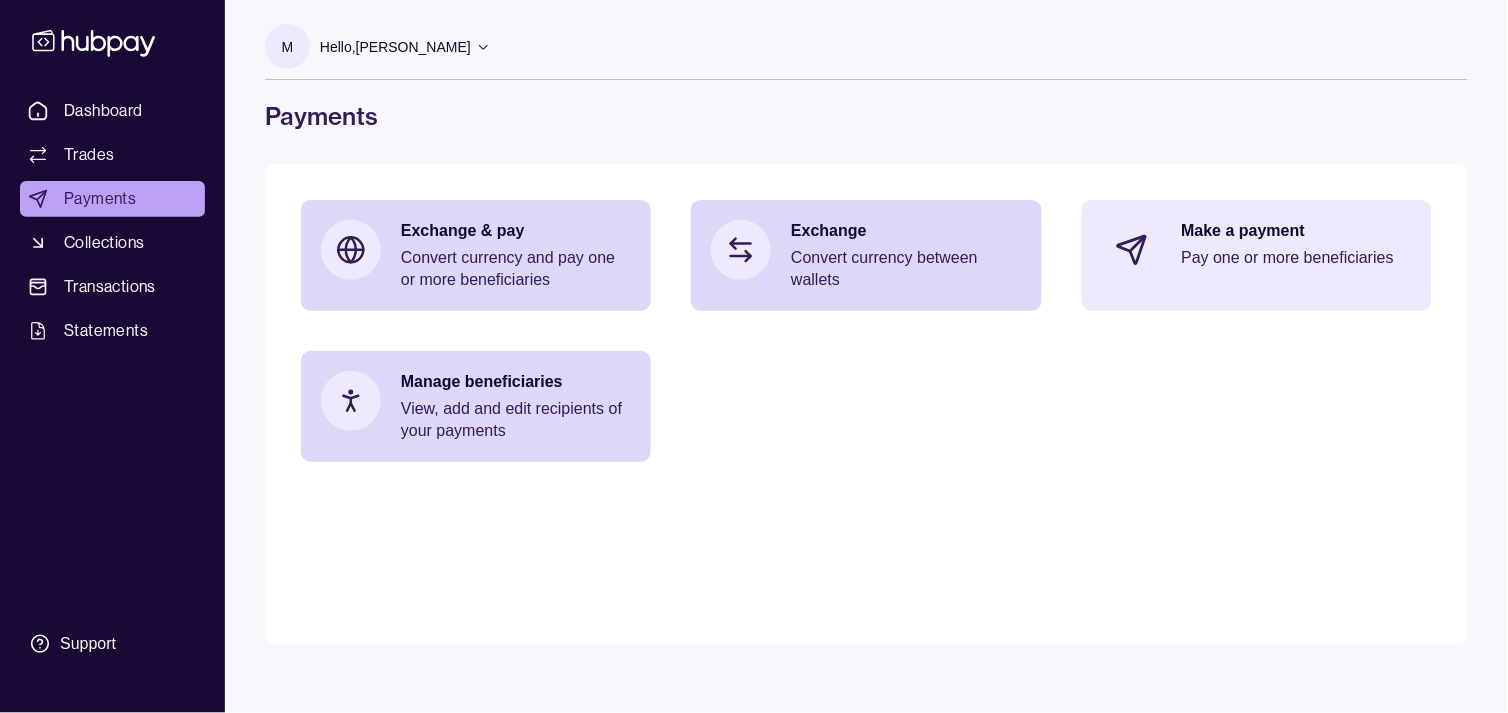 click on "Make a payment" at bounding box center (1297, 231) 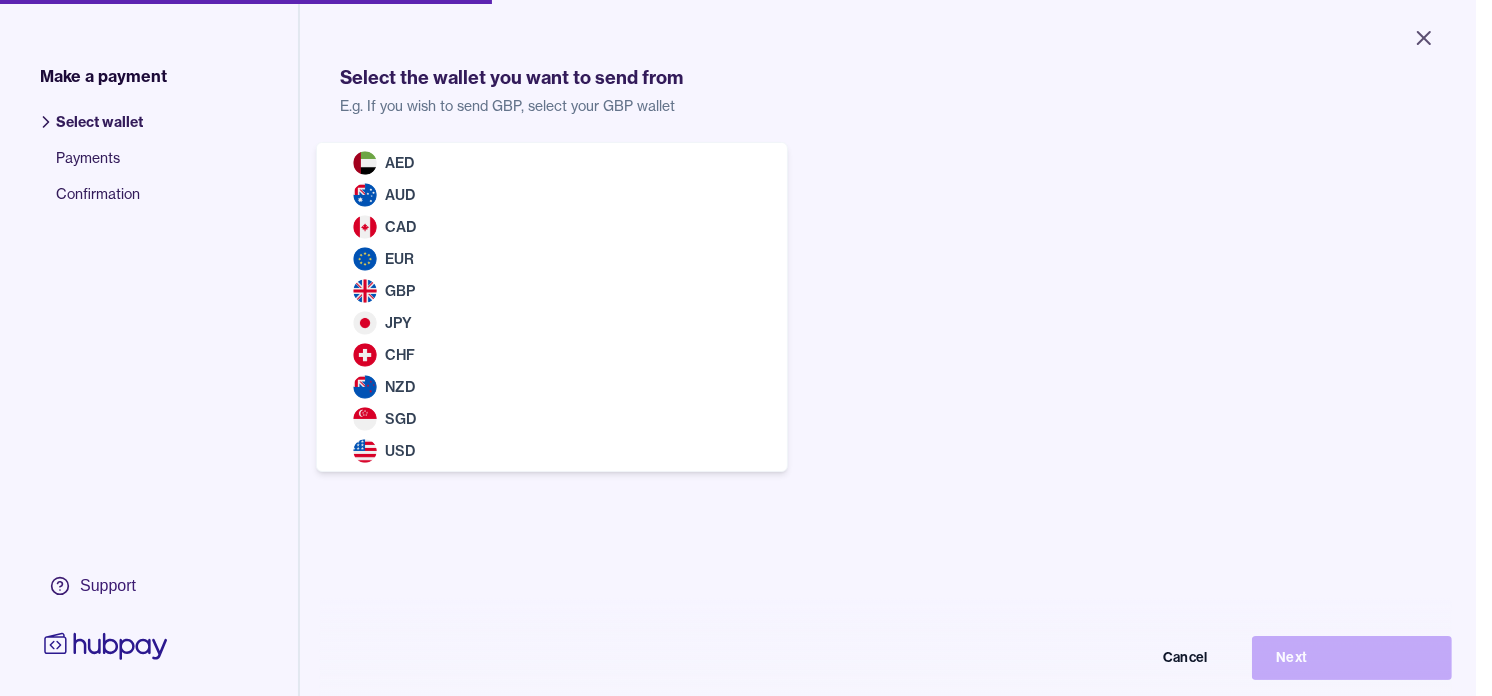 click on "Close Make a payment Select wallet Payments Confirmation Support Select the wallet you want to send from E.g. If you wish to send GBP, select your GBP wallet Select wallet Cancel Next Make a payment | Hubpay AED AUD CAD EUR GBP JPY CHF NZD SGD USD" at bounding box center [738, 348] 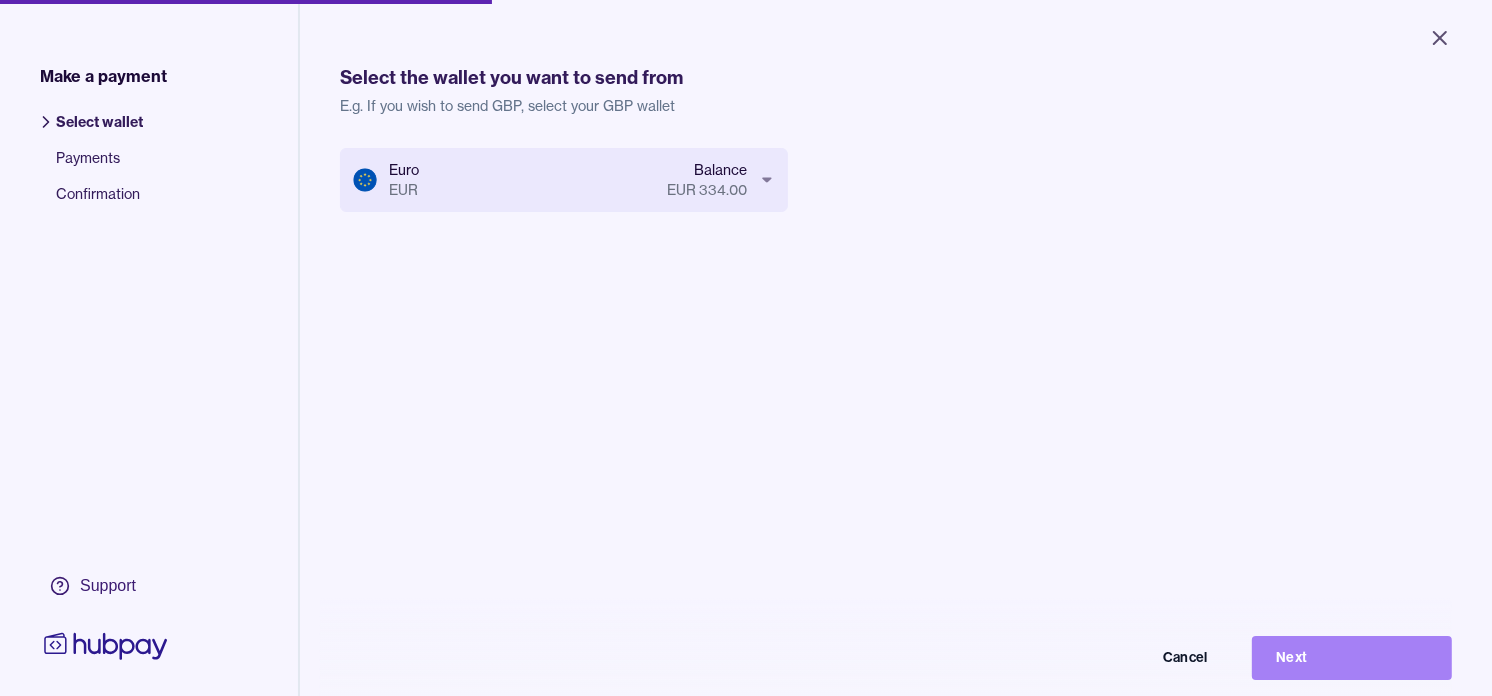 click on "Next" at bounding box center [1352, 658] 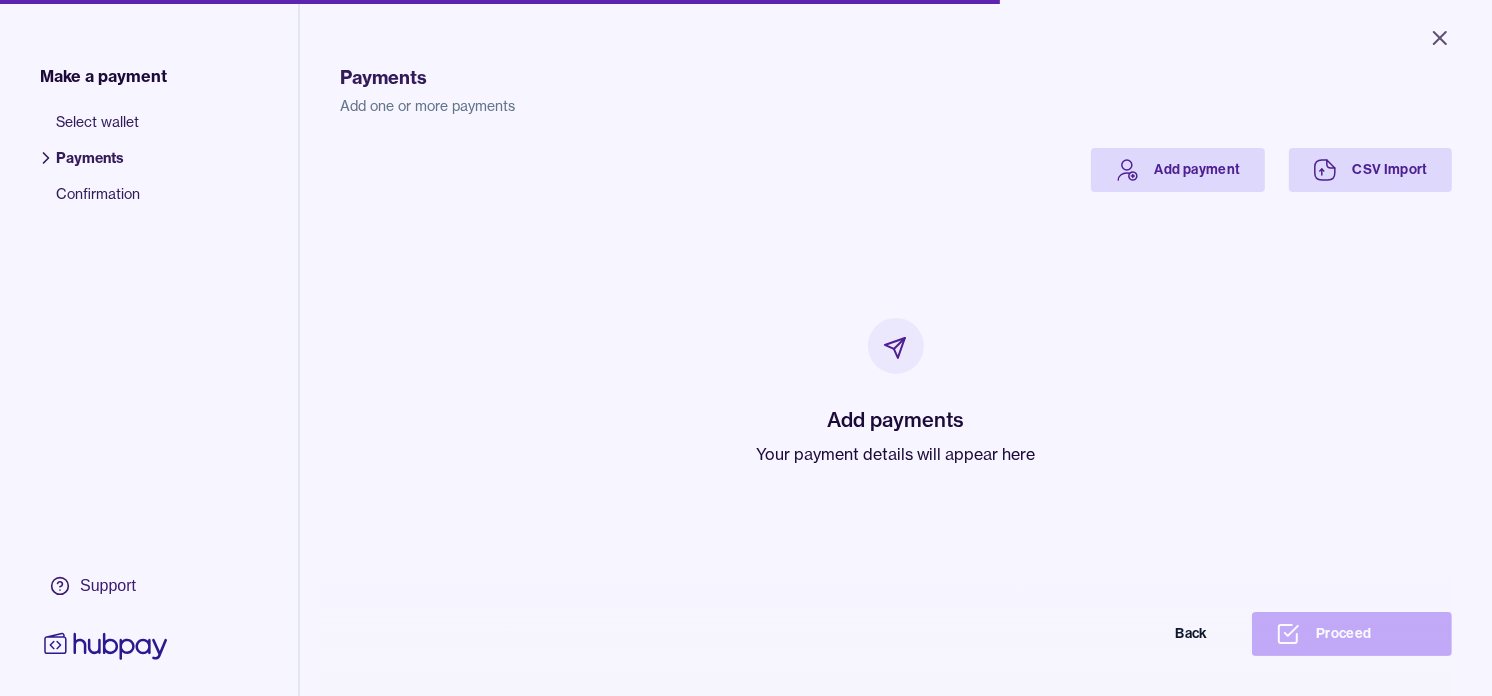click on "Your payment details will appear here" at bounding box center [896, 454] 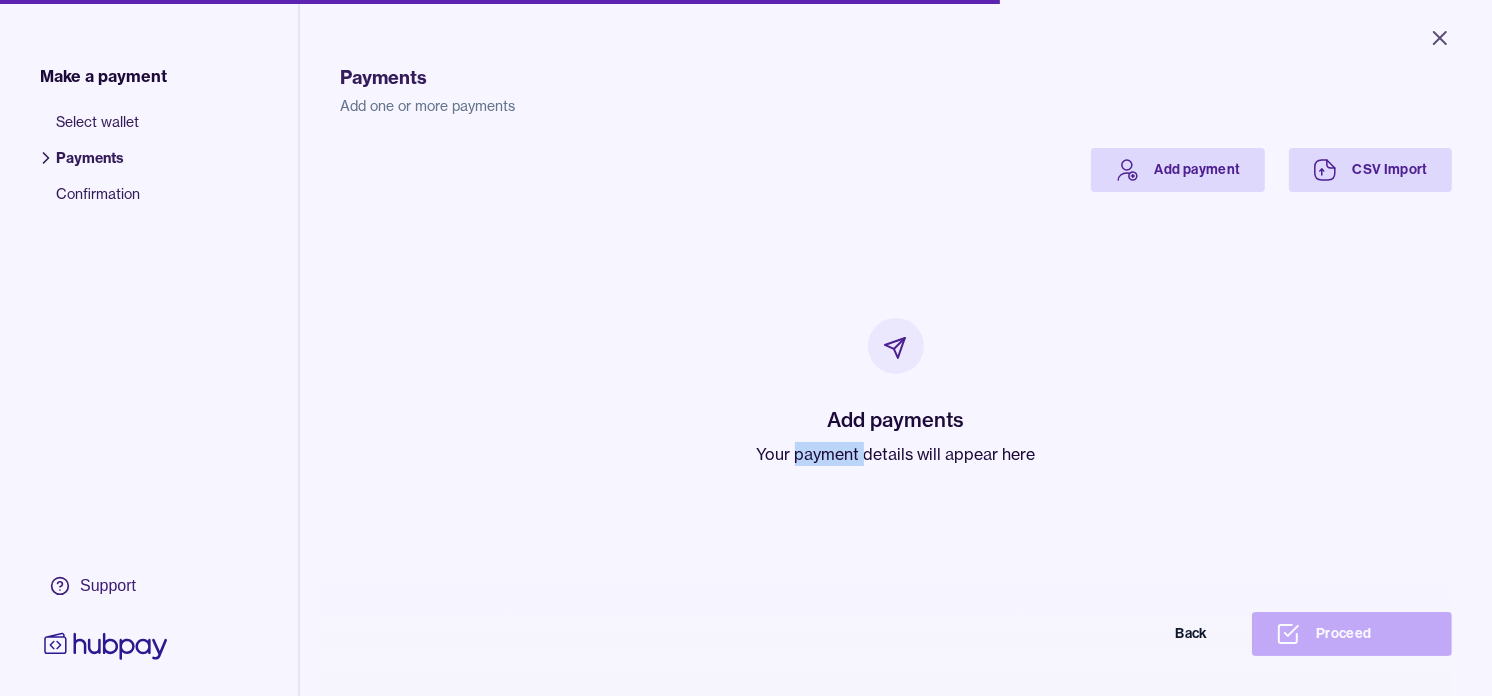 click on "Your payment details will appear here" at bounding box center [896, 454] 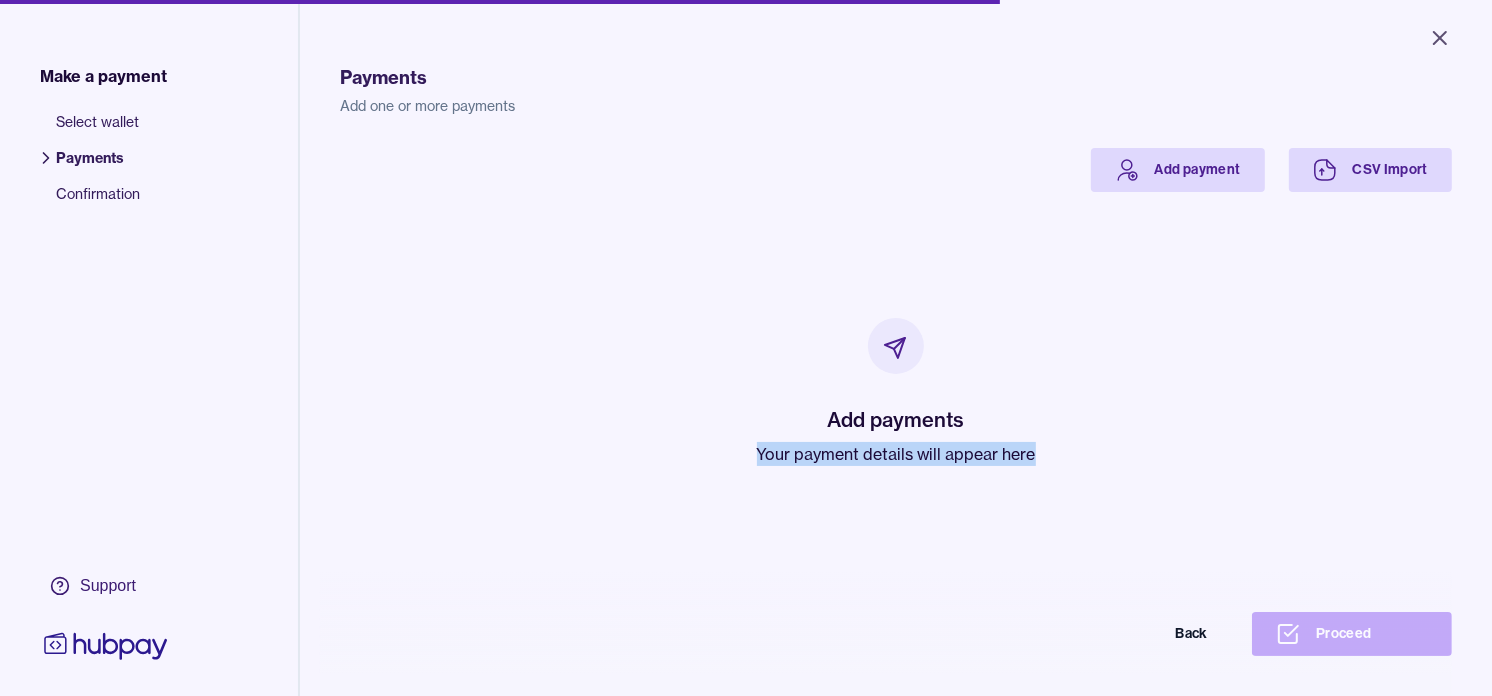 click on "Your payment details will appear here" at bounding box center (896, 454) 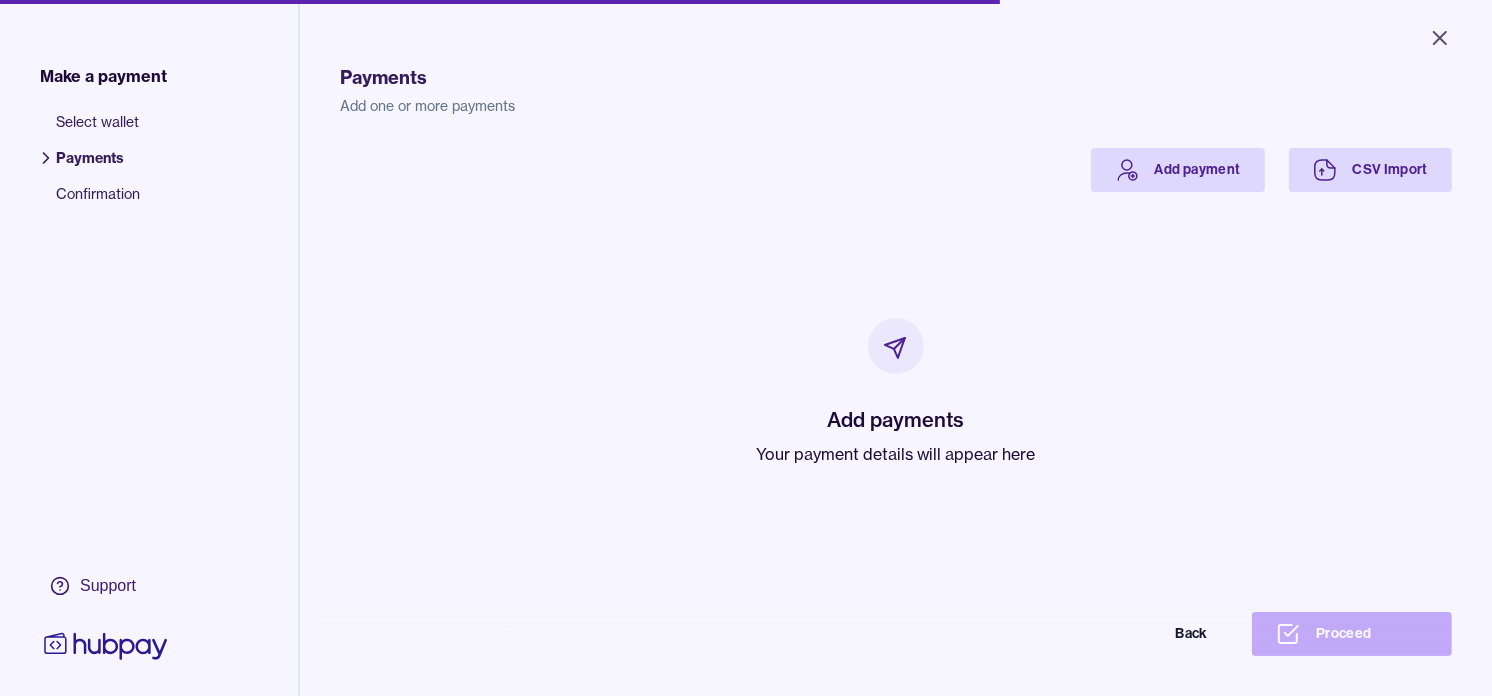 drag, startPoint x: 811, startPoint y: 450, endPoint x: 590, endPoint y: 320, distance: 256.4001 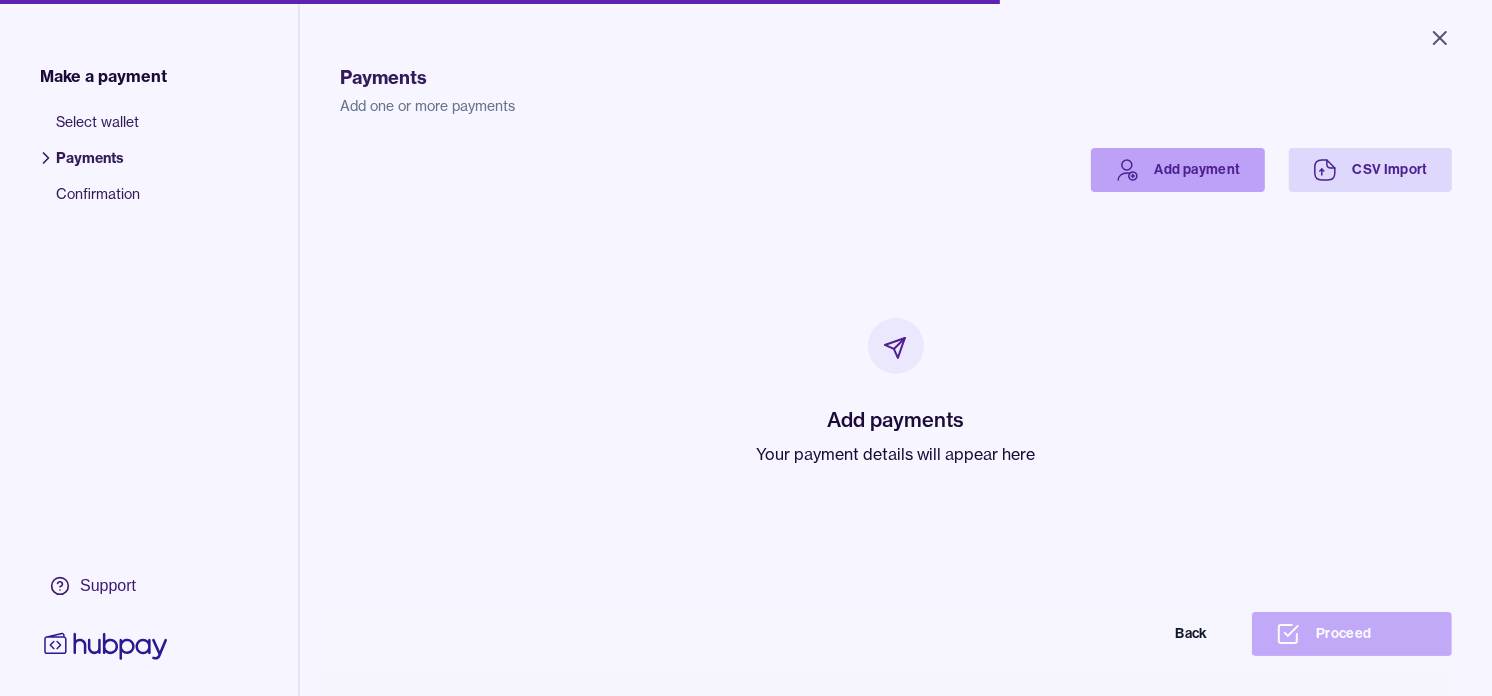 click 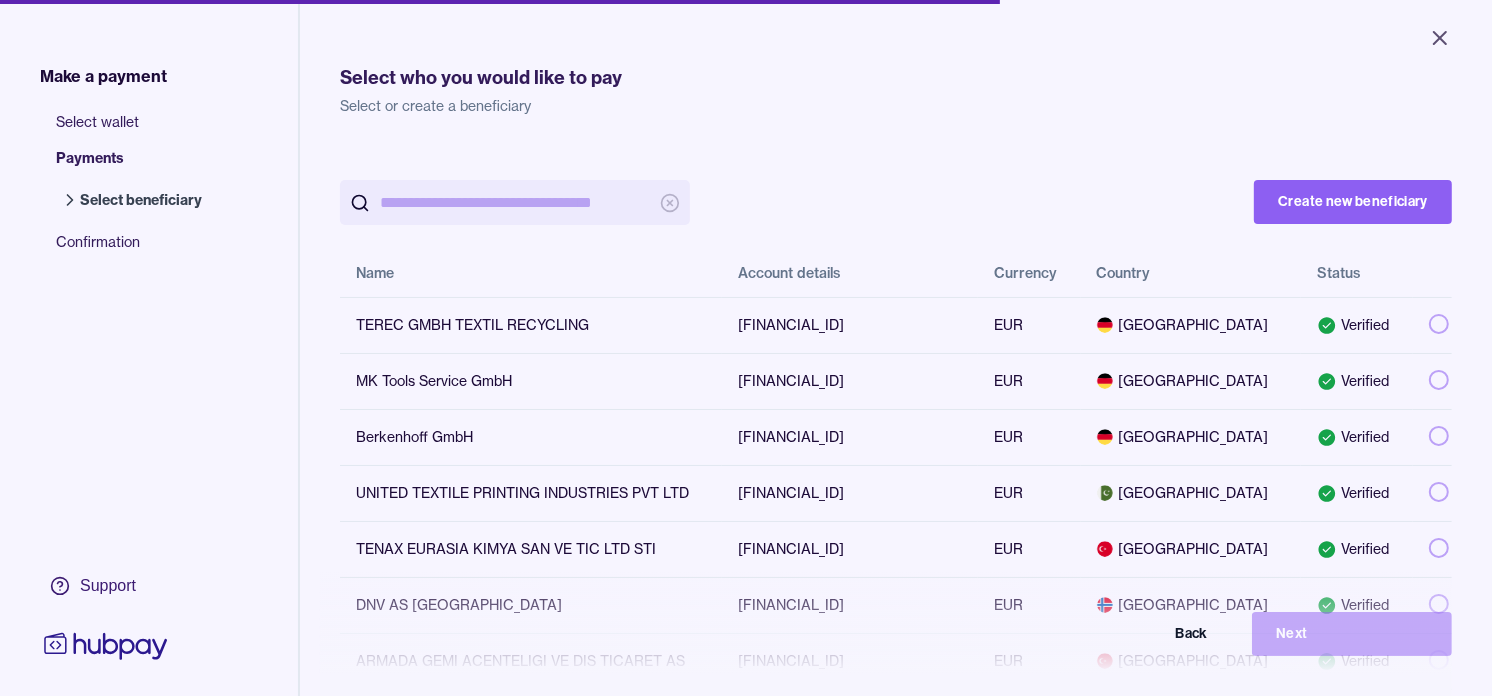 click at bounding box center [515, 202] 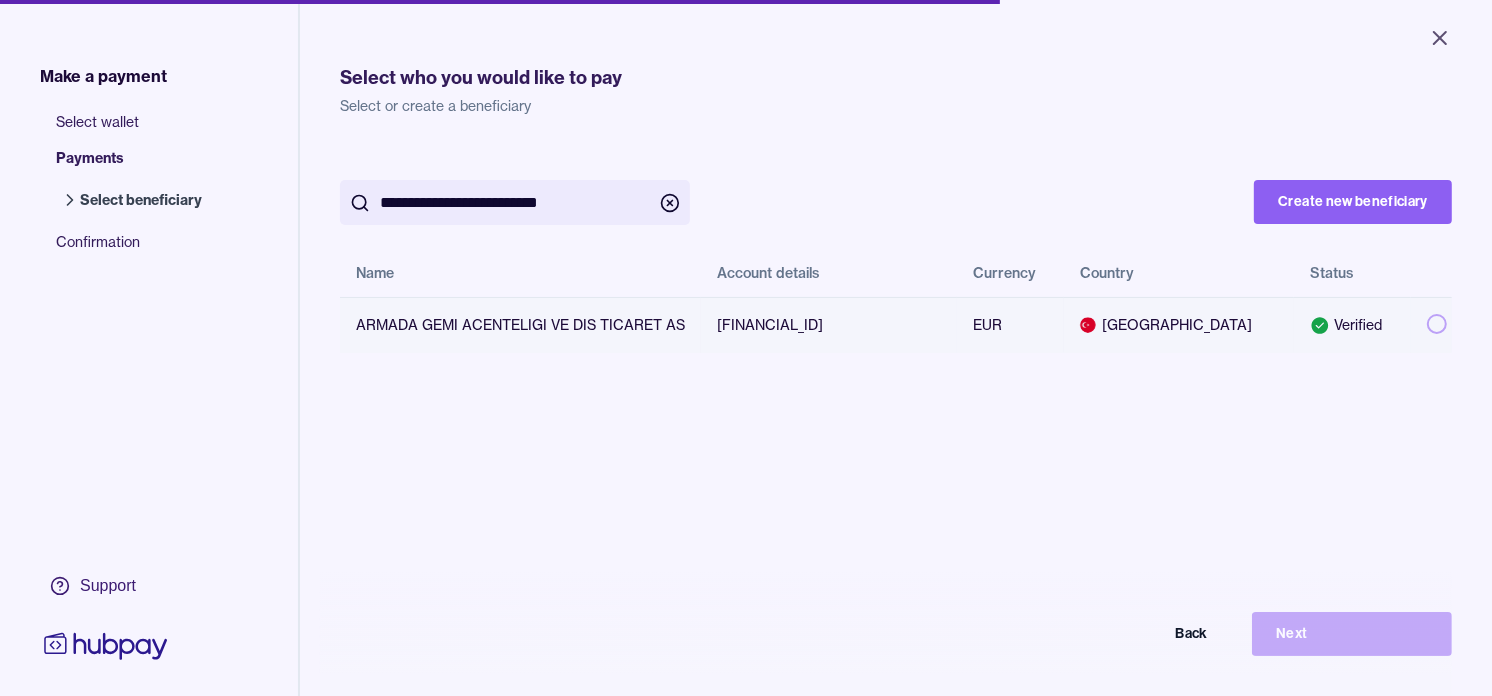 type on "**********" 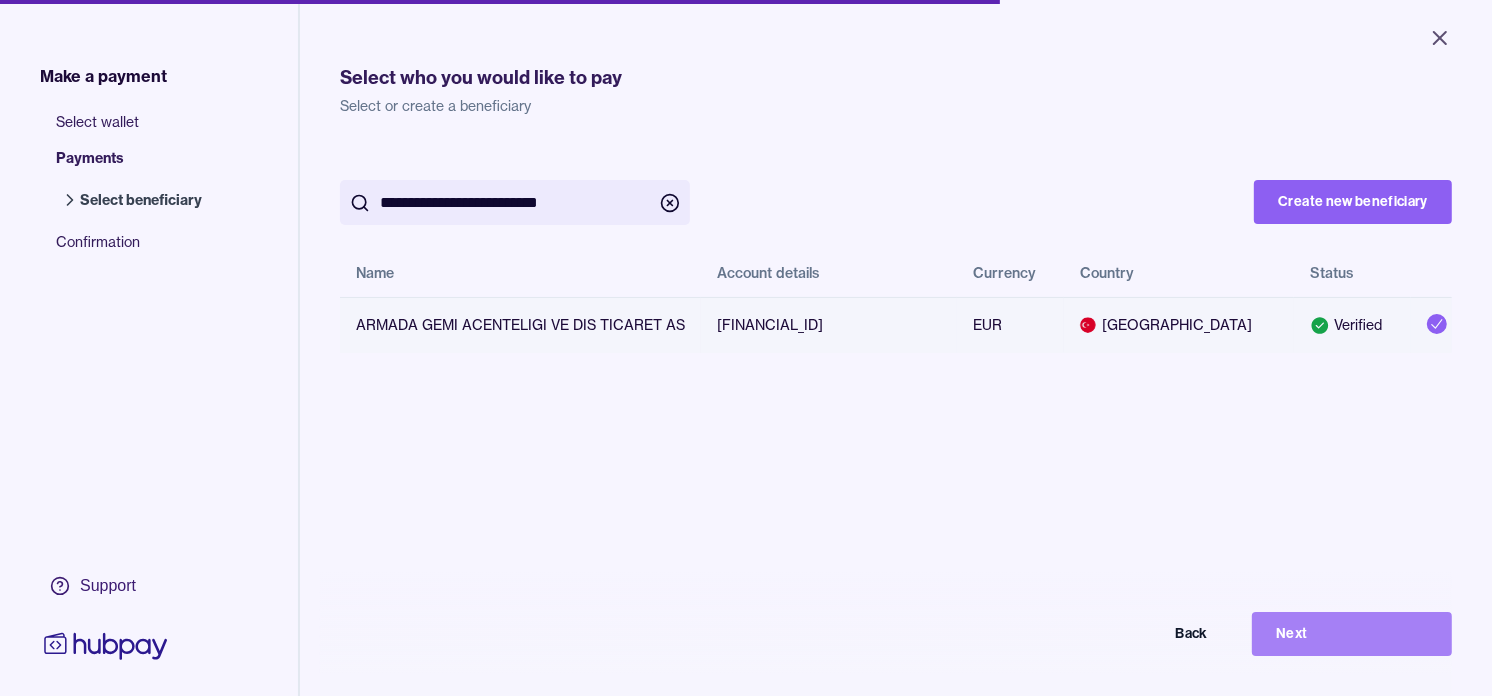 click on "Next" at bounding box center (1352, 634) 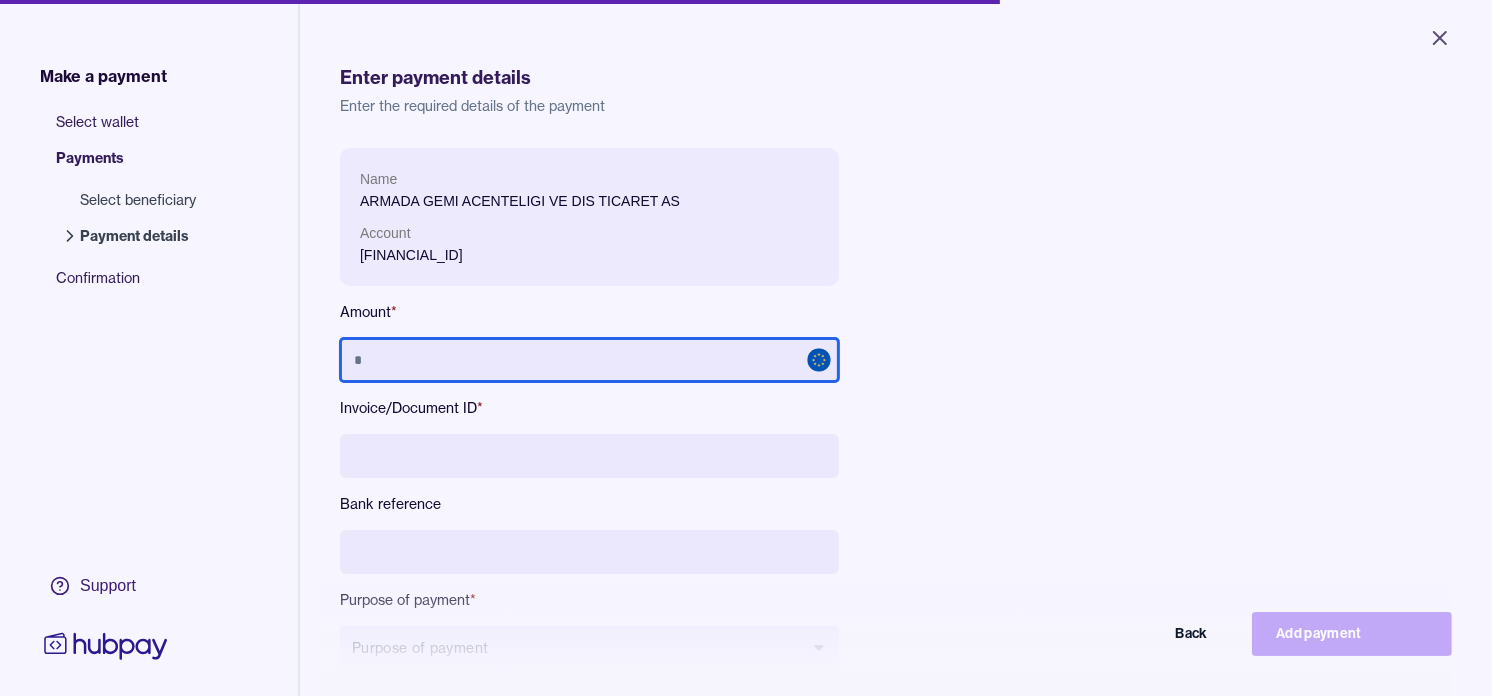 click at bounding box center [589, 360] 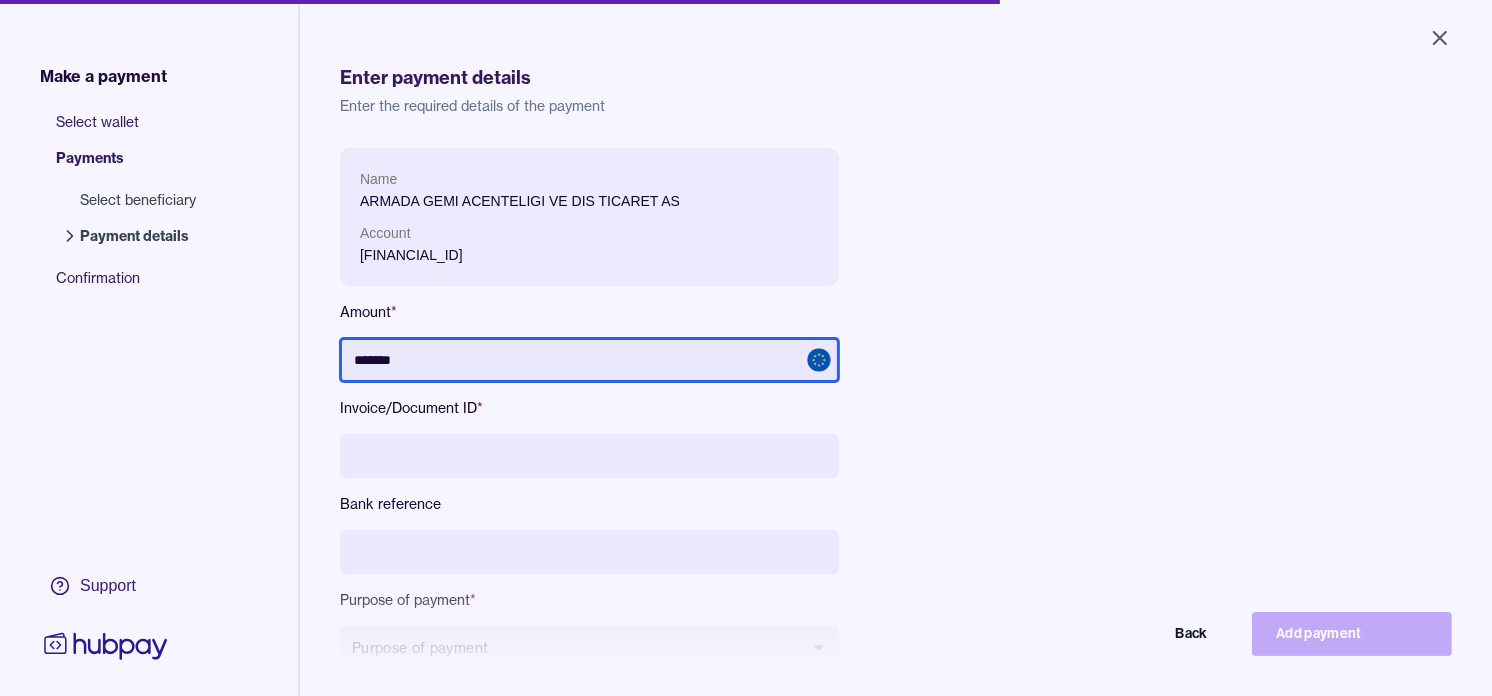type on "*******" 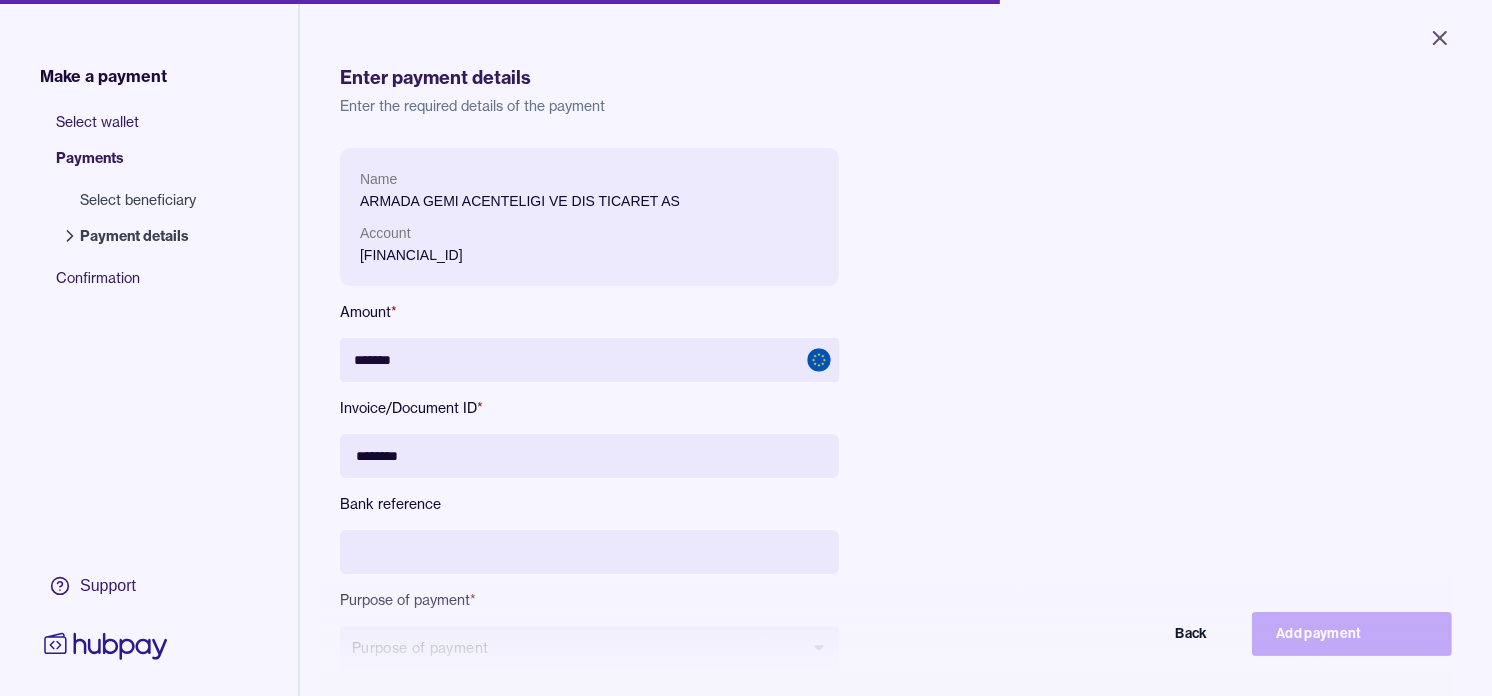 type on "********" 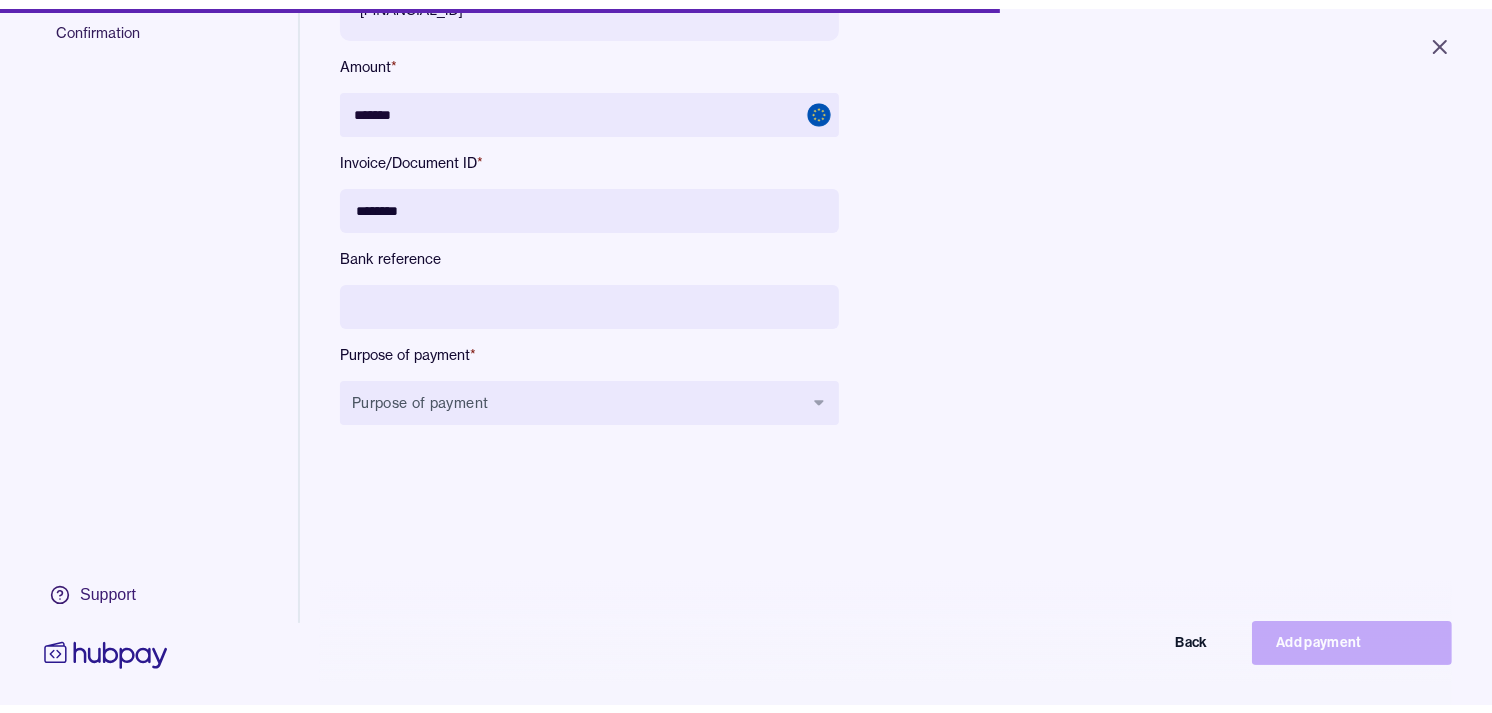 scroll, scrollTop: 267, scrollLeft: 0, axis: vertical 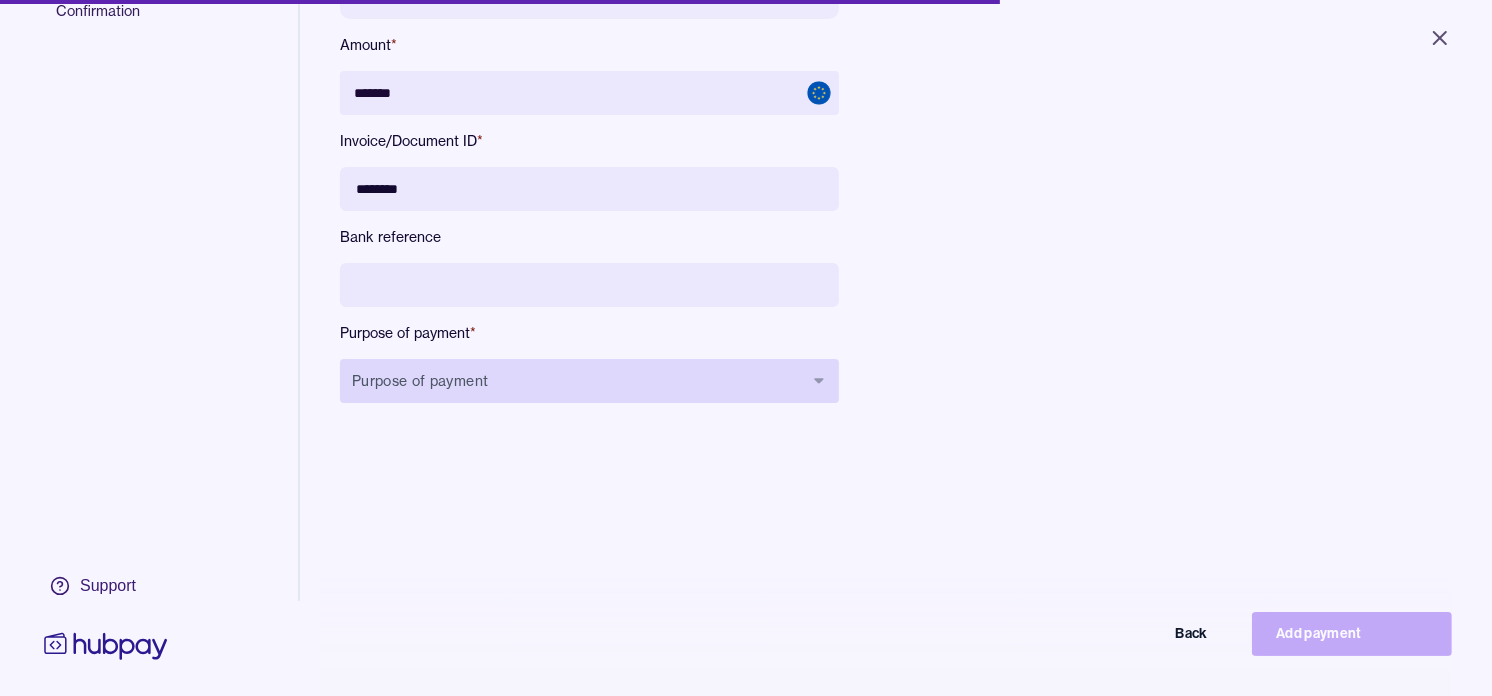 click on "Purpose of payment" at bounding box center (589, 381) 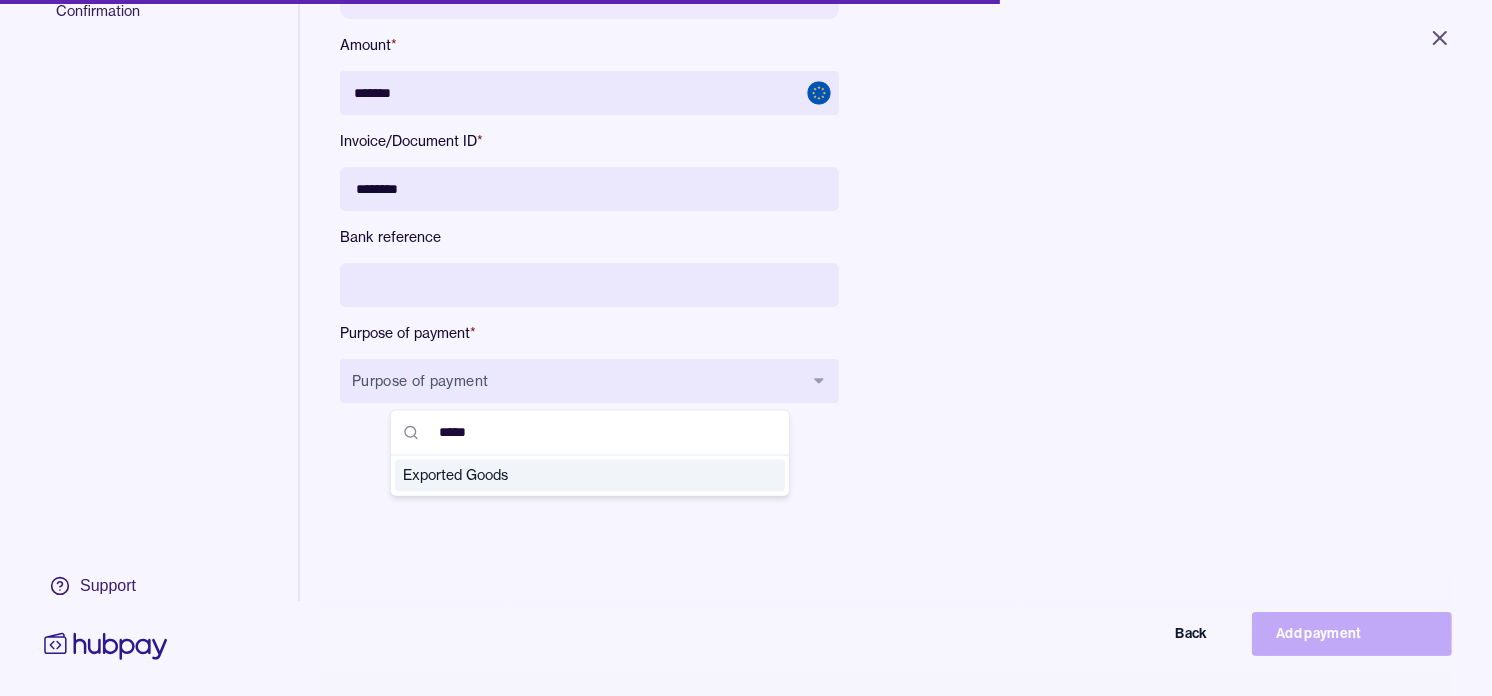 type on "*****" 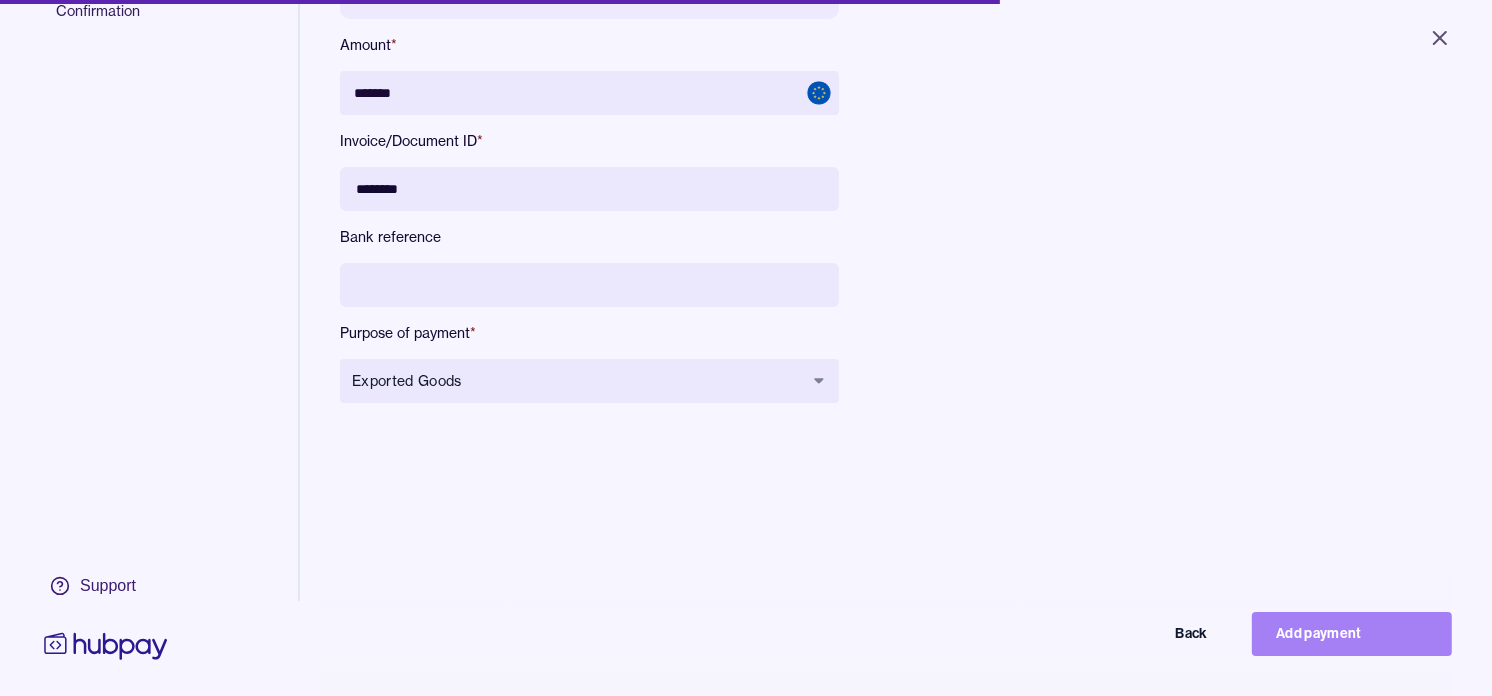 click on "Add payment" at bounding box center [1352, 634] 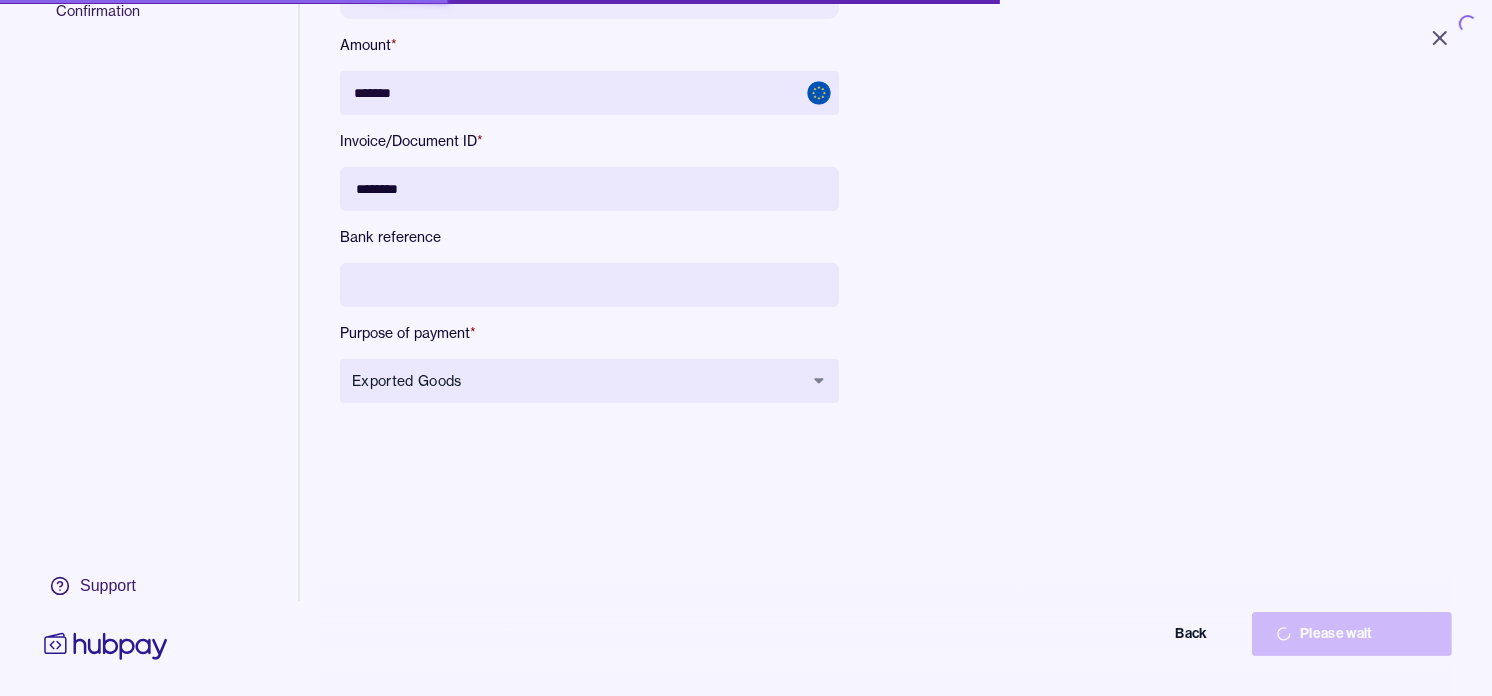type on "******" 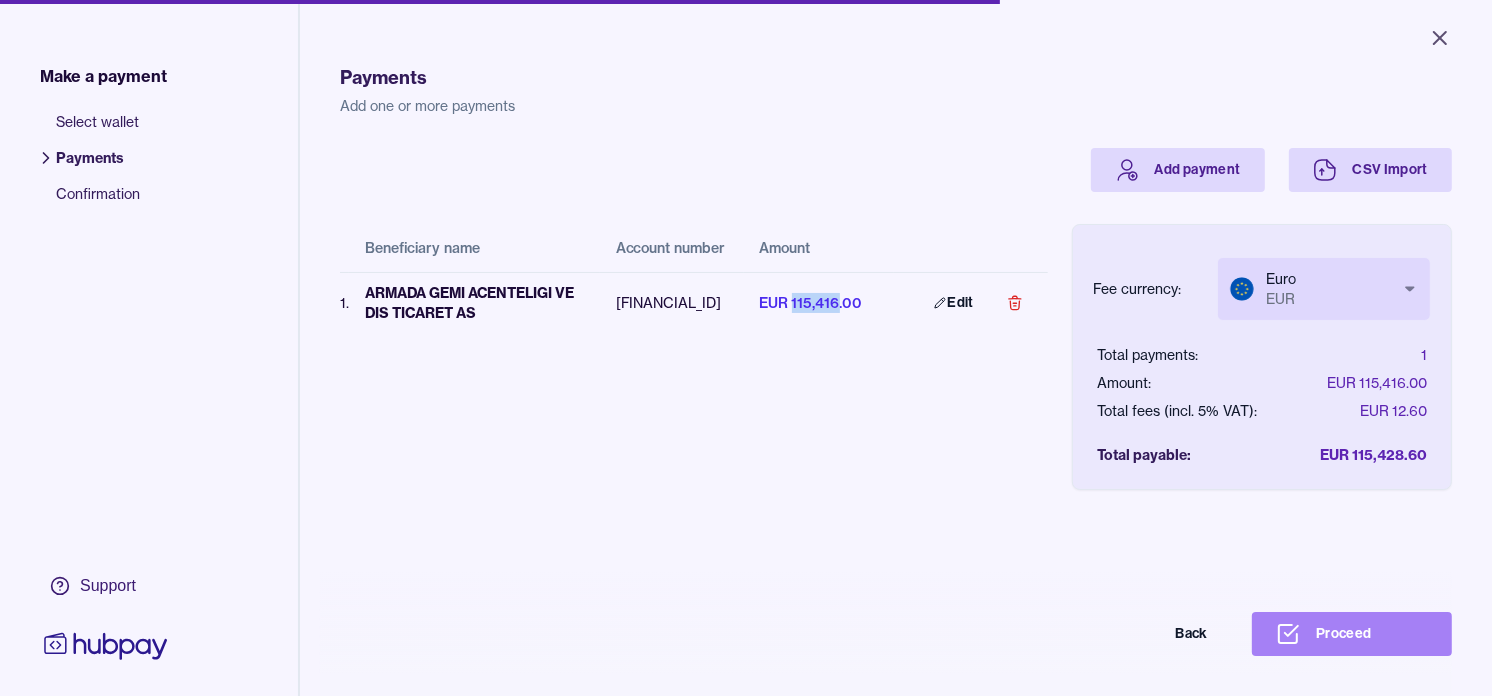 click on "Proceed" at bounding box center [1352, 634] 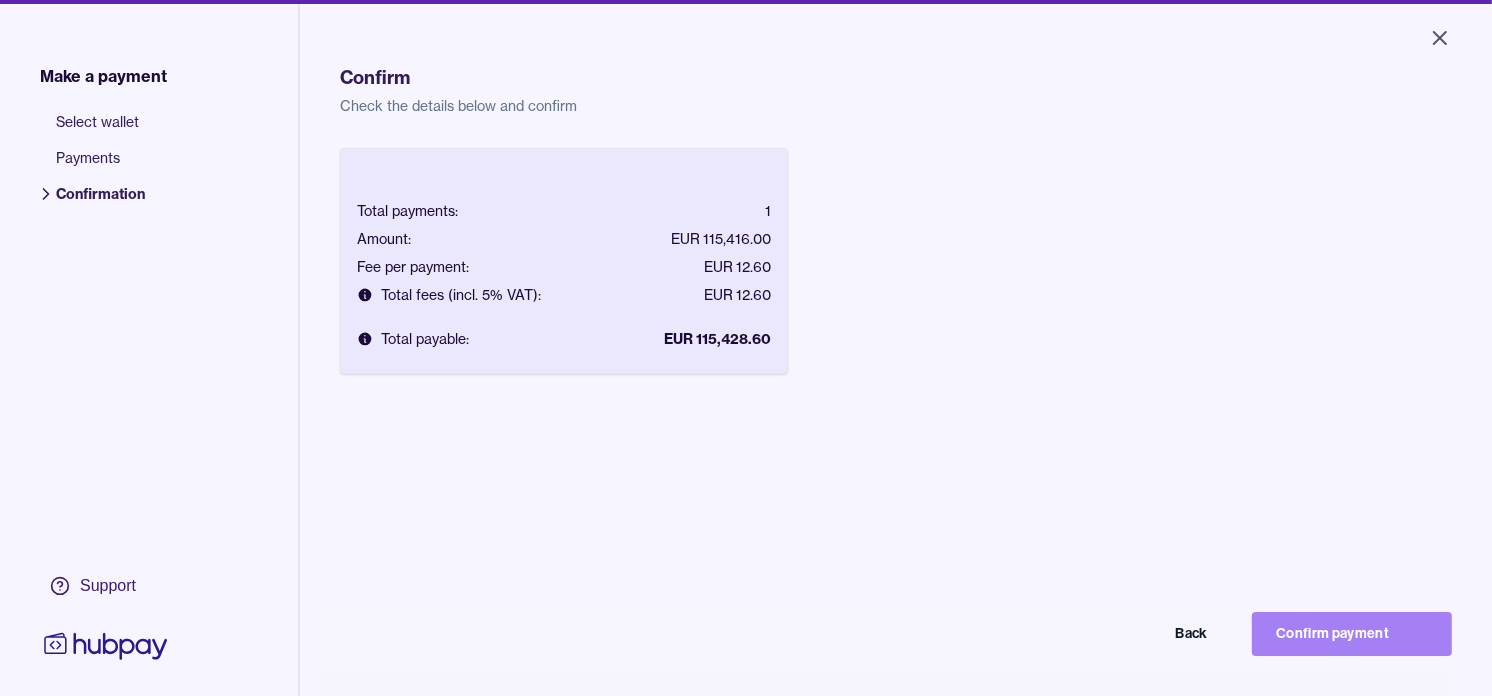 click on "Confirm payment" at bounding box center (1352, 634) 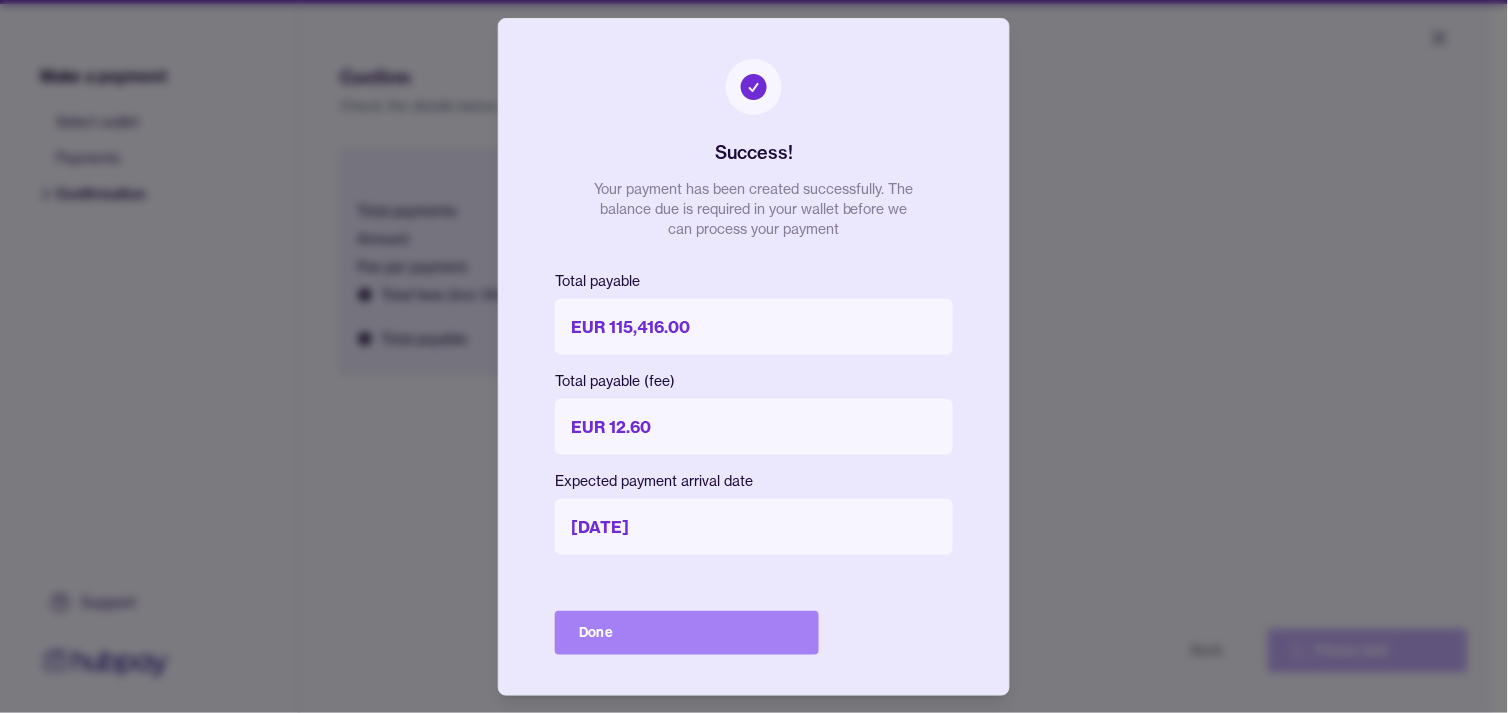 click on "Done" at bounding box center (687, 633) 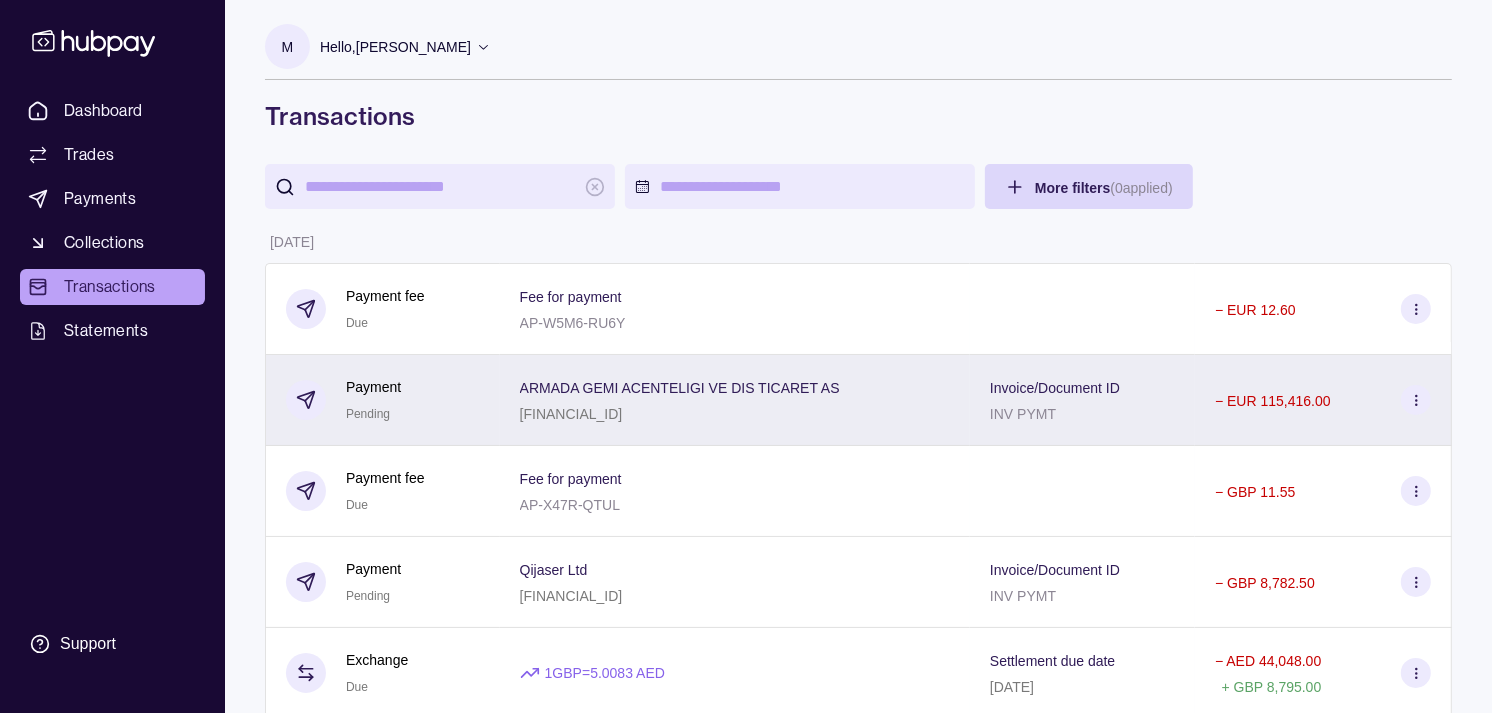 click on "Payment Pending" at bounding box center (373, 400) 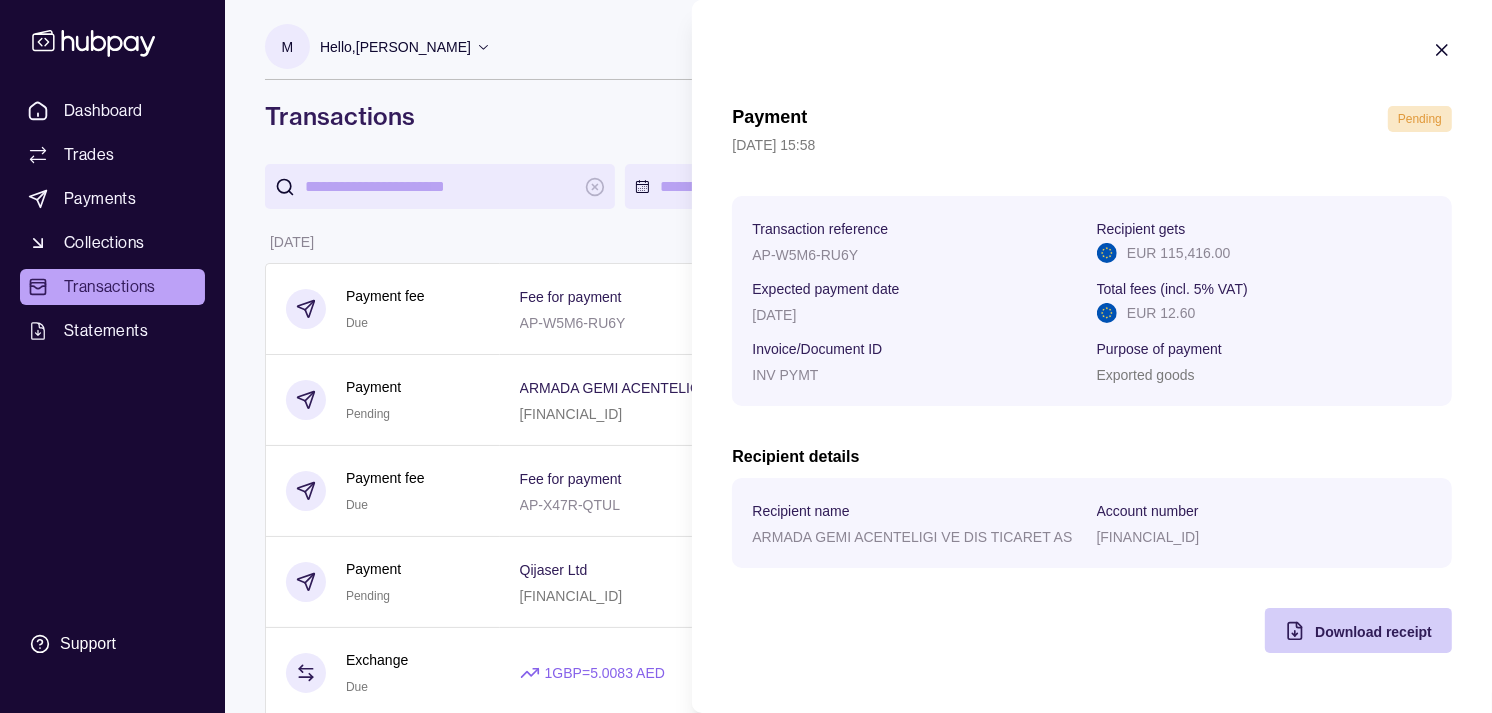 click on "Download receipt" at bounding box center (1373, 632) 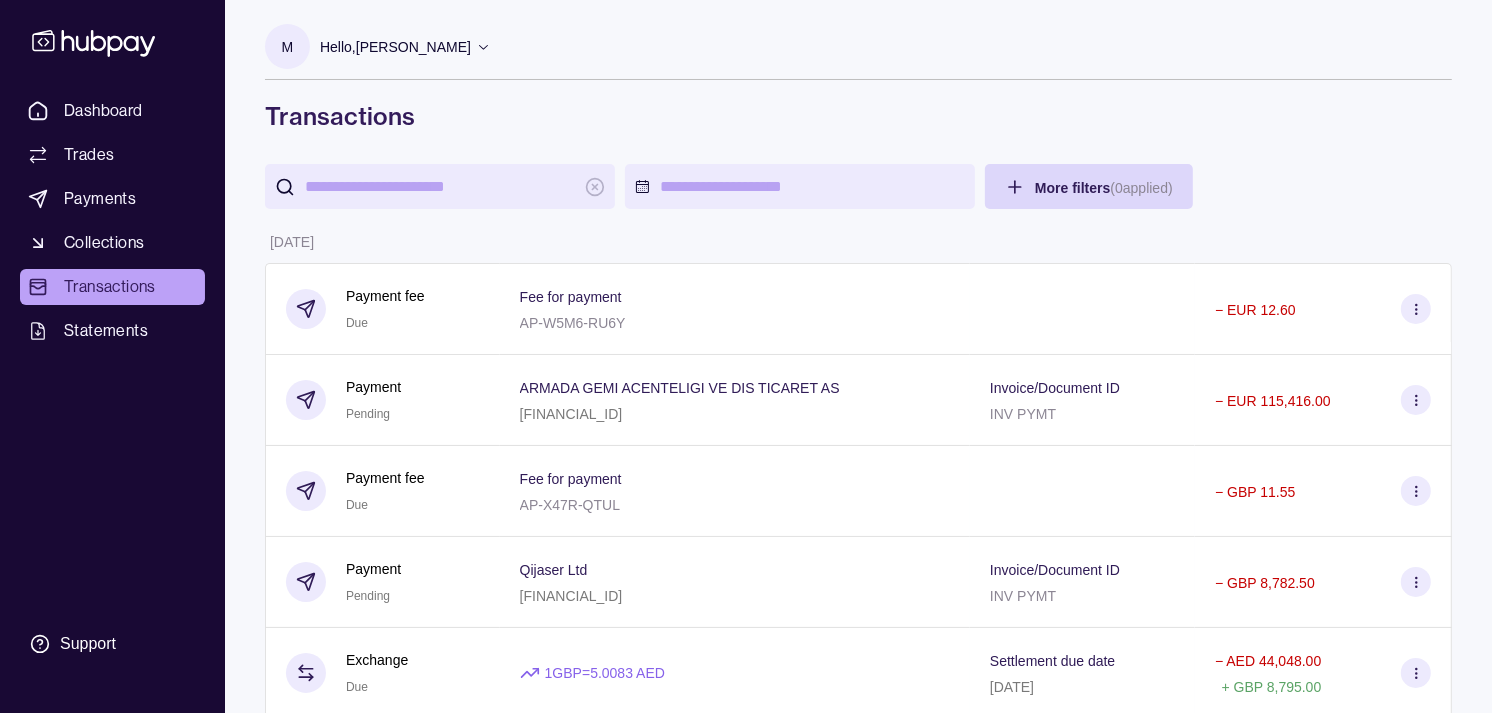 click on "Dashboard Trades Payments Collections Transactions Statements Support M Hello,  Muralenath Nadarajah Strides Trading LLC Account Terms and conditions Privacy policy Sign out Transactions More filters  ( 0  applied) Details Amount 08 Jul 2025 Payment fee Due Fee for payment AP-W5M6-RU6Y −   EUR 12.60 Payment Pending ARMADA GEMI ACENTELIGI VE DIS TICARET AS TR520001500158048000464429 Invoice/Document ID INV PYMT −   EUR 115,416.00 Payment fee Due Fee for payment AP-X47R-QTUL −   GBP 11.55 Payment Pending Qijaser Ltd LT113250036491853249 Invoice/Document ID INV PYMT −   GBP 8,782.50 Exchange Due 1  GBP  =  5.0083   AED Settlement due date 09 Jul 2025 −   AED 44,048.00 +   GBP 8,795.00 Payment fee Due Fee for payment AP-OF7Y-1W76 −   AED 52.50 Payment Pending AUTOCOM JAPAN INC 4803095827 Invoice/Document ID INV No 28.846841 −   JPY 1,990,000 Exchange Due 1  AED  =  39.6904   JPY Settlement due date 09 Jul 2025 −   AED 37,792.51 +   JPY 1,500,000 Deposit Success Sender account Sender name +   Paid" at bounding box center [746, 1084] 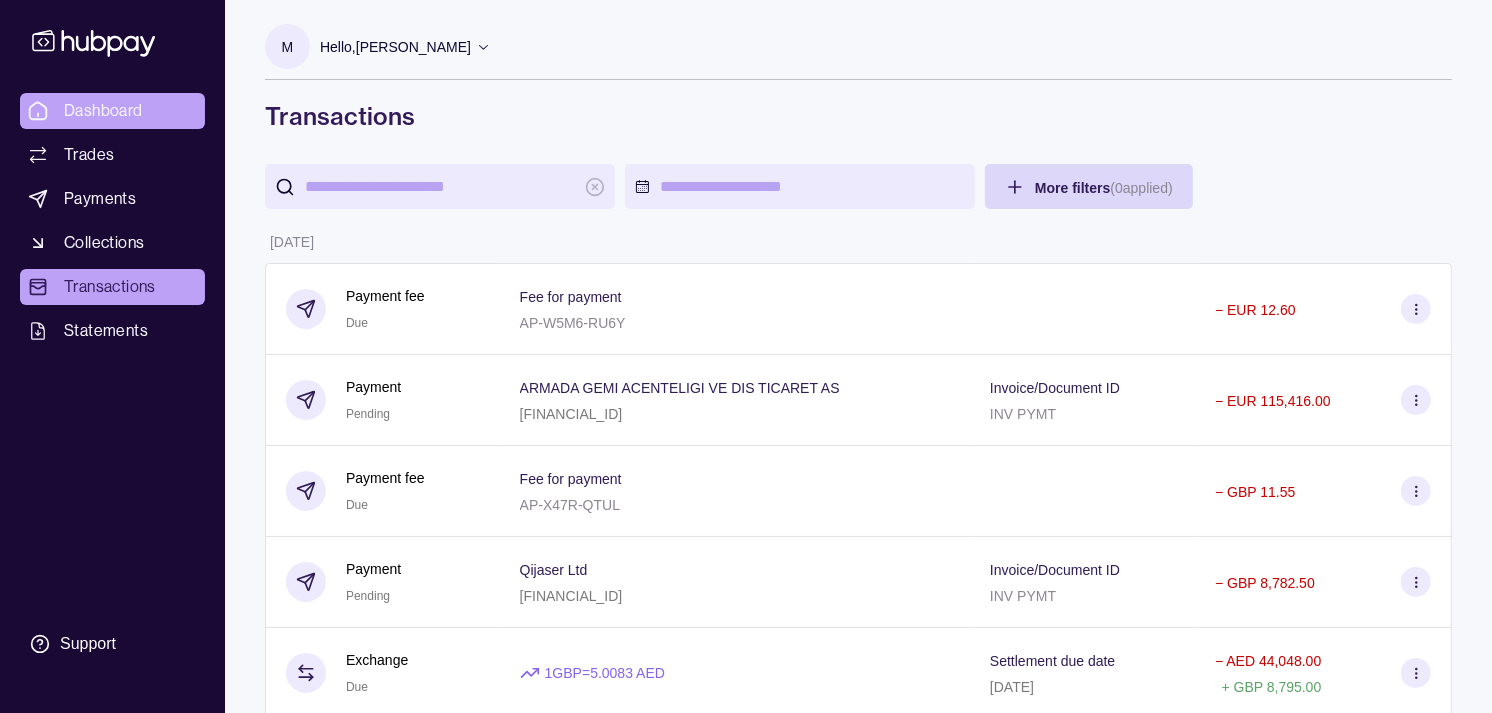 click on "Dashboard" at bounding box center [103, 111] 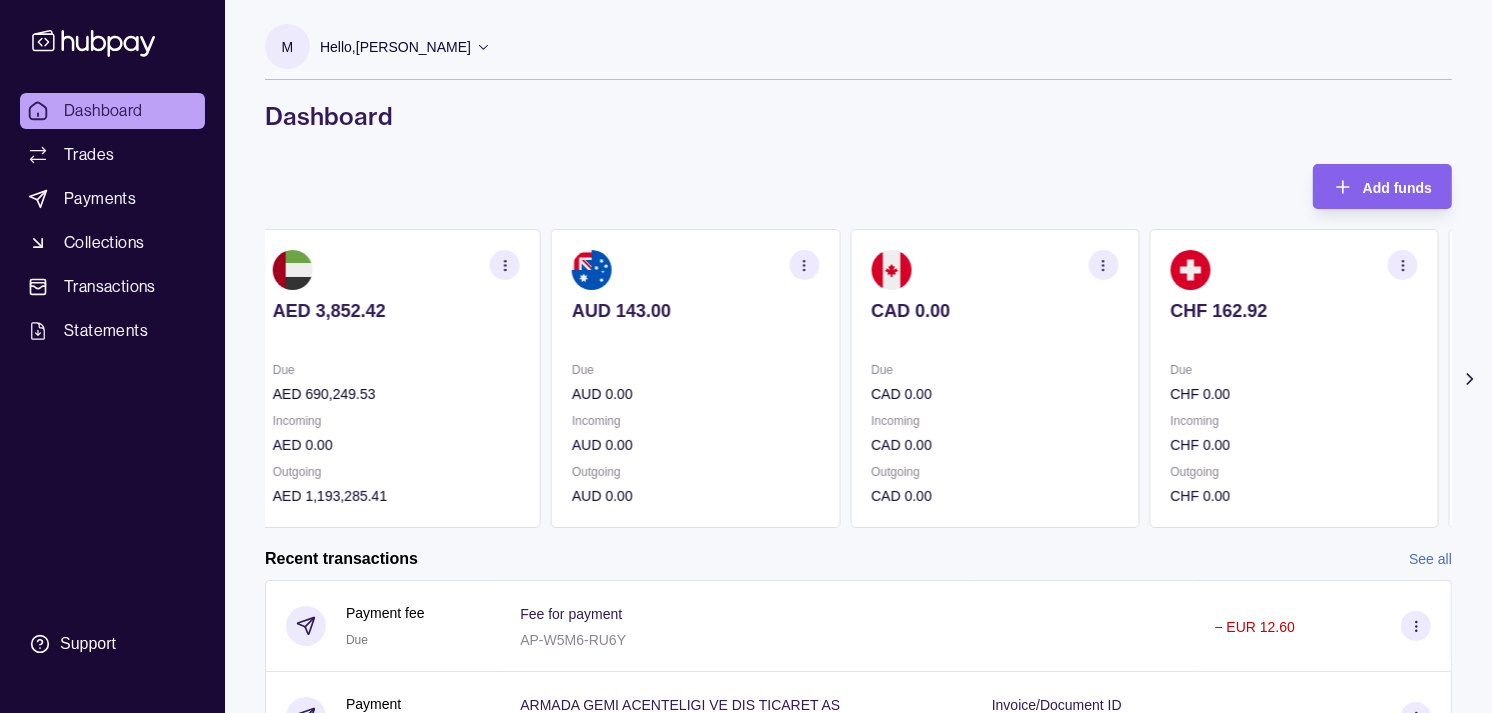 click on "Due" at bounding box center [1293, 370] 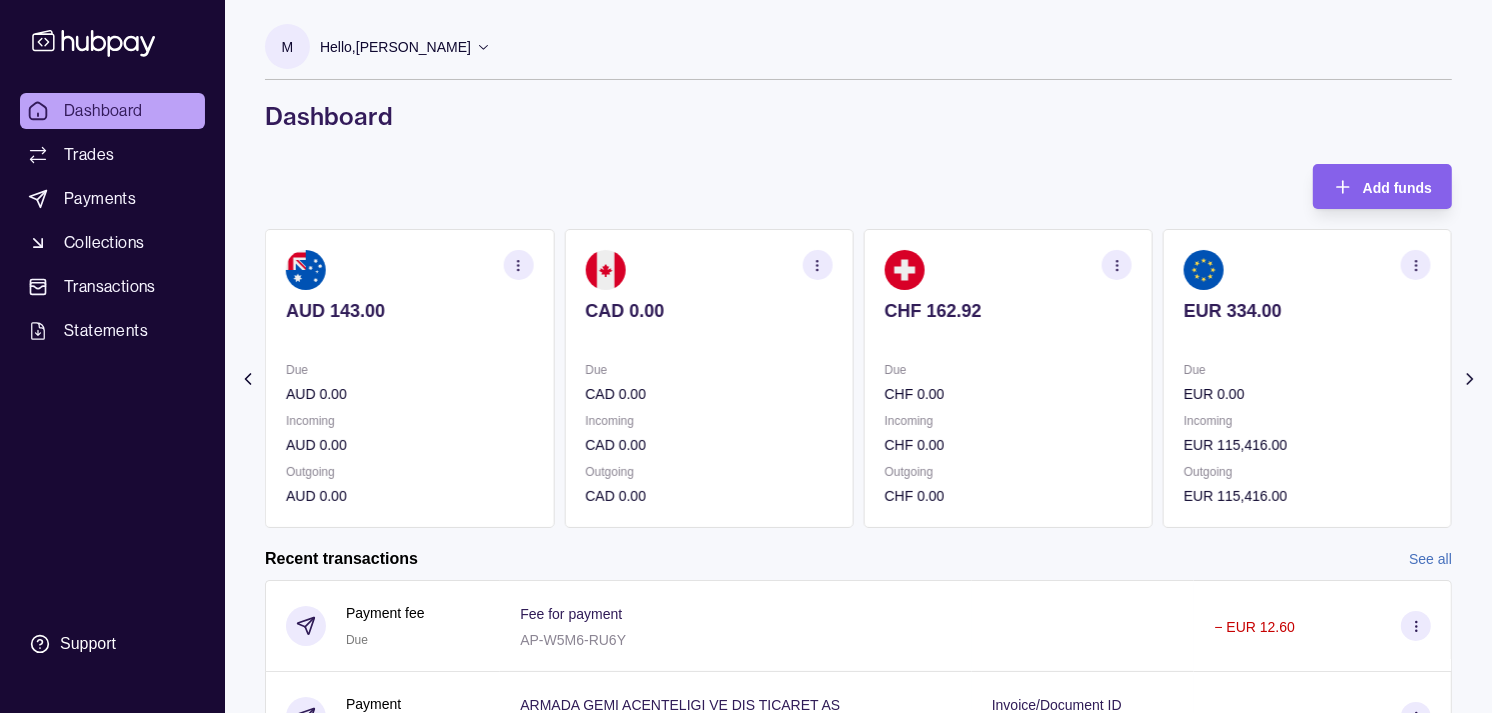click on "EUR 334.00                                                                                                               Due EUR 0.00 Incoming EUR 115,416.00 Outgoing EUR 115,416.00" at bounding box center (1307, 378) 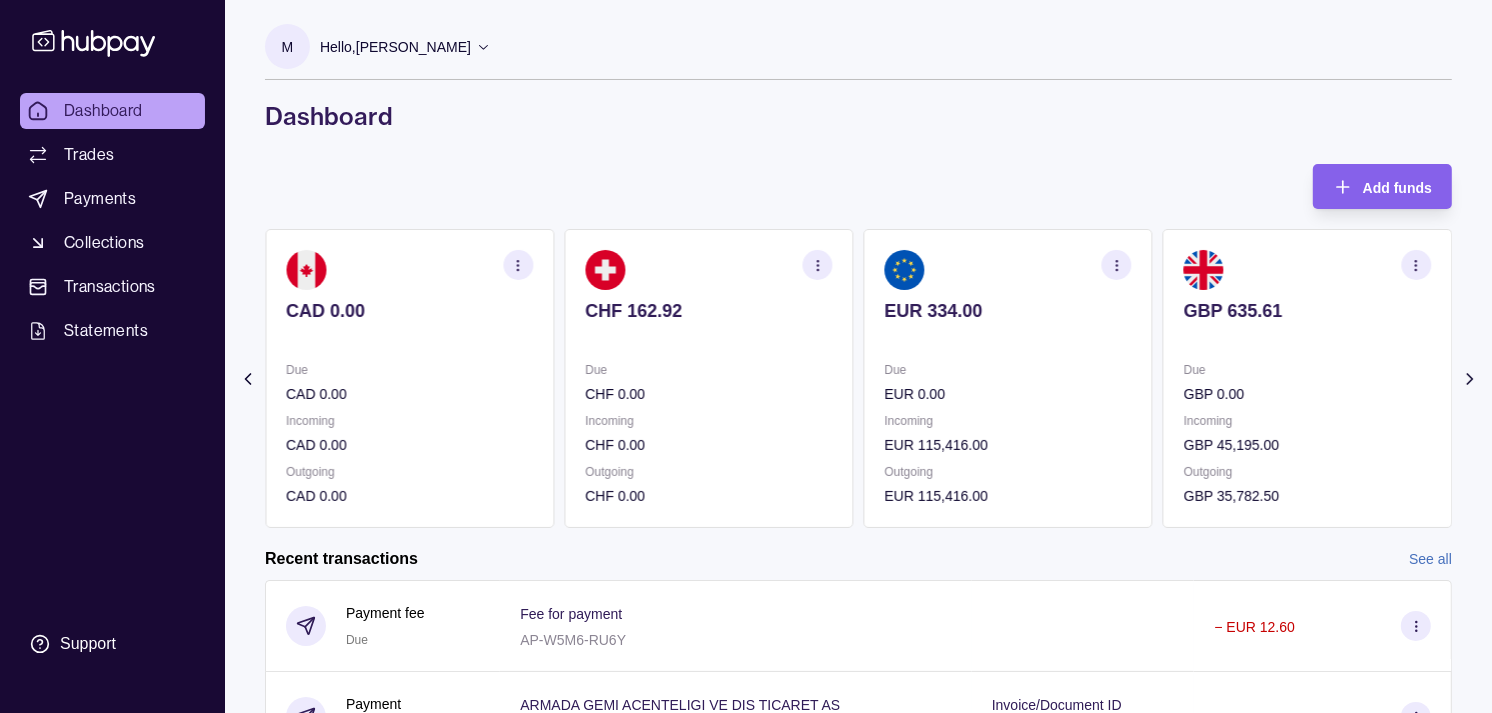 click on "Due GBP 0.00" at bounding box center (1307, 382) 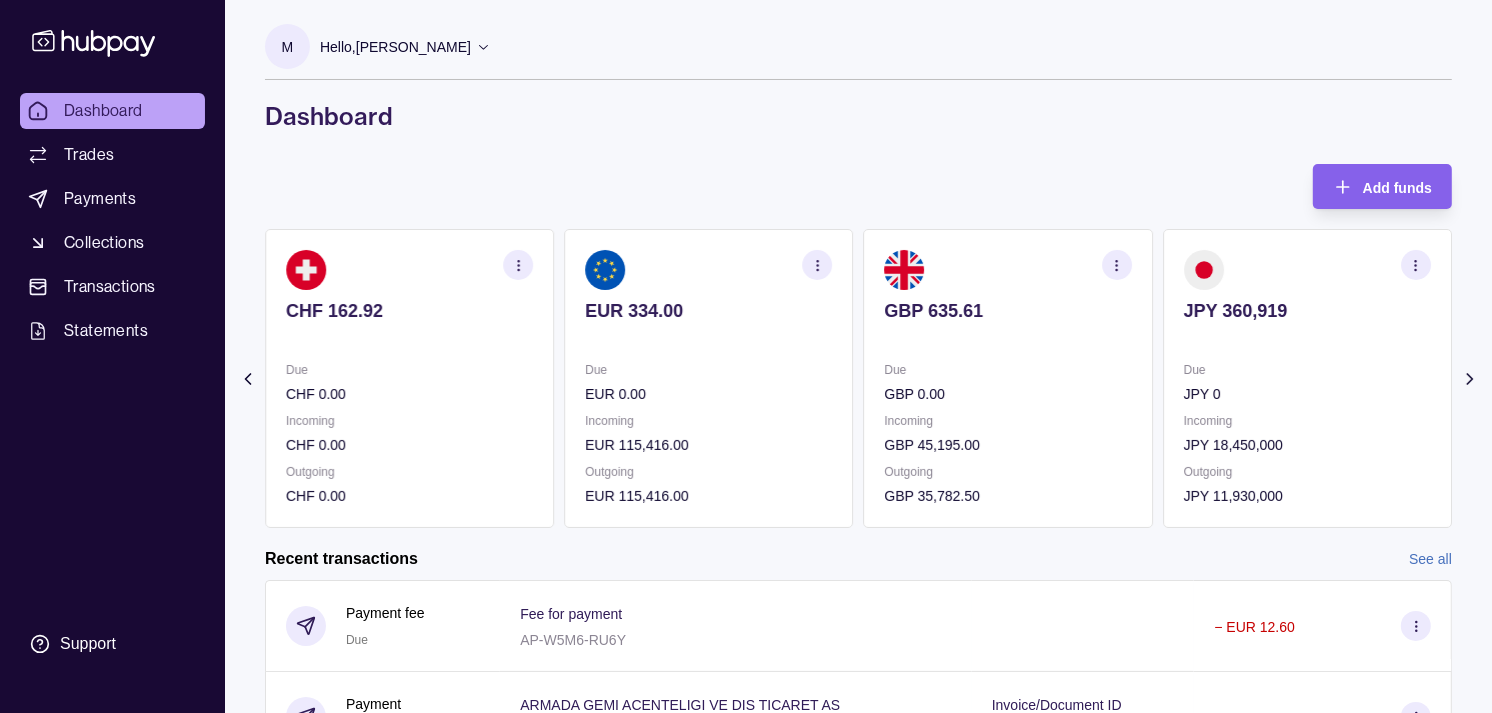 click on "JPY 0" at bounding box center [1307, 394] 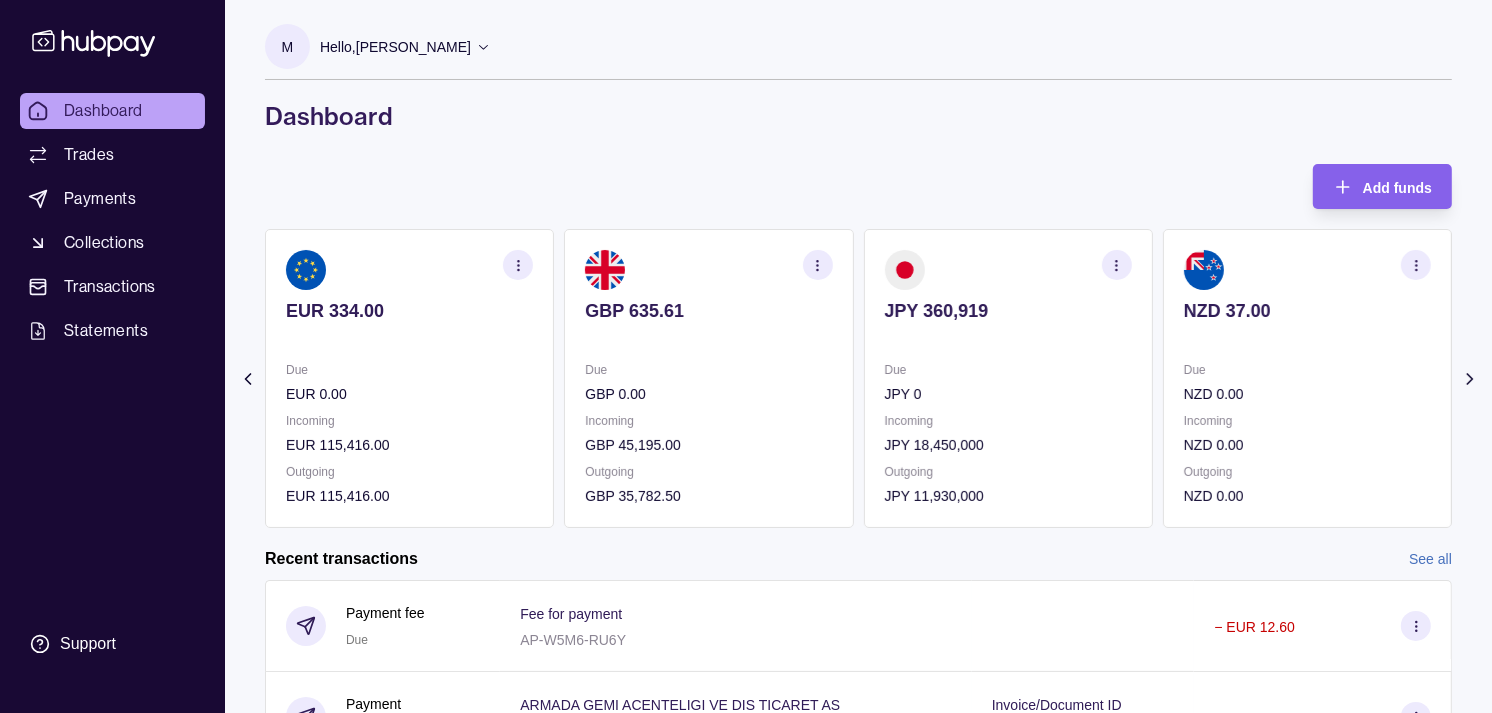 click on "JPY 360,919                                                                                                               Due JPY 0 Incoming JPY 18,450,000 Outgoing JPY 11,930,000" at bounding box center [1008, 378] 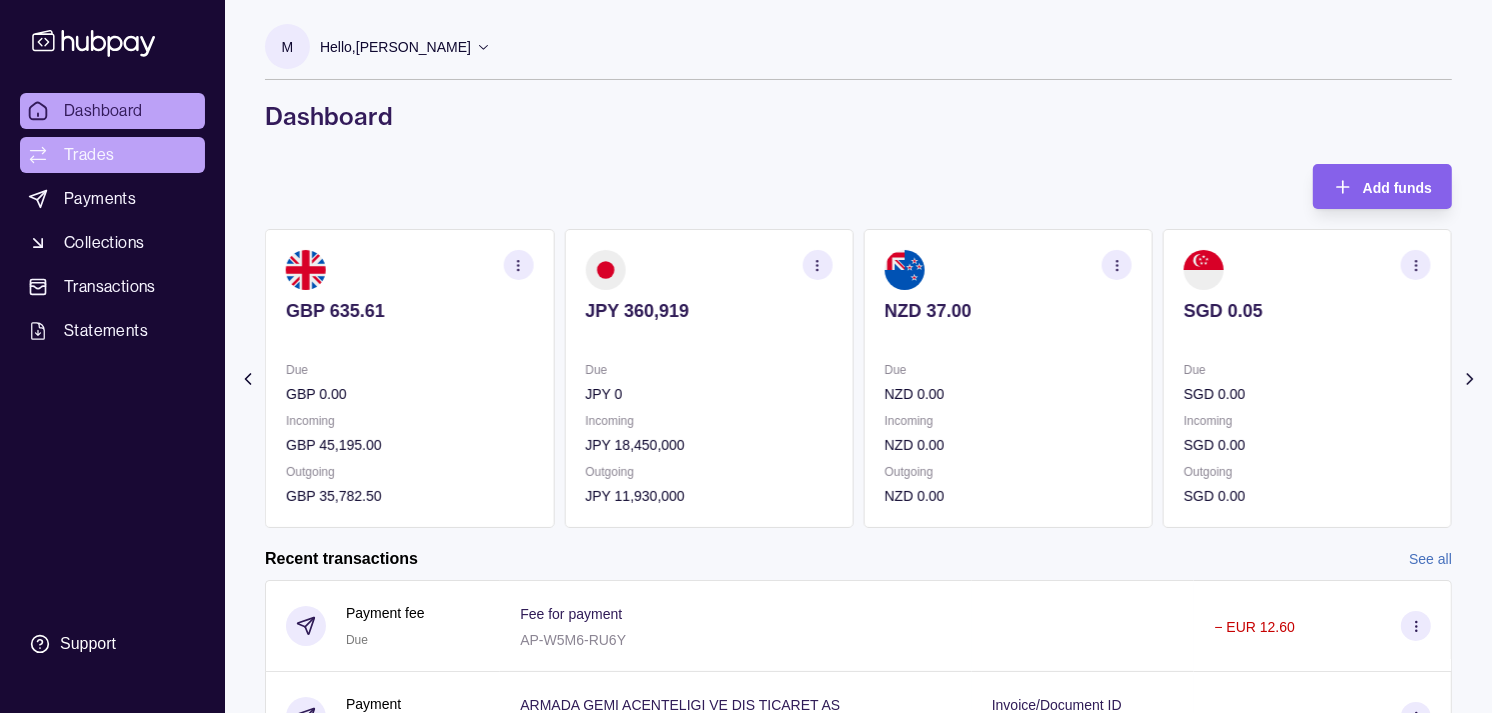 click on "Trades" at bounding box center [112, 155] 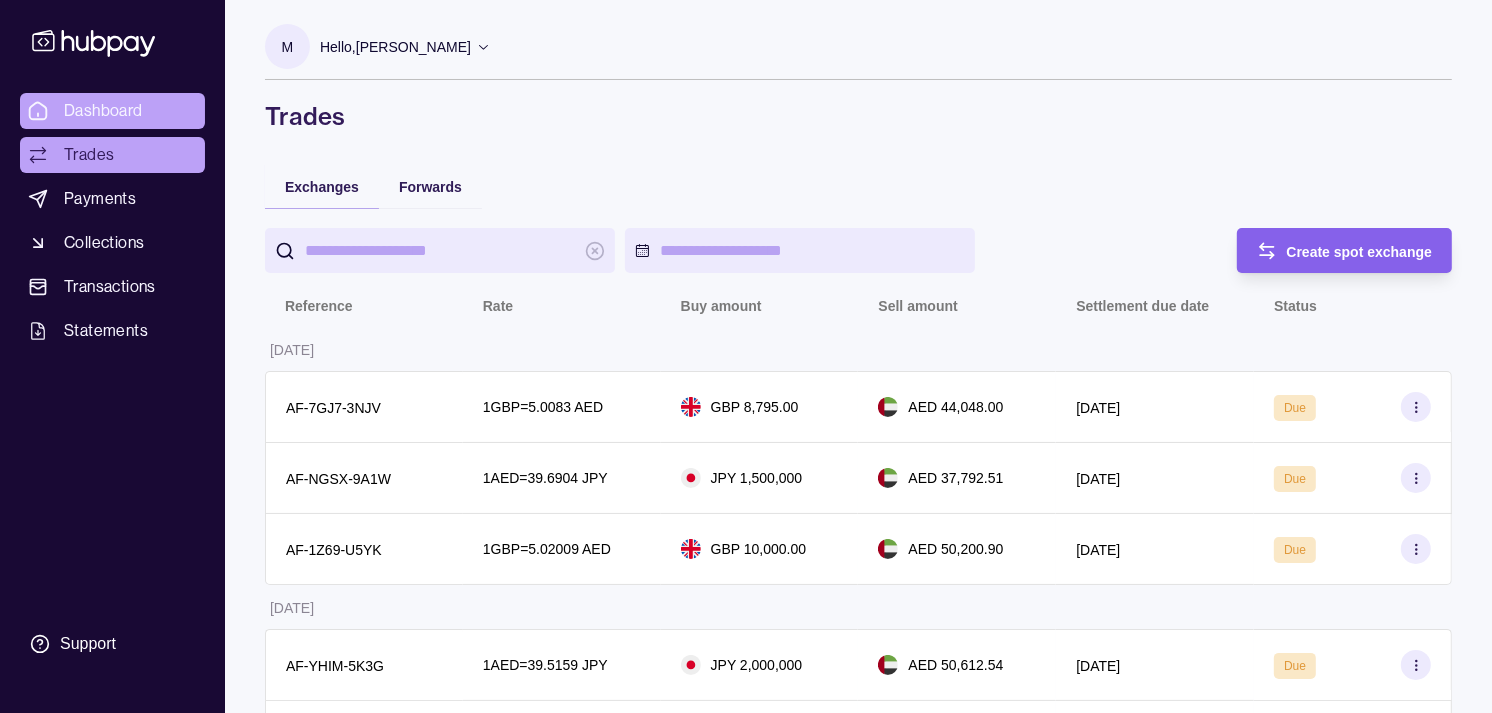 click on "Dashboard" at bounding box center [112, 111] 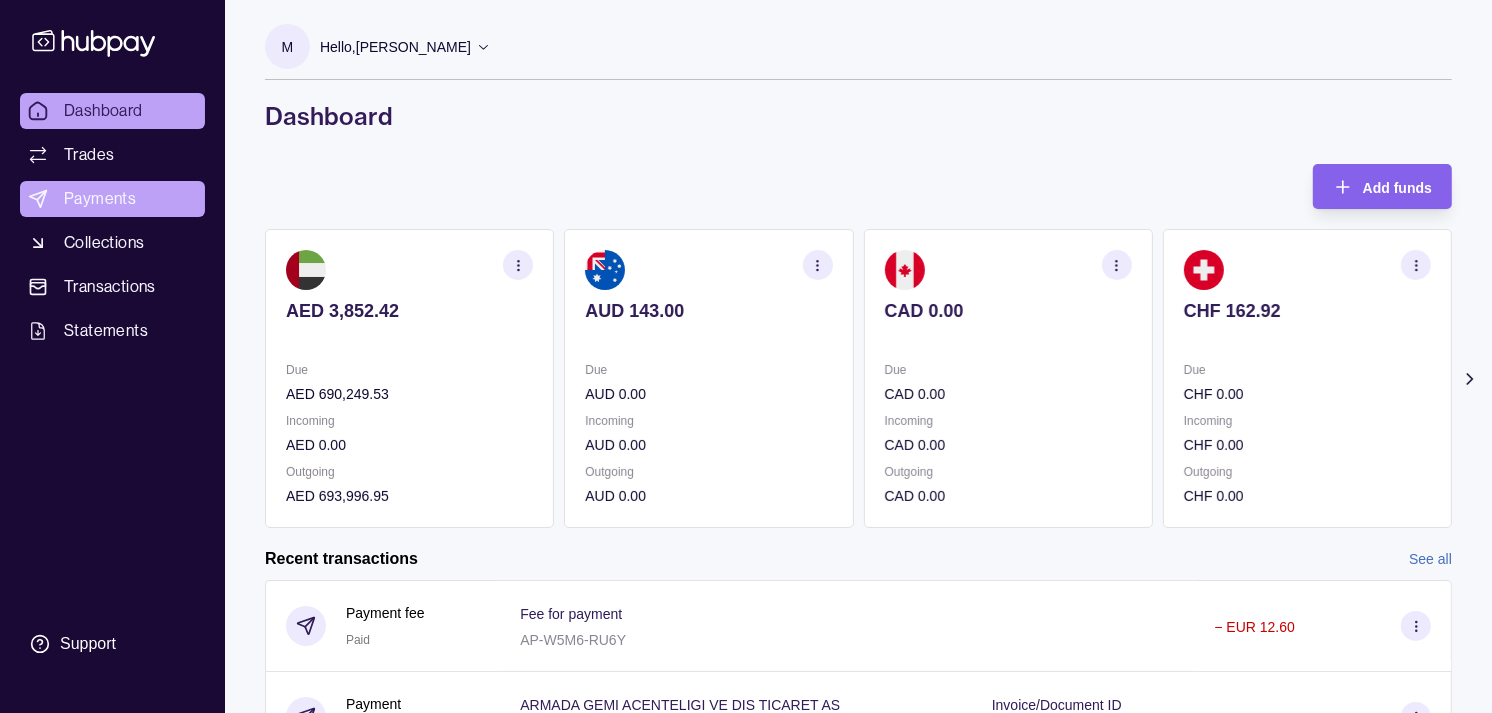 click on "Payments" at bounding box center (100, 199) 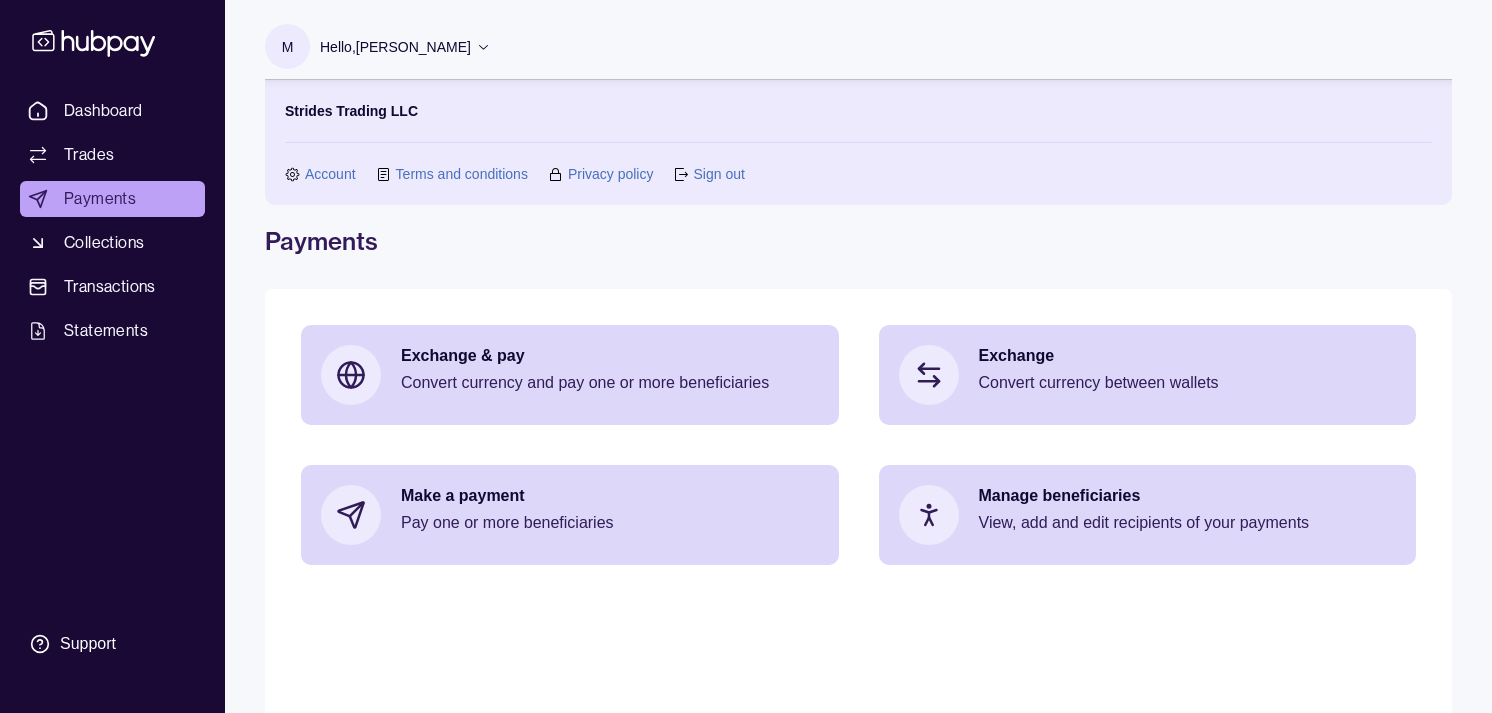 scroll, scrollTop: 0, scrollLeft: 0, axis: both 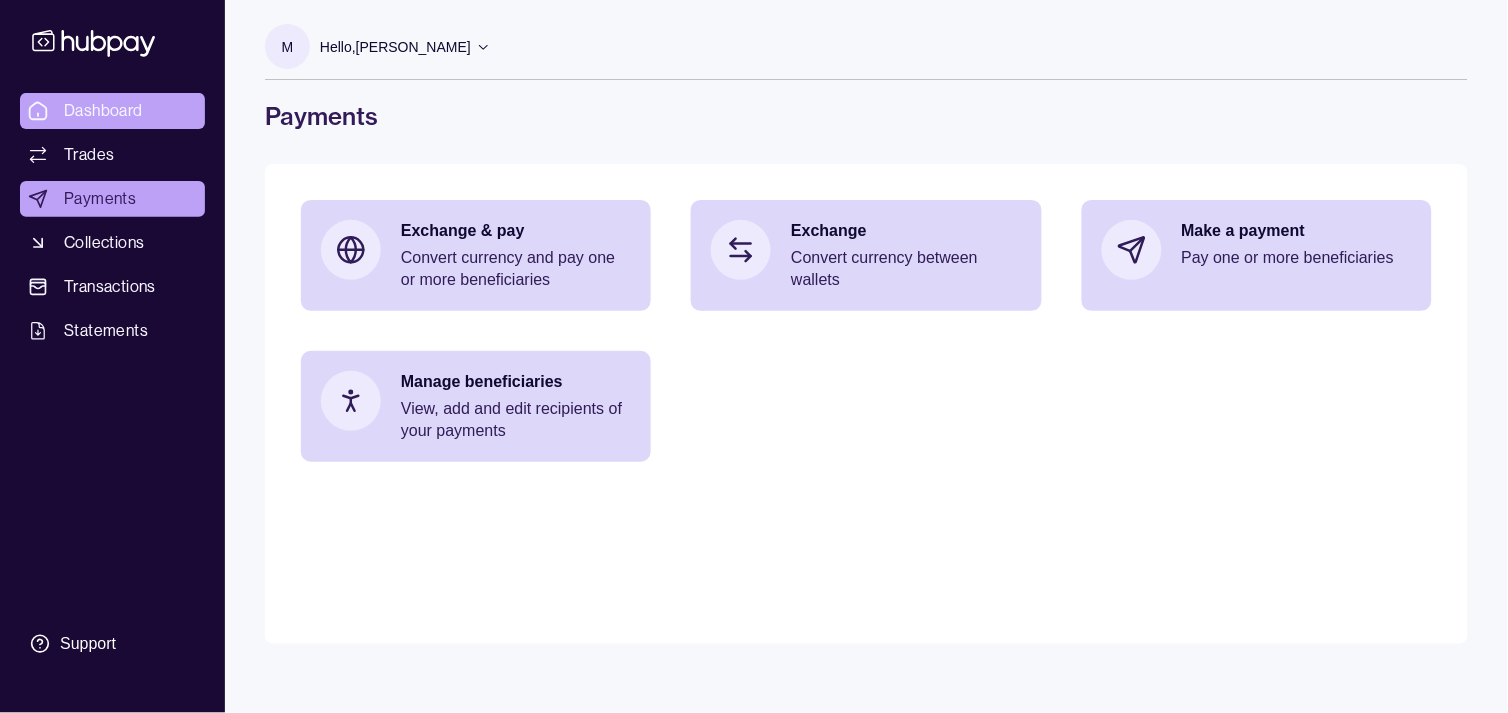 click on "Dashboard" at bounding box center (103, 111) 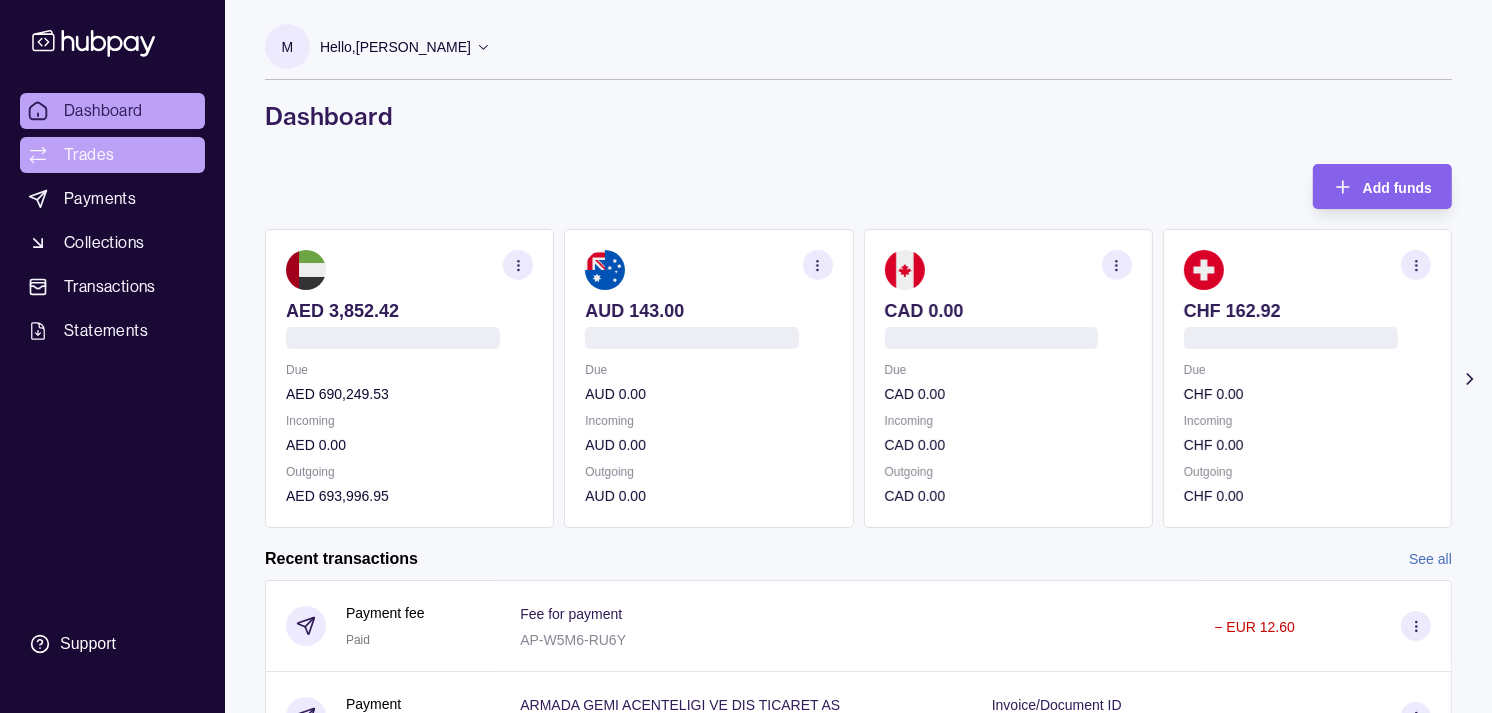 click on "Trades" at bounding box center (89, 155) 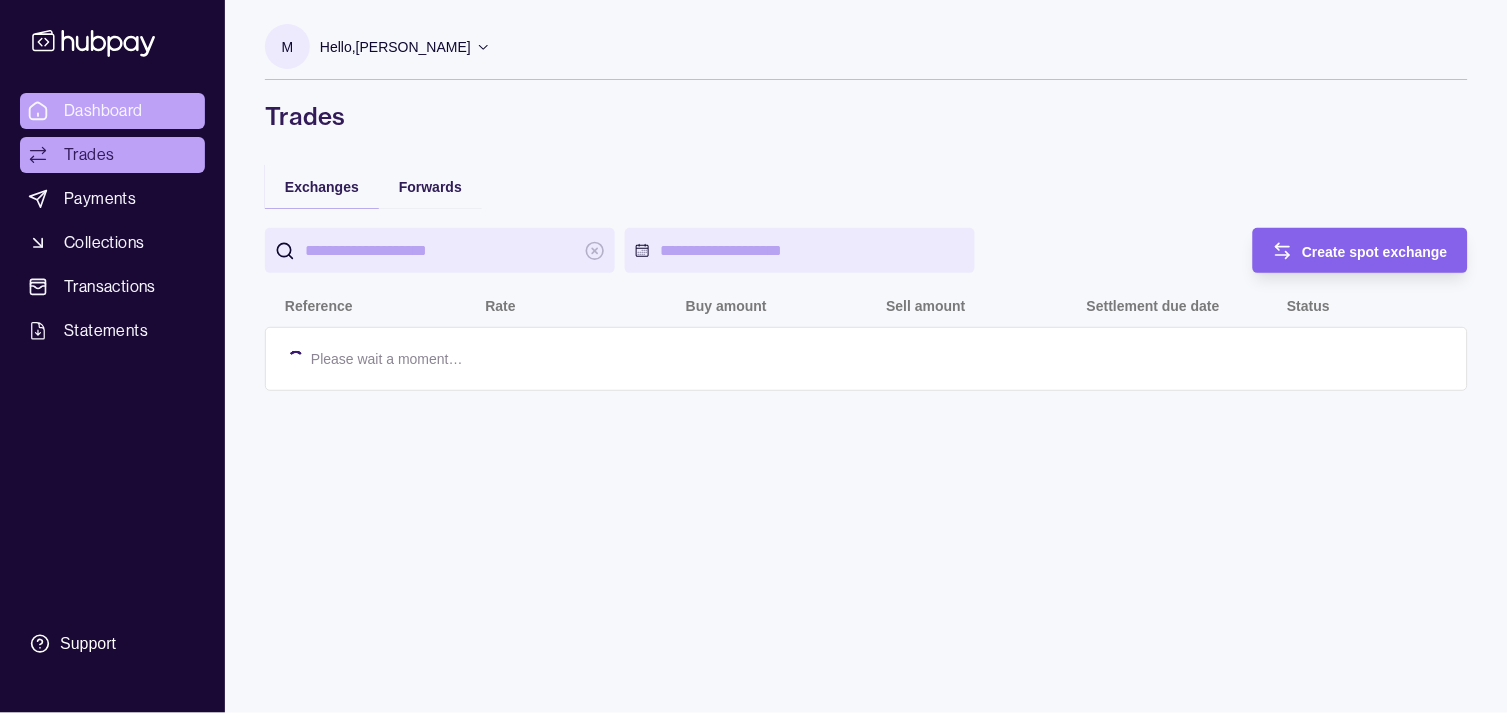 click on "Dashboard" at bounding box center [103, 111] 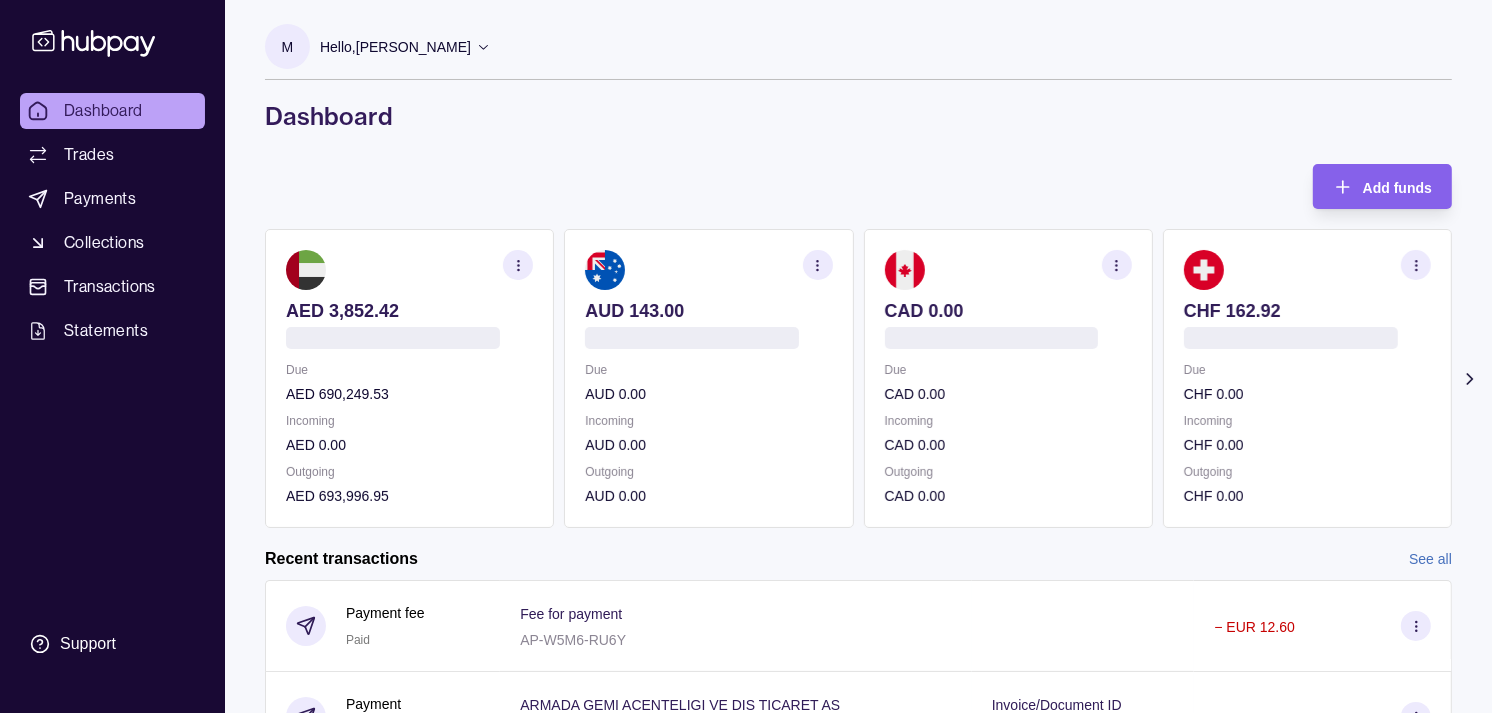 click on "CAD 0.00" at bounding box center (1008, 394) 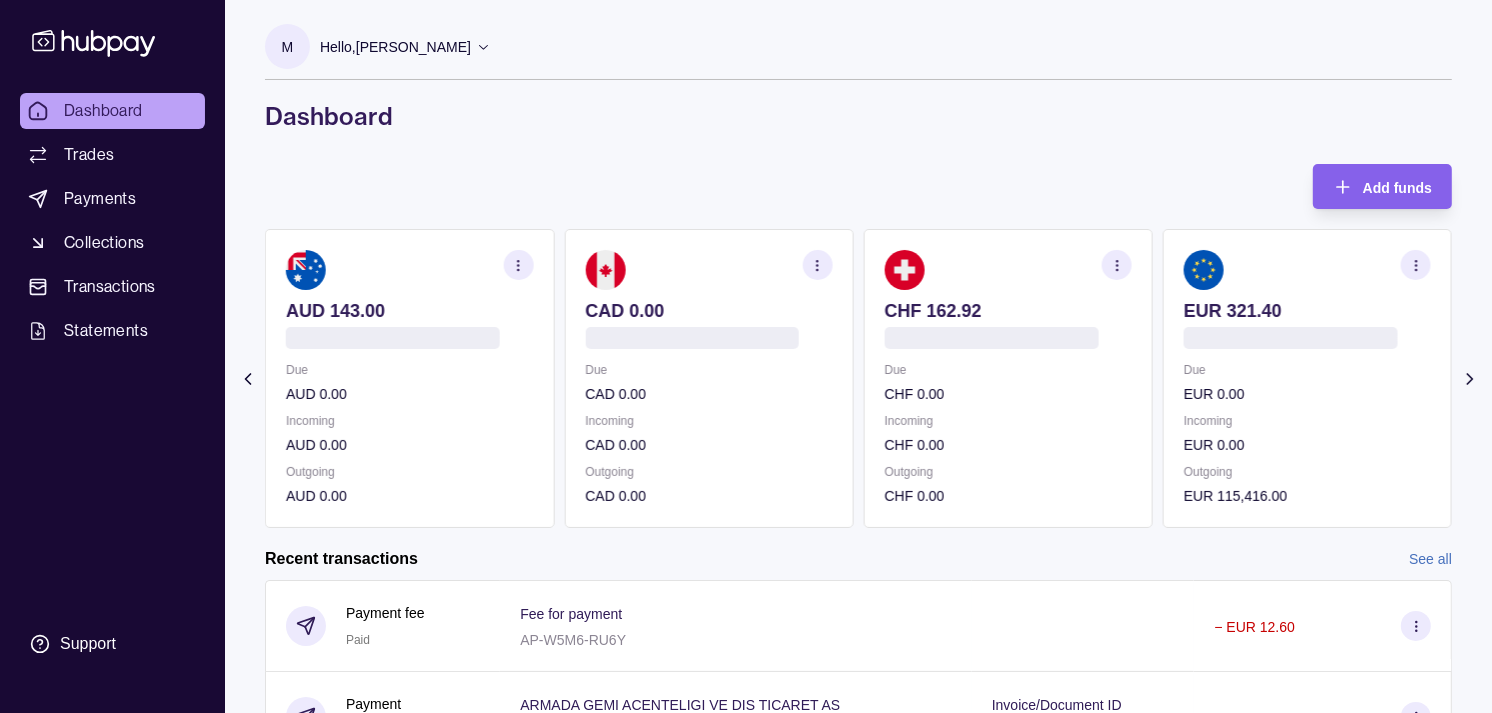 click on "Due" at bounding box center [1008, 370] 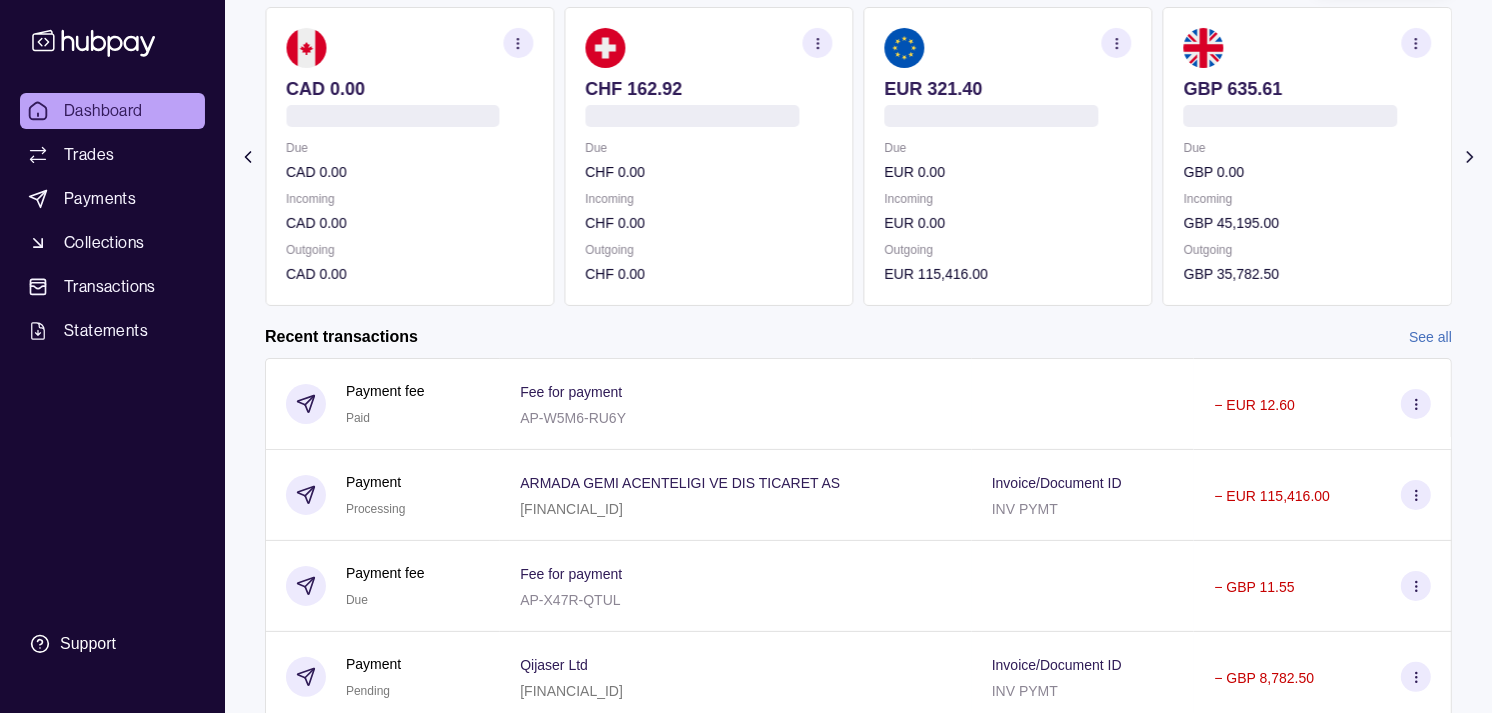 scroll, scrollTop: 0, scrollLeft: 0, axis: both 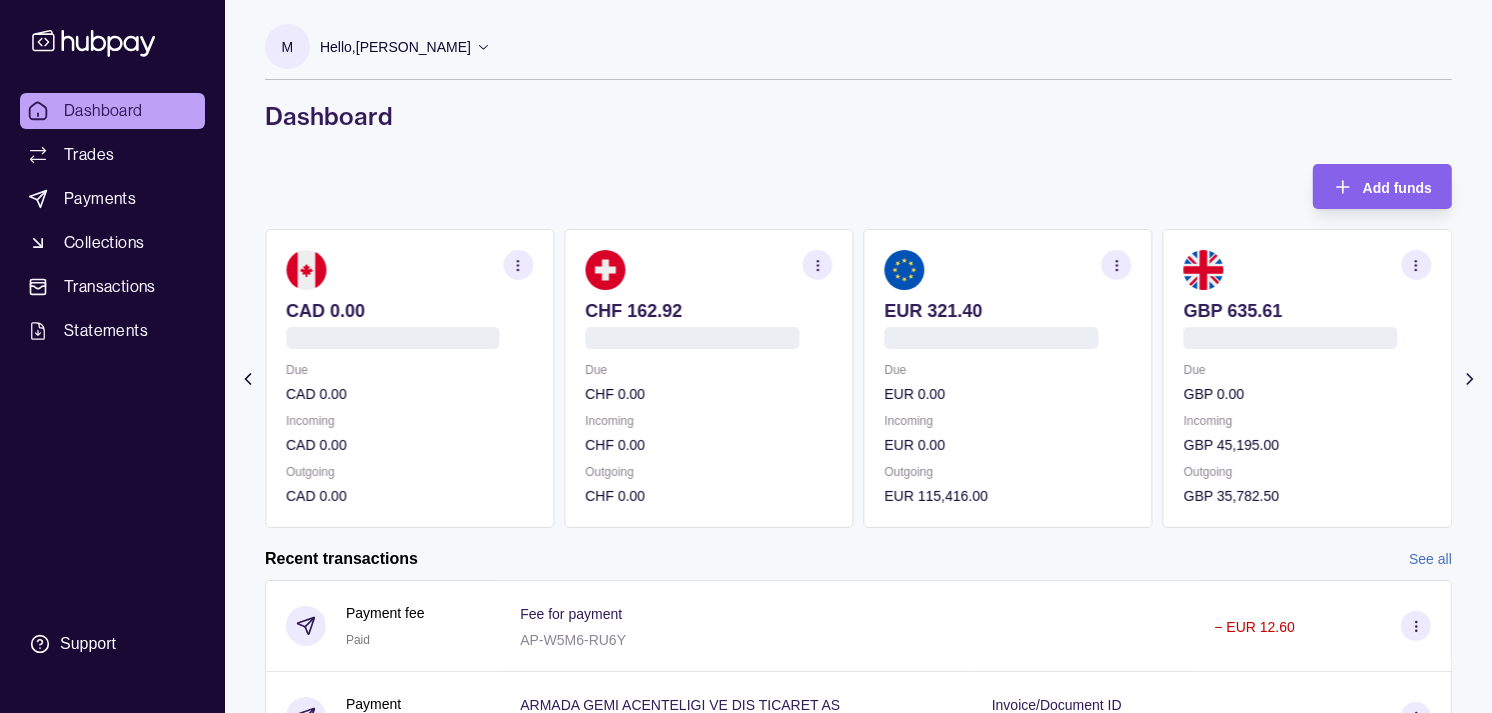 click on "Incoming" at bounding box center (1008, 421) 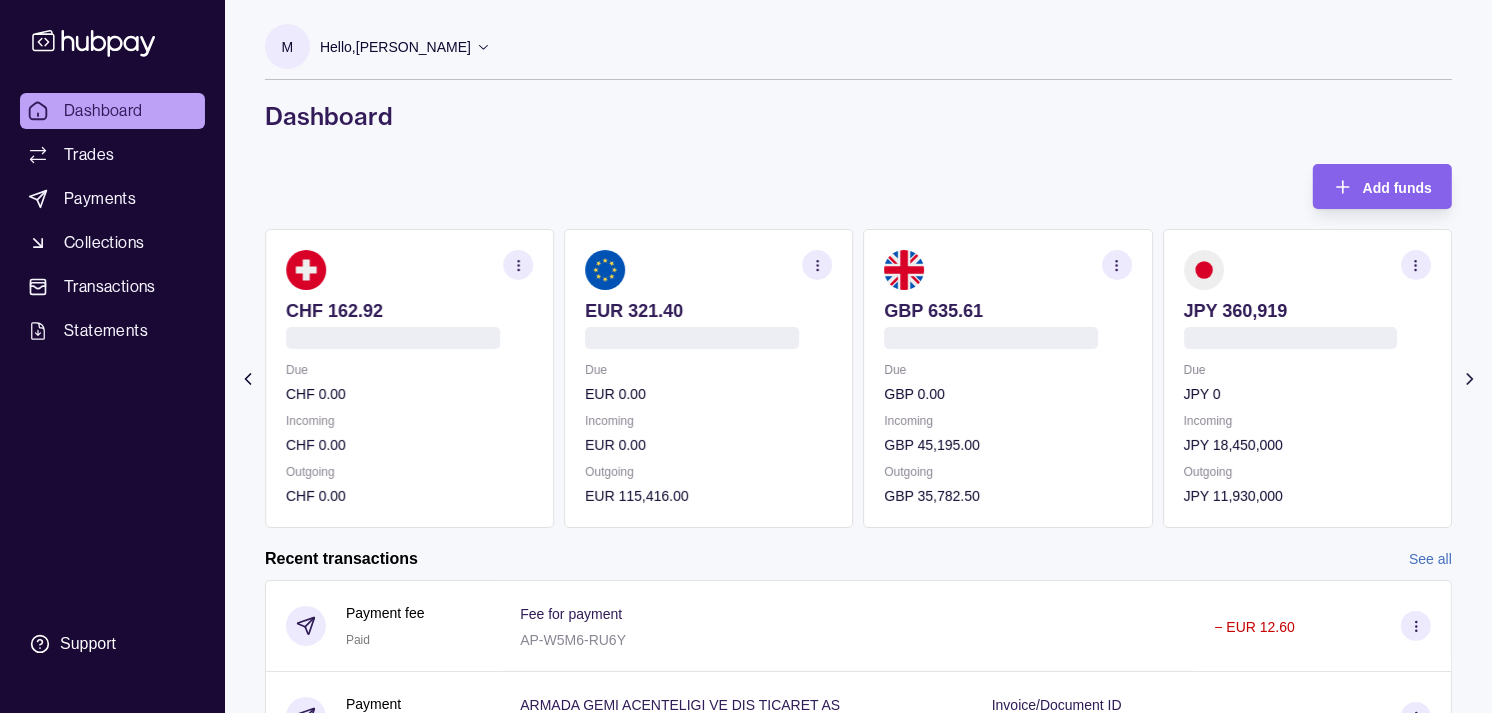 click on "GBP 0.00" at bounding box center [1008, 394] 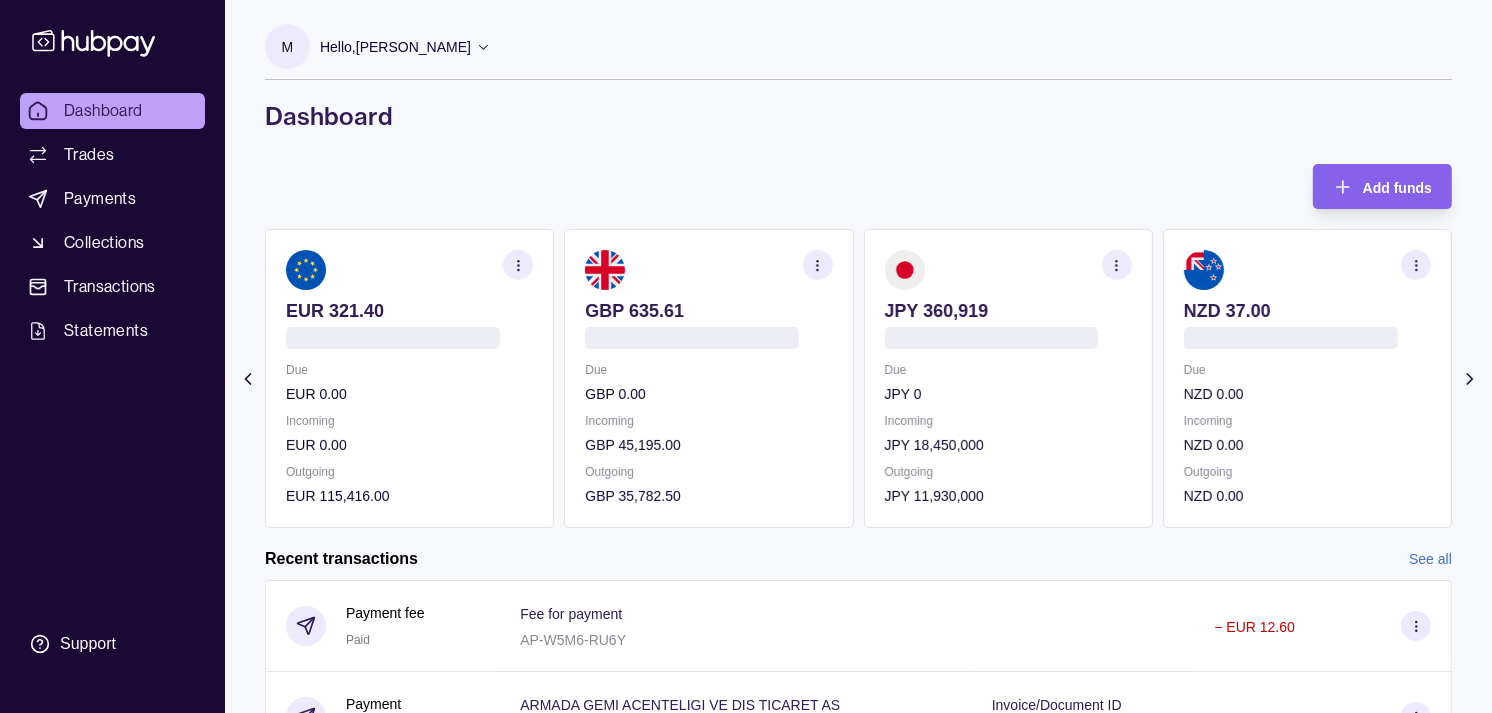 click on "Due" at bounding box center [1008, 370] 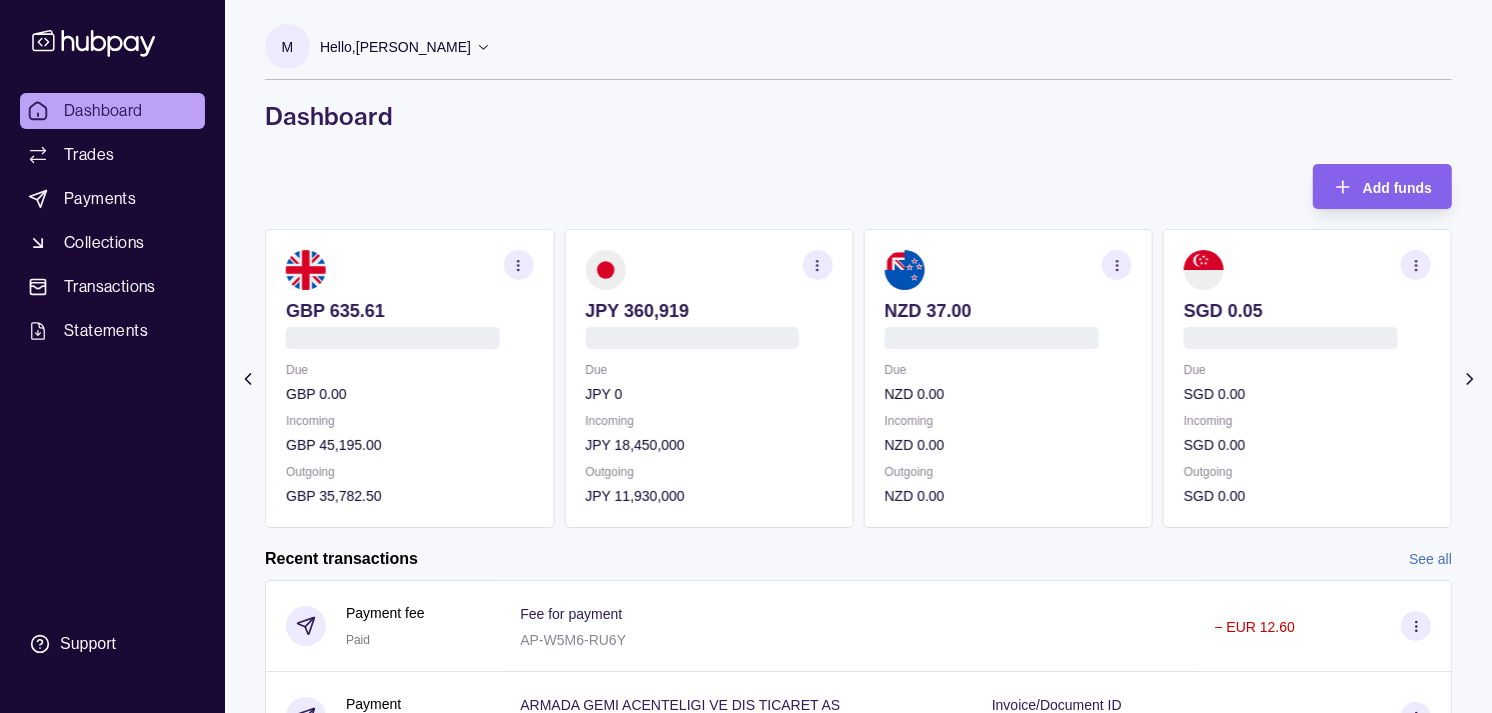 click on "JPY 18,450,000" at bounding box center [708, 445] 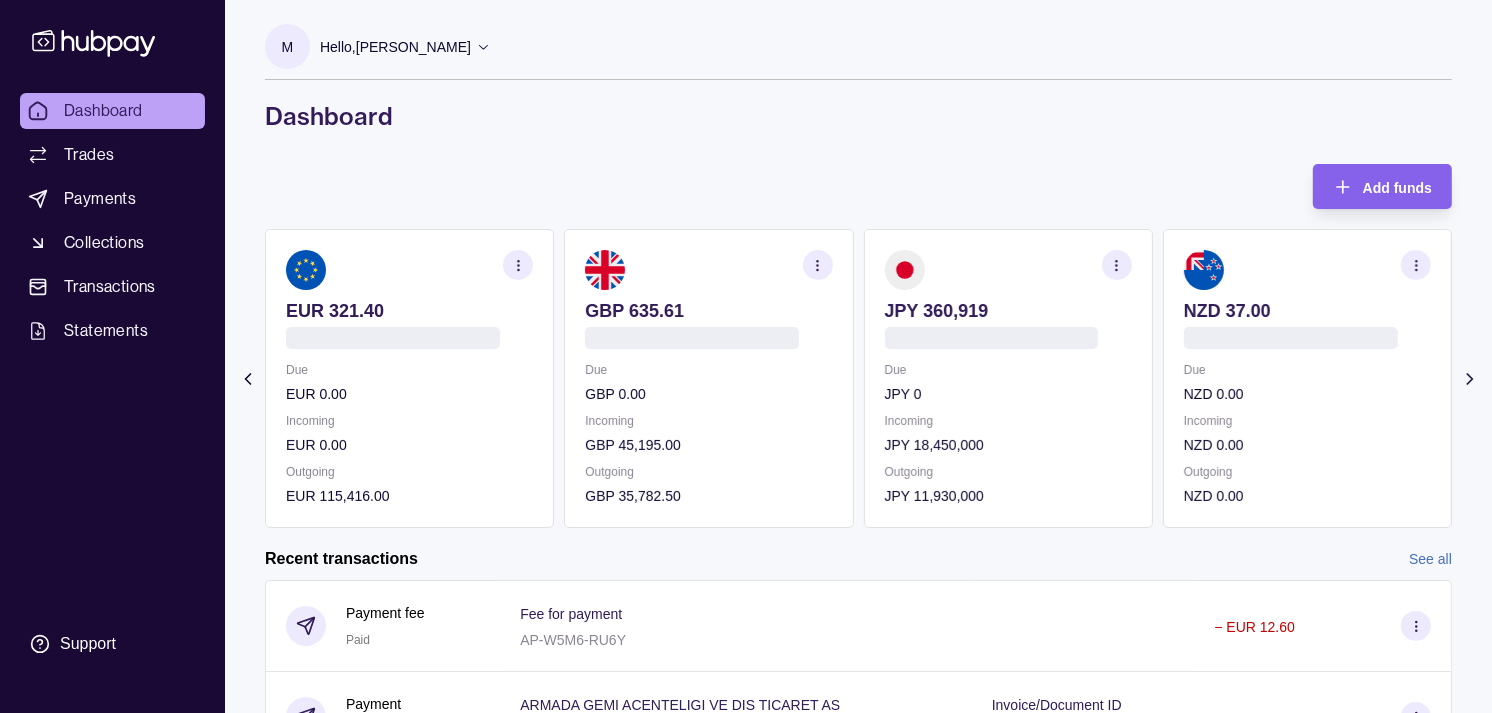 click on "Due GBP 0.00 Incoming GBP 45,195.00 Outgoing GBP 35,782.50" at bounding box center [708, 433] 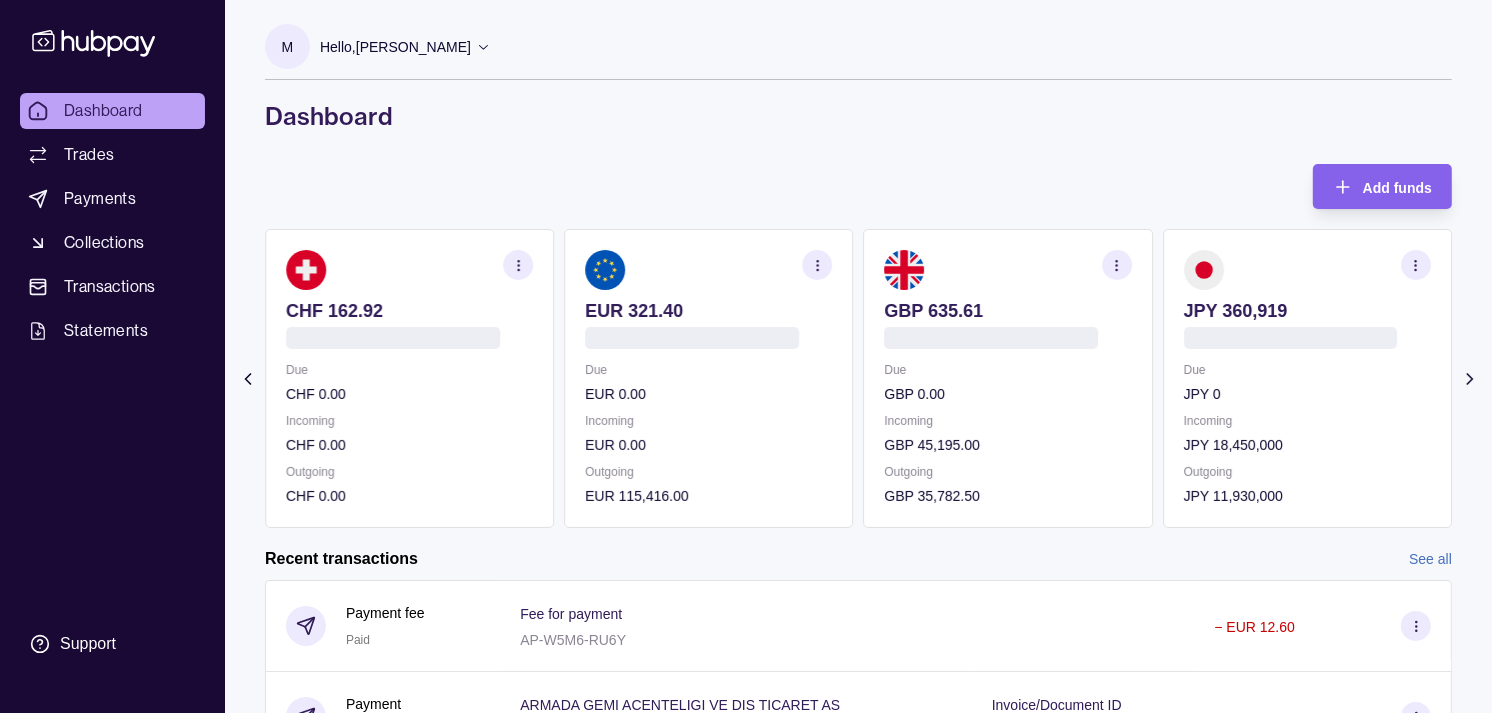 click on "Dashboard" at bounding box center (103, 111) 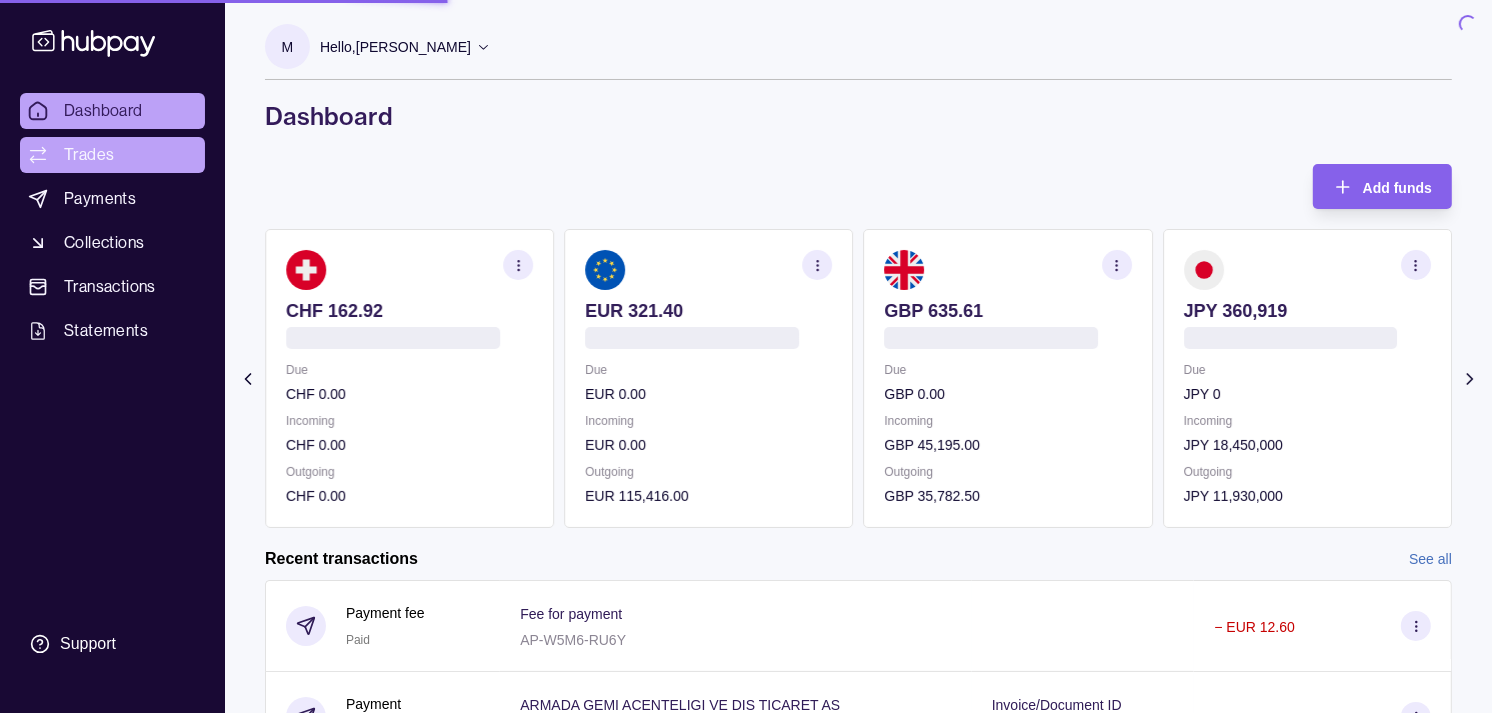 click on "Trades" at bounding box center (89, 155) 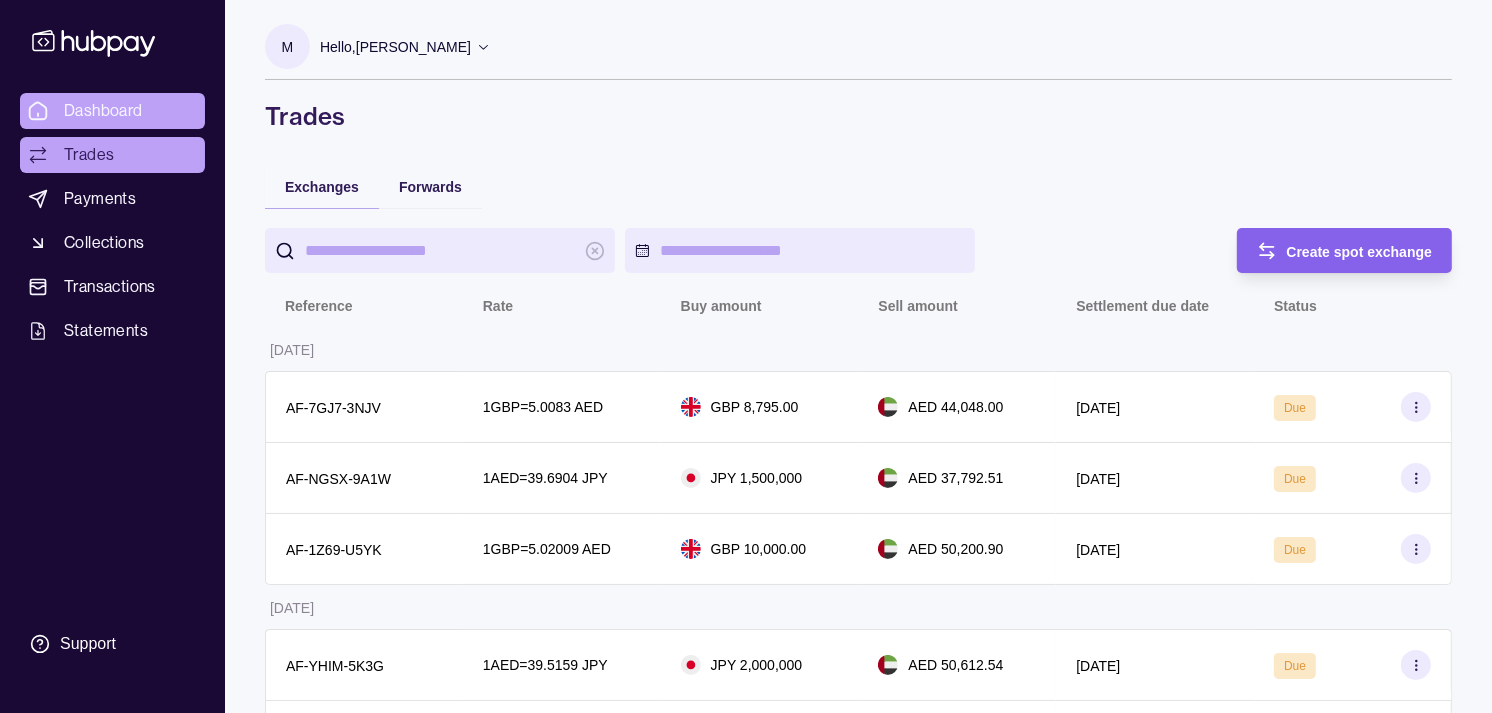 click on "Dashboard" at bounding box center [103, 111] 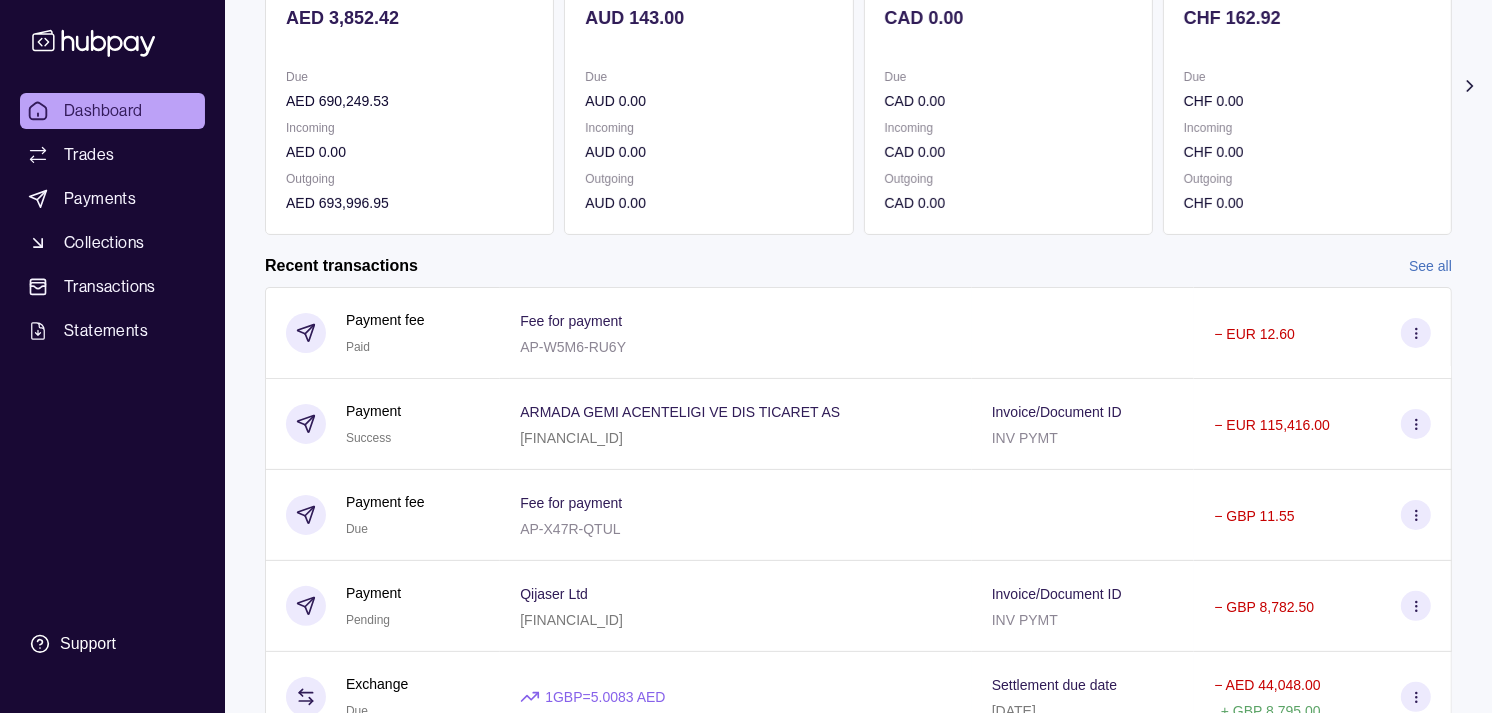 scroll, scrollTop: 333, scrollLeft: 0, axis: vertical 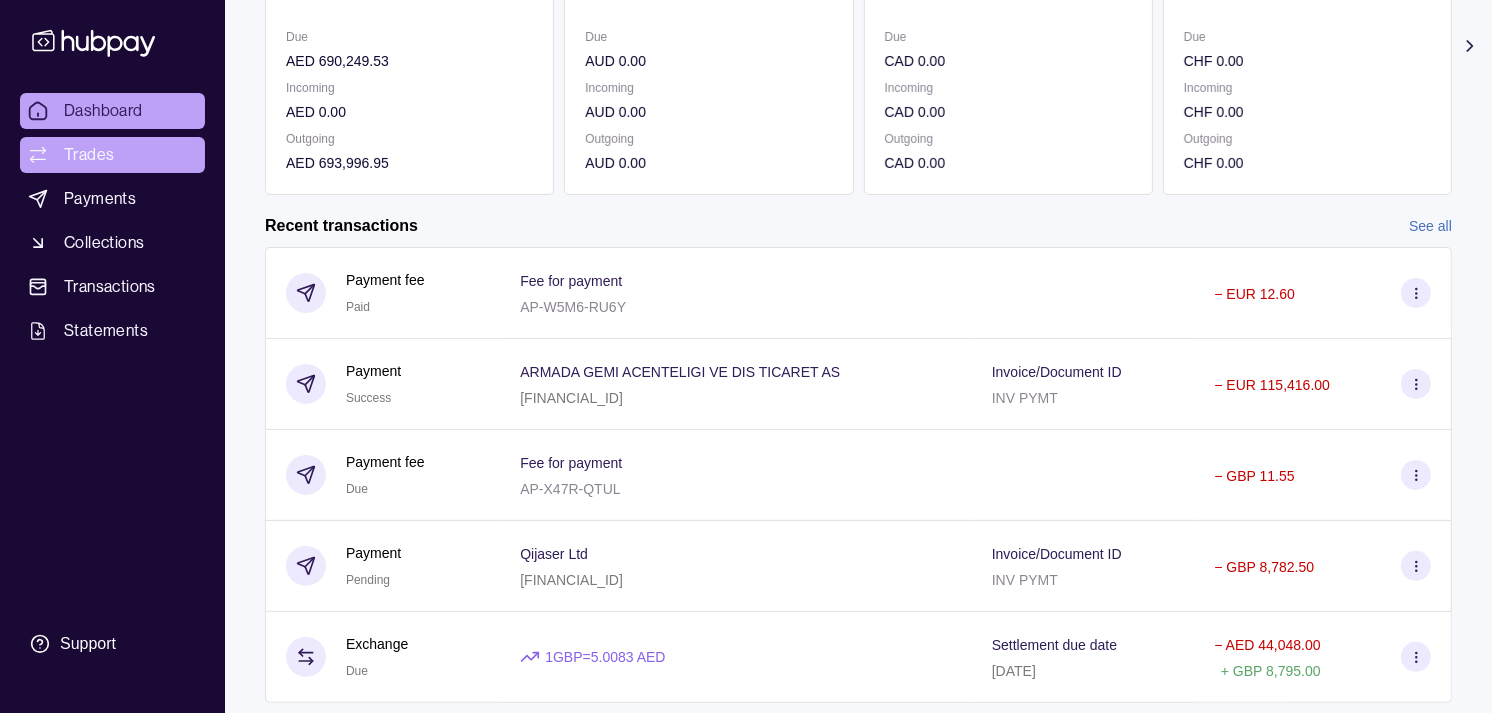 click on "Trades" at bounding box center [112, 155] 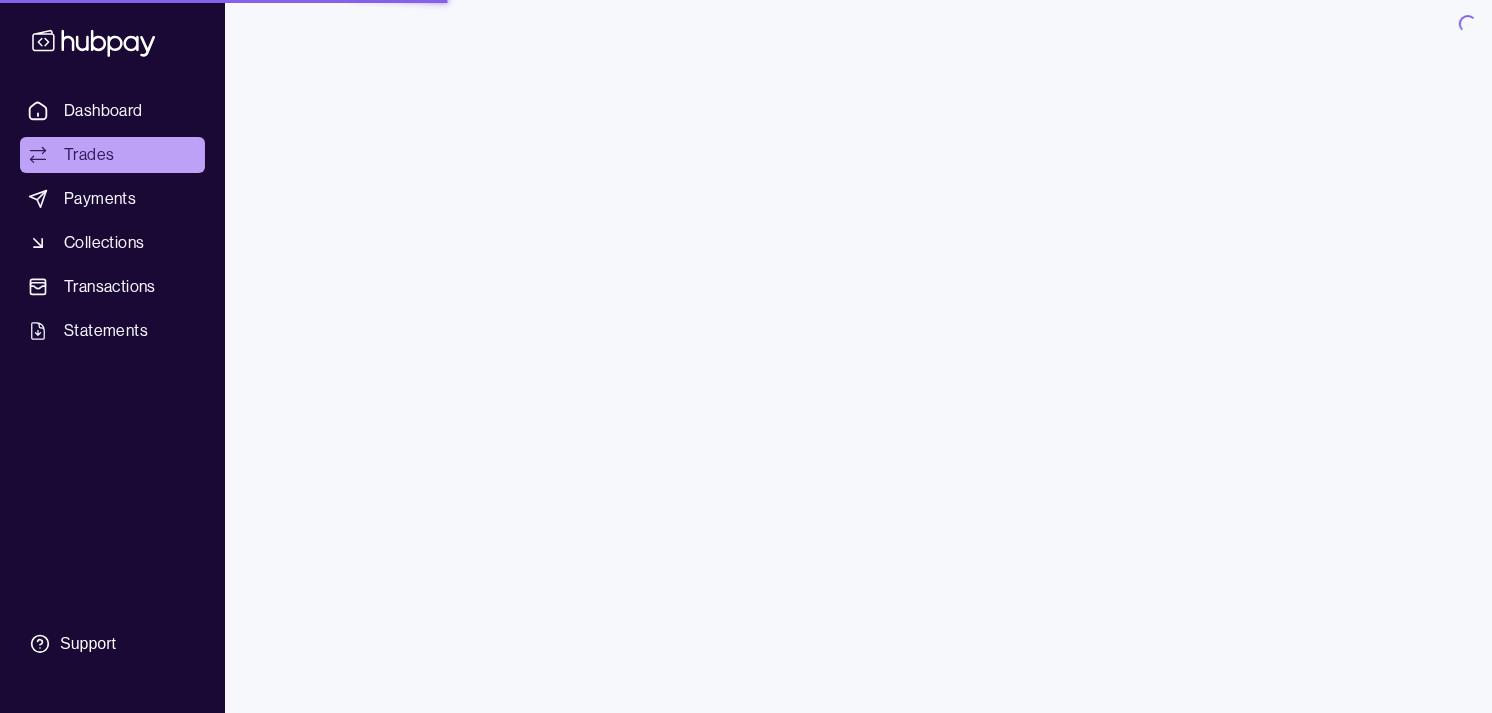 scroll, scrollTop: 0, scrollLeft: 0, axis: both 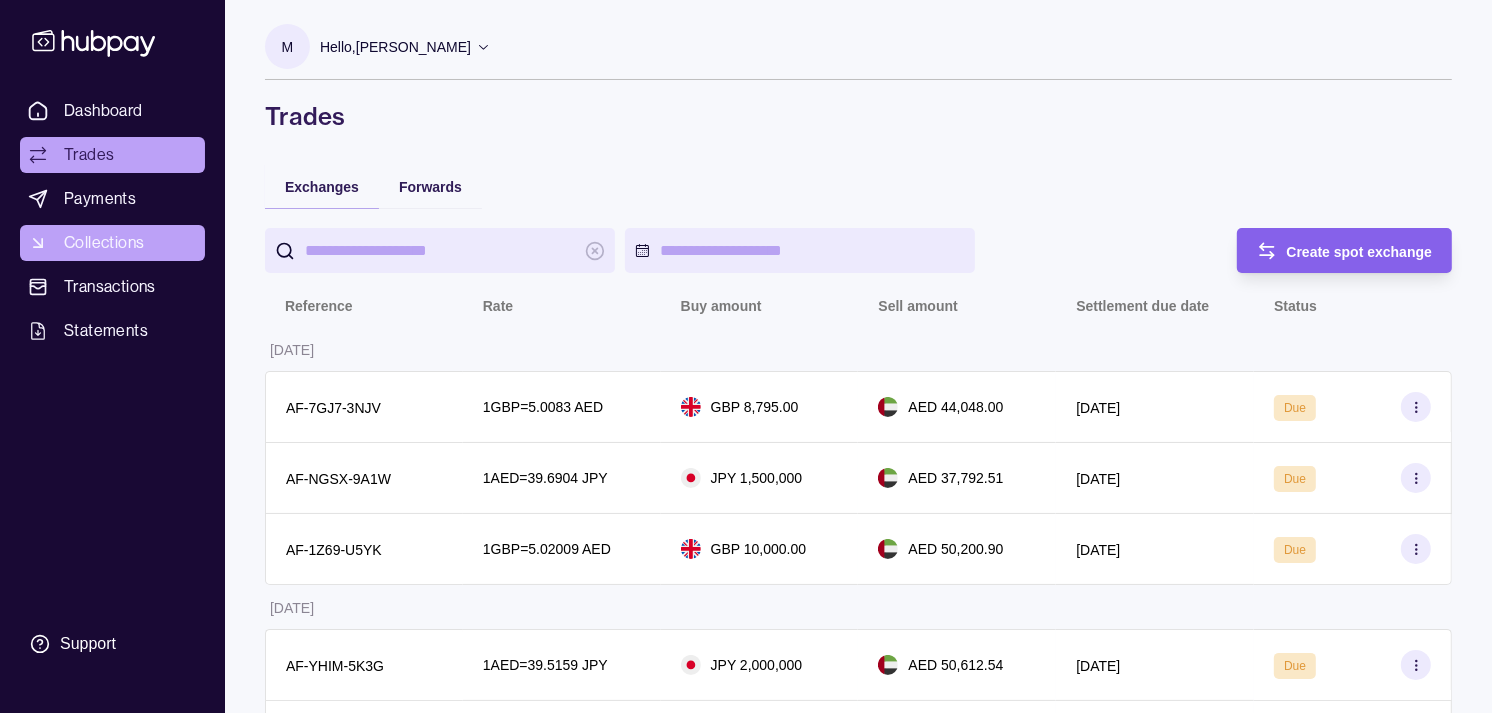 click on "Collections" at bounding box center [104, 243] 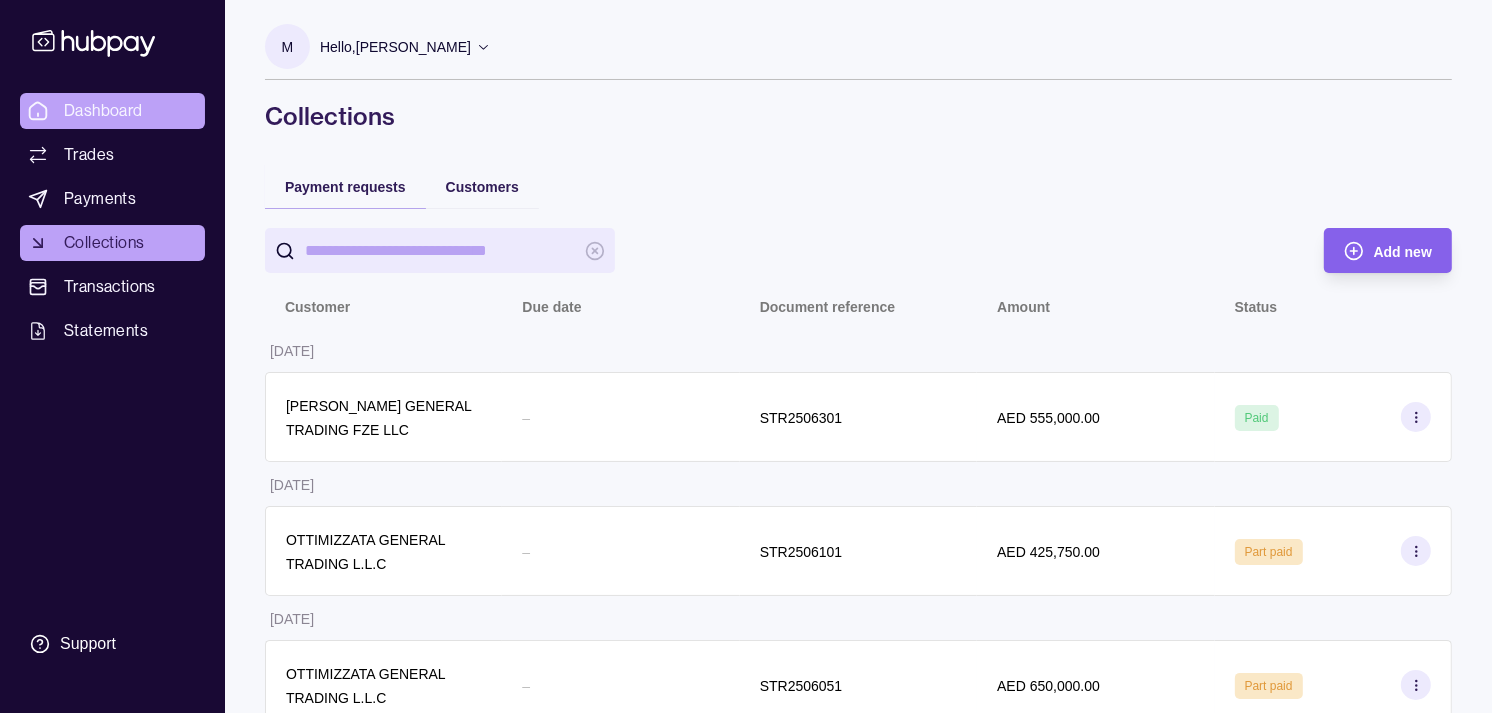 click on "Dashboard" at bounding box center [103, 111] 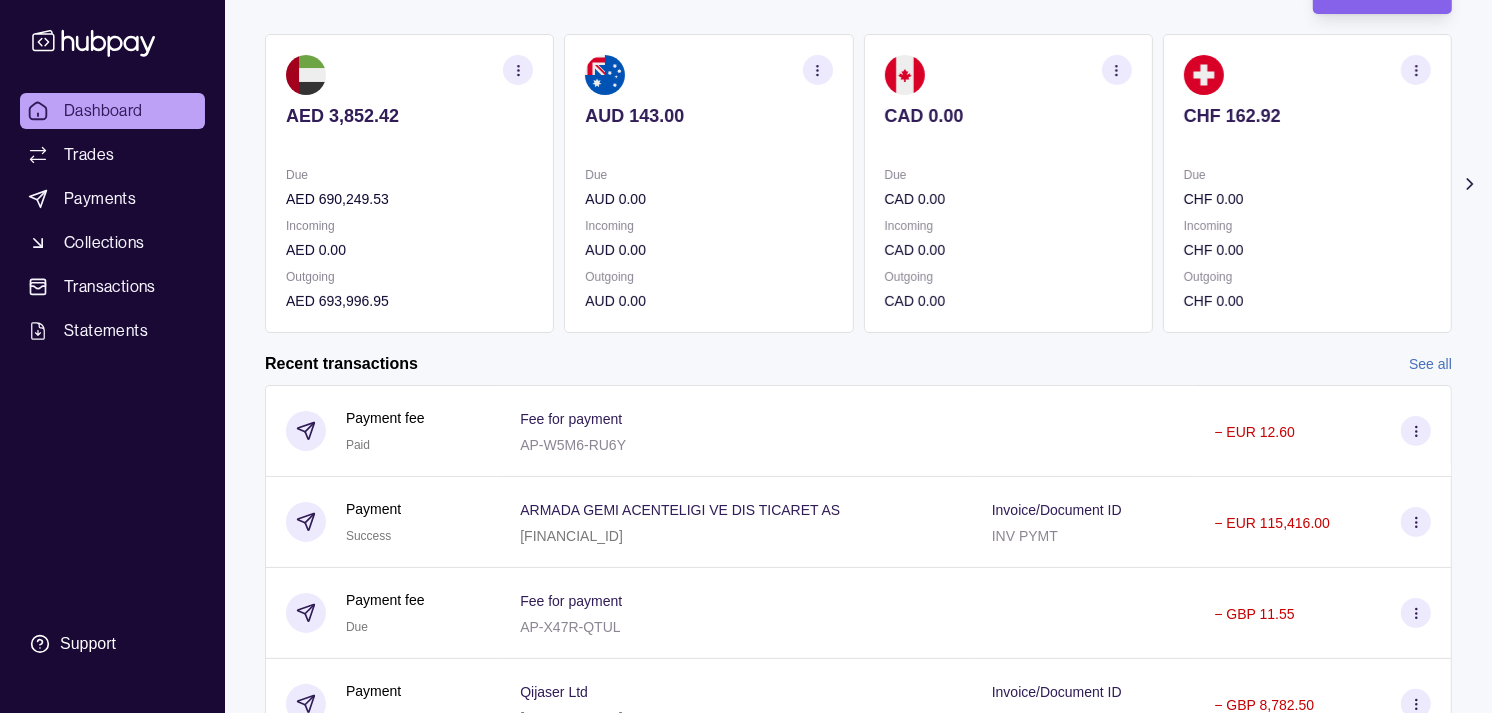 scroll, scrollTop: 0, scrollLeft: 0, axis: both 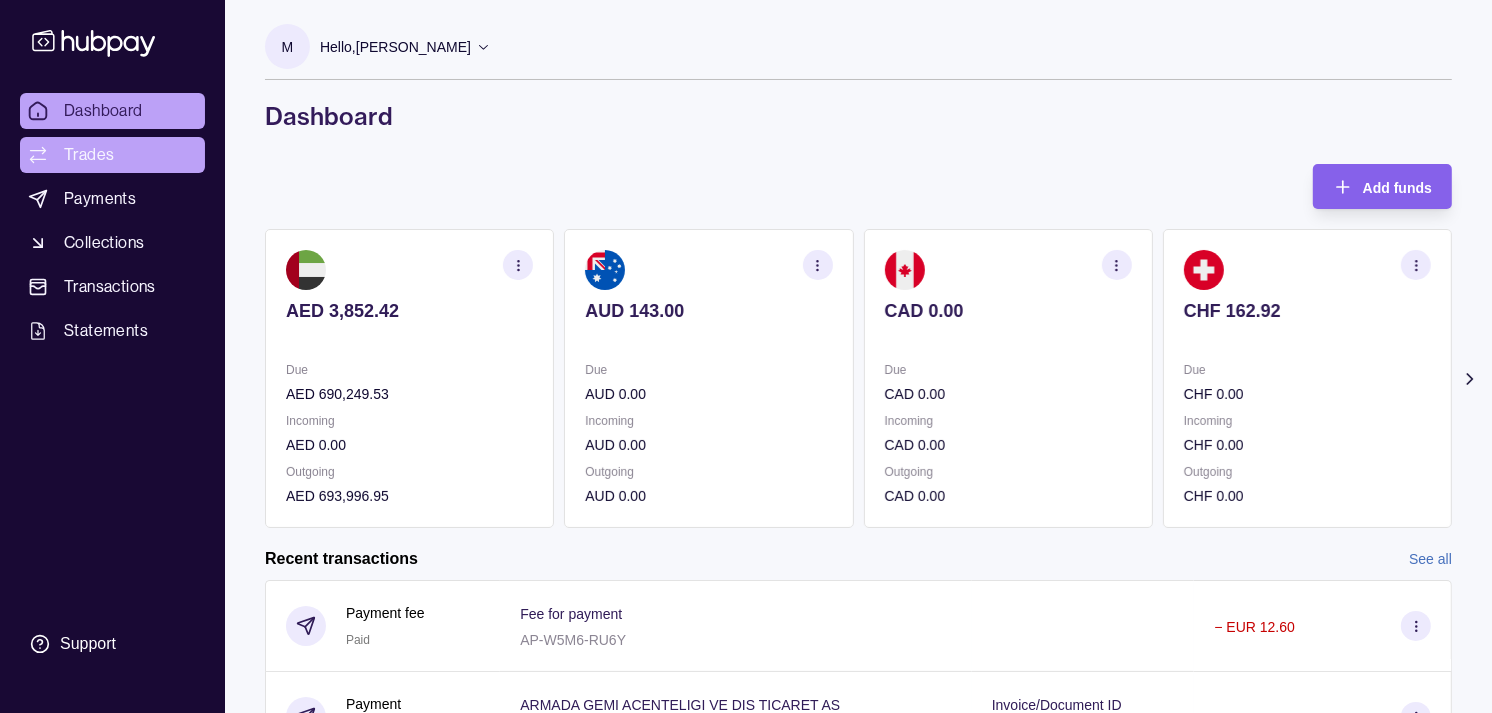 click on "Trades" at bounding box center (112, 155) 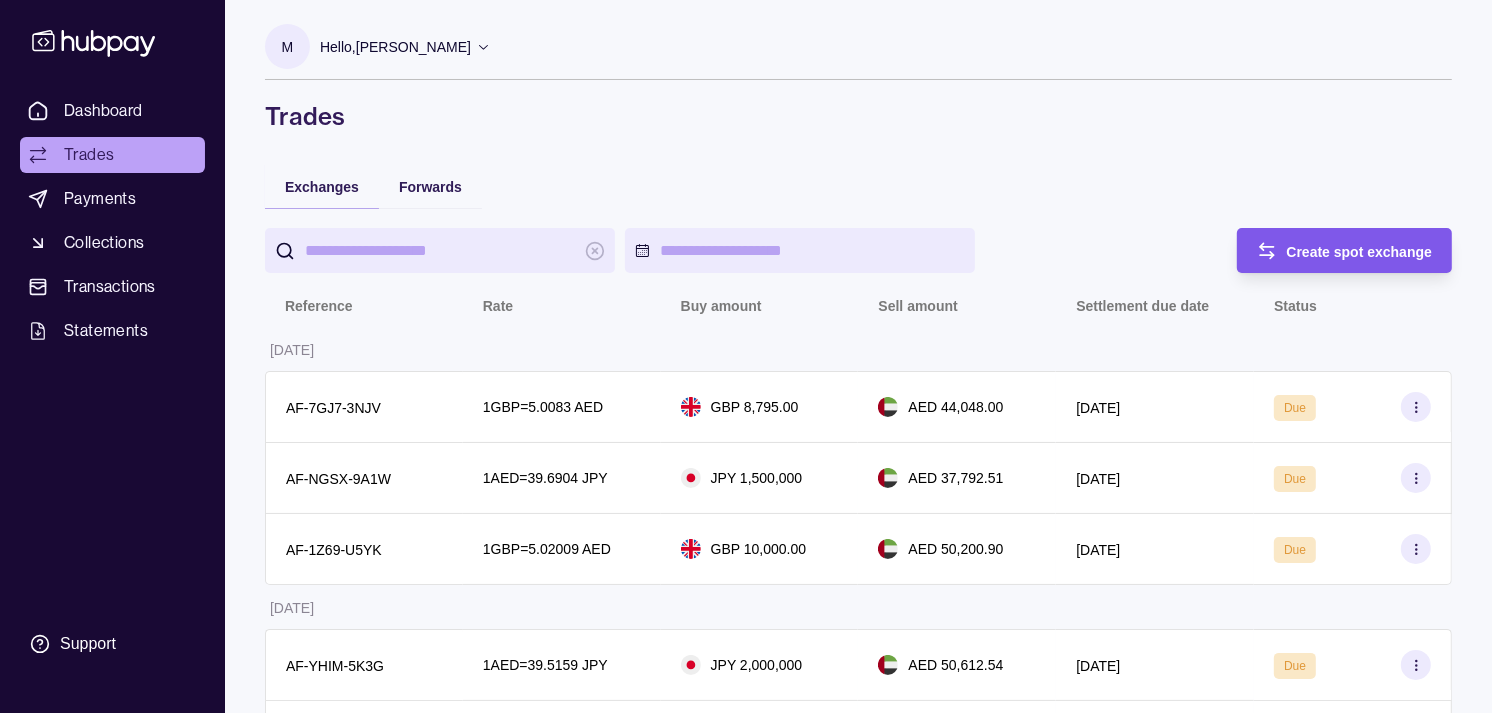 click on "Create spot exchange" at bounding box center [1330, 250] 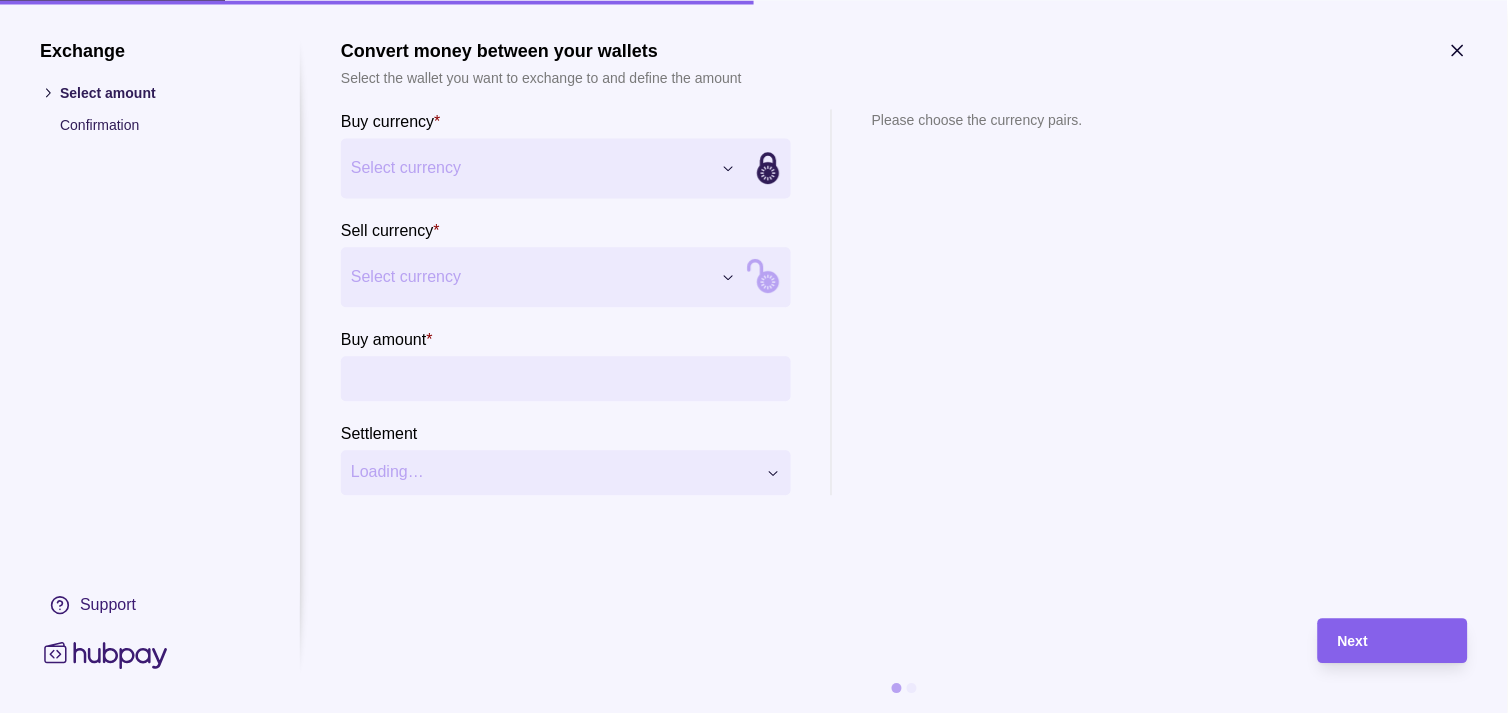 click on "Dashboard Trades Payments Collections Transactions Statements Support M Hello,  Muralenath [PERSON_NAME] Strides Trading LLC Account Terms and conditions Privacy policy Sign out Trades Exchanges Forwards Create spot exchange Reference Rate Buy amount Sell amount Settlement due date Status [DATE] AF-7GJ7-3NJV 1  GBP  =  5.0083   AED GBP 8,795.00 AED 44,048.00 [DATE] Due AF-NGSX-9A1W 1  AED  =  39.6904   JPY JPY 1,500,000 AED 37,792.51 [DATE] Due AF-1Z69-U5YK 1  GBP  =  5.02009   AED GBP 10,000.00 AED 50,200.90 [DATE] Due [DATE] AF-YHIM-5K3G 1  AED  =  39.5159   JPY JPY 2,000,000 AED 50,612.54 [DATE] Due AF-HNON-HNY8 1  AED  =  39.5018   JPY JPY 5,000,000 AED 126,576.51 [DATE] Due AF-3J9G-1L9I 1  GBP  =  5.02235   AED GBP 26,400.00 AED 132,590.04 [DATE] Due AF-3FYA-N2CY 1  EUR  =  4.32599   AED EUR 115,416.00 AED 499,288.46 [DATE] Success AF-TAEV-1IG2 1  AED  =  39.4565   JPY JPY 9,950,000 AED 252,176.45 [DATE] Due [DATE] AF-WM39-GKVY 1  AUD  =  2.41983   AED" at bounding box center [754, 1041] 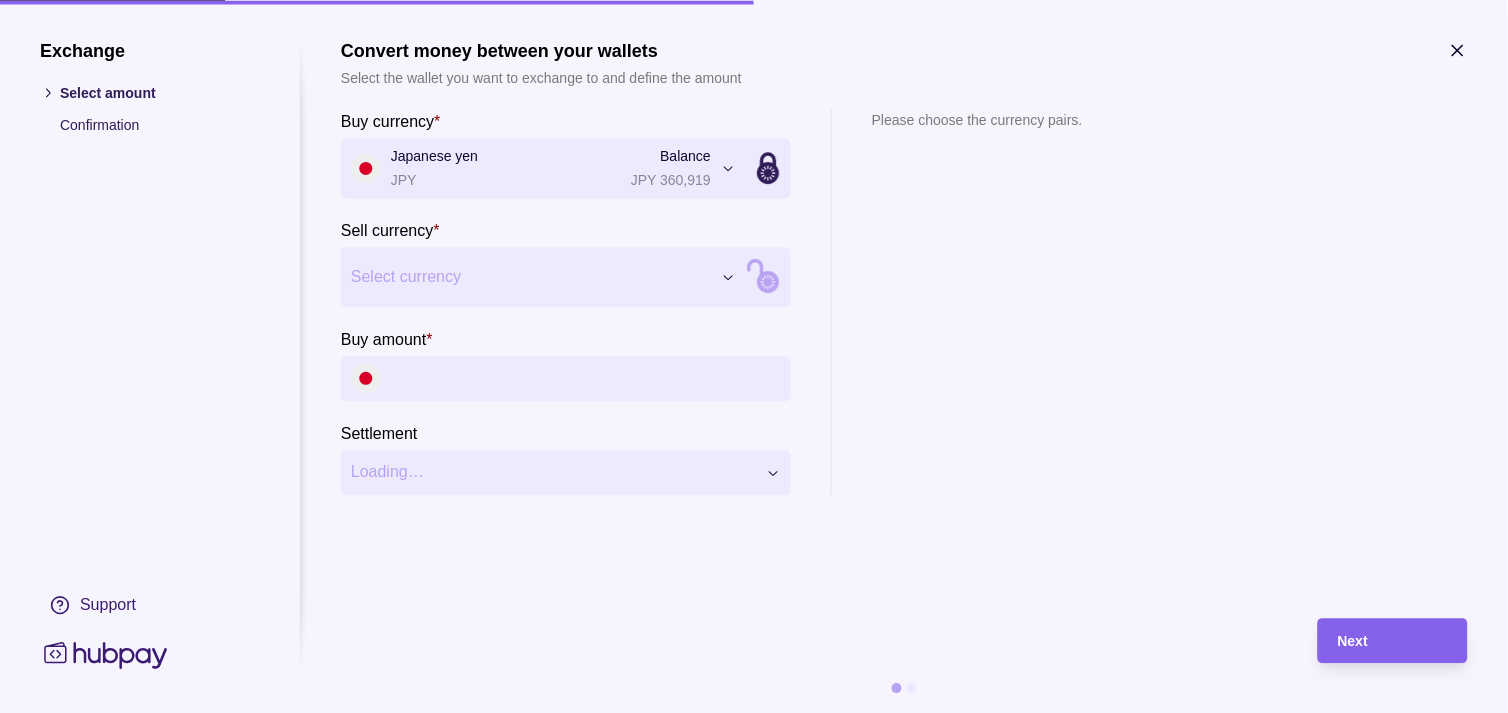 click on "Dashboard Trades Payments Collections Transactions Statements Support M Hello,  Muralenath [PERSON_NAME] Strides Trading LLC Account Terms and conditions Privacy policy Sign out Trades Exchanges Forwards Create spot exchange Reference Rate Buy amount Sell amount Settlement due date Status [DATE] AF-7GJ7-3NJV 1  GBP  =  5.0083   AED GBP 8,795.00 AED 44,048.00 [DATE] Due AF-NGSX-9A1W 1  AED  =  39.6904   JPY JPY 1,500,000 AED 37,792.51 [DATE] Due AF-1Z69-U5YK 1  GBP  =  5.02009   AED GBP 10,000.00 AED 50,200.90 [DATE] Due [DATE] AF-YHIM-5K3G 1  AED  =  39.5159   JPY JPY 2,000,000 AED 50,612.54 [DATE] Due AF-HNON-HNY8 1  AED  =  39.5018   JPY JPY 5,000,000 AED 126,576.51 [DATE] Due AF-3J9G-1L9I 1  GBP  =  5.02235   AED GBP 26,400.00 AED 132,590.04 [DATE] Due AF-3FYA-N2CY 1  EUR  =  4.32599   AED EUR 115,416.00 AED 499,288.46 [DATE] Success AF-TAEV-1IG2 1  AED  =  39.4565   JPY JPY 9,950,000 AED 252,176.45 [DATE] Due [DATE] AF-WM39-GKVY 1  AUD  =  2.41983   AED" at bounding box center (754, 1041) 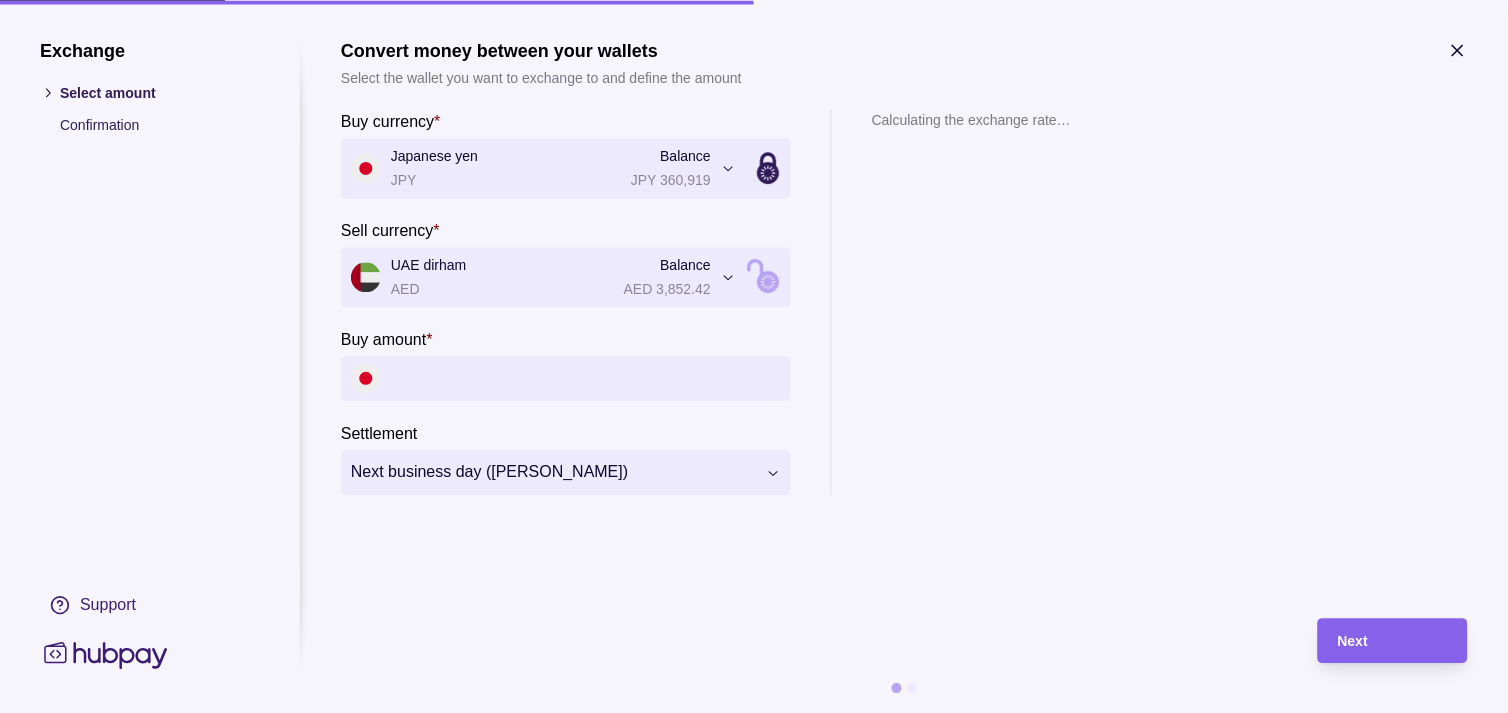 click on "Buy amount  *" at bounding box center [586, 378] 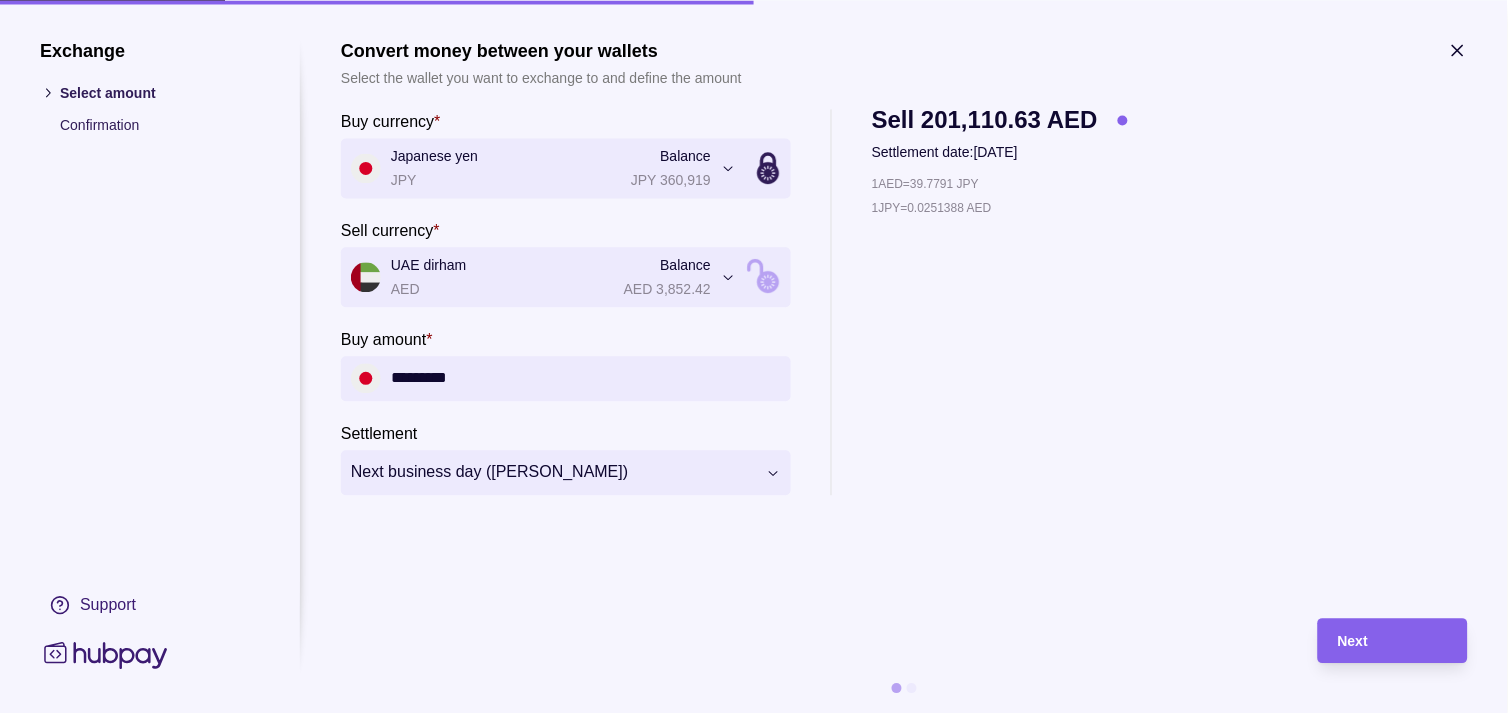 type on "*********" 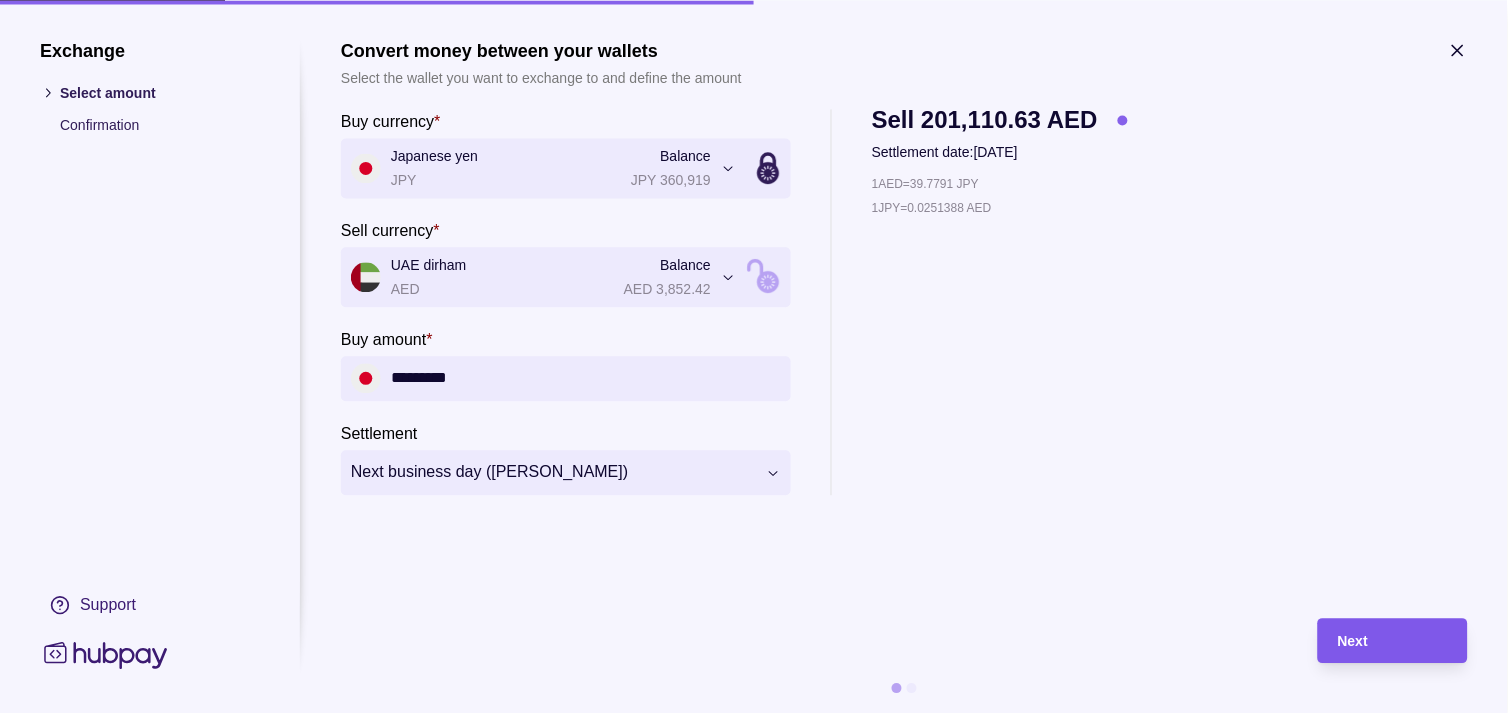 click on "Next" at bounding box center [1393, 641] 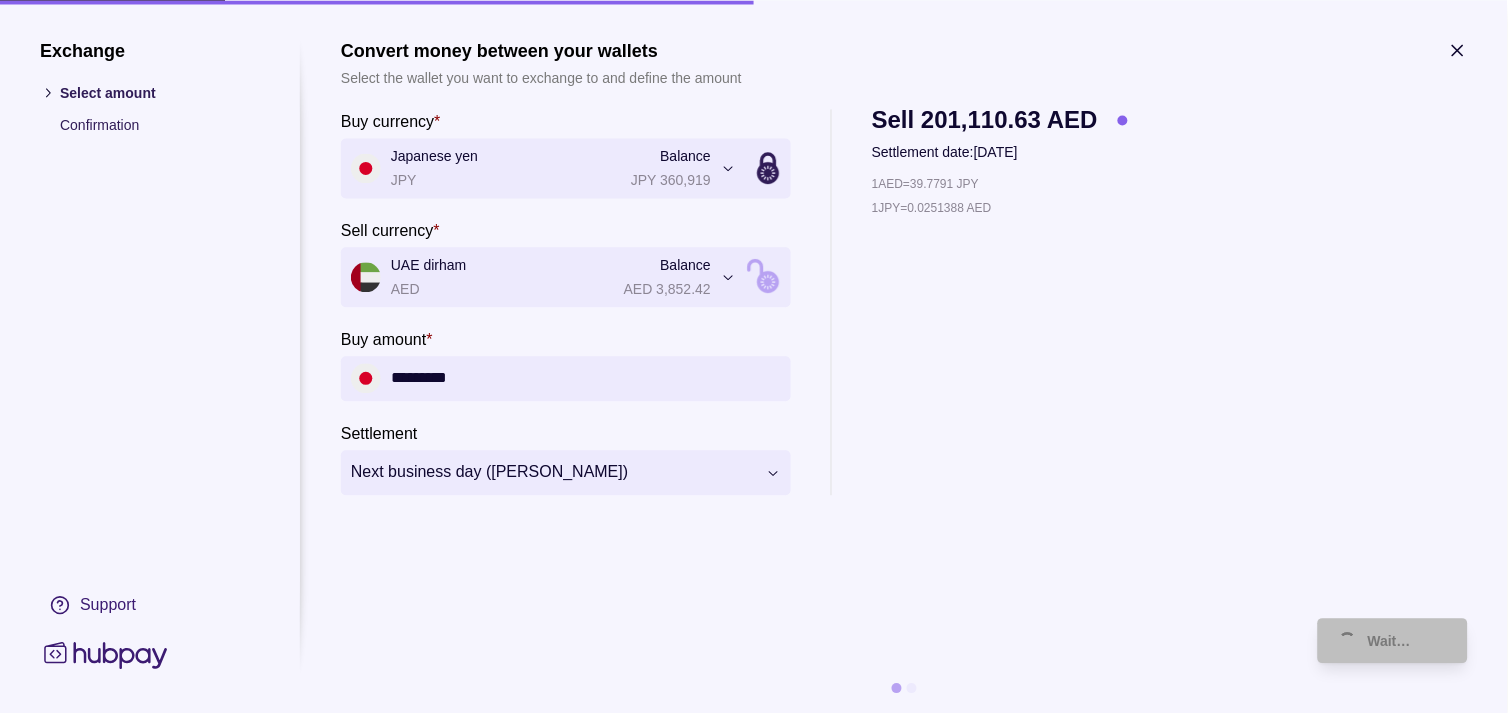 type 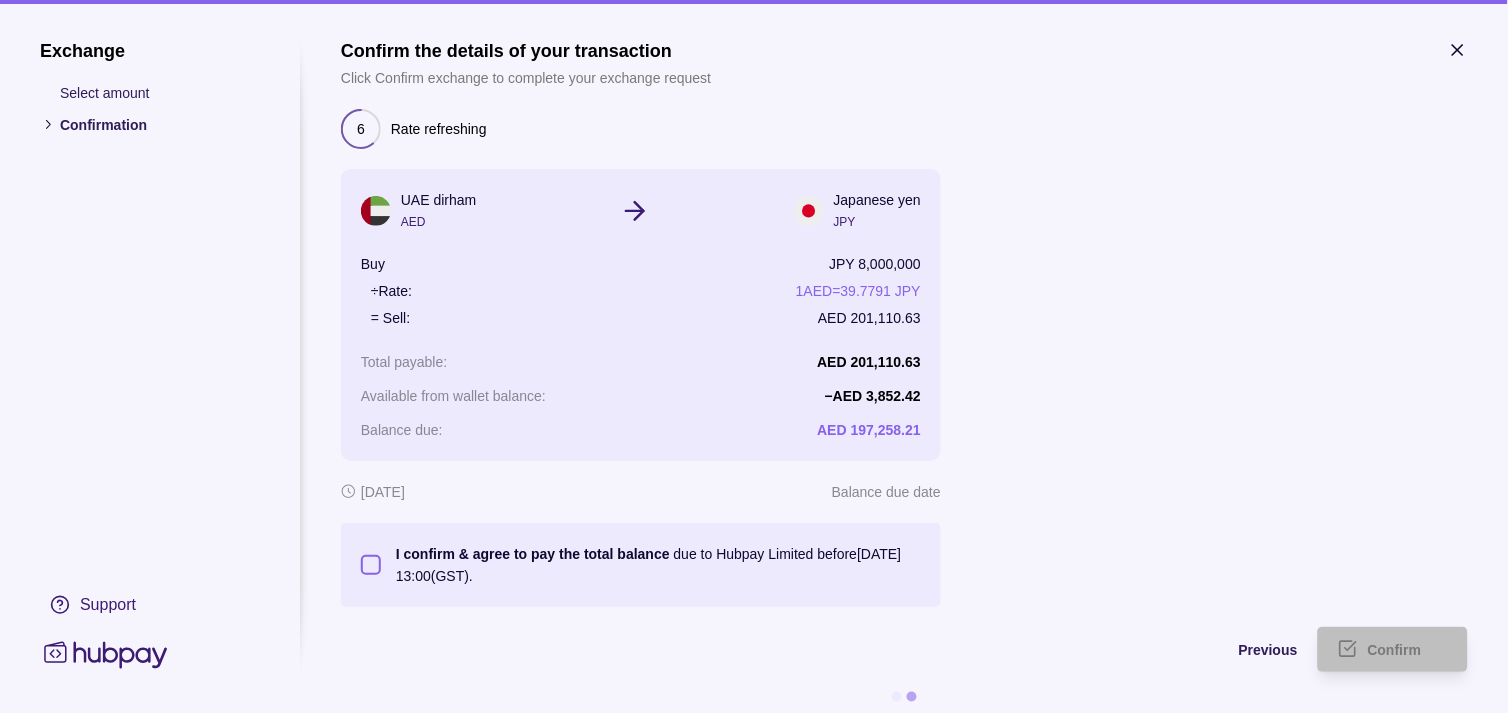 click 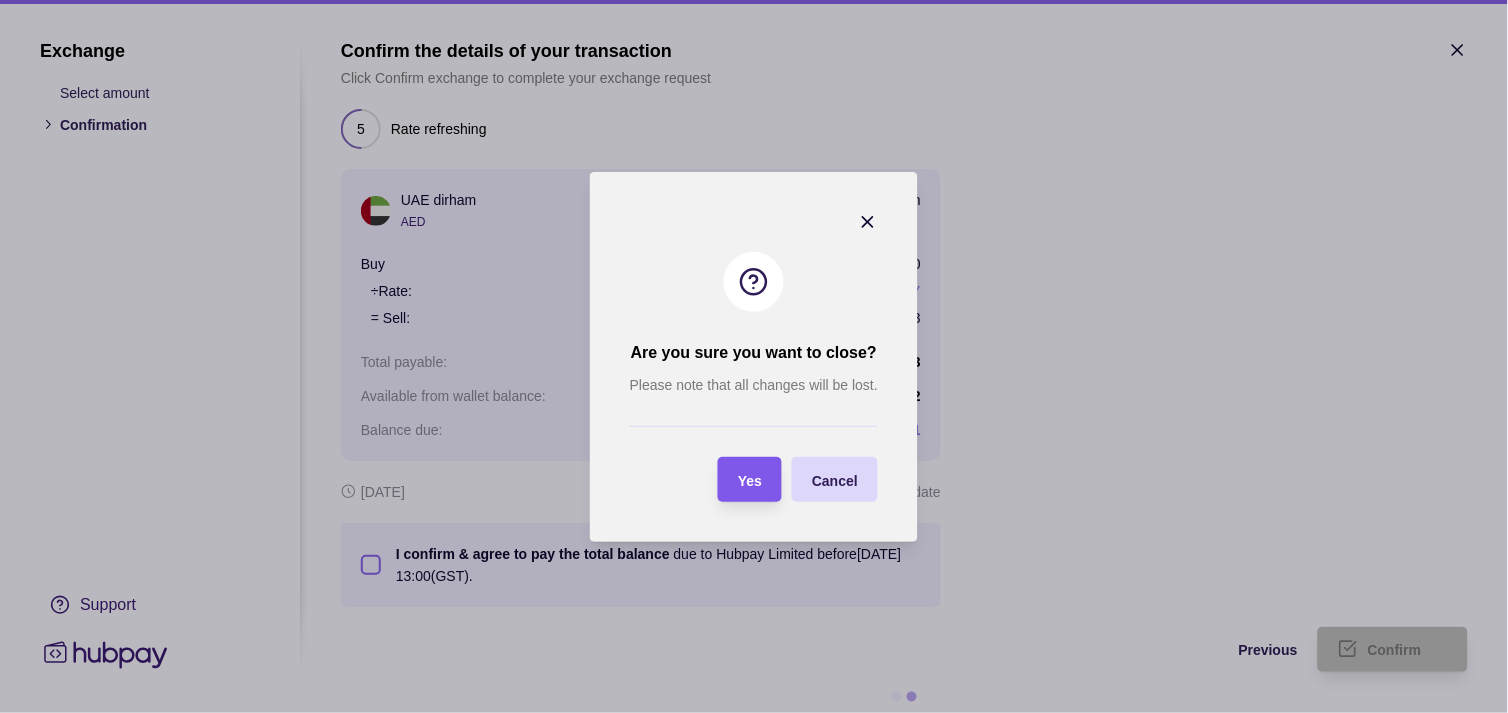 click at bounding box center [718, 479] 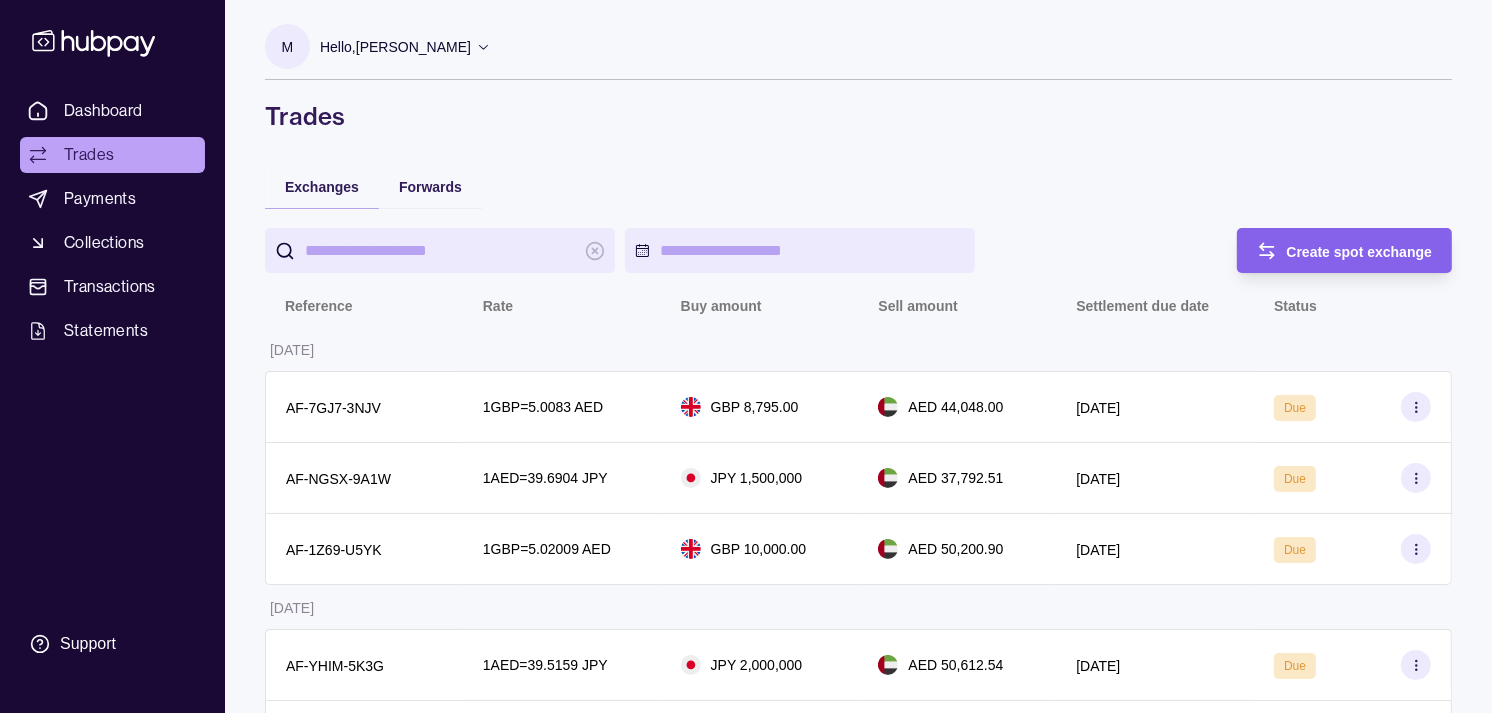 click on "Create spot exchange" at bounding box center (1360, 251) 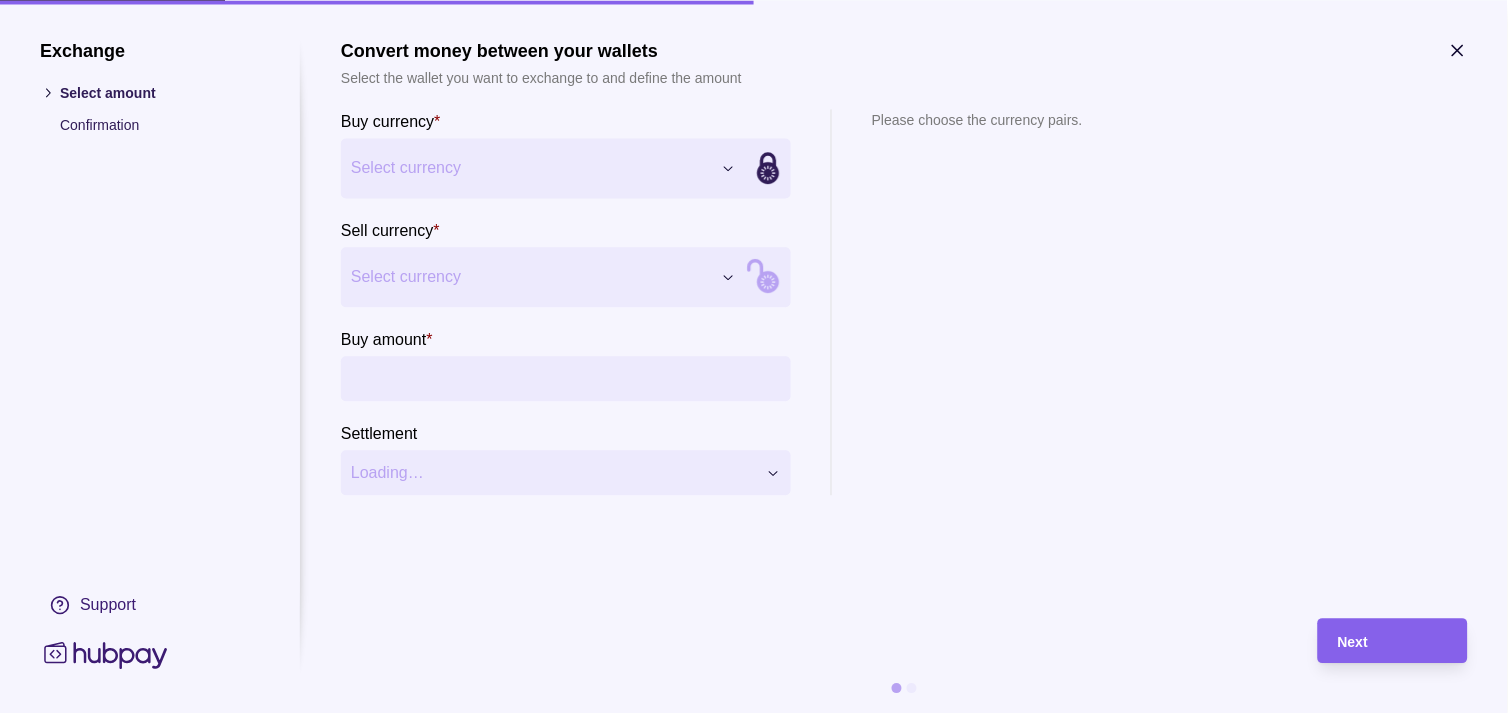 click on "Select currency" at bounding box center [543, 168] 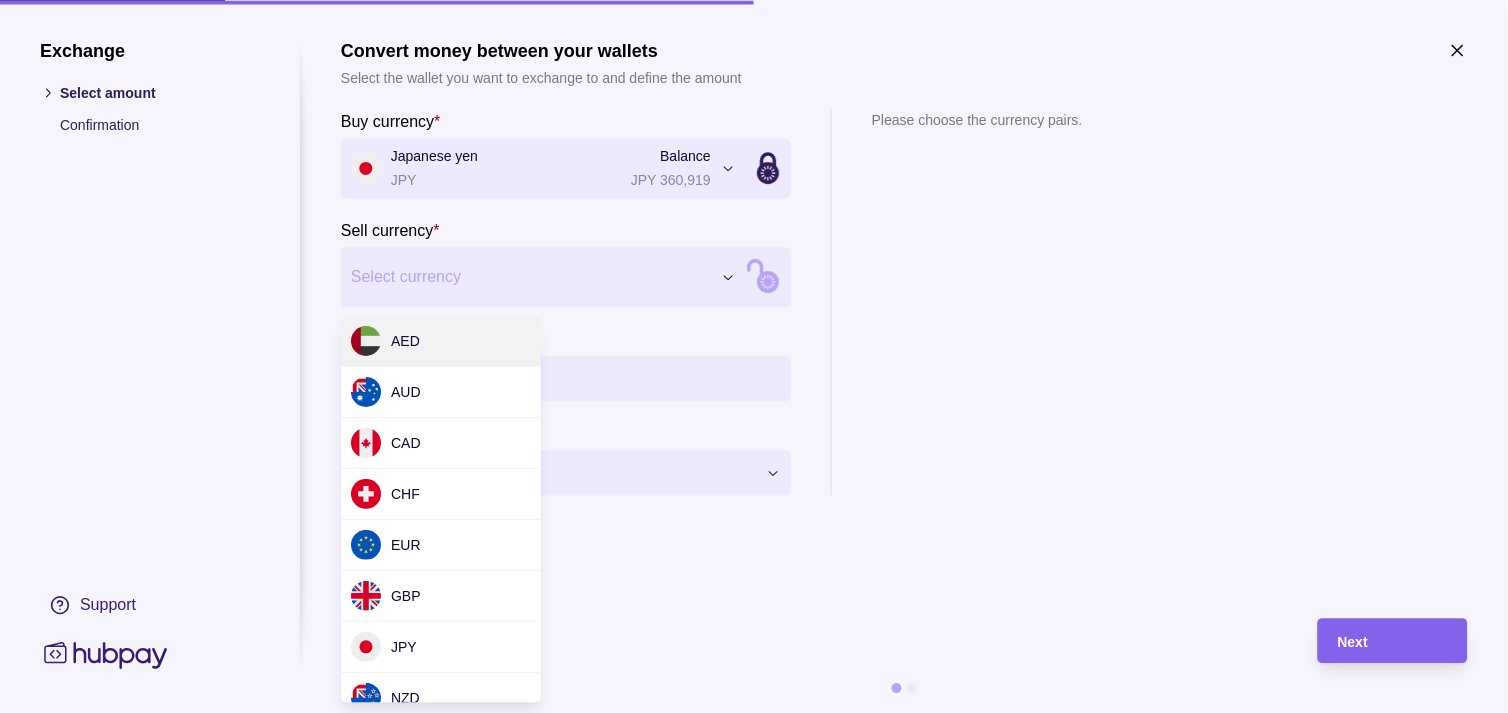 click on "Dashboard Trades Payments Collections Transactions Statements Support M Hello,  Muralenath [PERSON_NAME] Strides Trading LLC Account Terms and conditions Privacy policy Sign out Trades Exchanges Forwards Create spot exchange Reference Rate Buy amount Sell amount Settlement due date Status [DATE] AF-7GJ7-3NJV 1  GBP  =  5.0083   AED GBP 8,795.00 AED 44,048.00 [DATE] Due AF-NGSX-9A1W 1  AED  =  39.6904   JPY JPY 1,500,000 AED 37,792.51 [DATE] Due AF-1Z69-U5YK 1  GBP  =  5.02009   AED GBP 10,000.00 AED 50,200.90 [DATE] Due [DATE] AF-YHIM-5K3G 1  AED  =  39.5159   JPY JPY 2,000,000 AED 50,612.54 [DATE] Due AF-HNON-HNY8 1  AED  =  39.5018   JPY JPY 5,000,000 AED 126,576.51 [DATE] Due AF-3J9G-1L9I 1  GBP  =  5.02235   AED GBP 26,400.00 AED 132,590.04 [DATE] Due AF-3FYA-N2CY 1  EUR  =  4.32599   AED EUR 115,416.00 AED 499,288.46 [DATE] Success AF-TAEV-1IG2 1  AED  =  39.4565   JPY JPY 9,950,000 AED 252,176.45 [DATE] Due [DATE] AF-WM39-GKVY 1  AUD  =  2.41983   AED" at bounding box center (754, 1041) 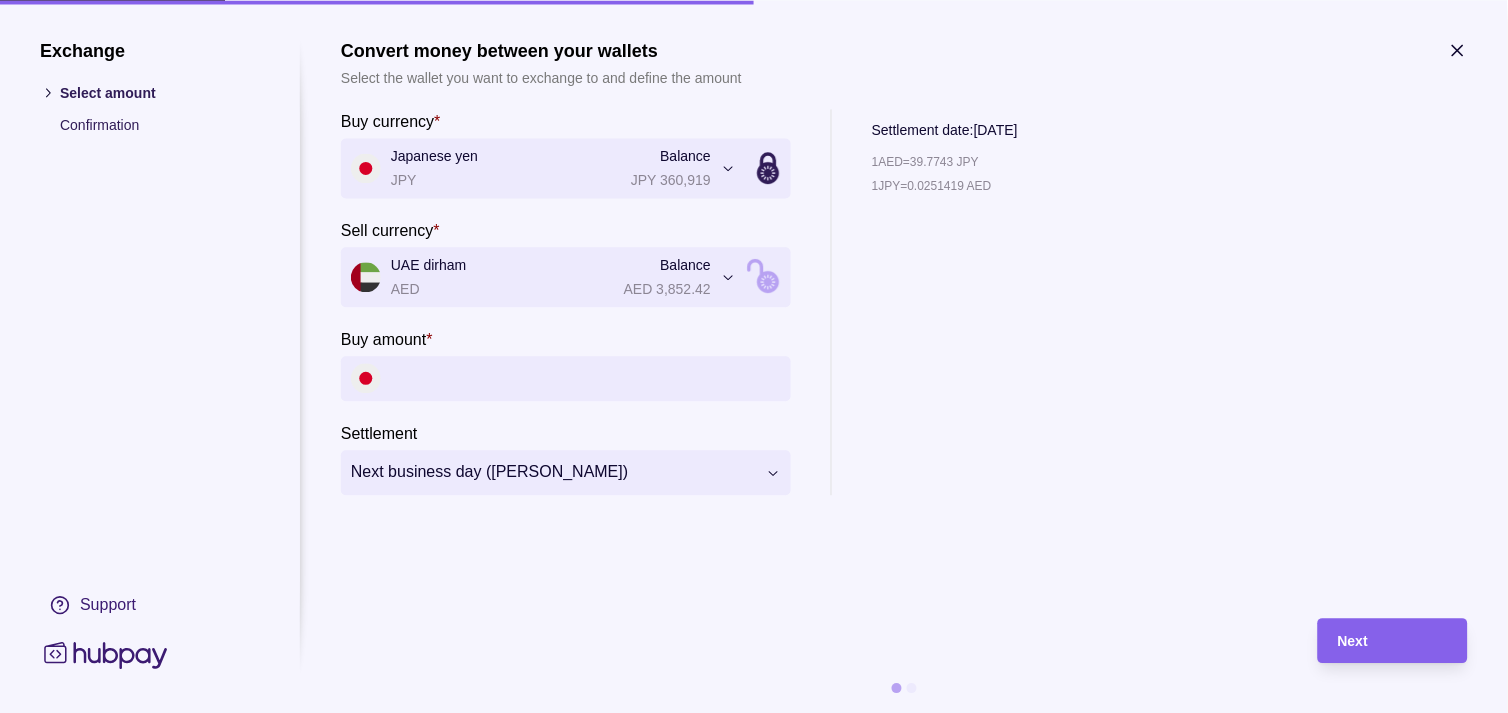 click on "Buy amount  *" at bounding box center (586, 378) 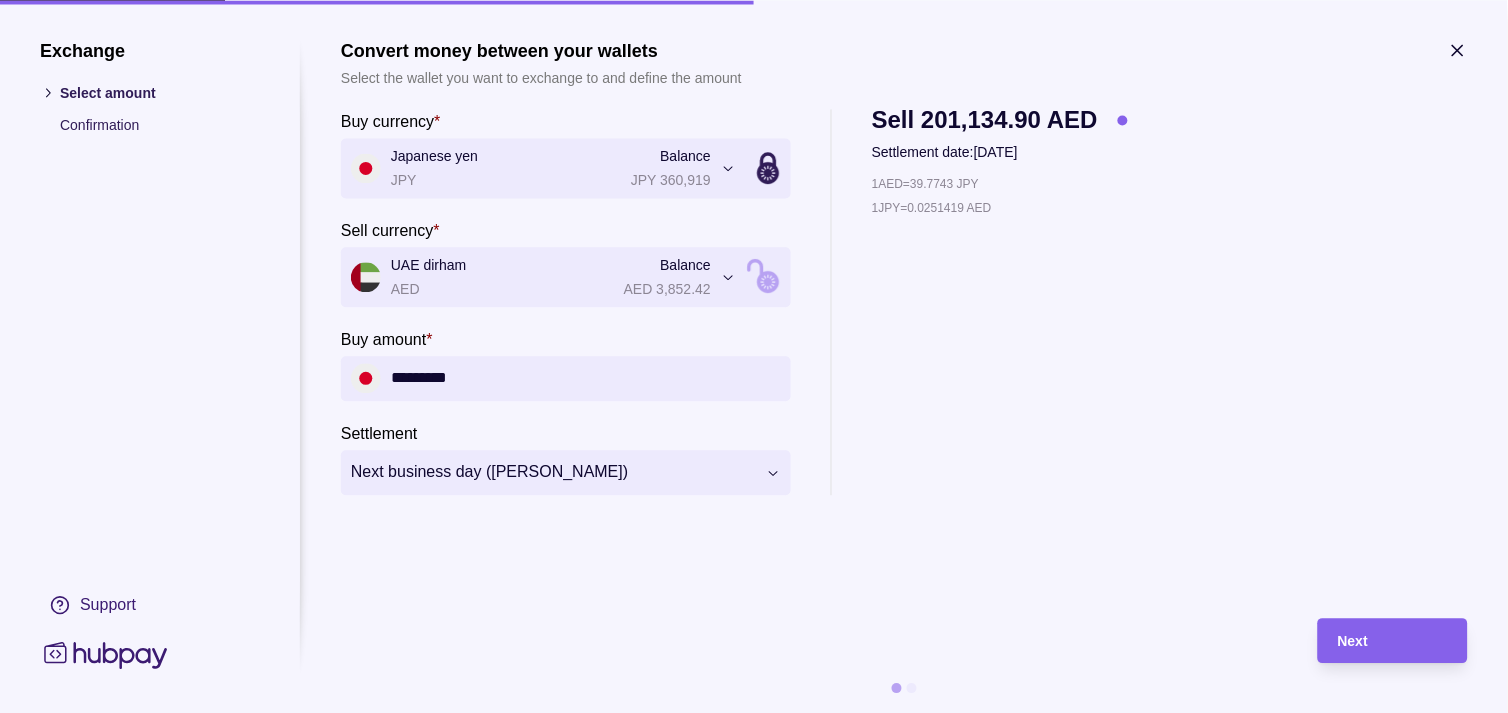 type on "*********" 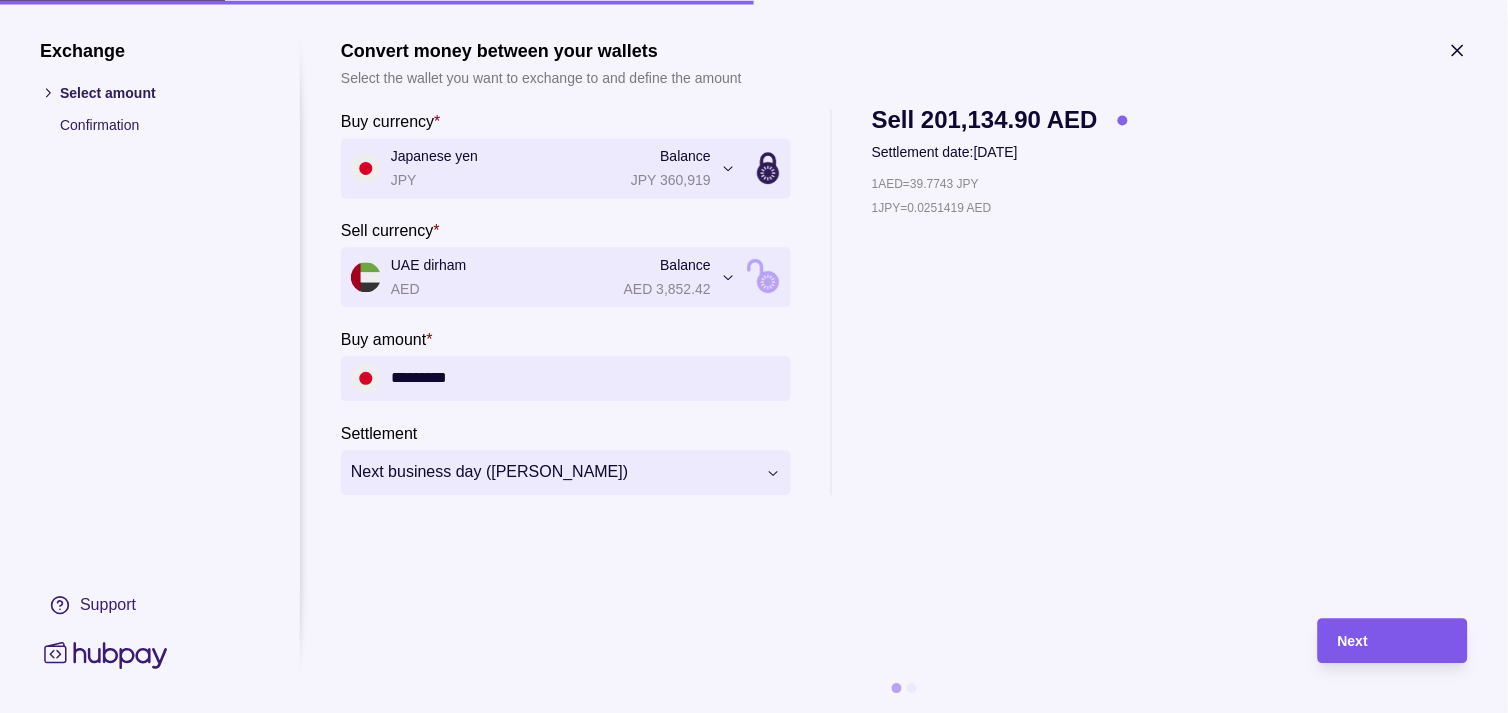 click on "Next" at bounding box center (1393, 641) 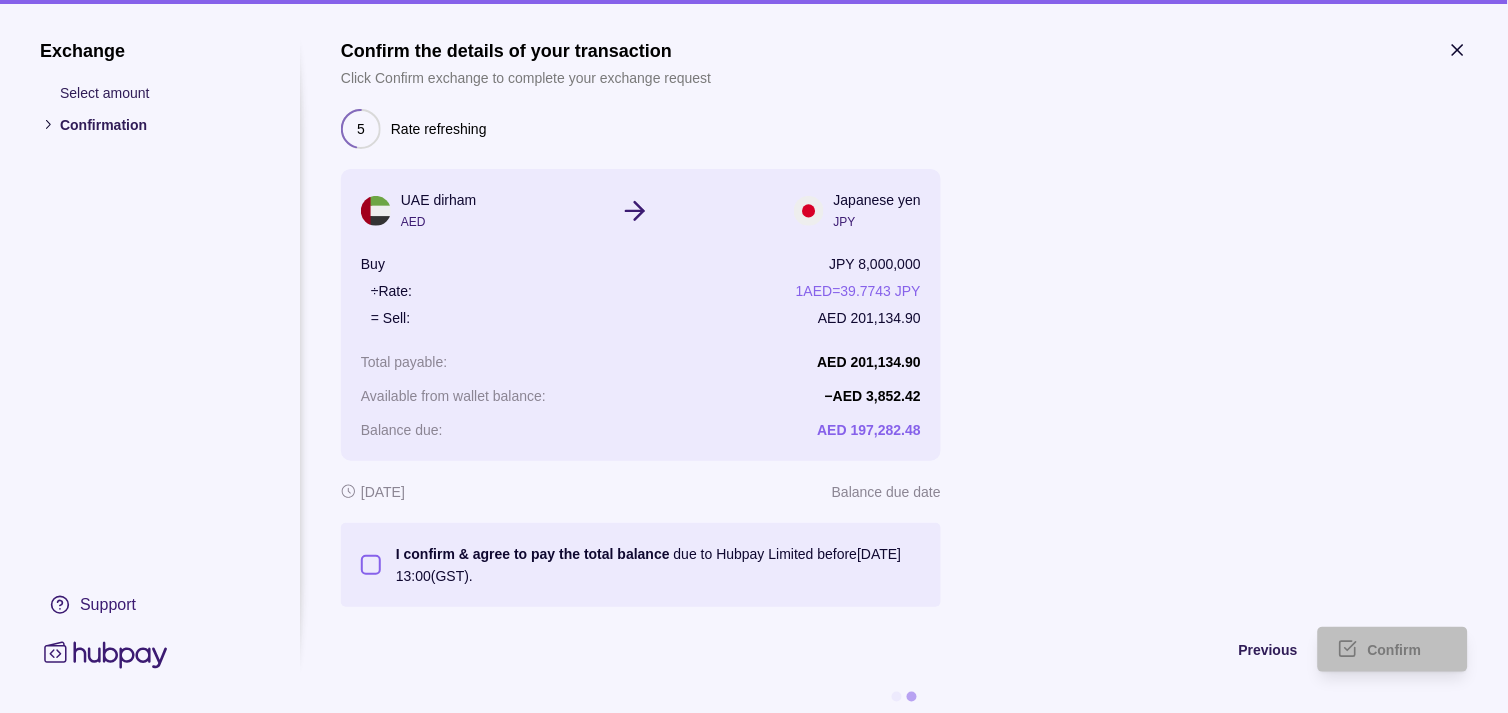 click on "I confirm & agree to pay the total balance   due to Hubpay Limited before  [DATE]   13:00  (GST)." at bounding box center [371, 565] 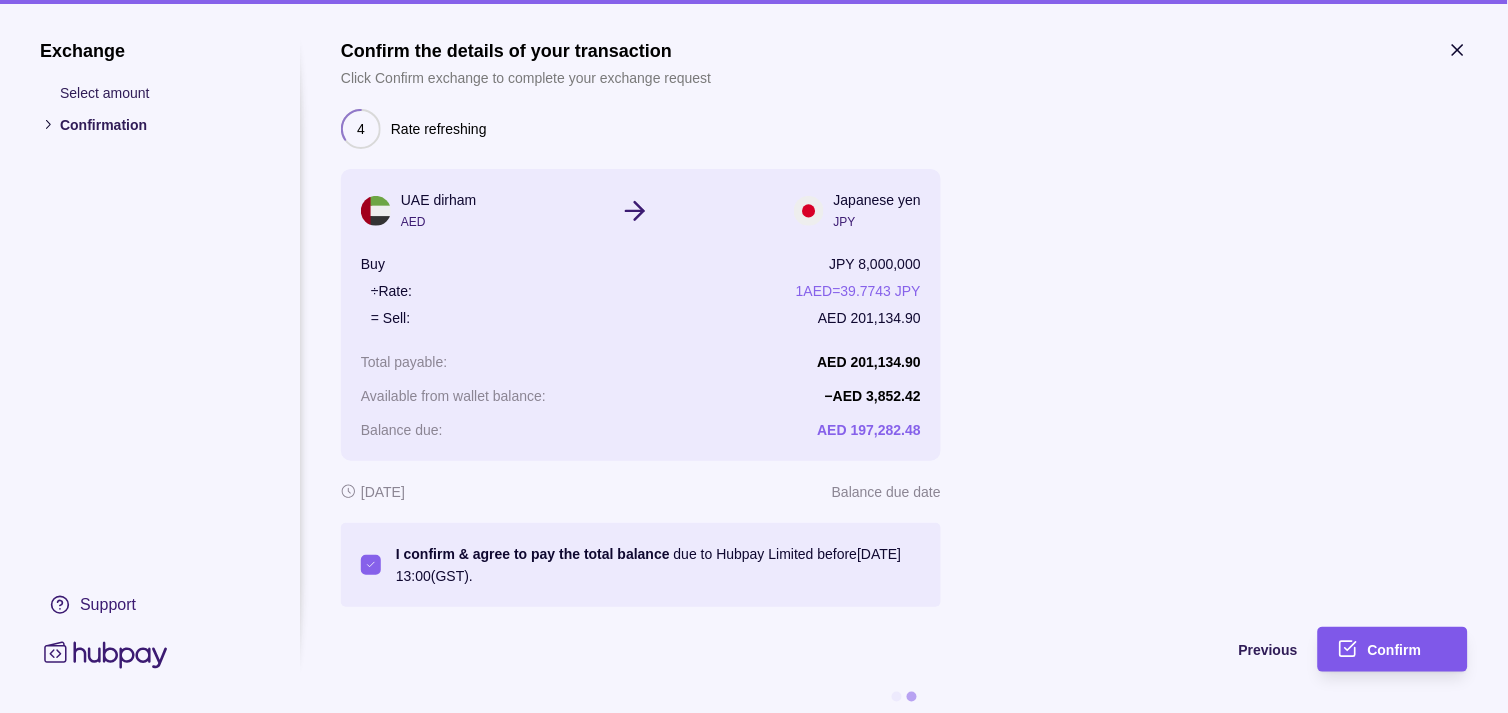 click on "Confirm" at bounding box center [1408, 650] 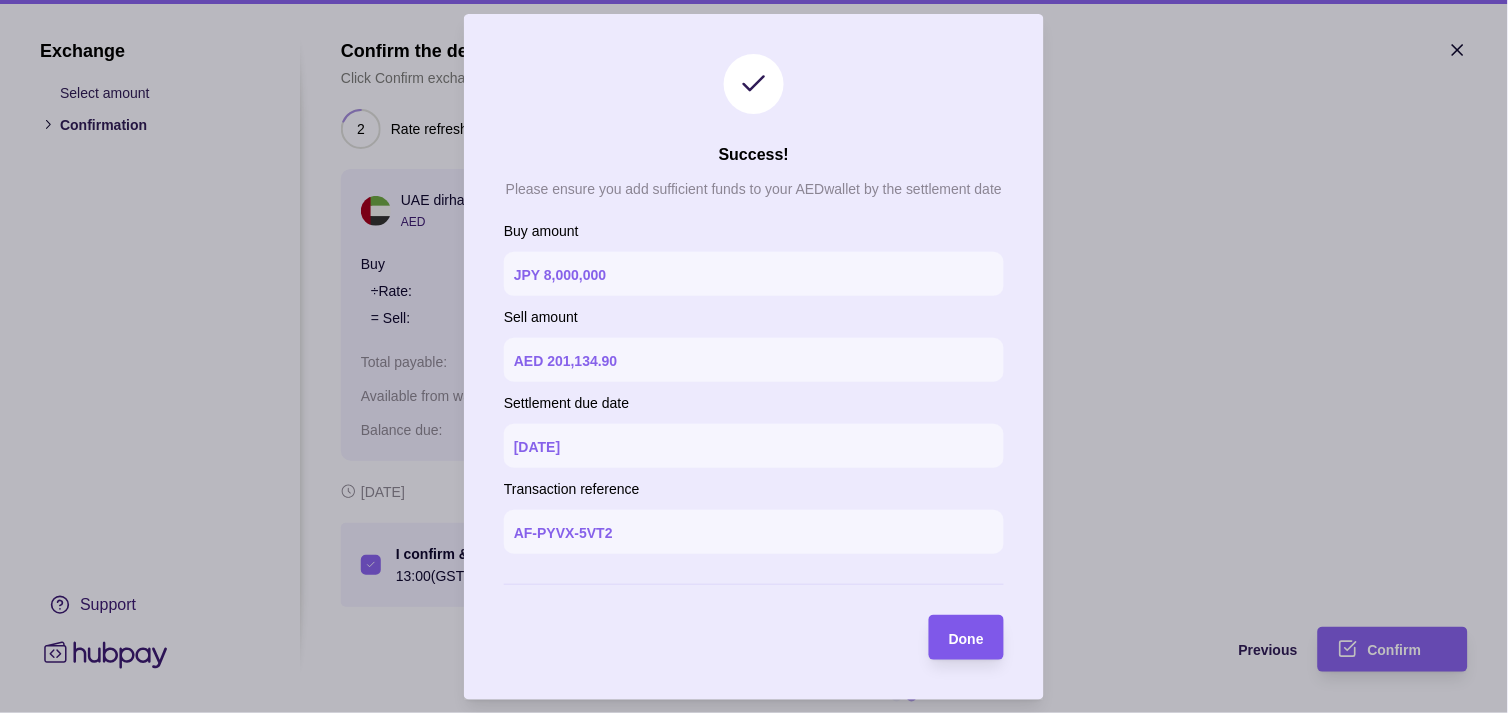 click on "Done" at bounding box center [966, 637] 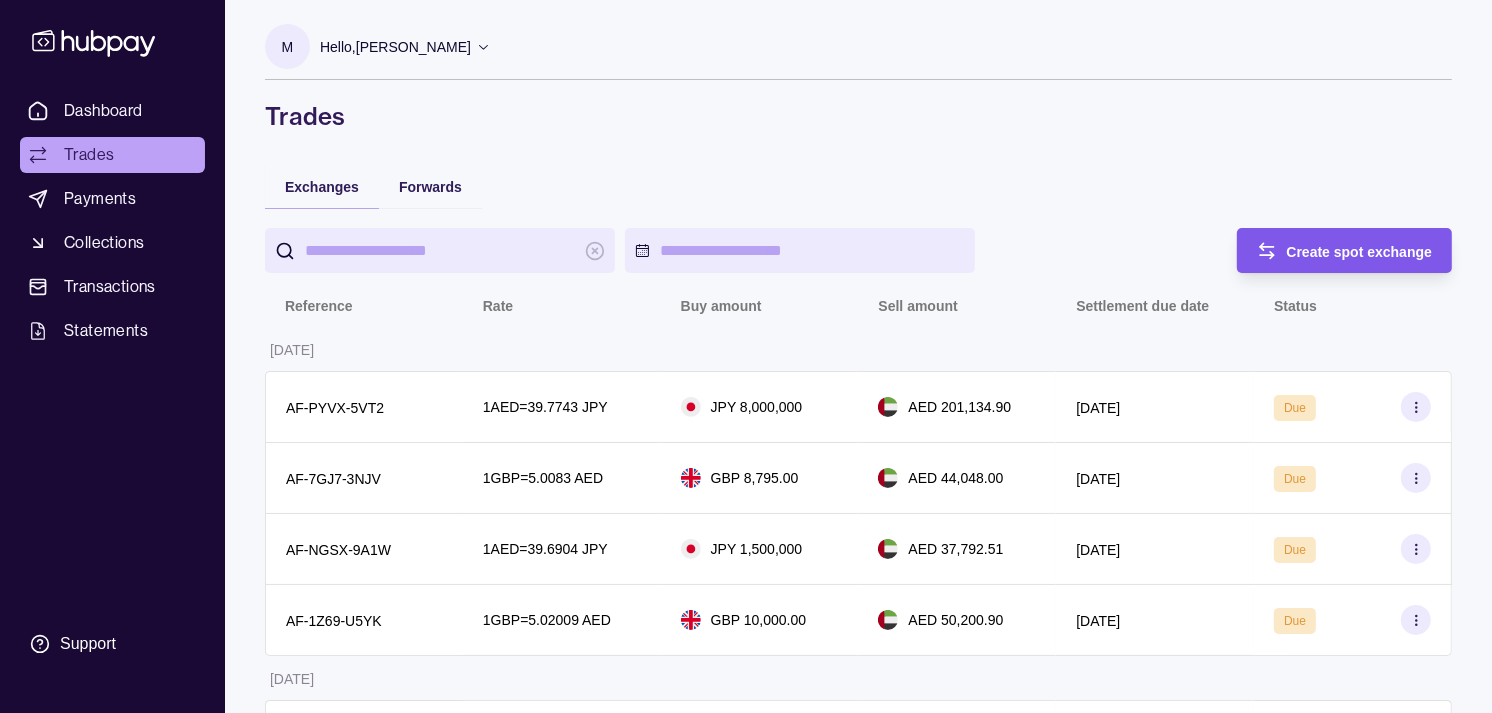 click on "Create spot exchange" at bounding box center (1360, 252) 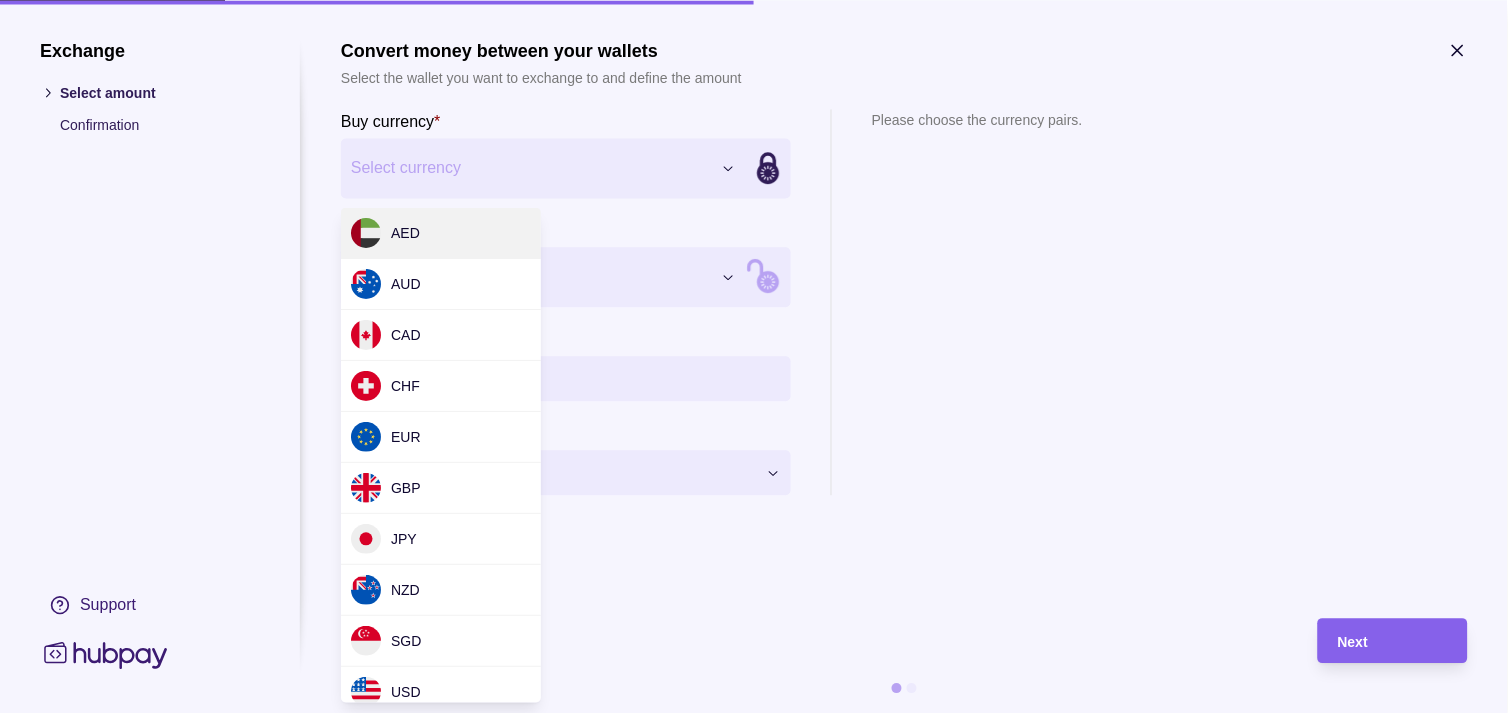 click on "Dashboard Trades Payments Collections Transactions Statements Support M Hello,  [PERSON_NAME] Strides Trading LLC Account Terms and conditions Privacy policy Sign out Trades Exchanges Forwards Create spot exchange Reference Rate Buy amount Sell amount Settlement due date Status [DATE] AF-PYVX-5VT2 1  AED  =  39.7743   JPY JPY 8,000,000 AED 201,134.90 [DATE] Due AF-7GJ7-3NJV 1  GBP  =  5.0083   AED GBP 8,795.00 AED 44,048.00 [DATE] Due AF-NGSX-9A1W 1  AED  =  39.6904   JPY JPY 1,500,000 AED 37,792.51 [DATE] Due AF-1Z69-U5YK 1  GBP  =  5.02009   AED GBP 10,000.00 AED 50,200.90 [DATE] Due [DATE] AF-YHIM-5K3G 1  AED  =  39.5159   JPY JPY 2,000,000 AED 50,612.54 [DATE] Due AF-HNON-HNY8 1  AED  =  39.5018   JPY JPY 5,000,000 AED 126,576.51 [DATE] Due AF-3J9G-1L9I 1  GBP  =  5.02235   AED GBP 26,400.00 AED 132,590.04 [DATE] Due AF-3FYA-N2CY 1  EUR  =  4.32599   AED EUR 115,416.00 AED 499,288.46 [DATE] Success AF-TAEV-1IG2 1  AED  =  39.4565   JPY JPY 9,950,000" at bounding box center (754, 1018) 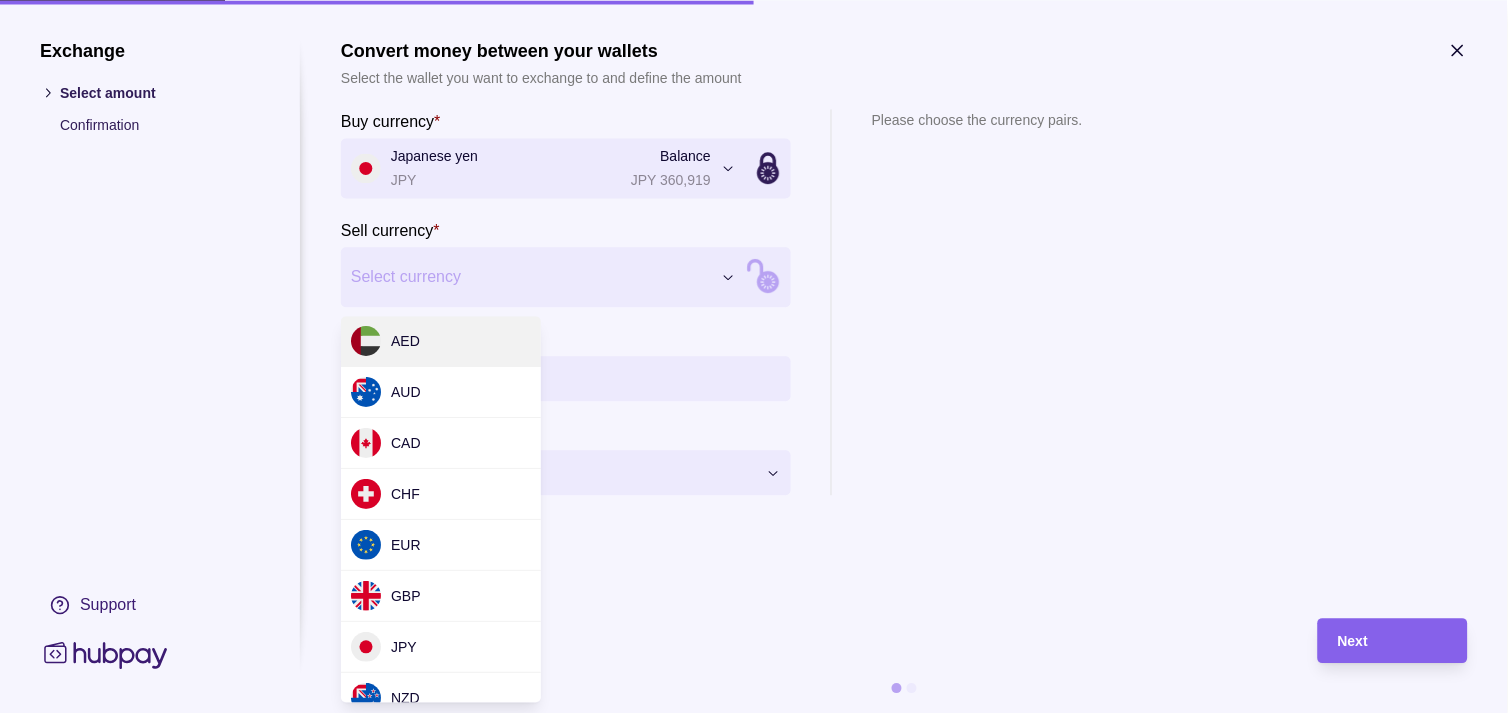 click on "Dashboard Trades Payments Collections Transactions Statements Support M Hello,  [PERSON_NAME] Strides Trading LLC Account Terms and conditions Privacy policy Sign out Trades Exchanges Forwards Create spot exchange Reference Rate Buy amount Sell amount Settlement due date Status [DATE] AF-PYVX-5VT2 1  AED  =  39.7743   JPY JPY 8,000,000 AED 201,134.90 [DATE] Due AF-7GJ7-3NJV 1  GBP  =  5.0083   AED GBP 8,795.00 AED 44,048.00 [DATE] Due AF-NGSX-9A1W 1  AED  =  39.6904   JPY JPY 1,500,000 AED 37,792.51 [DATE] Due AF-1Z69-U5YK 1  GBP  =  5.02009   AED GBP 10,000.00 AED 50,200.90 [DATE] Due [DATE] AF-YHIM-5K3G 1  AED  =  39.5159   JPY JPY 2,000,000 AED 50,612.54 [DATE] Due AF-HNON-HNY8 1  AED  =  39.5018   JPY JPY 5,000,000 AED 126,576.51 [DATE] Due AF-3J9G-1L9I 1  GBP  =  5.02235   AED GBP 26,400.00 AED 132,590.04 [DATE] Due AF-3FYA-N2CY 1  EUR  =  4.32599   AED EUR 115,416.00 AED 499,288.46 [DATE] Success AF-TAEV-1IG2 1  AED  =  39.4565   JPY JPY 9,950,000" at bounding box center (754, 1018) 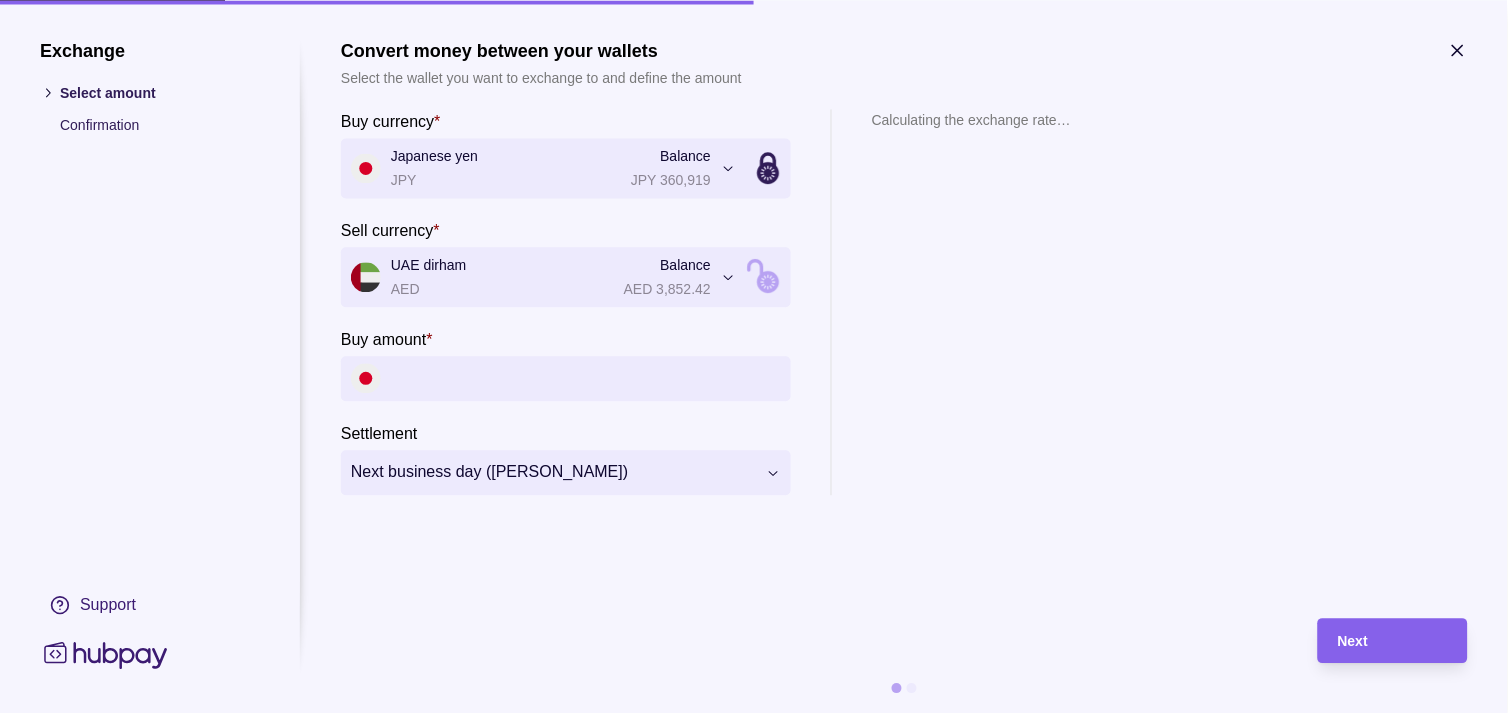 click on "Buy amount  *" at bounding box center (586, 378) 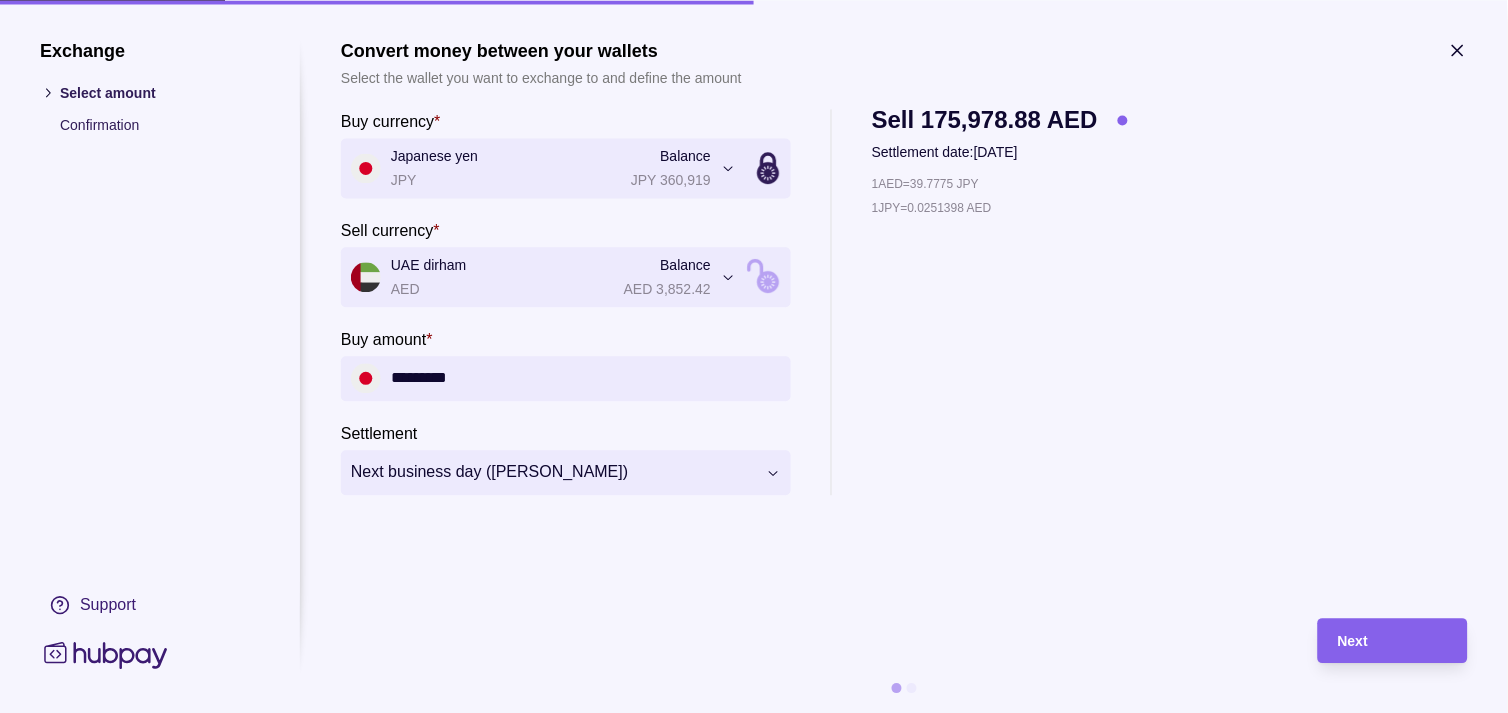 type on "*********" 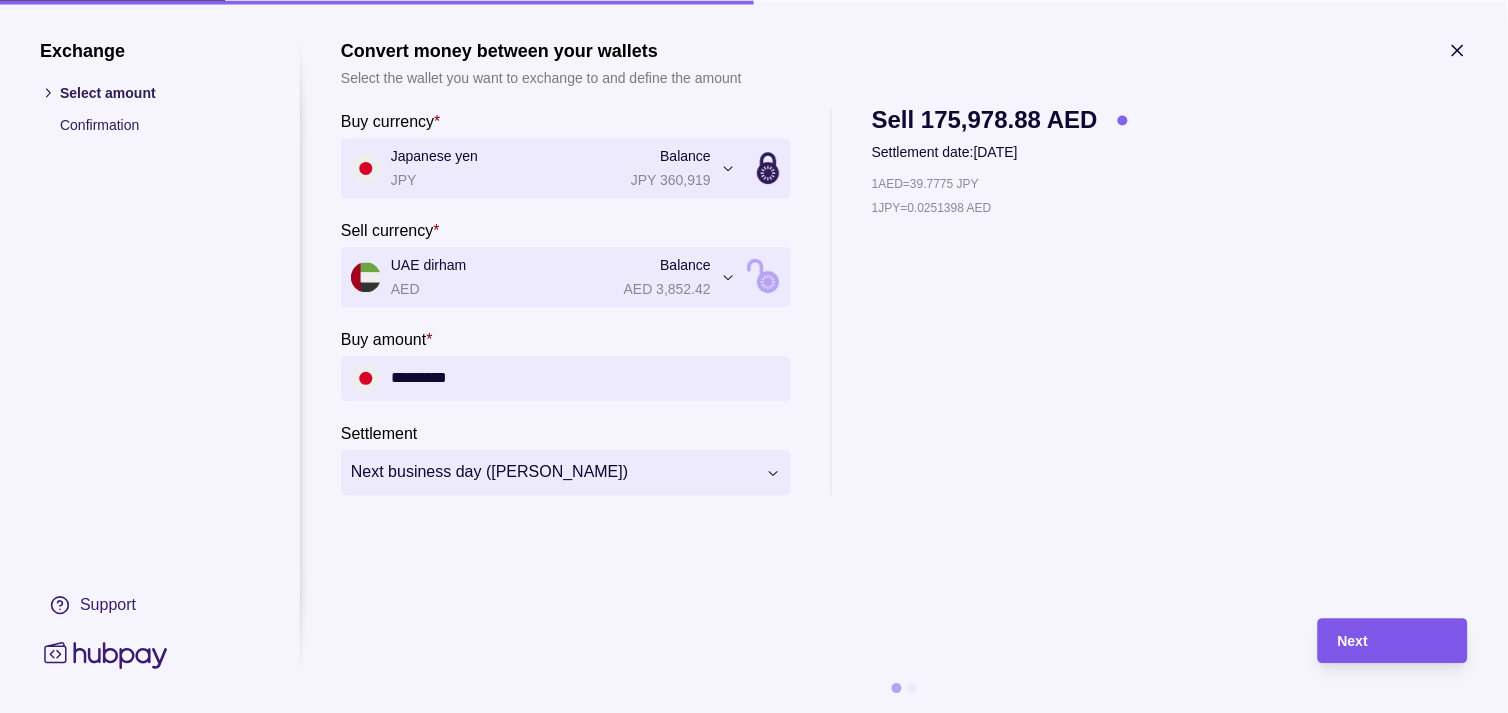 click on "Next" at bounding box center [1393, 641] 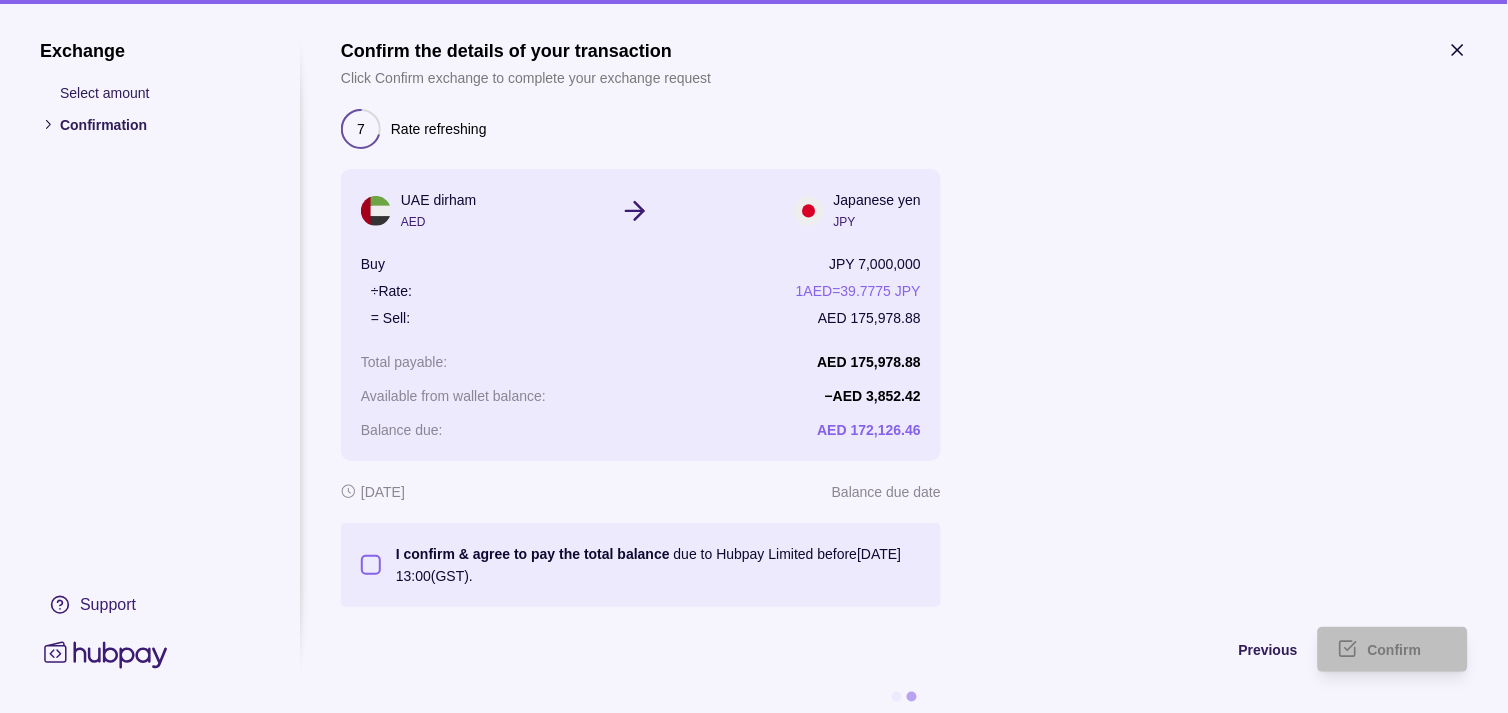 click on "I confirm & agree to pay the total balance   due to Hubpay Limited before  [DATE]   13:00  (GST)." at bounding box center (371, 565) 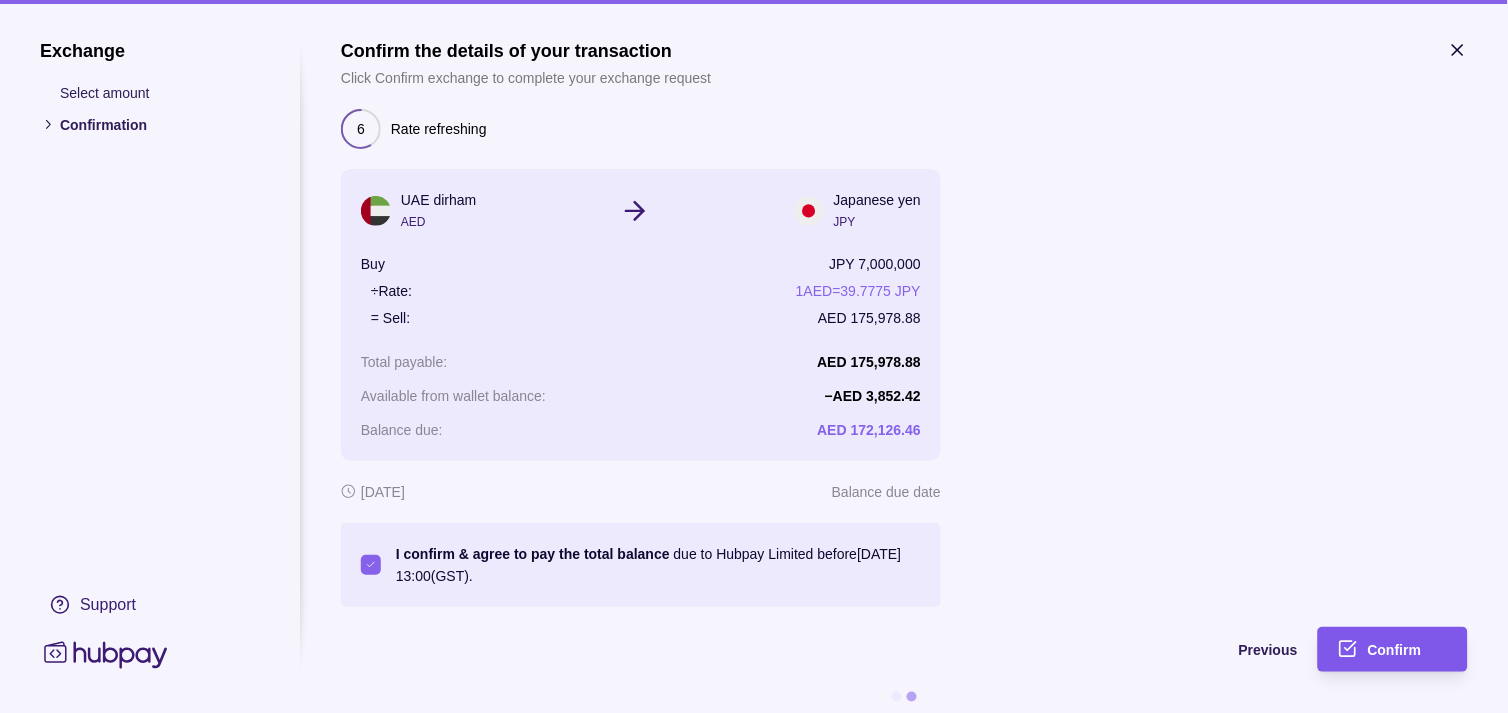 click on "Confirm" at bounding box center [1395, 651] 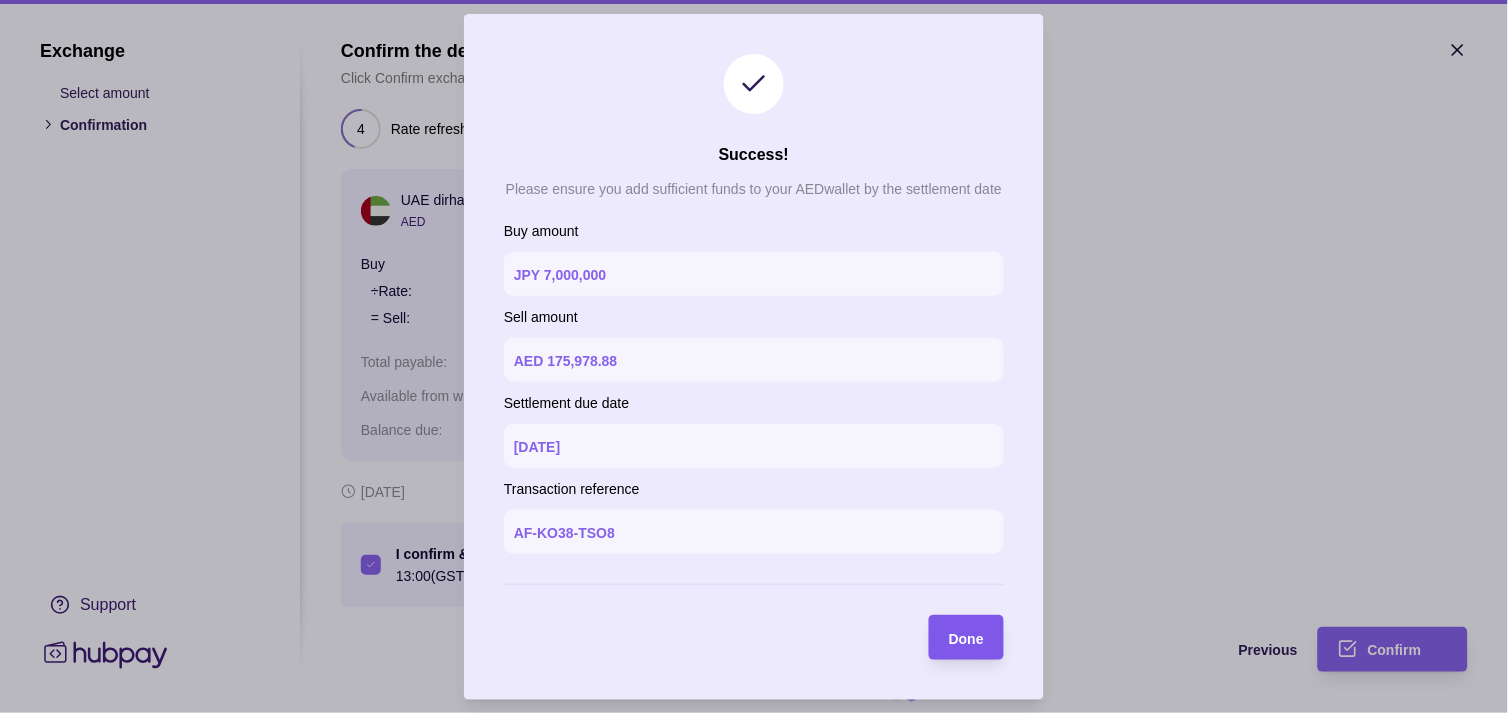 click on "Done" at bounding box center [951, 637] 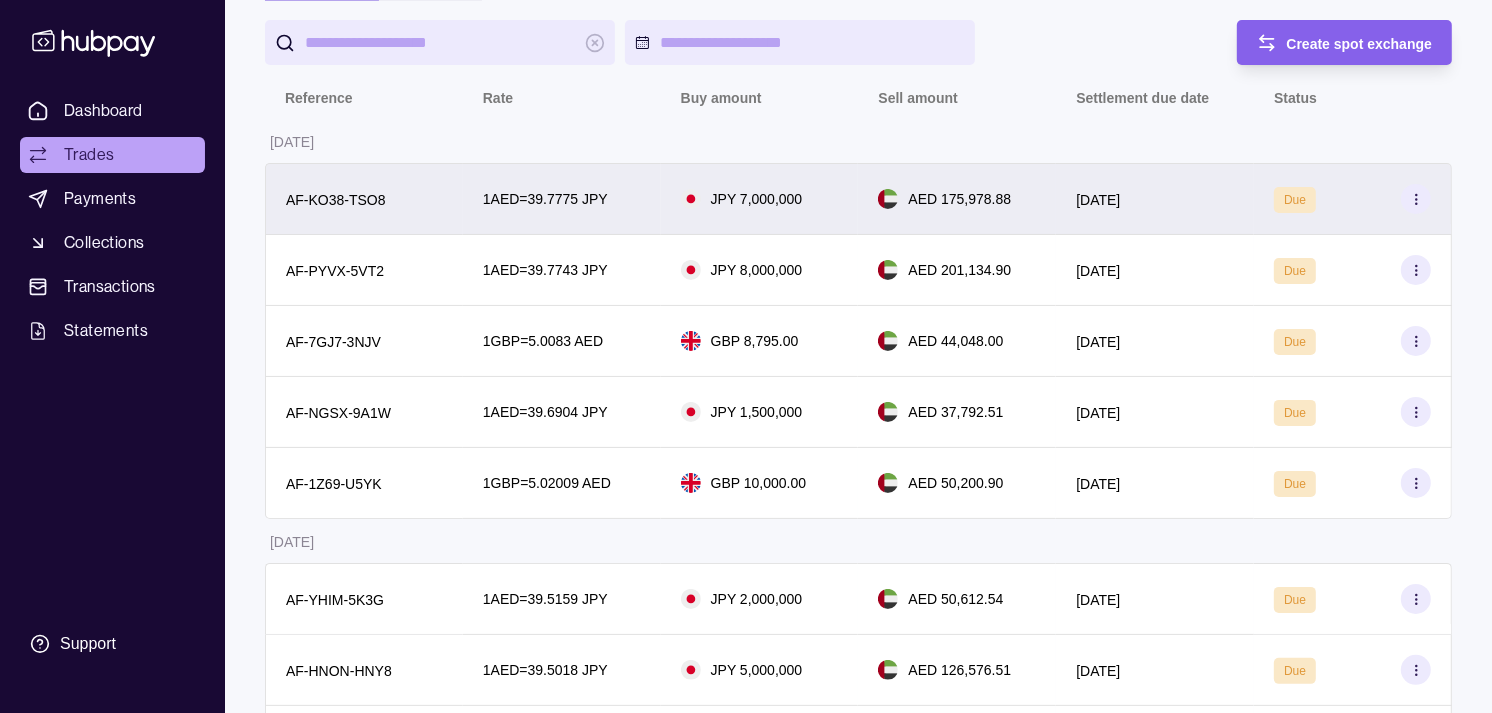 scroll, scrollTop: 222, scrollLeft: 0, axis: vertical 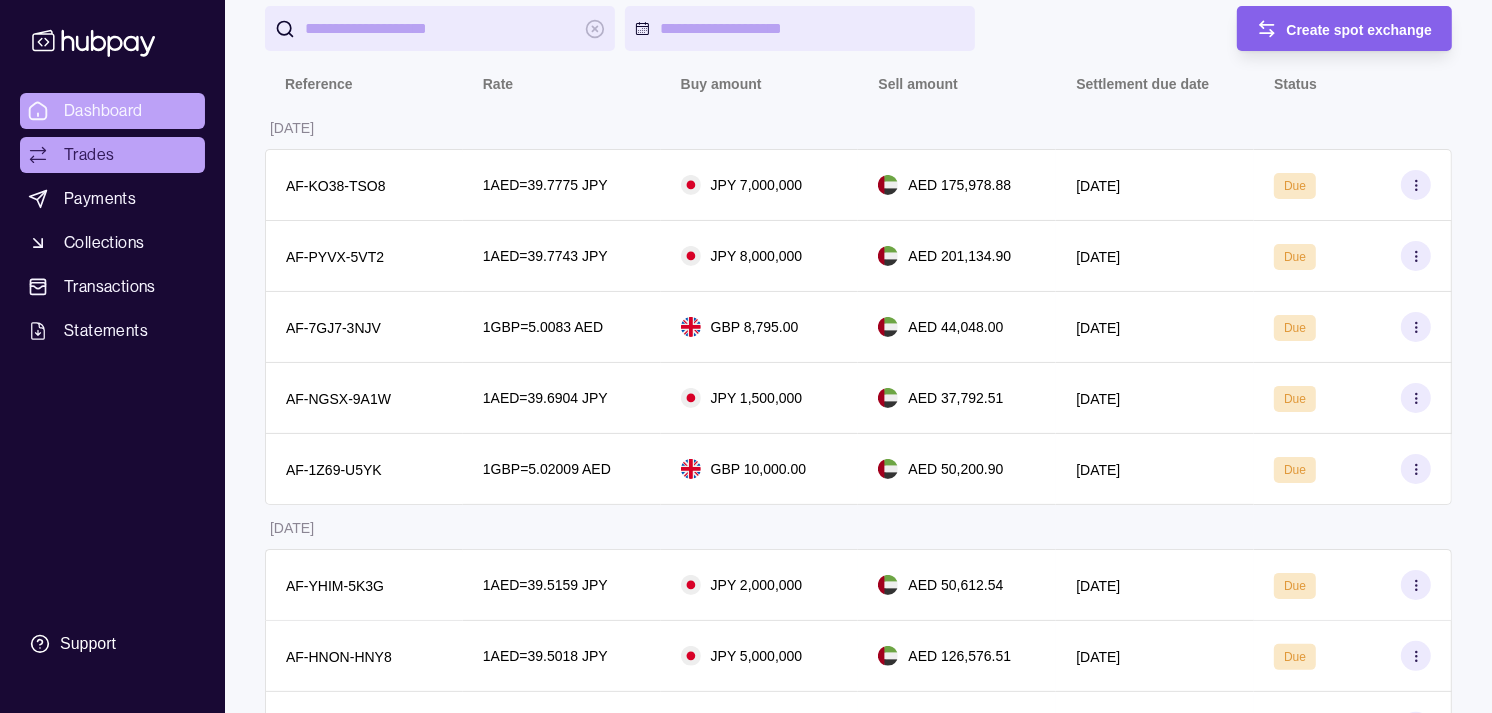 click on "Dashboard" at bounding box center (103, 111) 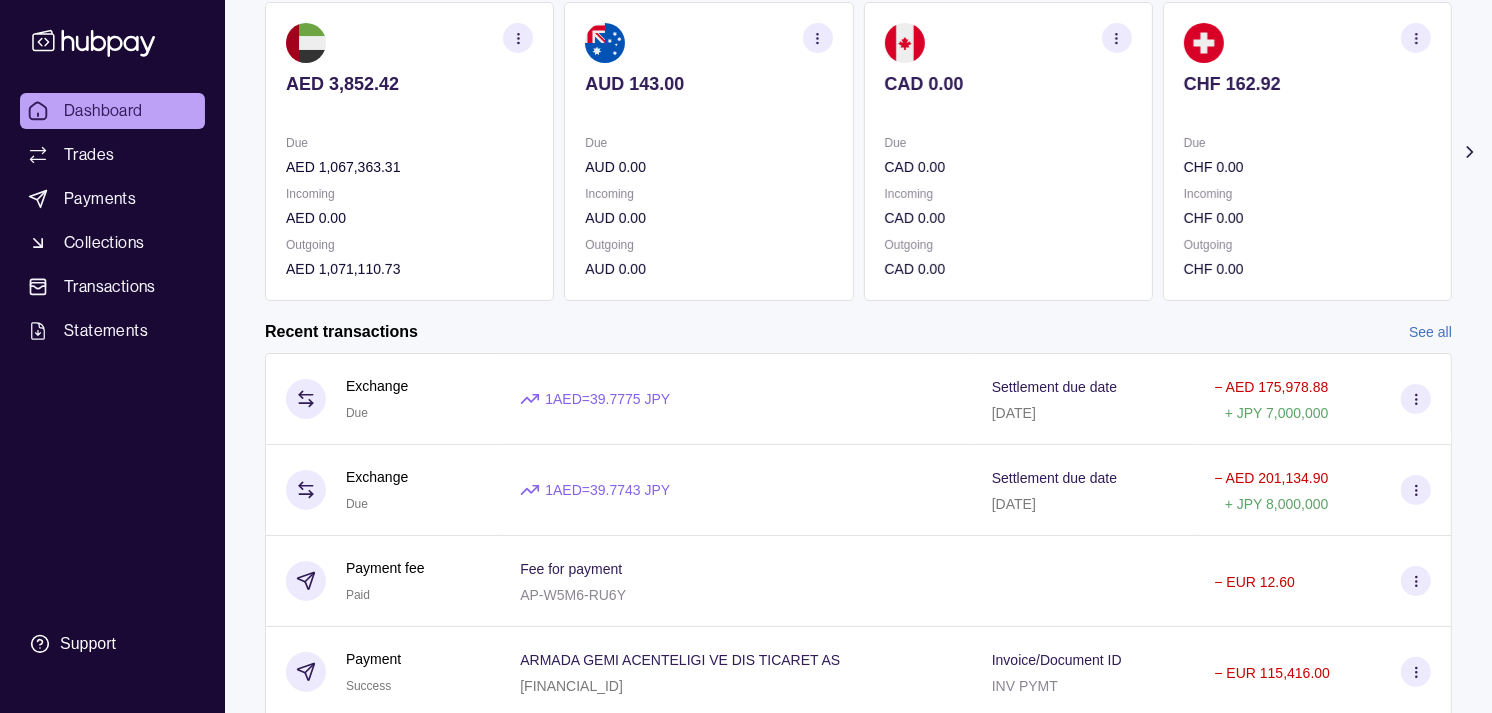 scroll, scrollTop: 0, scrollLeft: 0, axis: both 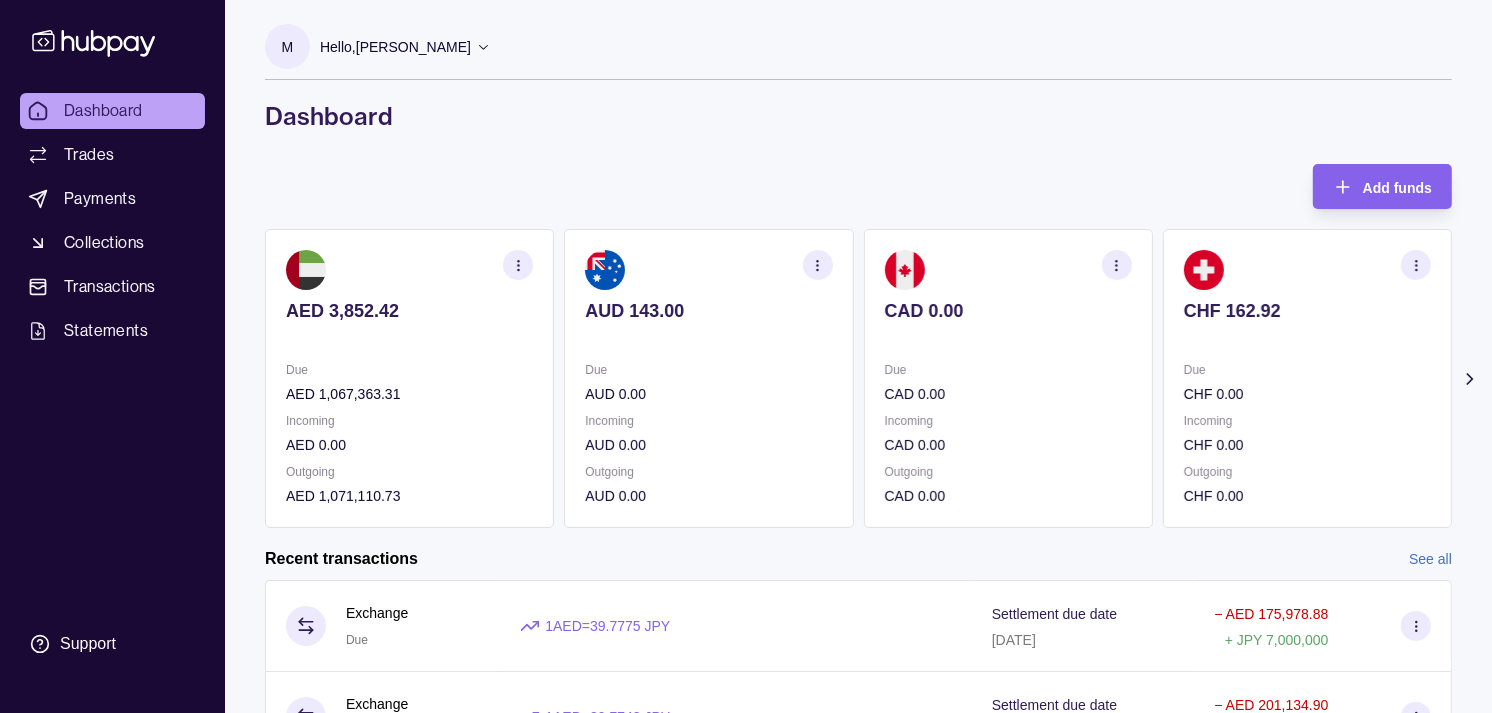 click on "Dashboard Trades Payments Collections Transactions Statements" at bounding box center (112, 221) 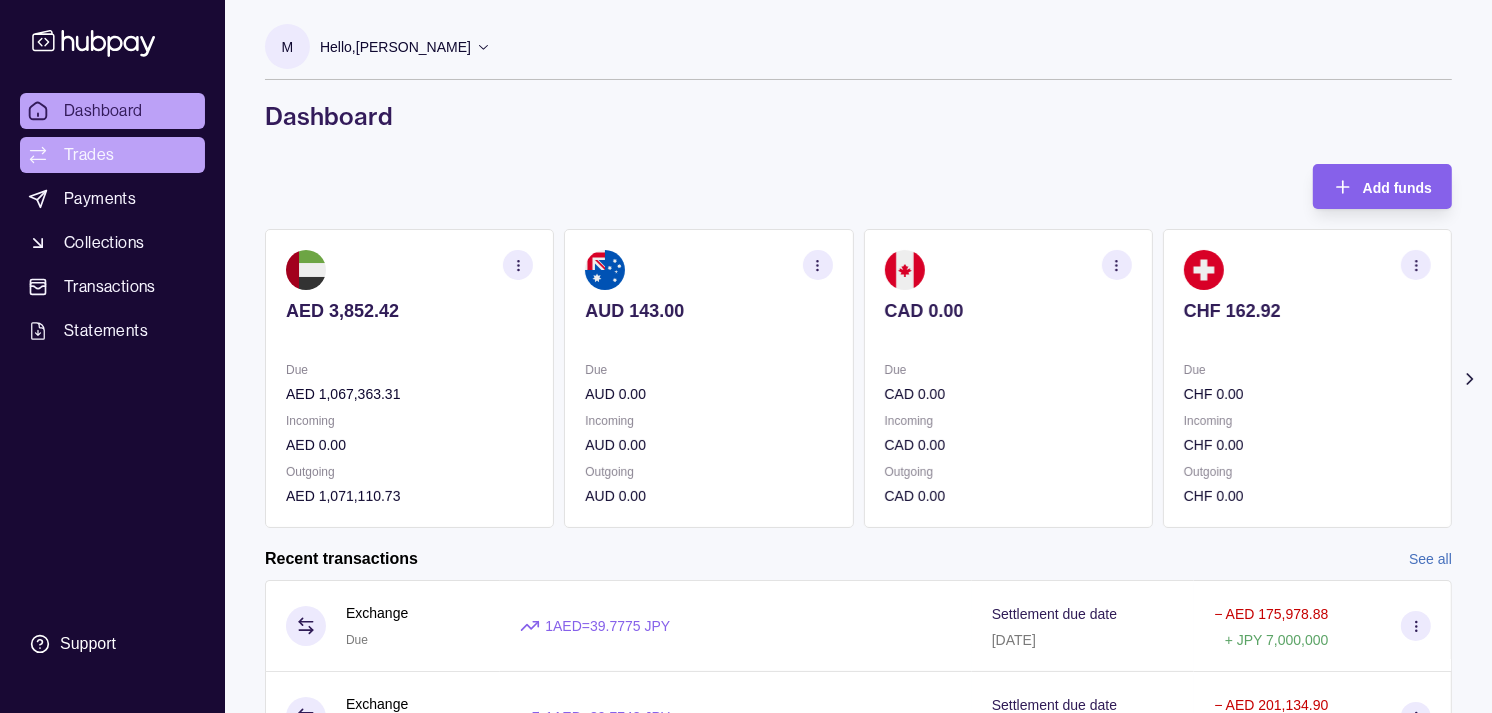 click on "Trades" at bounding box center [112, 155] 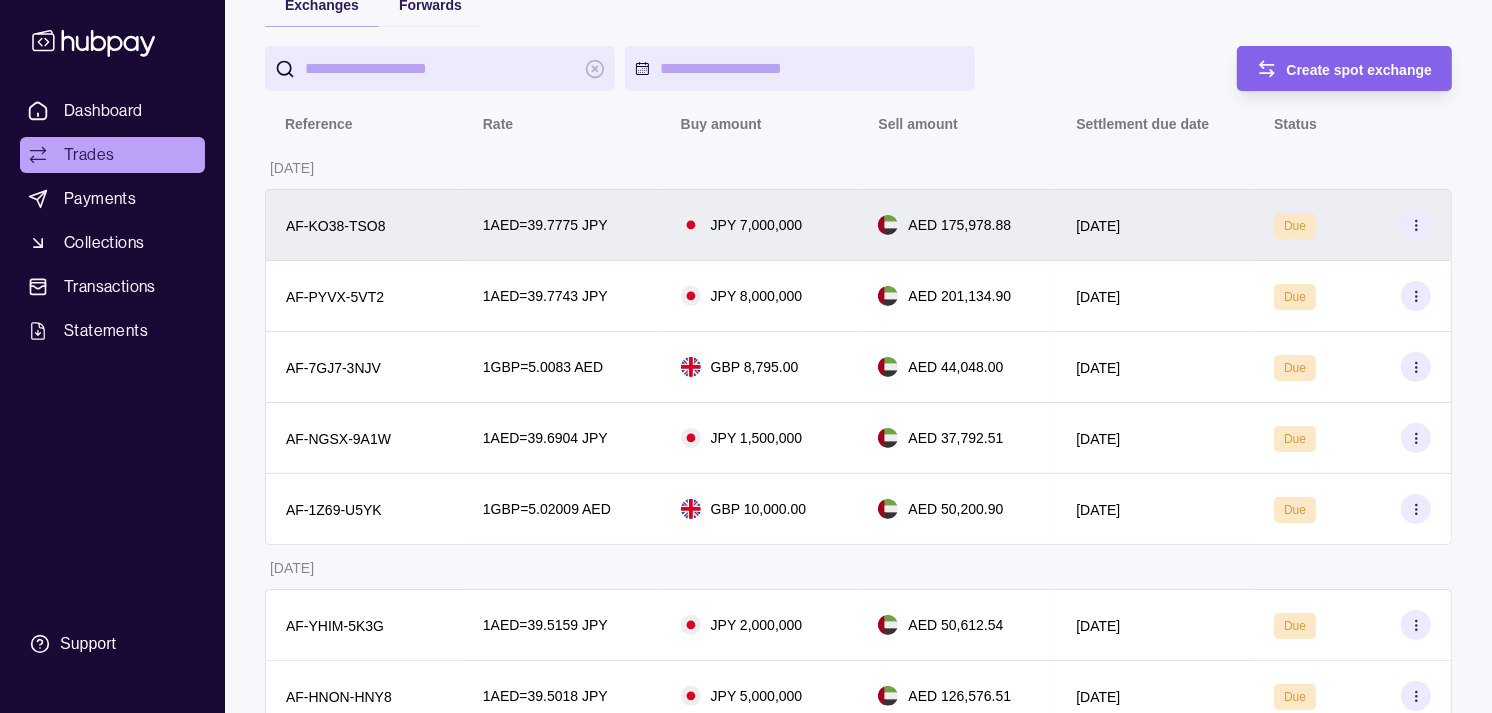 scroll, scrollTop: 222, scrollLeft: 0, axis: vertical 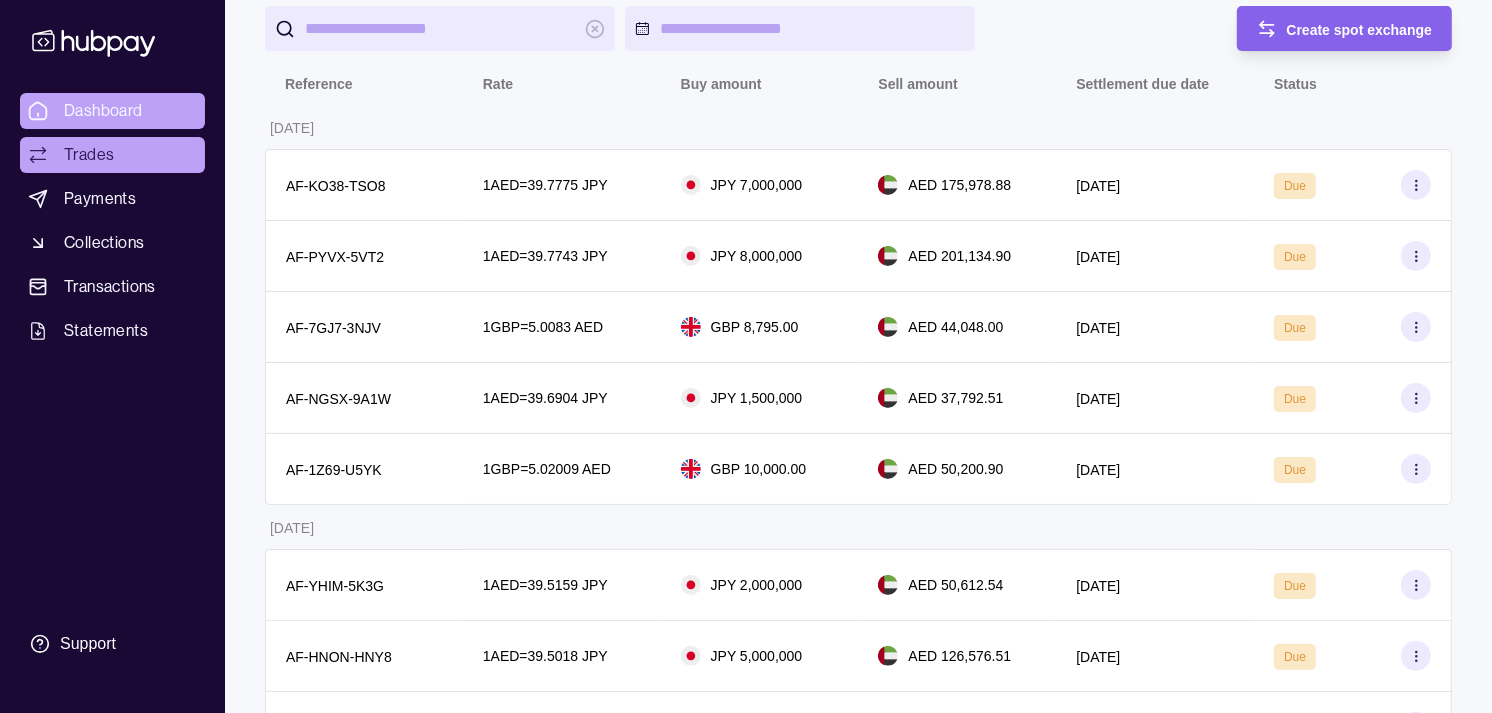click on "Dashboard" at bounding box center (103, 111) 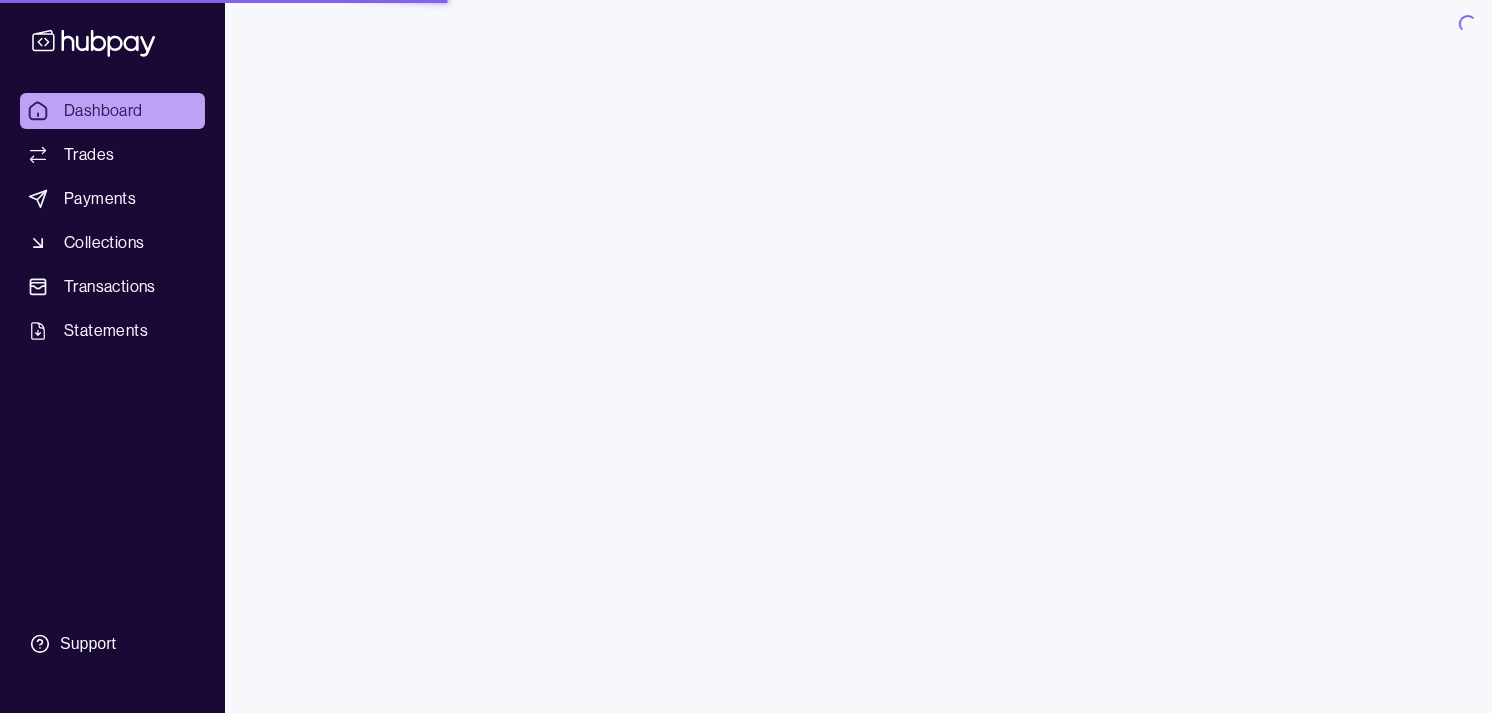 scroll, scrollTop: 0, scrollLeft: 0, axis: both 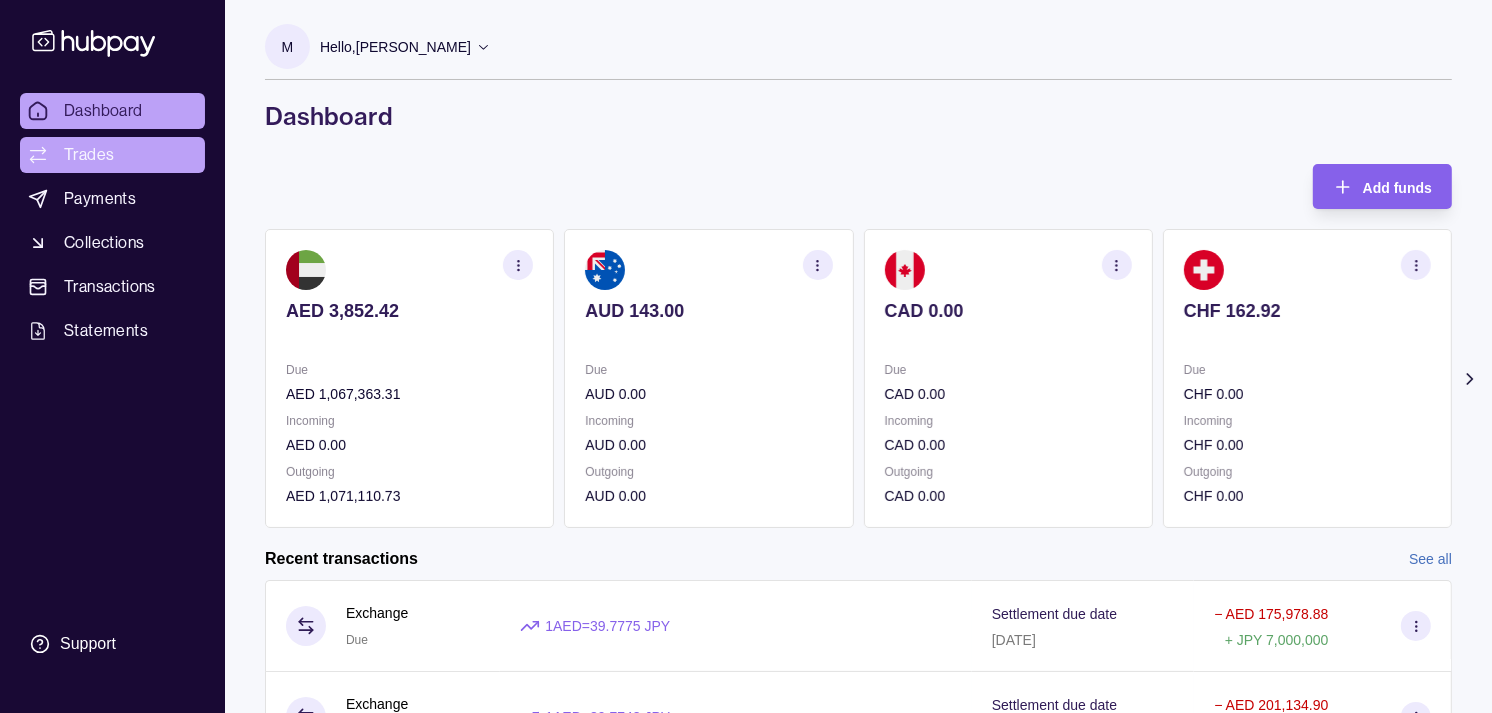 click on "Trades" at bounding box center (112, 155) 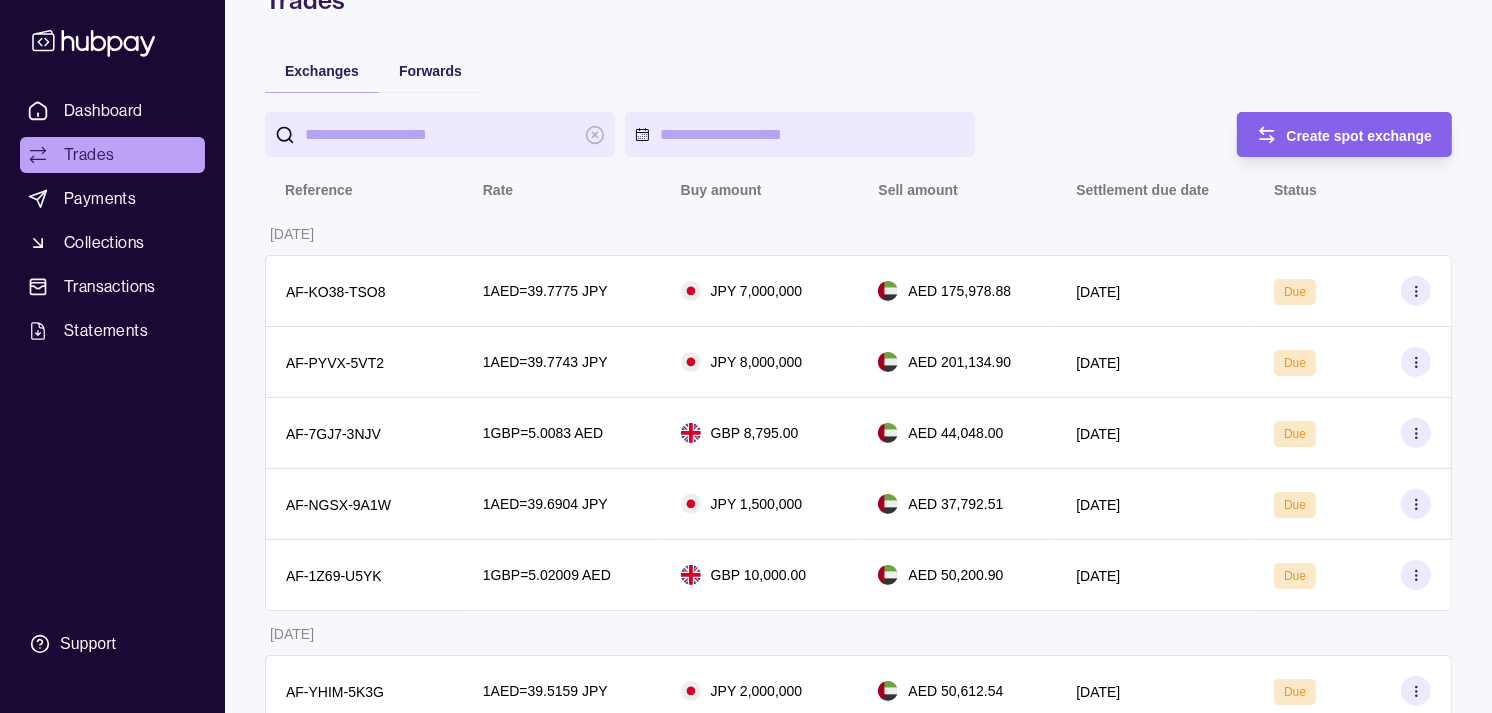 scroll, scrollTop: 0, scrollLeft: 0, axis: both 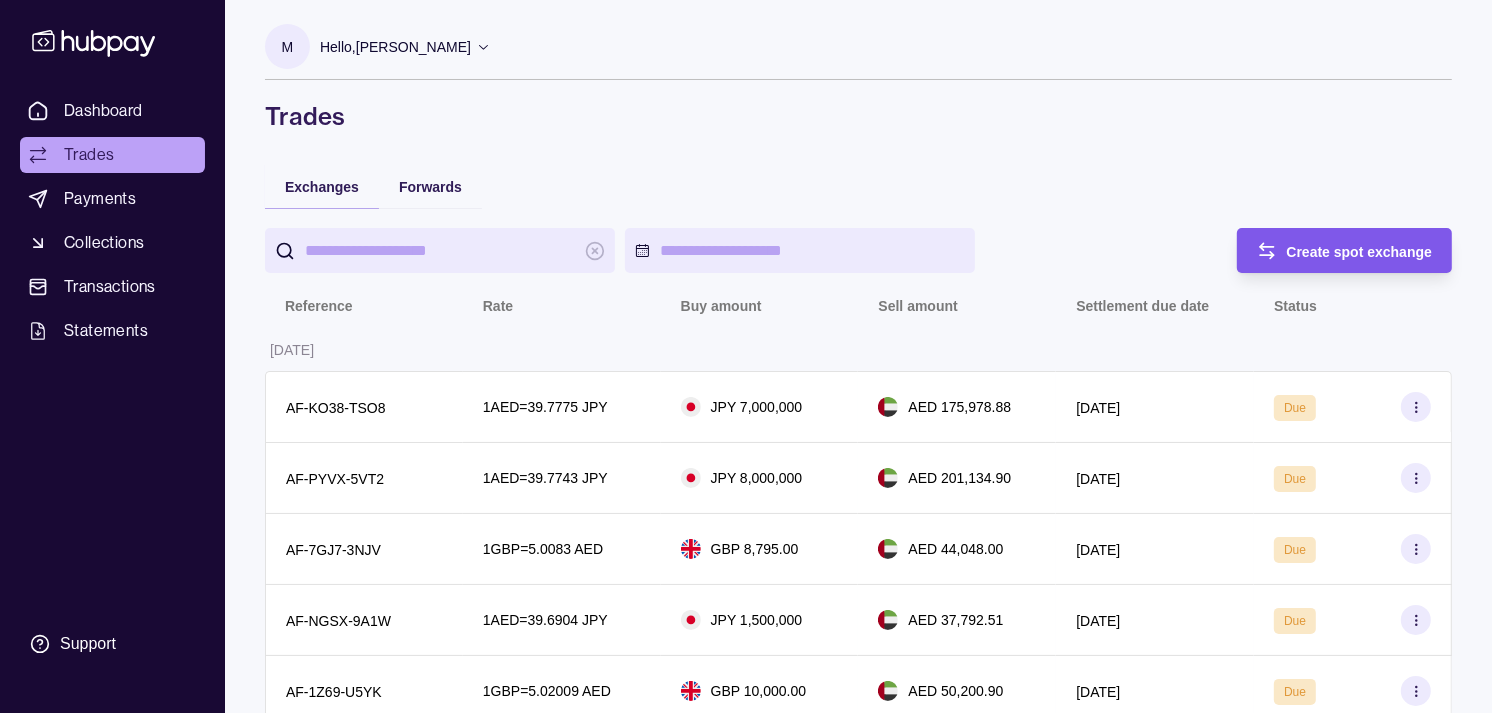 click on "Create spot exchange" at bounding box center [1330, 250] 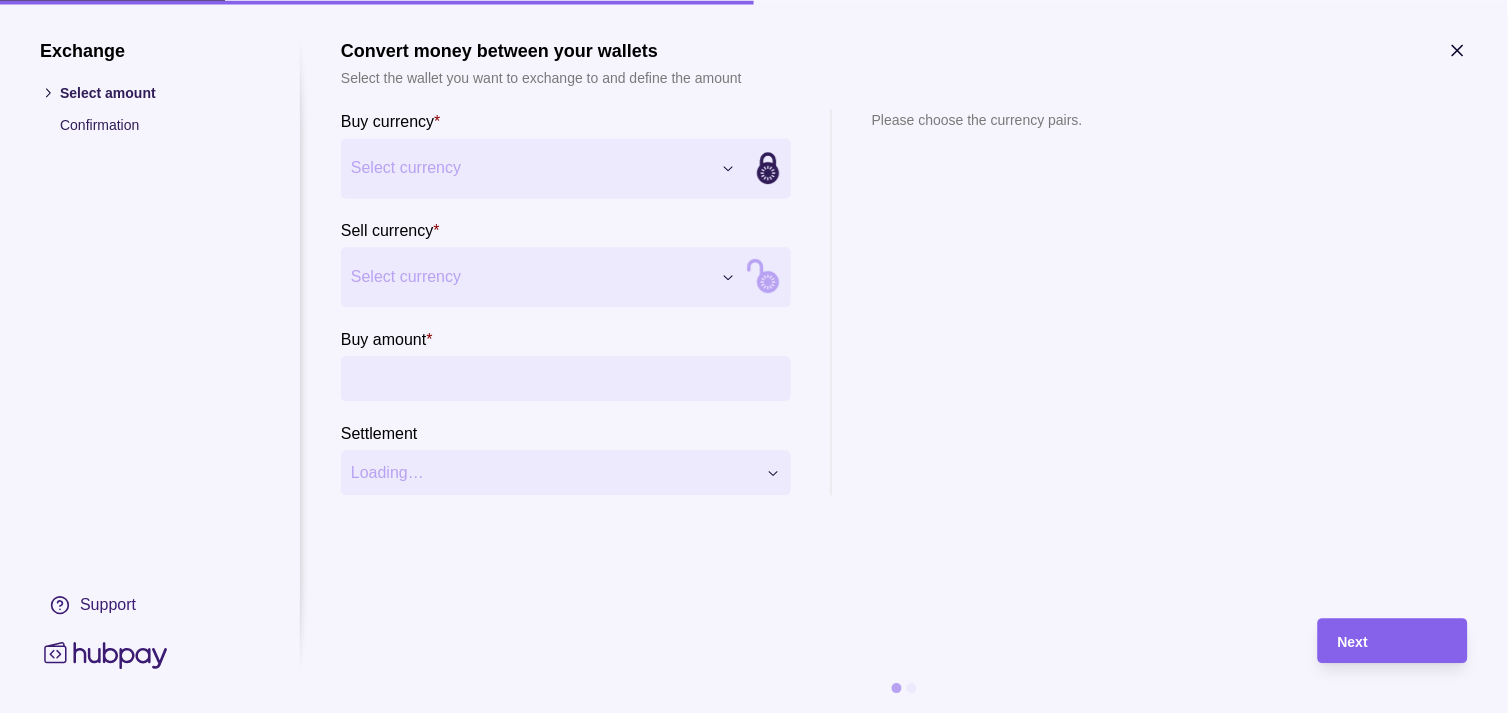 click on "Dashboard Trades Payments Collections Transactions Statements Support M Hello,  [PERSON_NAME] Strides Trading LLC Account Terms and conditions Privacy policy Sign out Trades Exchanges Forwards Create spot exchange Reference Rate Buy amount Sell amount Settlement due date Status [DATE] AF-KO38-TSO8 1  AED  =  39.7775   JPY JPY 7,000,000 AED 175,978.88 [DATE] Due AF-PYVX-5VT2 1  AED  =  39.7743   JPY JPY 8,000,000 AED 201,134.90 [DATE] Due AF-7GJ7-3NJV 1  GBP  =  5.0083   AED GBP 8,795.00 AED 44,048.00 [DATE] Due AF-NGSX-9A1W 1  AED  =  39.6904   JPY JPY 1,500,000 AED 37,792.51 [DATE] Due AF-1Z69-U5YK 1  GBP  =  5.02009   AED GBP 10,000.00 AED 50,200.90 [DATE] Due [DATE] AF-YHIM-5K3G 1  AED  =  39.5159   JPY JPY 2,000,000 AED 50,612.54 [DATE] Due AF-HNON-HNY8 1  AED  =  39.5018   JPY JPY 5,000,000 AED 126,576.51 [DATE] Due AF-3J9G-1L9I 1  GBP  =  5.02235   AED GBP 26,400.00 AED 132,590.04 [DATE] Due AF-3FYA-N2CY 1  EUR  =  4.32599   AED EUR 115,416.00 1" at bounding box center (754, 1018) 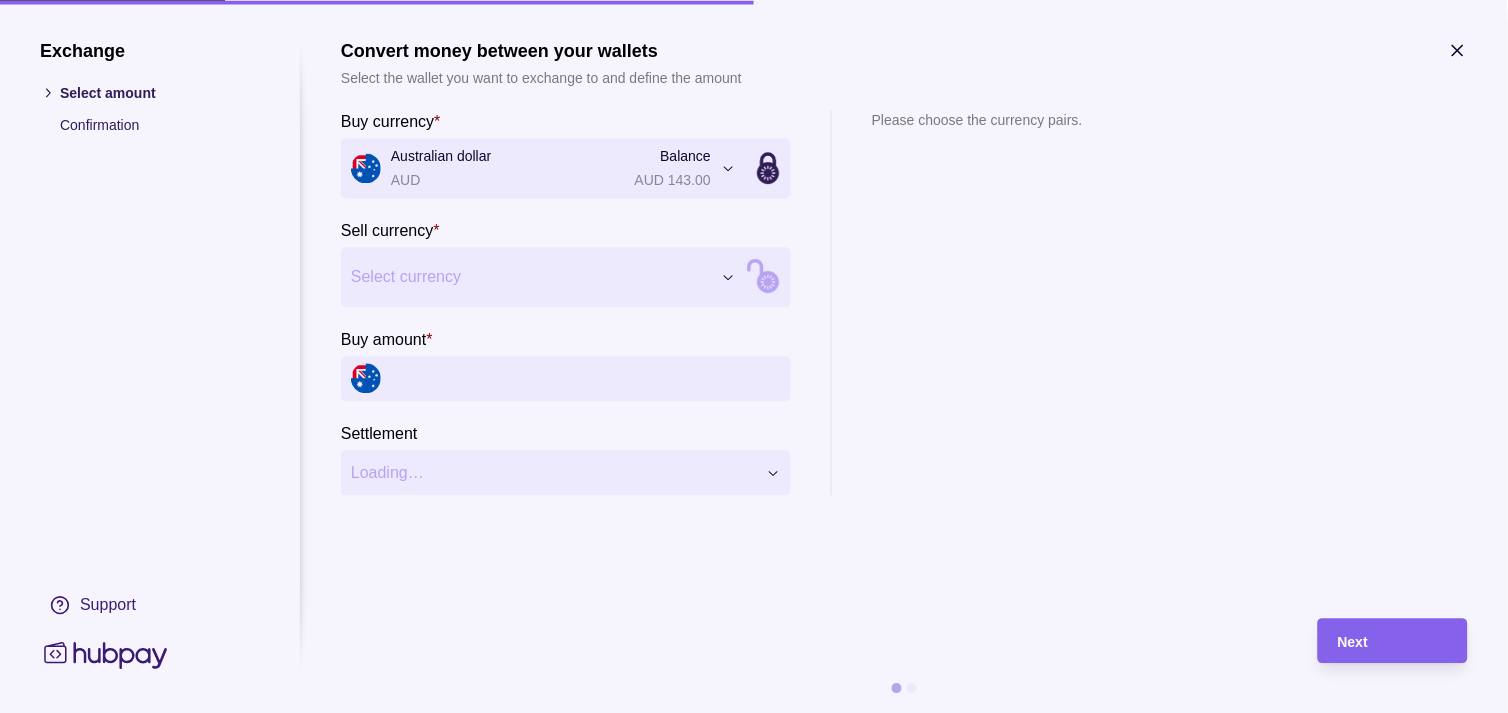 click on "Dashboard Trades Payments Collections Transactions Statements Support M Hello,  [PERSON_NAME] Strides Trading LLC Account Terms and conditions Privacy policy Sign out Trades Exchanges Forwards Create spot exchange Reference Rate Buy amount Sell amount Settlement due date Status [DATE] AF-KO38-TSO8 1  AED  =  39.7775   JPY JPY 7,000,000 AED 175,978.88 [DATE] Due AF-PYVX-5VT2 1  AED  =  39.7743   JPY JPY 8,000,000 AED 201,134.90 [DATE] Due AF-7GJ7-3NJV 1  GBP  =  5.0083   AED GBP 8,795.00 AED 44,048.00 [DATE] Due AF-NGSX-9A1W 1  AED  =  39.6904   JPY JPY 1,500,000 AED 37,792.51 [DATE] Due AF-1Z69-U5YK 1  GBP  =  5.02009   AED GBP 10,000.00 AED 50,200.90 [DATE] Due [DATE] AF-YHIM-5K3G 1  AED  =  39.5159   JPY JPY 2,000,000 AED 50,612.54 [DATE] Due AF-HNON-HNY8 1  AED  =  39.5018   JPY JPY 5,000,000 AED 126,576.51 [DATE] Due AF-3J9G-1L9I 1  GBP  =  5.02235   AED GBP 26,400.00 AED 132,590.04 [DATE] Due AF-3FYA-N2CY 1  EUR  =  4.32599   AED EUR 115,416.00 1" at bounding box center (754, 1018) 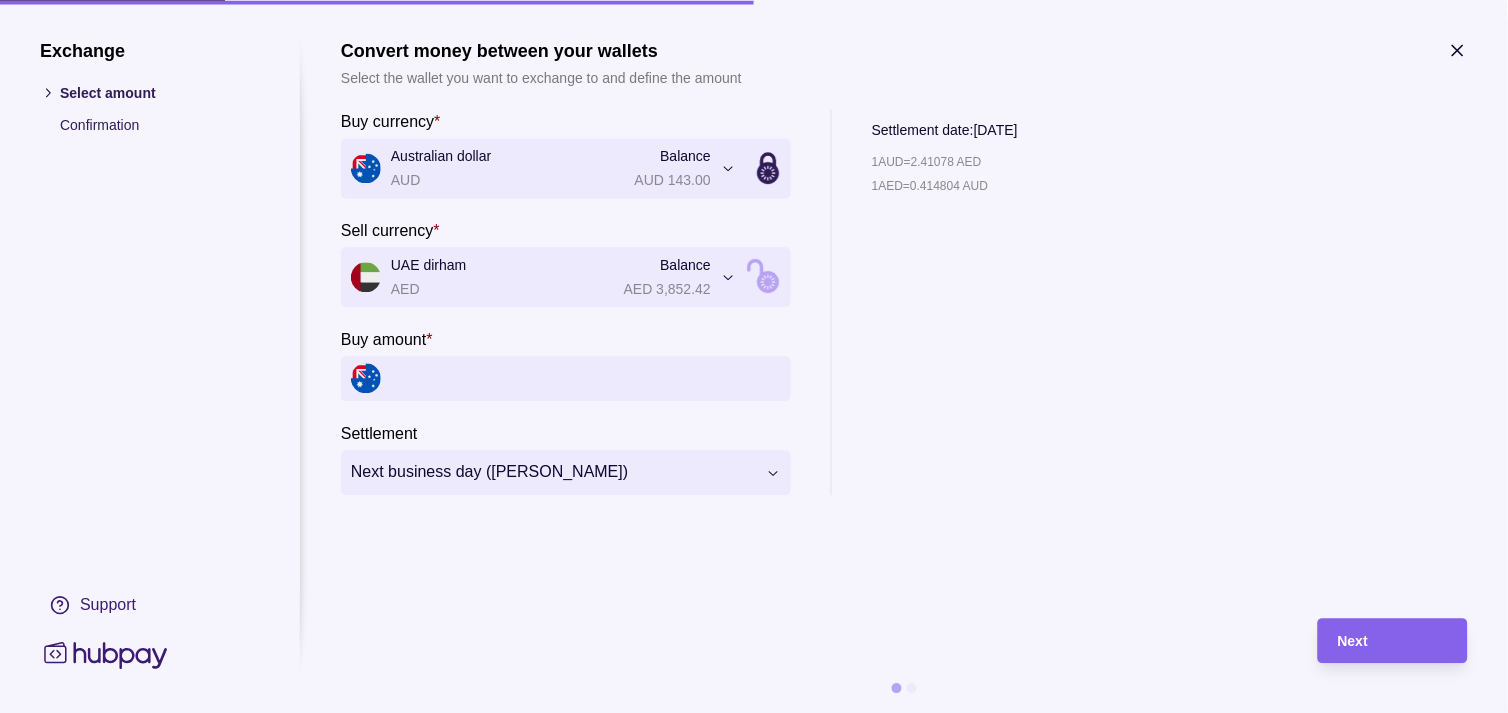 click on "Buy amount  *" at bounding box center (586, 378) 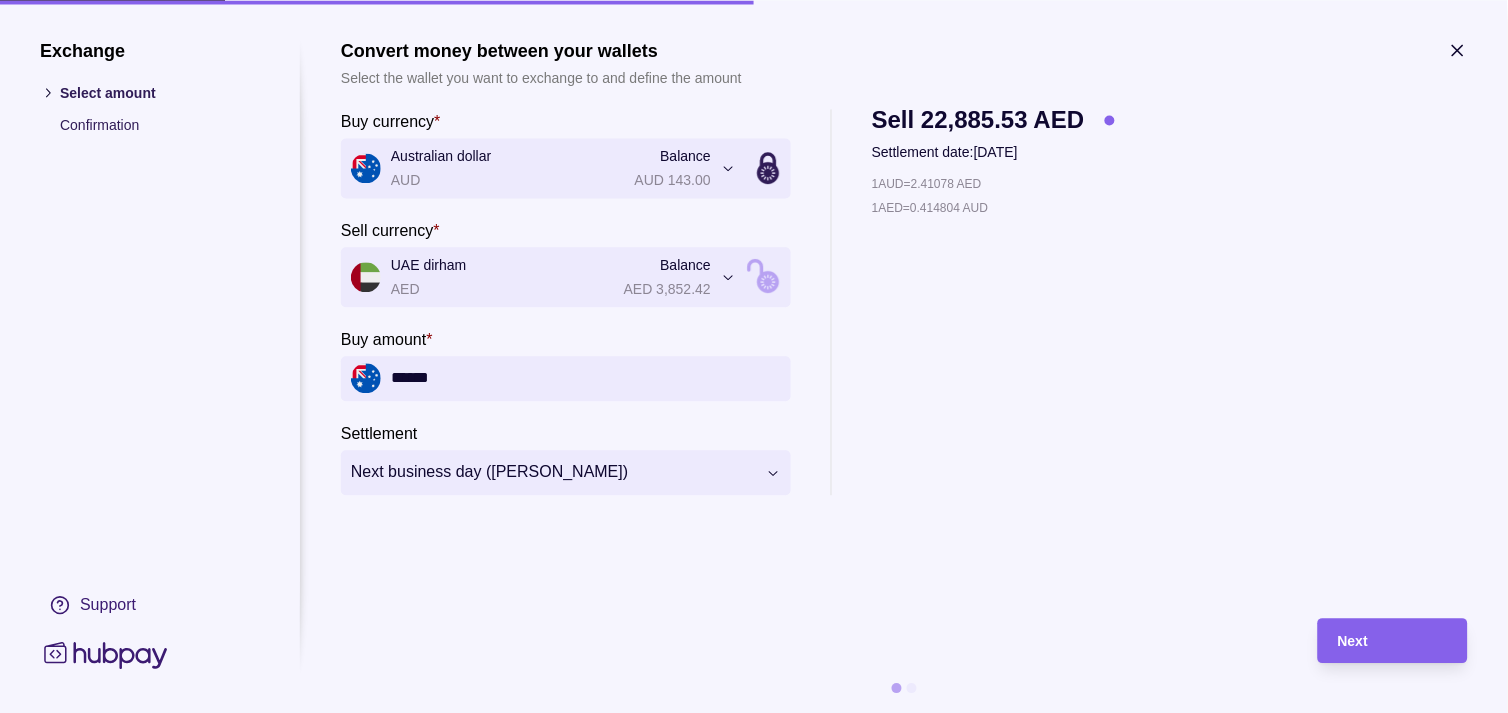 type on "******" 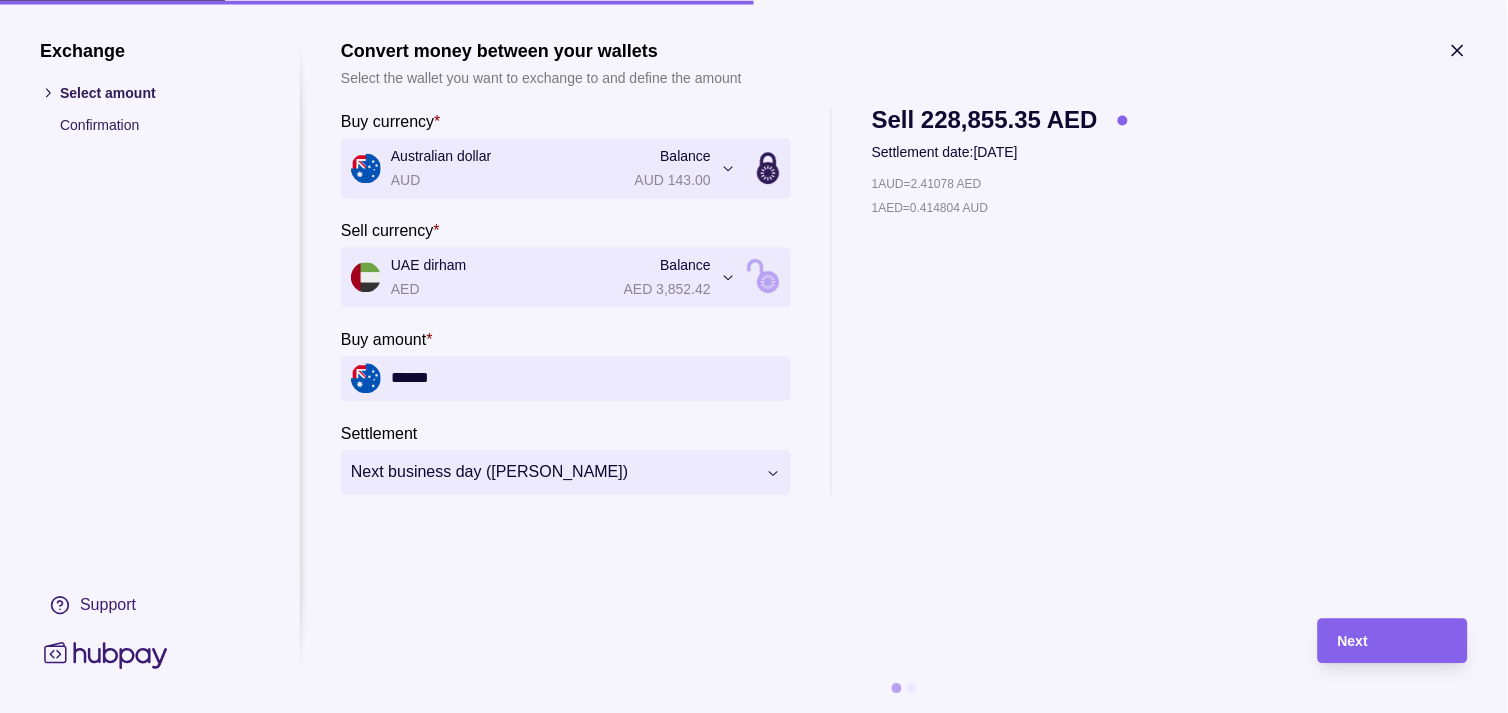 type 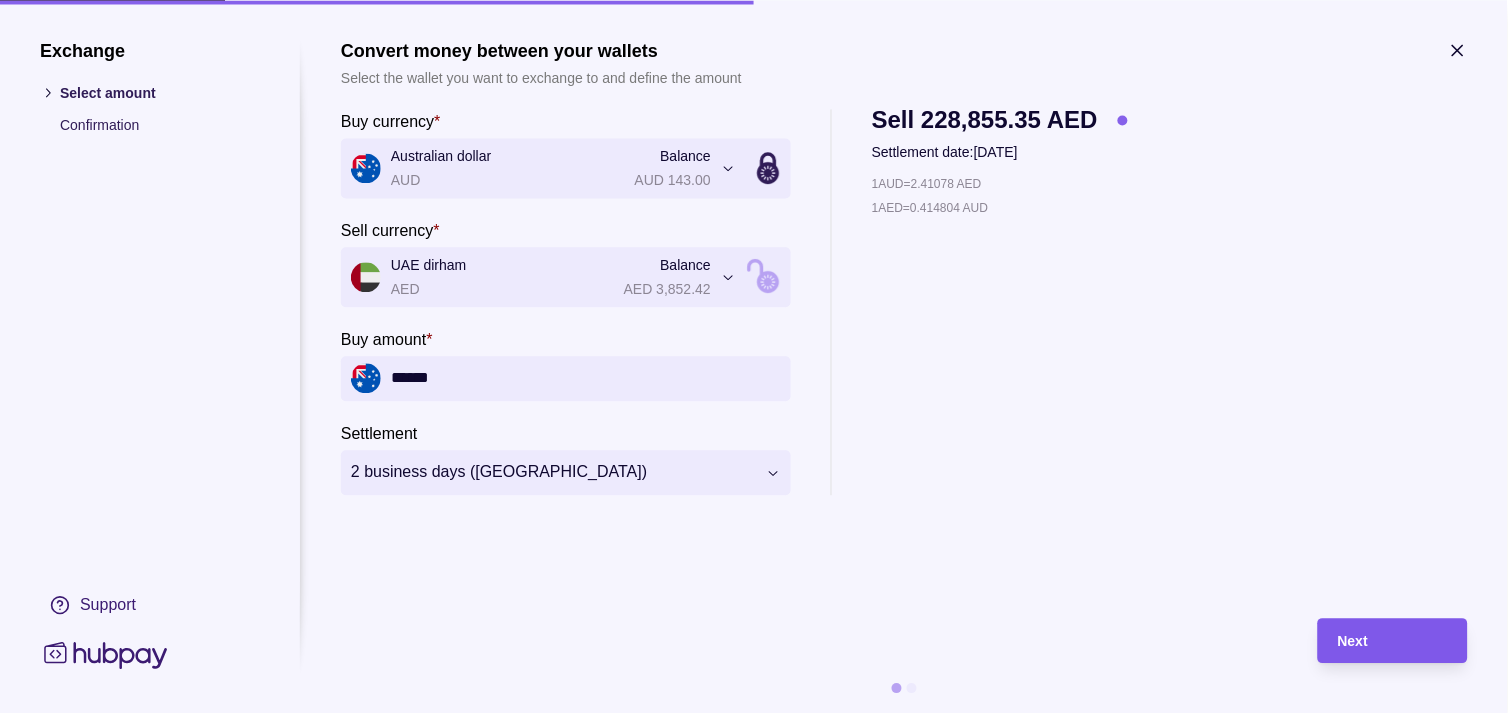 click on "Next" at bounding box center [1393, 641] 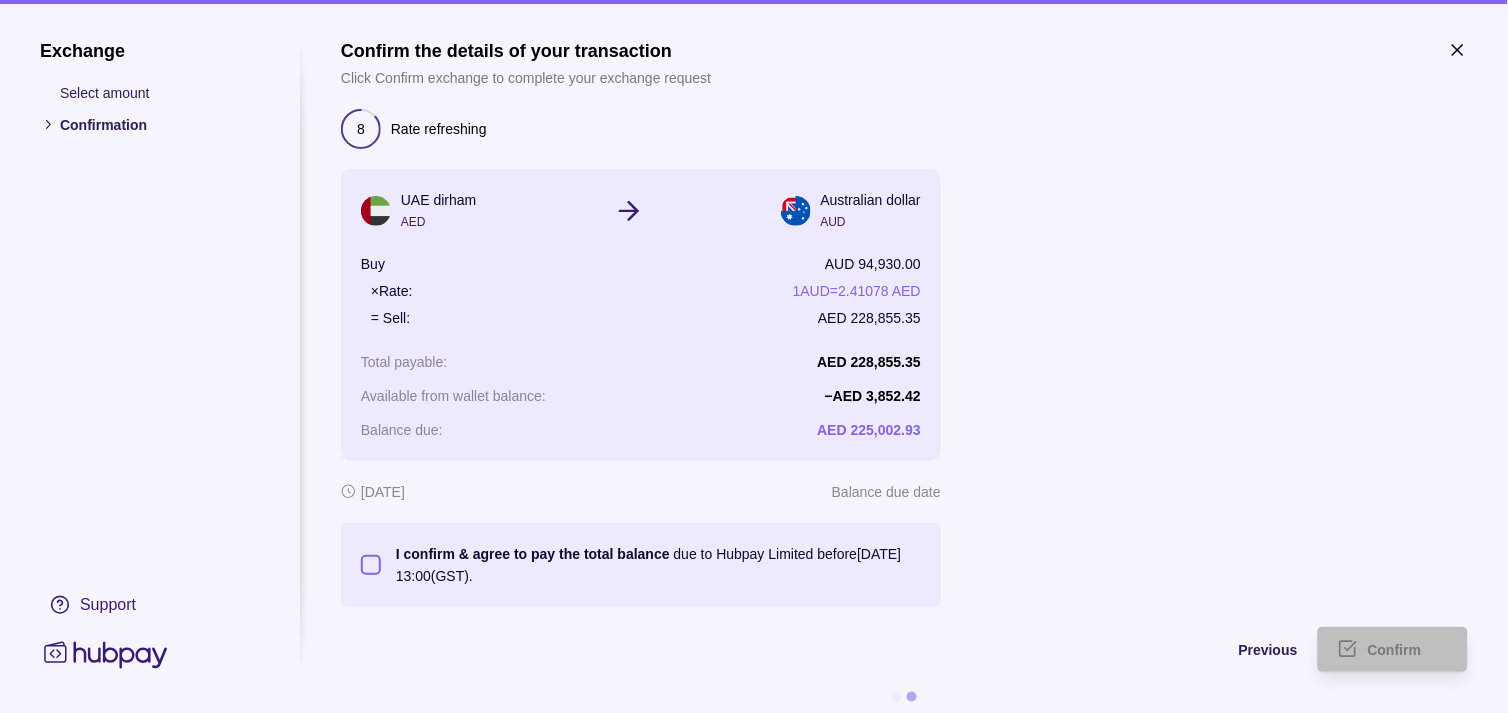 click on "I confirm & agree to pay the total balance   due to Hubpay Limited before  [DATE]   13:00  (GST)." at bounding box center [371, 565] 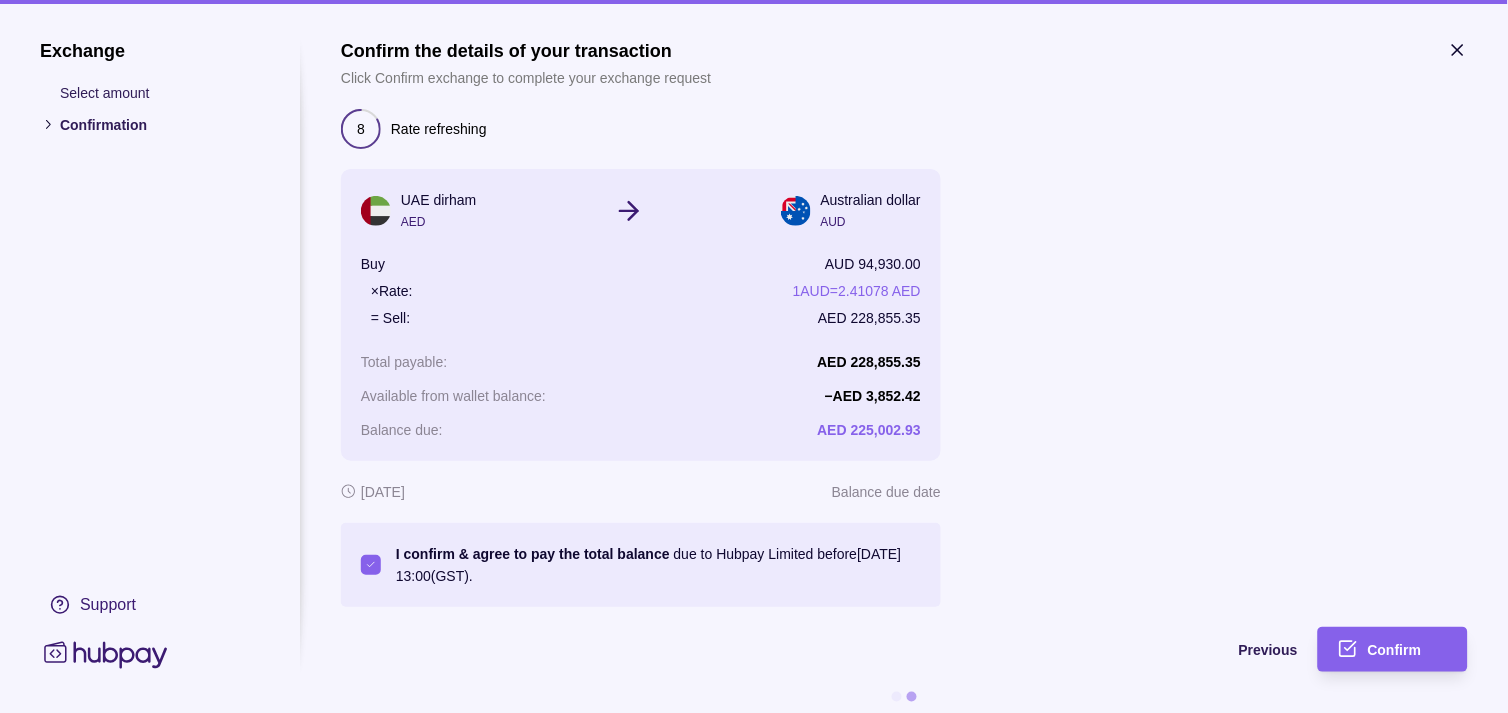 type on "on" 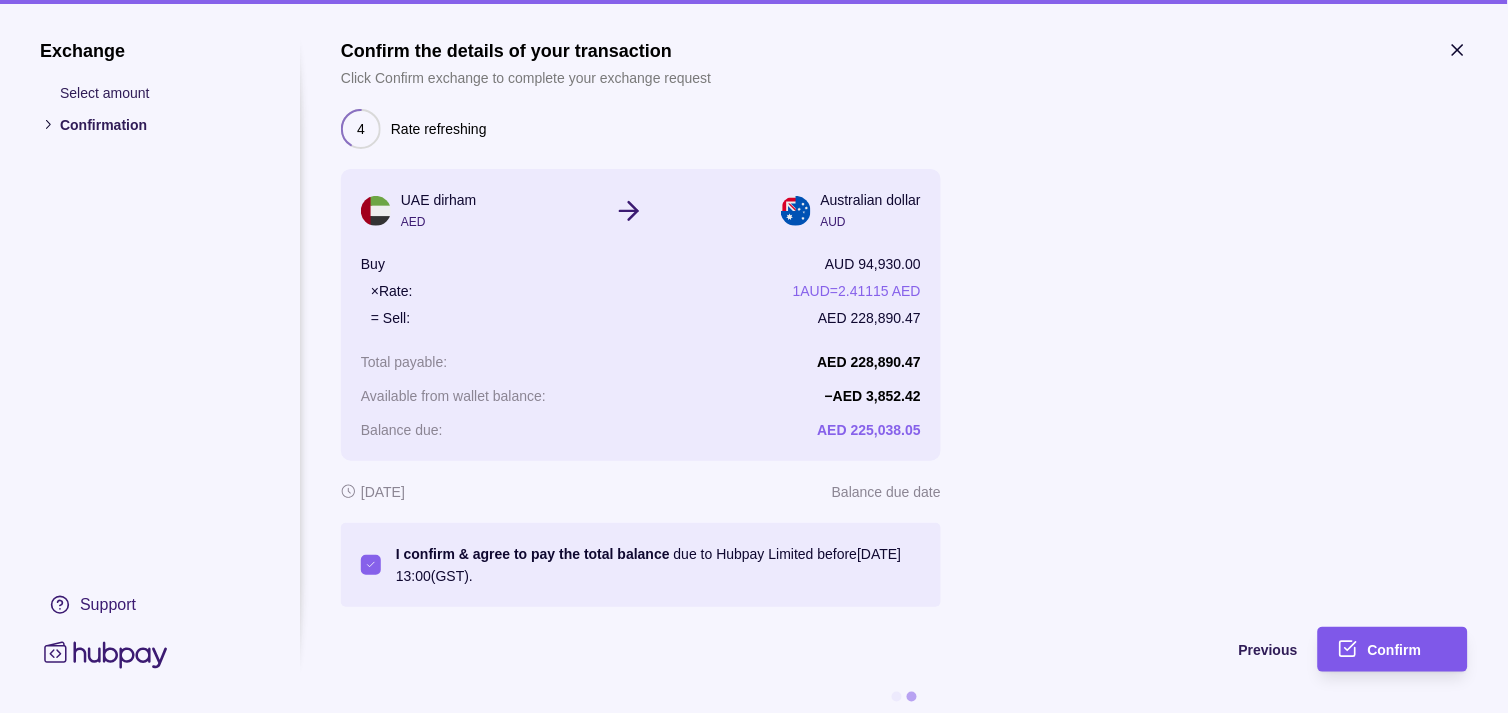 click on "Confirm" at bounding box center (1408, 650) 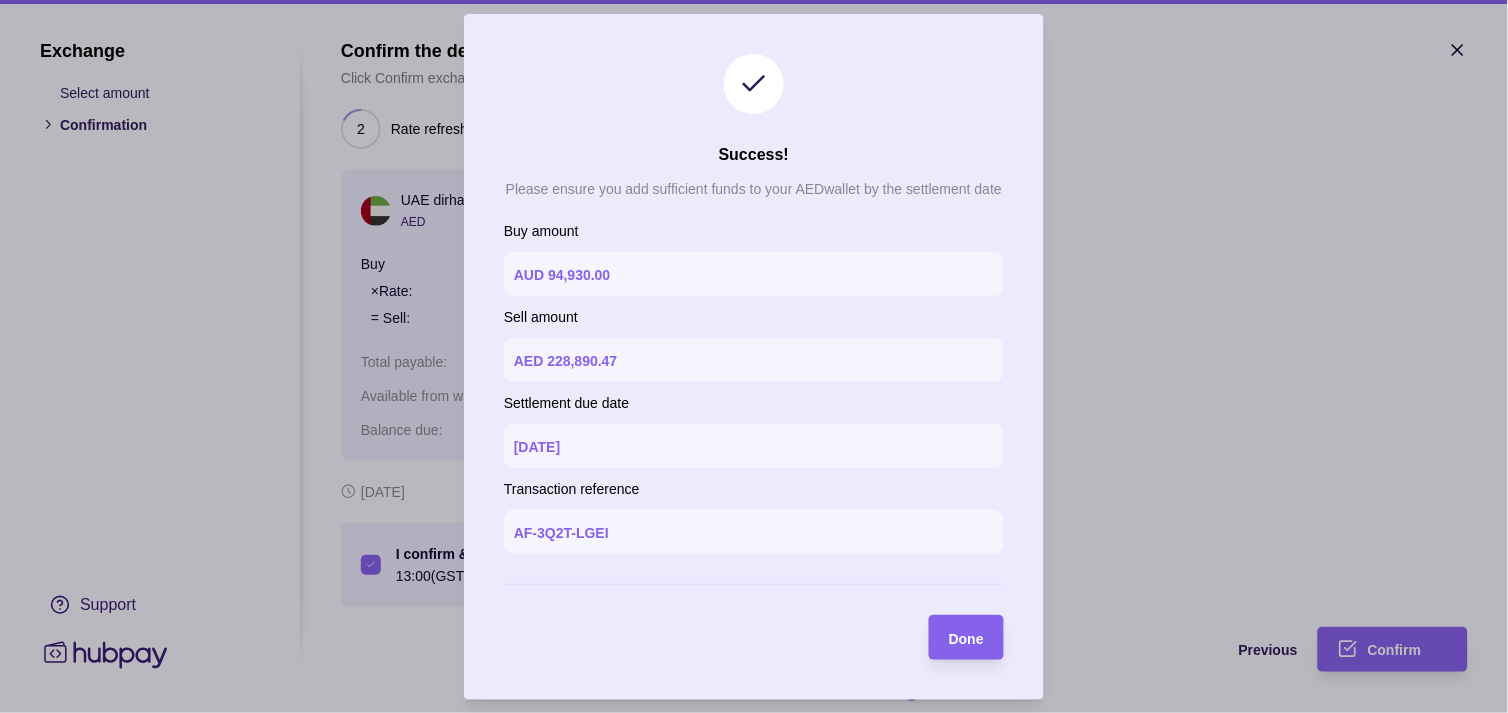 type 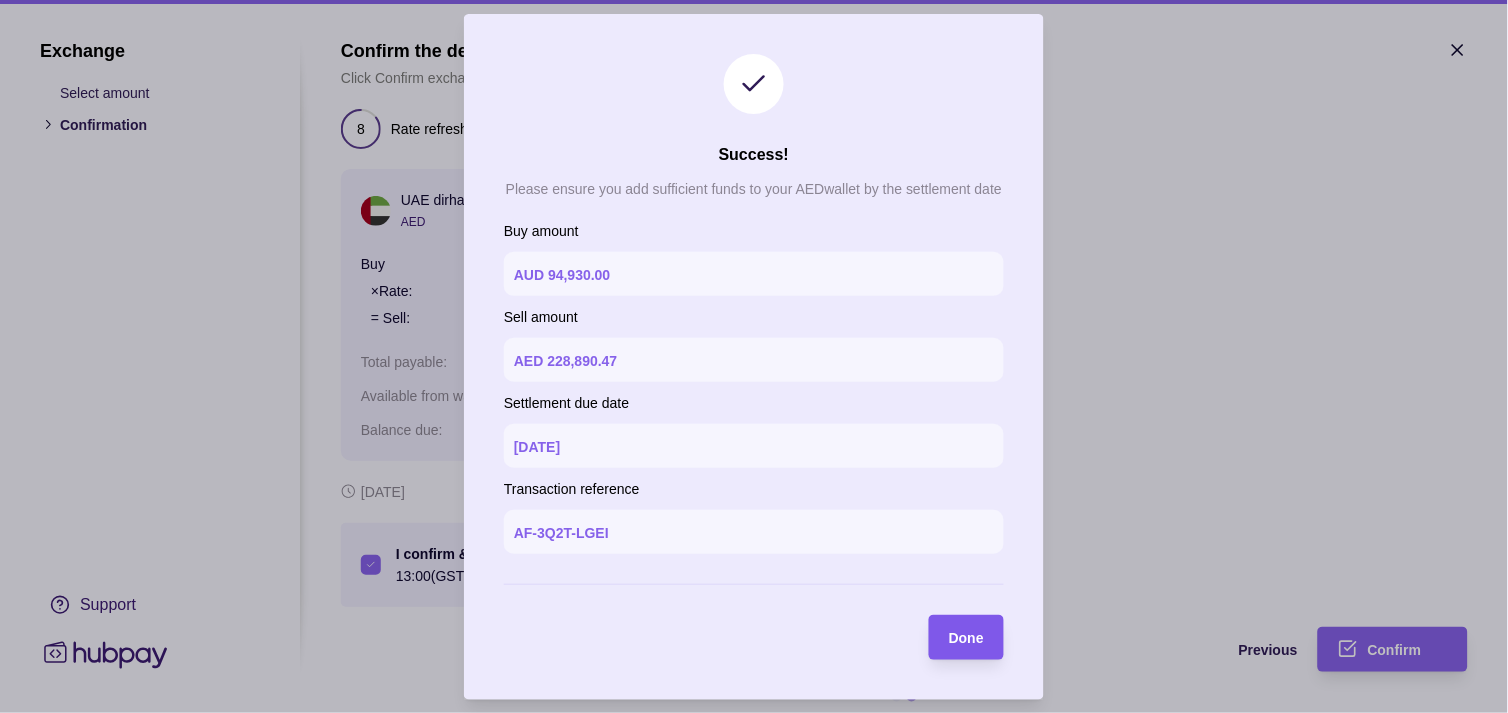 click on "Done" at bounding box center (966, 638) 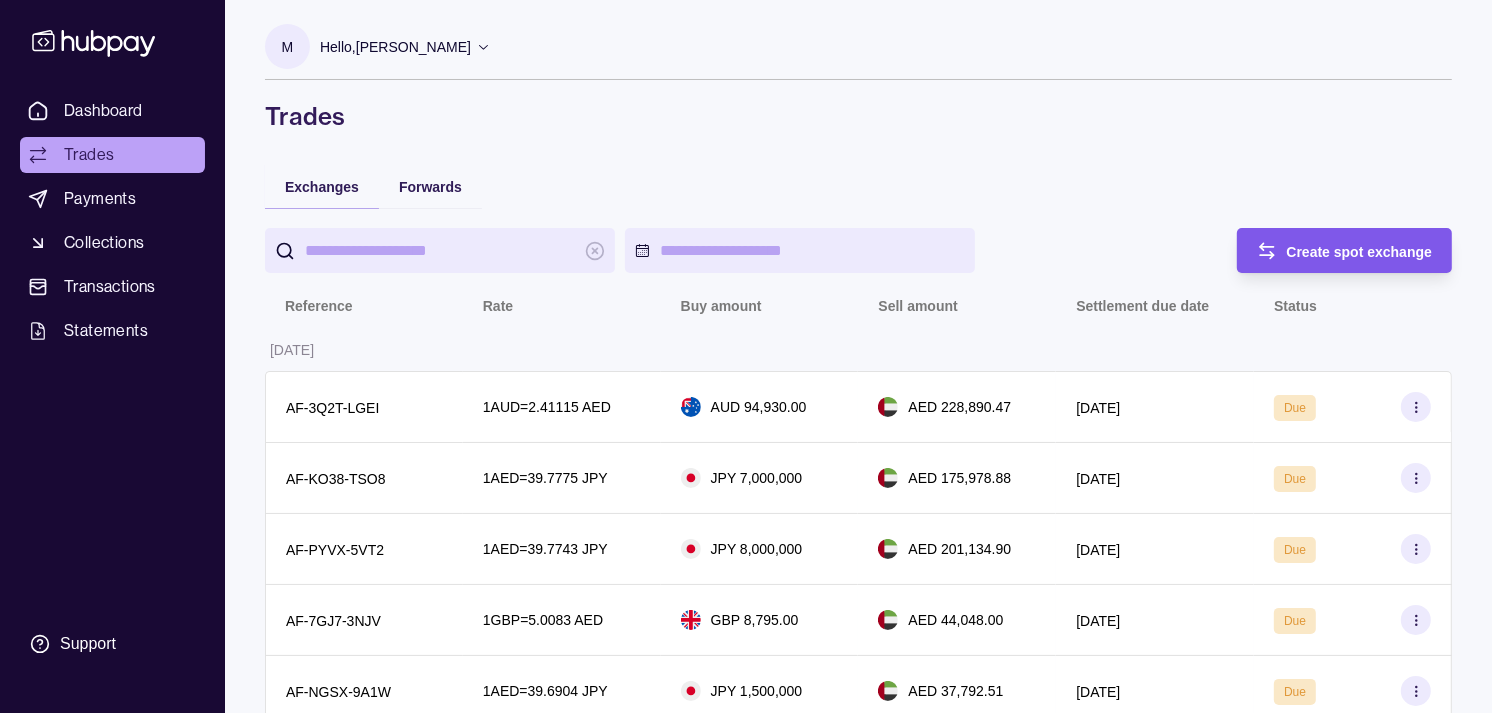 click on "Create spot exchange" at bounding box center [1360, 252] 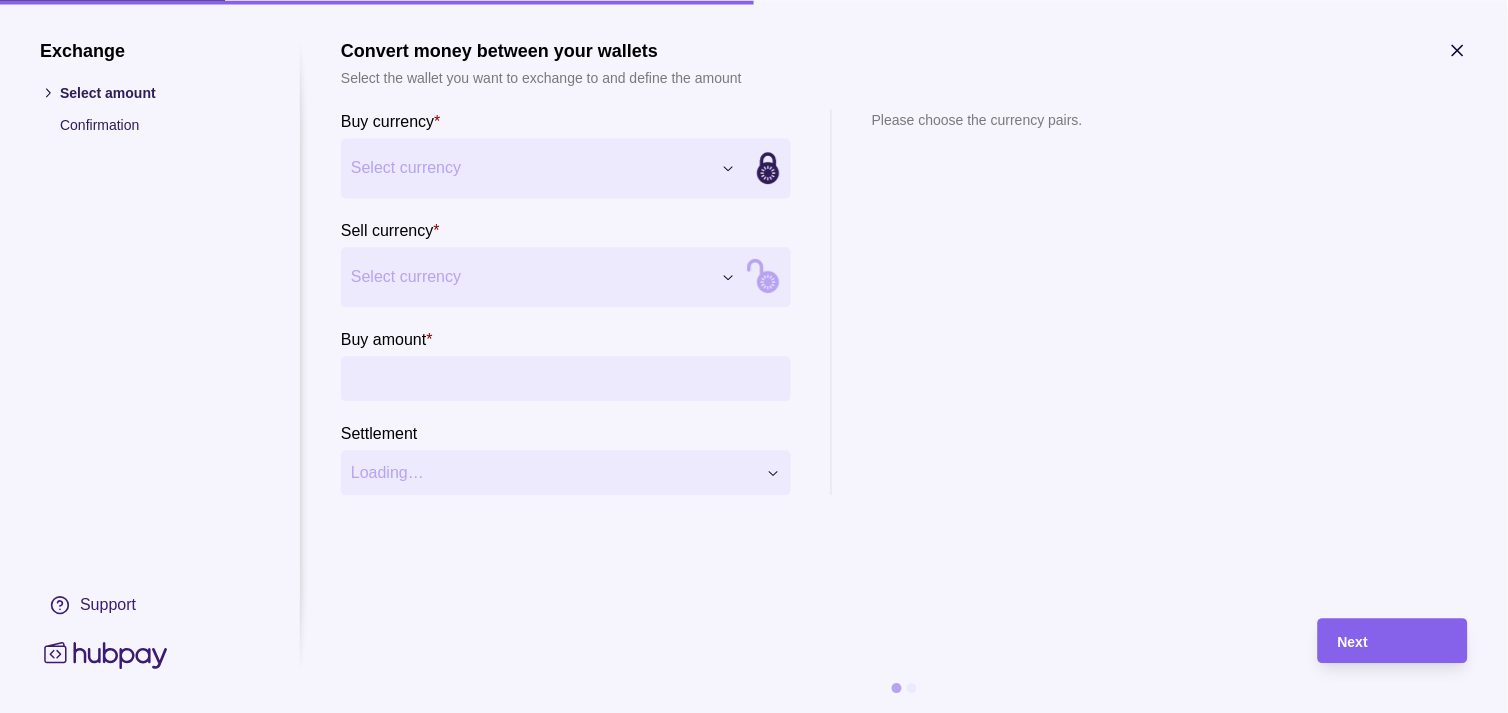 click on "Dashboard Trades Payments Collections Transactions Statements Support M Hello,  [PERSON_NAME] Strides Trading LLC Account Terms and conditions Privacy policy Sign out Trades Exchanges Forwards Create spot exchange Reference Rate Buy amount Sell amount Settlement due date Status [DATE] AF-3Q2T-LGEI 1  AUD  =  2.41115   AED AUD 94,930.00 AED 228,890.47 [DATE] Due AF-KO38-TSO8 1  AED  =  39.7775   JPY JPY 7,000,000 AED 175,978.88 [DATE] Due AF-PYVX-5VT2 1  AED  =  39.7743   JPY JPY 8,000,000 AED 201,134.90 [DATE] Due AF-7GJ7-3NJV 1  GBP  =  5.0083   AED GBP 8,795.00 AED 44,048.00 [DATE] Due AF-NGSX-9A1W 1  AED  =  39.6904   JPY JPY 1,500,000 AED 37,792.51 [DATE] Due AF-1Z69-U5YK 1  GBP  =  5.02009   AED GBP 10,000.00 AED 50,200.90 [DATE] Due [DATE] AF-YHIM-5K3G 1  AED  =  39.5159   JPY JPY 2,000,000 AED 50,612.54 [DATE] Due AF-HNON-HNY8 1  AED  =  39.5018   JPY JPY 5,000,000 AED 126,576.51 [DATE] Due AF-3J9G-1L9I 1  GBP  =  5.02235   AED GBP 26,400.00 Due" at bounding box center [754, 996] 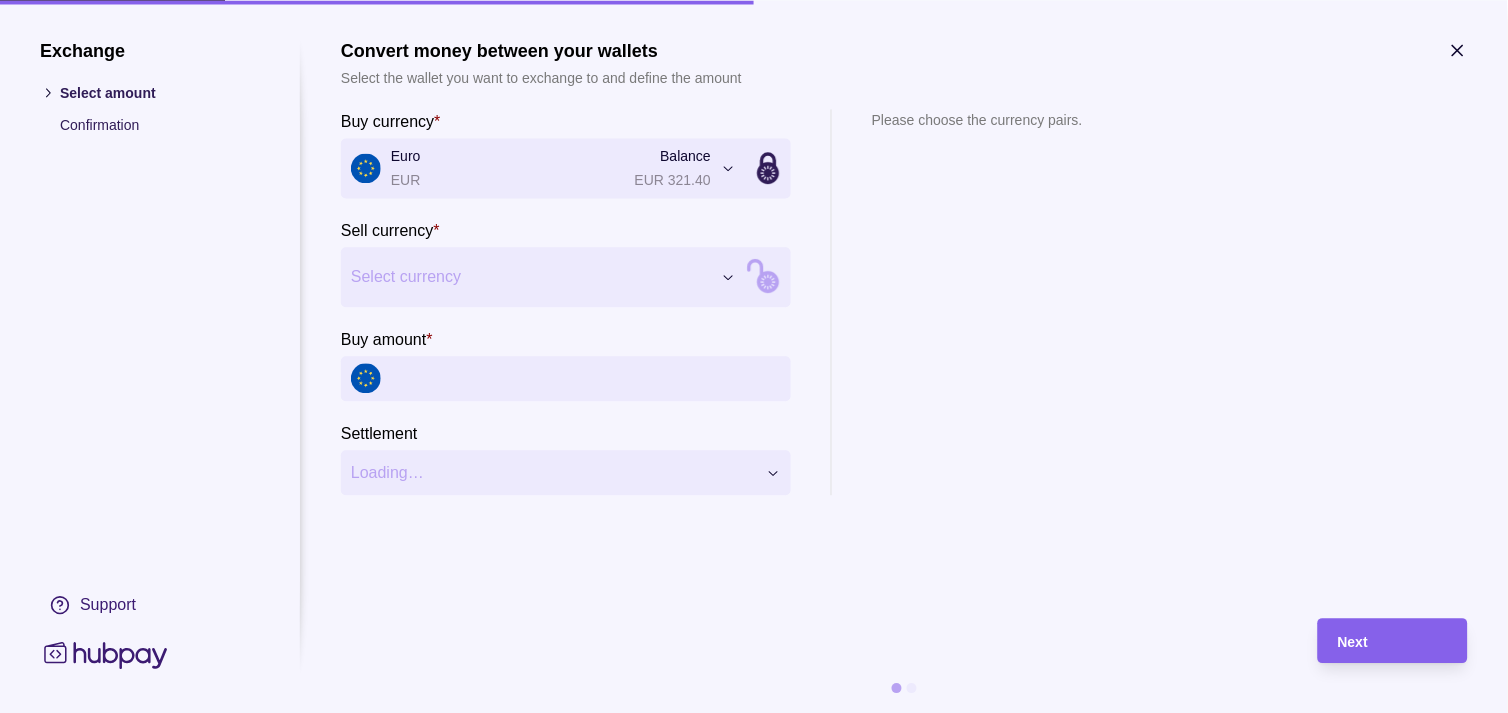 click on "Dashboard Trades Payments Collections Transactions Statements Support M Hello,  [PERSON_NAME] Strides Trading LLC Account Terms and conditions Privacy policy Sign out Trades Exchanges Forwards Create spot exchange Reference Rate Buy amount Sell amount Settlement due date Status [DATE] AF-3Q2T-LGEI 1  AUD  =  2.41115   AED AUD 94,930.00 AED 228,890.47 [DATE] Due AF-KO38-TSO8 1  AED  =  39.7775   JPY JPY 7,000,000 AED 175,978.88 [DATE] Due AF-PYVX-5VT2 1  AED  =  39.7743   JPY JPY 8,000,000 AED 201,134.90 [DATE] Due AF-7GJ7-3NJV 1  GBP  =  5.0083   AED GBP 8,795.00 AED 44,048.00 [DATE] Due AF-NGSX-9A1W 1  AED  =  39.6904   JPY JPY 1,500,000 AED 37,792.51 [DATE] Due AF-1Z69-U5YK 1  GBP  =  5.02009   AED GBP 10,000.00 AED 50,200.90 [DATE] Due [DATE] AF-YHIM-5K3G 1  AED  =  39.5159   JPY JPY 2,000,000 AED 50,612.54 [DATE] Due AF-HNON-HNY8 1  AED  =  39.5018   JPY JPY 5,000,000 AED 126,576.51 [DATE] Due AF-3J9G-1L9I 1  GBP  =  5.02235   AED GBP 26,400.00 Due" at bounding box center [754, 996] 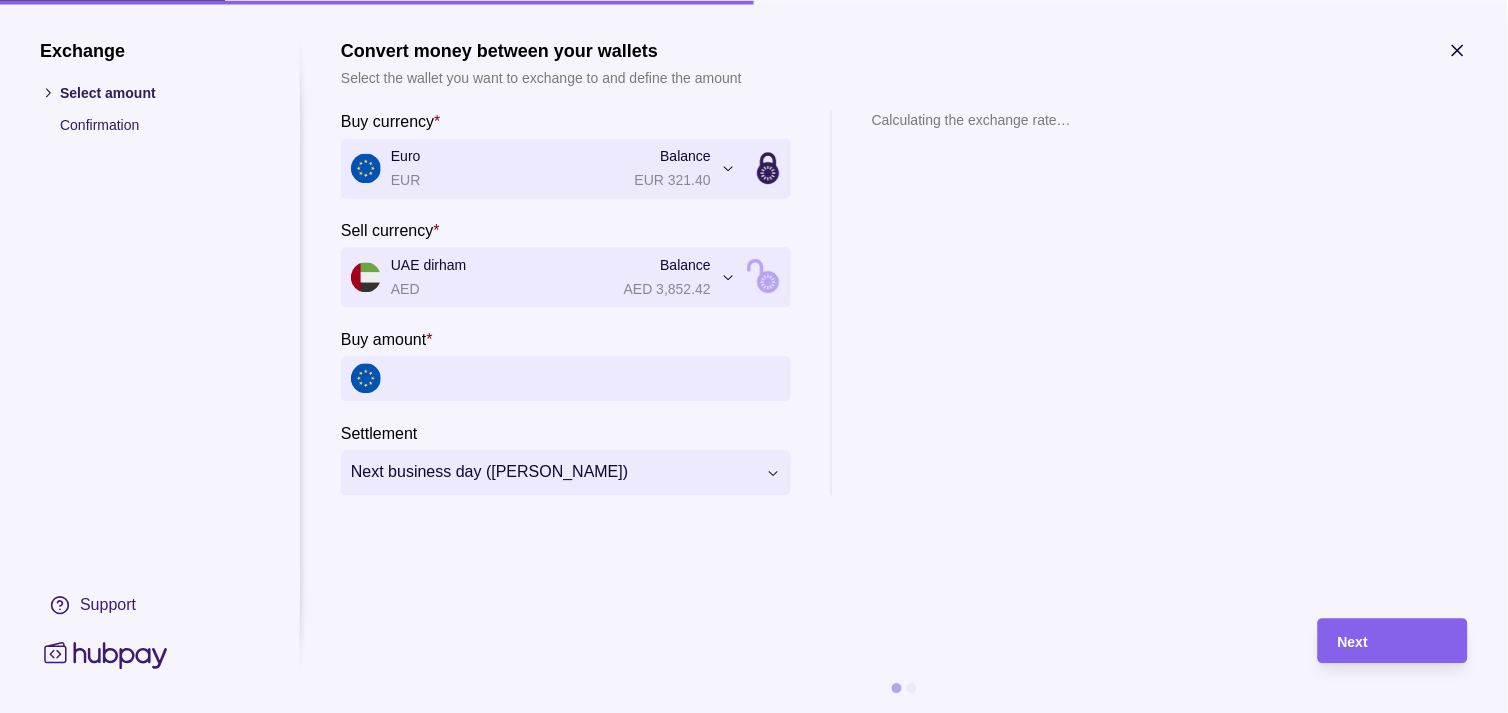 click on "Buy amount  *" at bounding box center (586, 378) 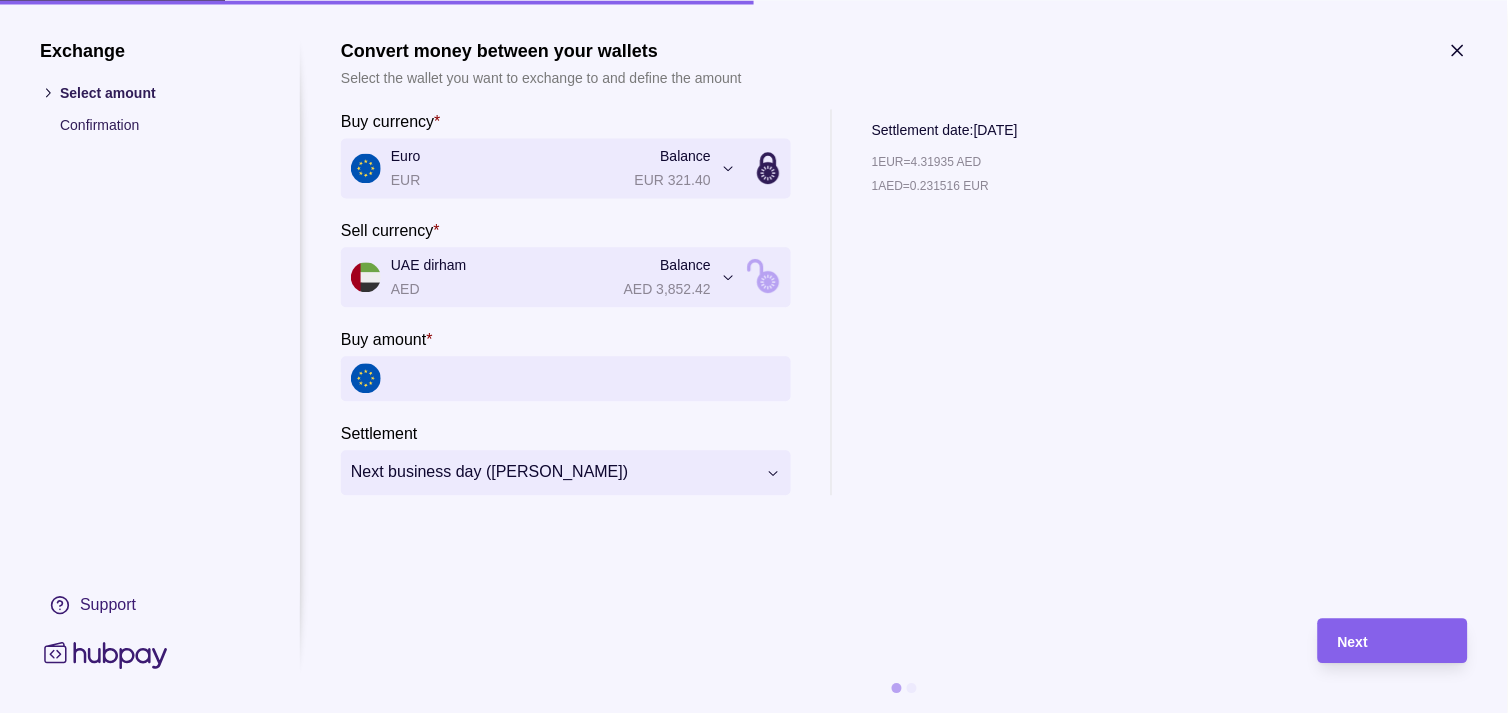 paste on "******" 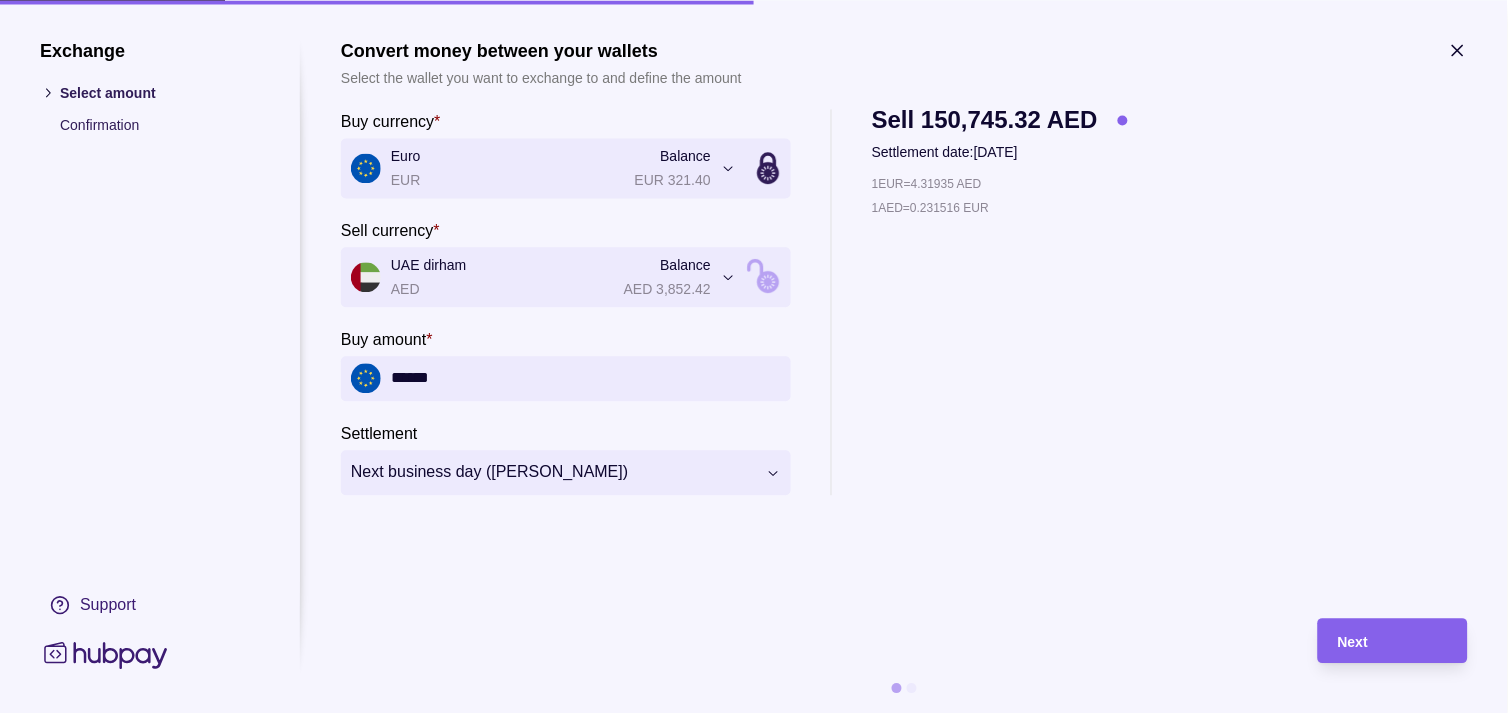 type on "******" 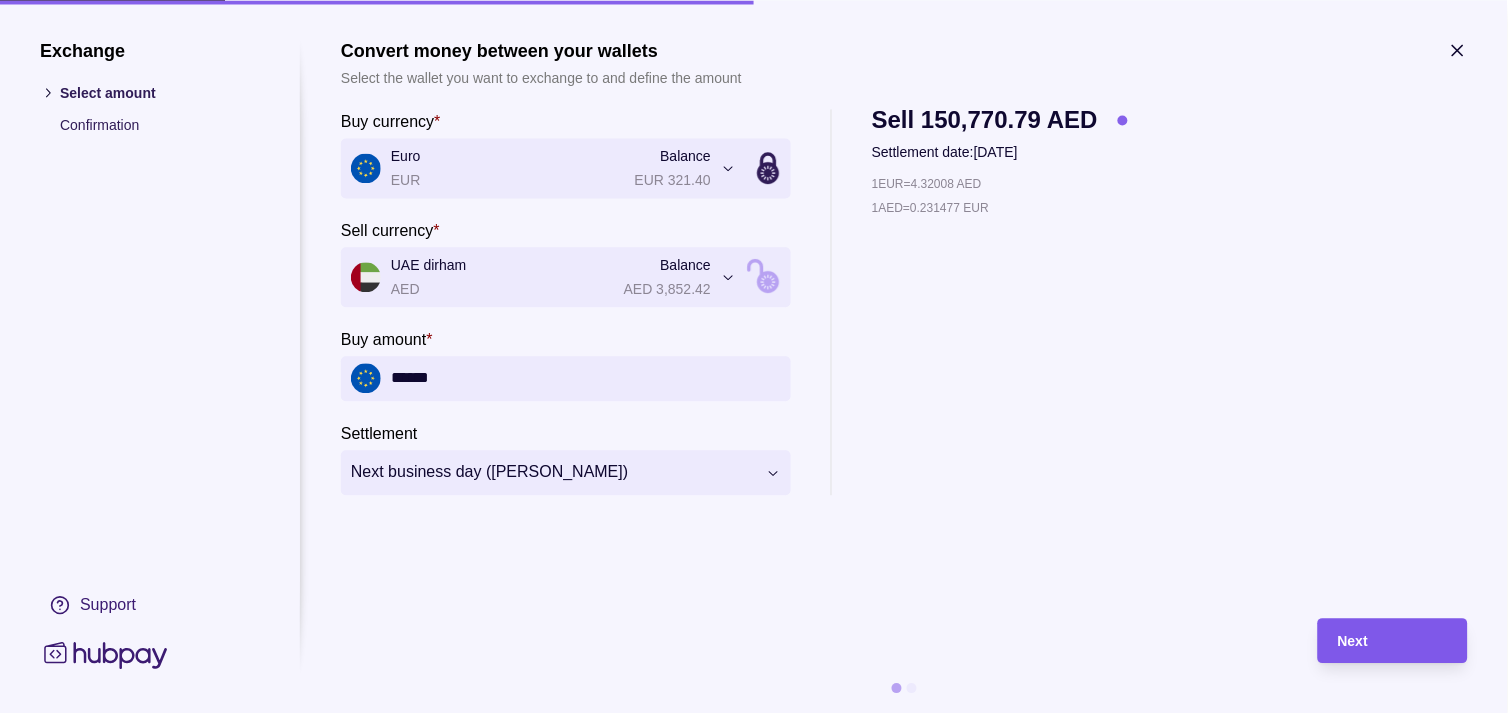 click on "Next" at bounding box center [1378, 640] 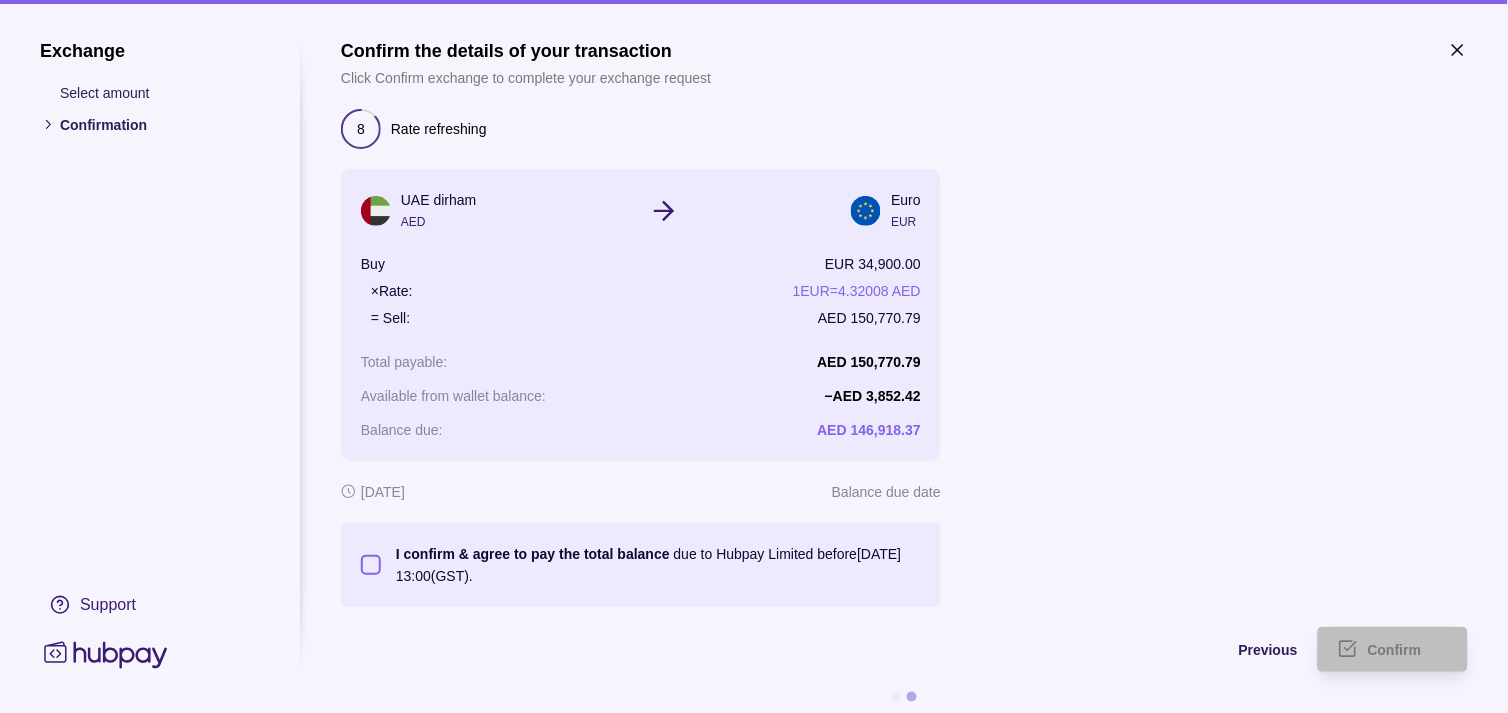 click on "I confirm & agree to pay the total balance   due to Hubpay Limited before  [DATE]   13:00  (GST)." at bounding box center (371, 565) 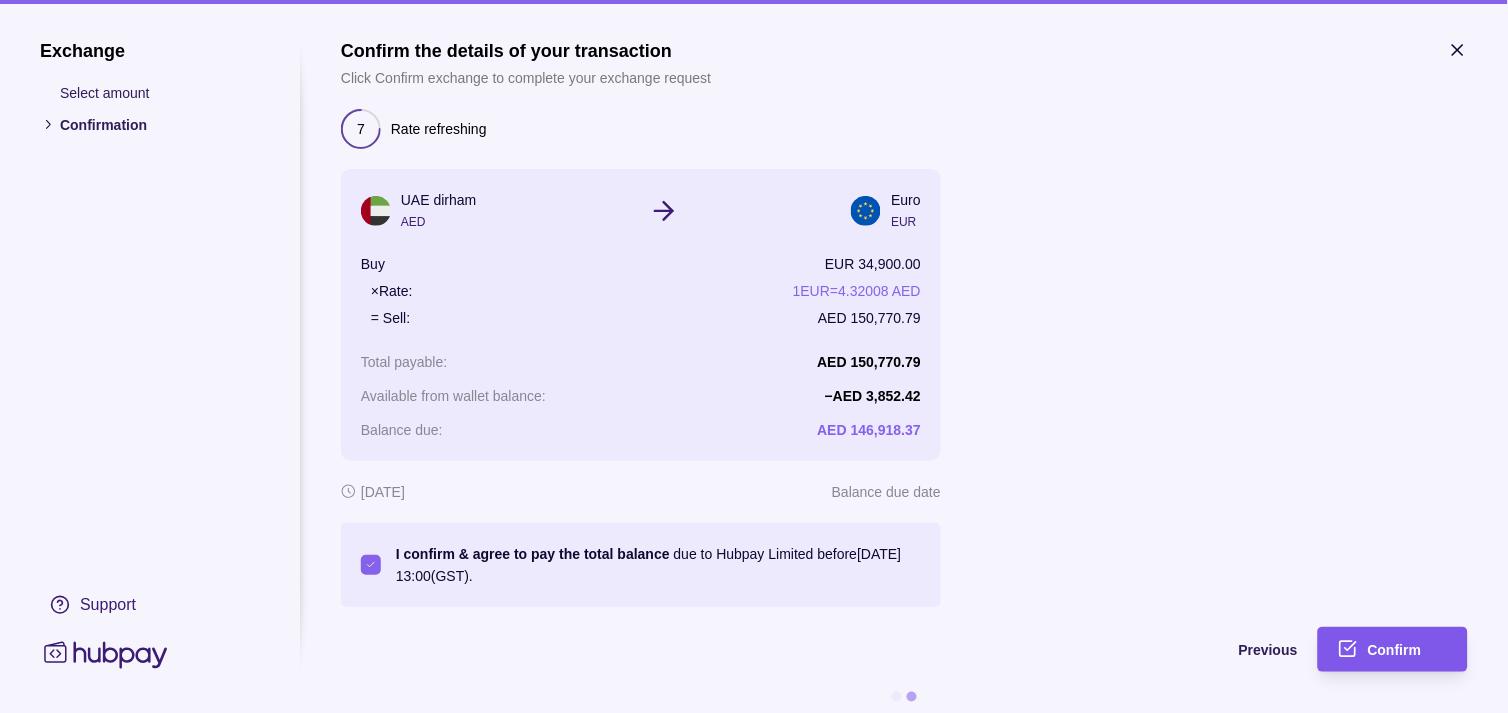 click on "Confirm" at bounding box center (1378, 649) 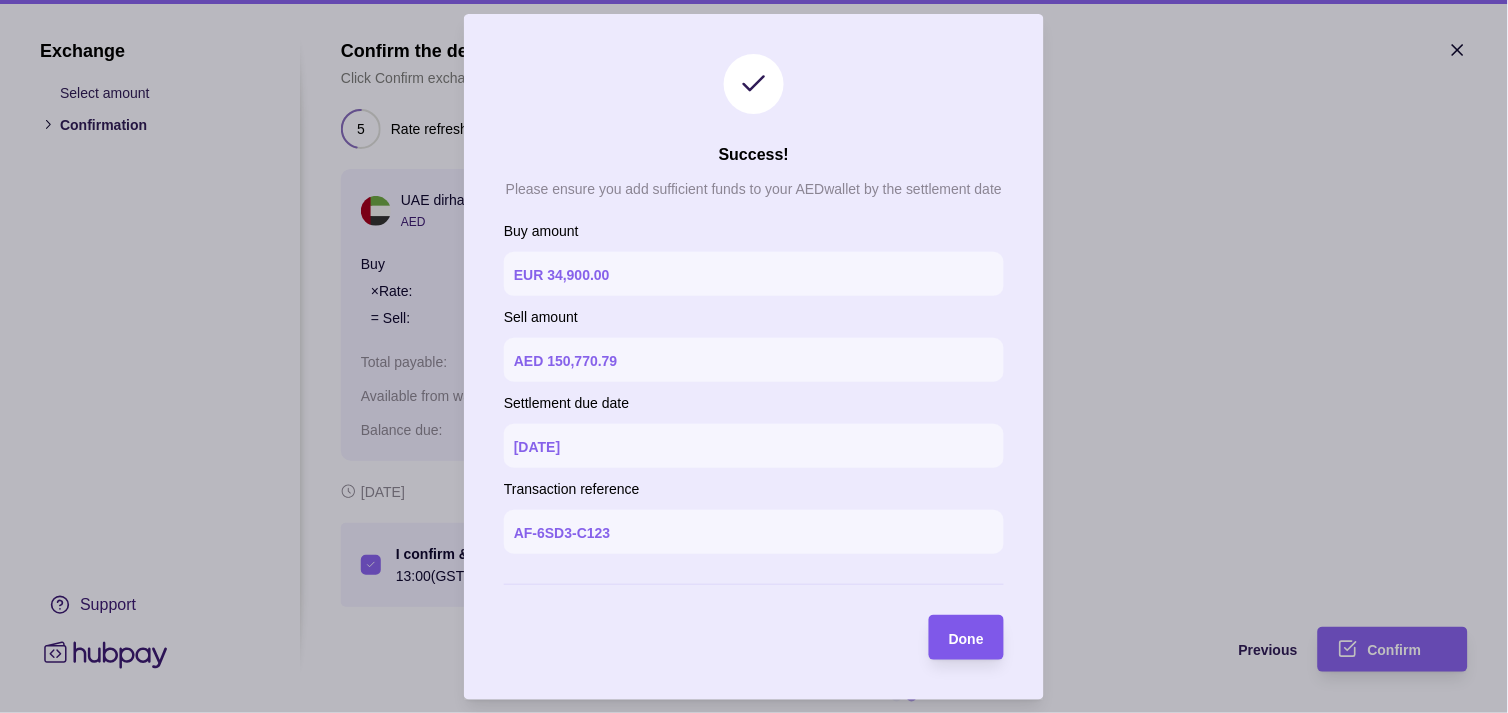 click on "Done" at bounding box center [951, 637] 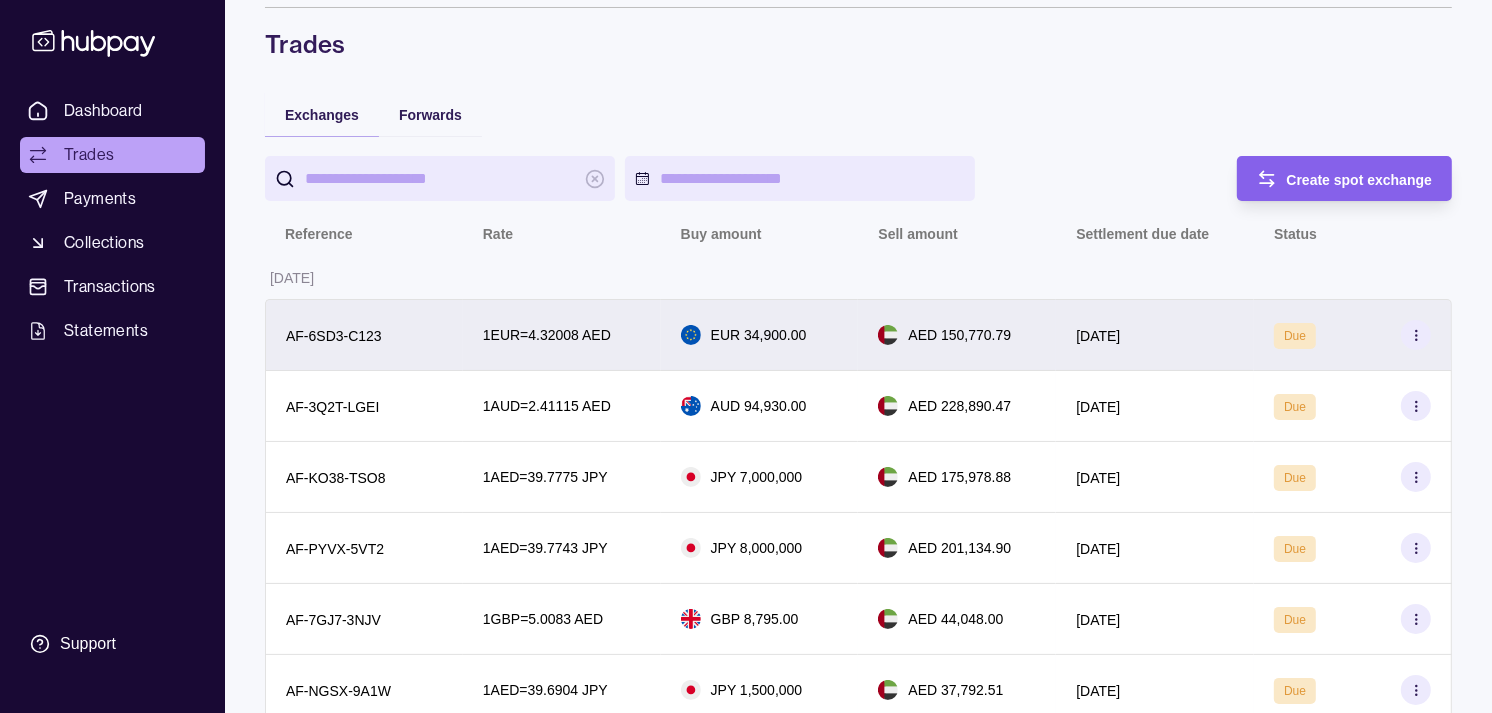 scroll, scrollTop: 111, scrollLeft: 0, axis: vertical 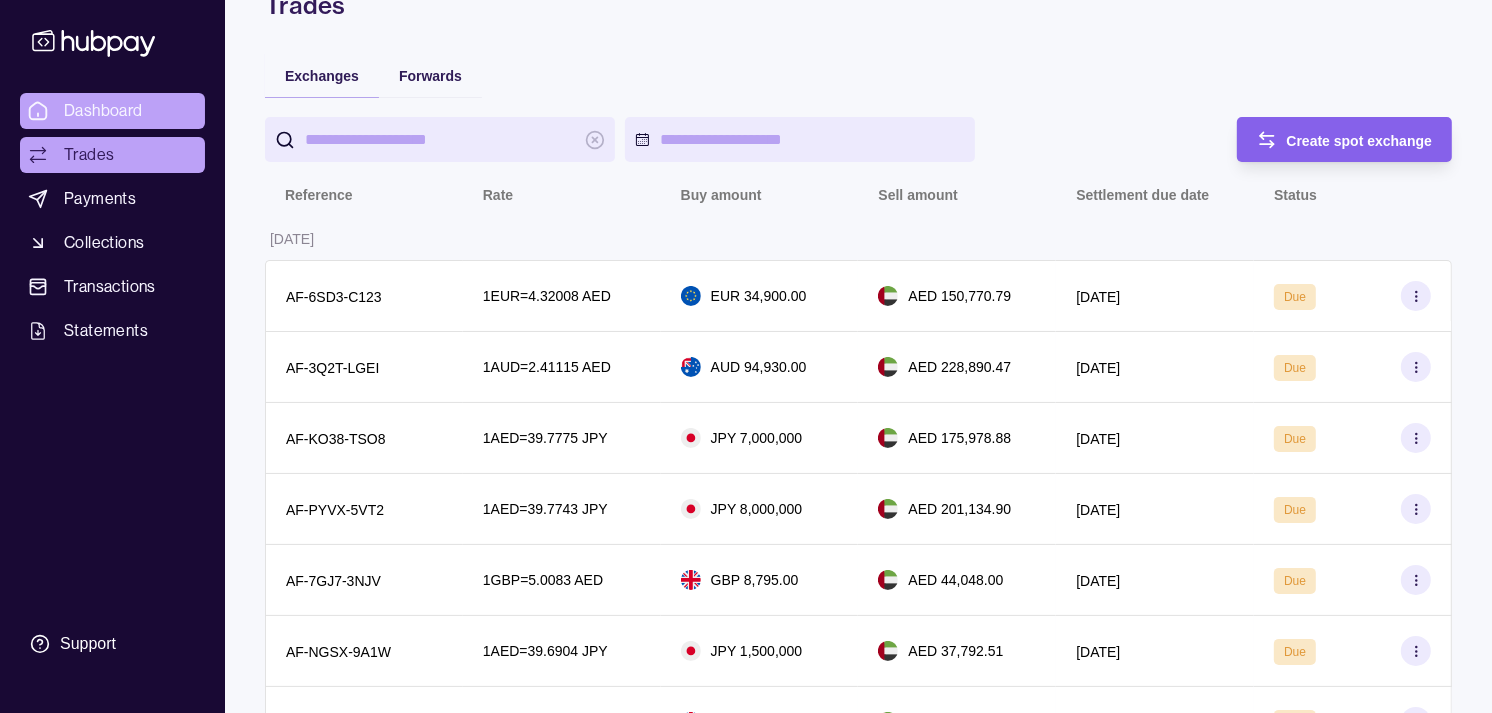 drag, startPoint x: 125, startPoint y: 78, endPoint x: 121, endPoint y: 92, distance: 14.56022 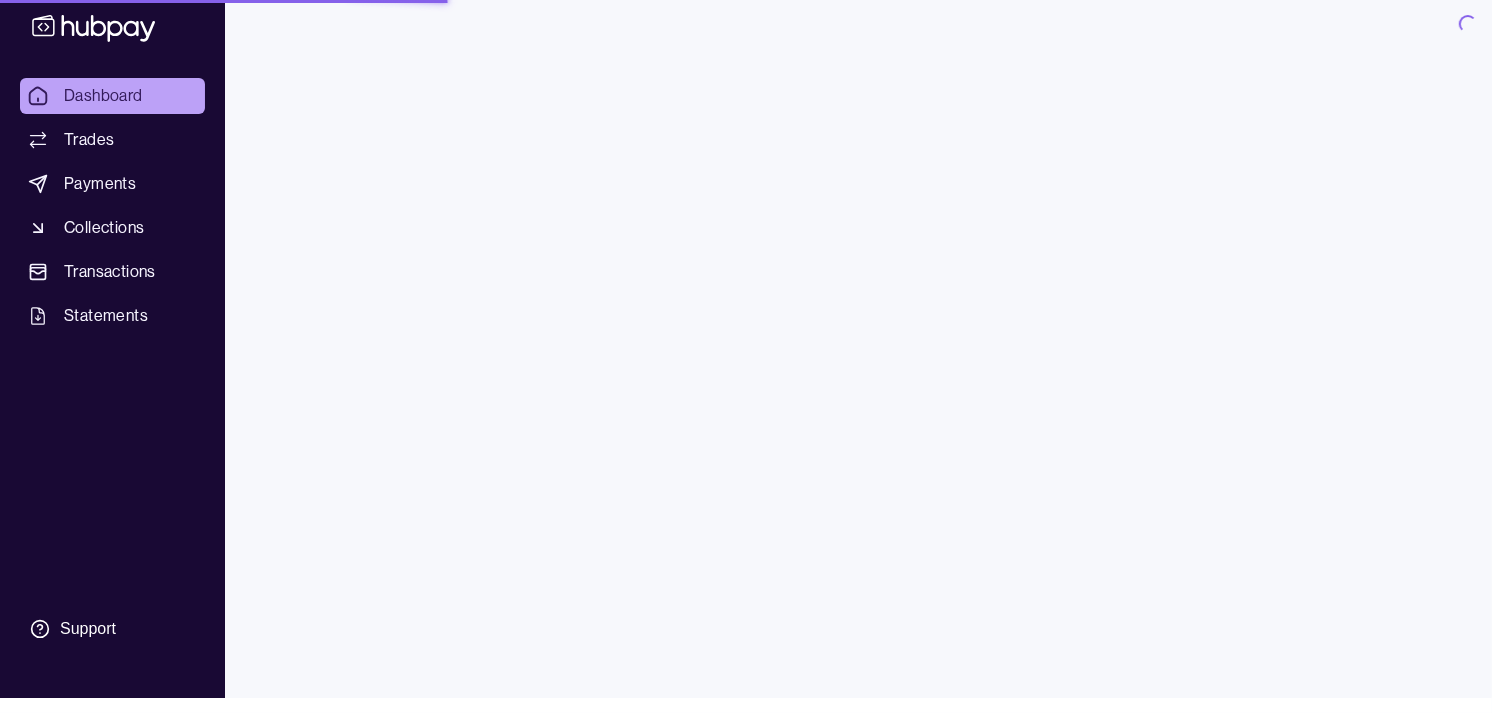 scroll, scrollTop: 0, scrollLeft: 0, axis: both 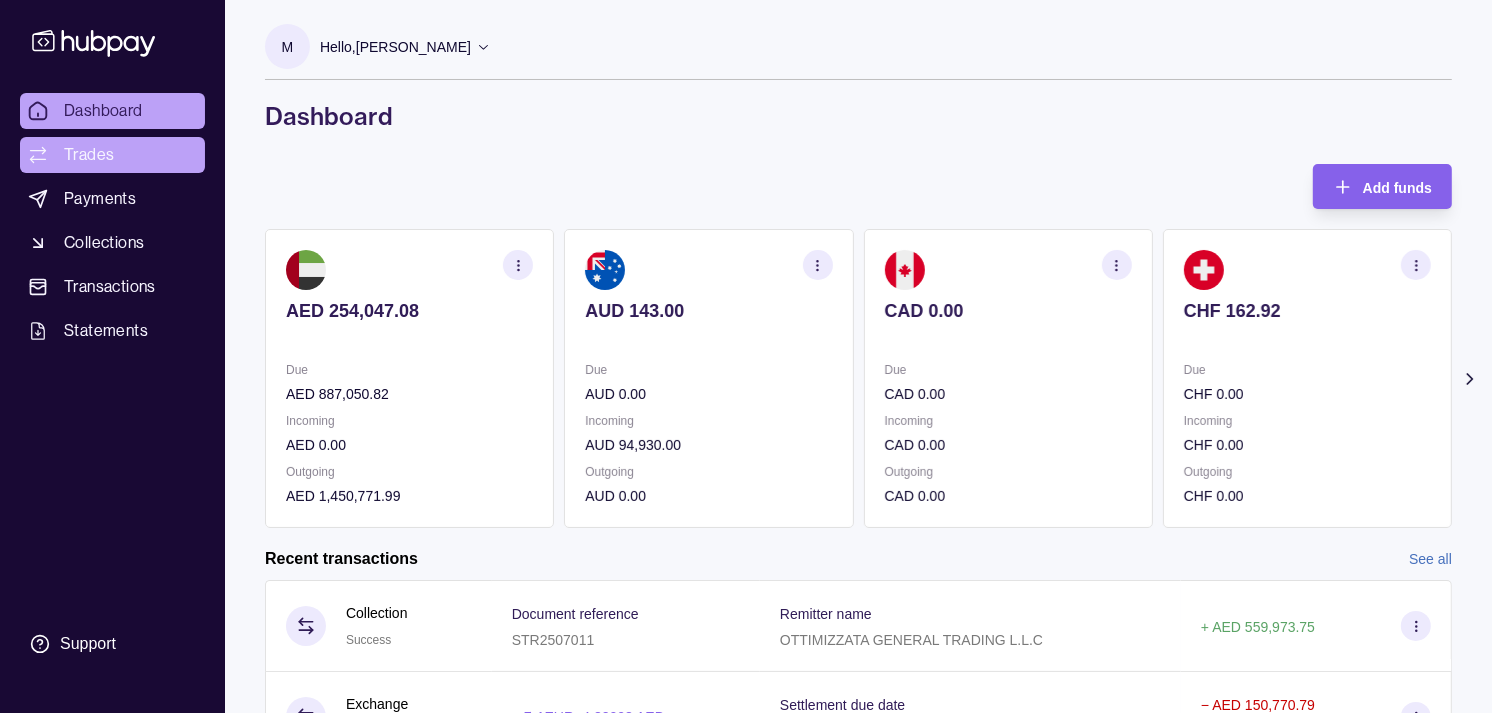 click on "Trades" at bounding box center (89, 155) 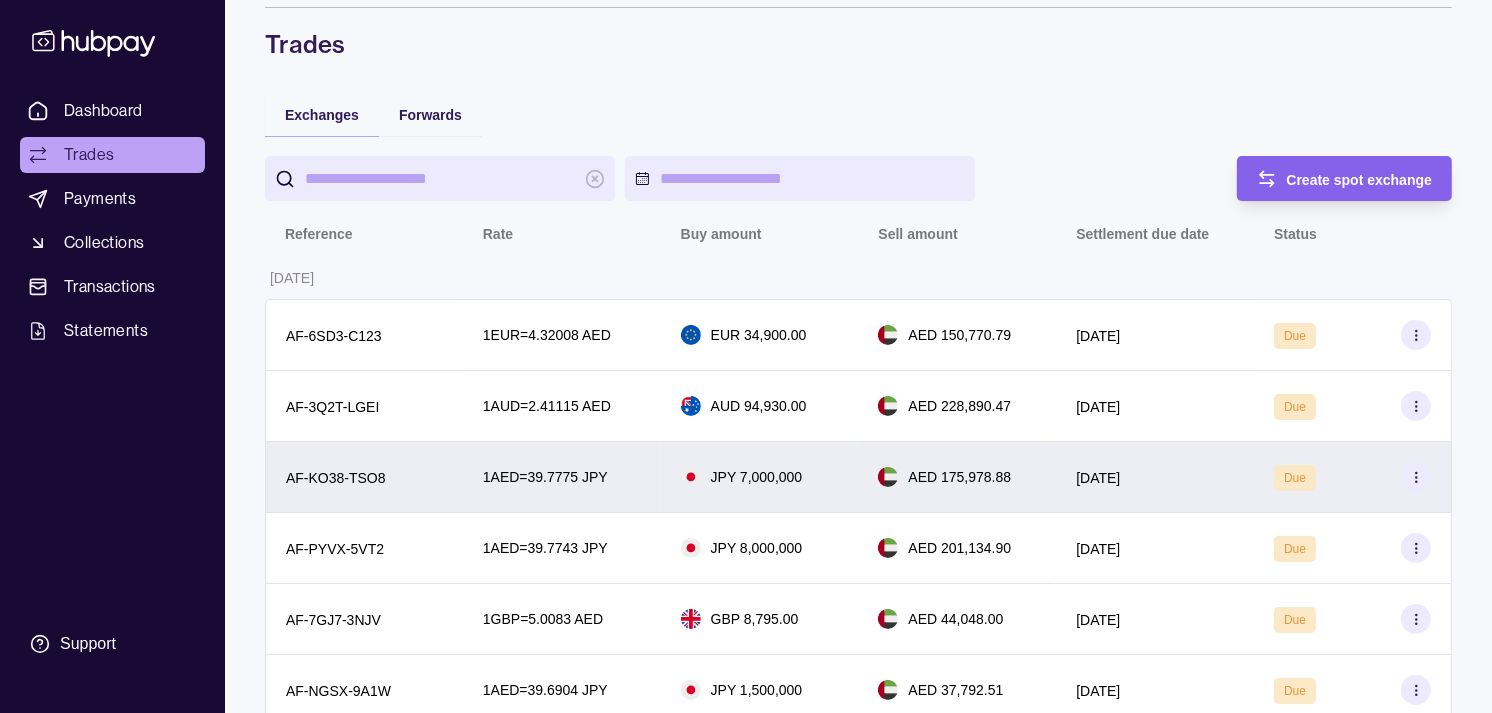 scroll, scrollTop: 111, scrollLeft: 0, axis: vertical 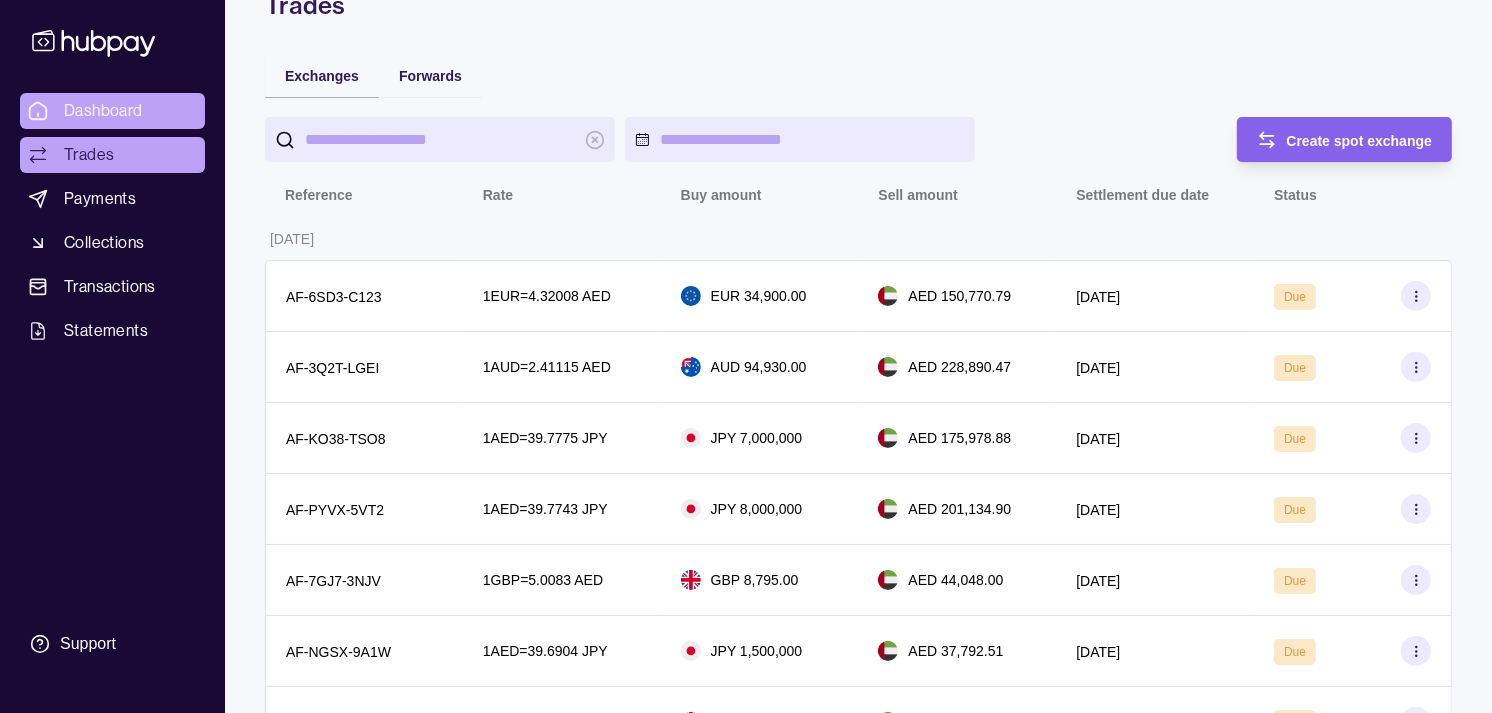 click on "Dashboard" at bounding box center (103, 111) 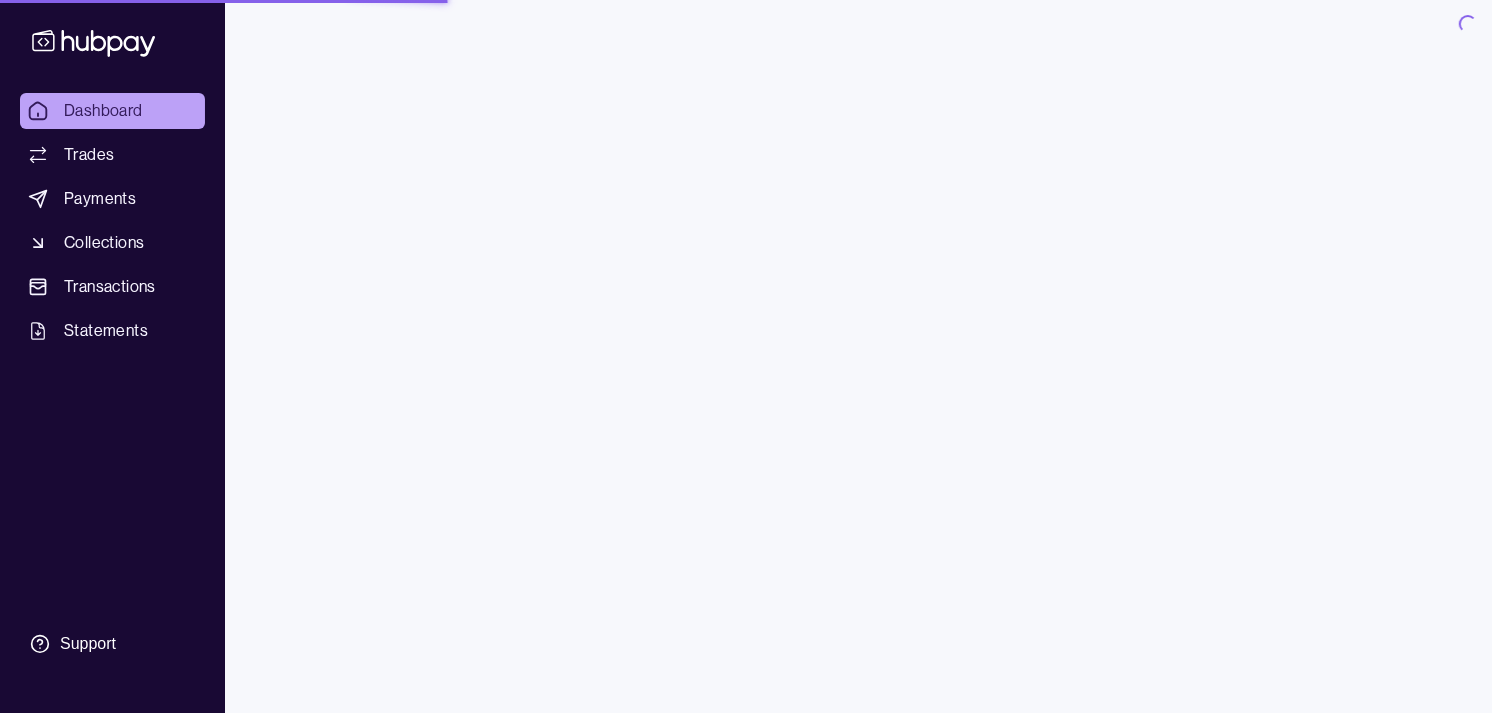 scroll, scrollTop: 0, scrollLeft: 0, axis: both 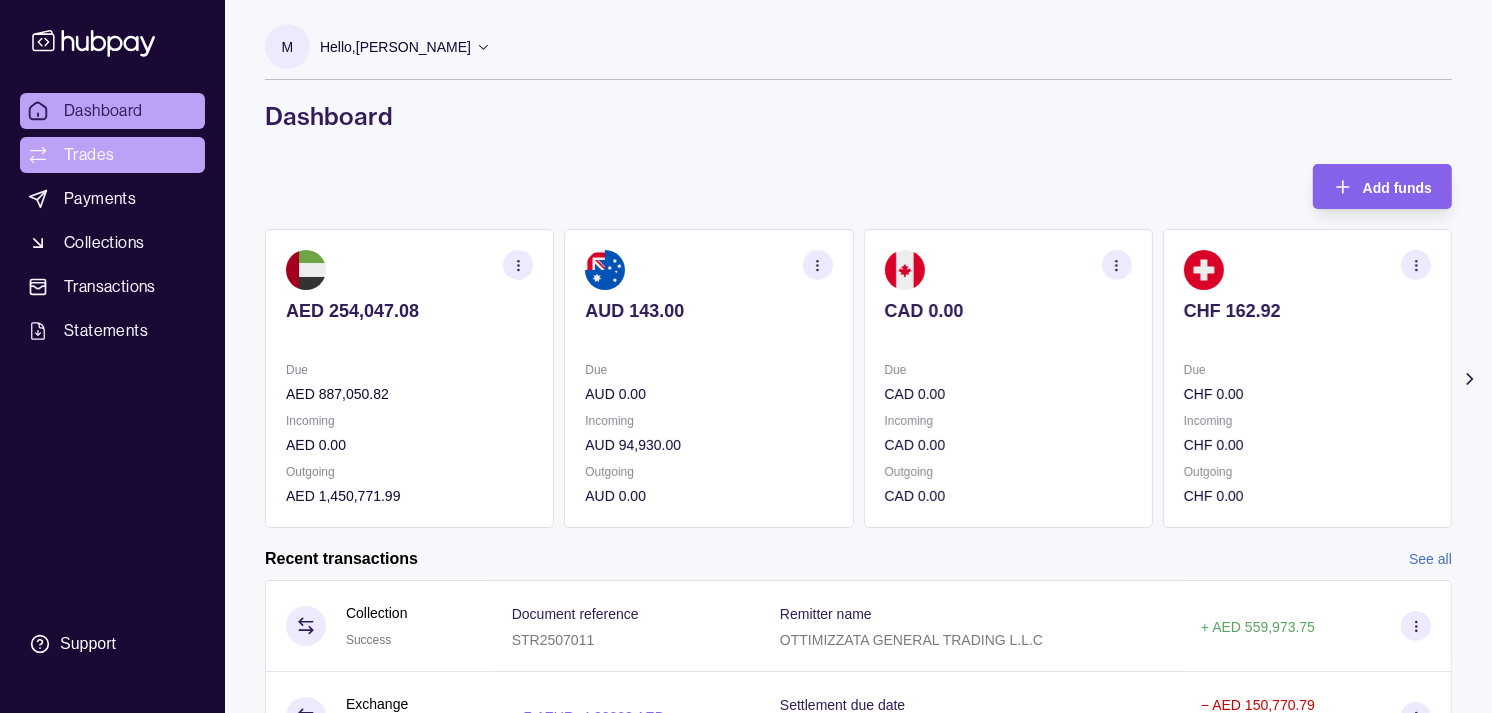 click on "Trades" at bounding box center (89, 155) 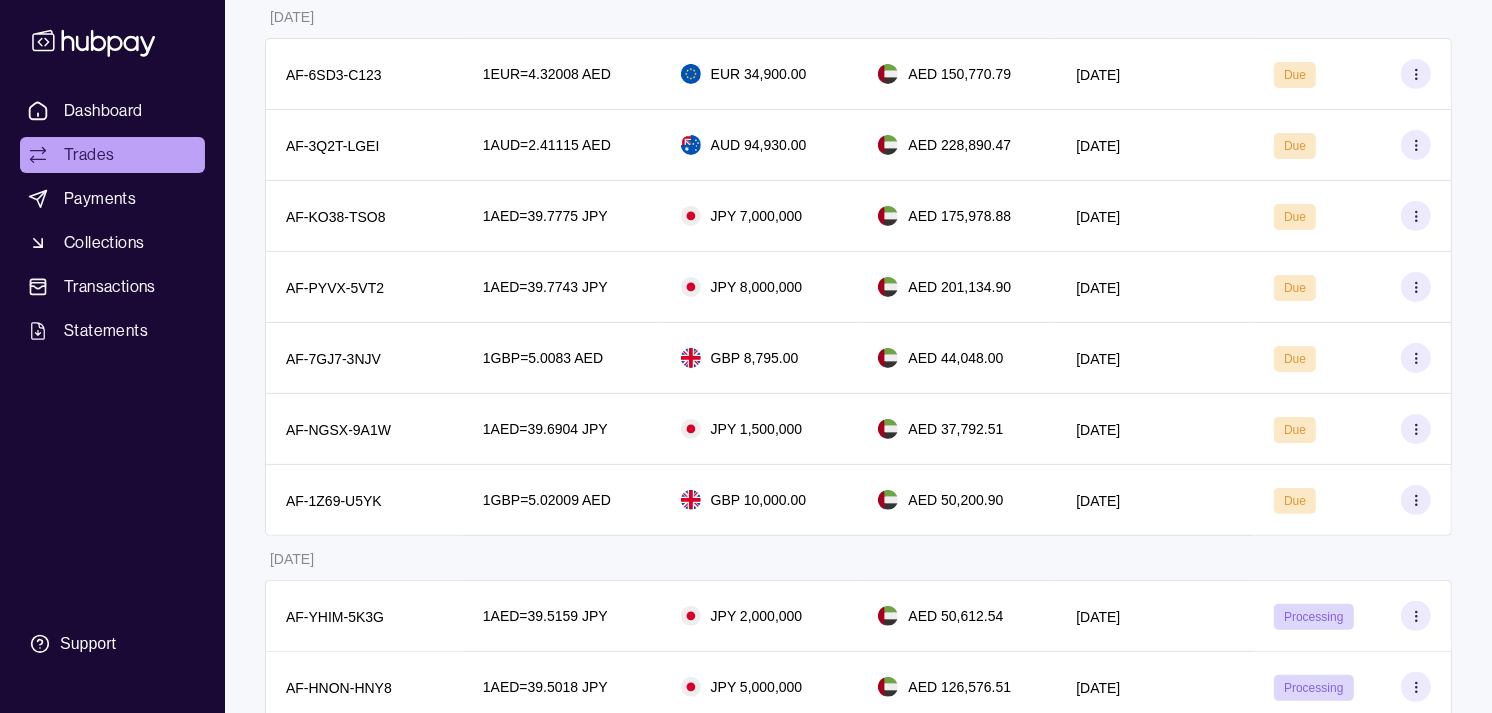 scroll, scrollTop: 222, scrollLeft: 0, axis: vertical 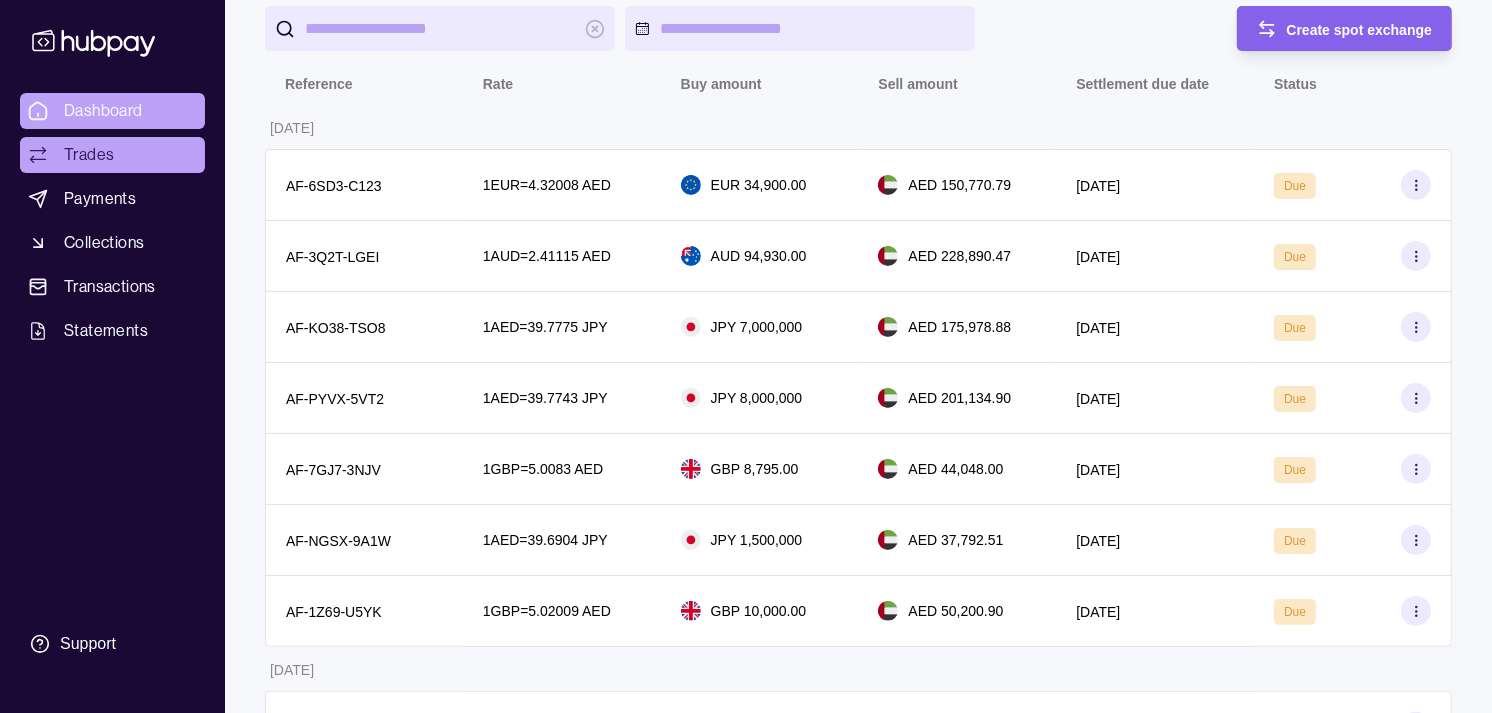 click on "Dashboard" at bounding box center (112, 111) 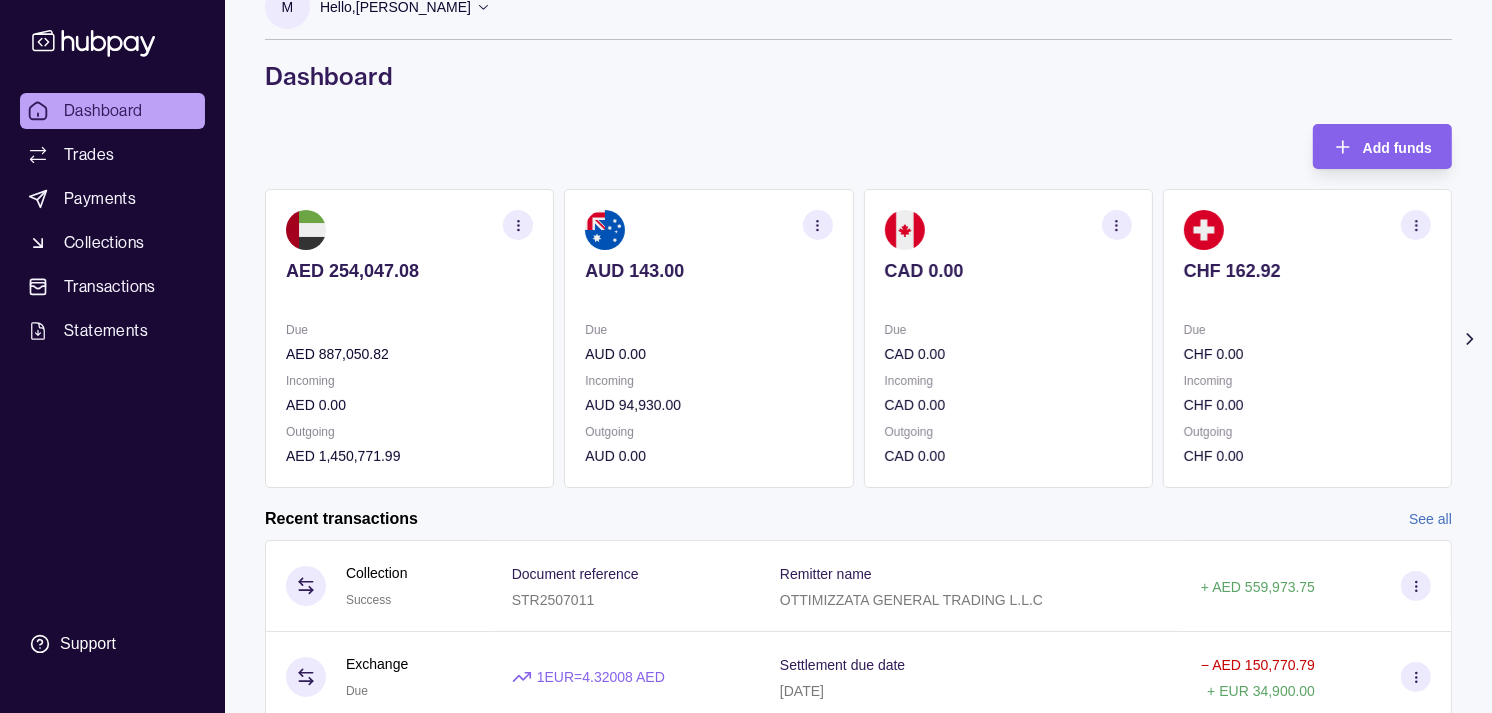 scroll, scrollTop: 0, scrollLeft: 0, axis: both 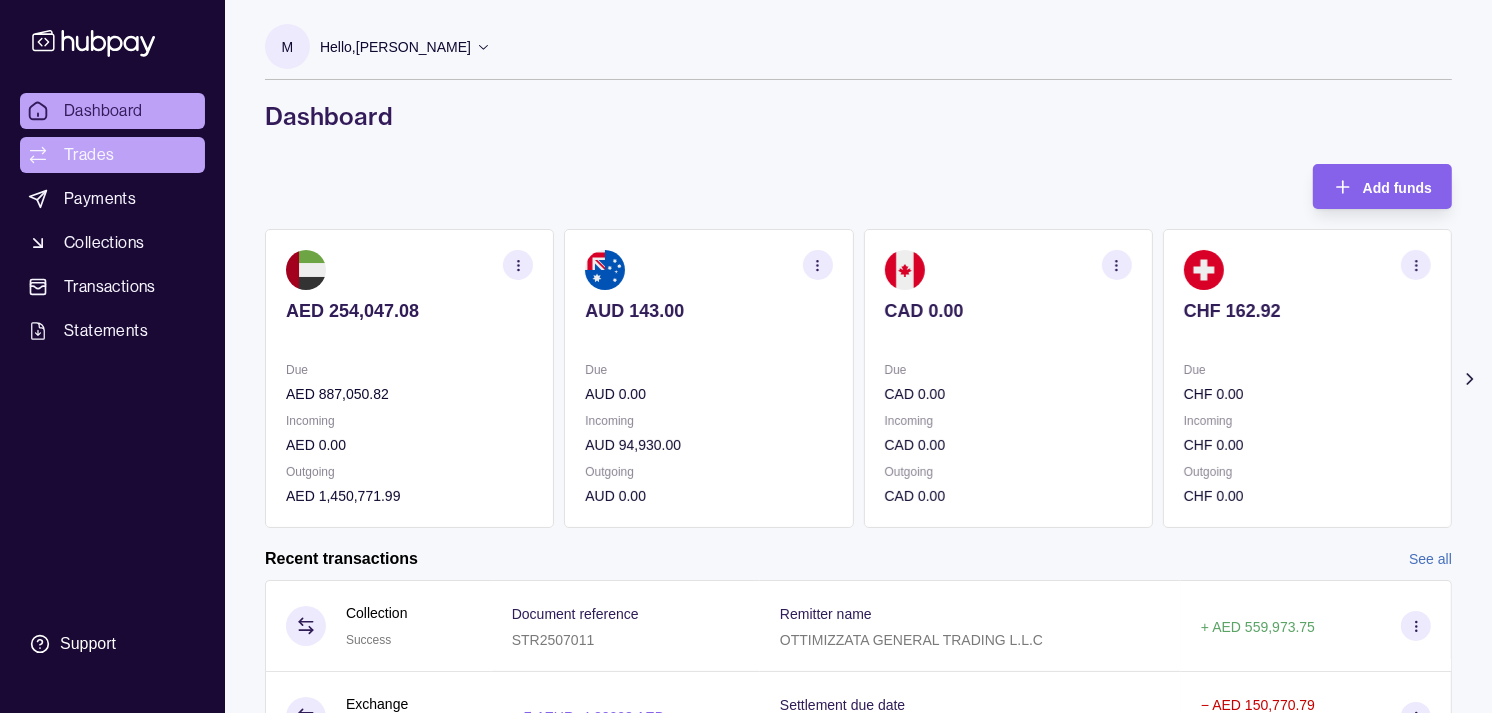 click on "Trades" at bounding box center (112, 155) 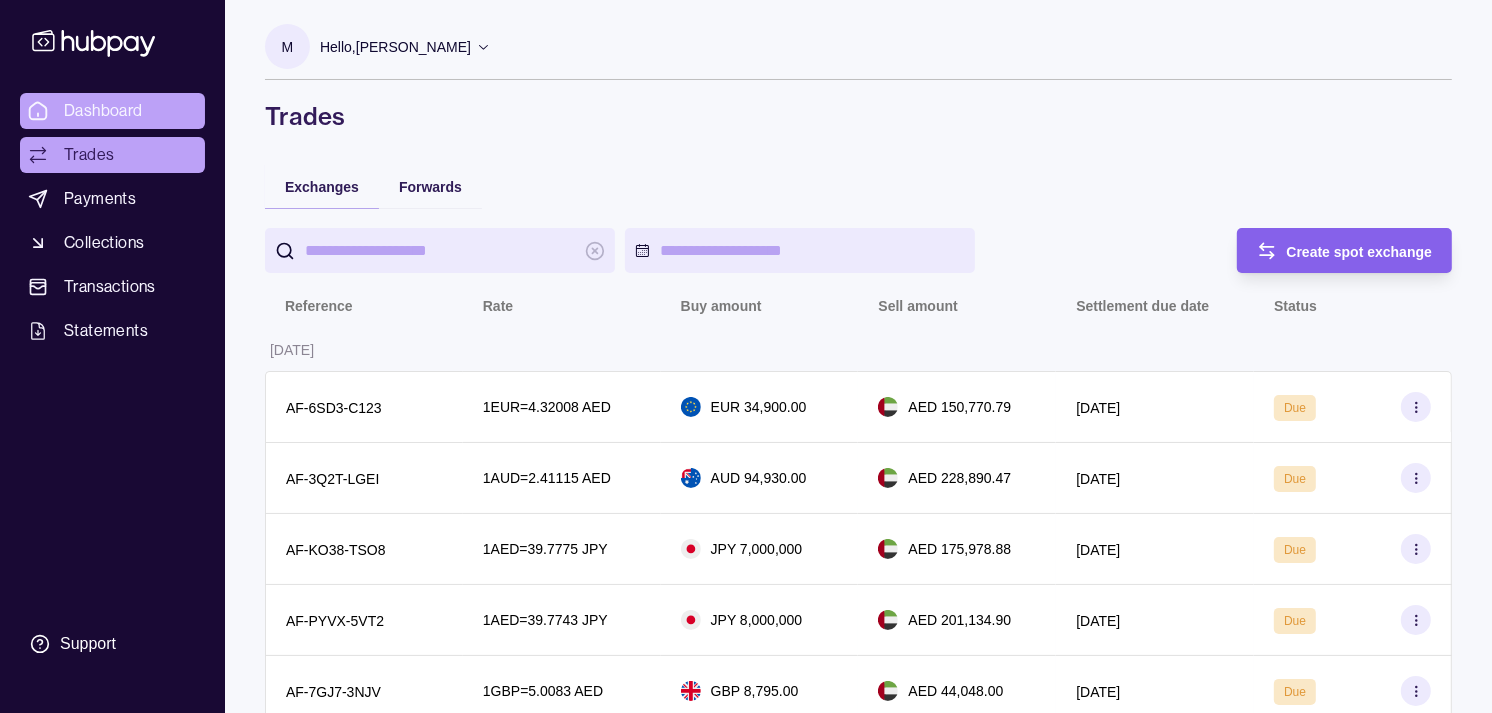 click on "Dashboard" at bounding box center [103, 111] 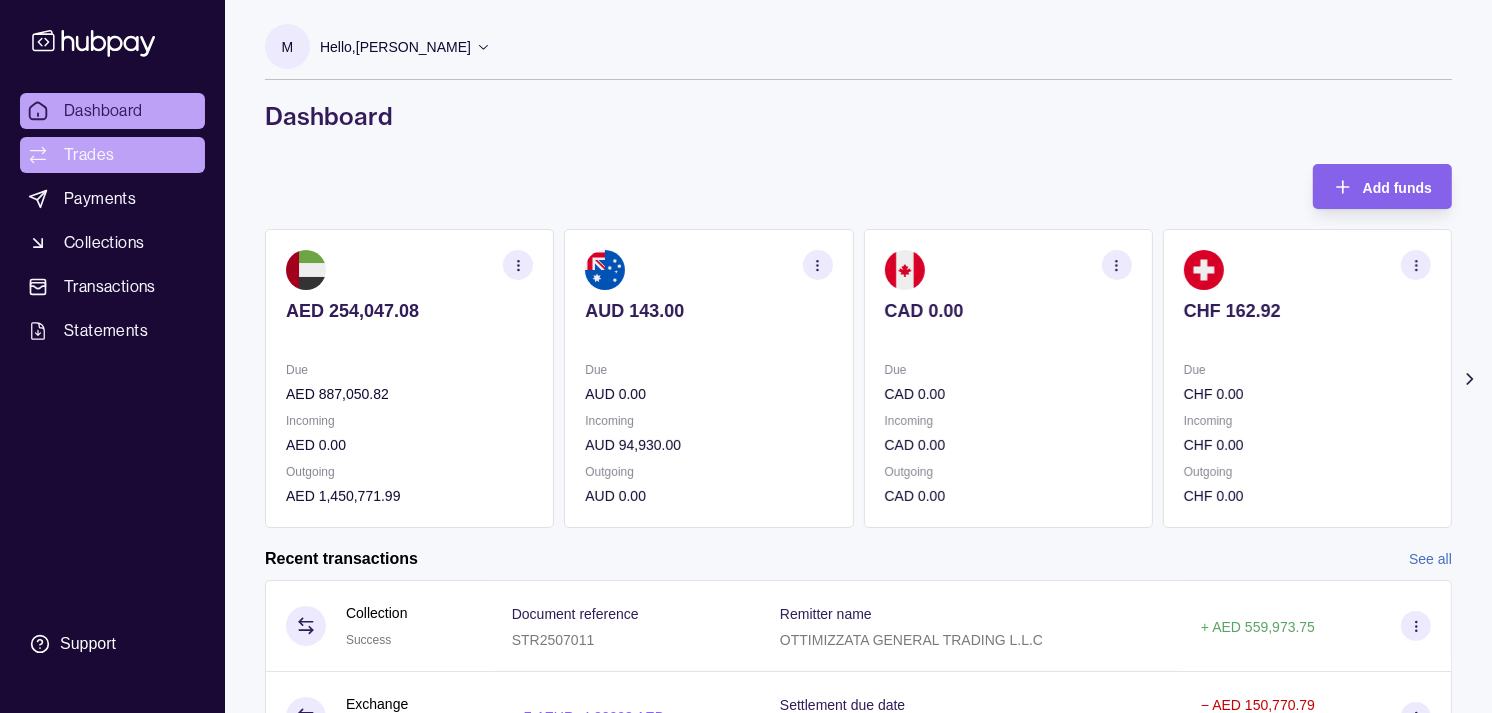 click on "Trades" at bounding box center [112, 155] 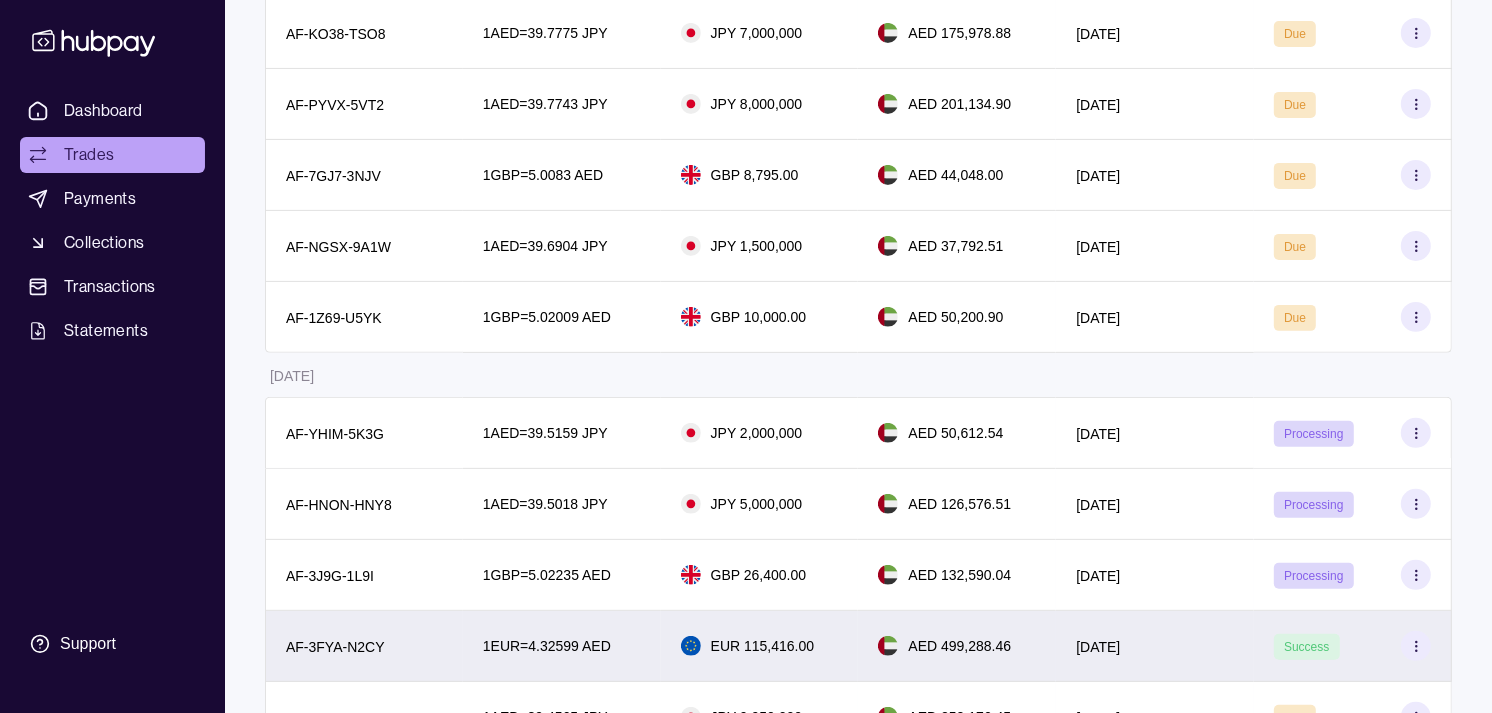 scroll, scrollTop: 555, scrollLeft: 0, axis: vertical 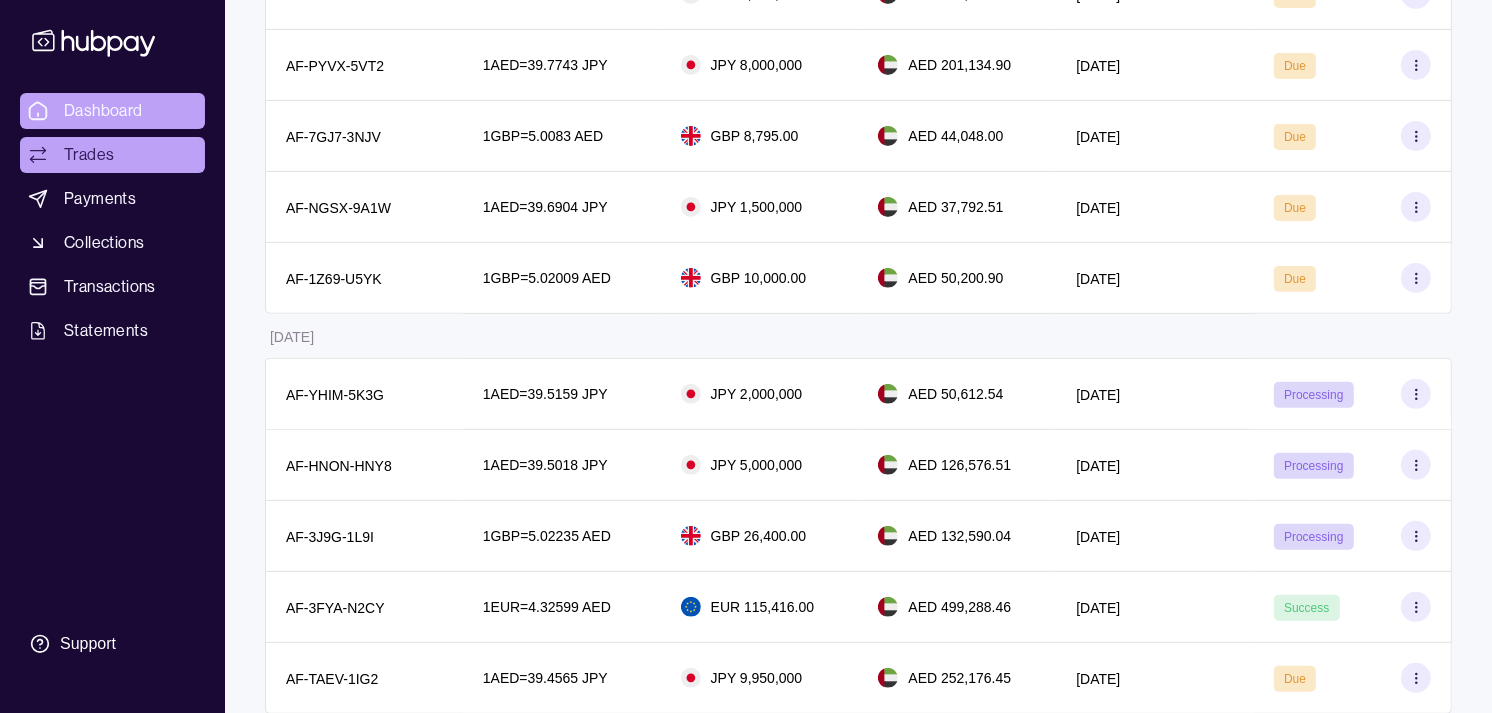 click on "Dashboard" at bounding box center [103, 111] 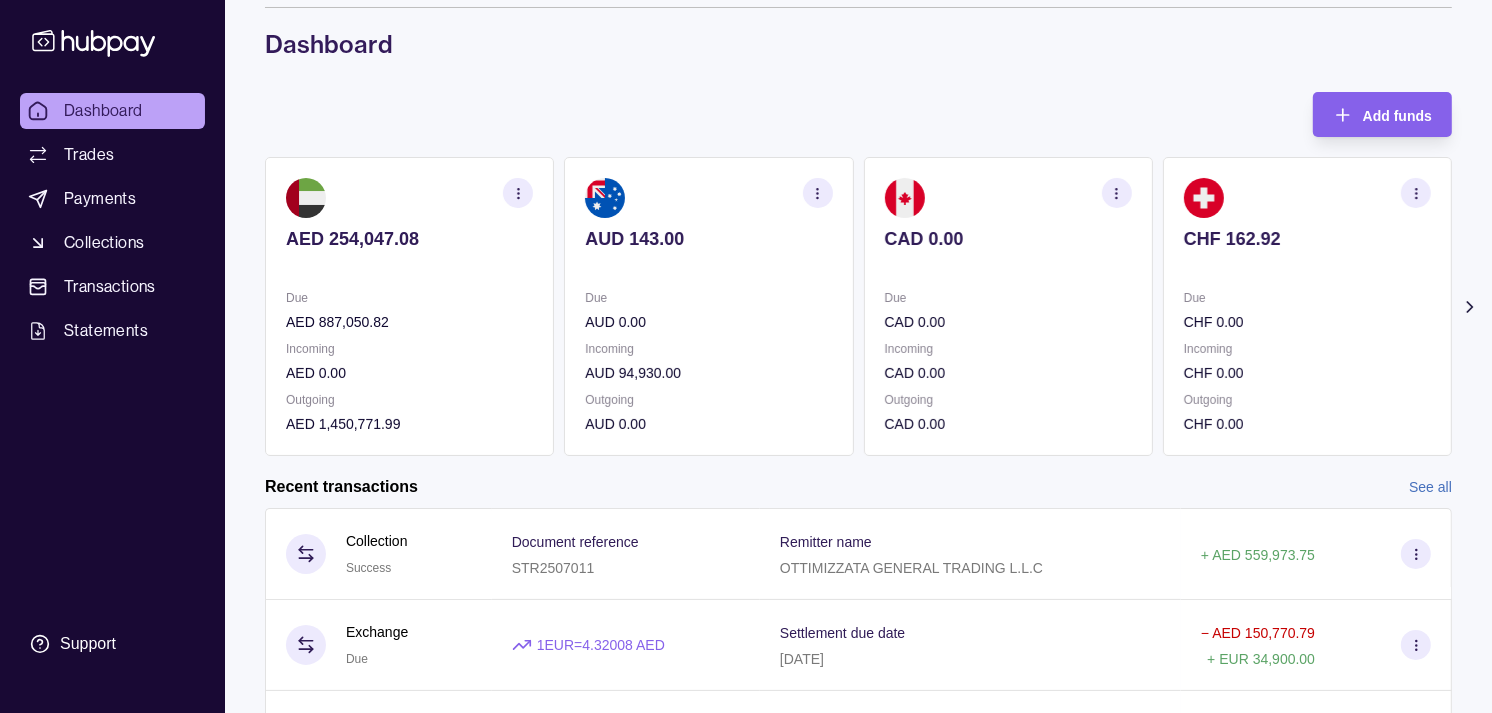 scroll, scrollTop: 111, scrollLeft: 0, axis: vertical 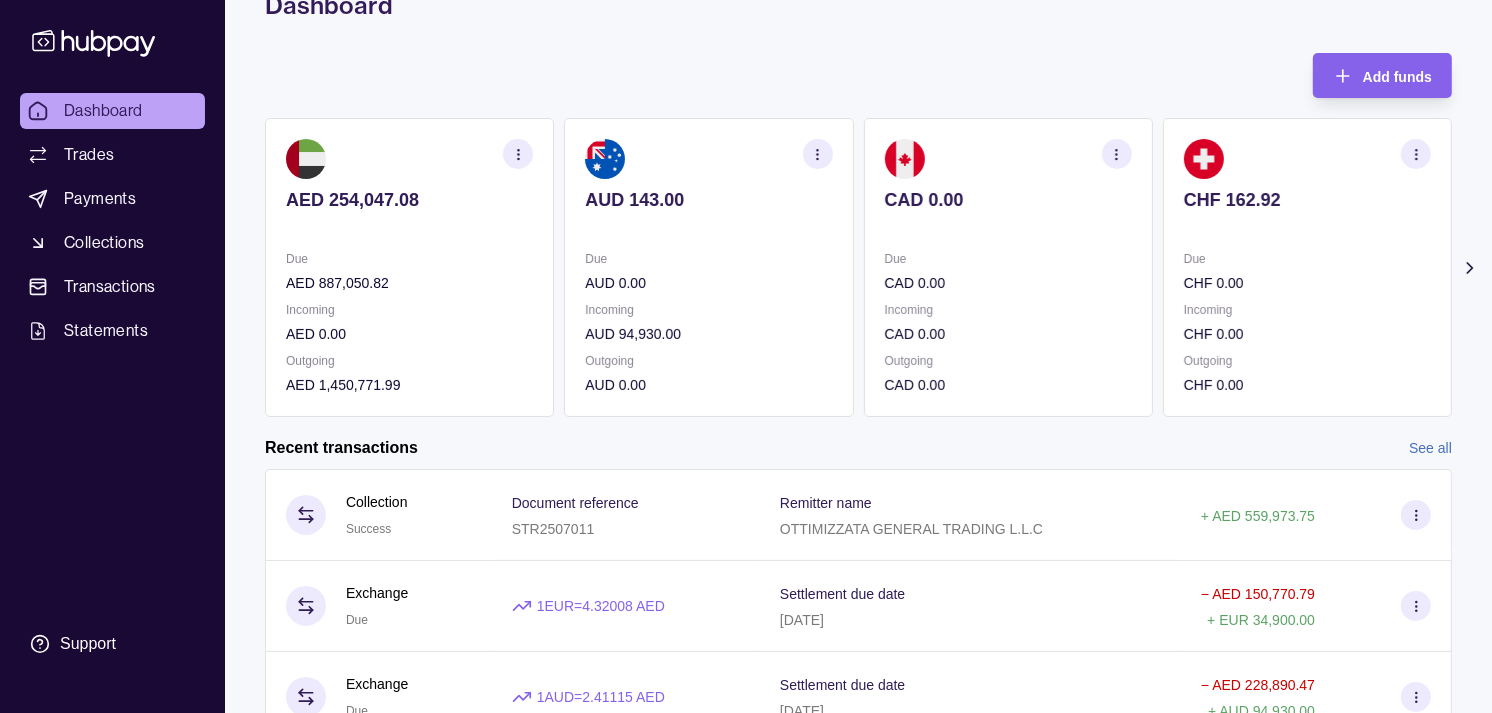 click on "CAD 0.00" at bounding box center (1008, 334) 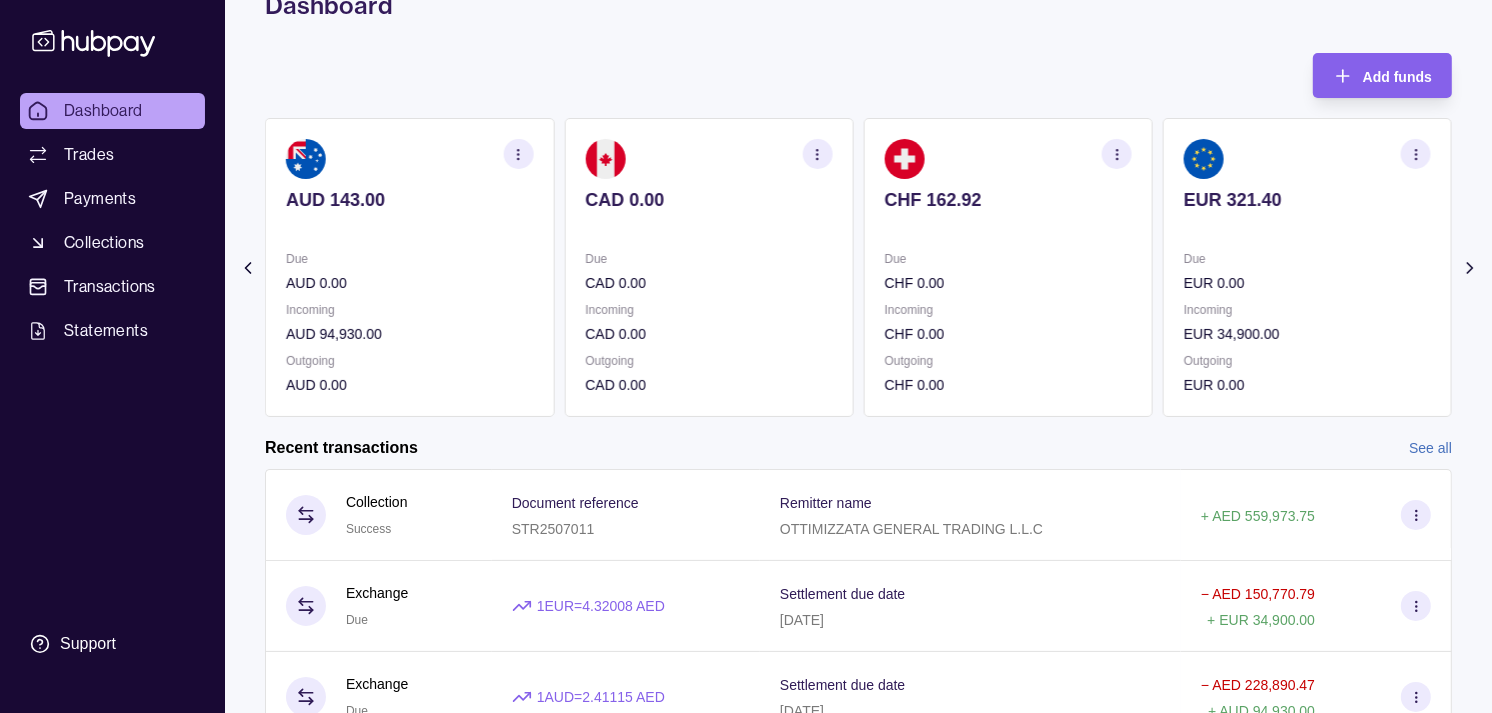 click on "EUR 321.40                                                                                                               Due EUR 0.00 Incoming EUR 34,900.00 Outgoing EUR 0.00" at bounding box center (1307, 267) 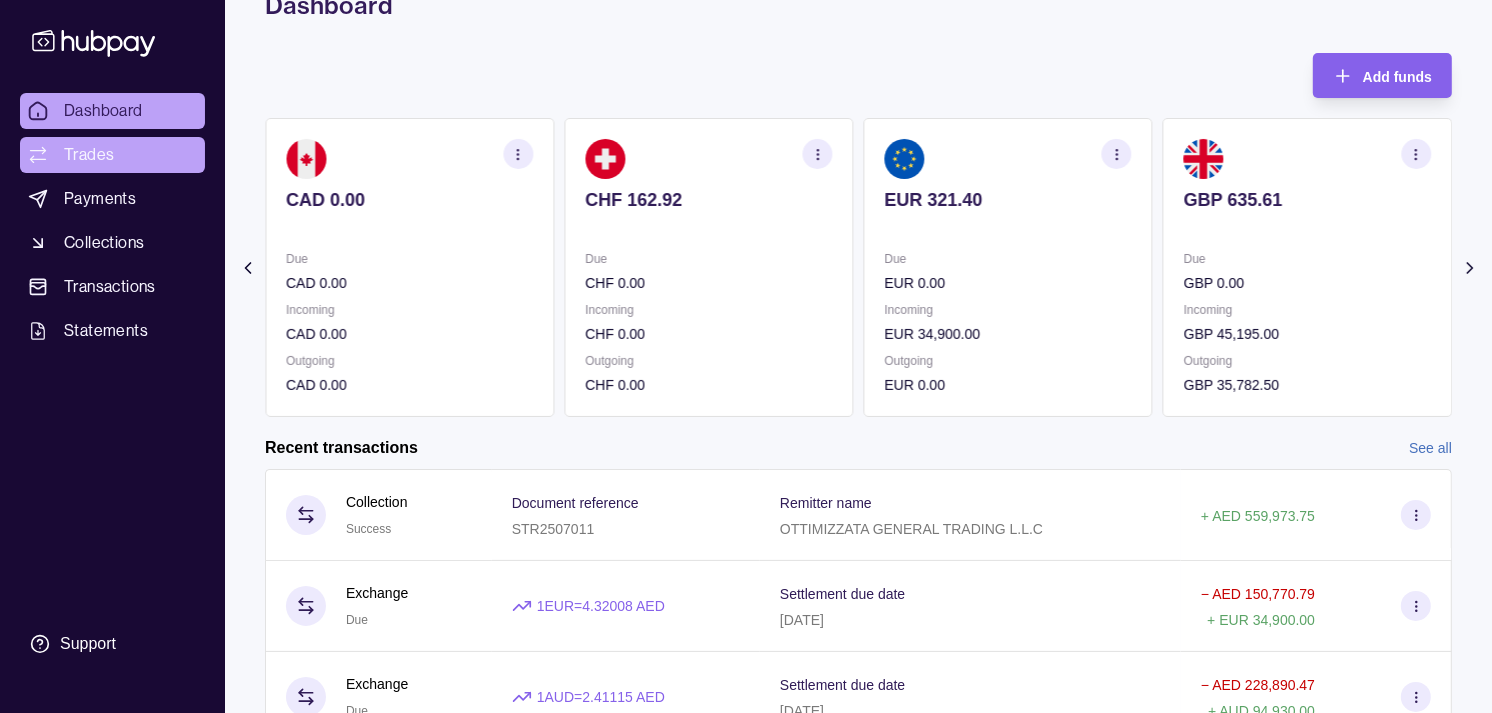 click on "Trades" at bounding box center [112, 155] 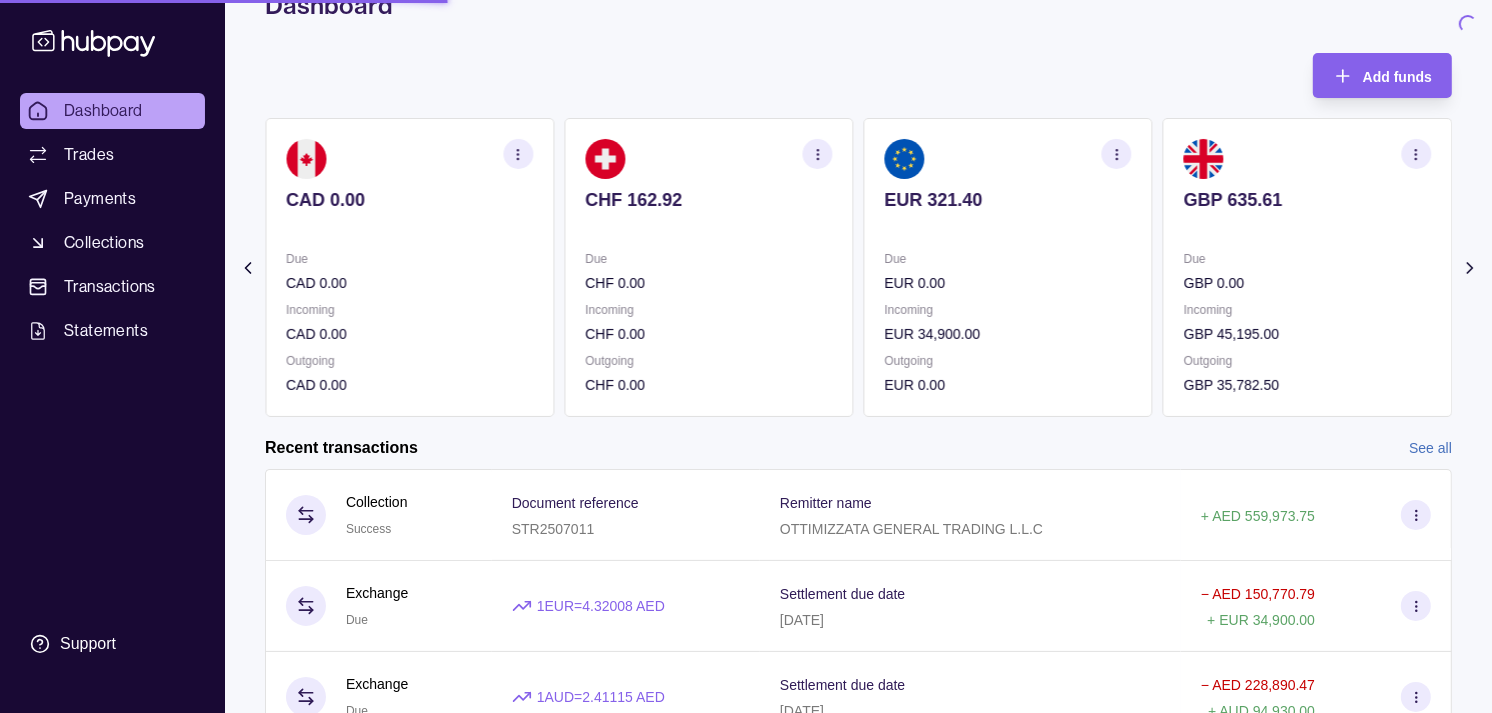 scroll, scrollTop: 0, scrollLeft: 0, axis: both 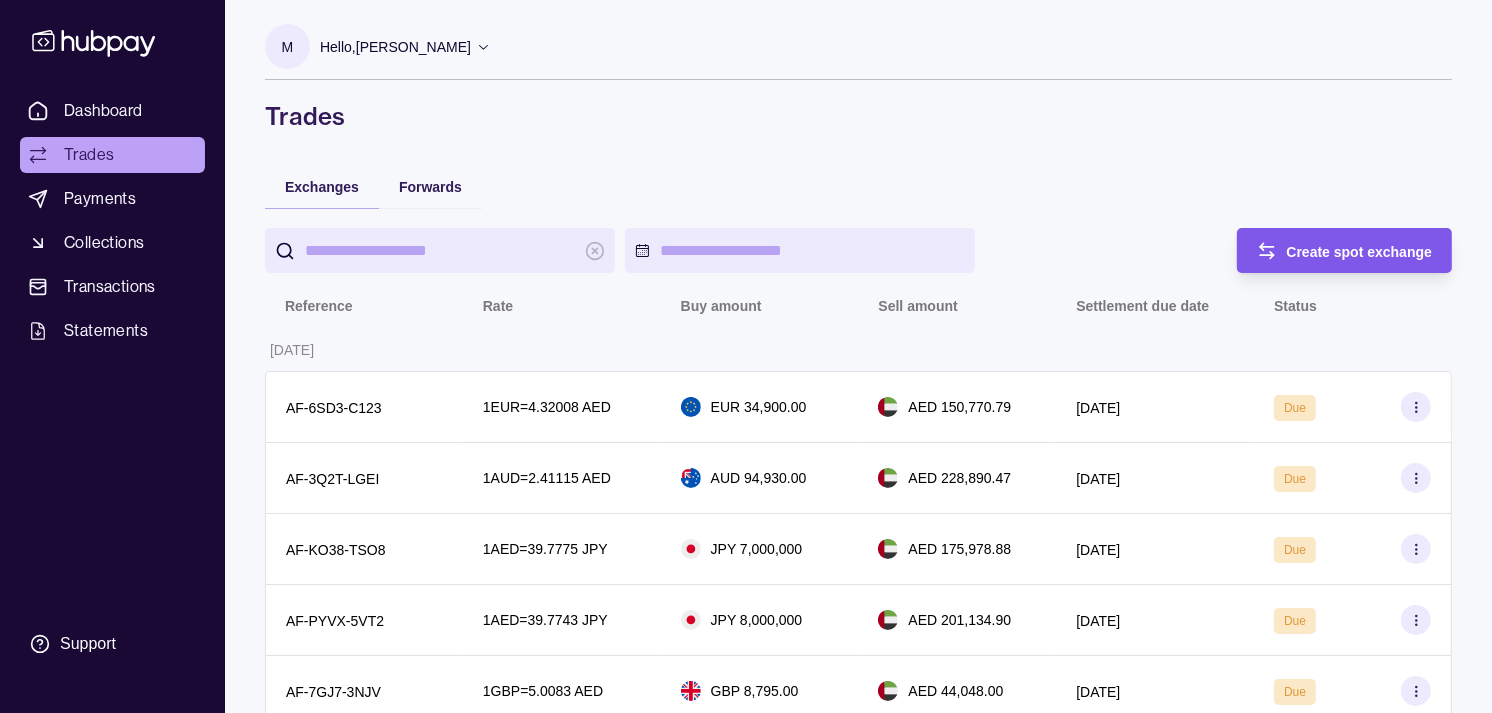 click on "Create spot exchange" at bounding box center (1360, 252) 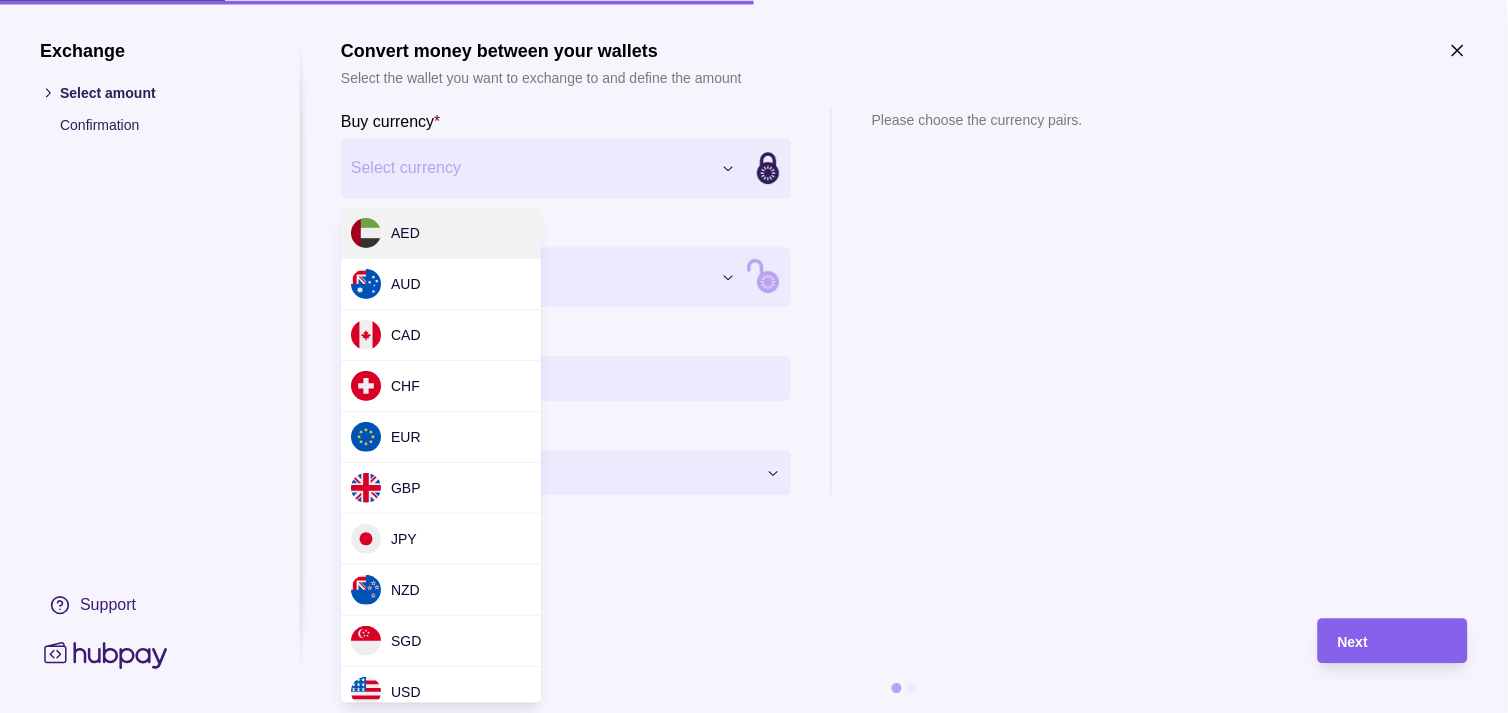 click on "Dashboard Trades Payments Collections Transactions Statements Support M Hello,  Muralenath [PERSON_NAME] Strides Trading LLC Account Terms and conditions Privacy policy Sign out Trades Exchanges Forwards Create spot exchange Reference Rate Buy amount Sell amount Settlement due date Status [DATE] AF-6SD3-C123 1  EUR  =  4.32008   AED EUR 34,900.00 AED 150,770.79 [DATE] Due AF-3Q2T-LGEI 1  AUD  =  2.41115   AED AUD 94,930.00 AED 228,890.47 [DATE] Due AF-KO38-TSO8 1  AED  =  39.7775   JPY JPY 7,000,000 AED 175,978.88 [DATE] Due AF-PYVX-5VT2 1  AED  =  39.7743   JPY JPY 8,000,000 AED 201,134.90 [DATE] Due AF-7GJ7-3NJV 1  GBP  =  5.0083   AED GBP 8,795.00 AED 44,048.00 [DATE] Due AF-NGSX-9A1W 1  AED  =  39.6904   JPY JPY 1,500,000 AED 37,792.51 [DATE] Due AF-1Z69-U5YK 1  GBP  =  5.02009   AED GBP 10,000.00 AED 50,200.90 [DATE] Due [DATE] AF-YHIM-5K3G 1  AED  =  39.5159   JPY JPY 2,000,000 AED 50,612.54 [DATE] Processing AF-HNON-HNY8 1  AED  =  39.5018   JPY [DATE]" at bounding box center [754, 996] 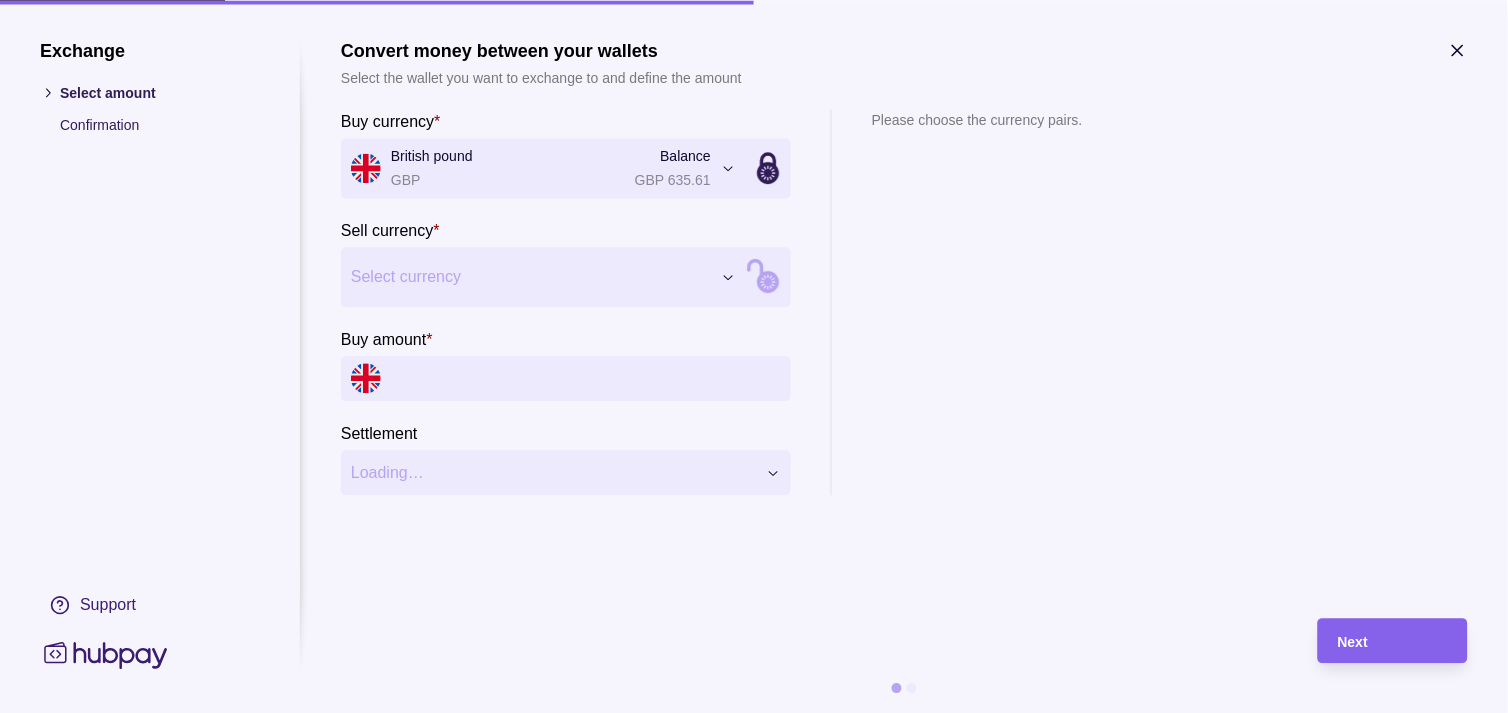 click on "Dashboard Trades Payments Collections Transactions Statements Support M Hello,  Muralenath [PERSON_NAME] Strides Trading LLC Account Terms and conditions Privacy policy Sign out Trades Exchanges Forwards Create spot exchange Reference Rate Buy amount Sell amount Settlement due date Status [DATE] AF-6SD3-C123 1  EUR  =  4.32008   AED EUR 34,900.00 AED 150,770.79 [DATE] Due AF-3Q2T-LGEI 1  AUD  =  2.41115   AED AUD 94,930.00 AED 228,890.47 [DATE] Due AF-KO38-TSO8 1  AED  =  39.7775   JPY JPY 7,000,000 AED 175,978.88 [DATE] Due AF-PYVX-5VT2 1  AED  =  39.7743   JPY JPY 8,000,000 AED 201,134.90 [DATE] Due AF-7GJ7-3NJV 1  GBP  =  5.0083   AED GBP 8,795.00 AED 44,048.00 [DATE] Due AF-NGSX-9A1W 1  AED  =  39.6904   JPY JPY 1,500,000 AED 37,792.51 [DATE] Due AF-1Z69-U5YK 1  GBP  =  5.02009   AED GBP 10,000.00 AED 50,200.90 [DATE] Due [DATE] AF-YHIM-5K3G 1  AED  =  39.5159   JPY JPY 2,000,000 AED 50,612.54 [DATE] Processing AF-HNON-HNY8 1  AED  =  39.5018   JPY [DATE]" at bounding box center (754, 996) 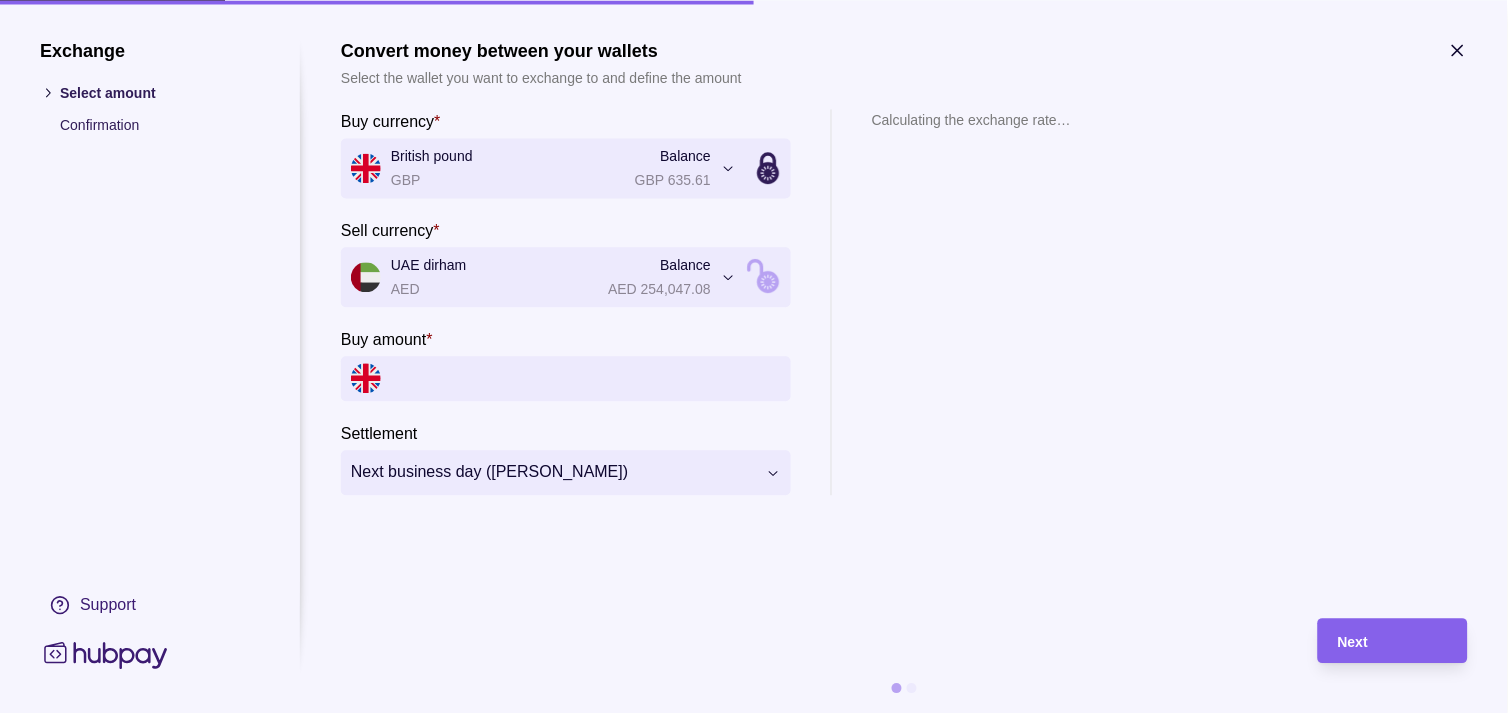 click on "Buy amount  *" at bounding box center [586, 378] 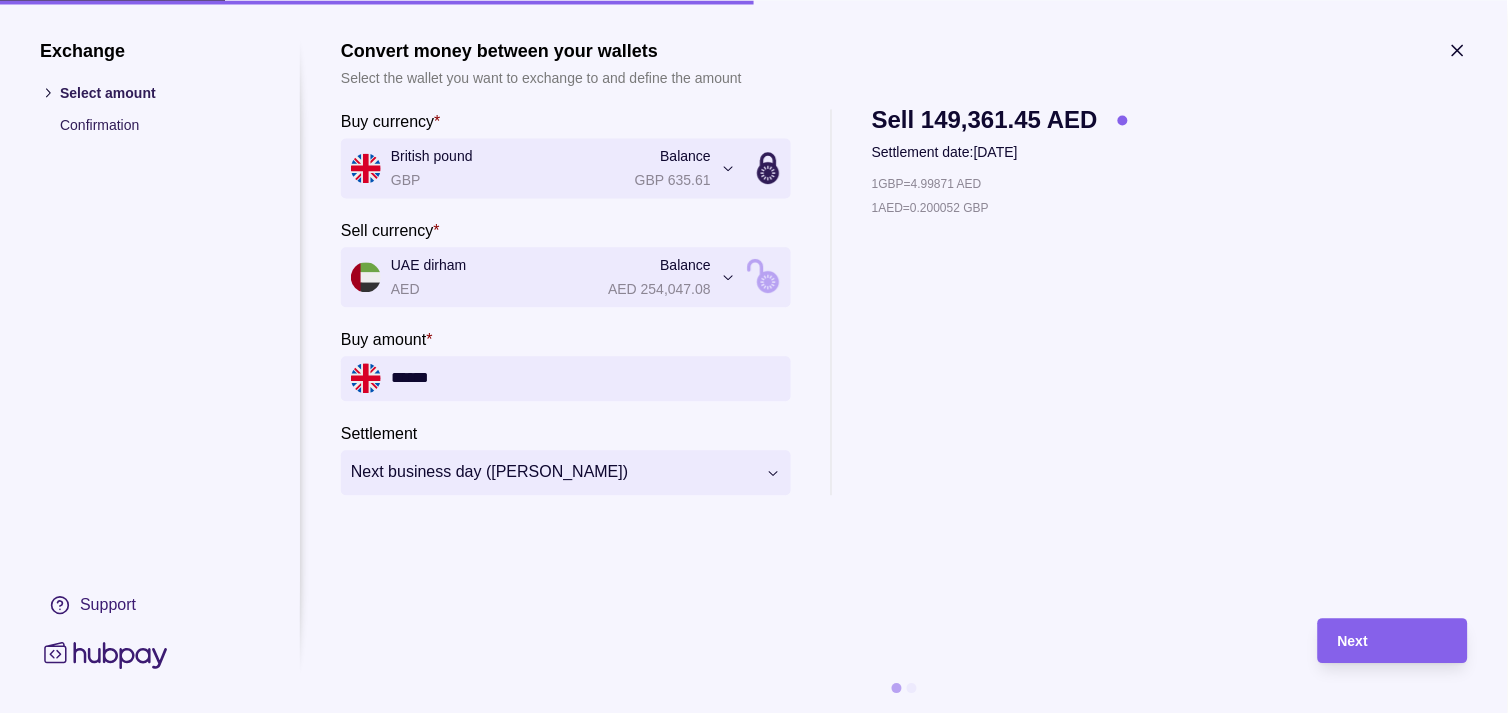 type on "******" 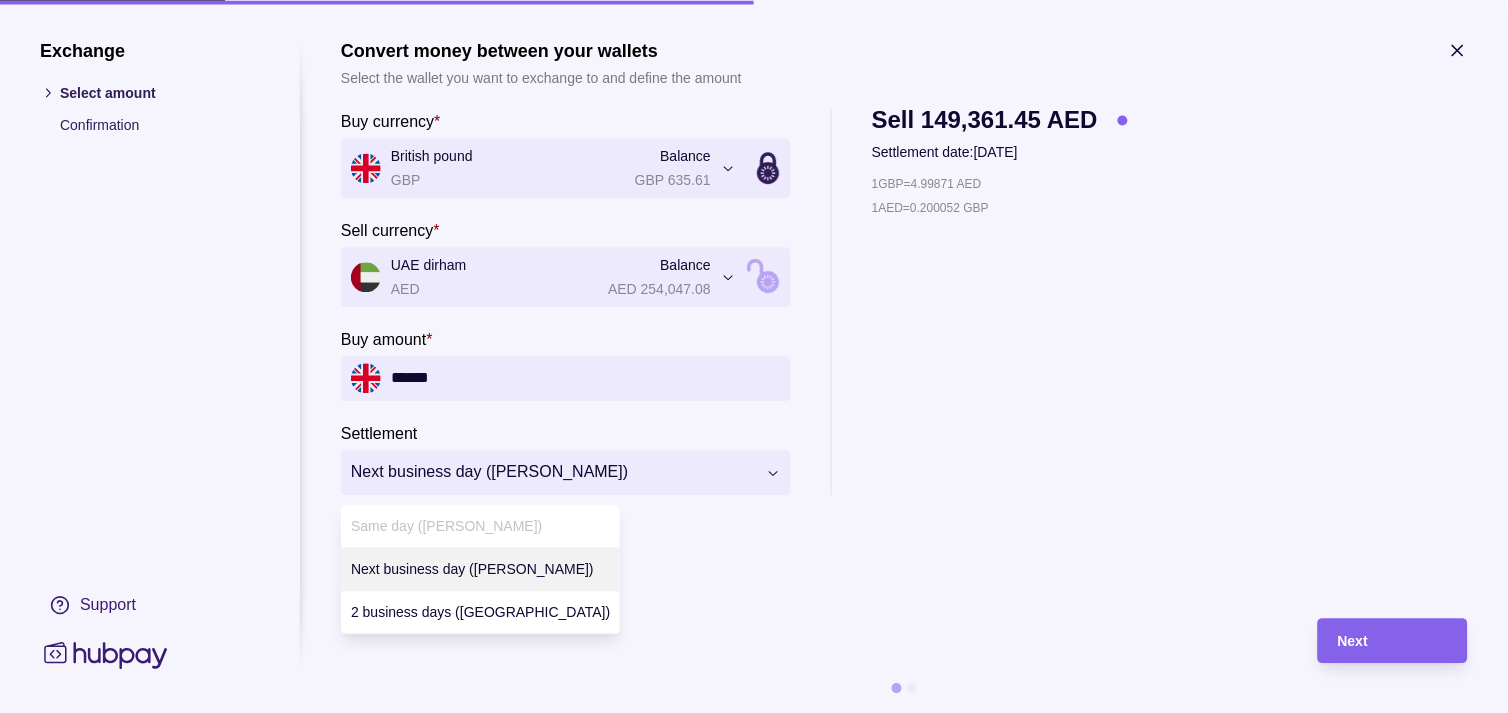 click on "Dashboard Trades Payments Collections Transactions Statements Support M Hello,  Muralenath [PERSON_NAME] Strides Trading LLC Account Terms and conditions Privacy policy Sign out Trades Exchanges Forwards Create spot exchange Reference Rate Buy amount Sell amount Settlement due date Status [DATE] AF-6SD3-C123 1  EUR  =  4.32008   AED EUR 34,900.00 AED 150,770.79 [DATE] Due AF-3Q2T-LGEI 1  AUD  =  2.41115   AED AUD 94,930.00 AED 228,890.47 [DATE] Due AF-KO38-TSO8 1  AED  =  39.7775   JPY JPY 7,000,000 AED 175,978.88 [DATE] Due AF-PYVX-5VT2 1  AED  =  39.7743   JPY JPY 8,000,000 AED 201,134.90 [DATE] Due AF-7GJ7-3NJV 1  GBP  =  5.0083   AED GBP 8,795.00 AED 44,048.00 [DATE] Due AF-NGSX-9A1W 1  AED  =  39.6904   JPY JPY 1,500,000 AED 37,792.51 [DATE] Due AF-1Z69-U5YK 1  GBP  =  5.02009   AED GBP 10,000.00 AED 50,200.90 [DATE] Due [DATE] AF-YHIM-5K3G 1  AED  =  39.5159   JPY JPY 2,000,000 AED 50,612.54 [DATE] Processing AF-HNON-HNY8 1  AED  =  39.5018   JPY [DATE]" at bounding box center (754, 996) 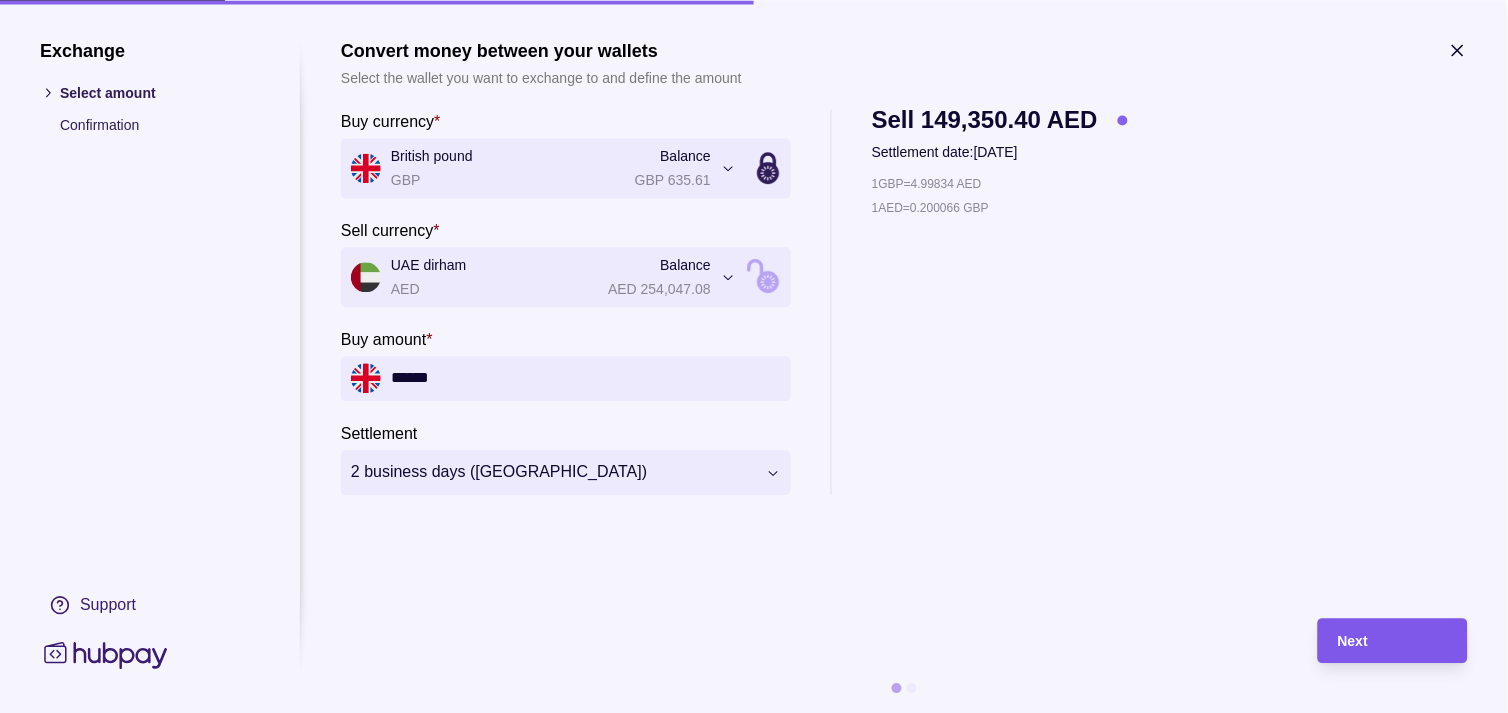 click on "Next" at bounding box center [1393, 641] 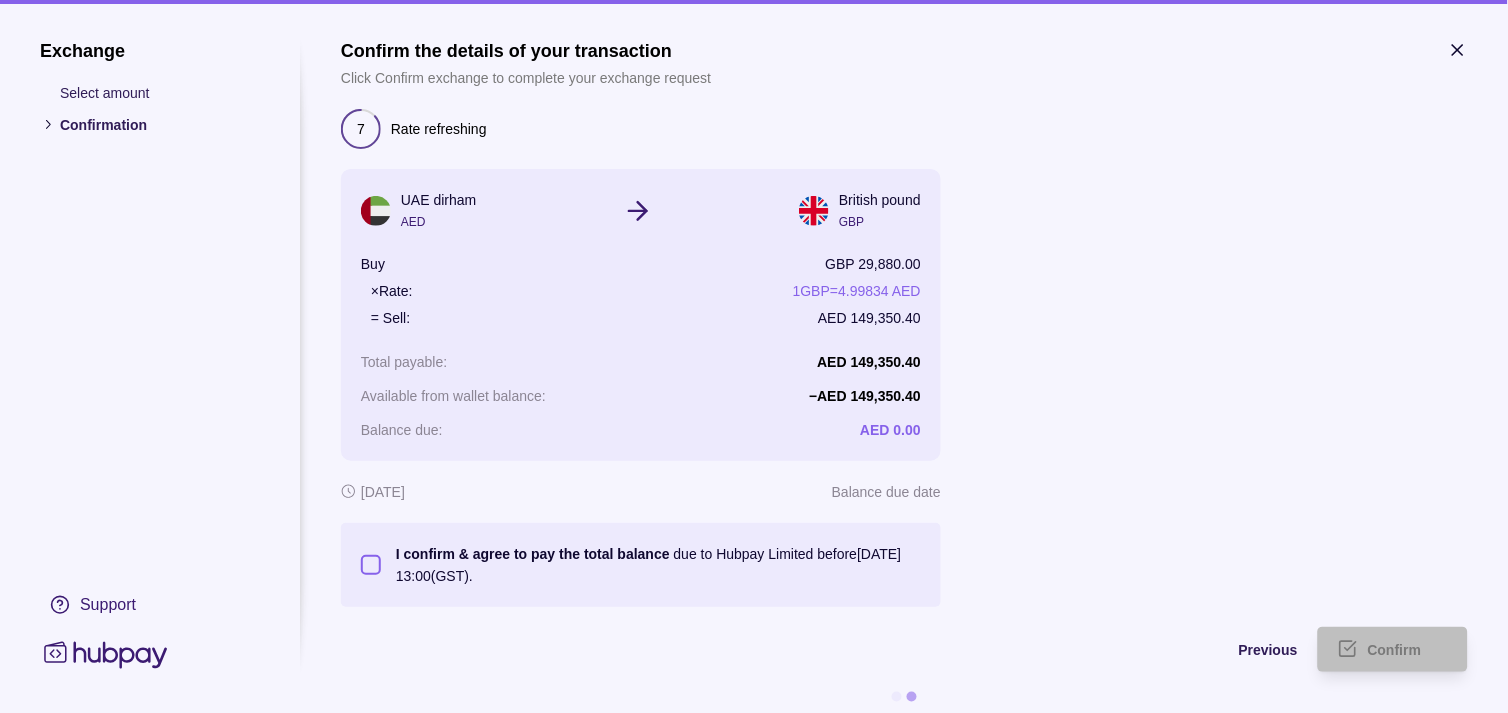 click on "I confirm & agree to pay the total balance   due to Hubpay Limited before  [DATE]   13:00  (GST)." at bounding box center [371, 565] 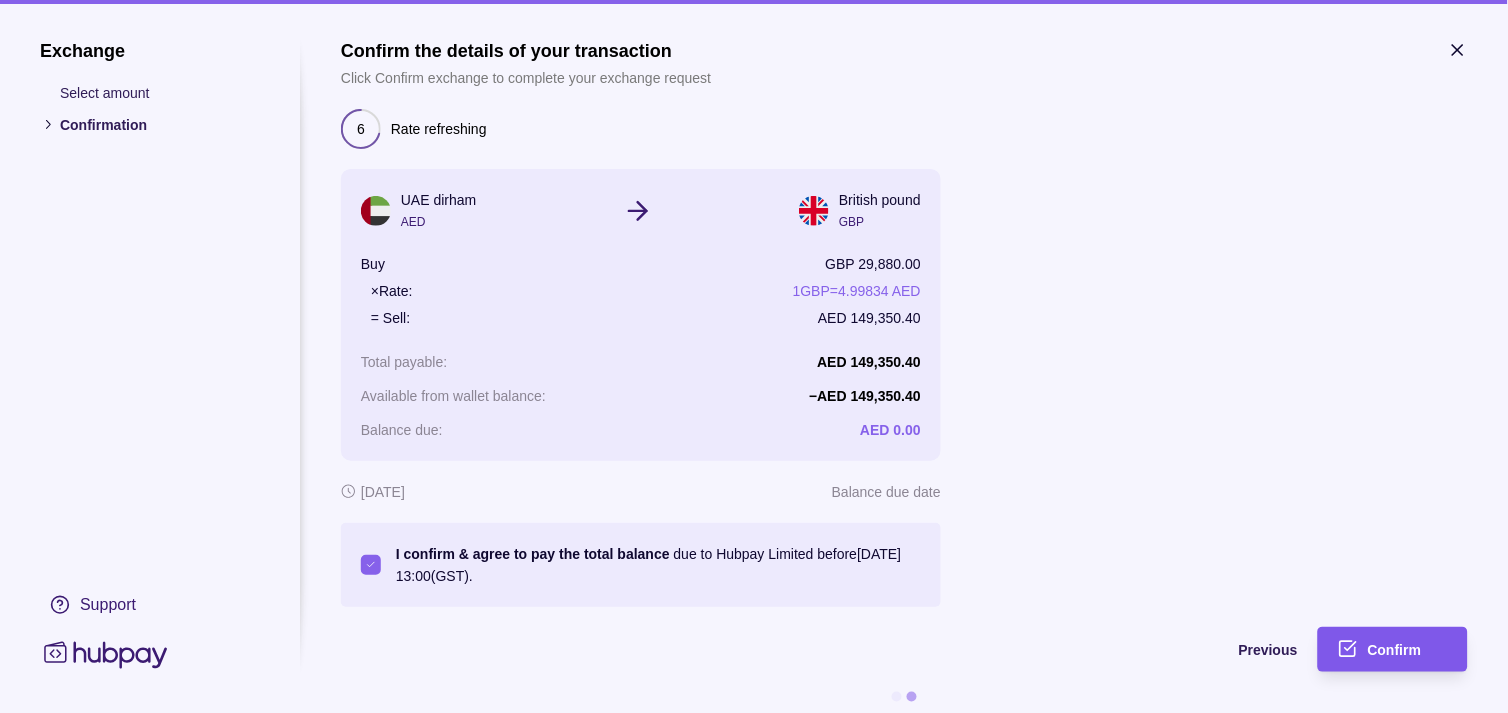 click on "Confirm" at bounding box center (1395, 651) 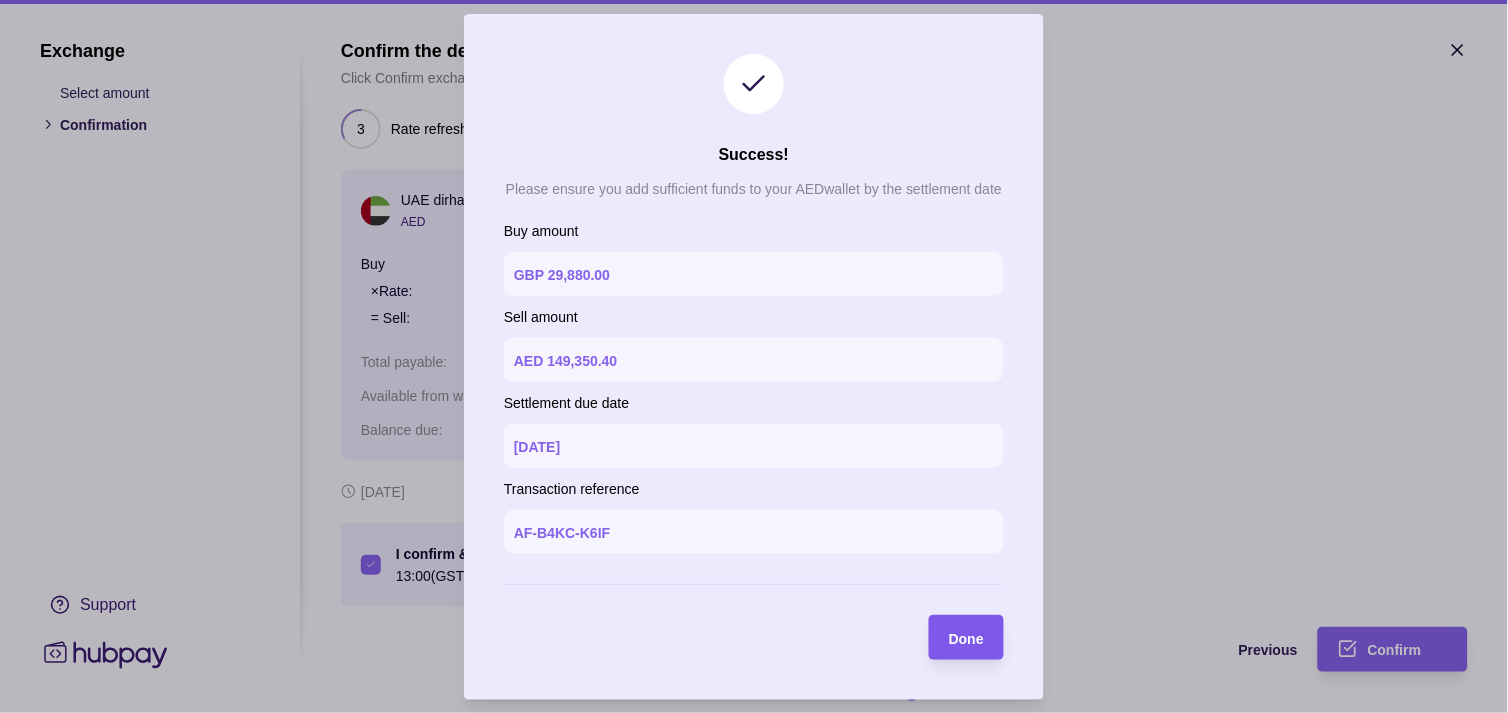 click on "Done" at bounding box center [966, 637] 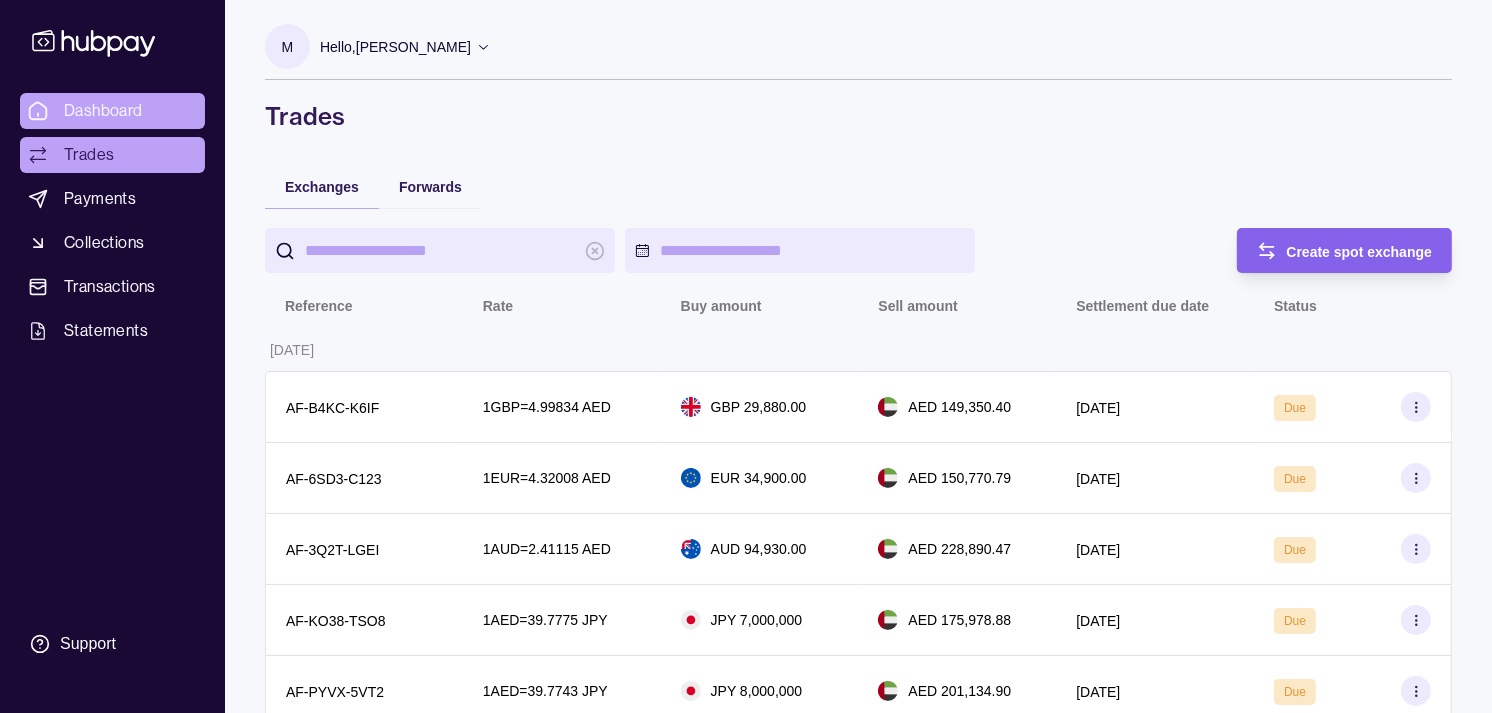 click on "Dashboard" at bounding box center [103, 111] 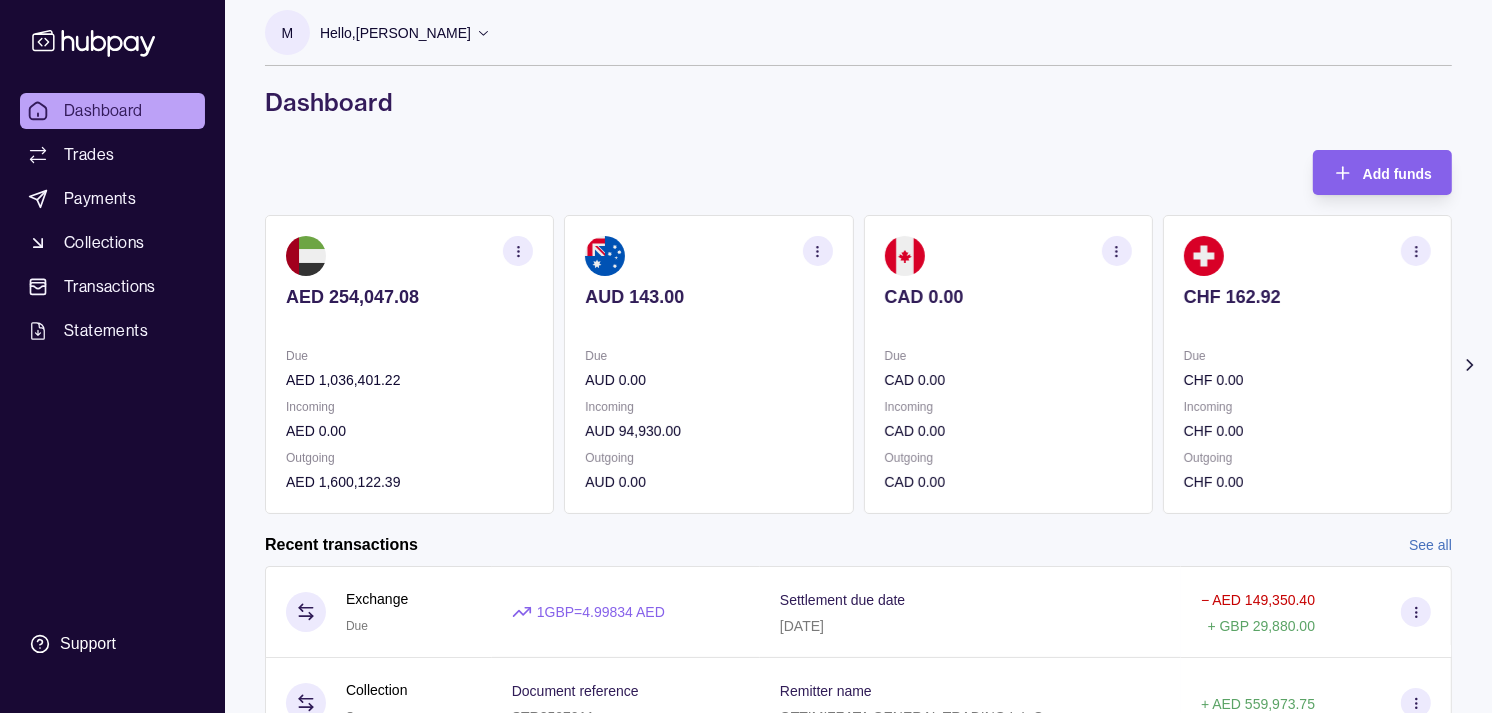 scroll, scrollTop: 0, scrollLeft: 0, axis: both 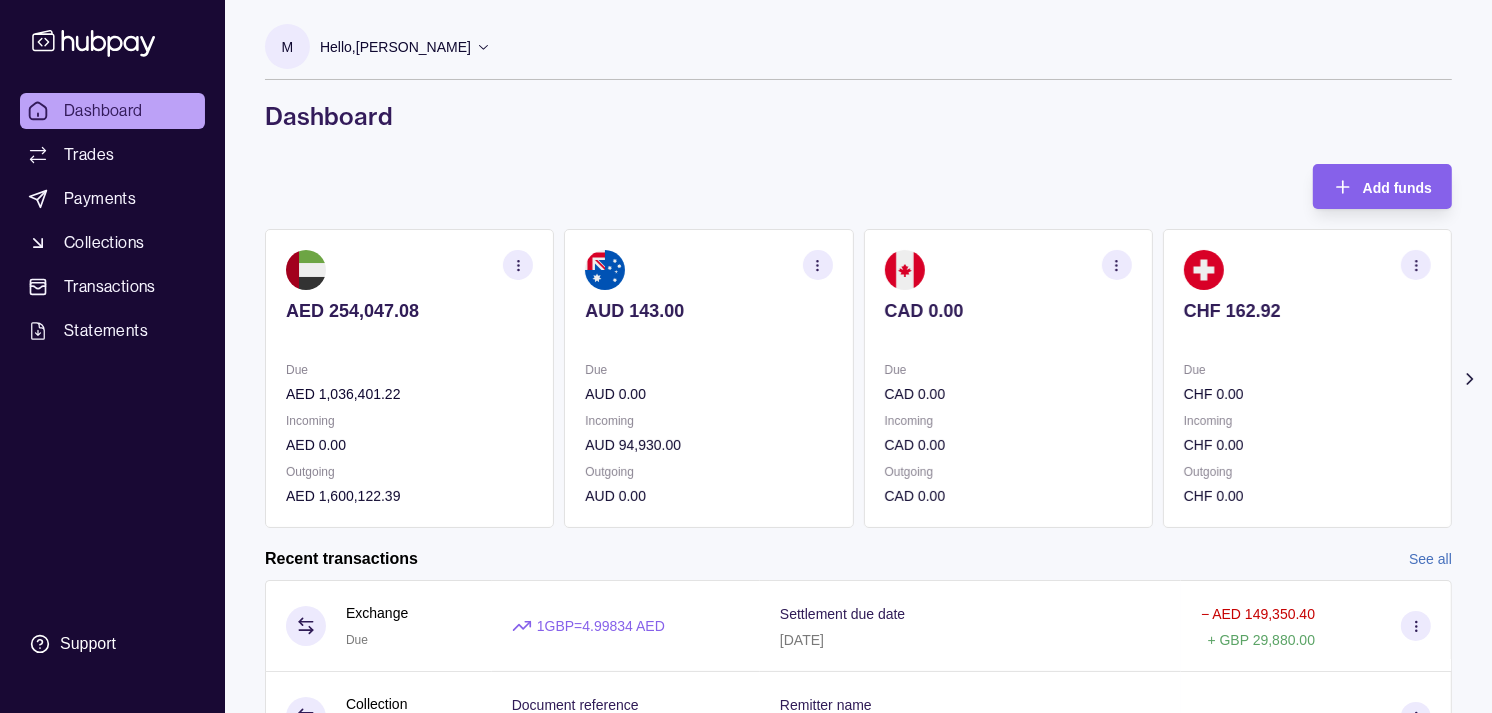 click on "Incoming CHF 0.00" at bounding box center [1307, 433] 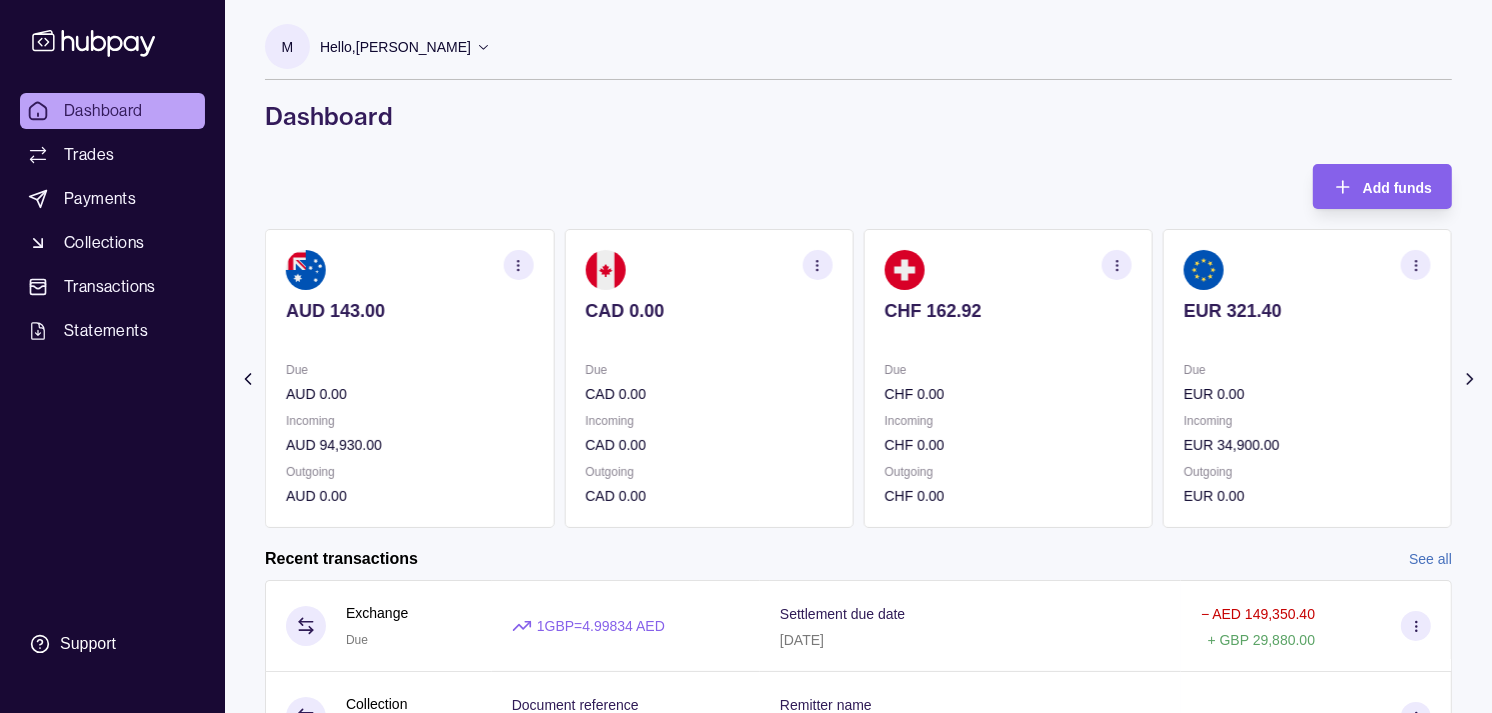 click on "EUR 321.40                                                                                                               Due EUR 0.00 Incoming EUR 34,900.00 Outgoing EUR 0.00" at bounding box center (1307, 378) 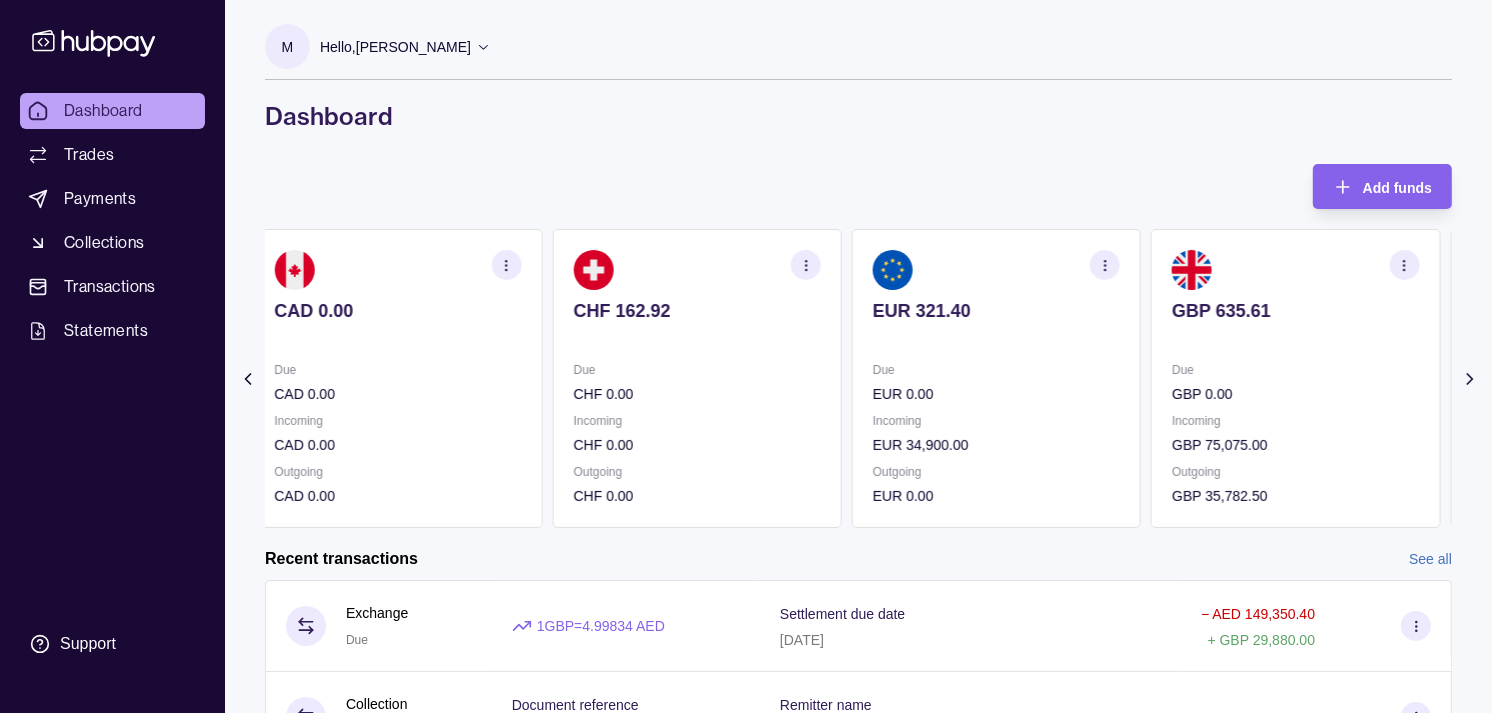 click on "EUR 321.40                                                                                                               Due EUR 0.00 Incoming EUR 34,900.00 Outgoing EUR 0.00" at bounding box center [996, 378] 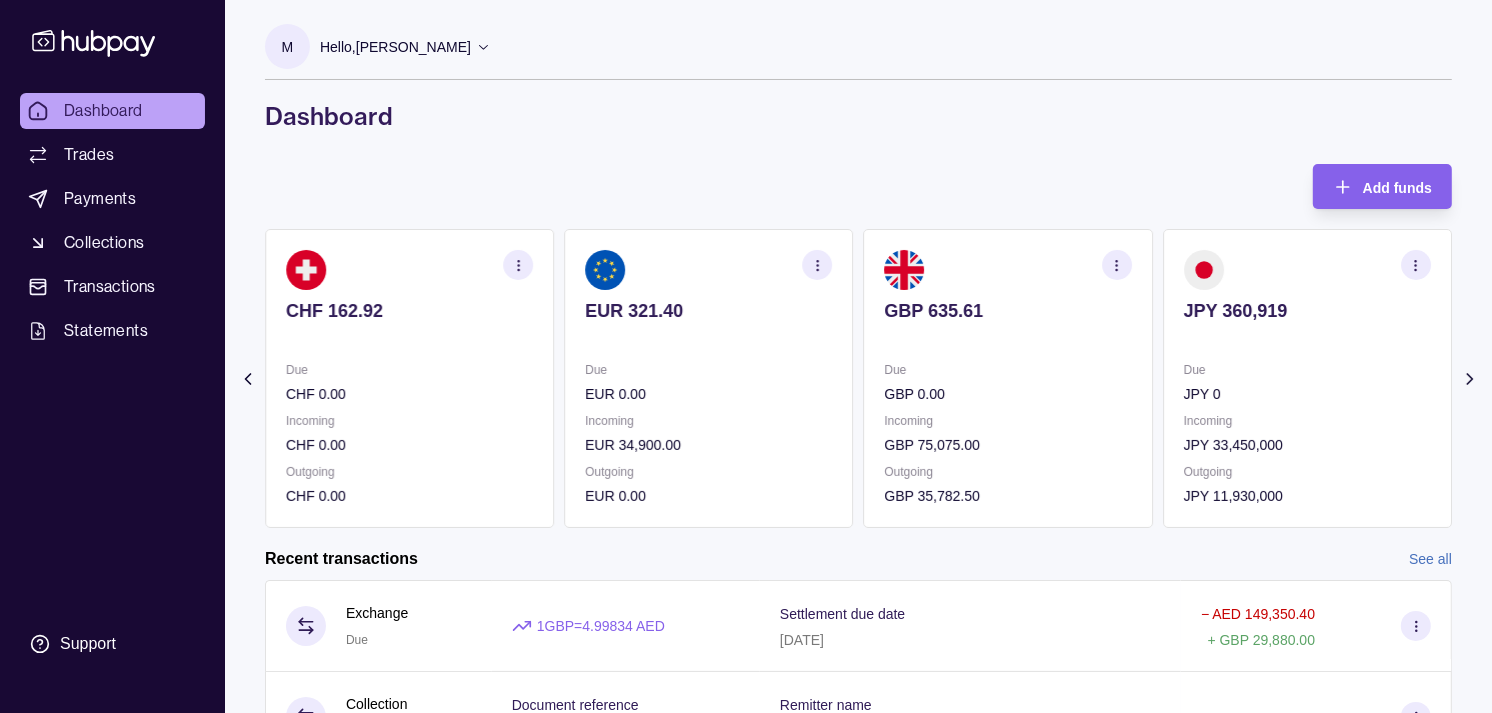 click on "Incoming" at bounding box center [1008, 421] 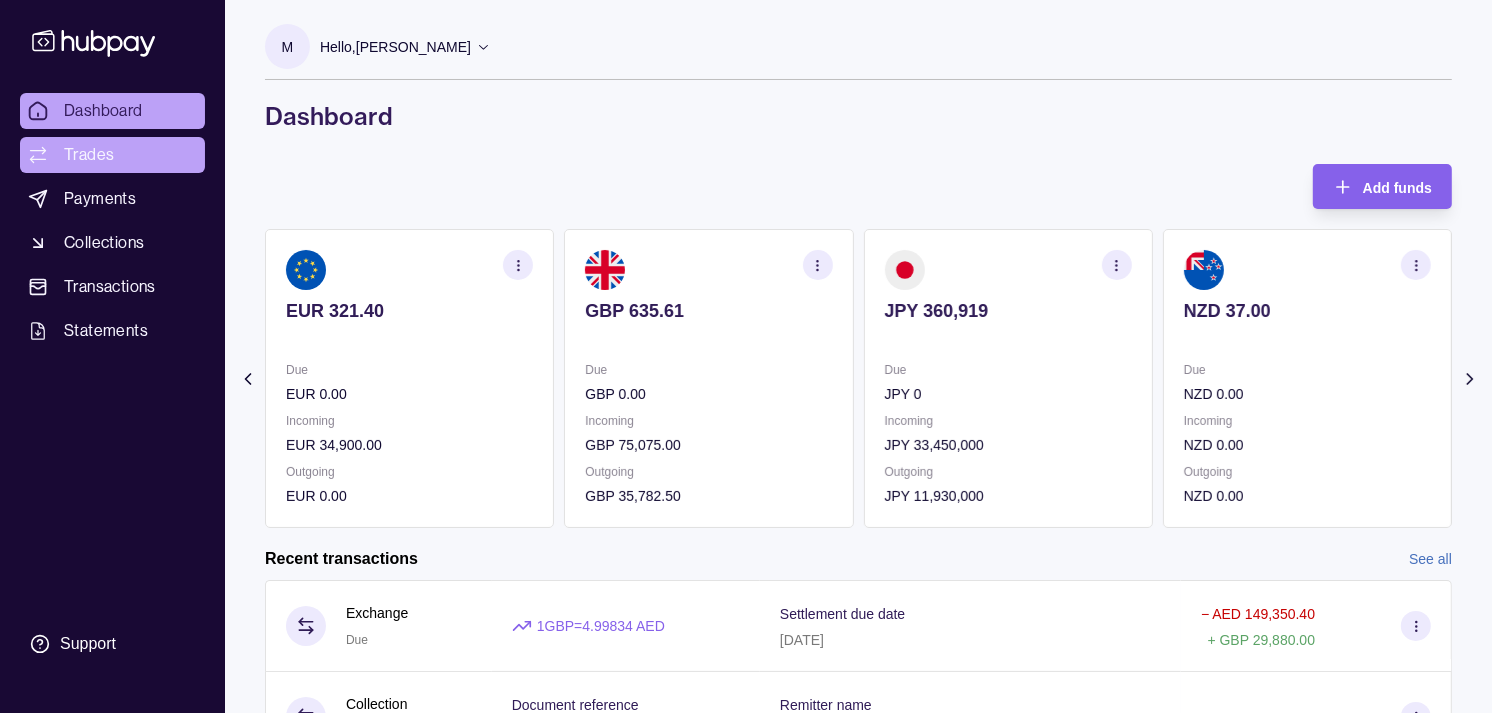 click on "Trades" at bounding box center (112, 155) 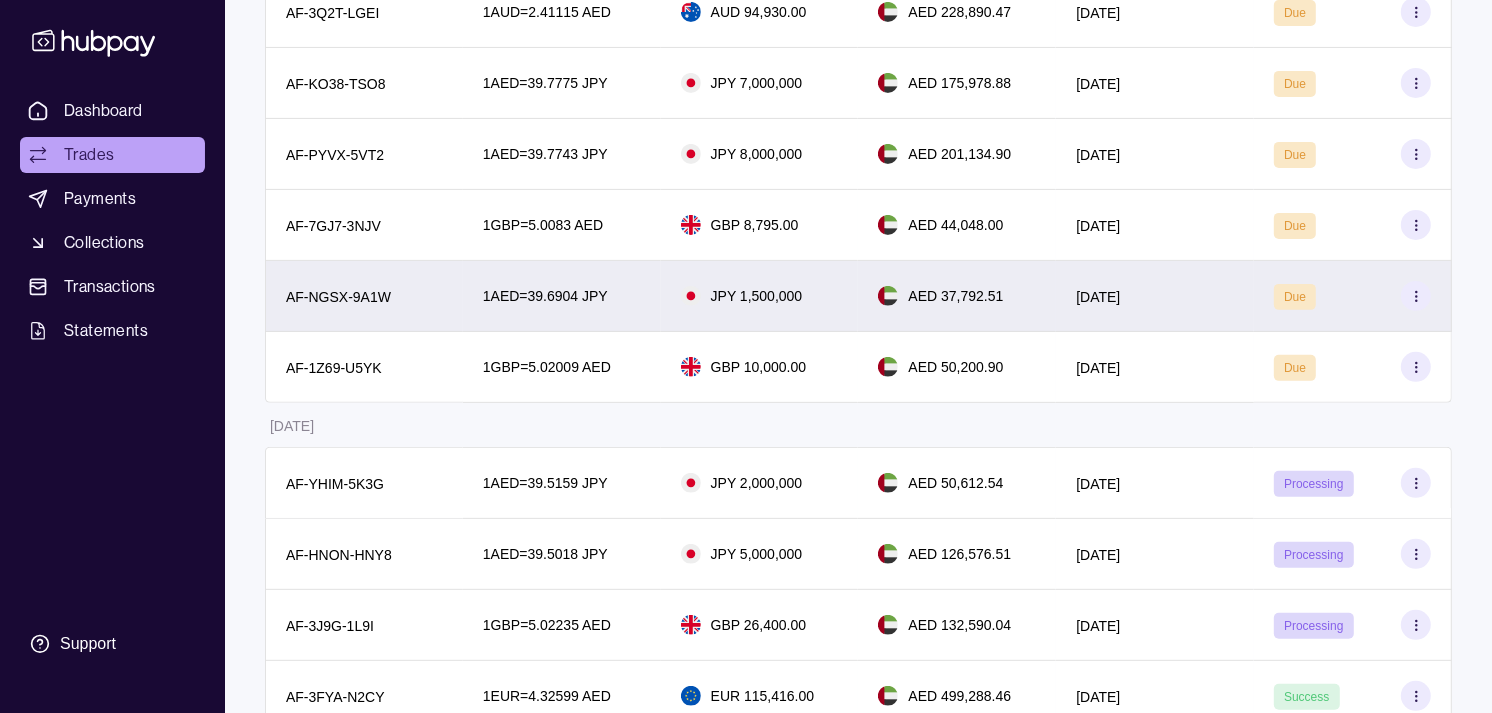 scroll, scrollTop: 666, scrollLeft: 0, axis: vertical 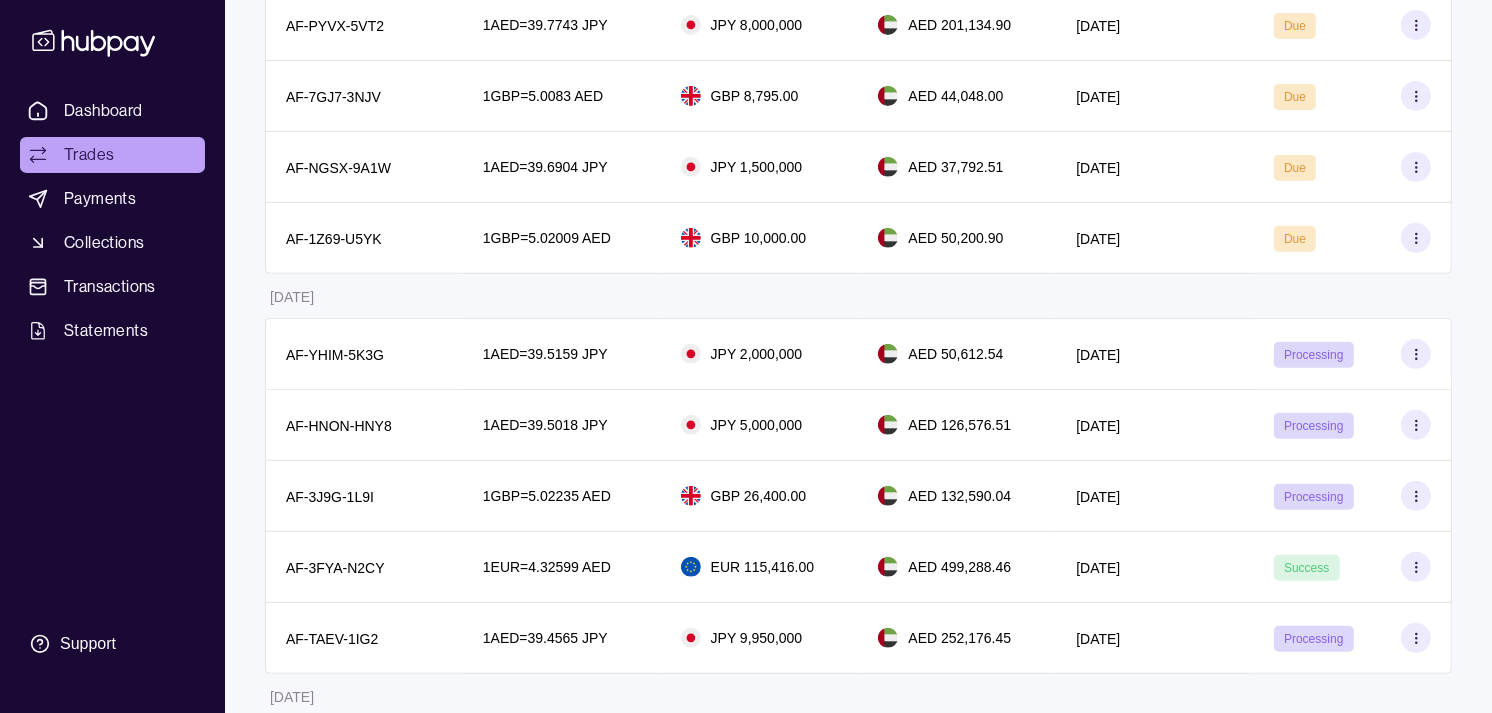 click on "Trades" at bounding box center (112, 155) 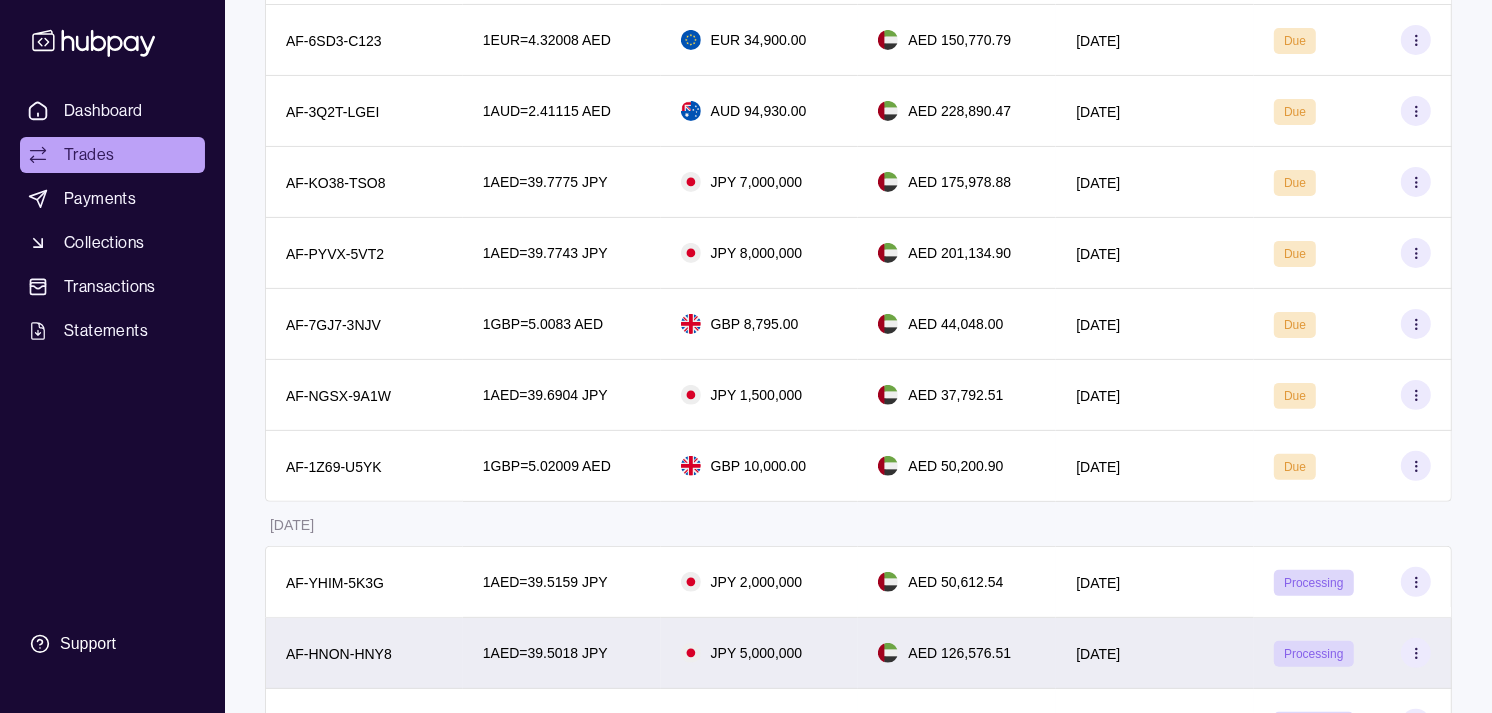 scroll, scrollTop: 222, scrollLeft: 0, axis: vertical 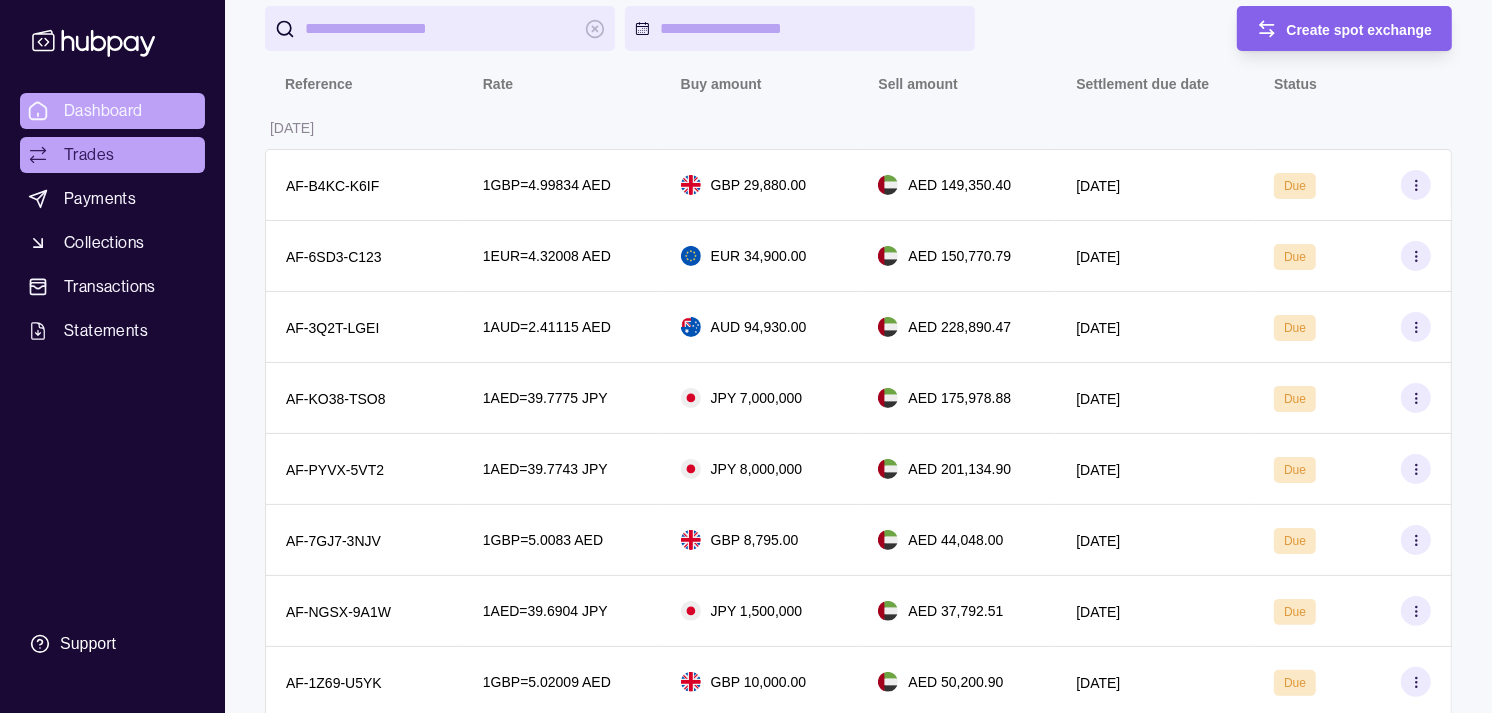 click on "Dashboard" at bounding box center (112, 111) 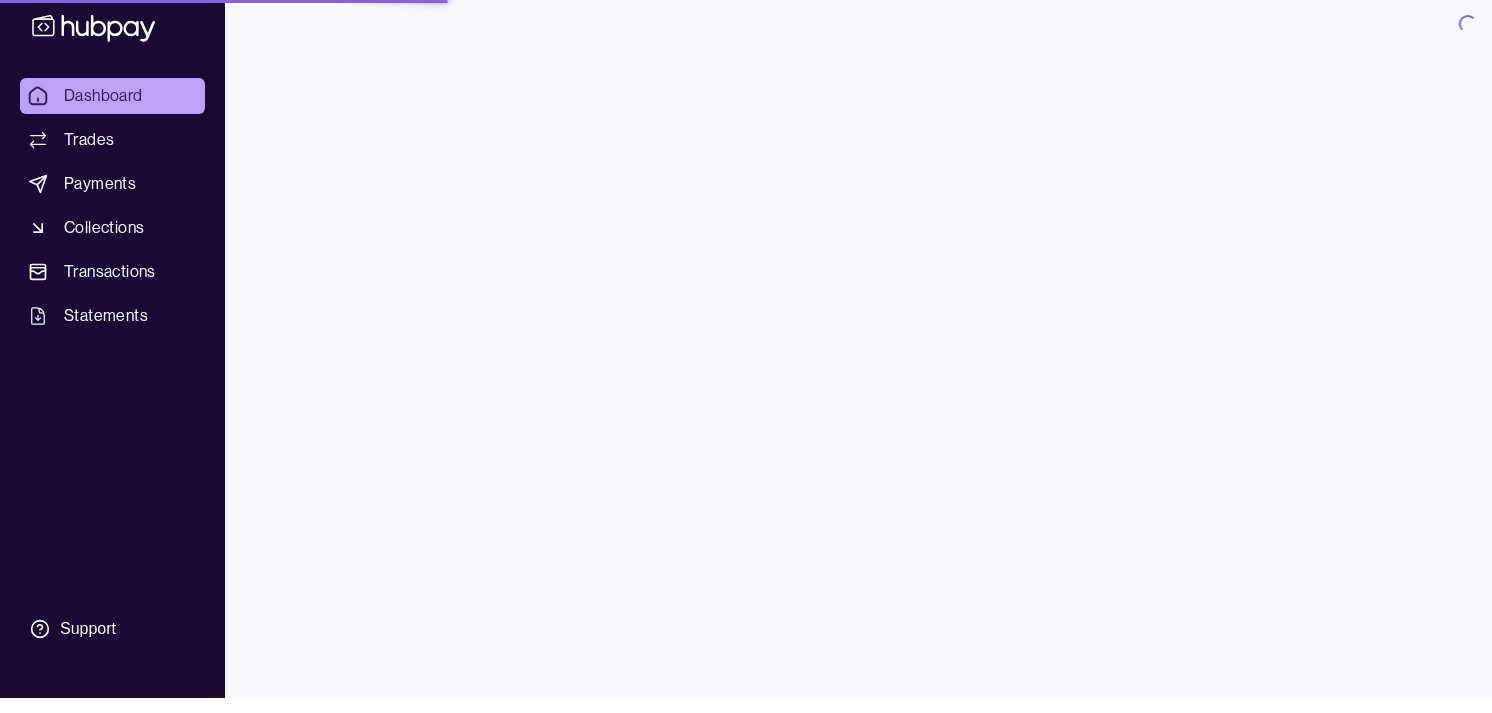 scroll, scrollTop: 0, scrollLeft: 0, axis: both 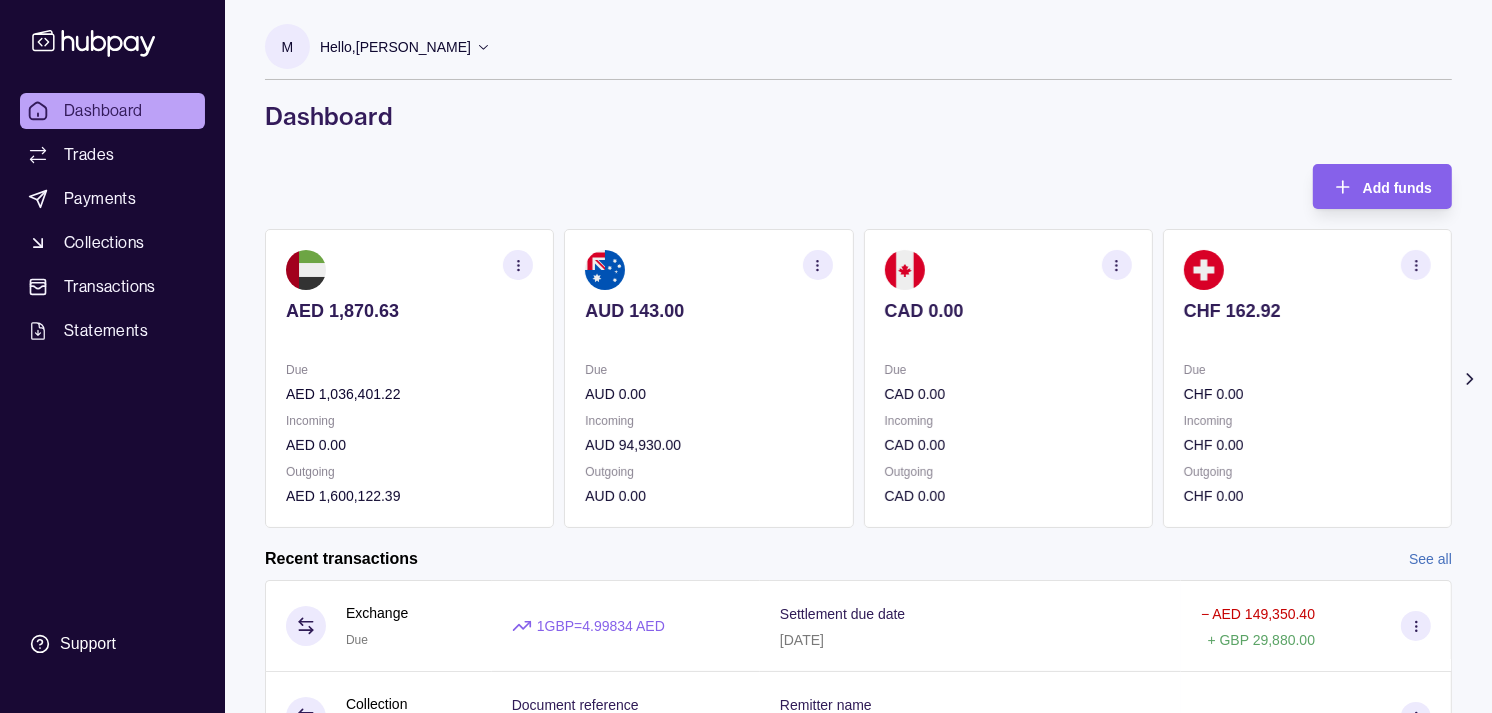 click on "AED 1,870.63                                                                                                               Due AED 1,036,401.22 Incoming AED 0.00 Outgoing AED 1,600,122.39 AUD 143.00                                                                                                               Due AUD 0.00 Incoming AUD 94,930.00 Outgoing AUD 0.00 CAD 0.00                                                                                                               Due CAD 0.00 Incoming CAD 0.00 Outgoing CAD 0.00 CHF 162.92                                                                                                               Due CHF 0.00 Incoming CHF 0.00 Outgoing CHF 0.00 EUR 321.40" at bounding box center [858, 378] 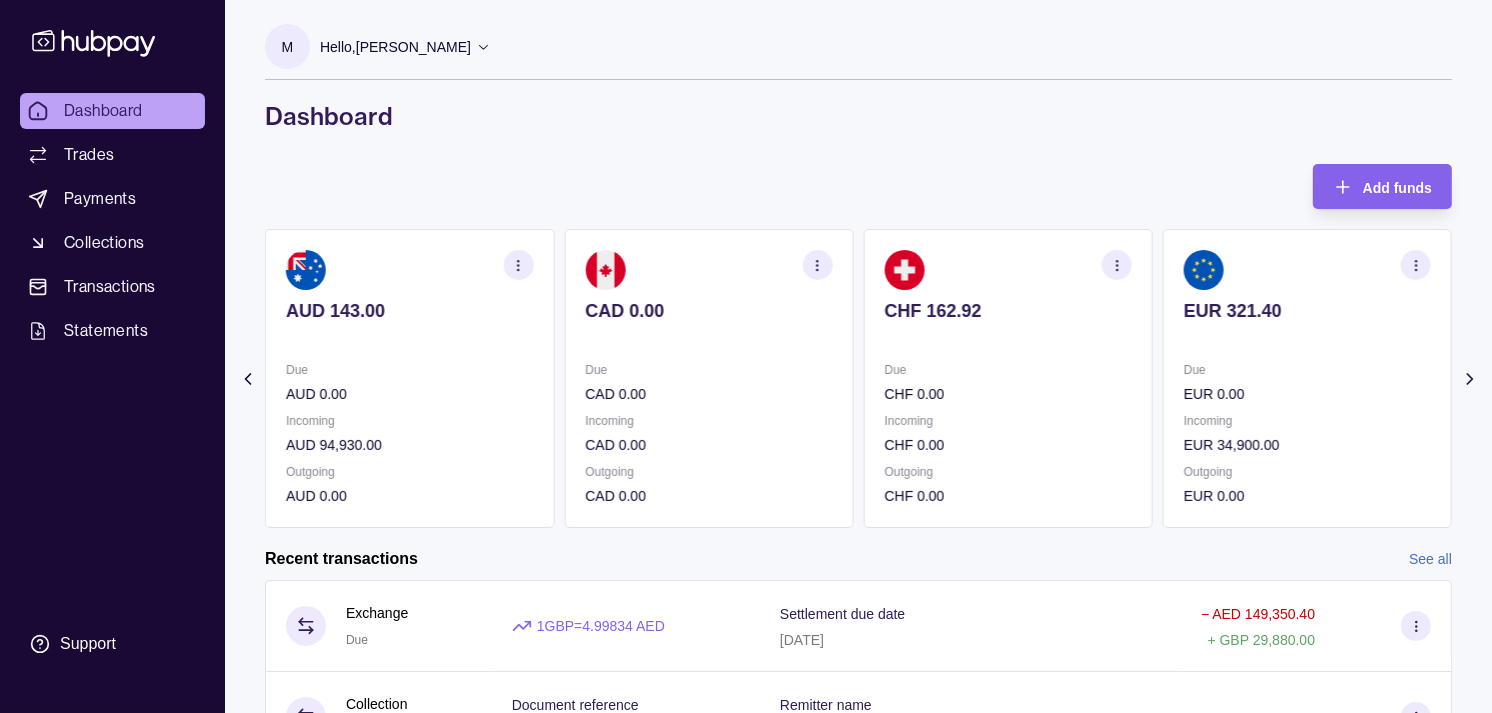 click on "CHF 162.92                                                                                                               Due CHF 0.00 Incoming CHF 0.00 Outgoing CHF 0.00" at bounding box center [1008, 378] 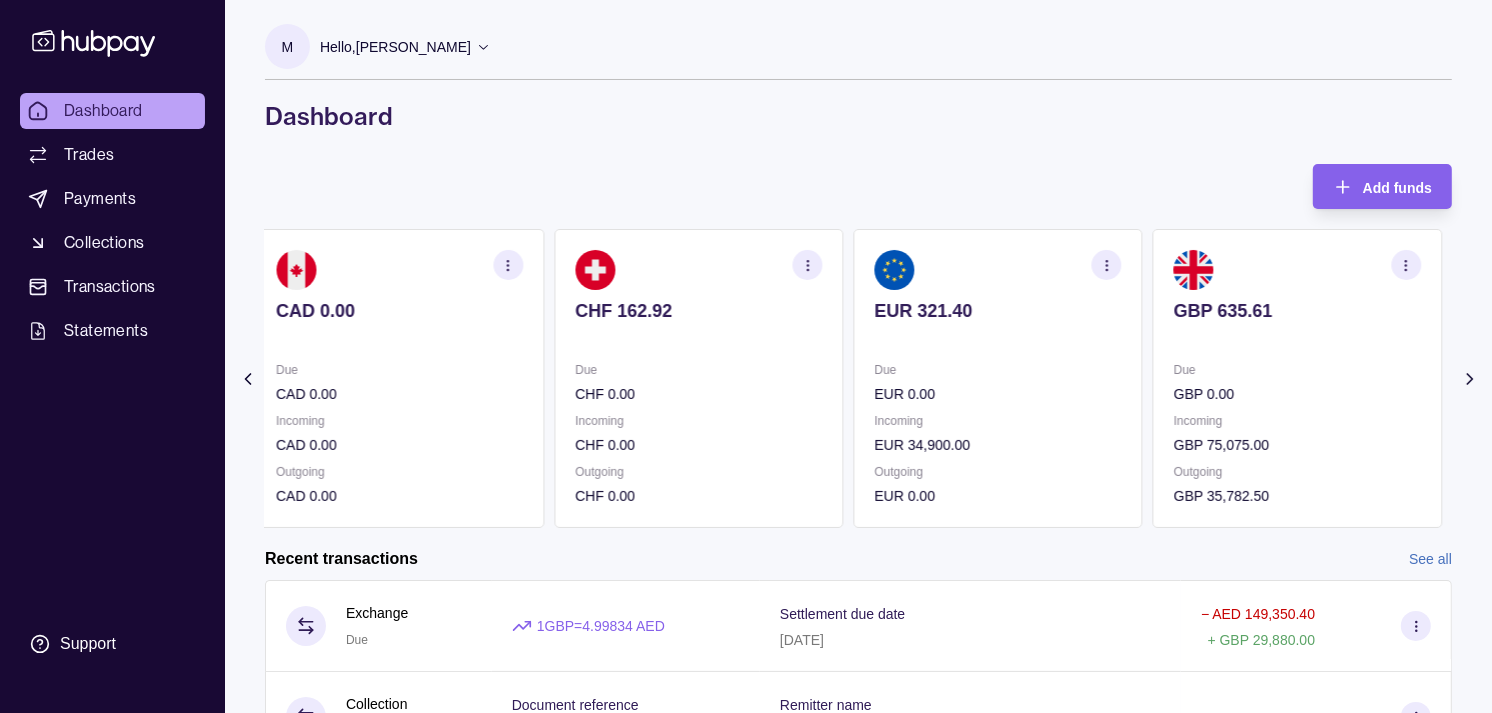click on "EUR 321.40                                                                                                               Due EUR 0.00 Incoming EUR 34,900.00 Outgoing EUR 0.00" at bounding box center [998, 378] 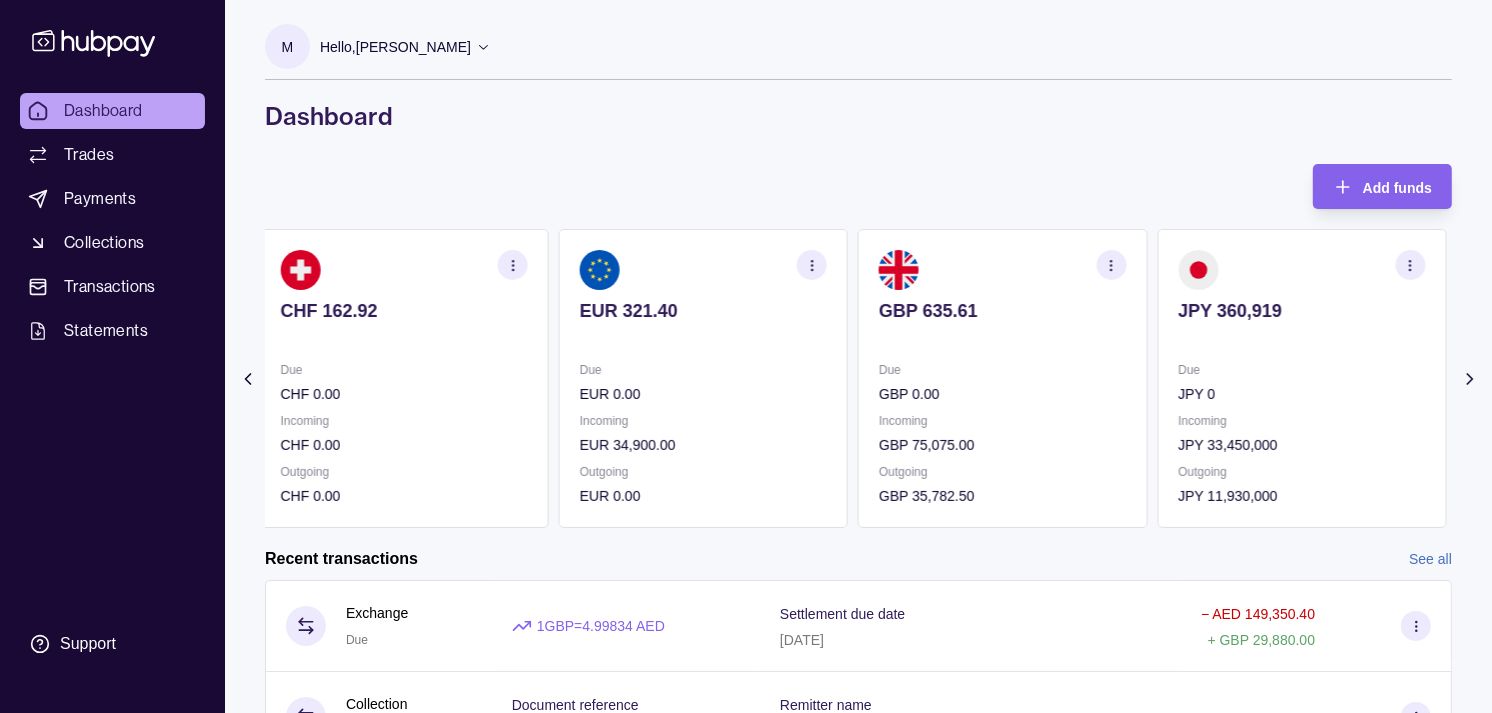 click on "GBP 635.61                                                                                                               Due GBP 0.00 Incoming GBP 75,075.00 Outgoing GBP 35,782.50" at bounding box center (1002, 378) 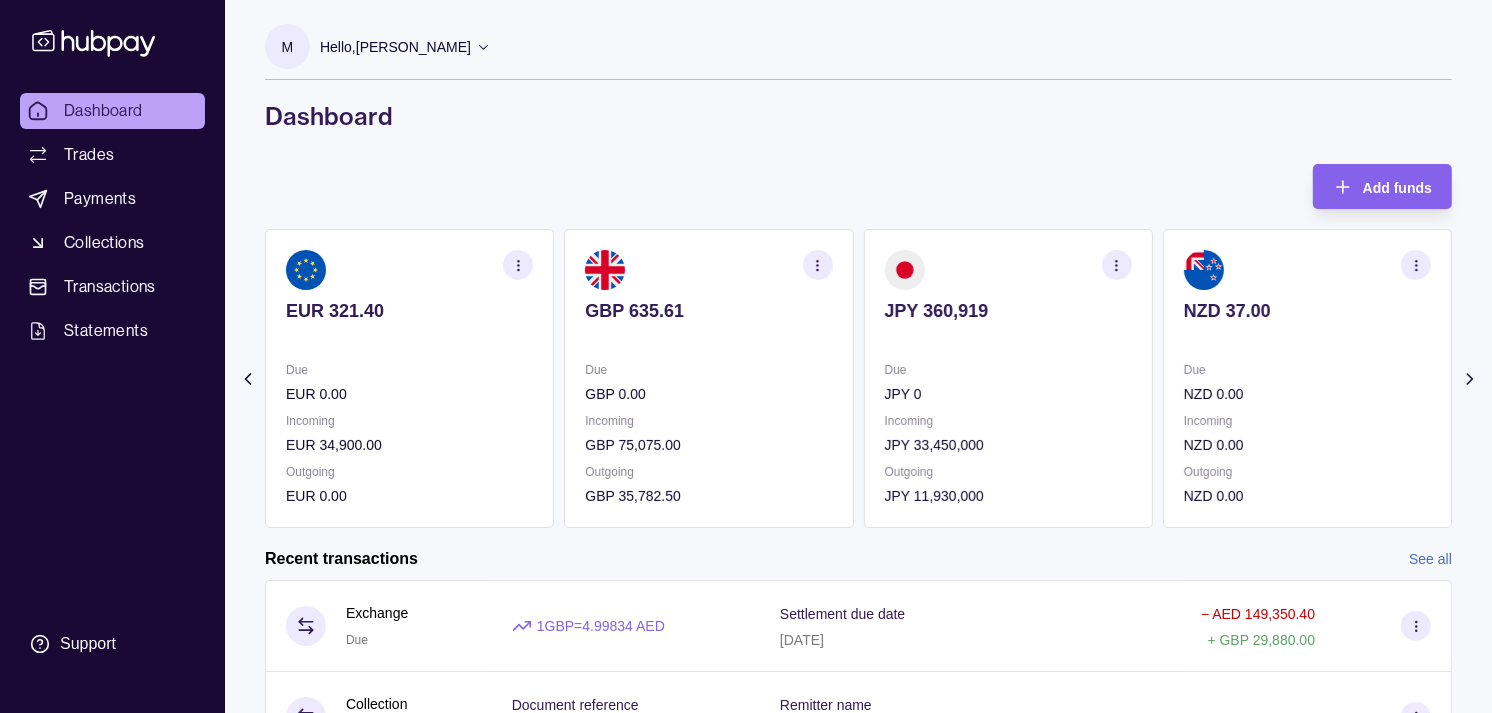 click on "GBP 0.00" at bounding box center (708, 394) 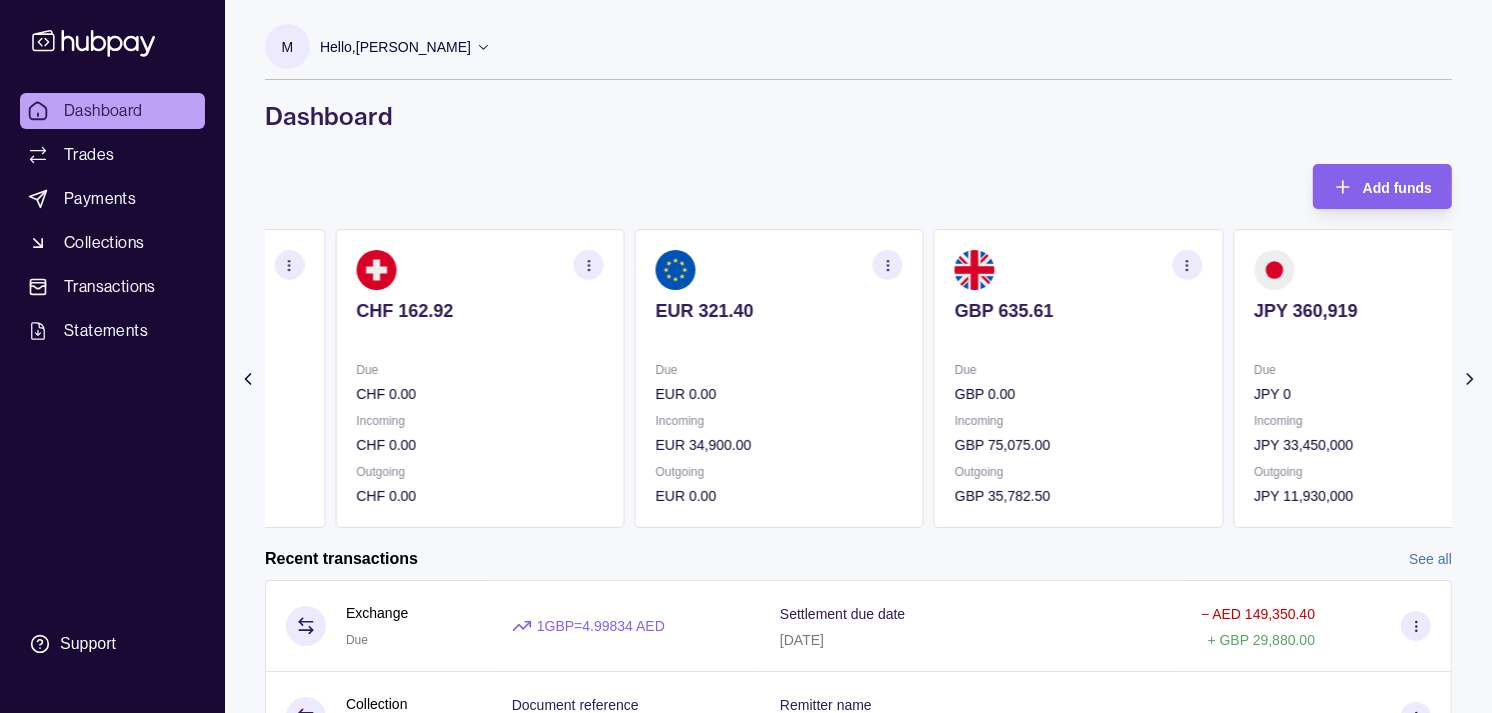 click on "EUR 0.00" at bounding box center [779, 394] 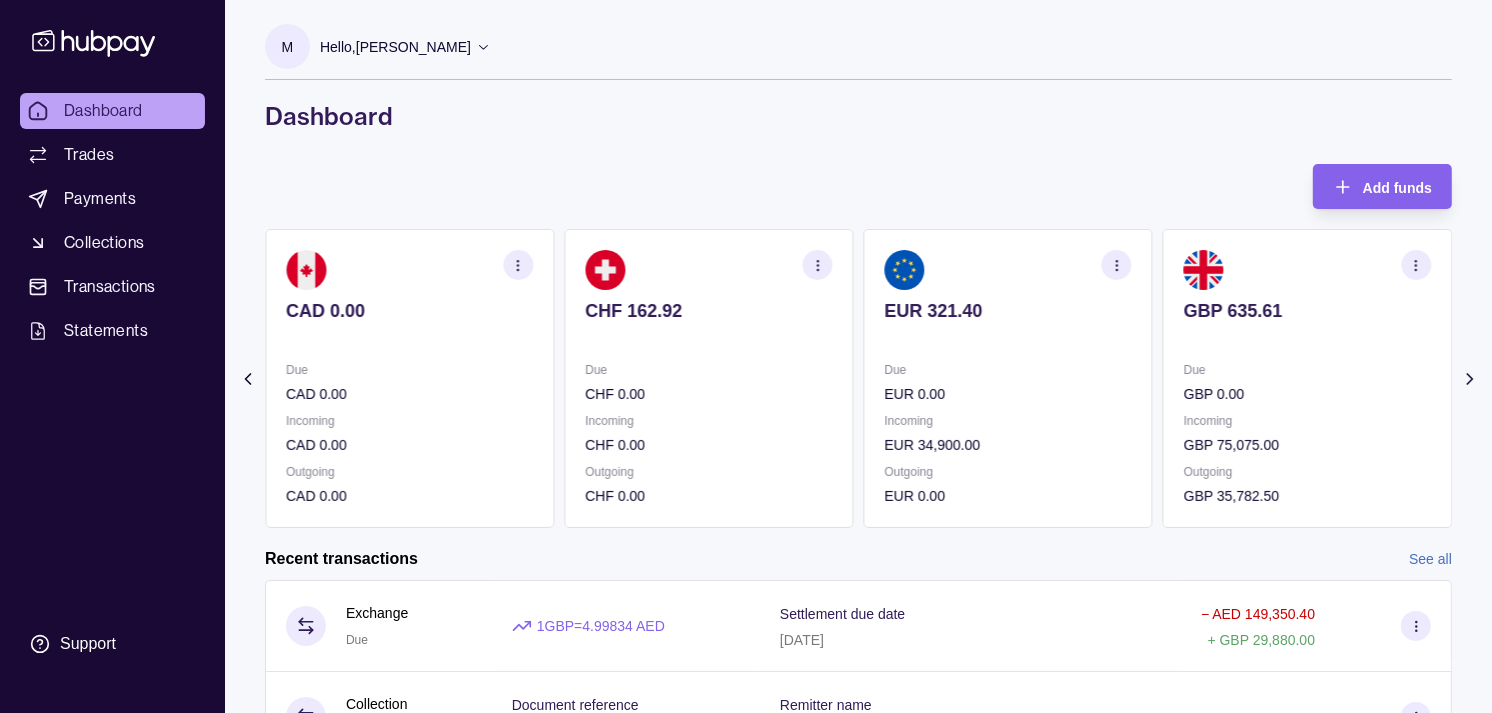 click on "Due" at bounding box center [708, 370] 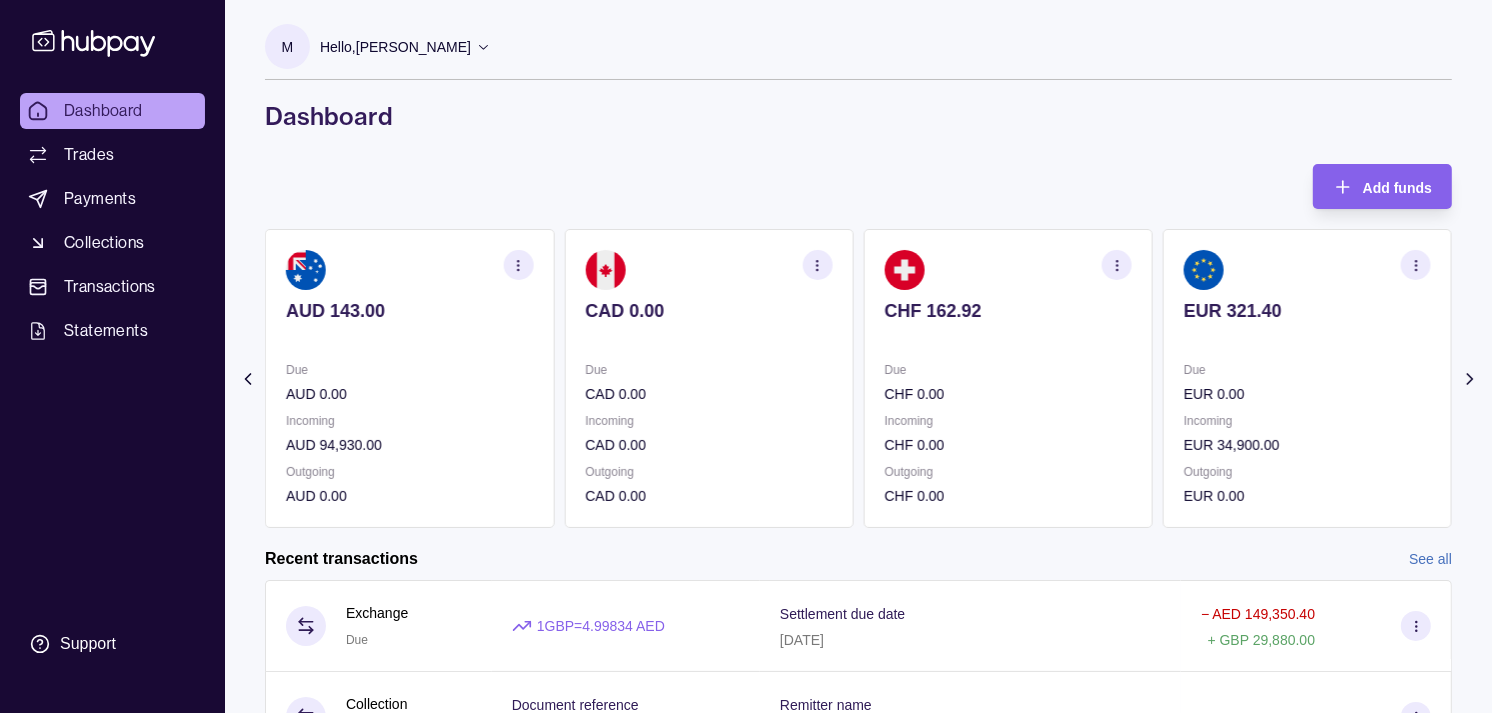 click on "Due" at bounding box center [708, 370] 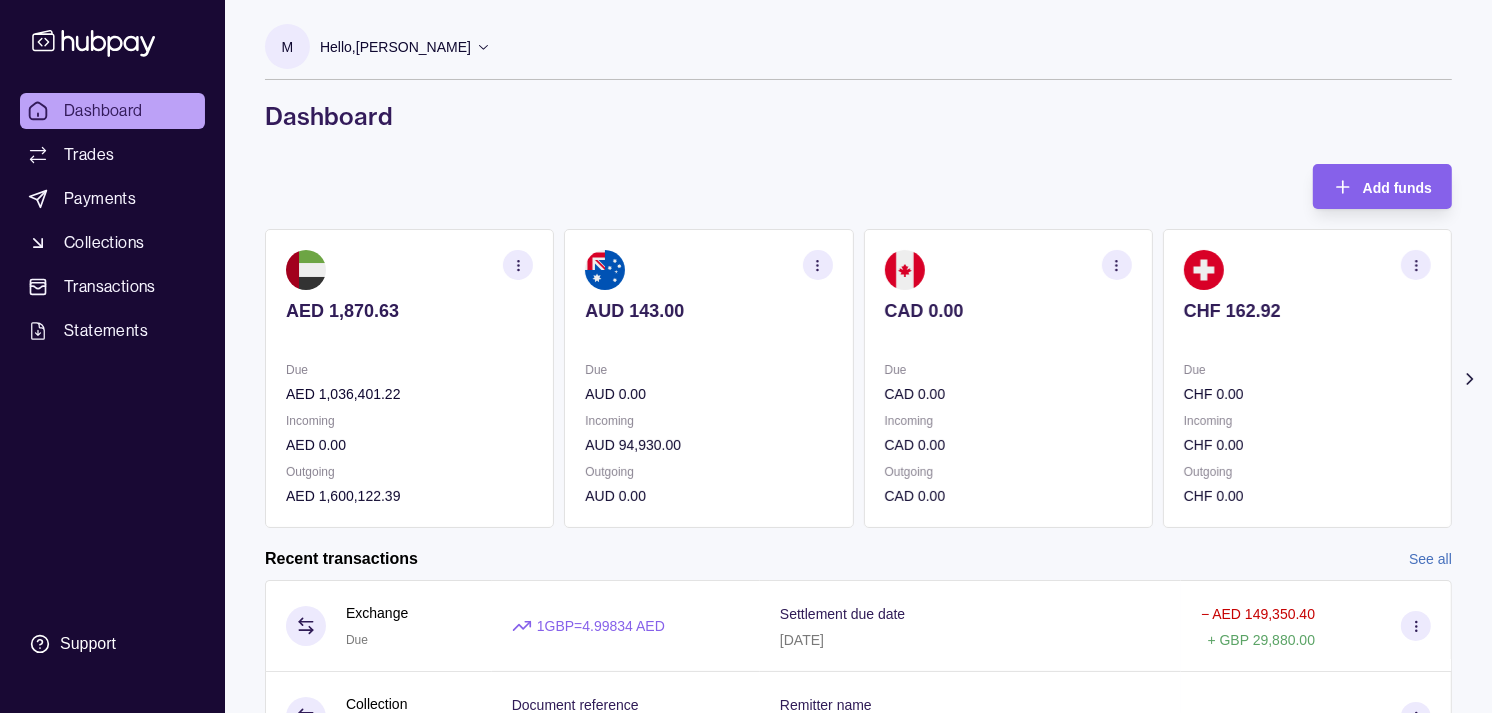 click on "Due" at bounding box center [708, 370] 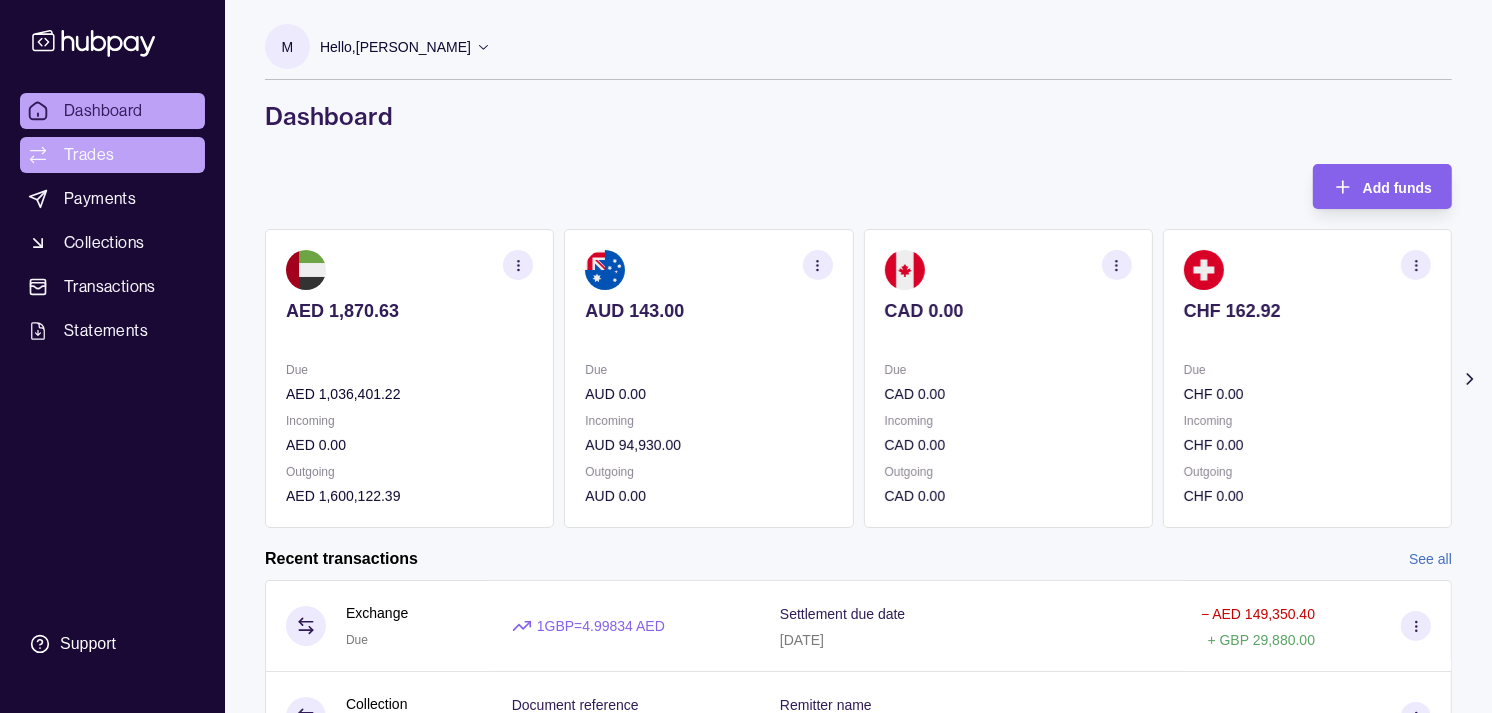 click on "Trades" at bounding box center [89, 155] 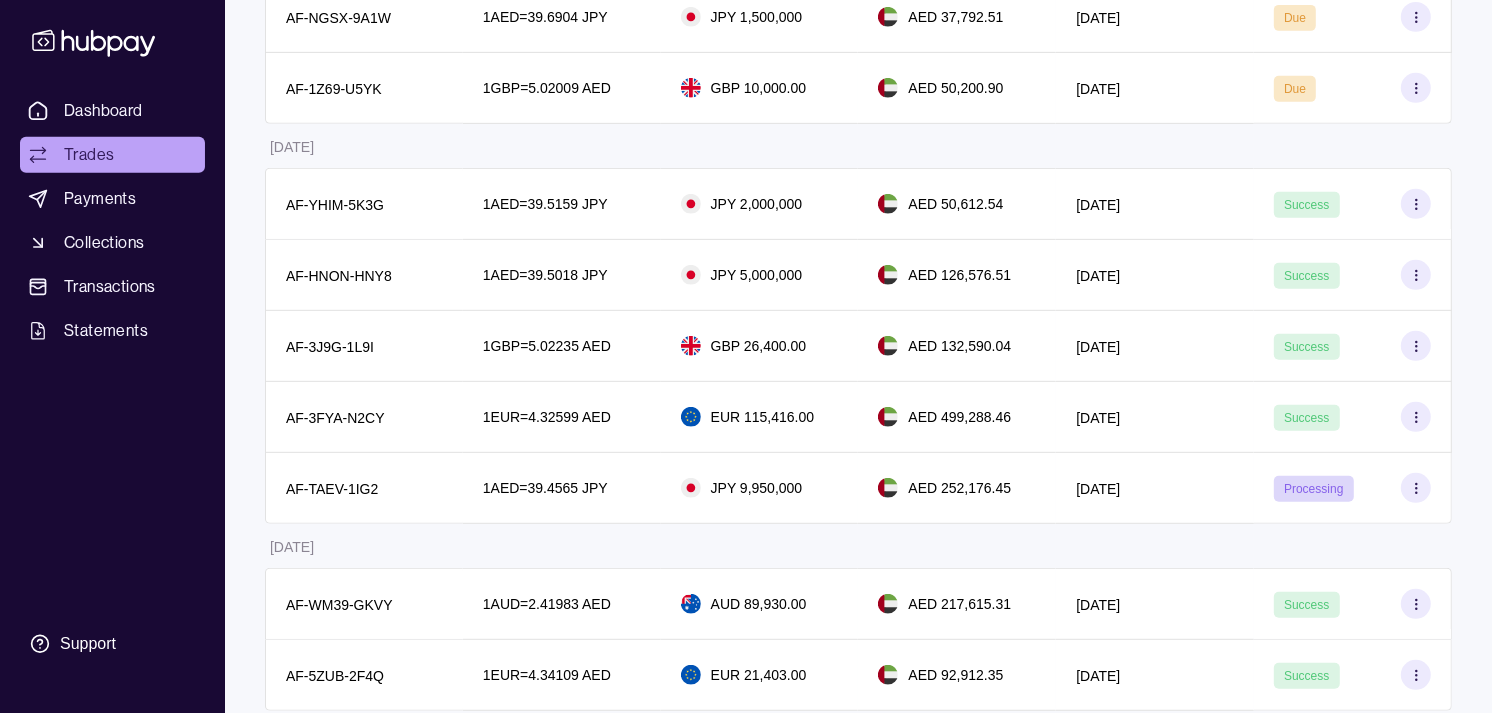 scroll, scrollTop: 777, scrollLeft: 0, axis: vertical 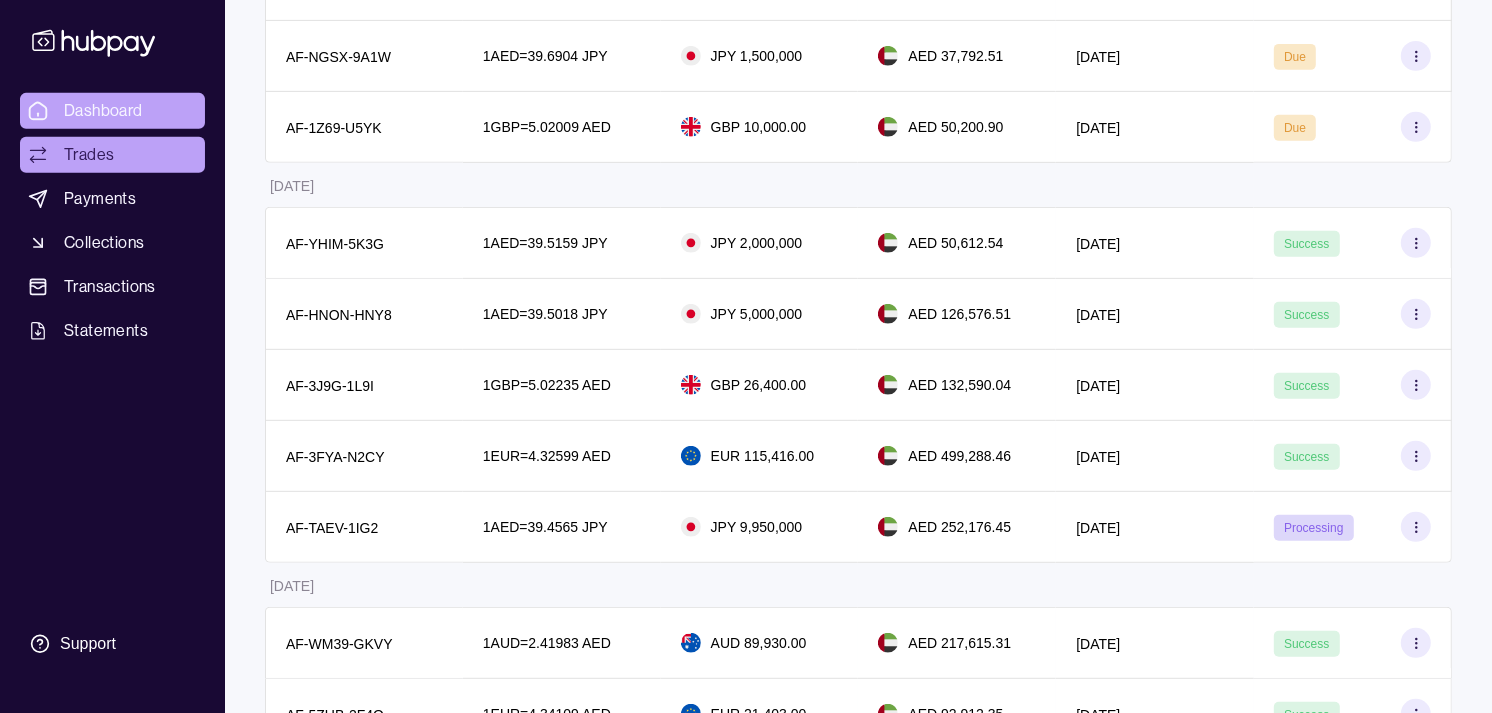 click on "Dashboard" at bounding box center (103, 111) 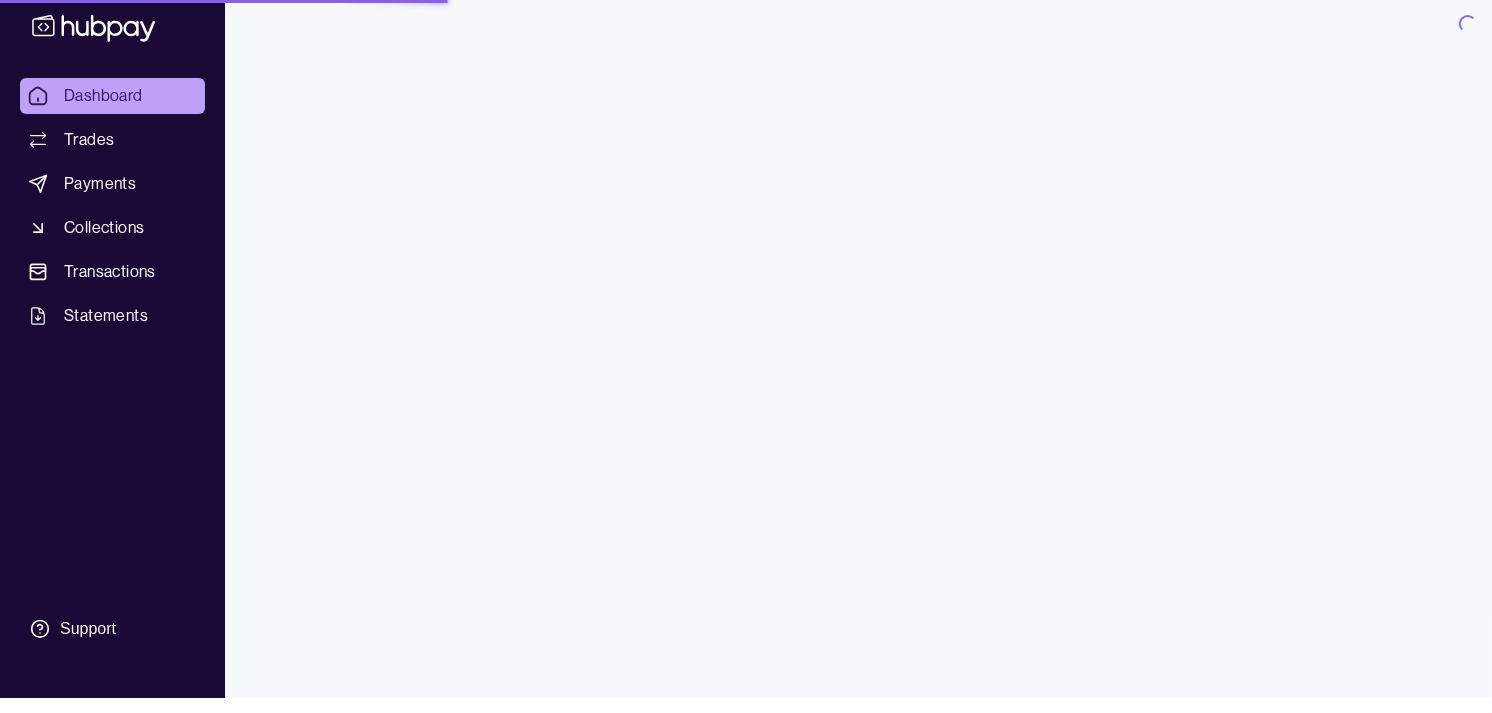 scroll, scrollTop: 0, scrollLeft: 0, axis: both 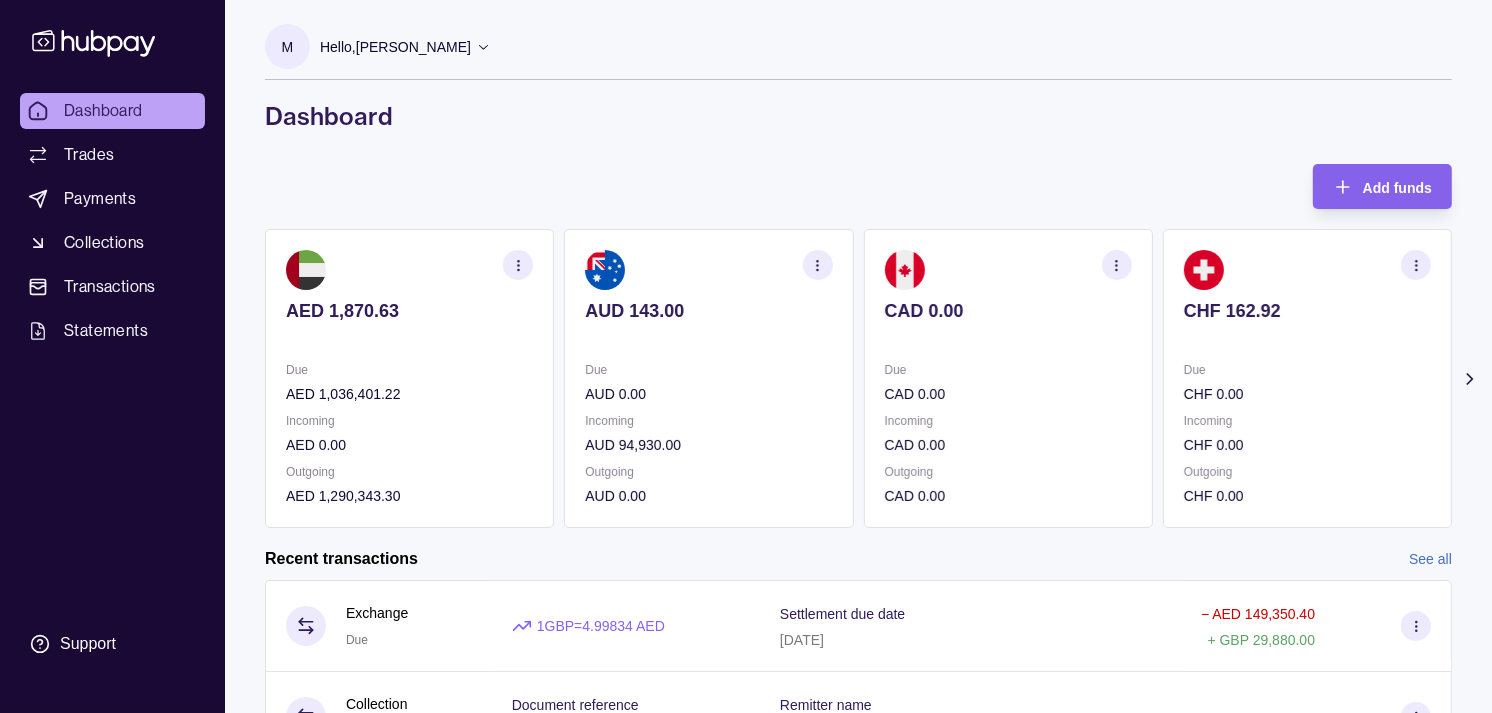 click at bounding box center [1008, 338] 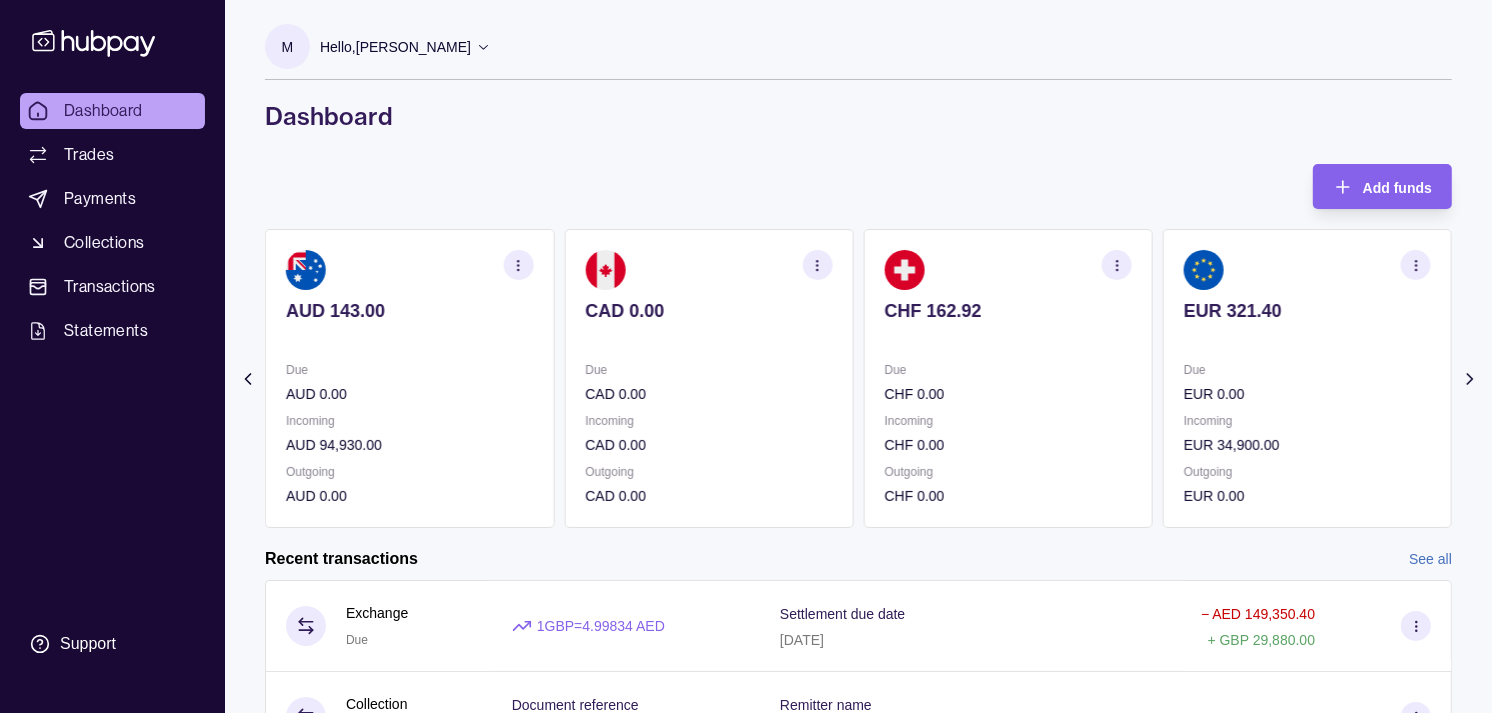 click on "CHF 162.92" at bounding box center (1008, 324) 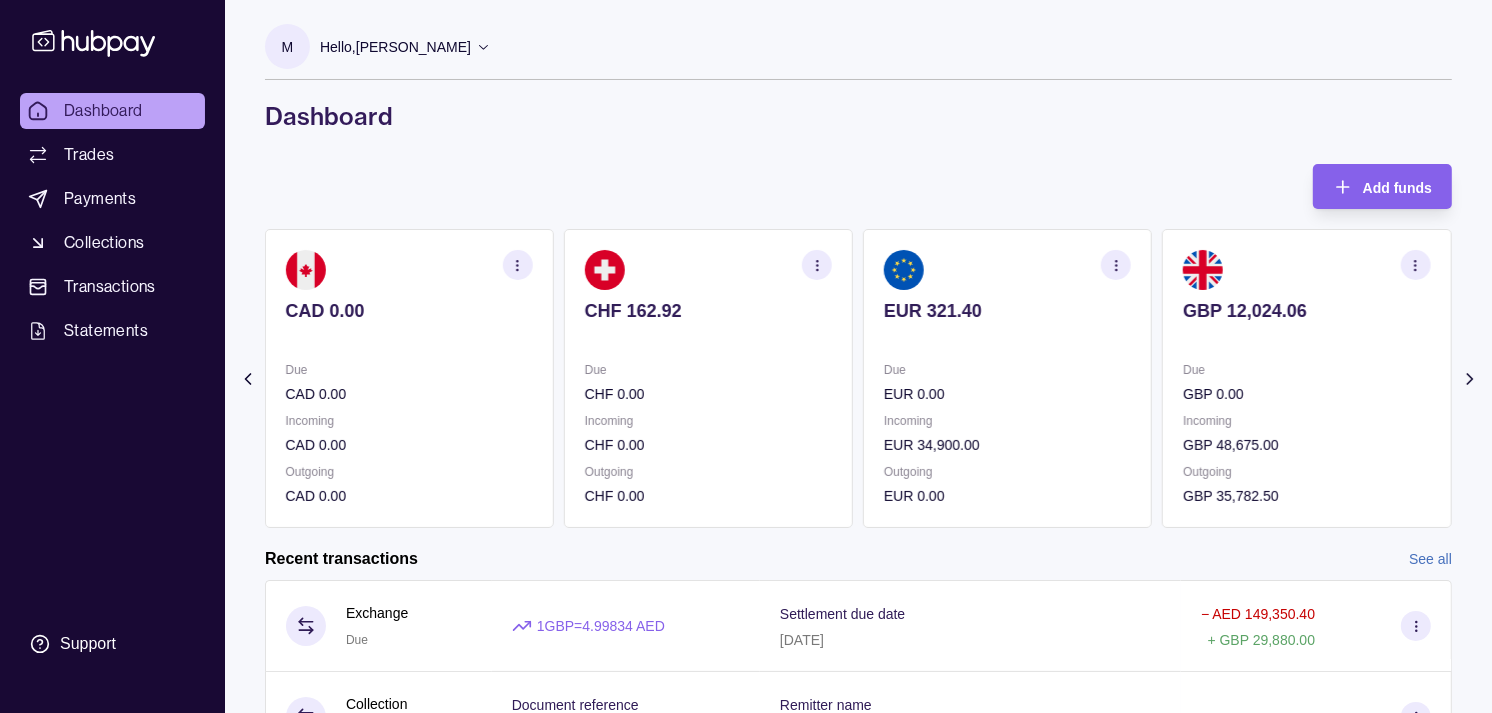 click on "EUR 321.40" at bounding box center (1007, 324) 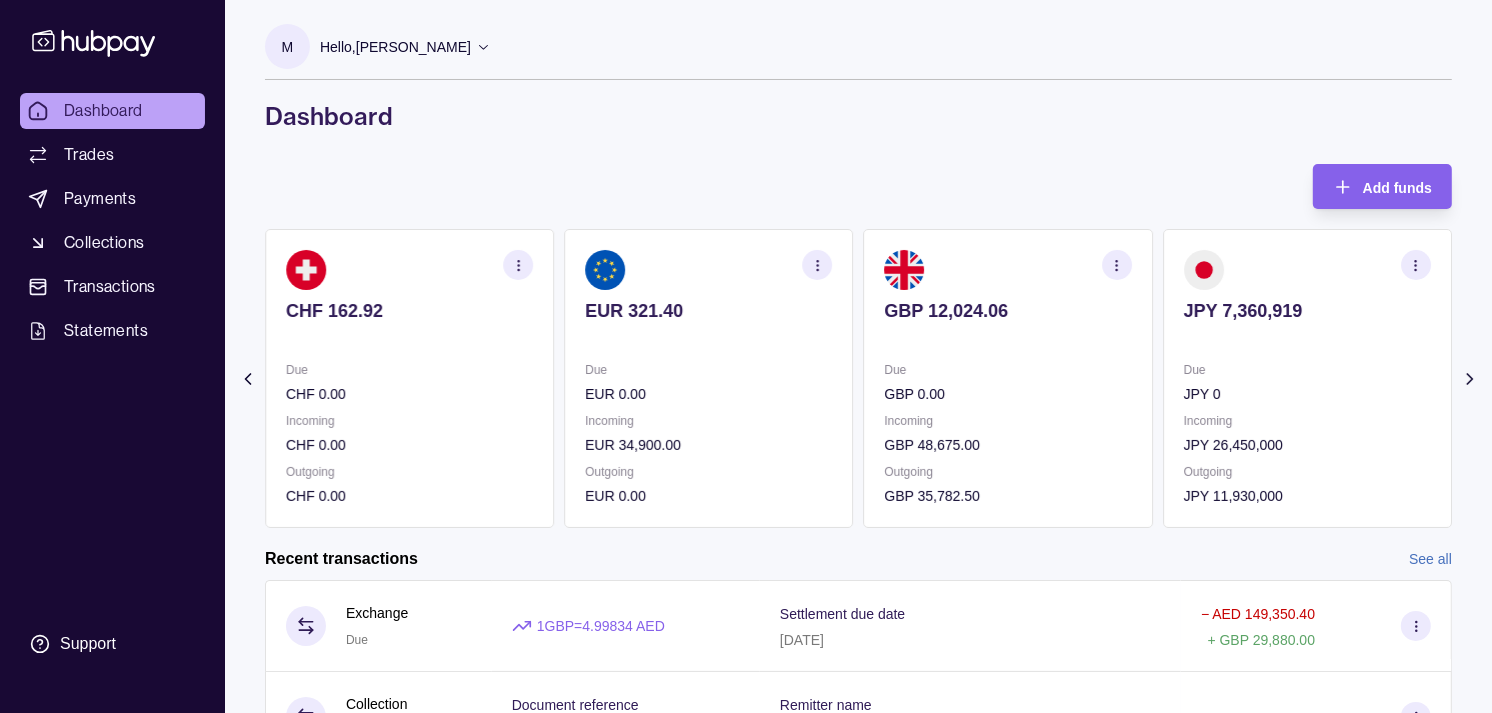 click on "GBP 12,024.06" at bounding box center [1008, 324] 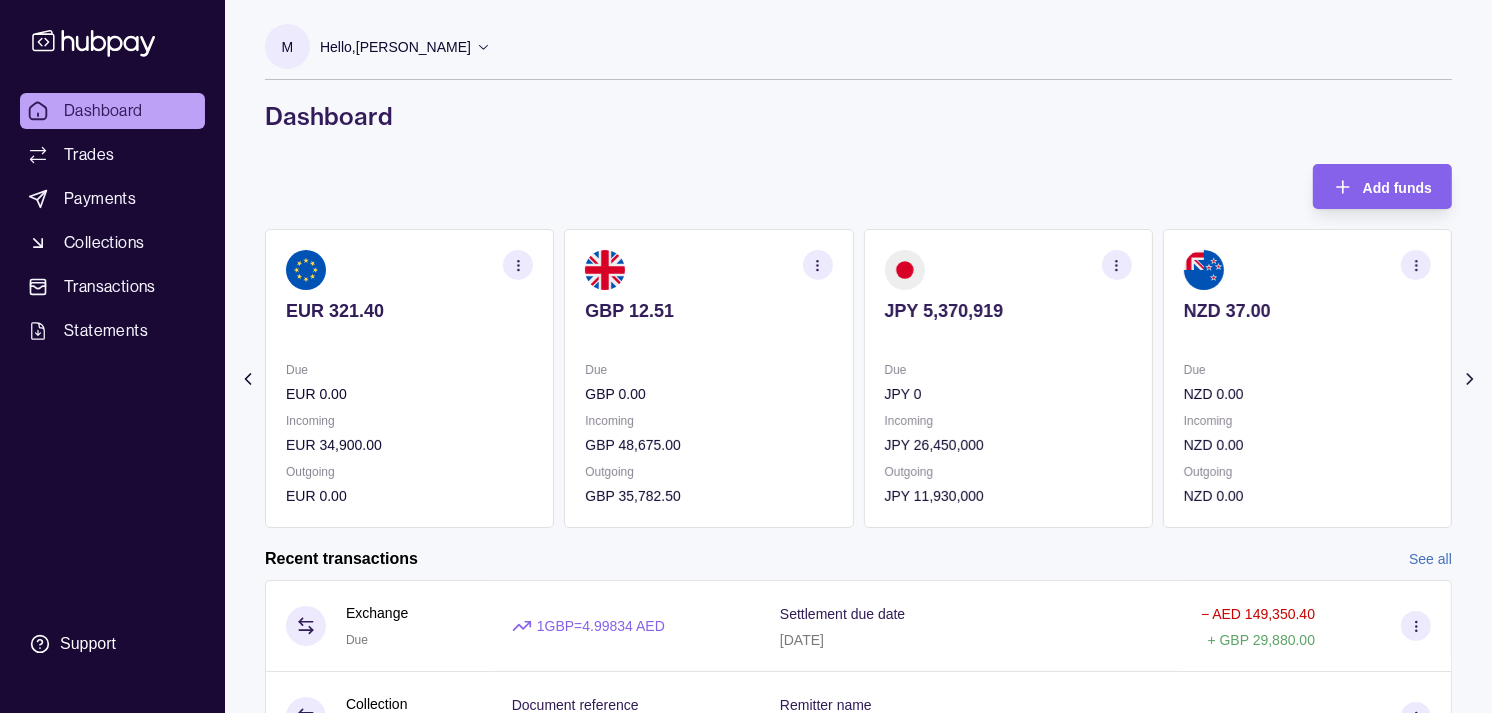 click on "NZD 0.00" at bounding box center [1307, 394] 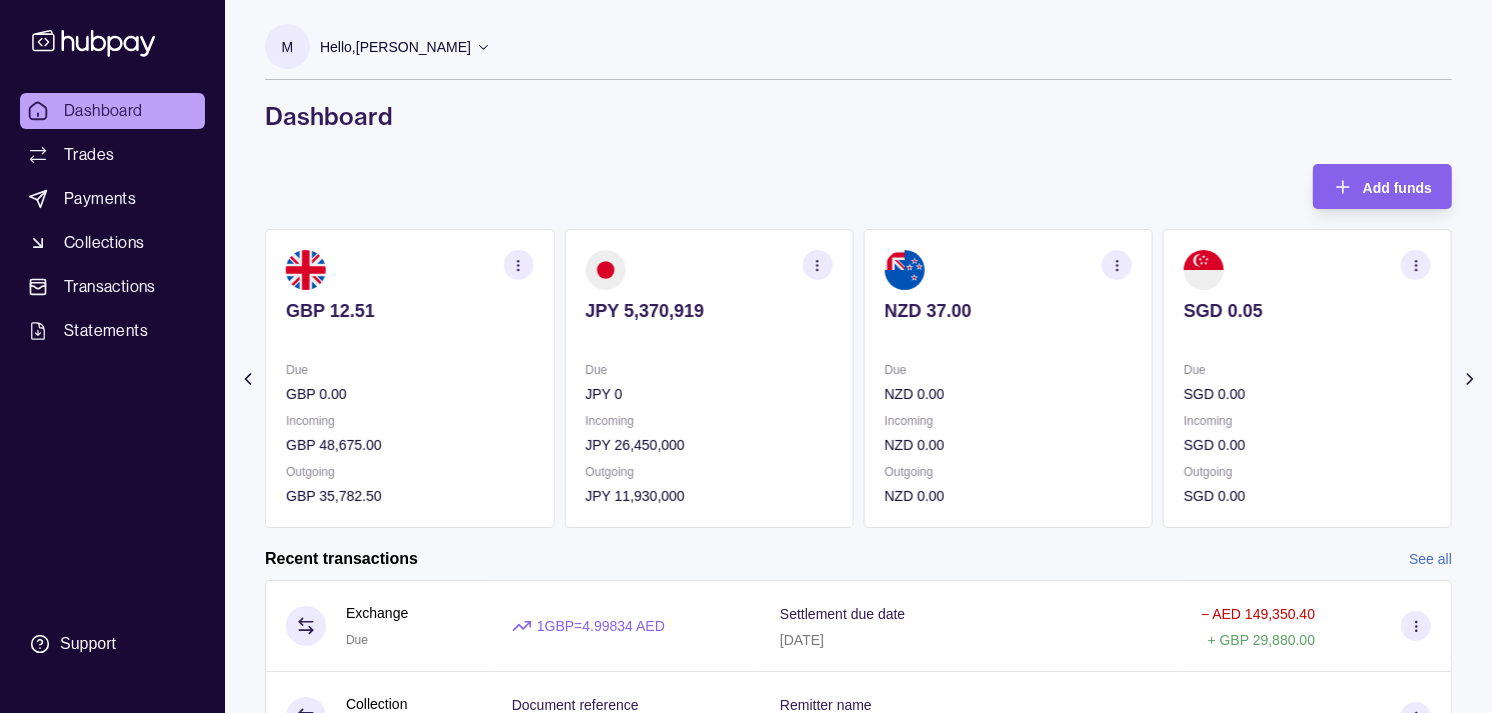 click on "Due" at bounding box center [1307, 370] 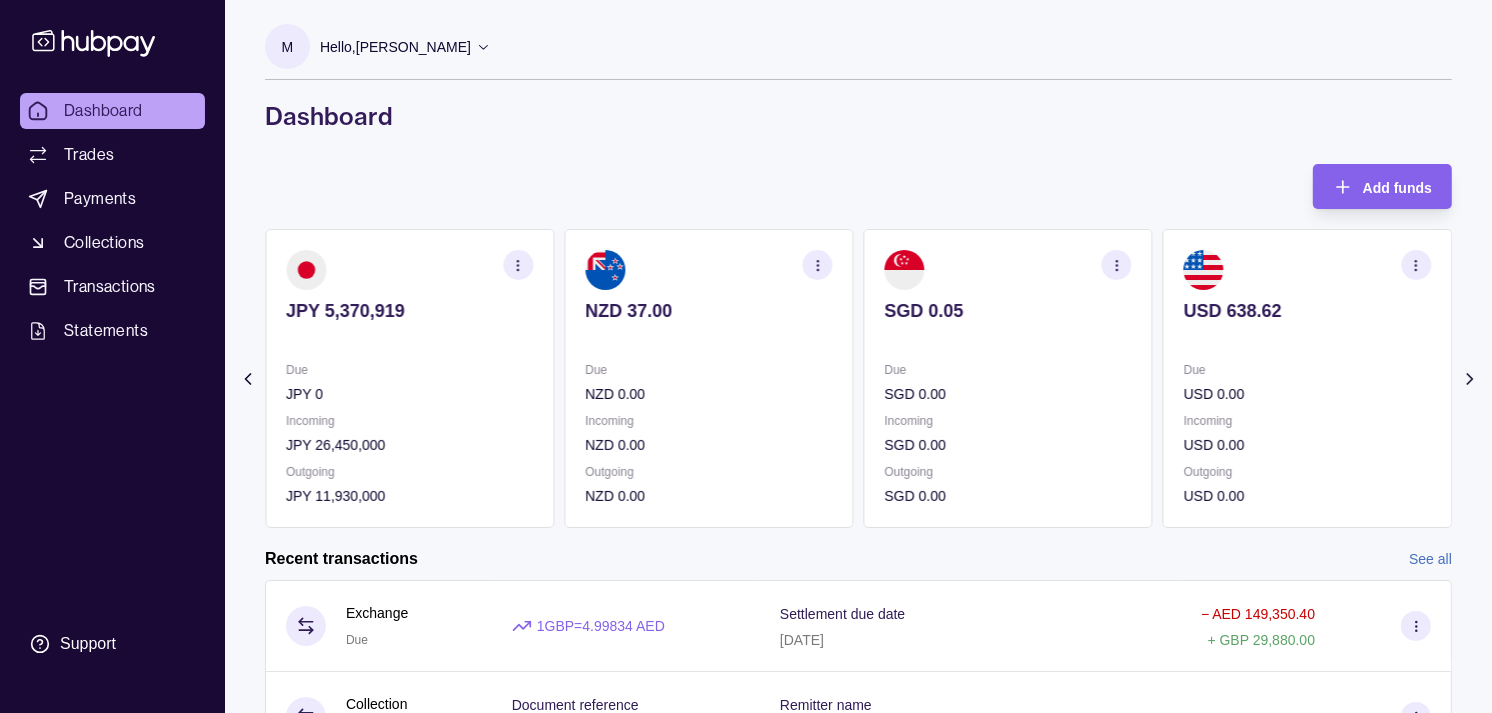 click on "Due" at bounding box center (1307, 370) 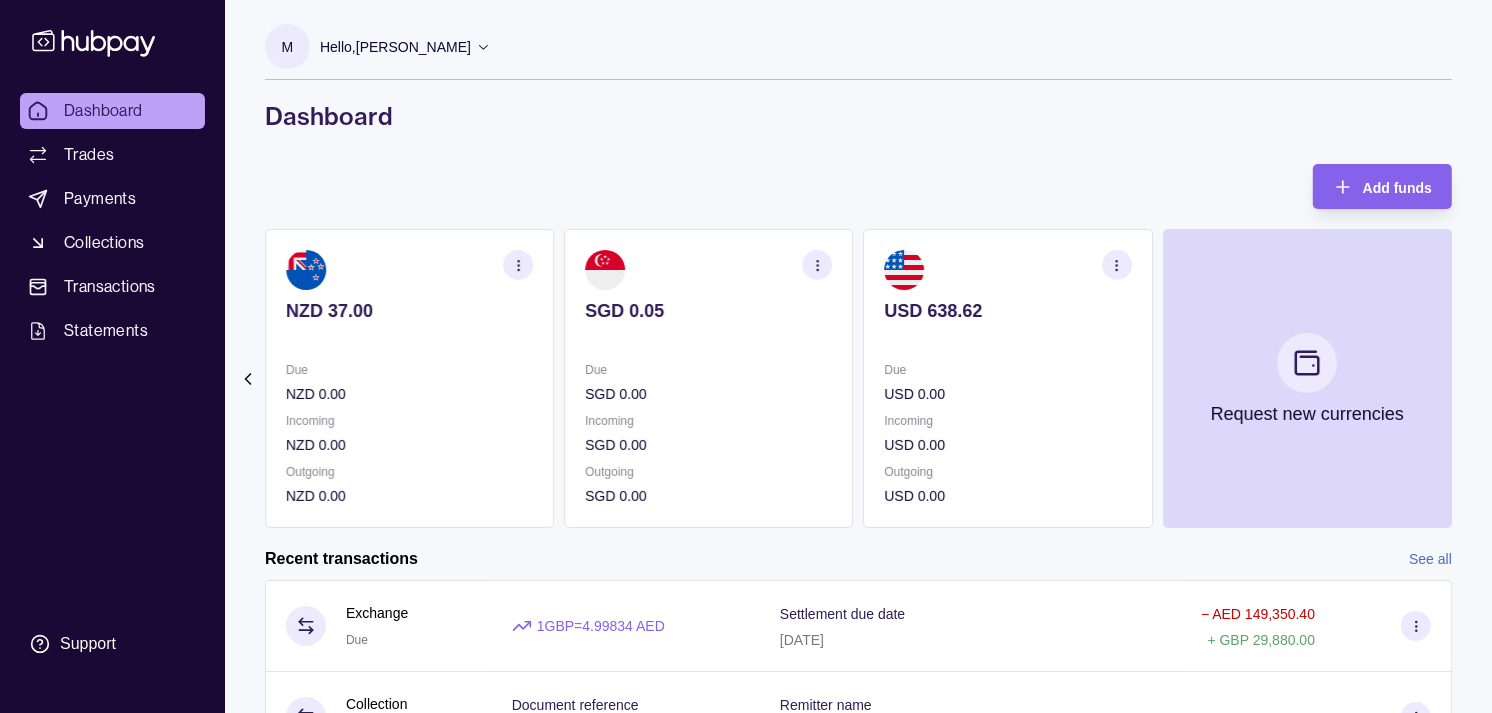click on "Due" at bounding box center (1008, 370) 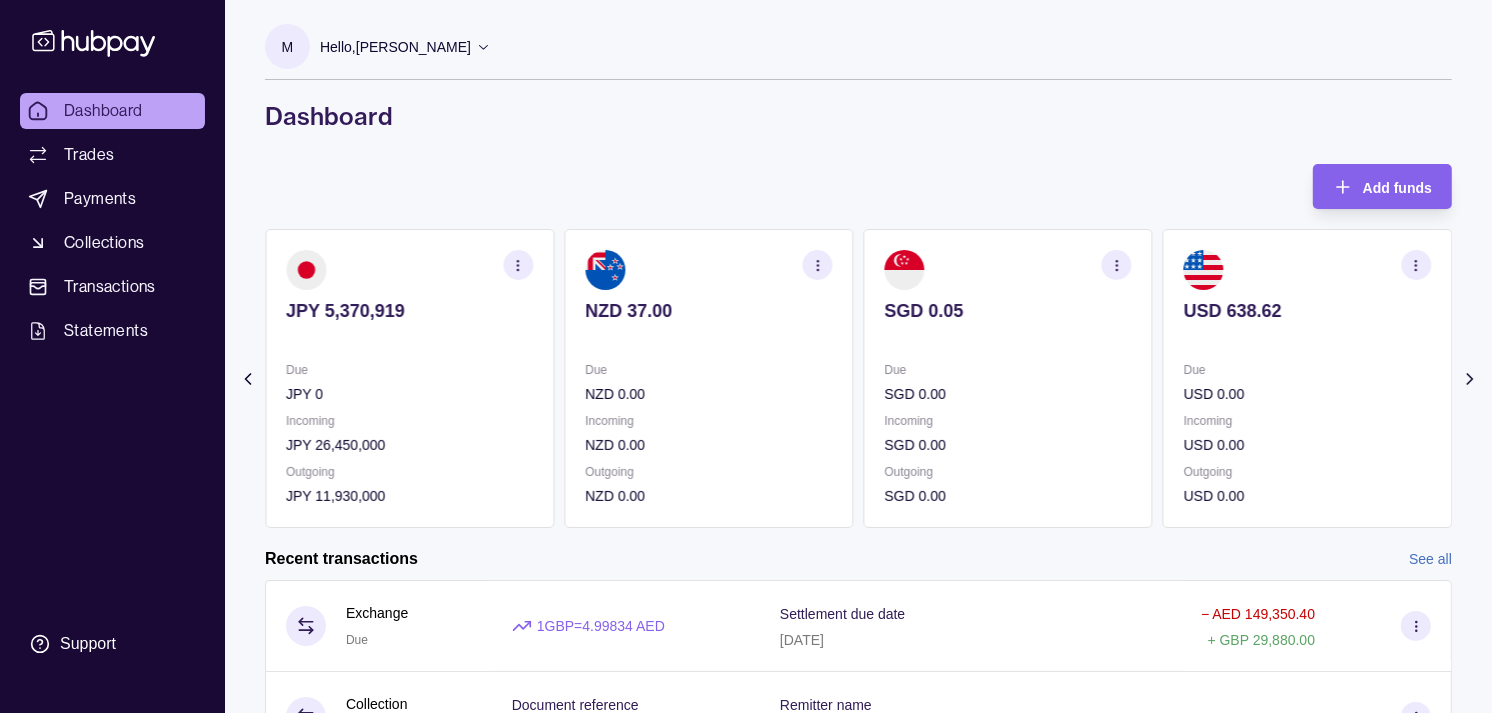 click on "SGD 0.00" at bounding box center [1008, 394] 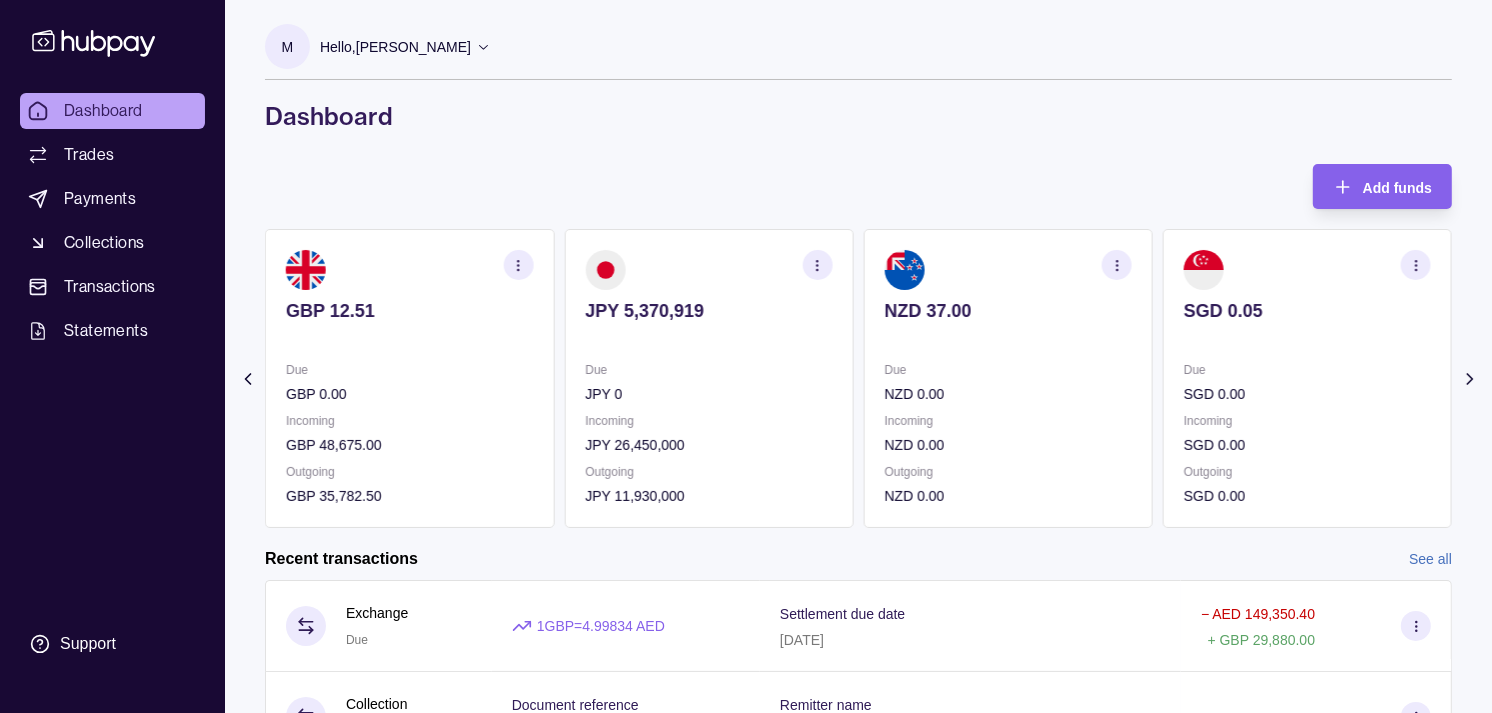 click on "NZD 0.00" at bounding box center [1008, 394] 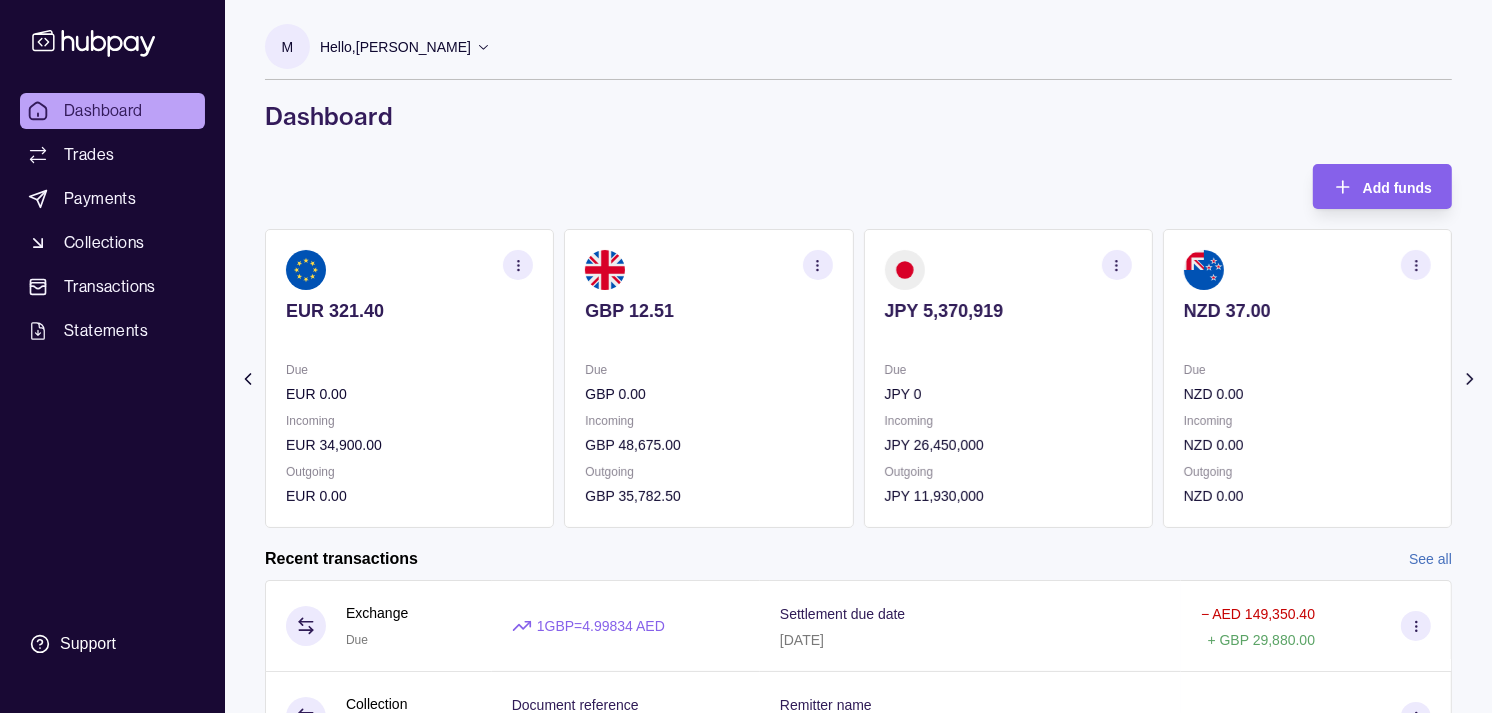 click on "GBP 0.00" at bounding box center [708, 394] 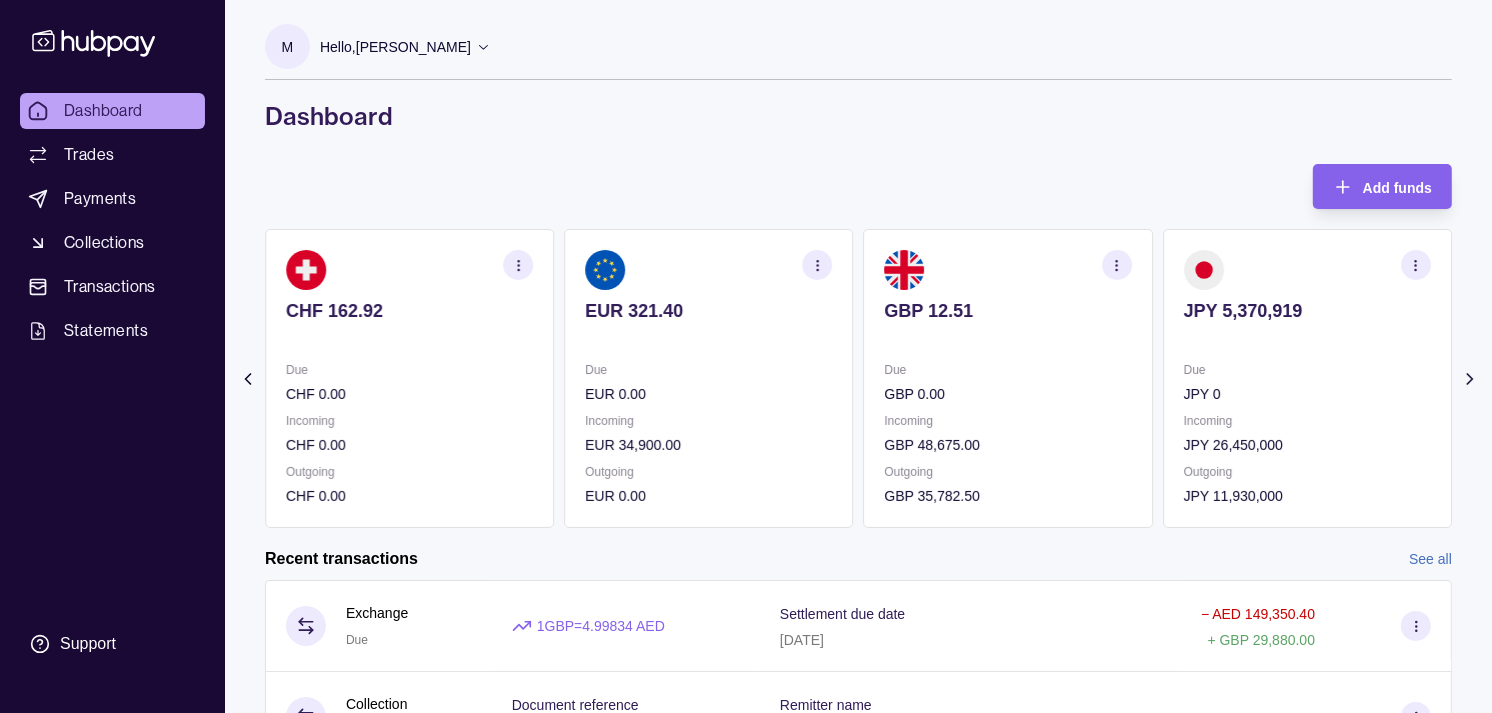 click on "Incoming" at bounding box center [708, 421] 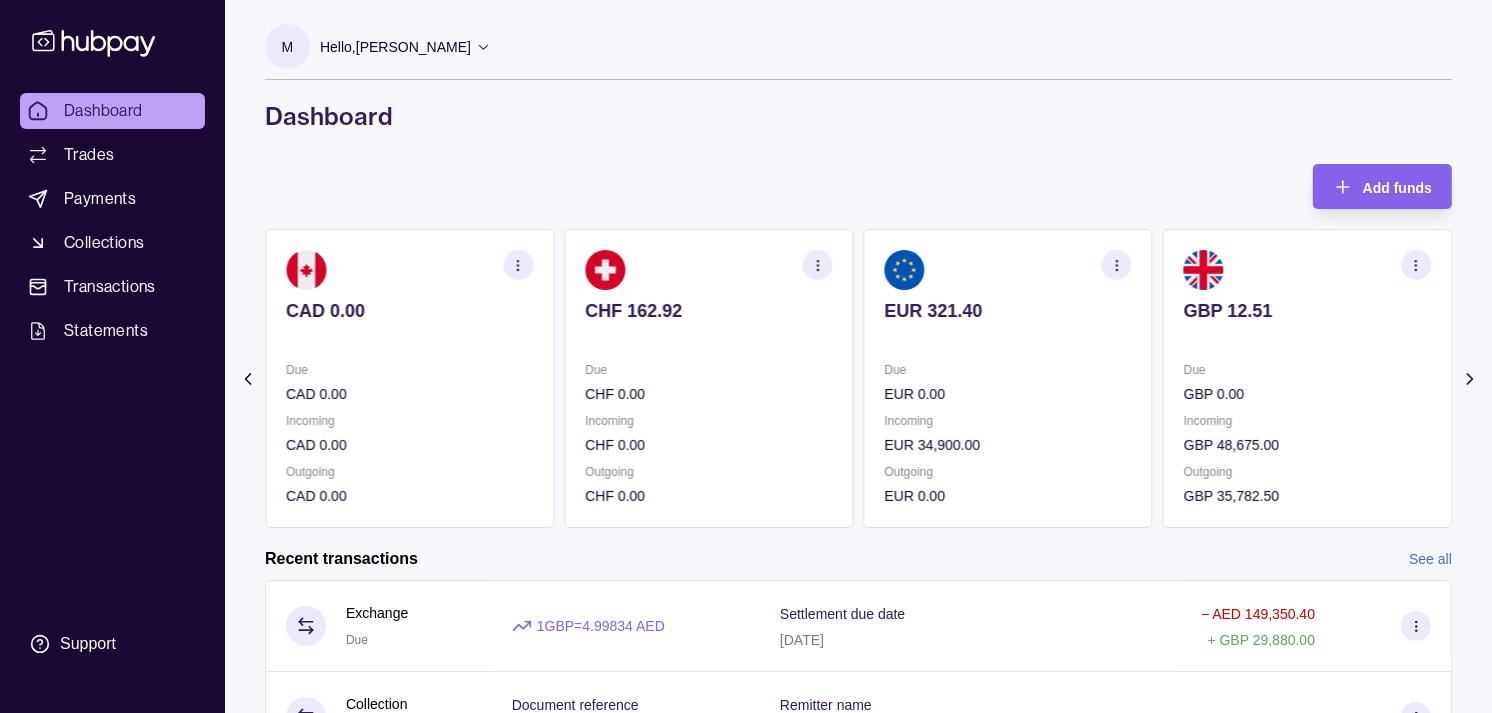 click on "Incoming" at bounding box center [708, 421] 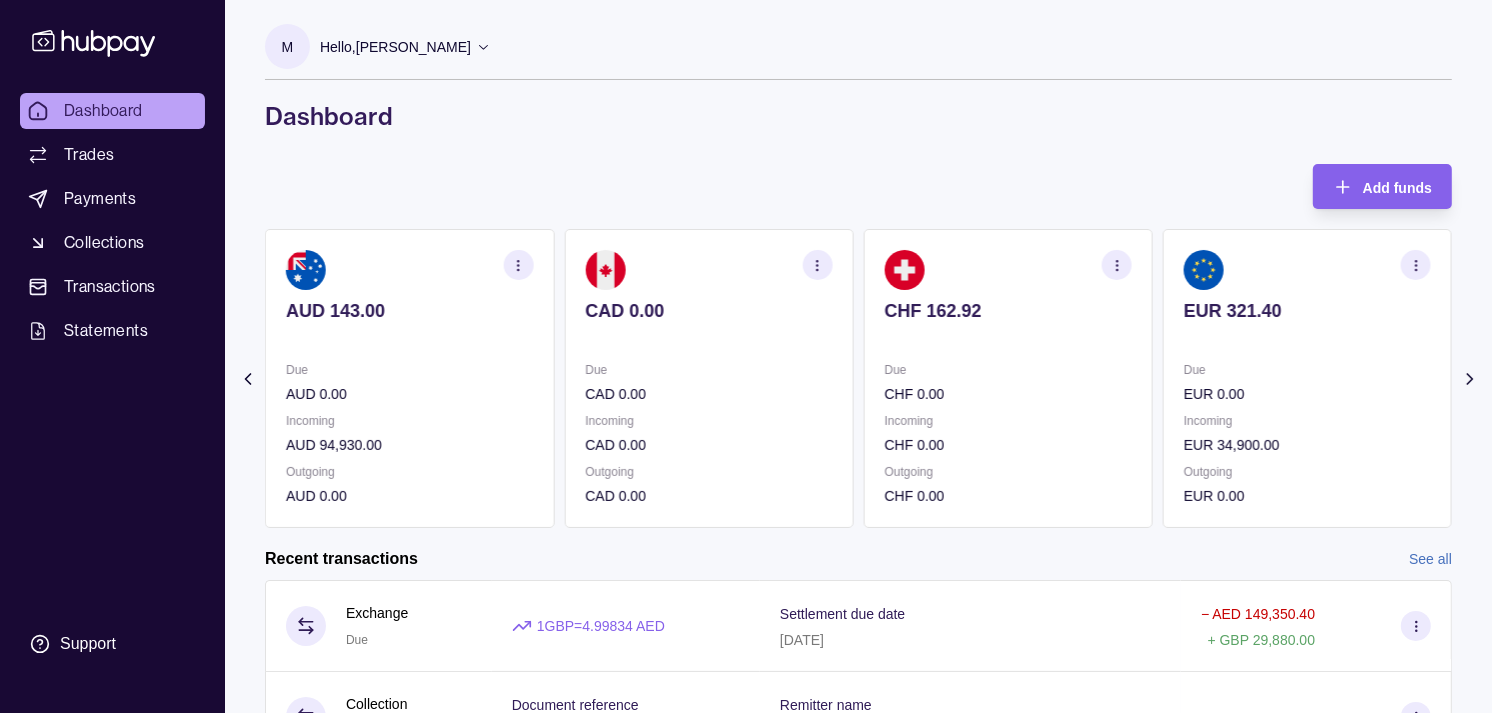 click on "CAD 0.00" at bounding box center (708, 394) 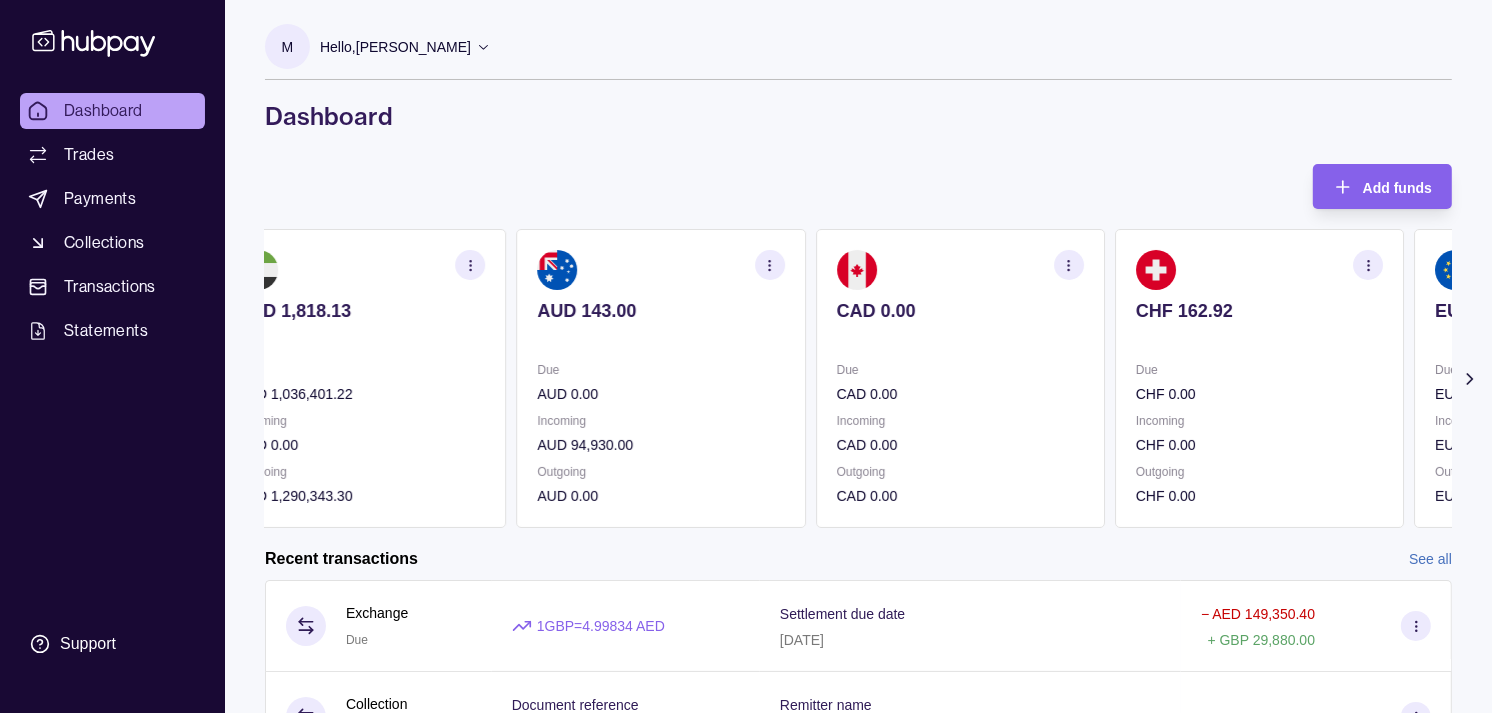 click on "Incoming" at bounding box center (1259, 421) 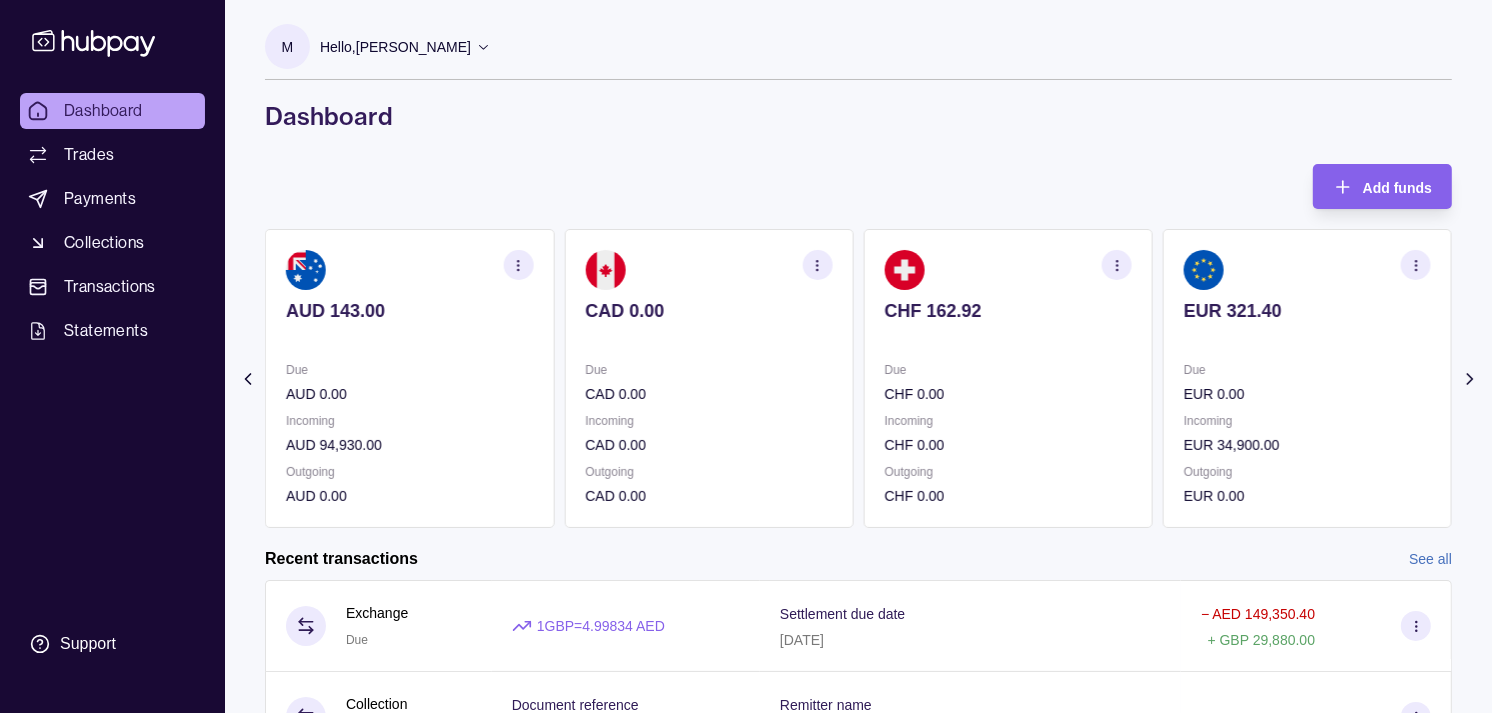 click on "Incoming" at bounding box center [1307, 421] 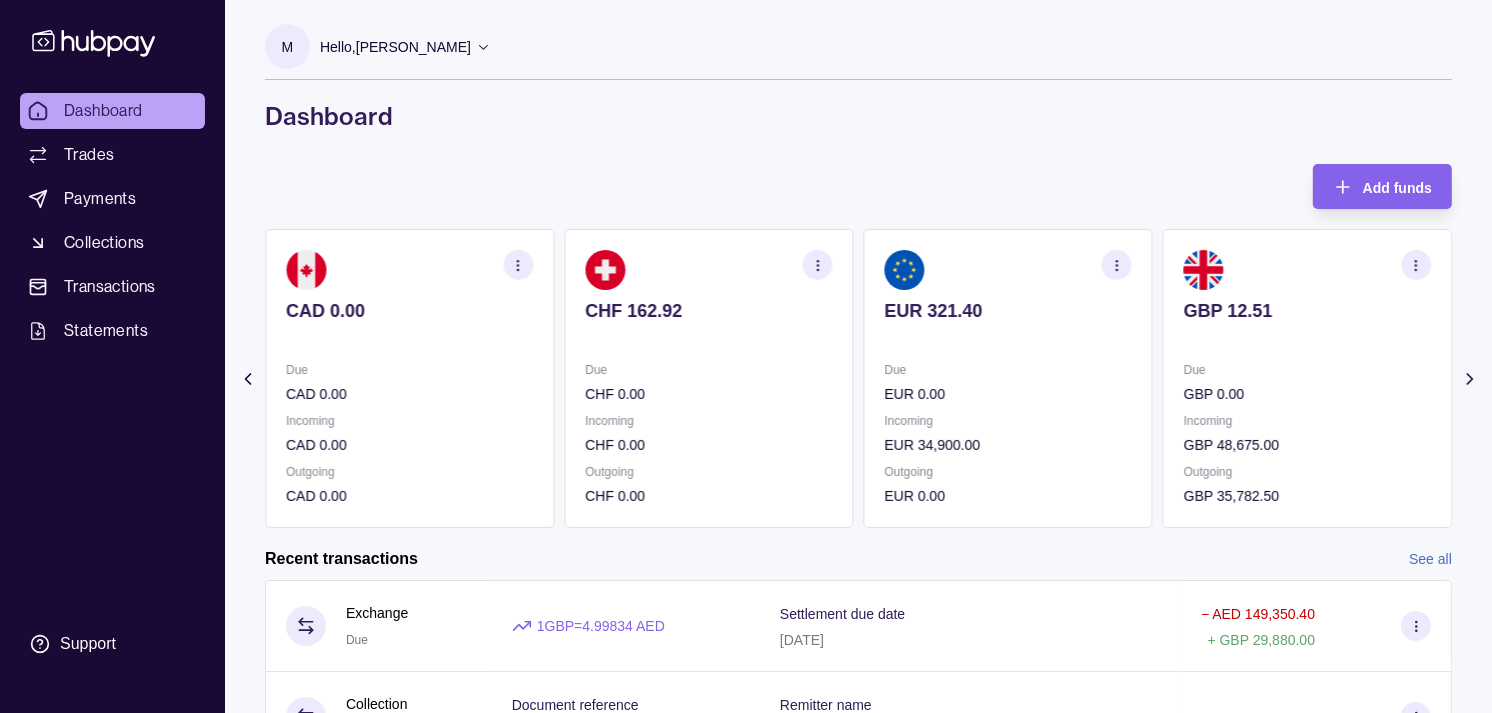 scroll, scrollTop: 111, scrollLeft: 0, axis: vertical 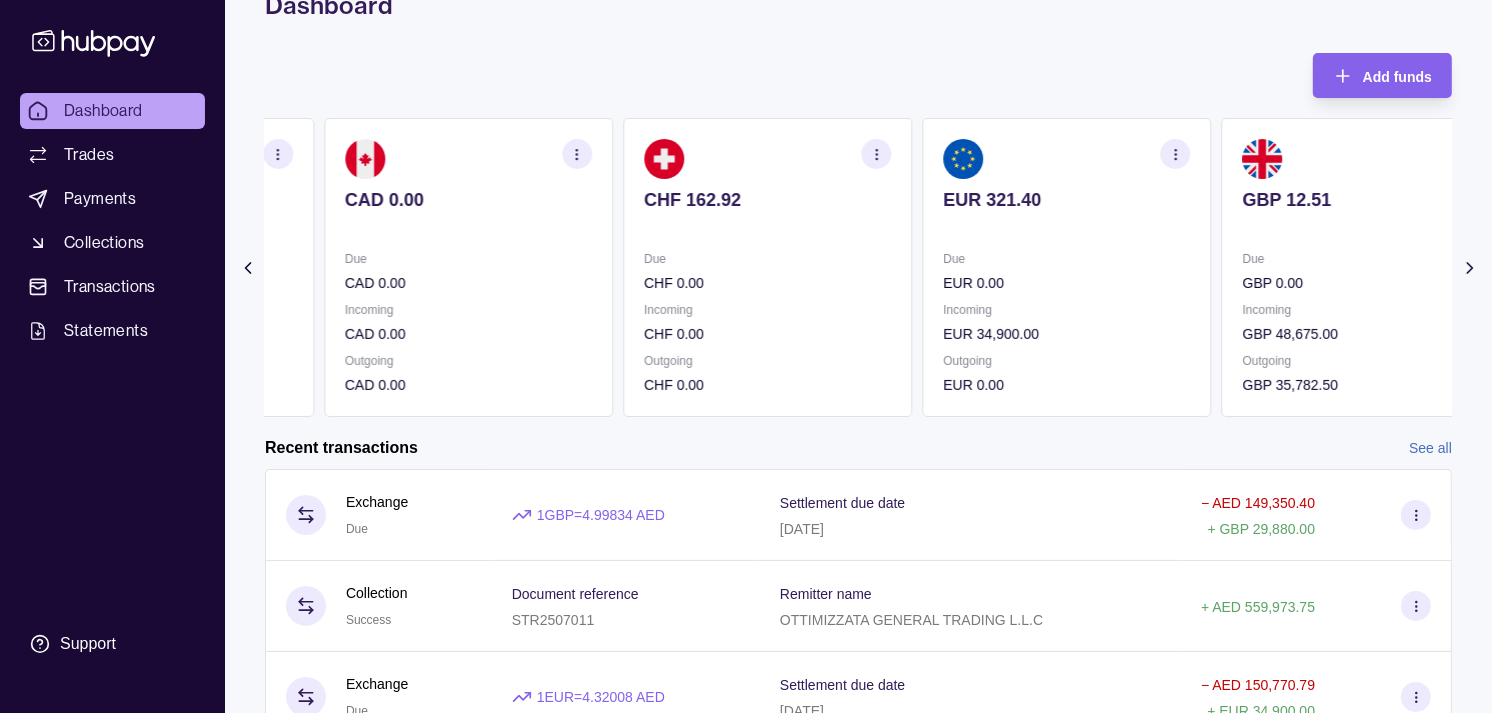 click on "CHF 0.00" at bounding box center (767, 334) 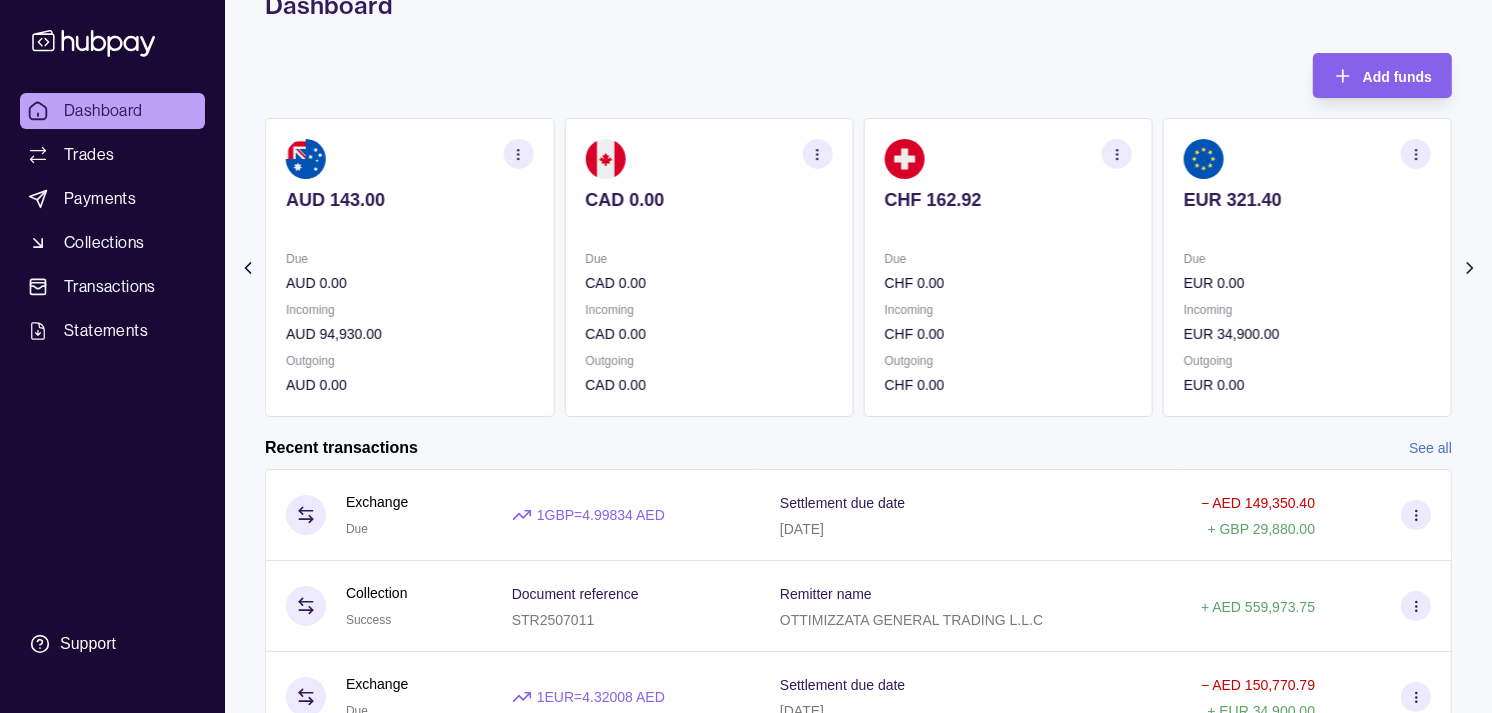 click on "CAD 0.00" at bounding box center [708, 334] 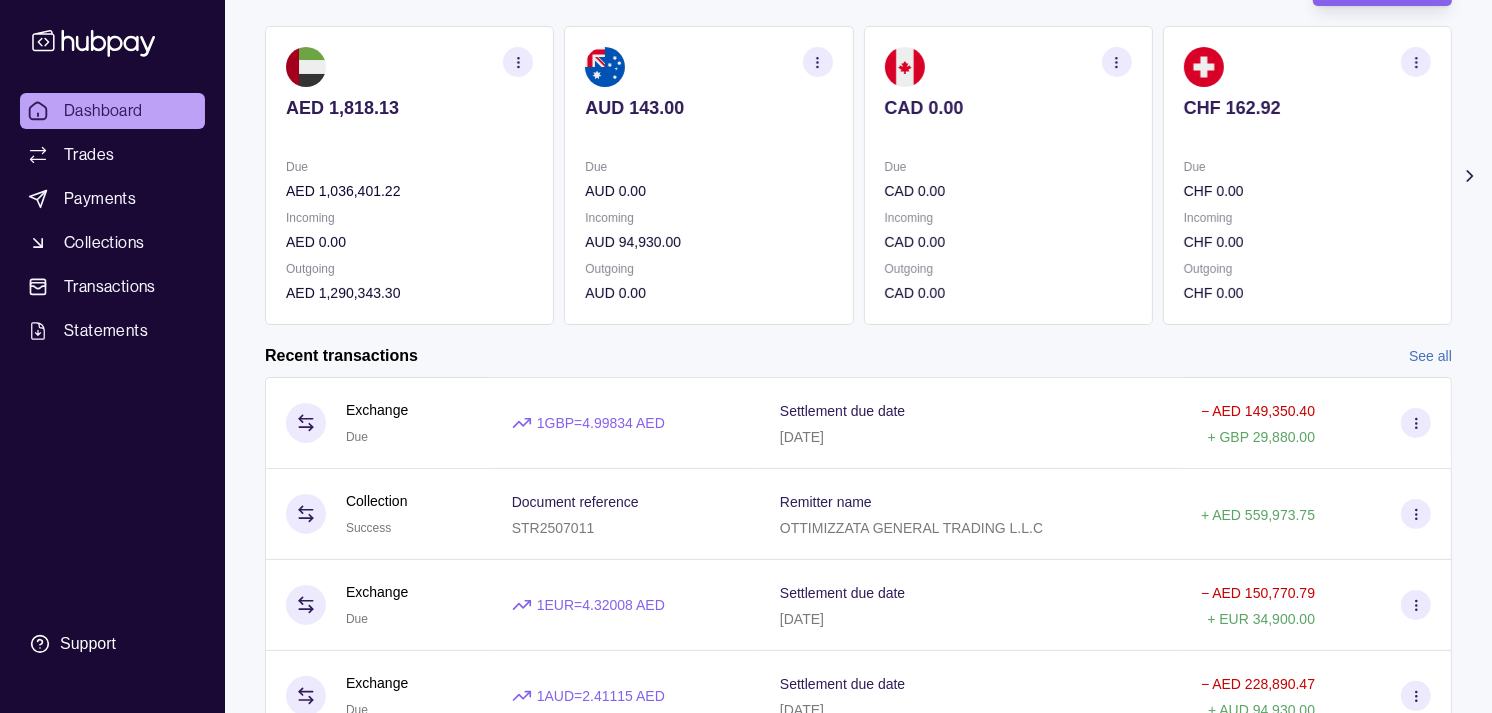 scroll, scrollTop: 0, scrollLeft: 0, axis: both 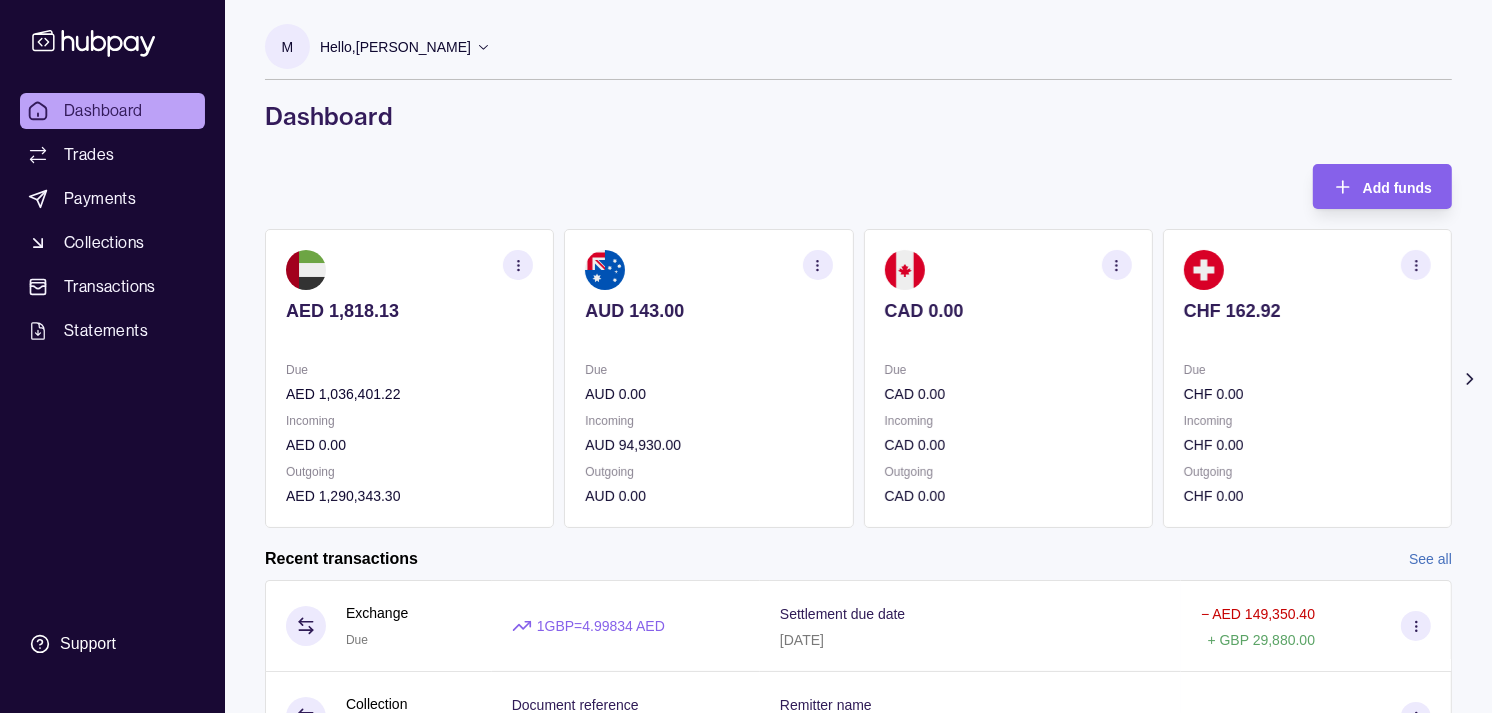 click on "Hello,  [PERSON_NAME]" at bounding box center [395, 47] 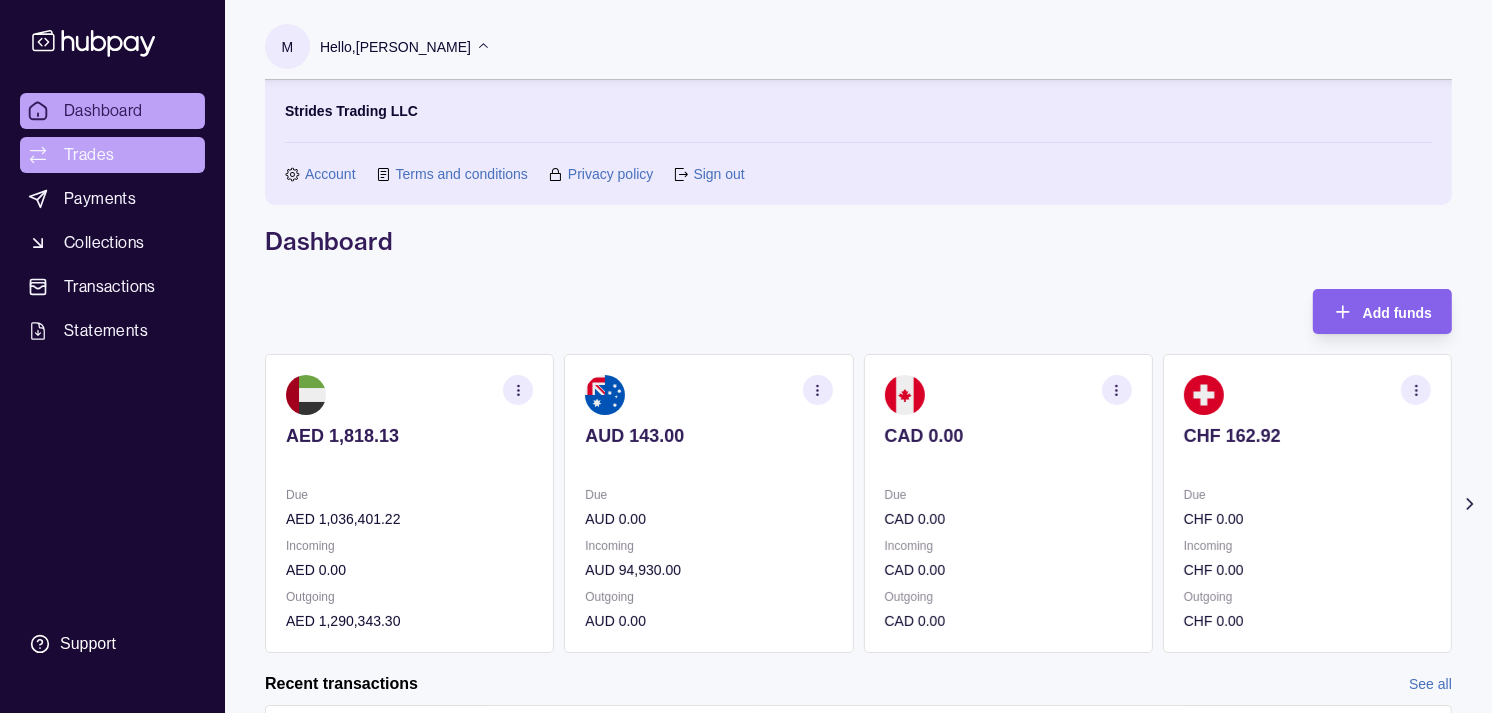 click on "Trades" at bounding box center [89, 155] 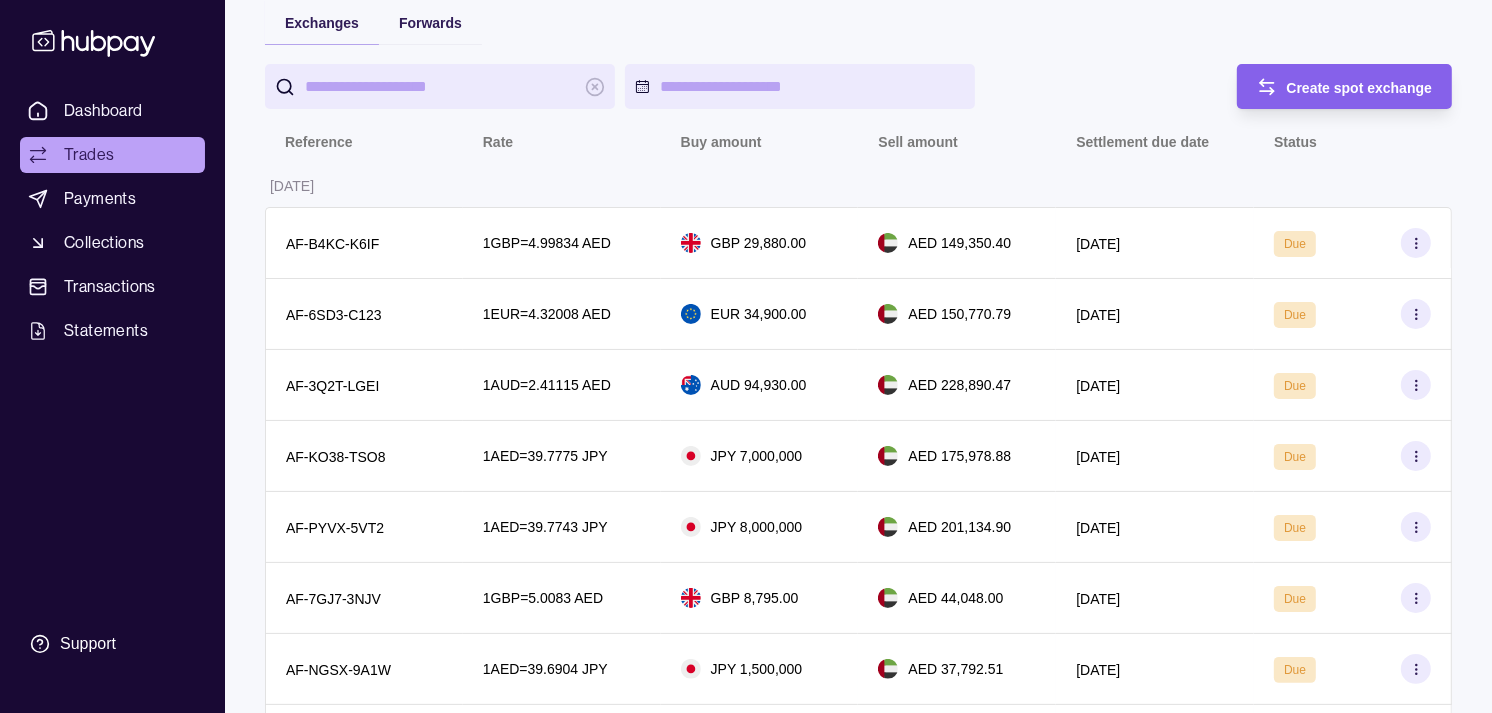 scroll, scrollTop: 0, scrollLeft: 0, axis: both 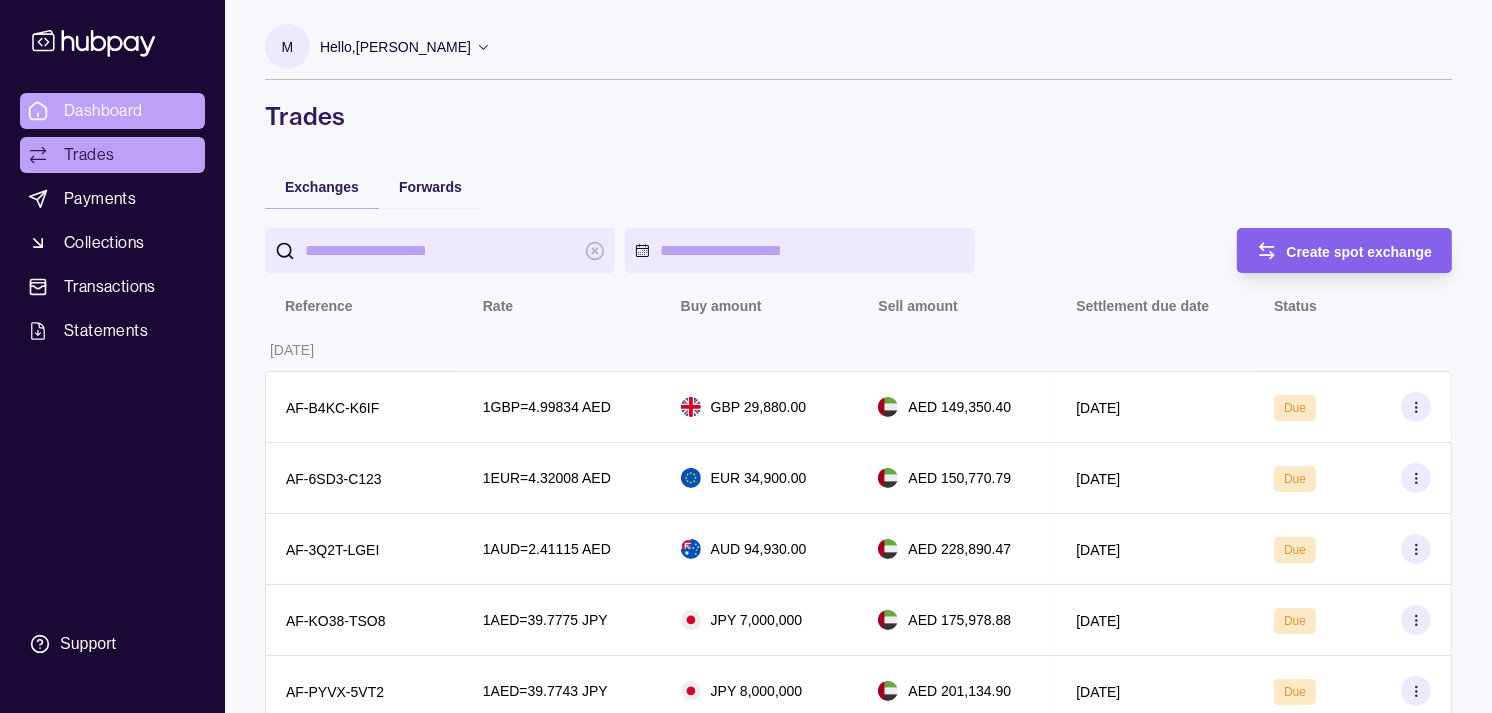 click on "Dashboard" at bounding box center [103, 111] 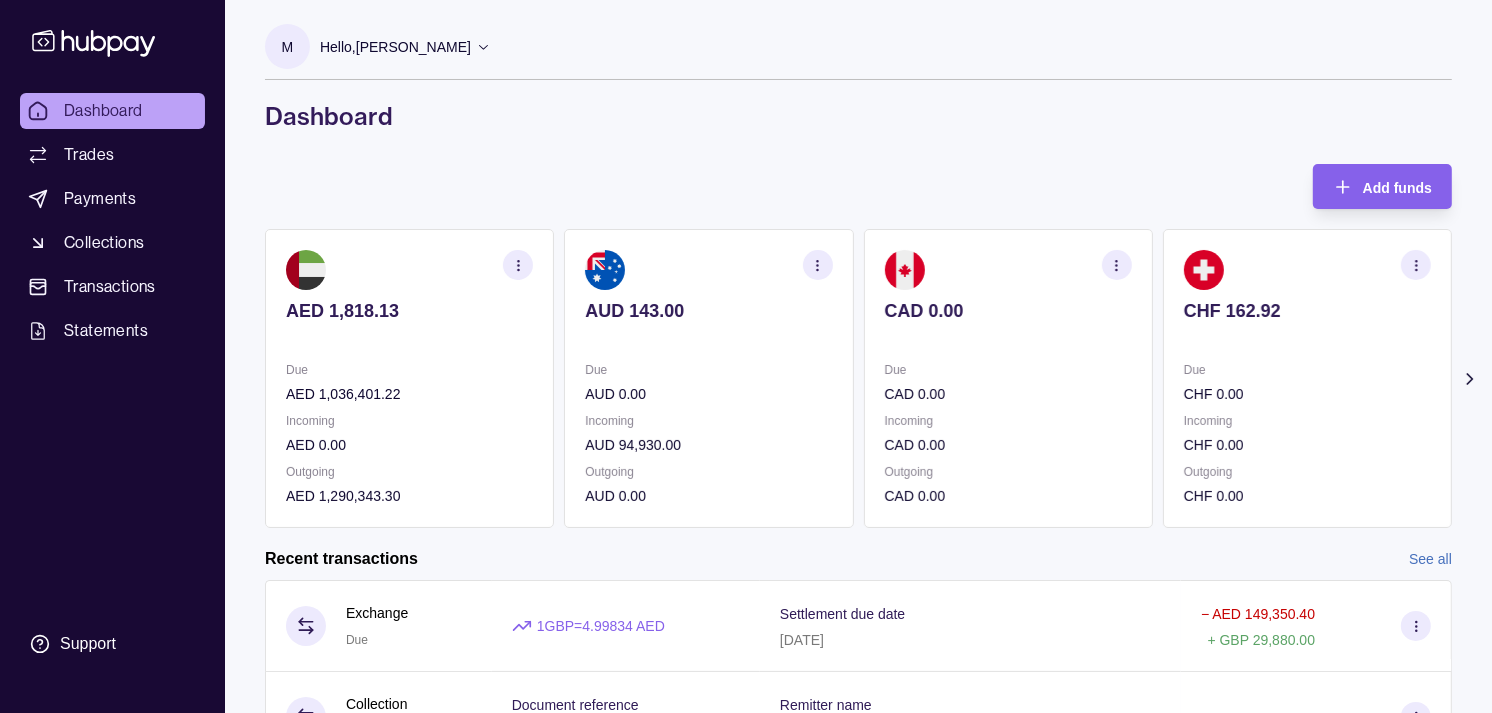 click at bounding box center (1008, 338) 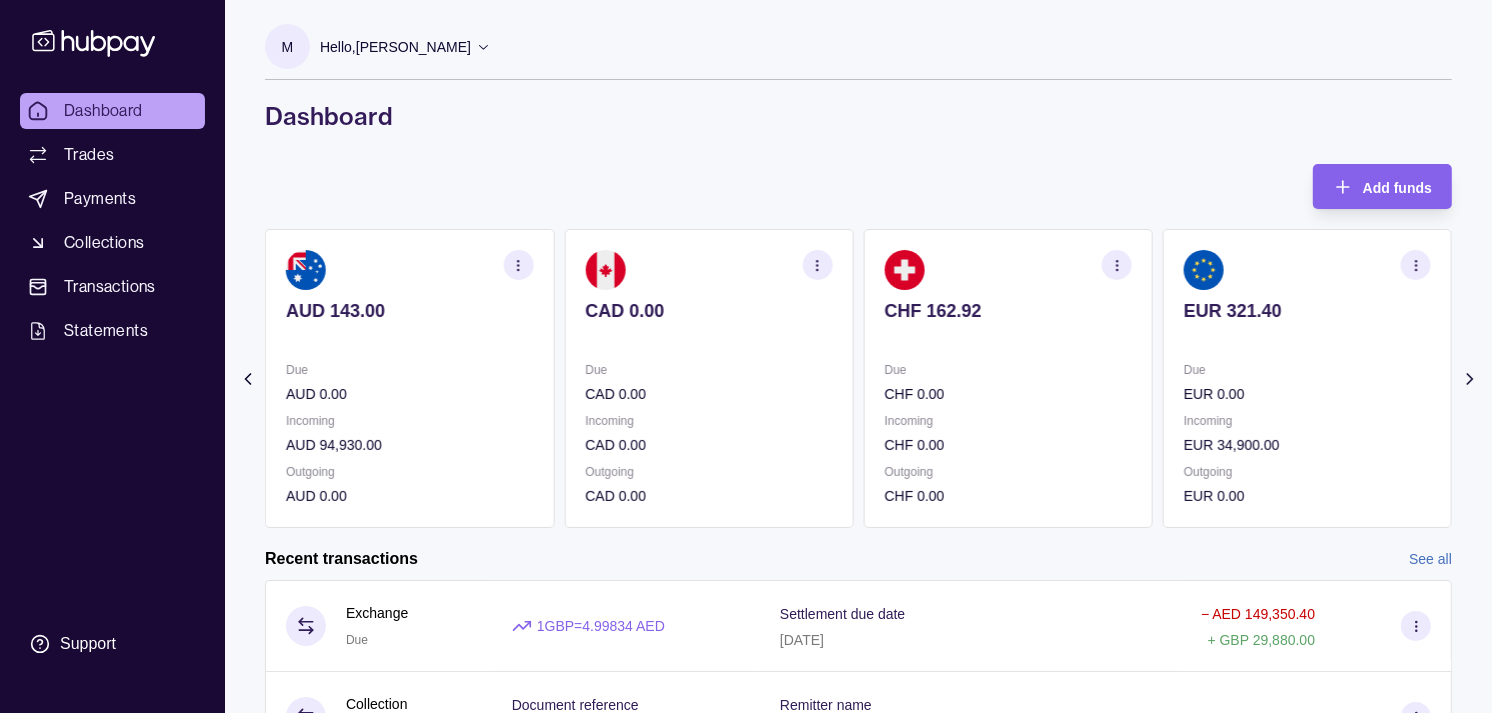 click on "CHF 162.92                                                                                                               Due CHF 0.00 Incoming CHF 0.00 Outgoing CHF 0.00" at bounding box center [1008, 378] 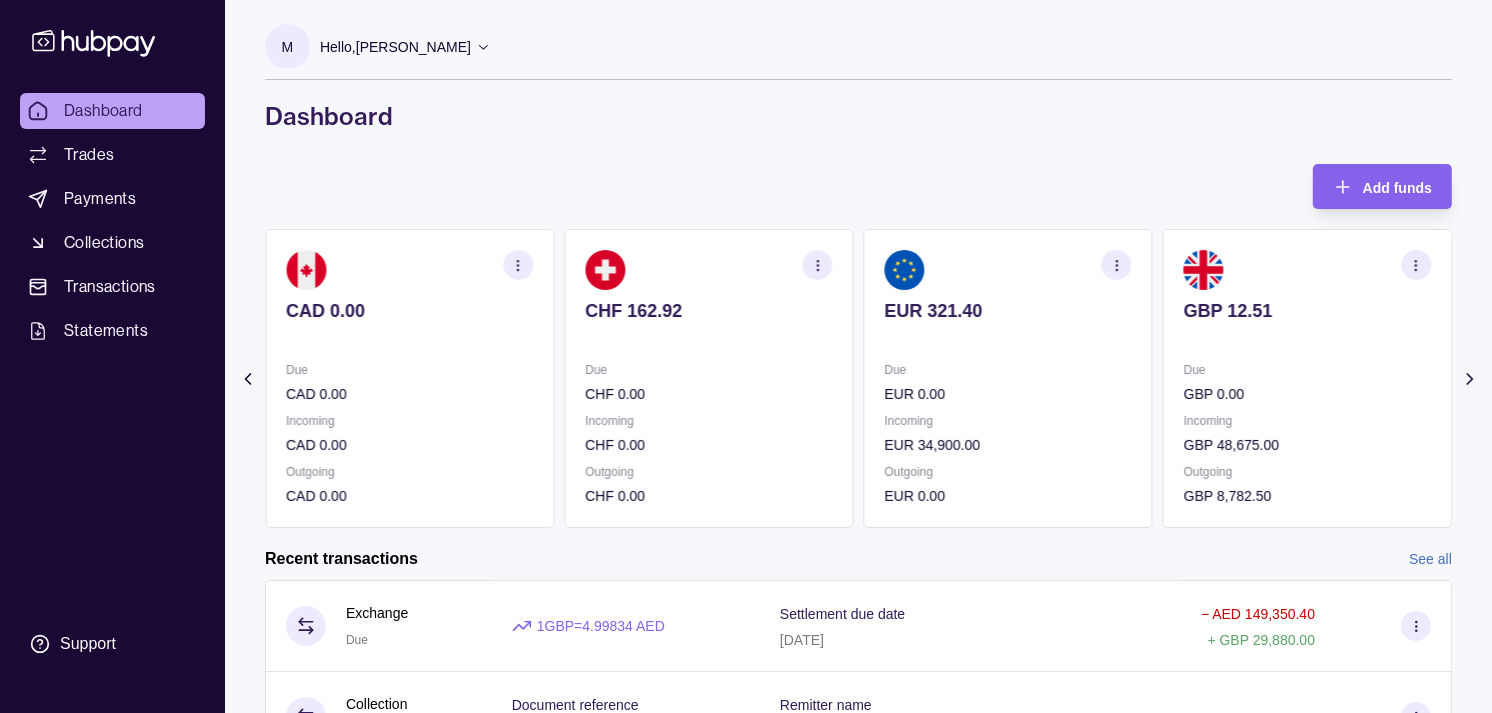 click at bounding box center (1307, 338) 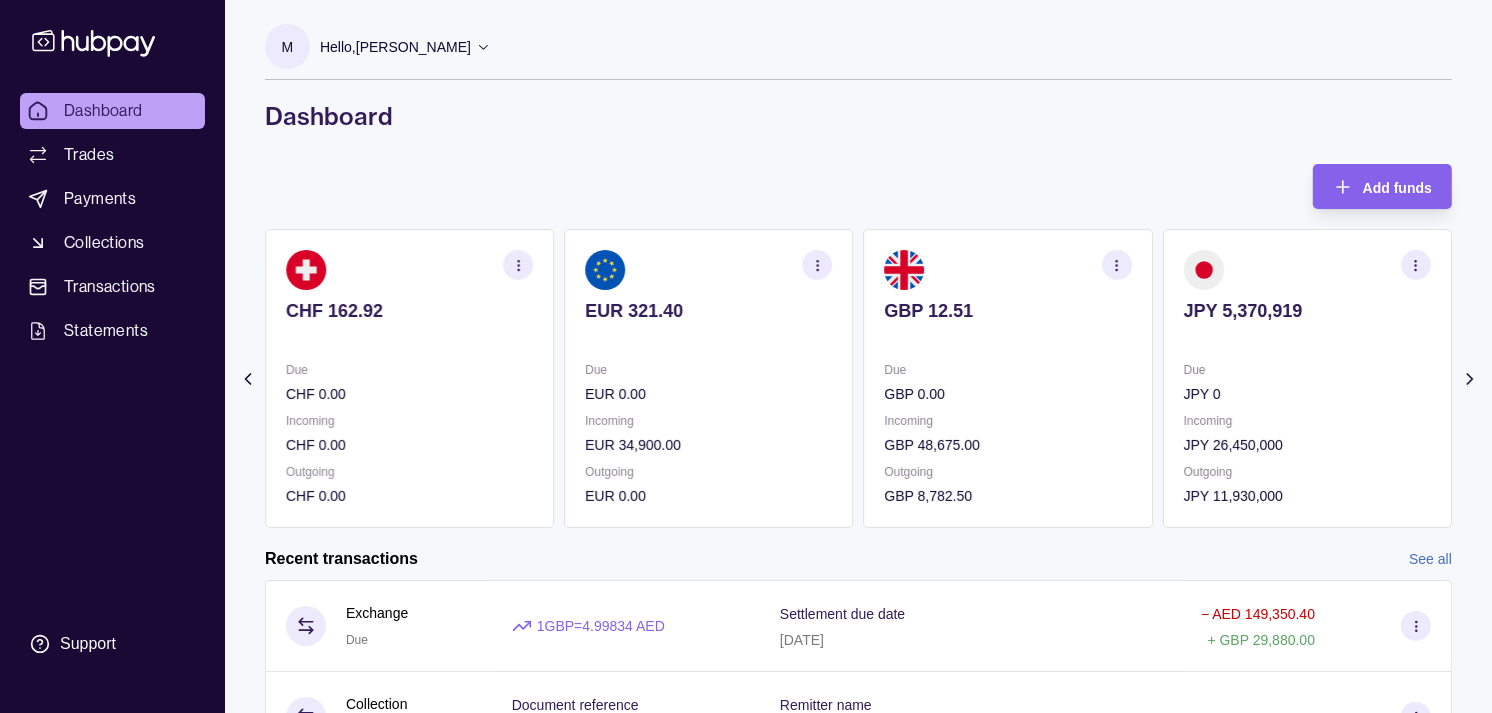 click at bounding box center (1307, 338) 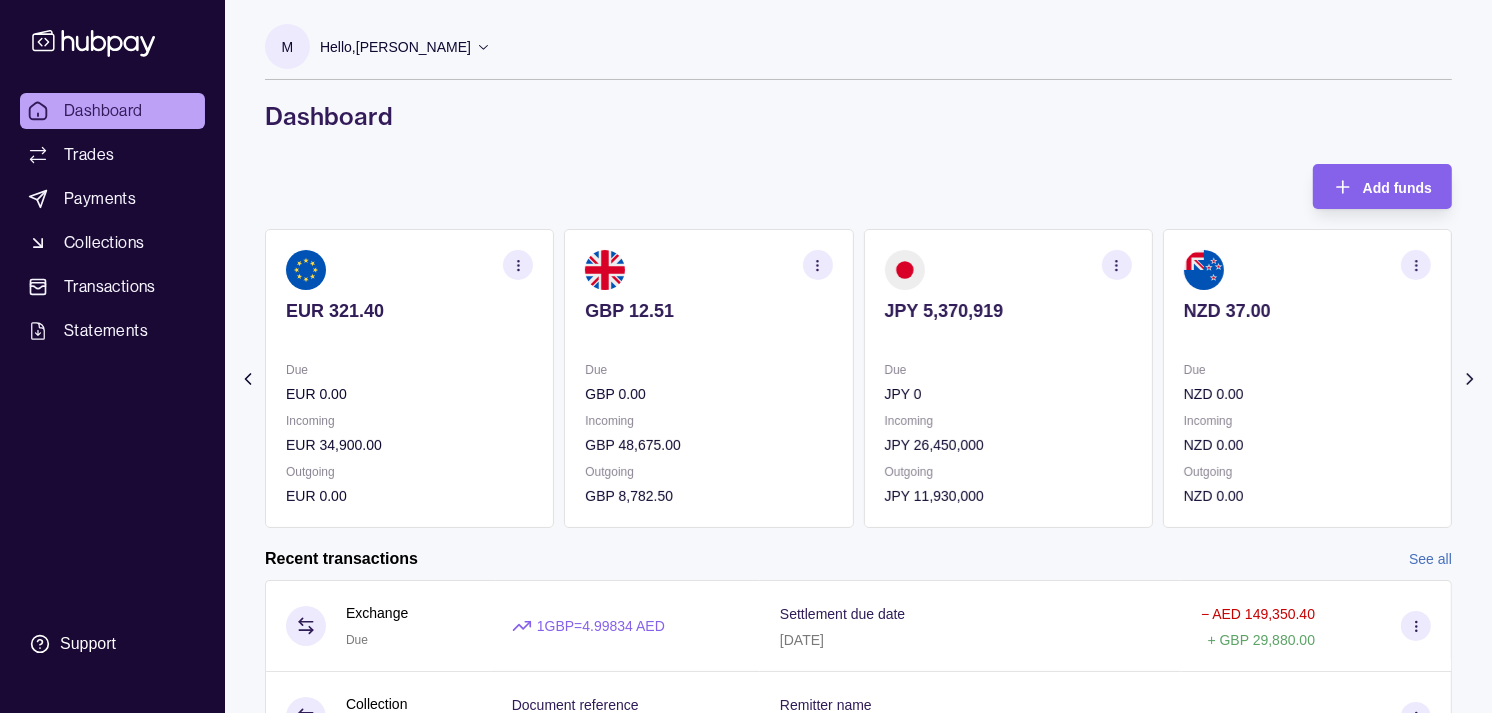 click 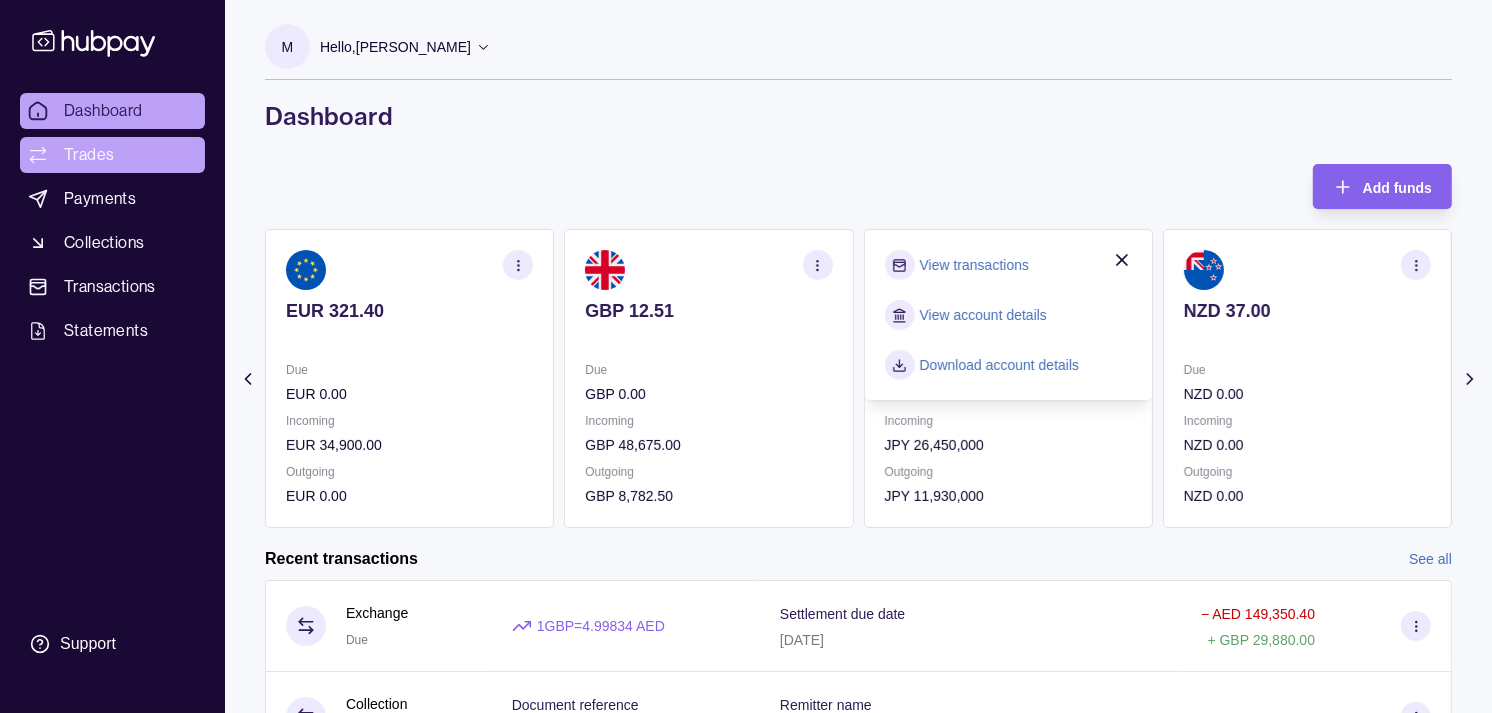 click on "Trades" at bounding box center (89, 155) 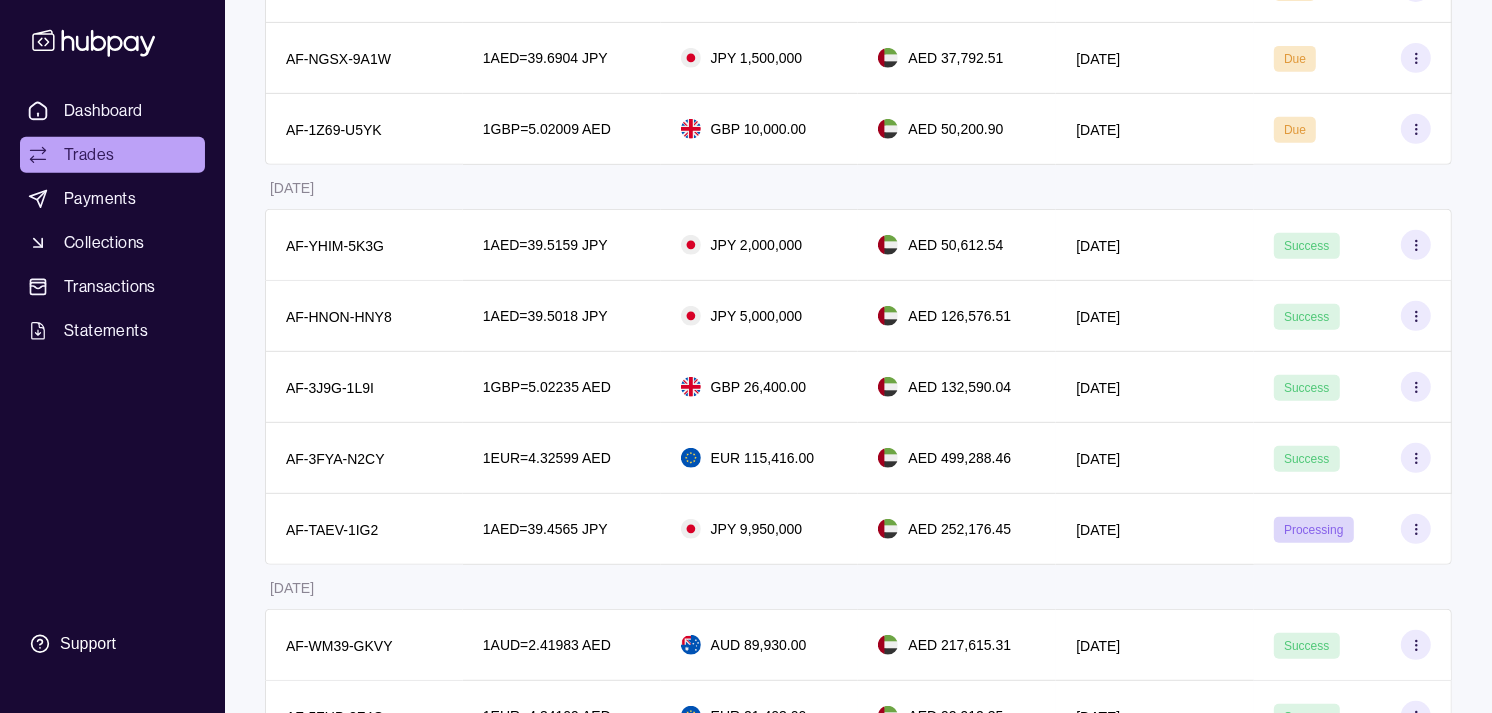 scroll, scrollTop: 777, scrollLeft: 0, axis: vertical 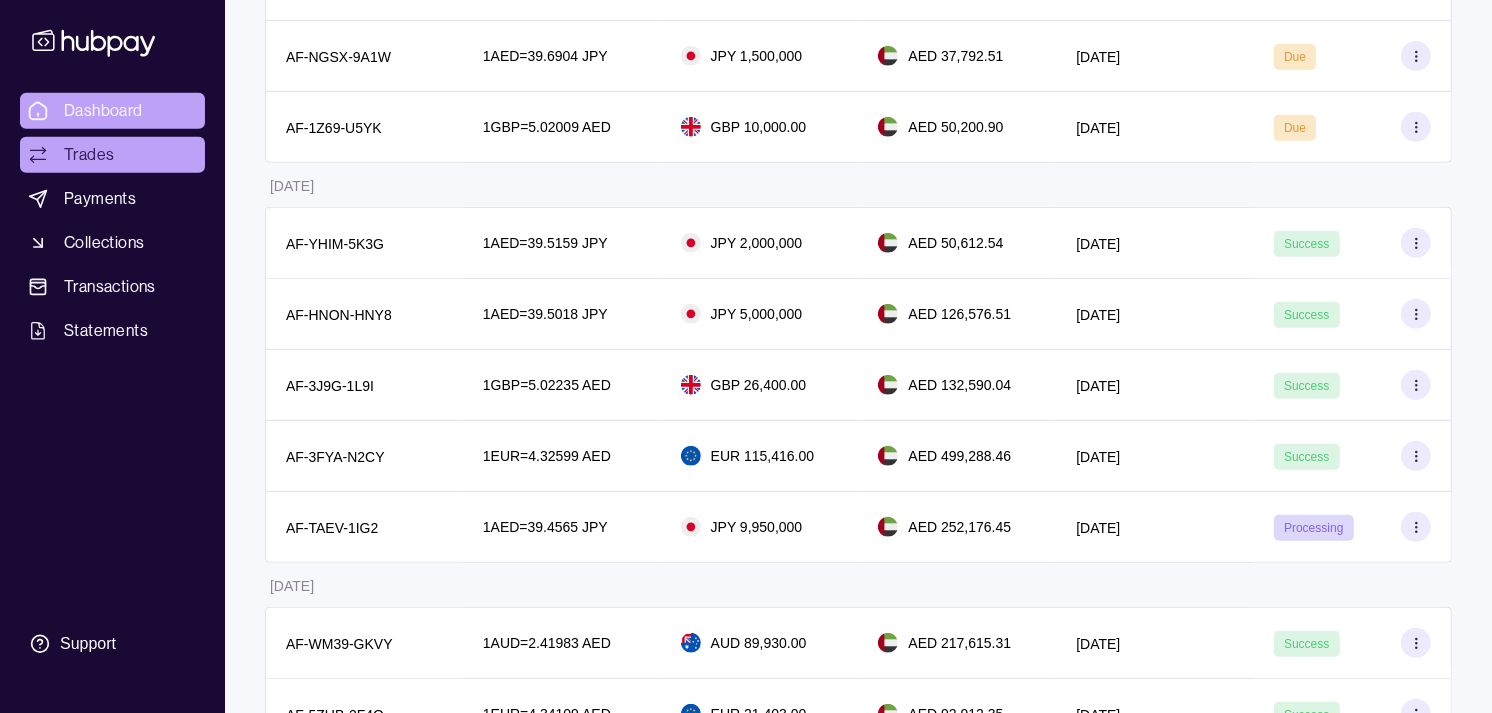 click on "Dashboard" at bounding box center [103, 111] 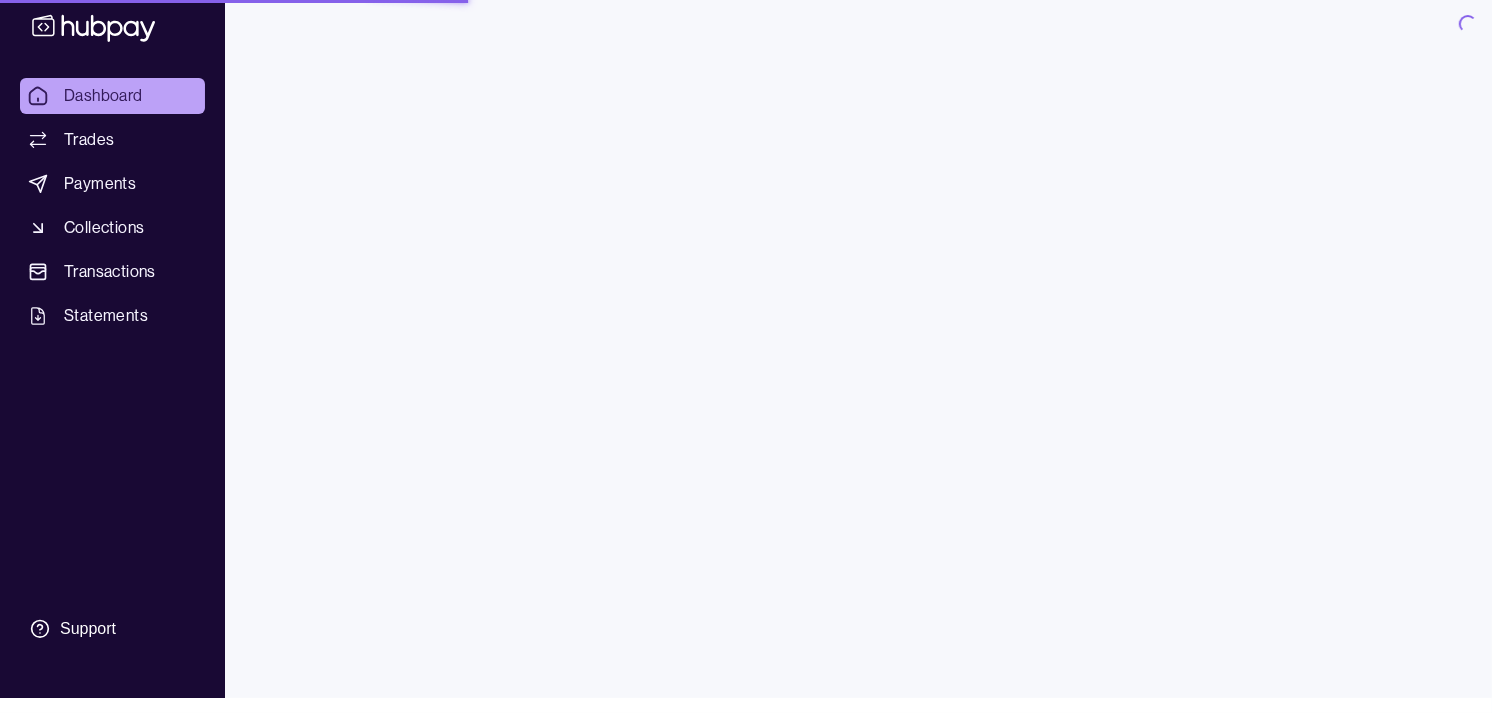 scroll, scrollTop: 0, scrollLeft: 0, axis: both 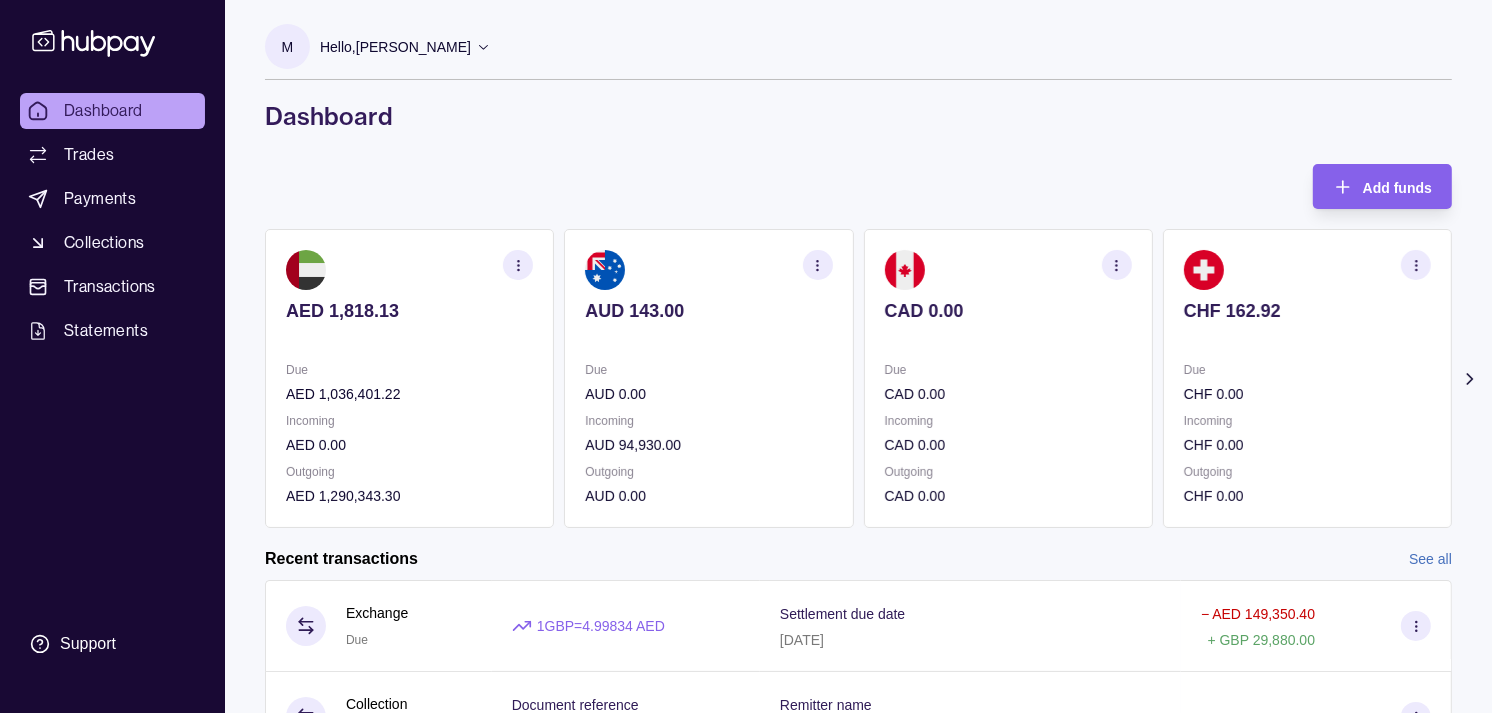 click on "Due" at bounding box center (1307, 370) 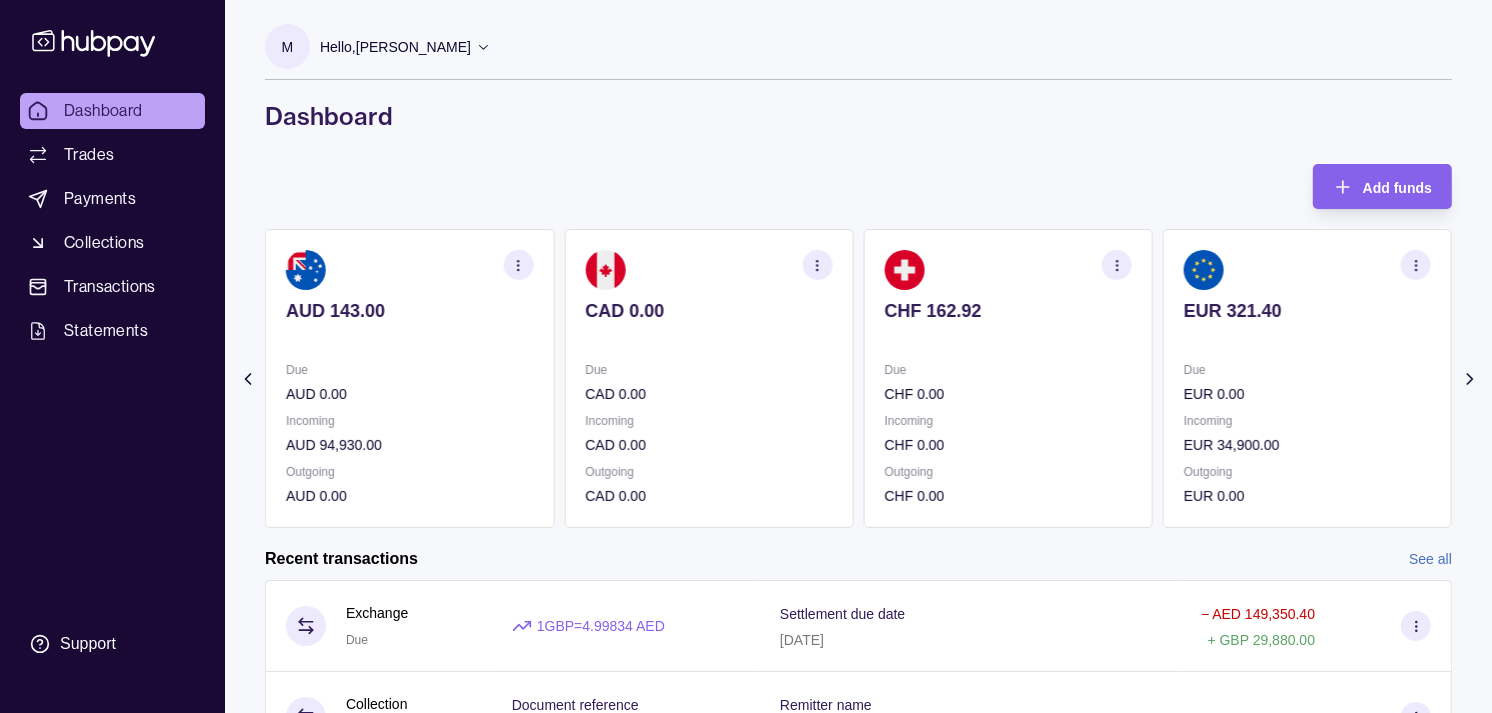click at bounding box center (1307, 338) 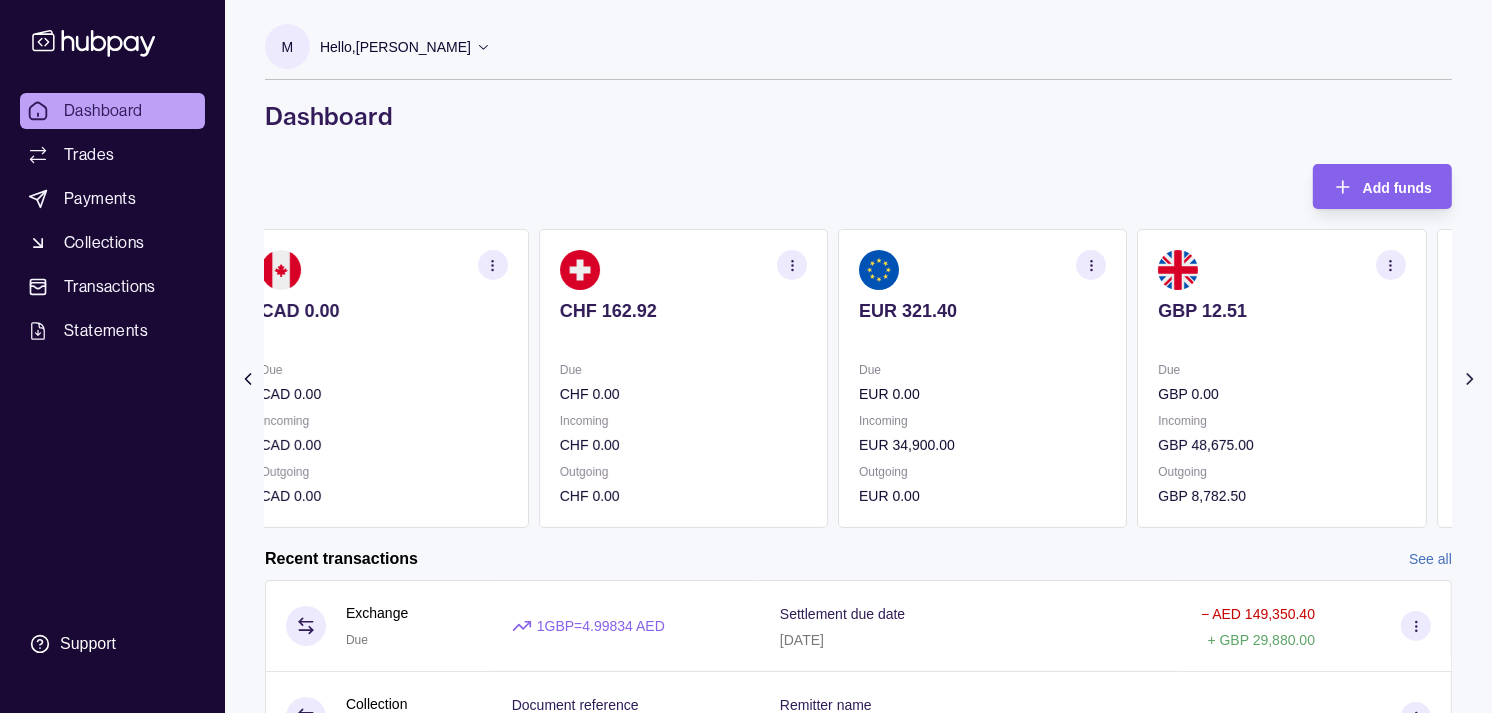 click on "AED 1,818.13                                                                                                               Due AED 1,036,401.22 Incoming AED 0.00 Outgoing AED 1,290,343.30 AUD 143.00                                                                                                               Due AUD 0.00 Incoming AUD 94,930.00 Outgoing AUD 0.00 CAD 0.00                                                                                                               Due CAD 0.00 Incoming CAD 0.00 Outgoing CAD 0.00 CHF 162.92                                                                                                               Due CHF 0.00 Incoming CHF 0.00 Outgoing CHF 0.00 EUR 321.40" at bounding box center (234, 378) 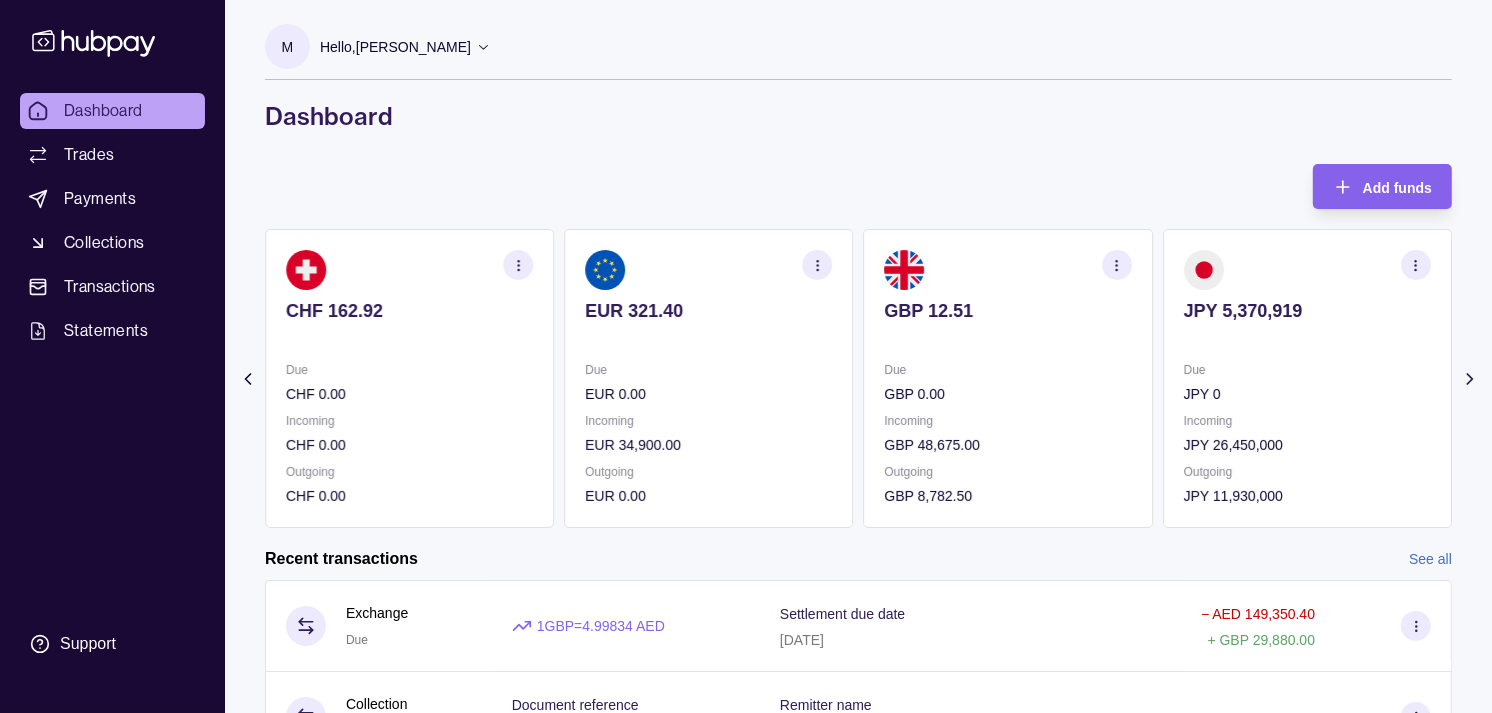 click 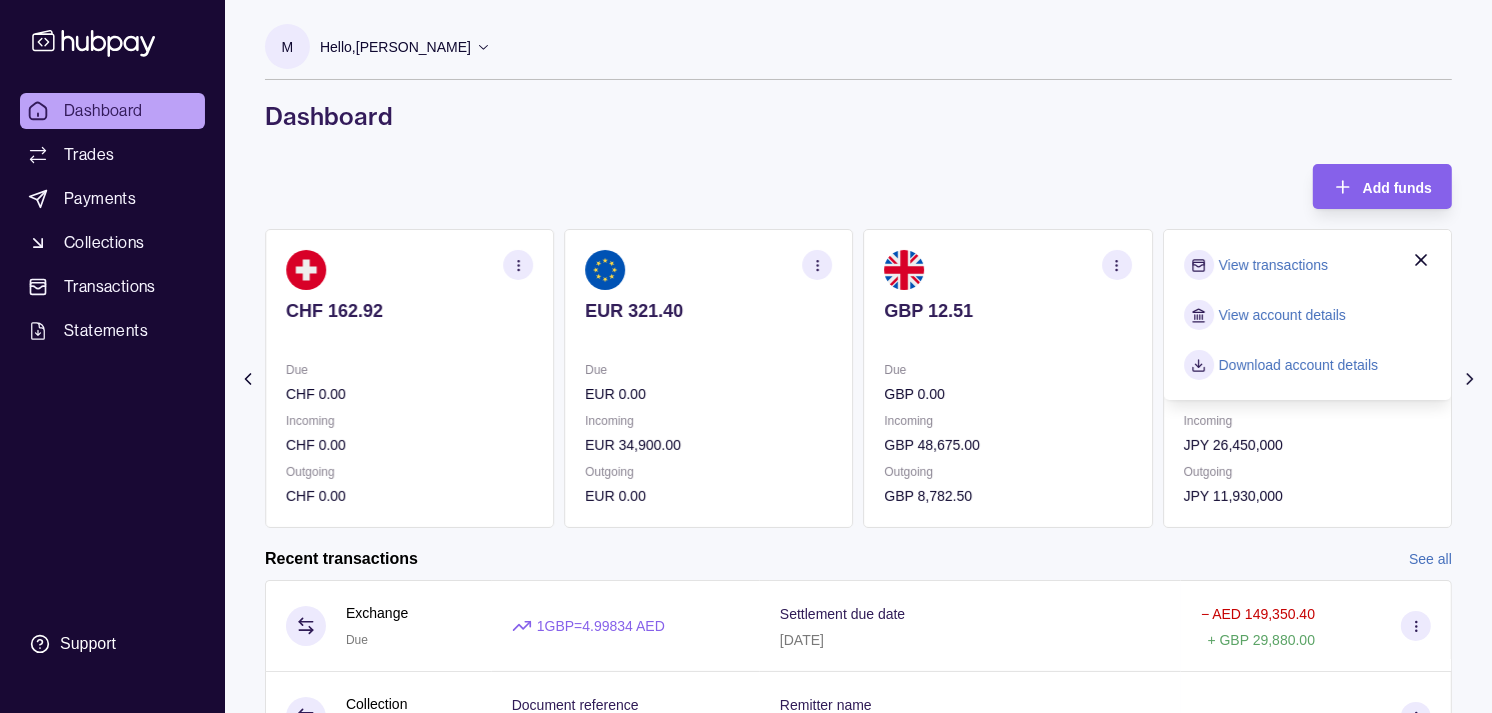 click on "View transactions" at bounding box center (1273, 265) 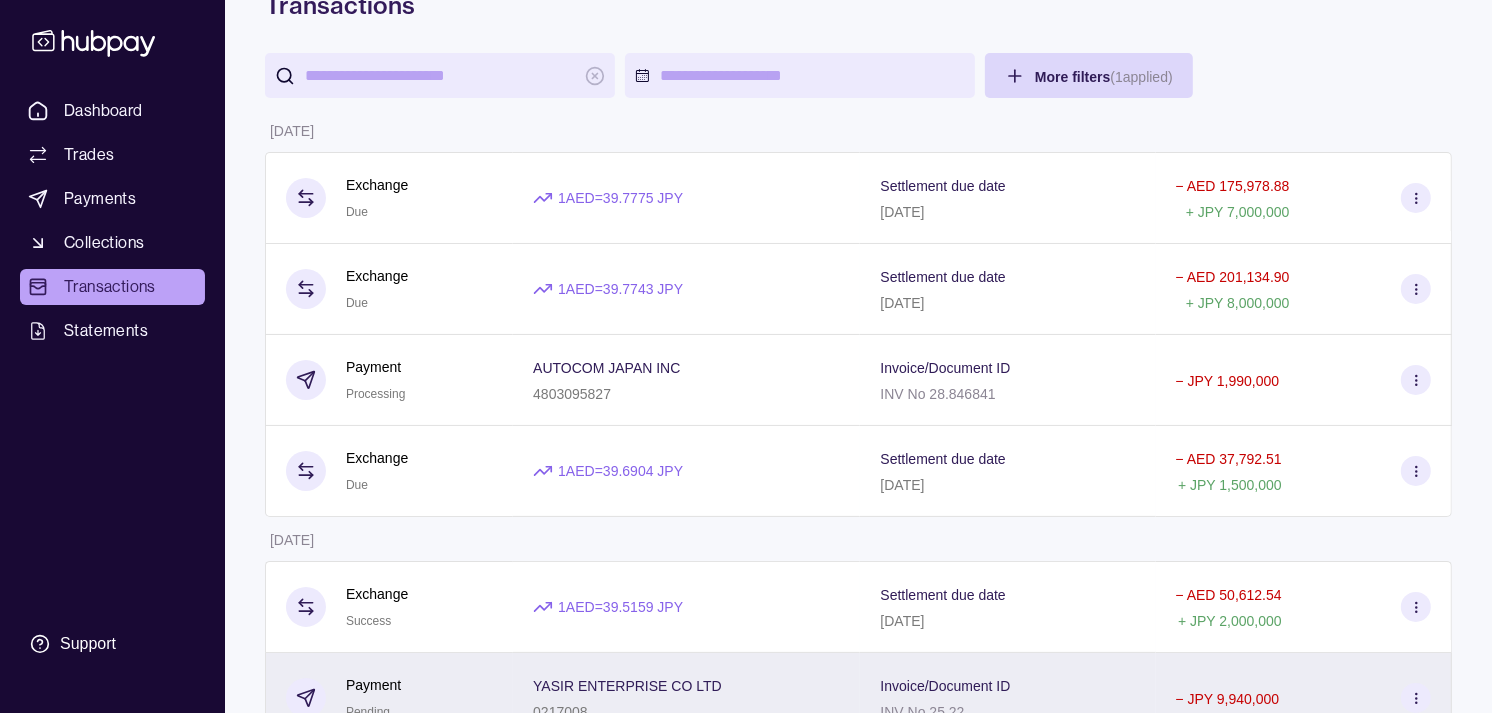 scroll, scrollTop: 0, scrollLeft: 0, axis: both 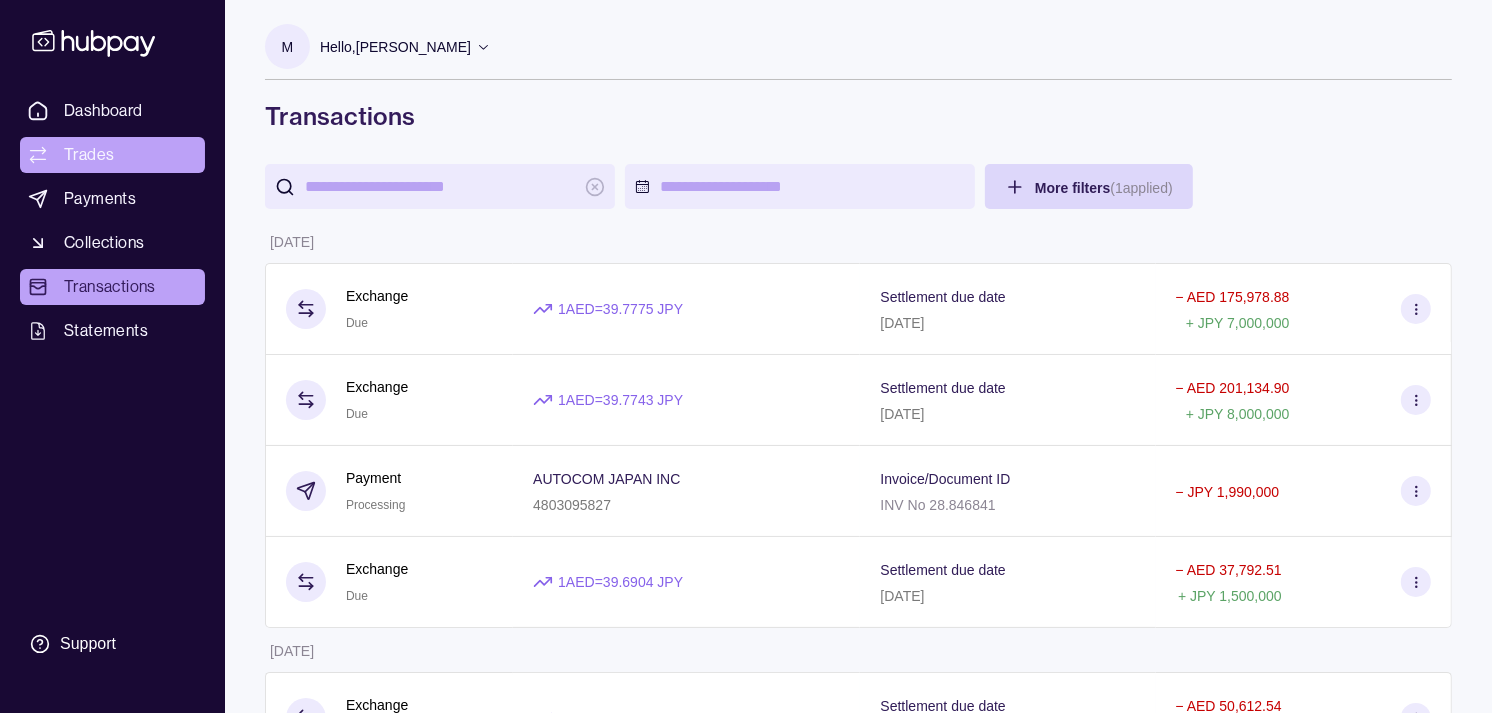 click on "Trades" at bounding box center [89, 155] 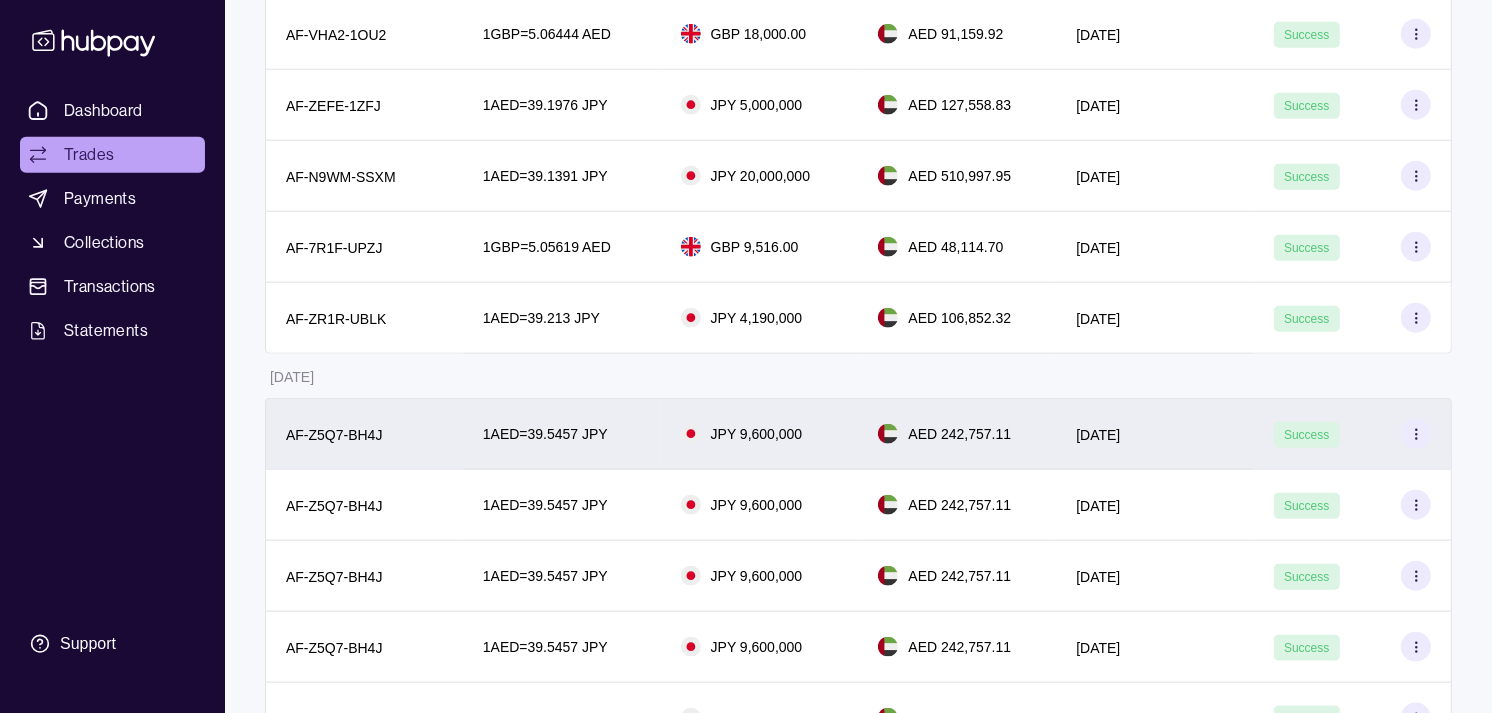 scroll, scrollTop: 15177, scrollLeft: 0, axis: vertical 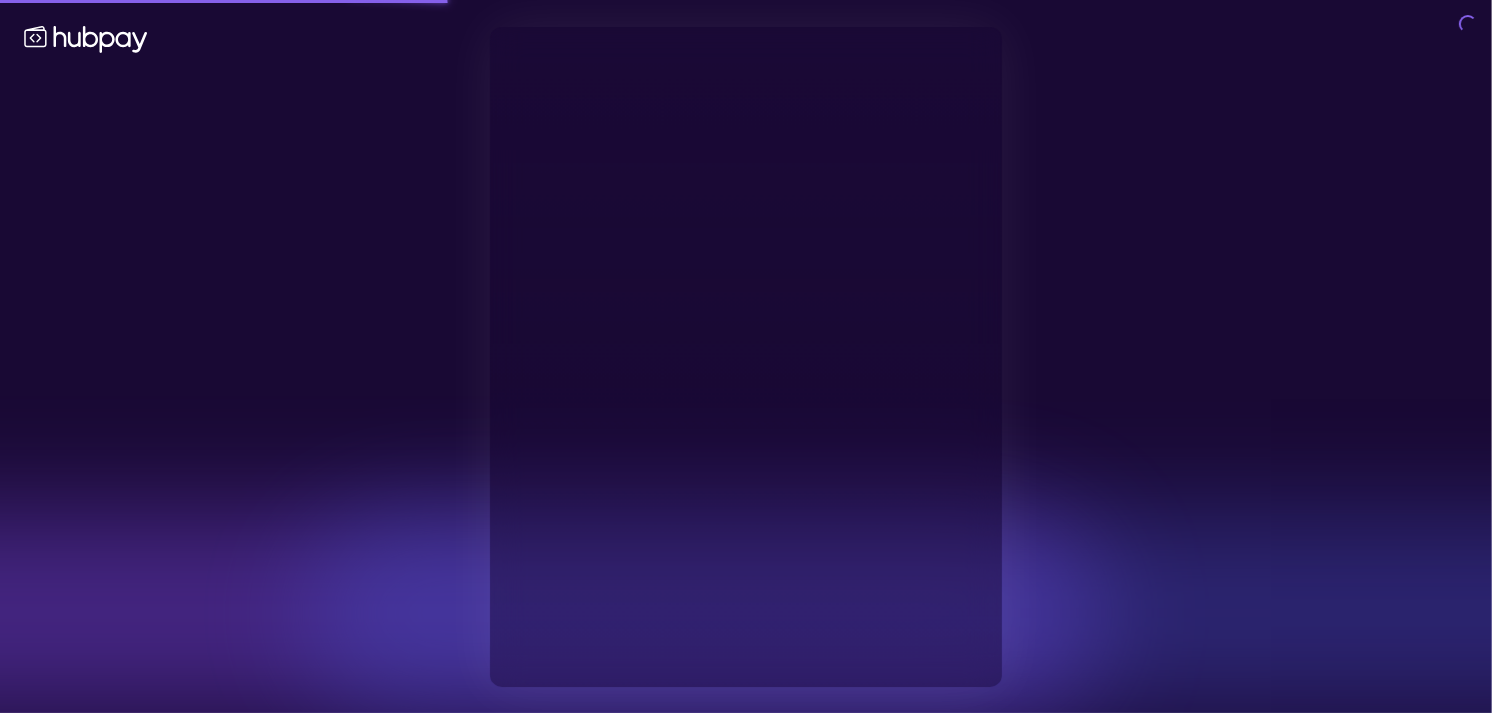 type on "**********" 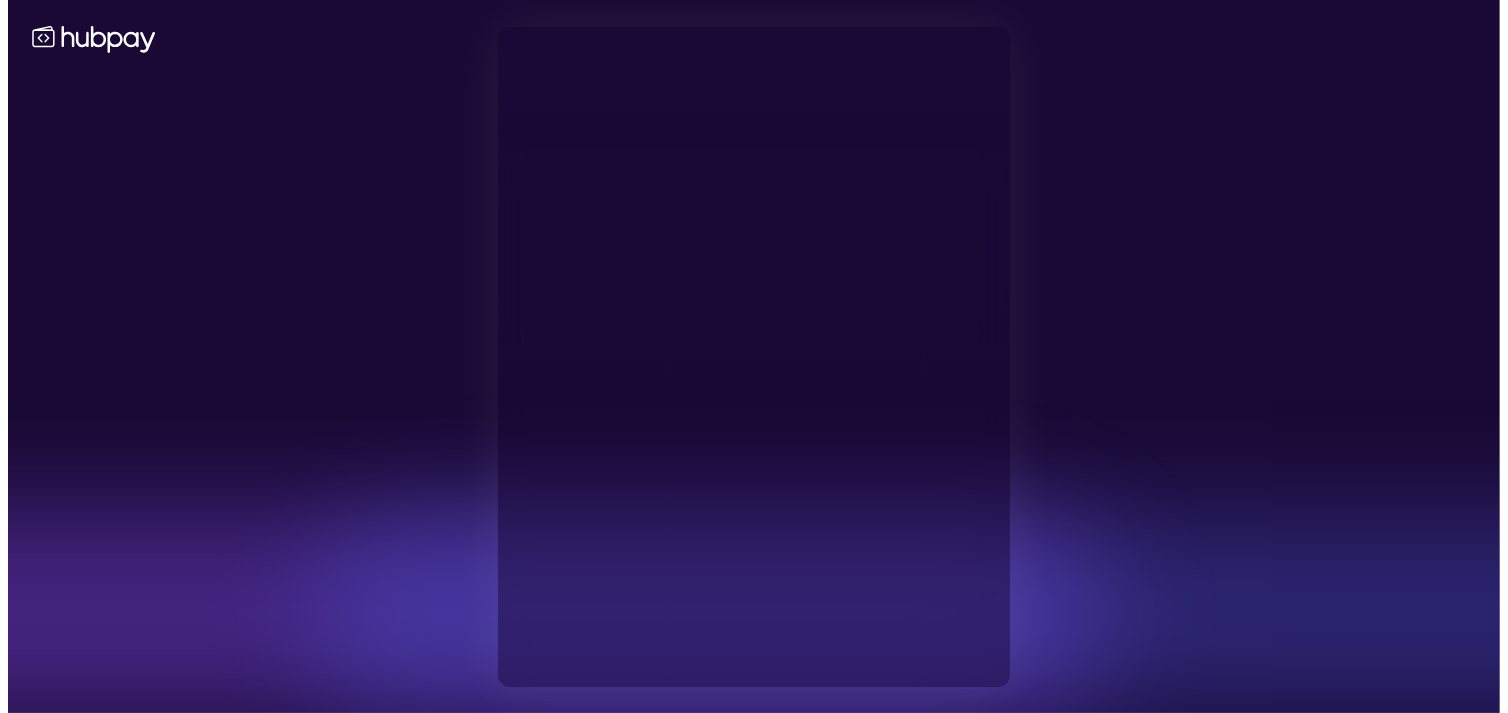 scroll, scrollTop: 0, scrollLeft: 0, axis: both 